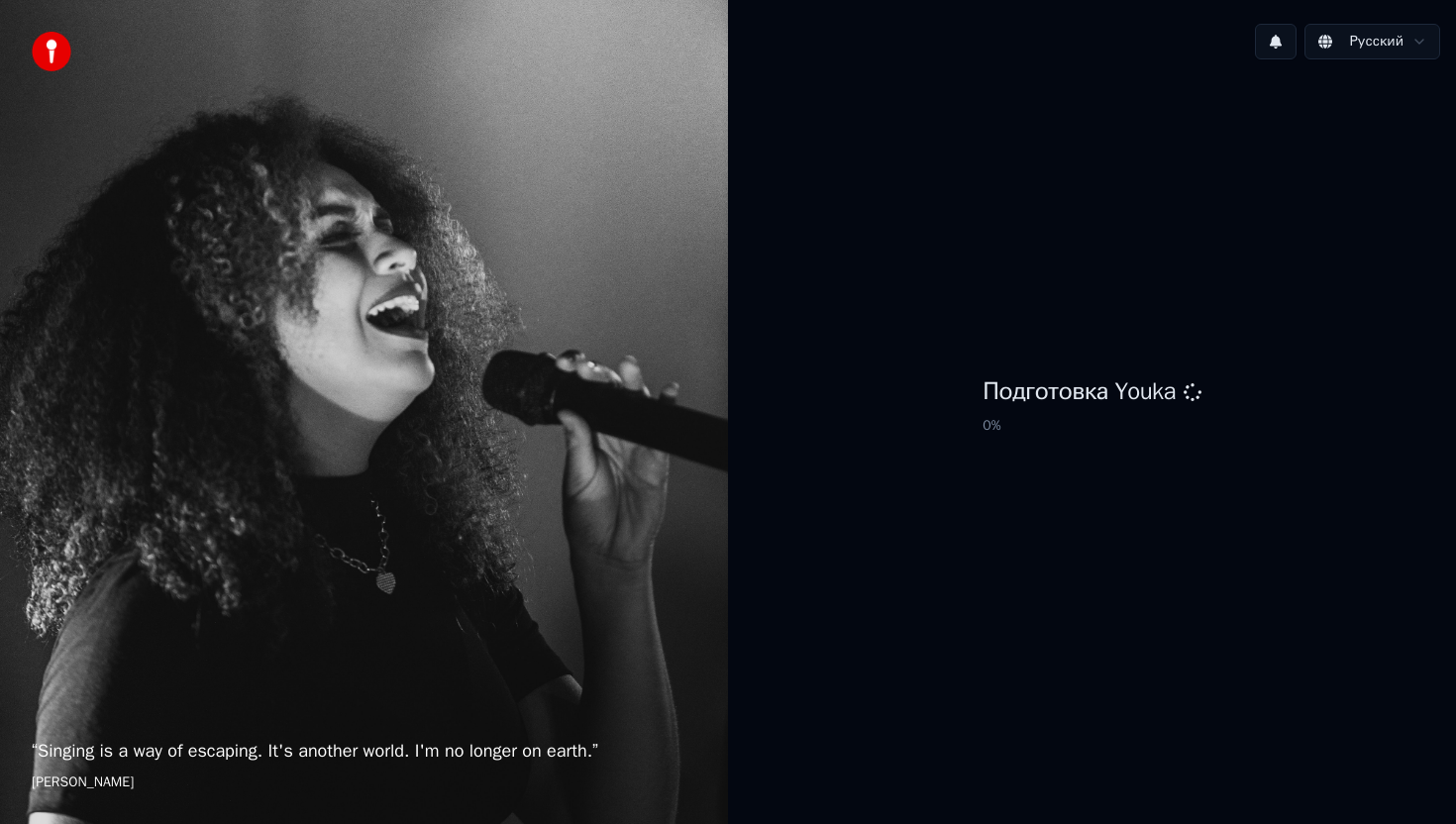 scroll, scrollTop: 0, scrollLeft: 0, axis: both 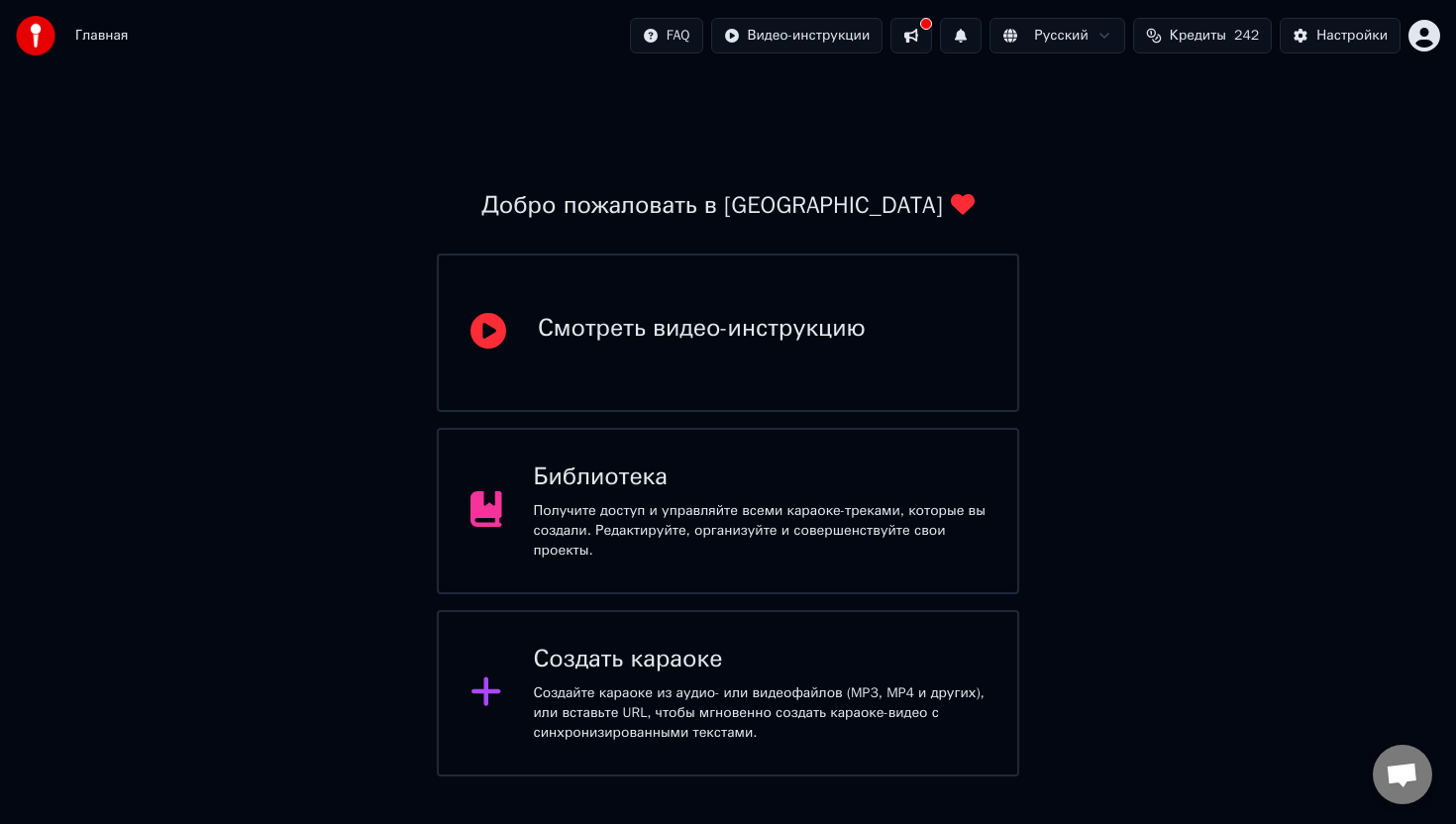 click on "Получите доступ и управляйте всеми караоке-треками, которые вы создали. Редактируйте, организуйте и совершенствуйте свои проекты." at bounding box center (760, 531) 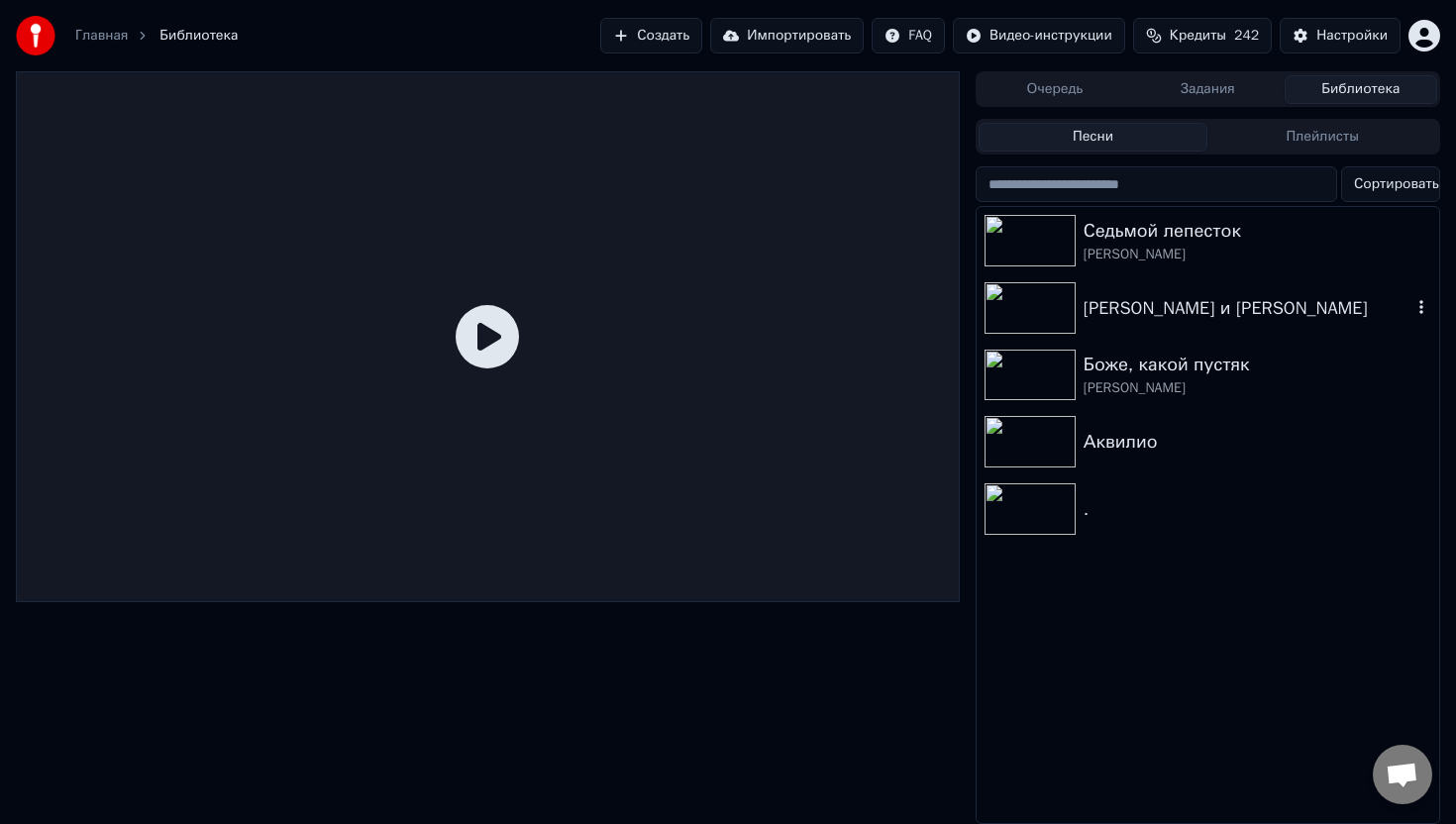 click on "[PERSON_NAME] и [PERSON_NAME]" at bounding box center [1247, 308] 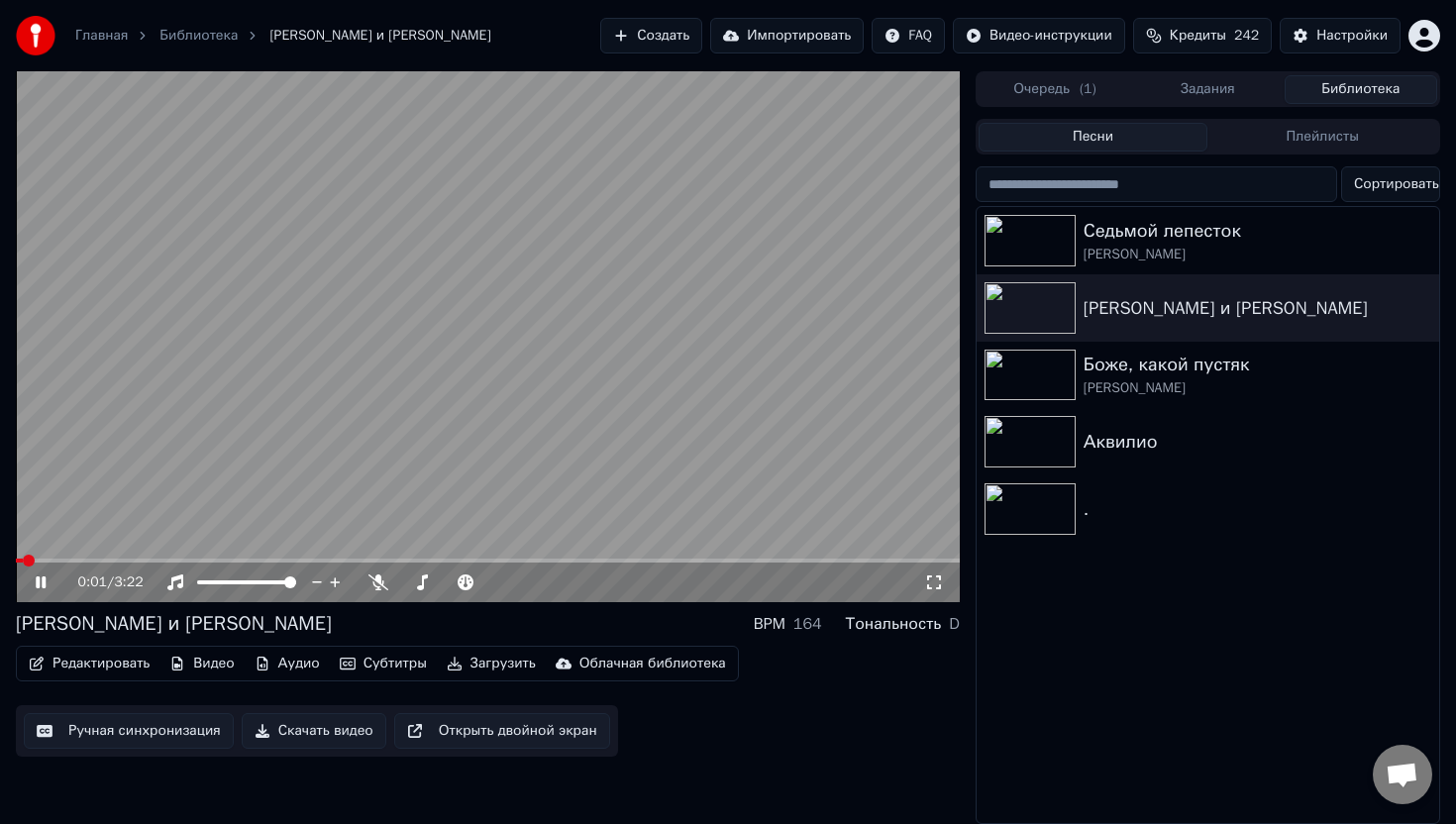 click 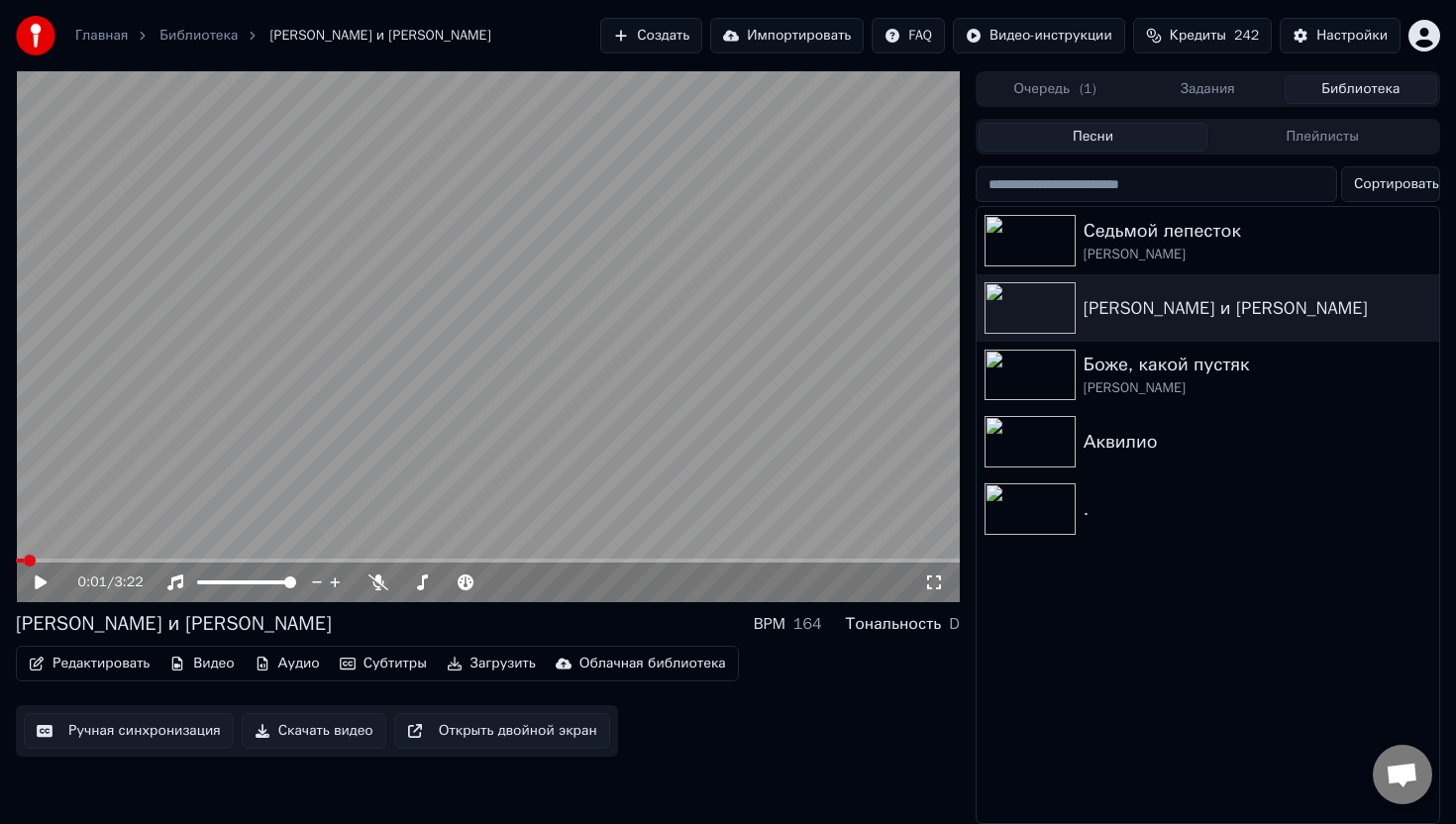 click on "Редактировать" at bounding box center (89, 664) 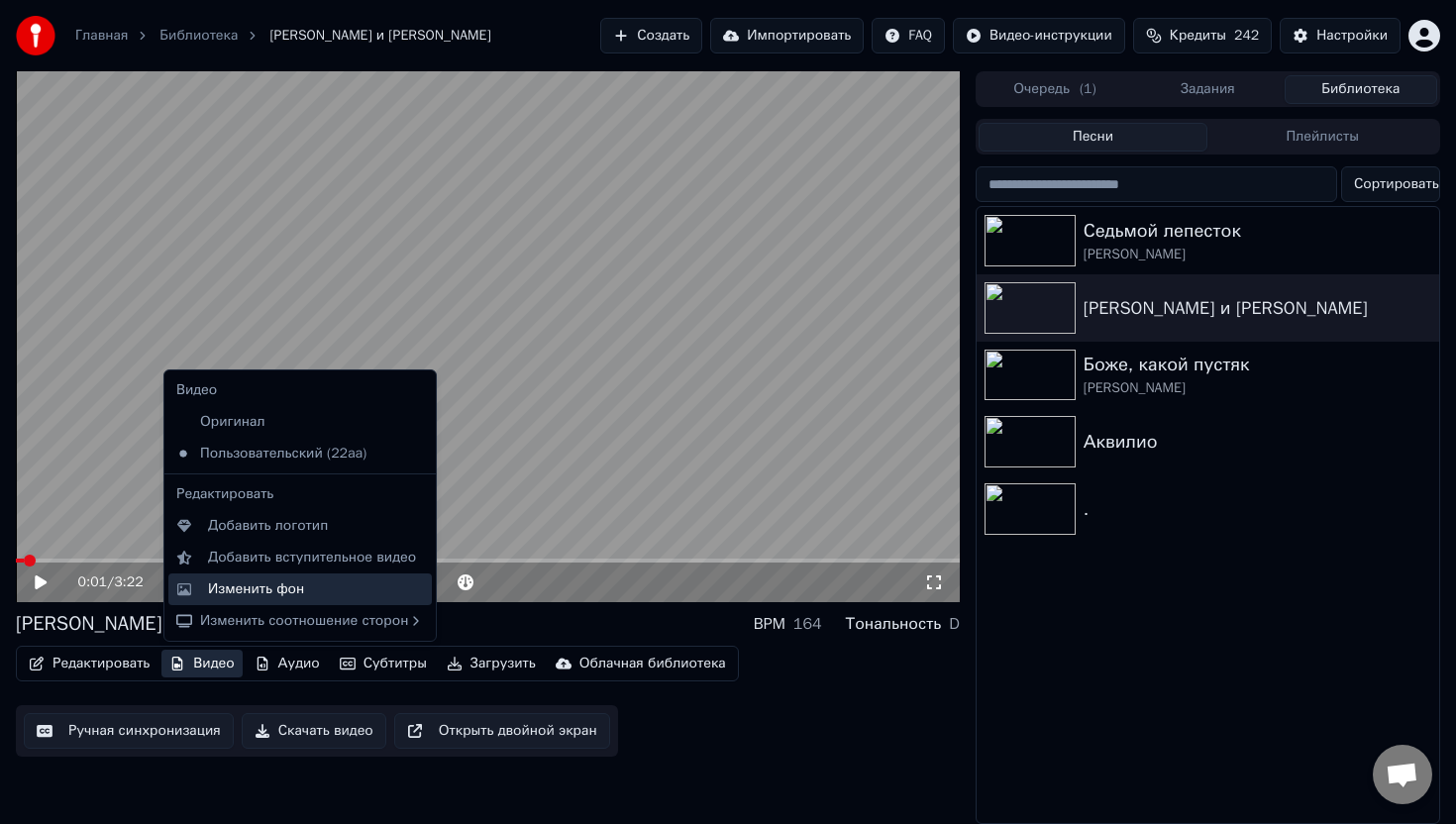 click on "Изменить фон" at bounding box center [256, 589] 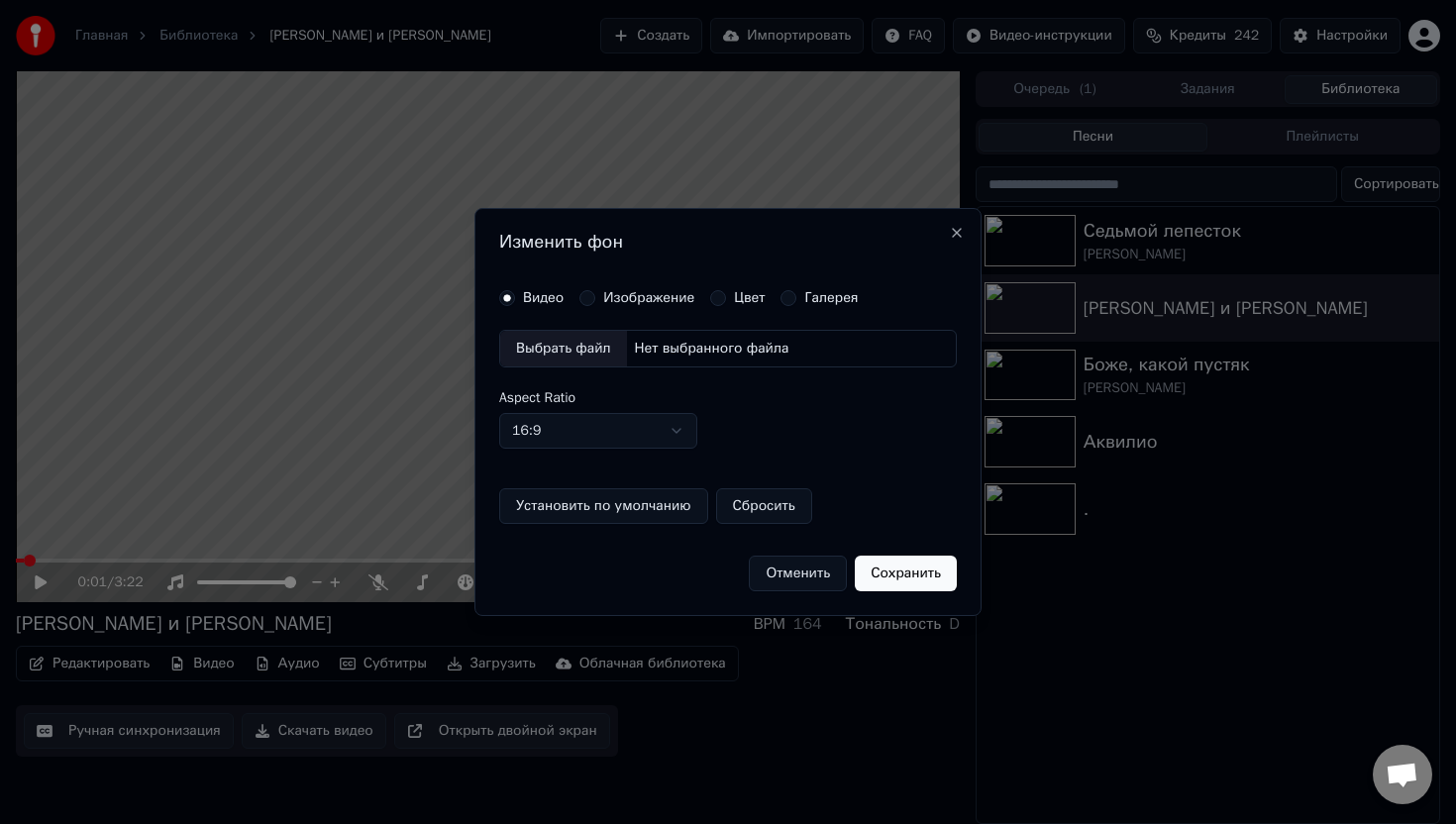click on "Выбрать файл" at bounding box center [564, 349] 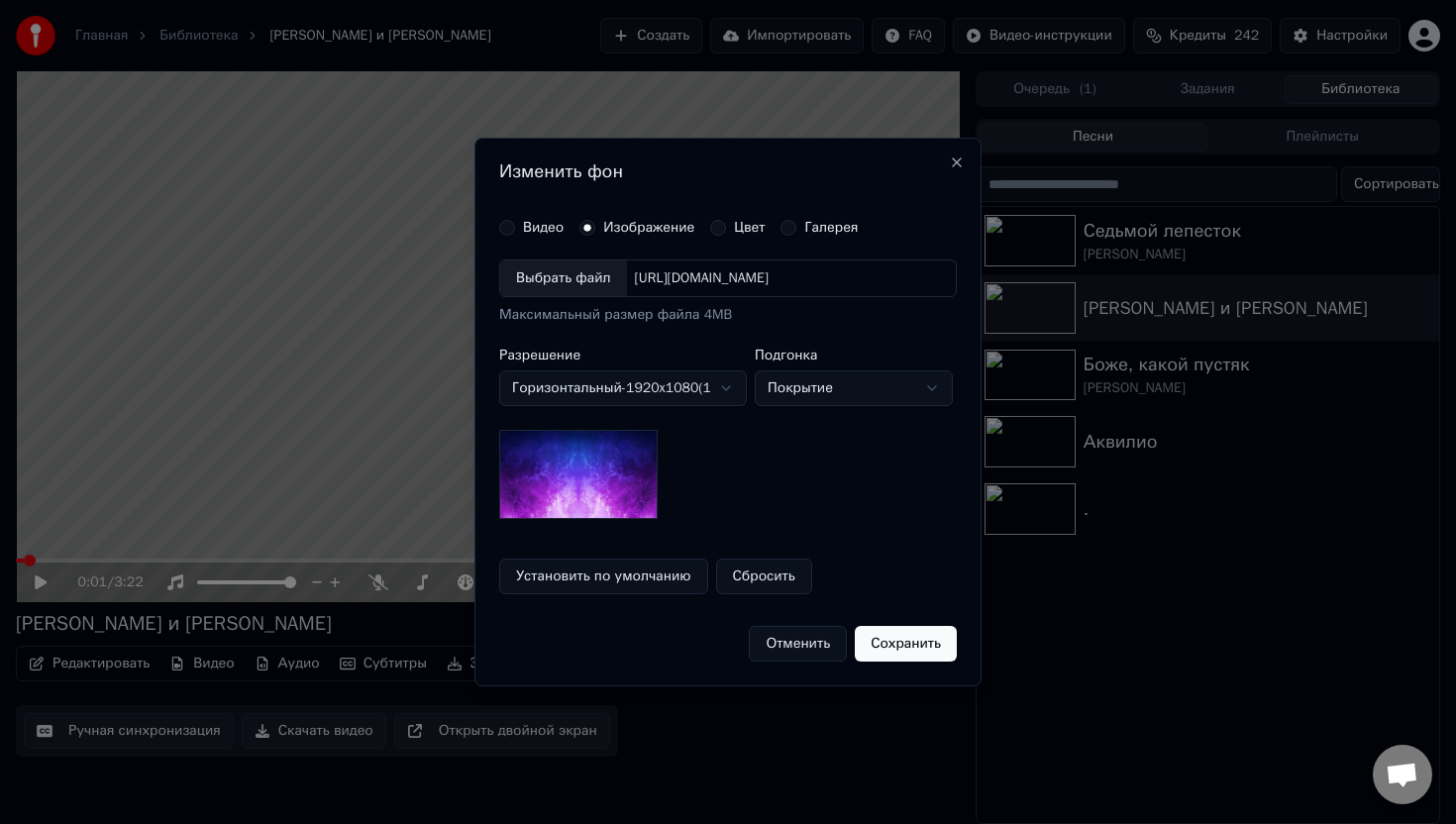 click on "Выбрать файл" at bounding box center [564, 278] 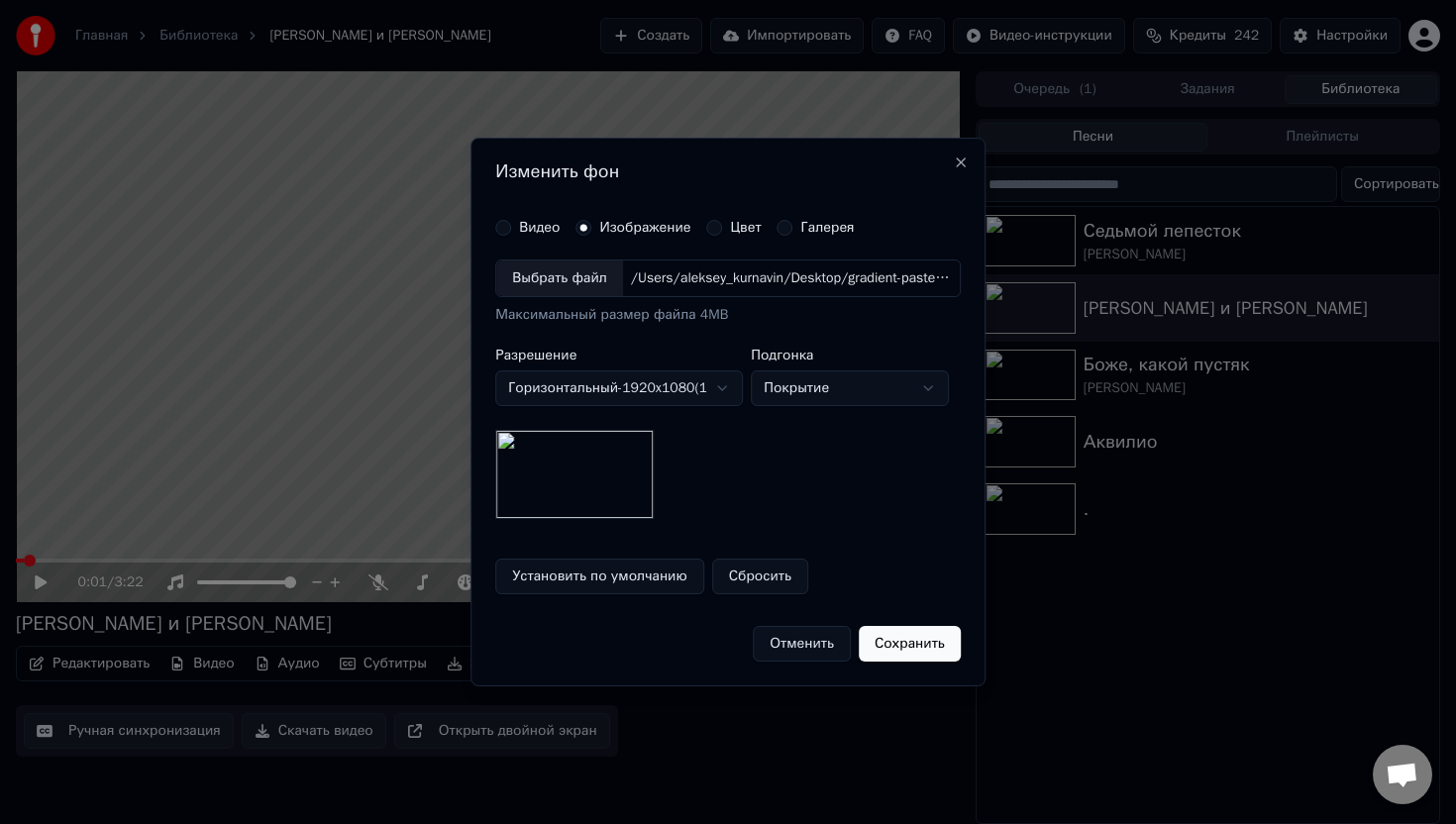 click on "Сохранить" at bounding box center [909, 644] 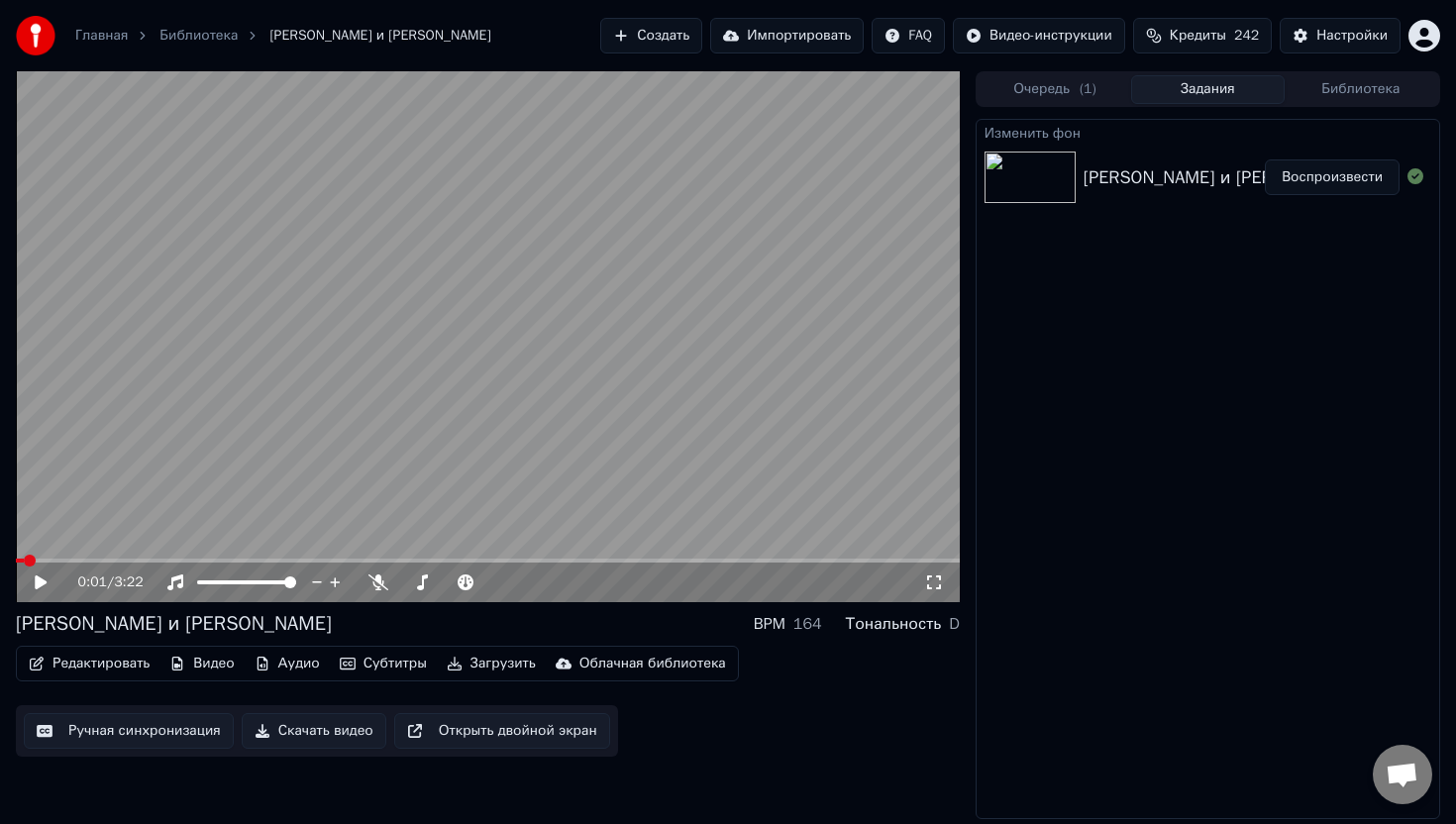 click on "Воспроизвести" at bounding box center (1332, 177) 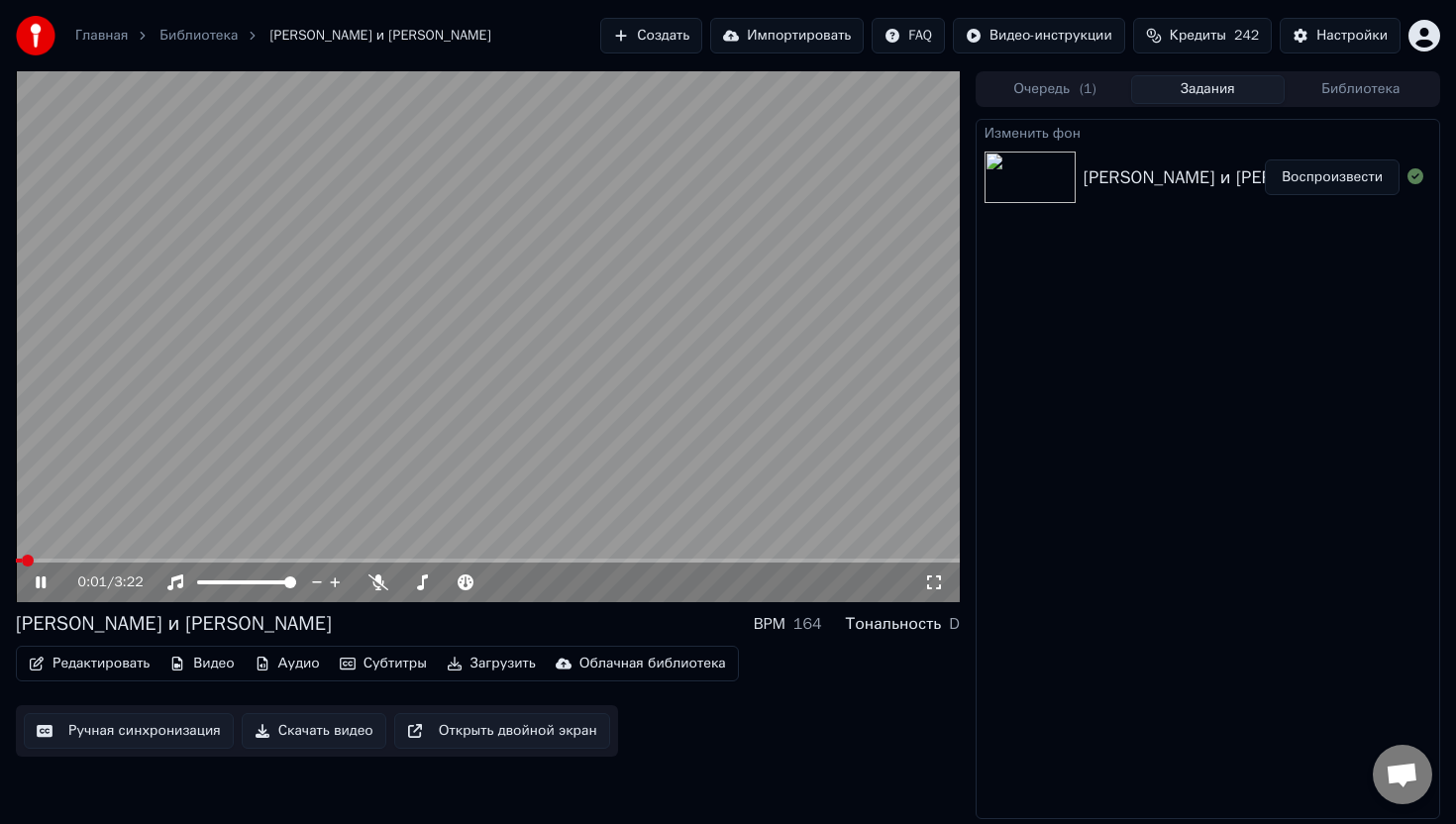 click 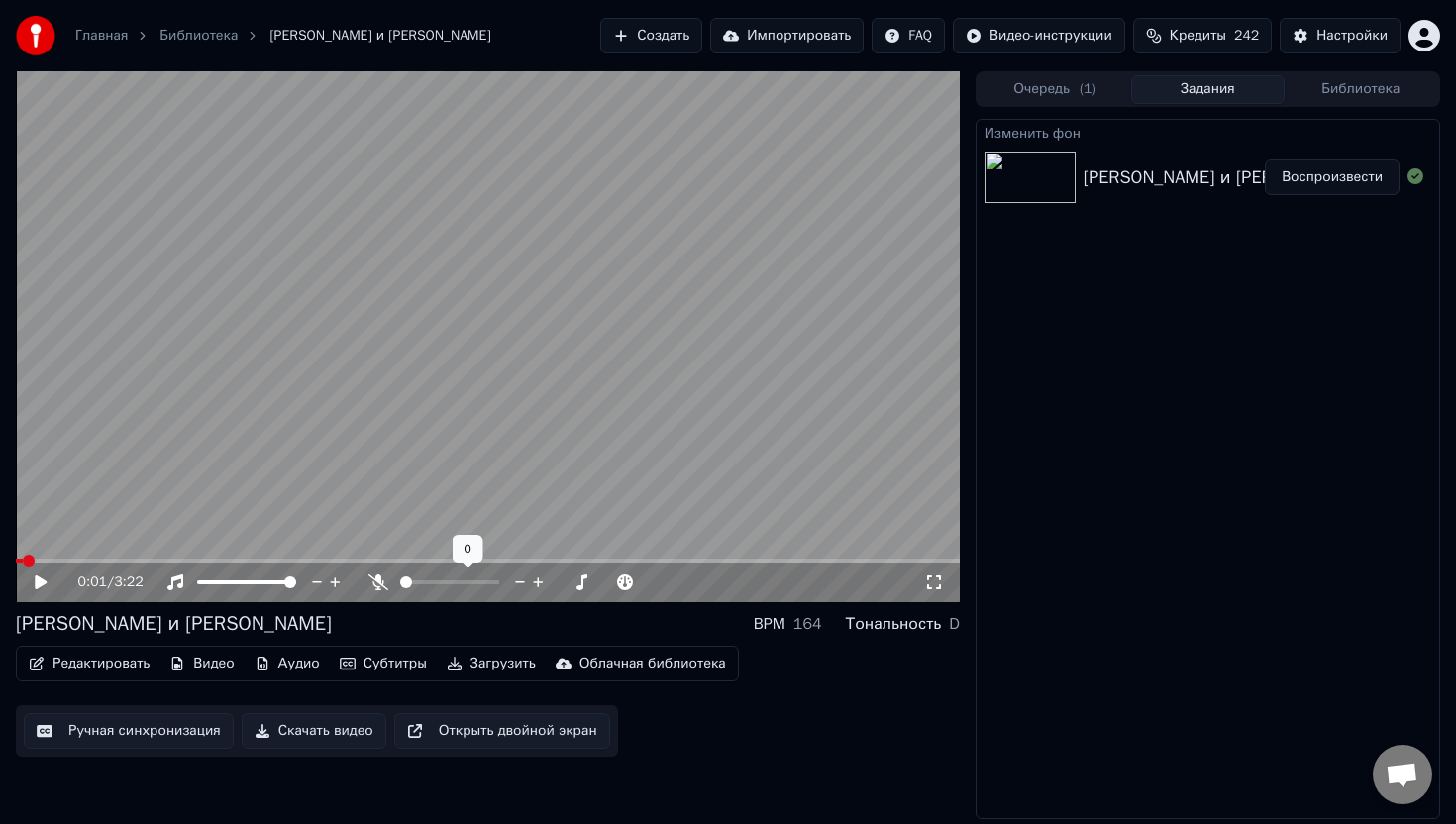 click 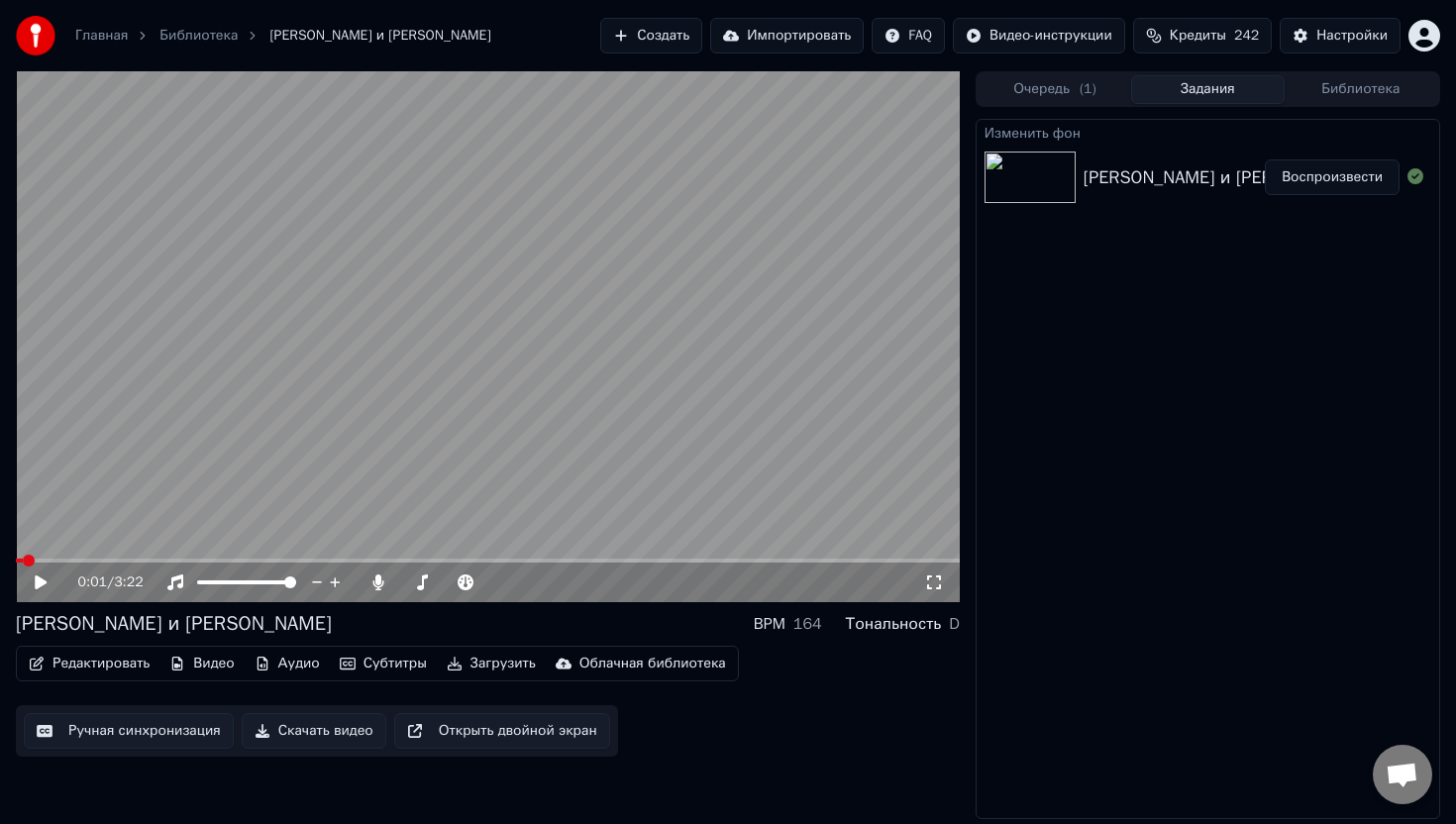 click on "Редактировать" at bounding box center [89, 664] 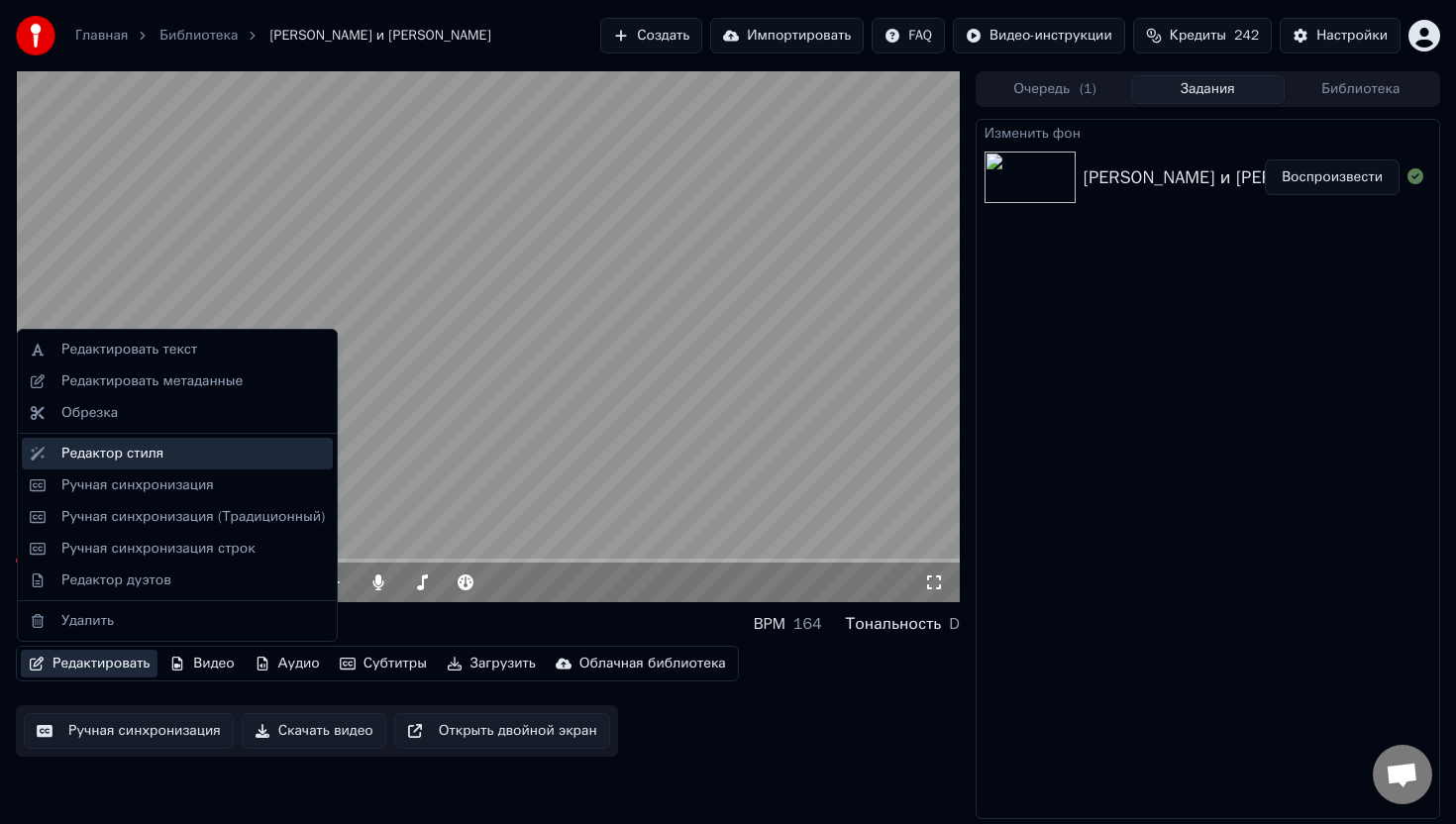 click on "Редактор стиля" at bounding box center (112, 454) 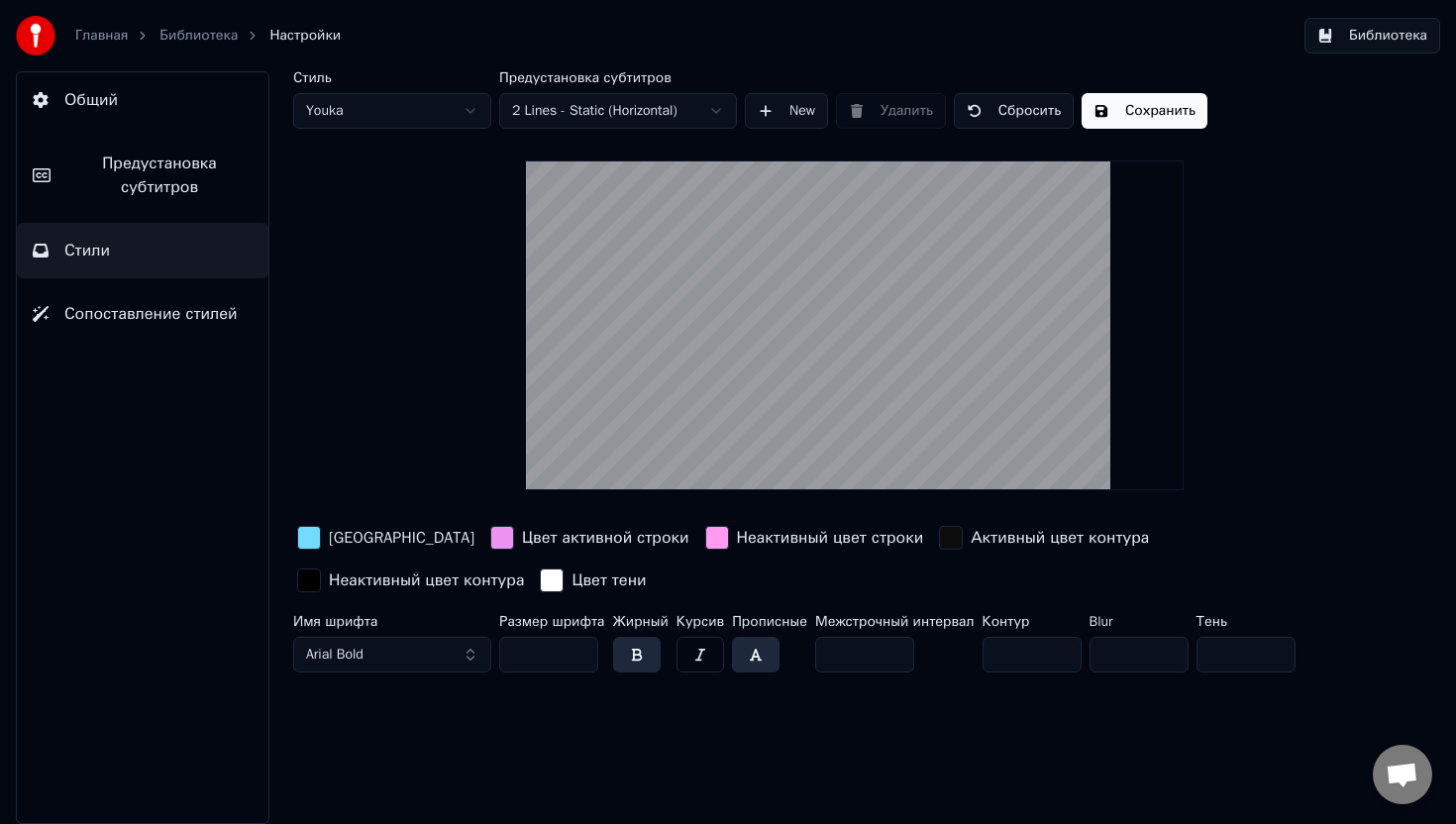 click on "Предустановка субтитров" at bounding box center [159, 175] 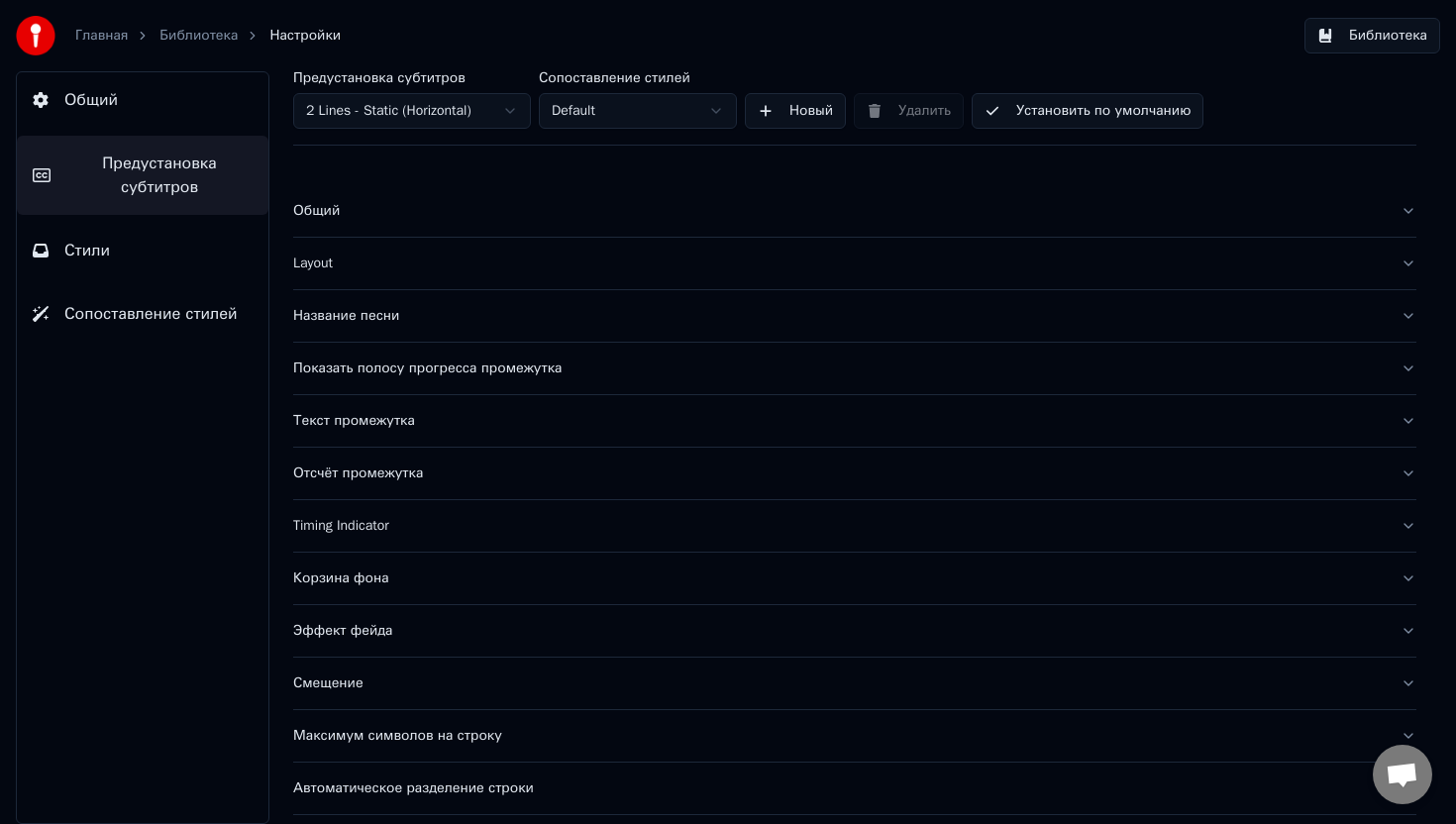 click on "Библиотека" at bounding box center [198, 36] 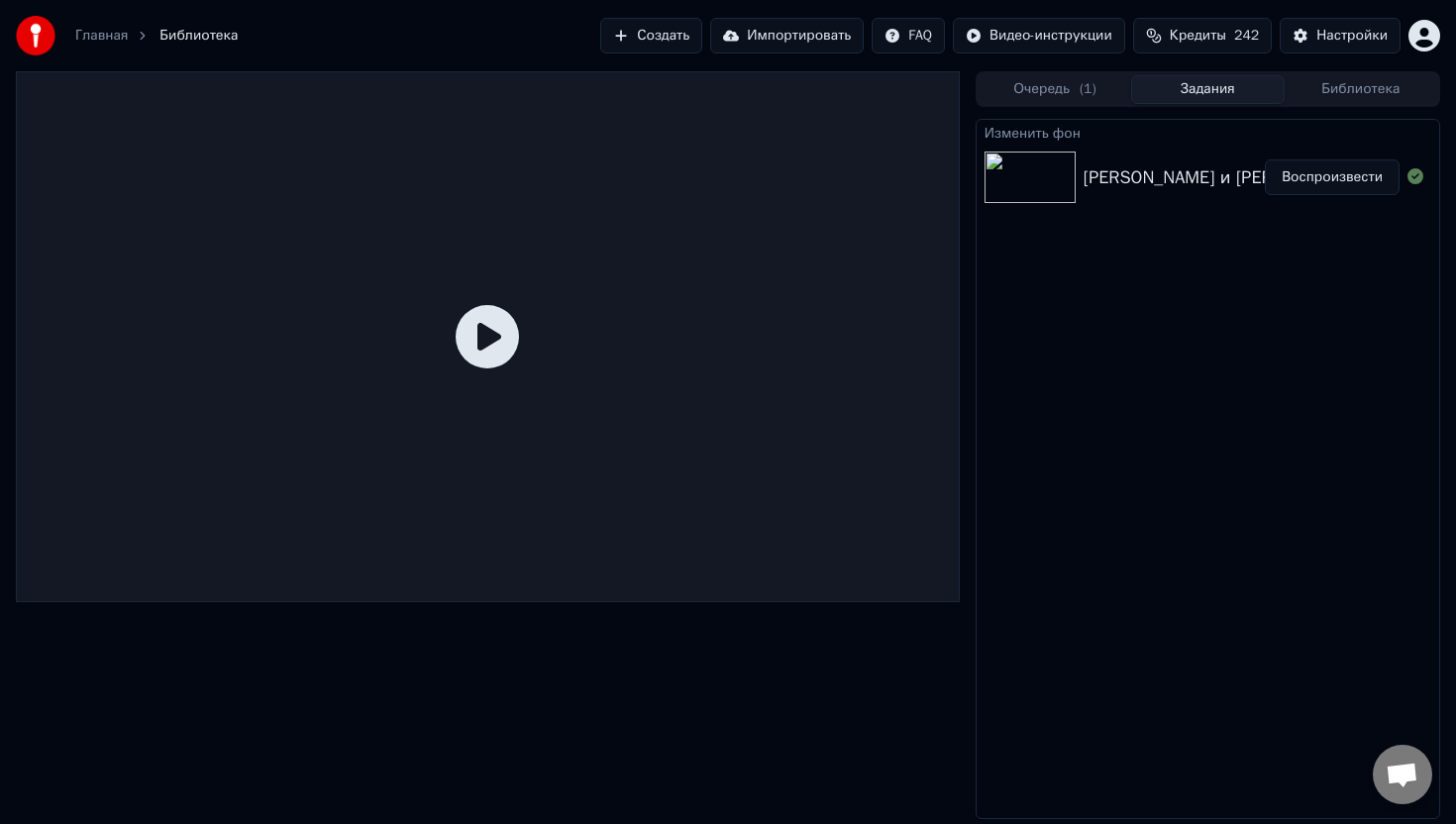 click on "Воспроизвести" at bounding box center [1332, 177] 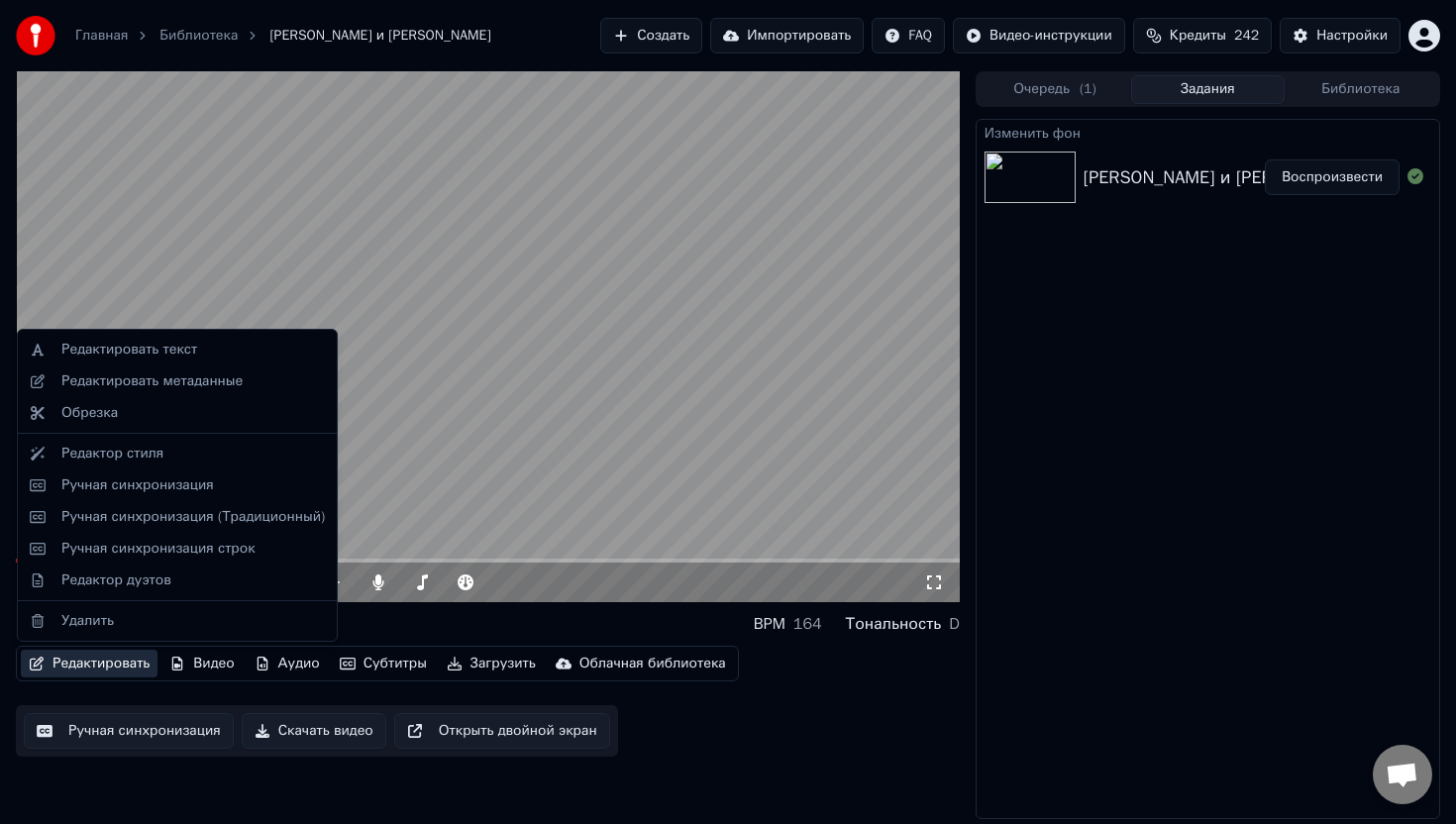 click on "Редактировать" at bounding box center [89, 664] 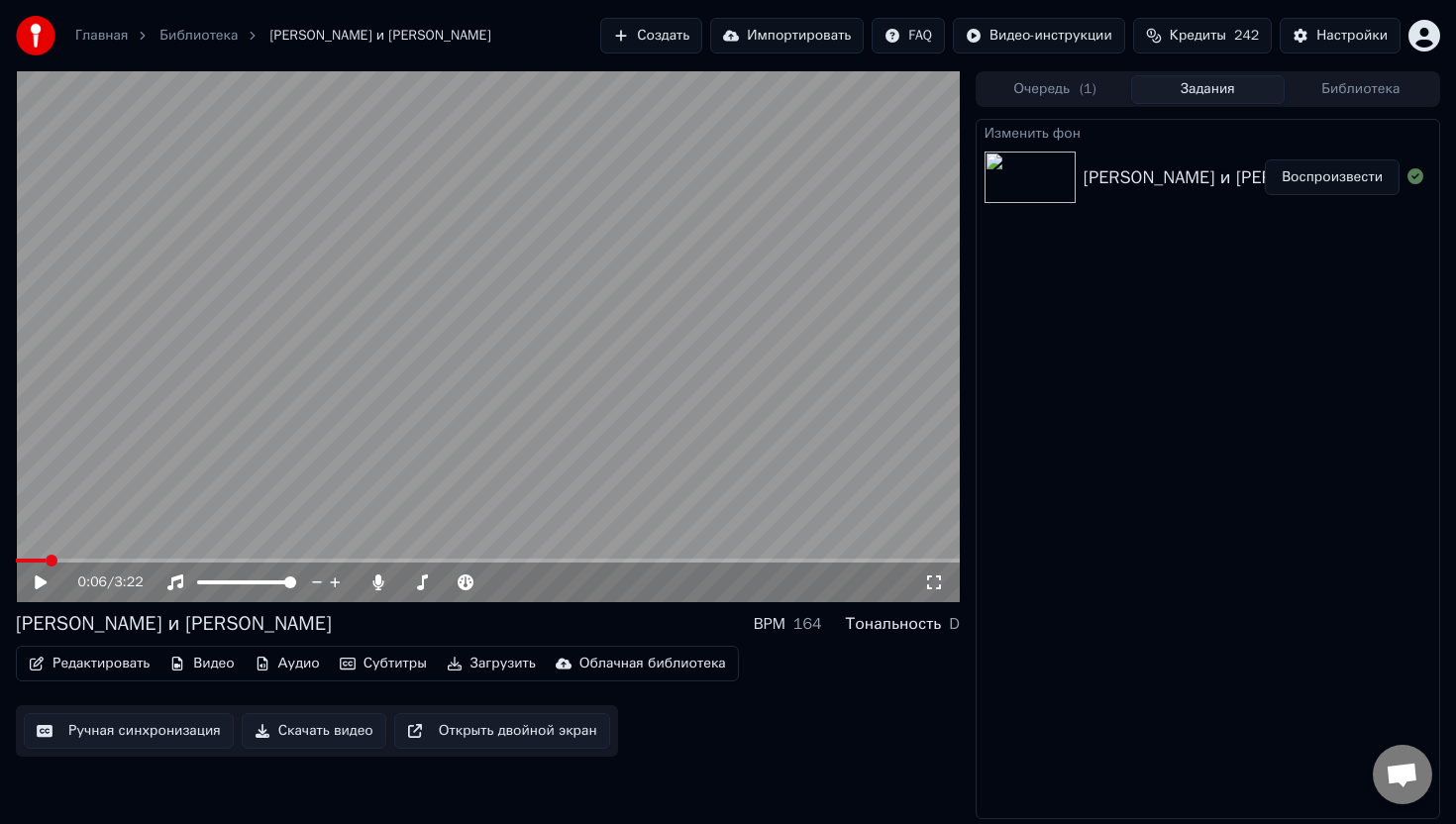 click on "[PERSON_NAME] и [PERSON_NAME]" at bounding box center [173, 624] 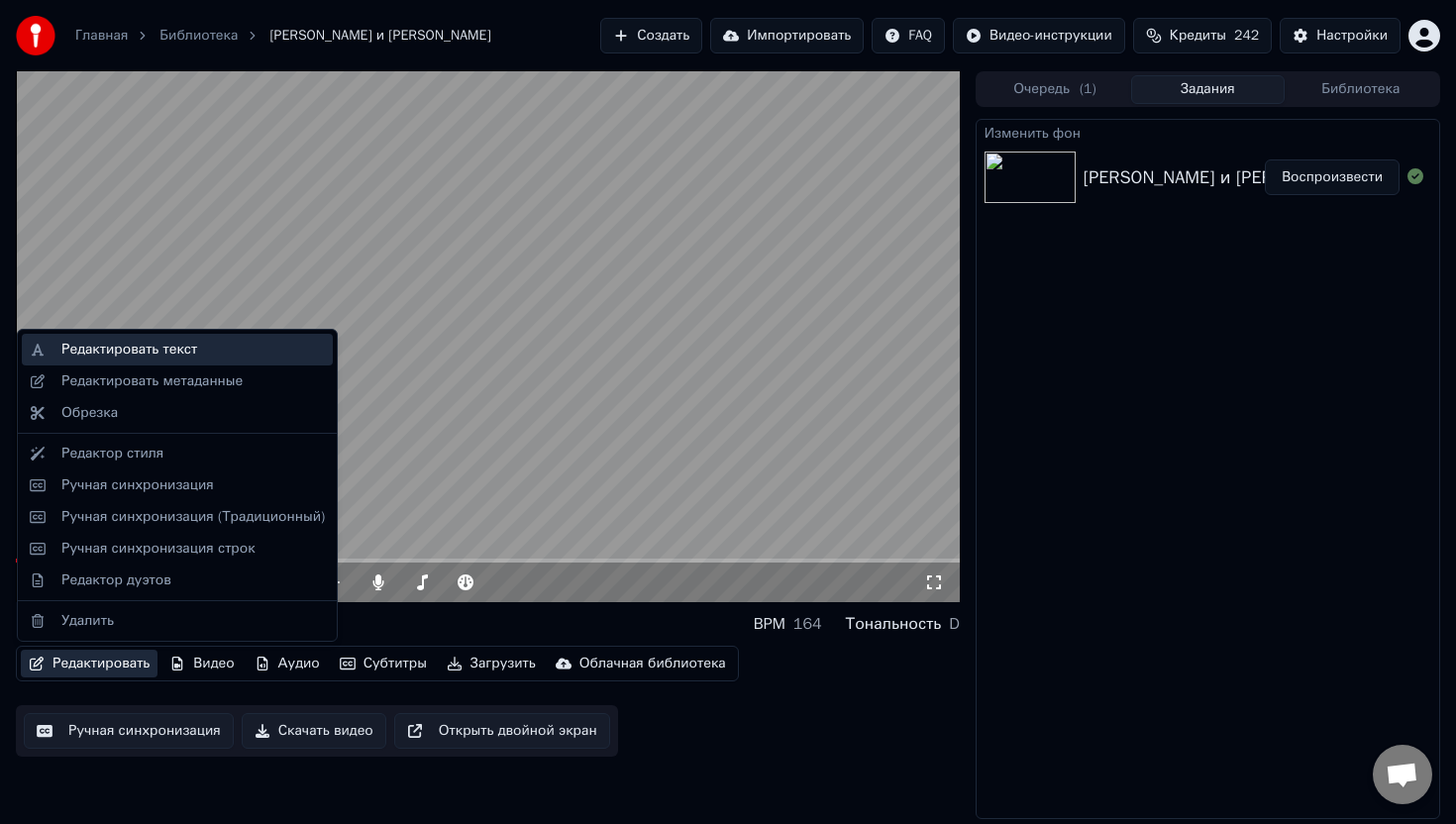 click on "Редактировать текст" at bounding box center (129, 350) 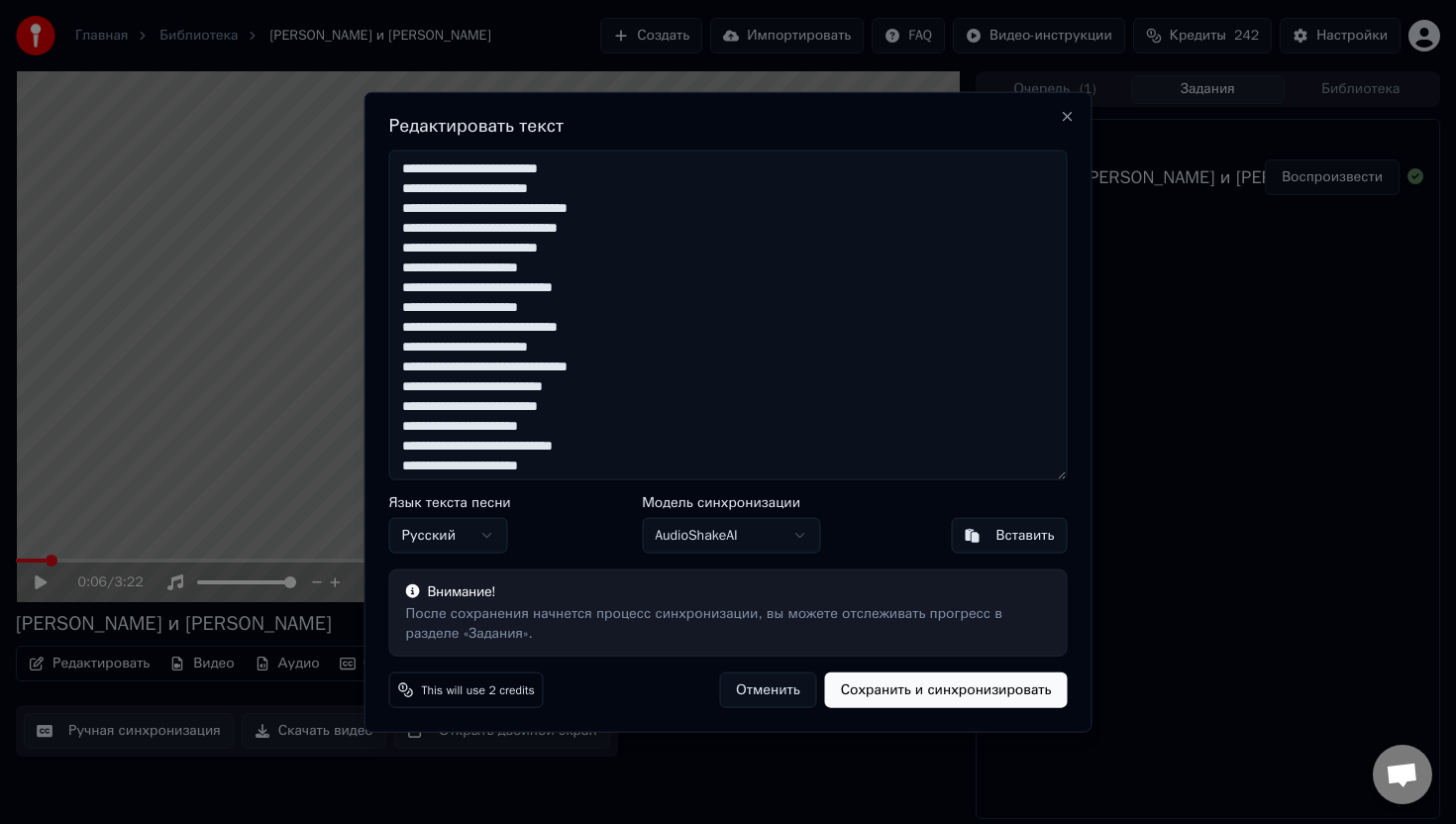 scroll, scrollTop: 163, scrollLeft: 0, axis: vertical 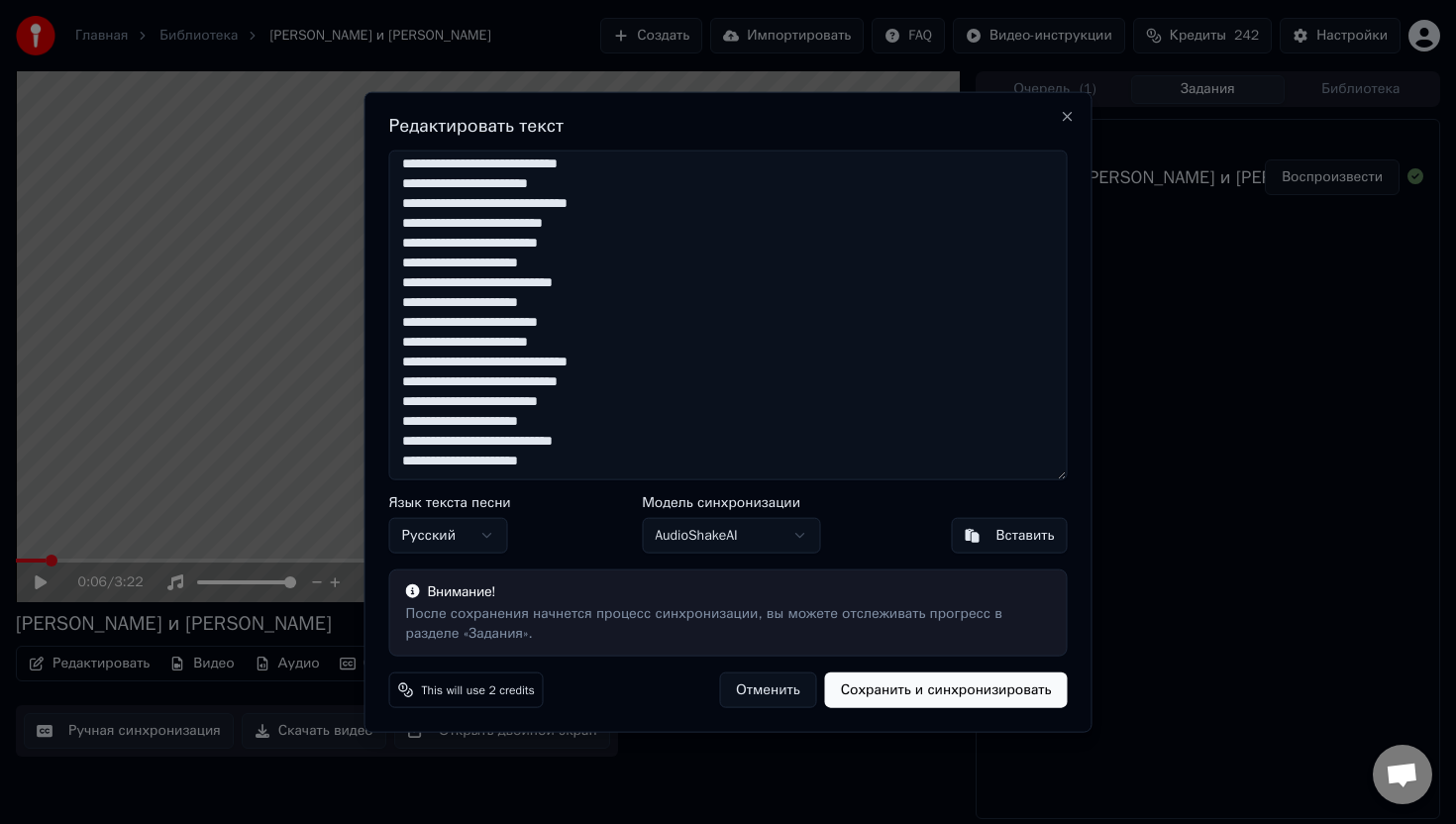 click on "Отменить" at bounding box center [768, 689] 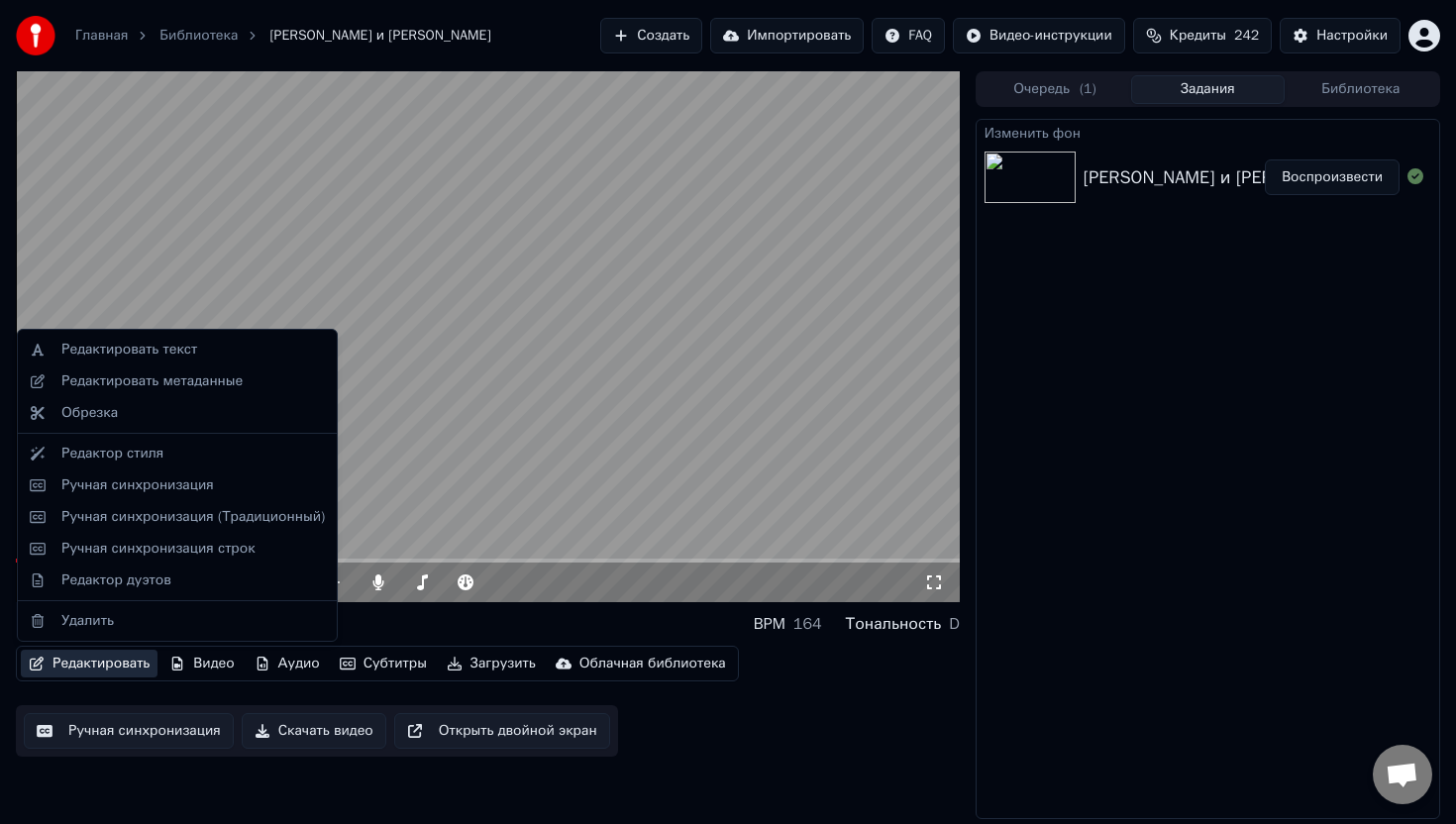 click on "Редактировать" at bounding box center (89, 664) 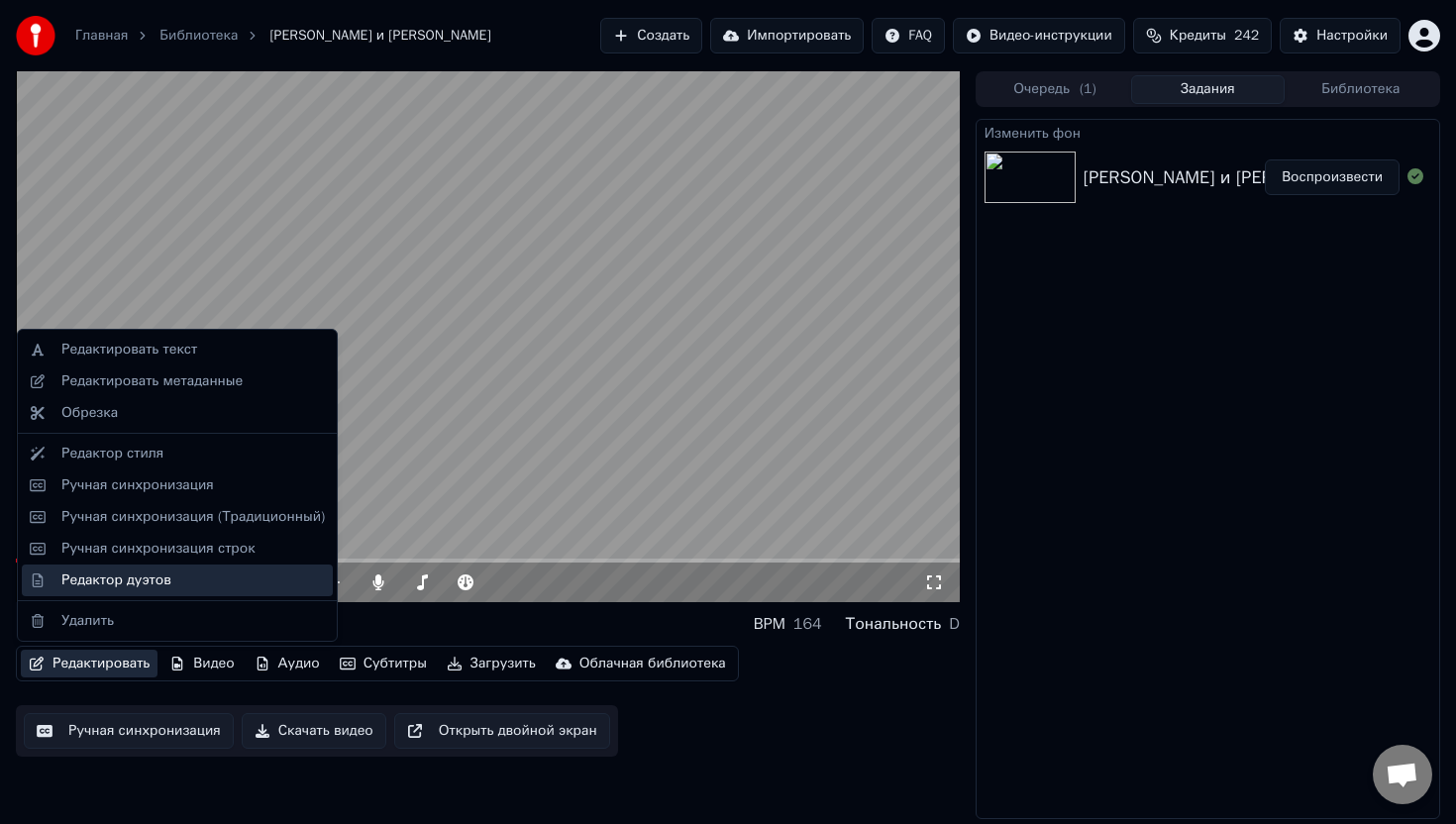 click on "Редактор дуэтов" at bounding box center (116, 580) 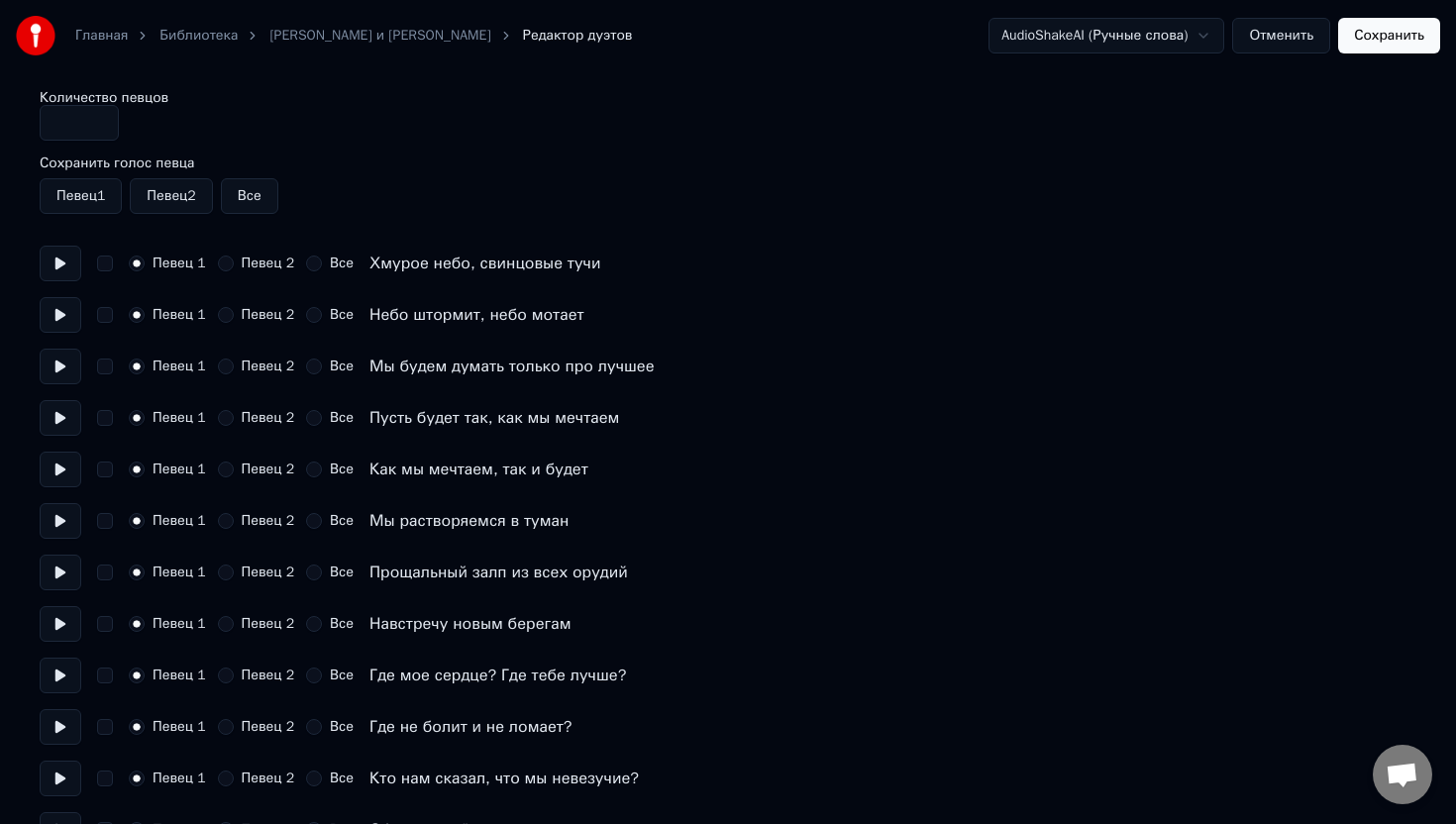 click on "[PERSON_NAME] и [PERSON_NAME]" at bounding box center (379, 36) 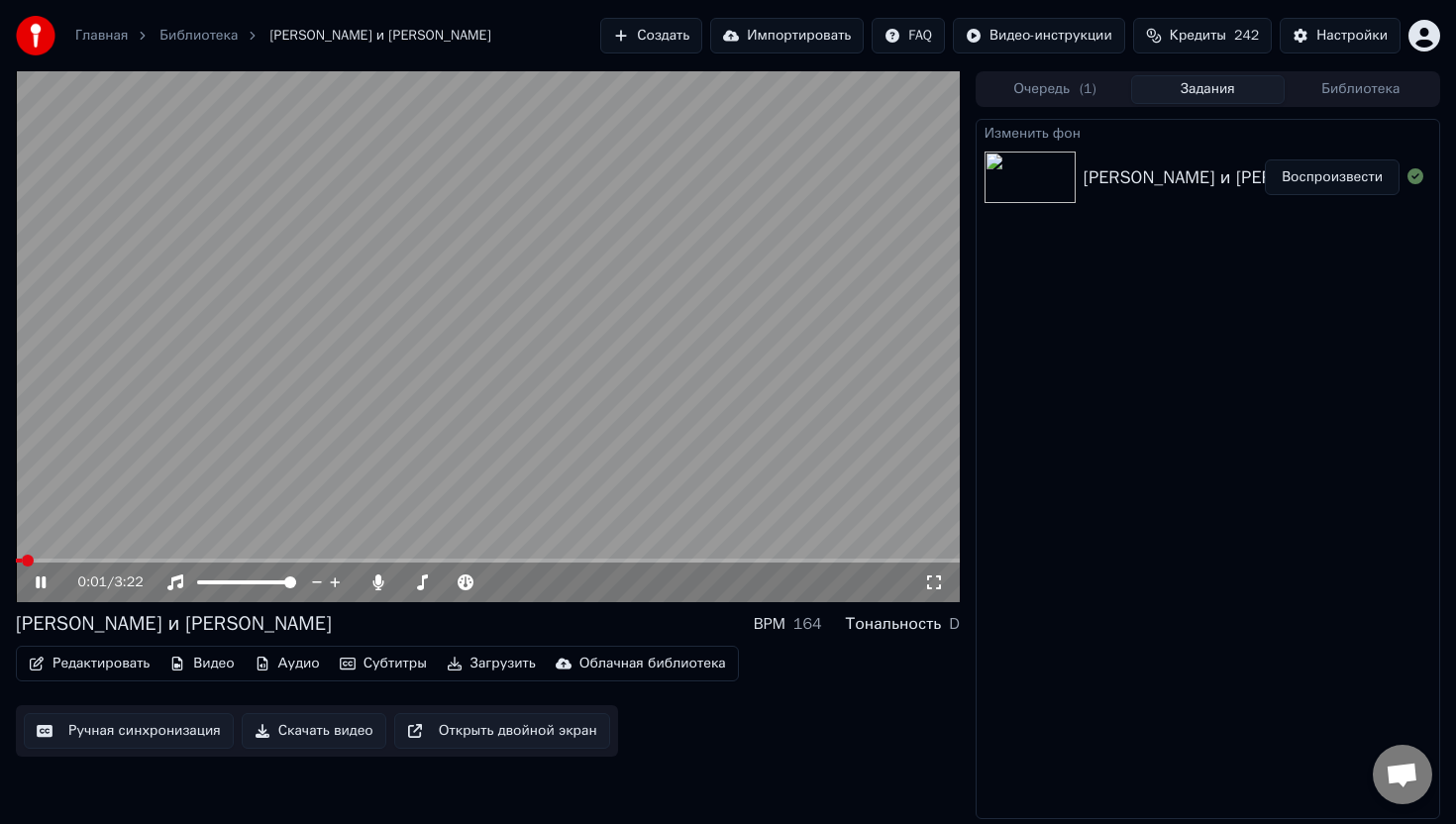 click at bounding box center [487, 337] 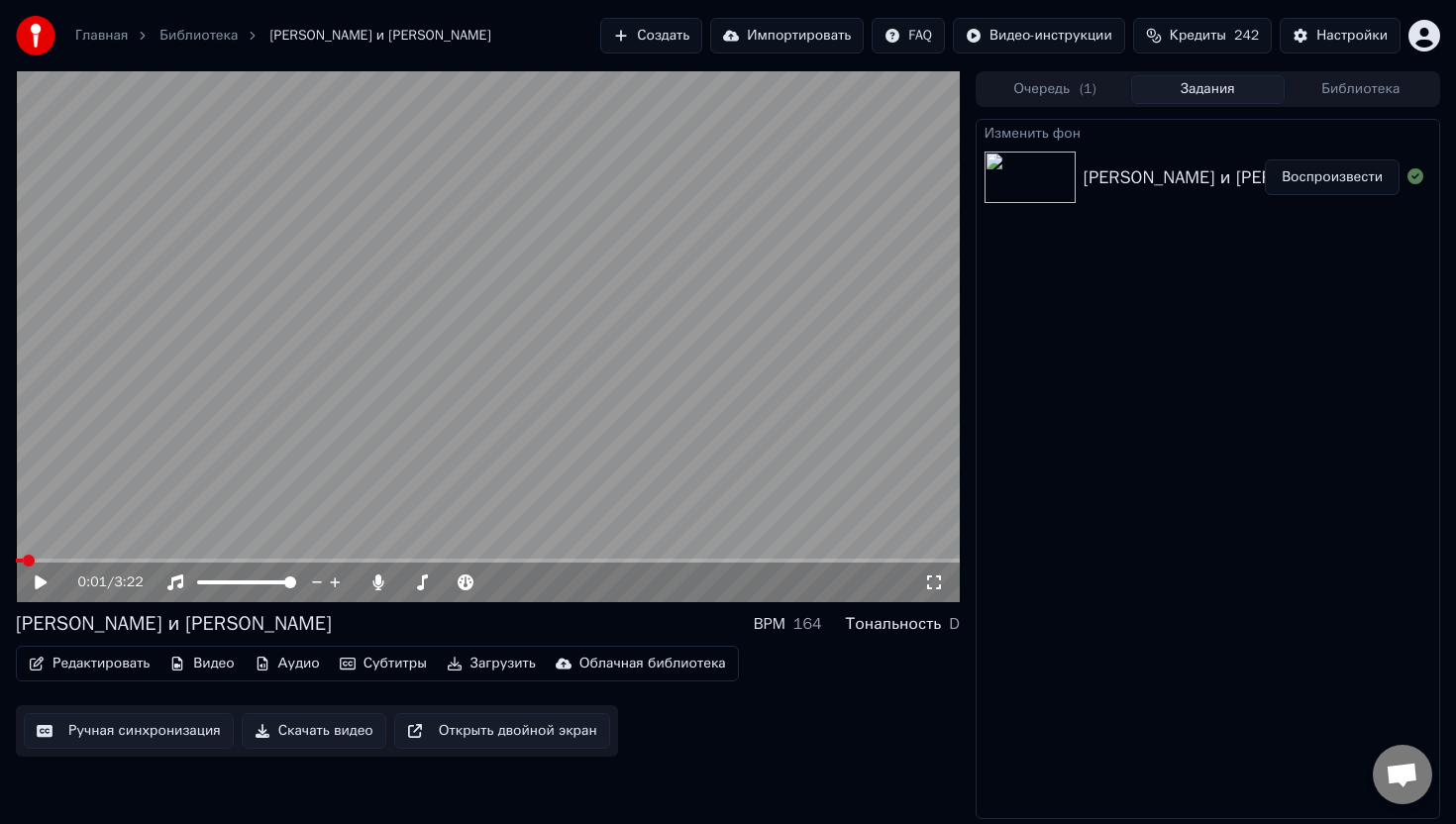 click at bounding box center [487, 337] 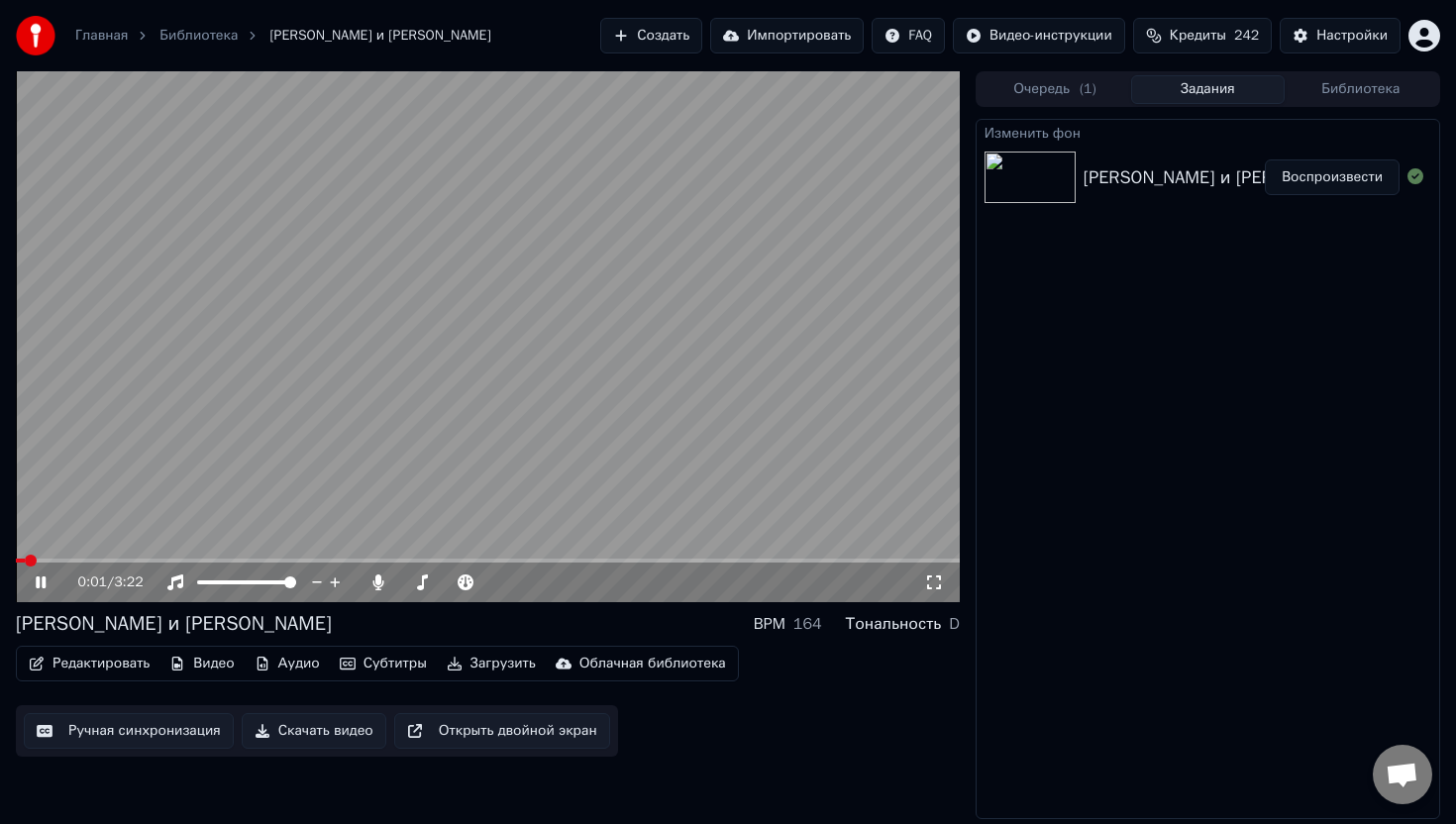 click at bounding box center (487, 337) 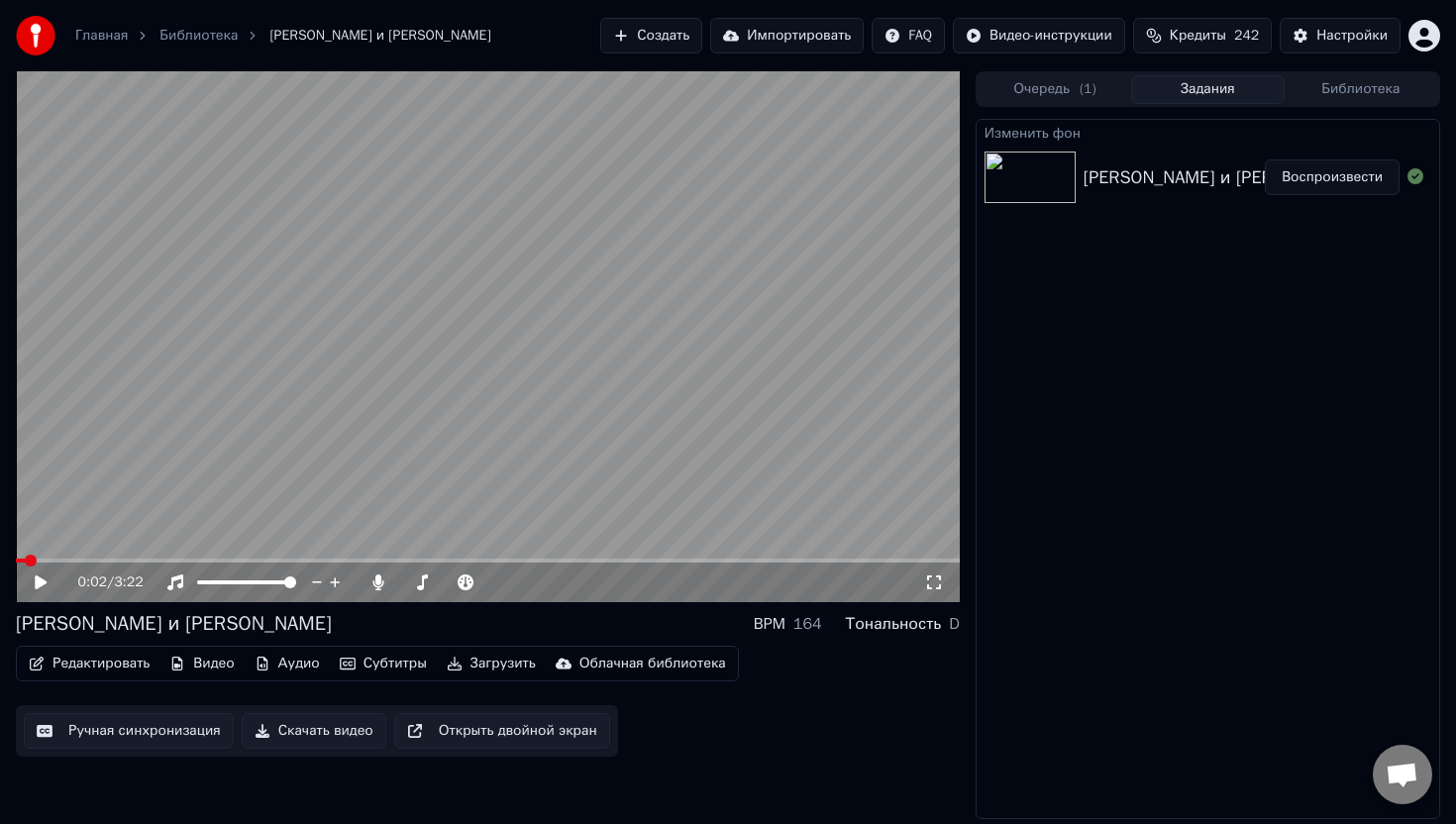 click on "[PERSON_NAME] и [PERSON_NAME]" at bounding box center [1225, 177] 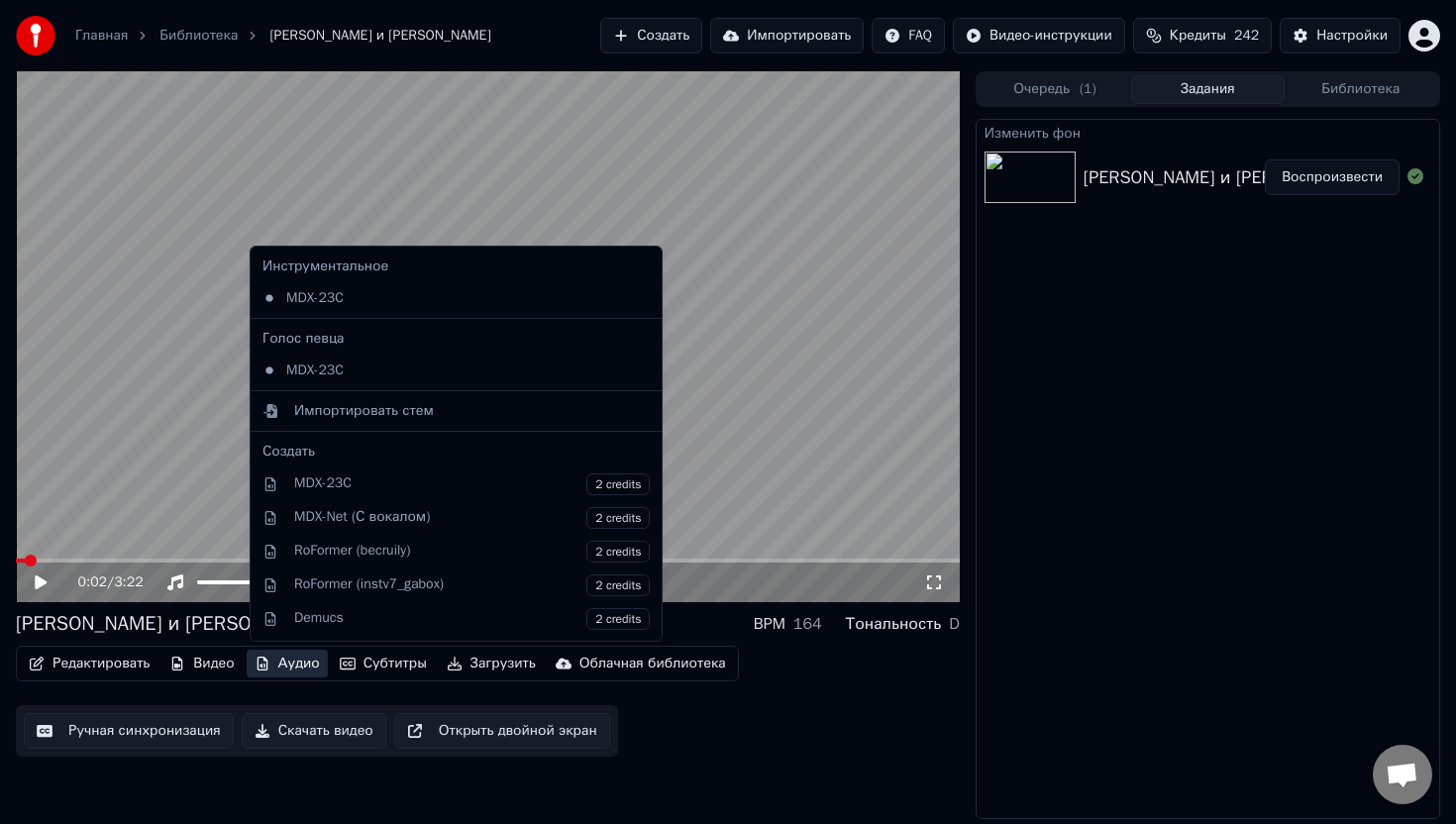 click on "Аудио" at bounding box center (287, 664) 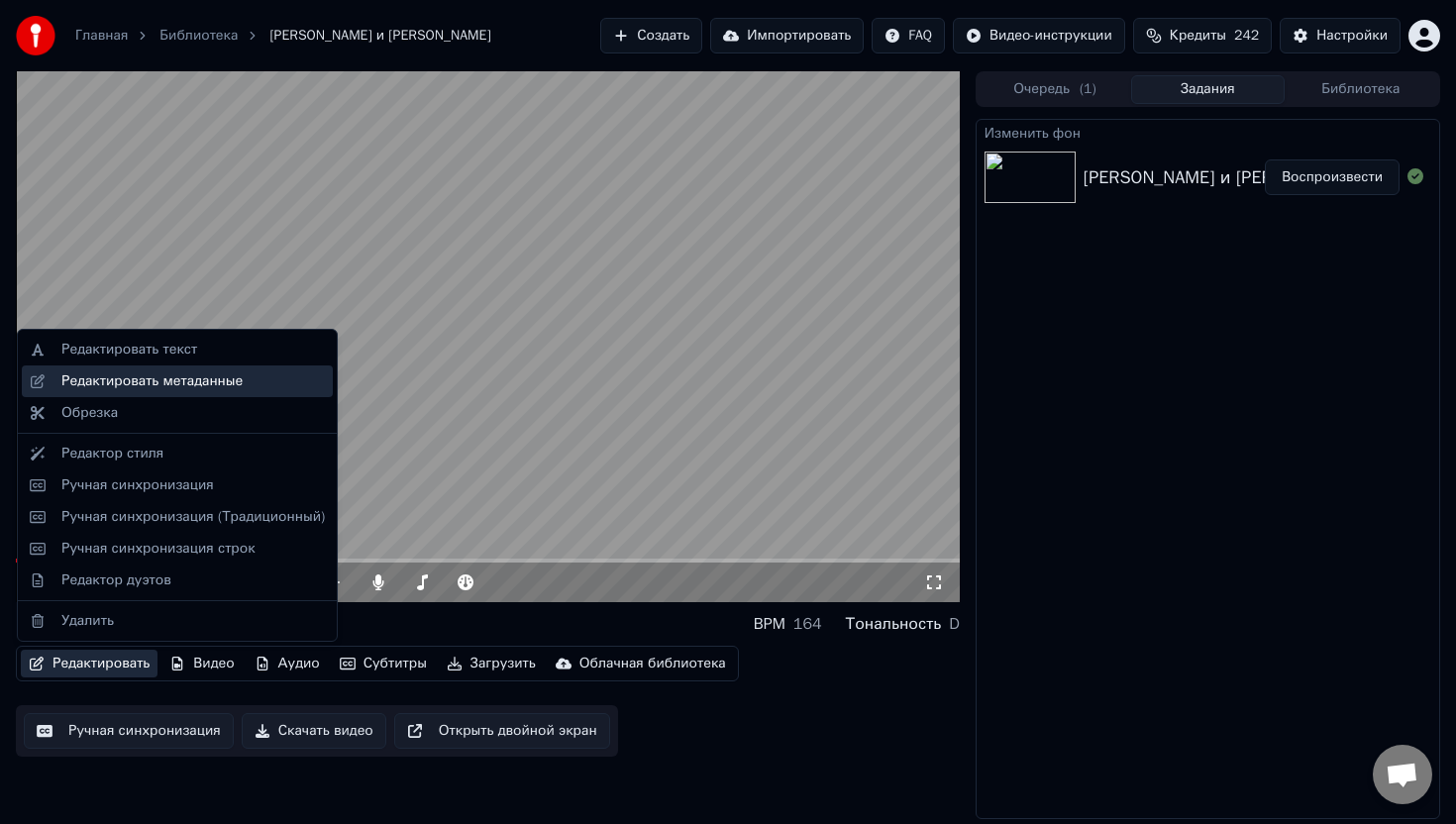 click on "Редактировать метаданные" at bounding box center (152, 381) 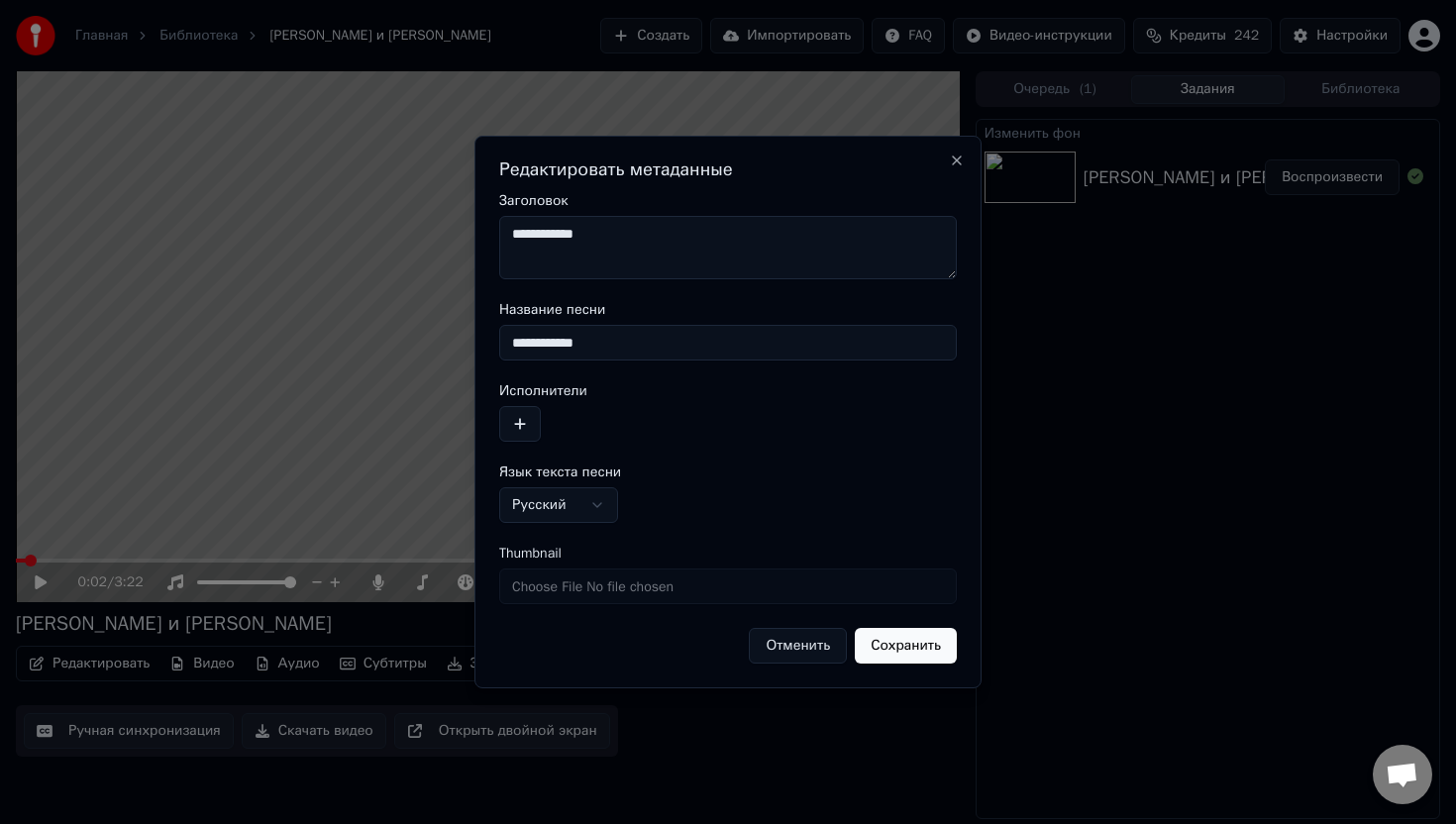 drag, startPoint x: 645, startPoint y: 230, endPoint x: 490, endPoint y: 230, distance: 155 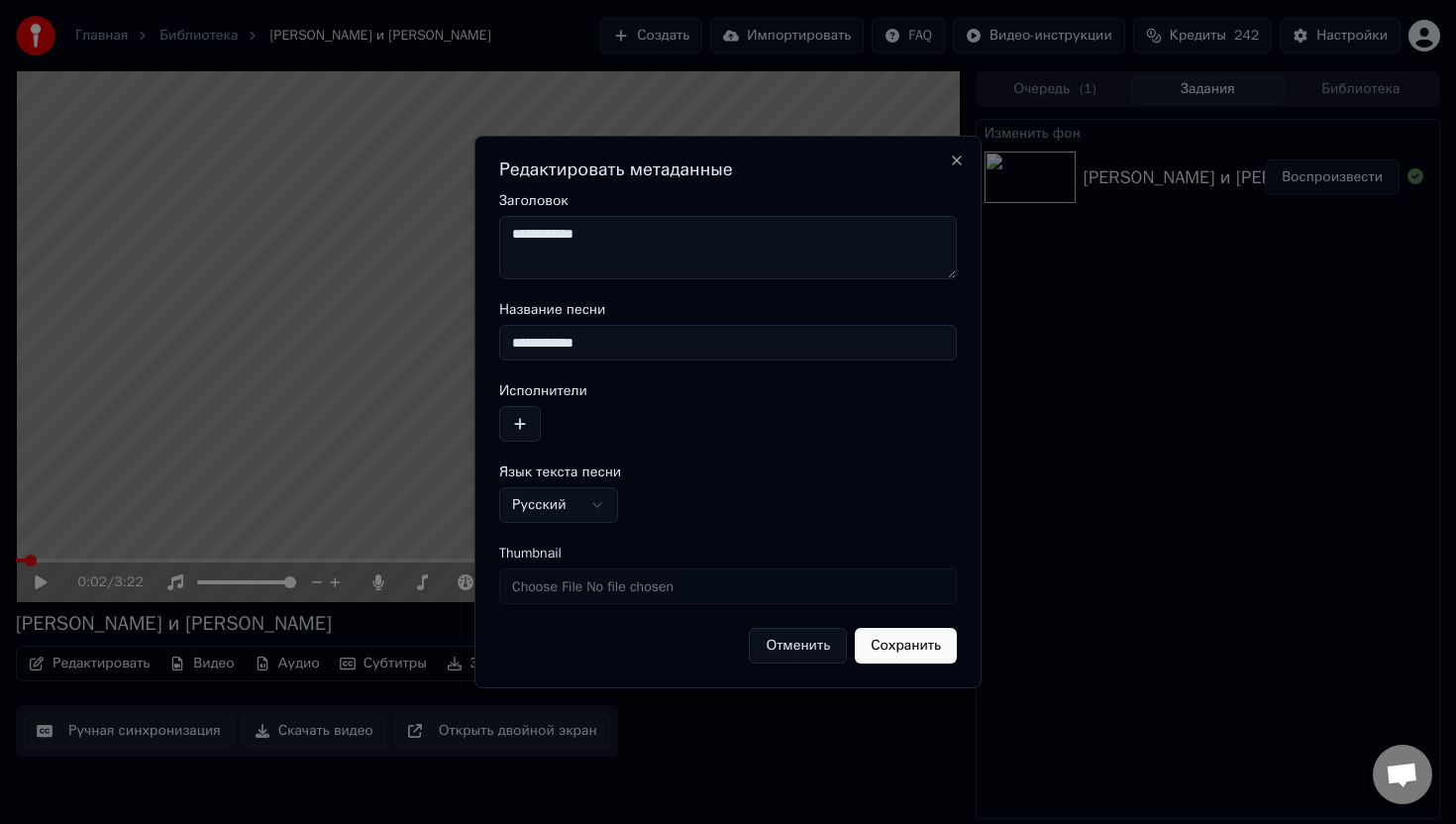 click on "**********" at bounding box center [728, 412] 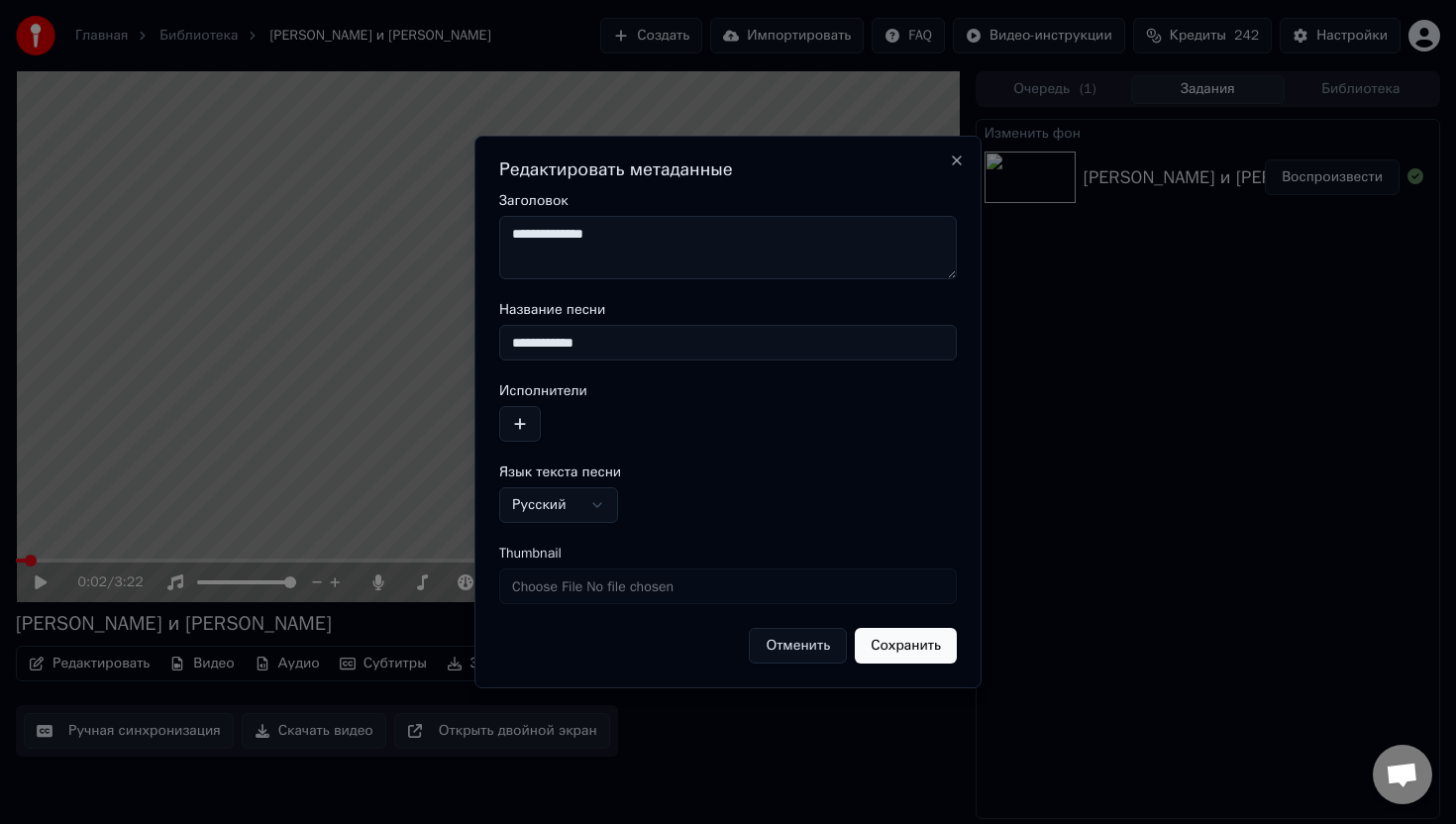 type on "**********" 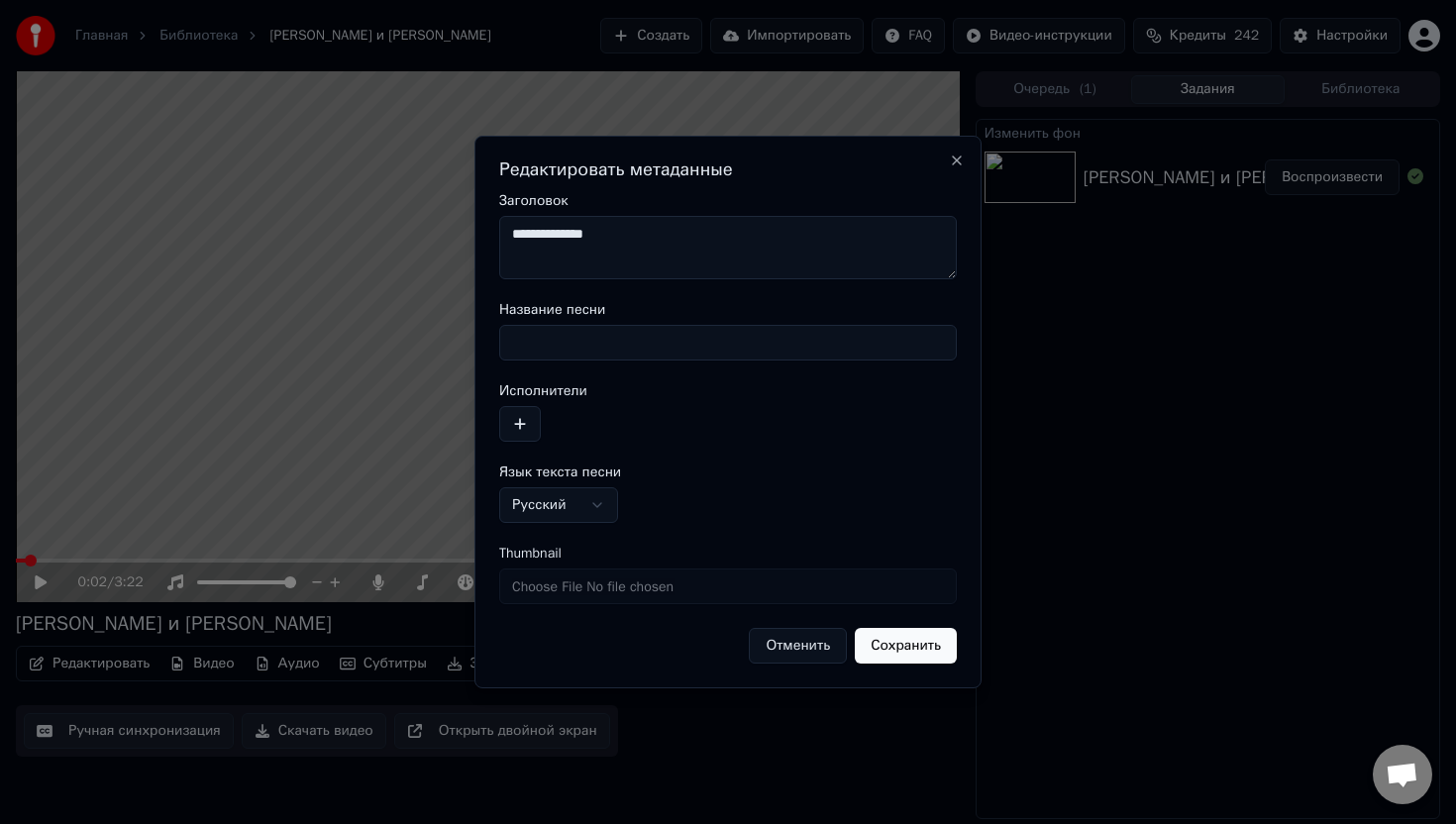 type 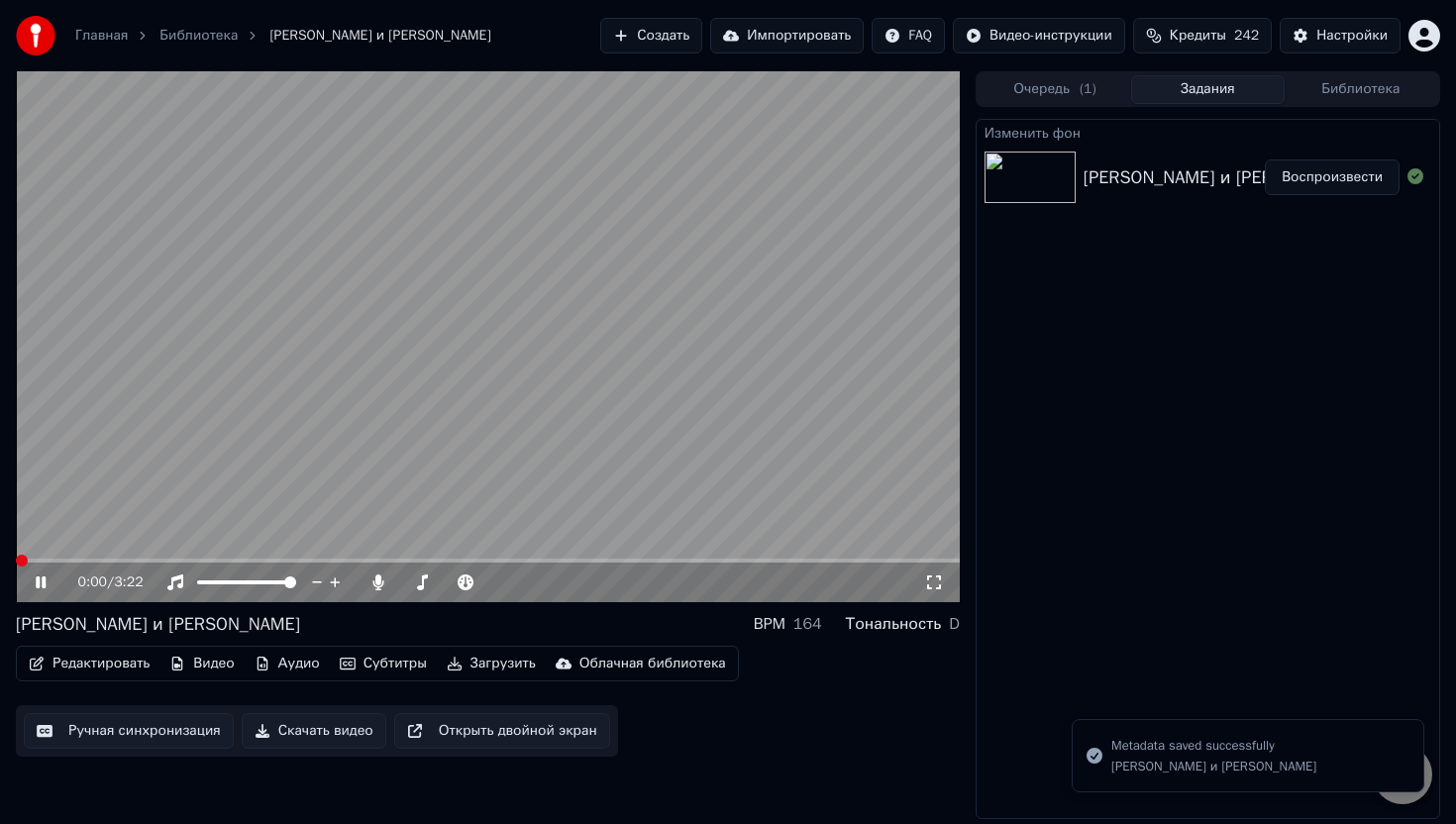 click on "0:00  /  3:22 [PERSON_NAME] и [PERSON_NAME] BPM 164 Тональность D Редактировать Видео Аудио Субтитры Загрузить Облачная библиотека Ручная синхронизация Скачать видео Открыть двойной экран Очередь ( 1 ) Задания Библиотека Изменить [PERSON_NAME] и [PERSON_NAME]" at bounding box center [728, 445] 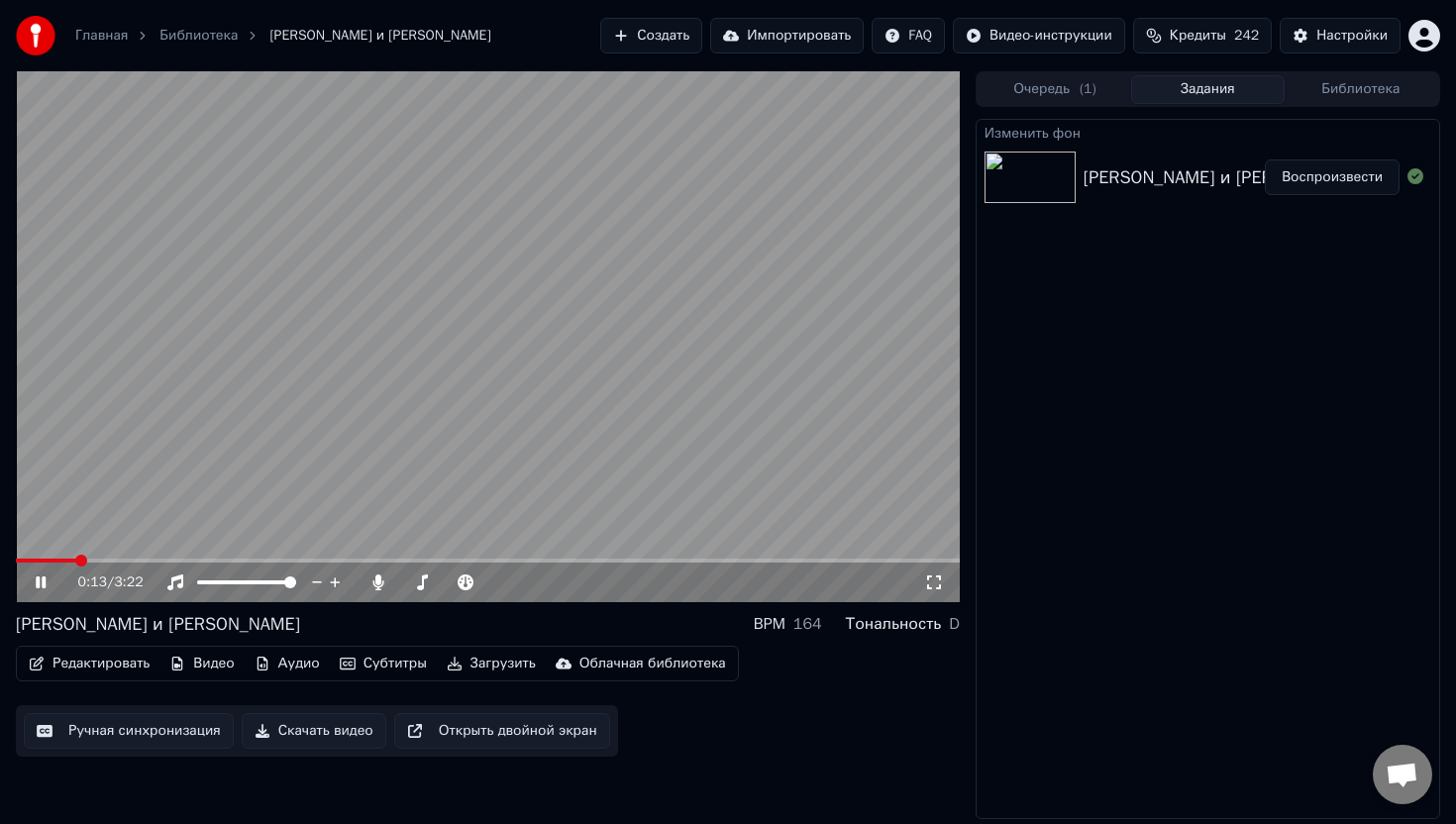 click at bounding box center [81, 561] 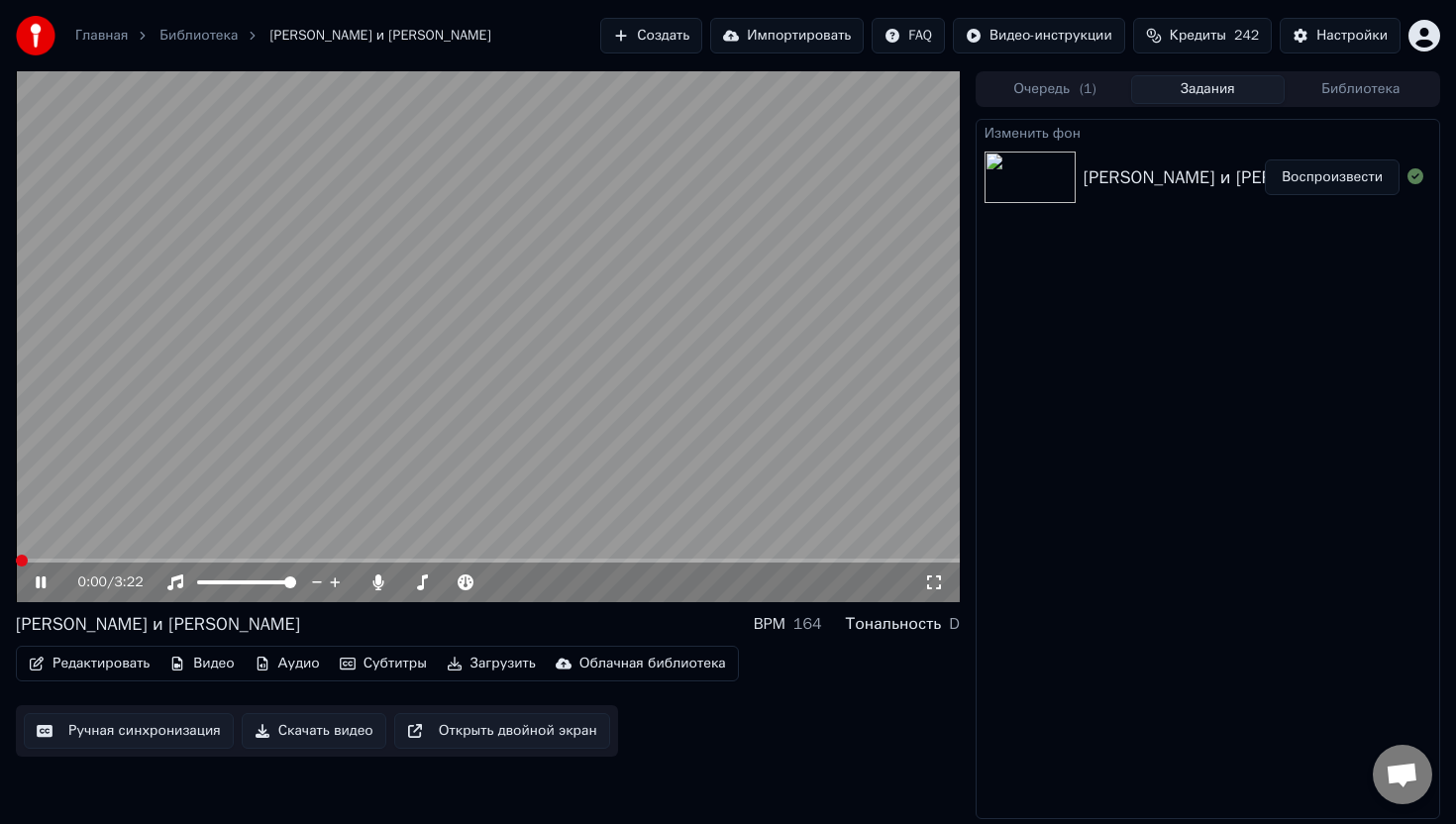 click at bounding box center [22, 561] 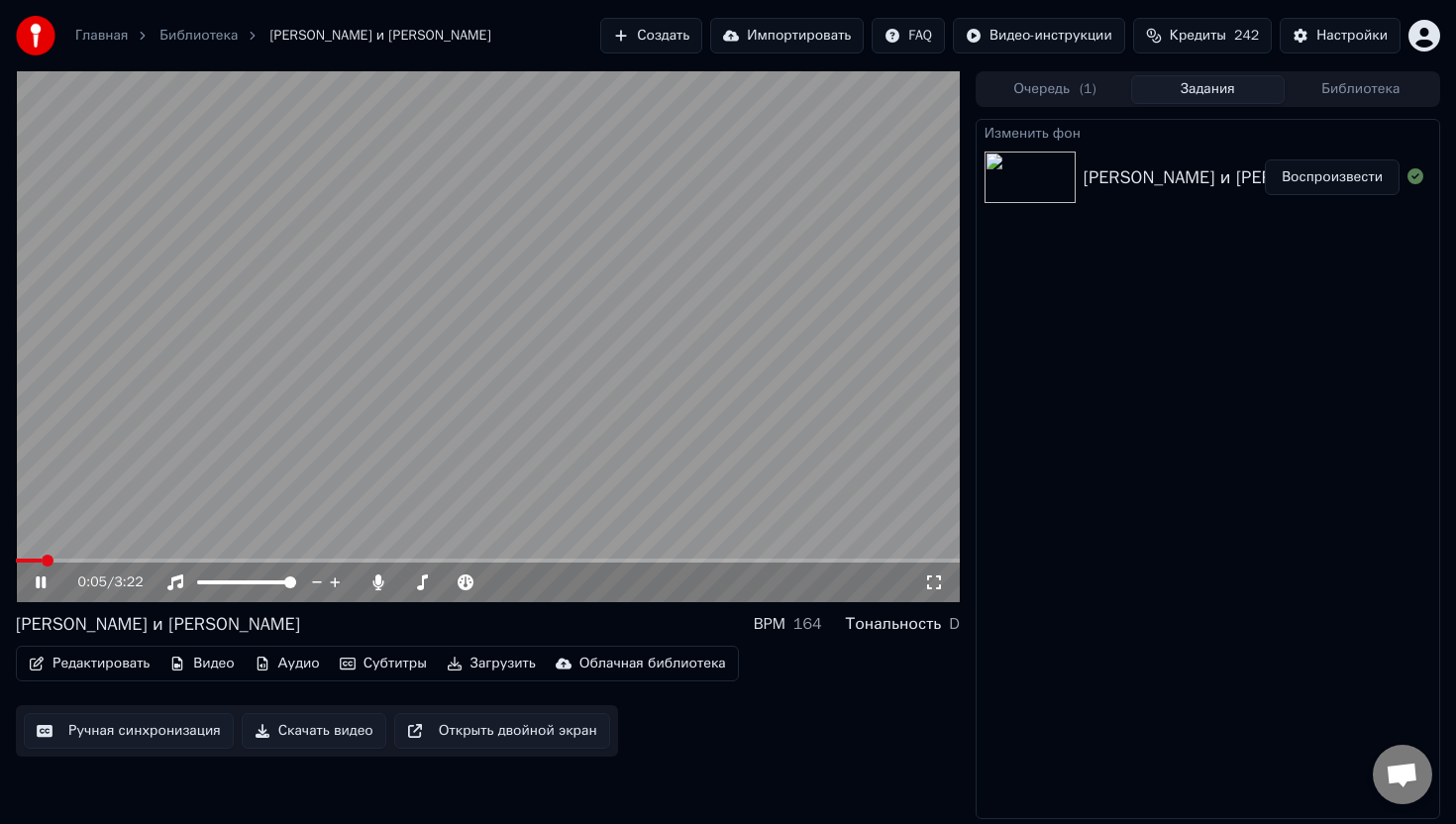 click 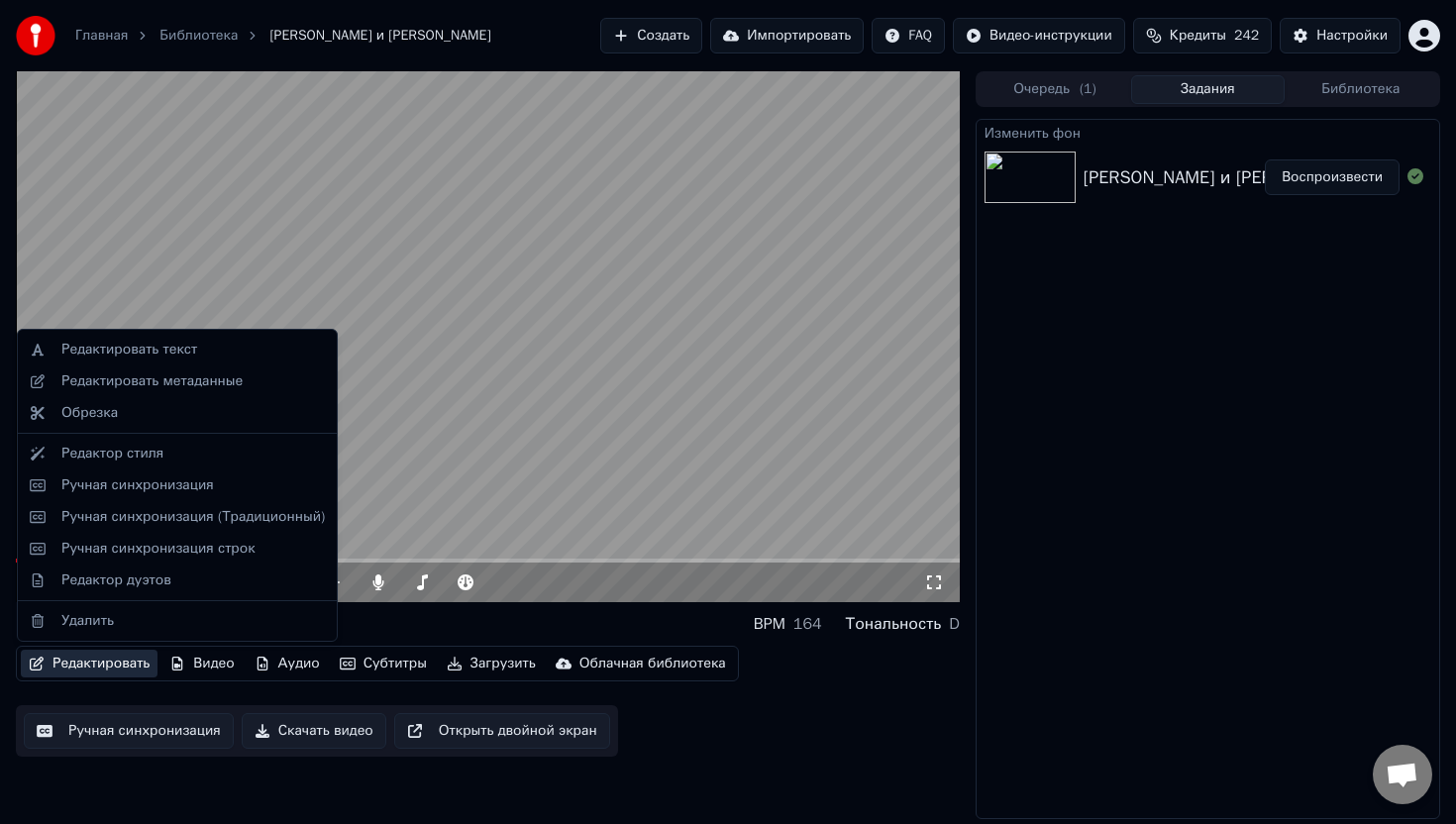 click on "Редактировать" at bounding box center (89, 664) 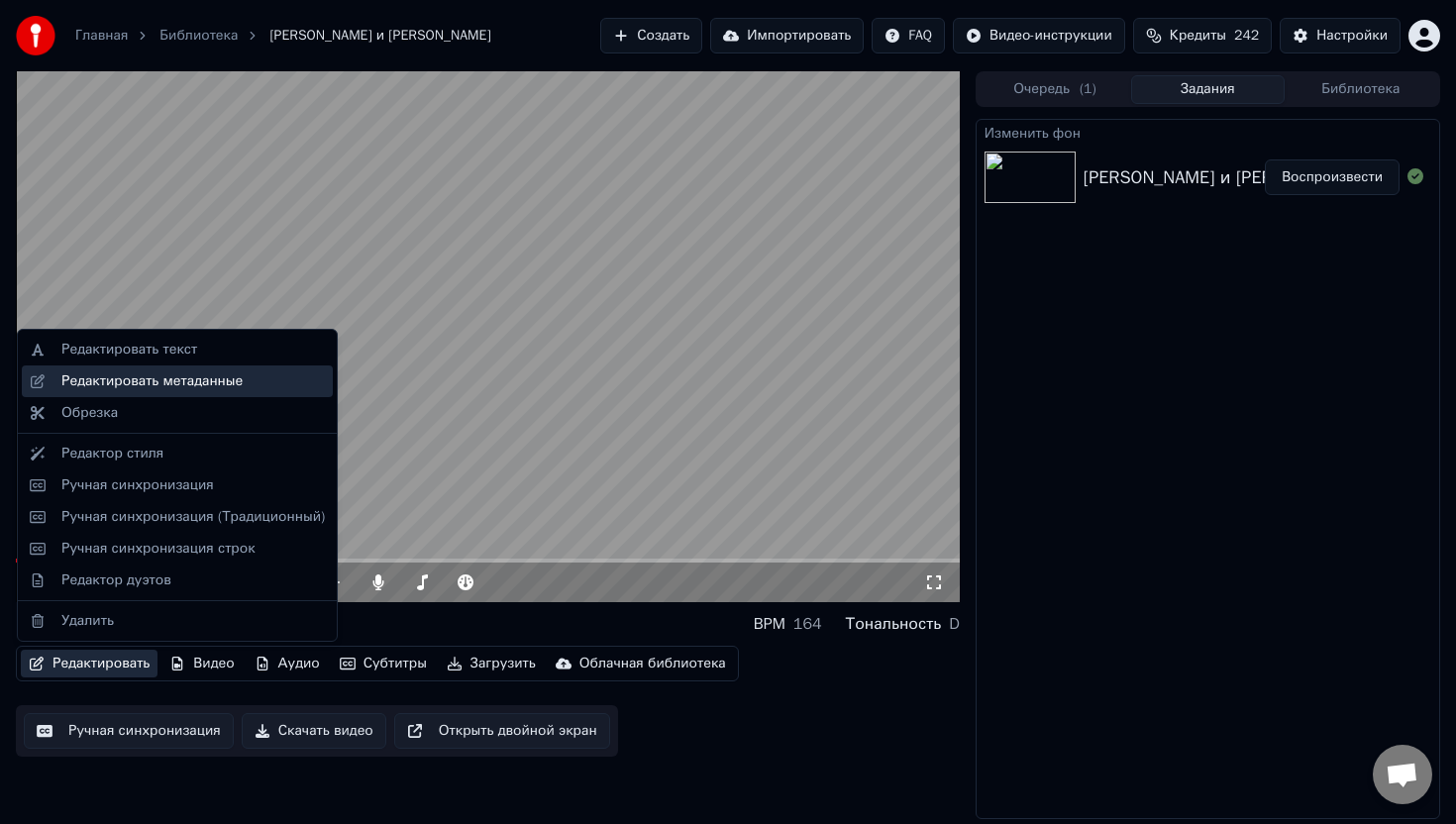 click on "Редактировать метаданные" at bounding box center [152, 381] 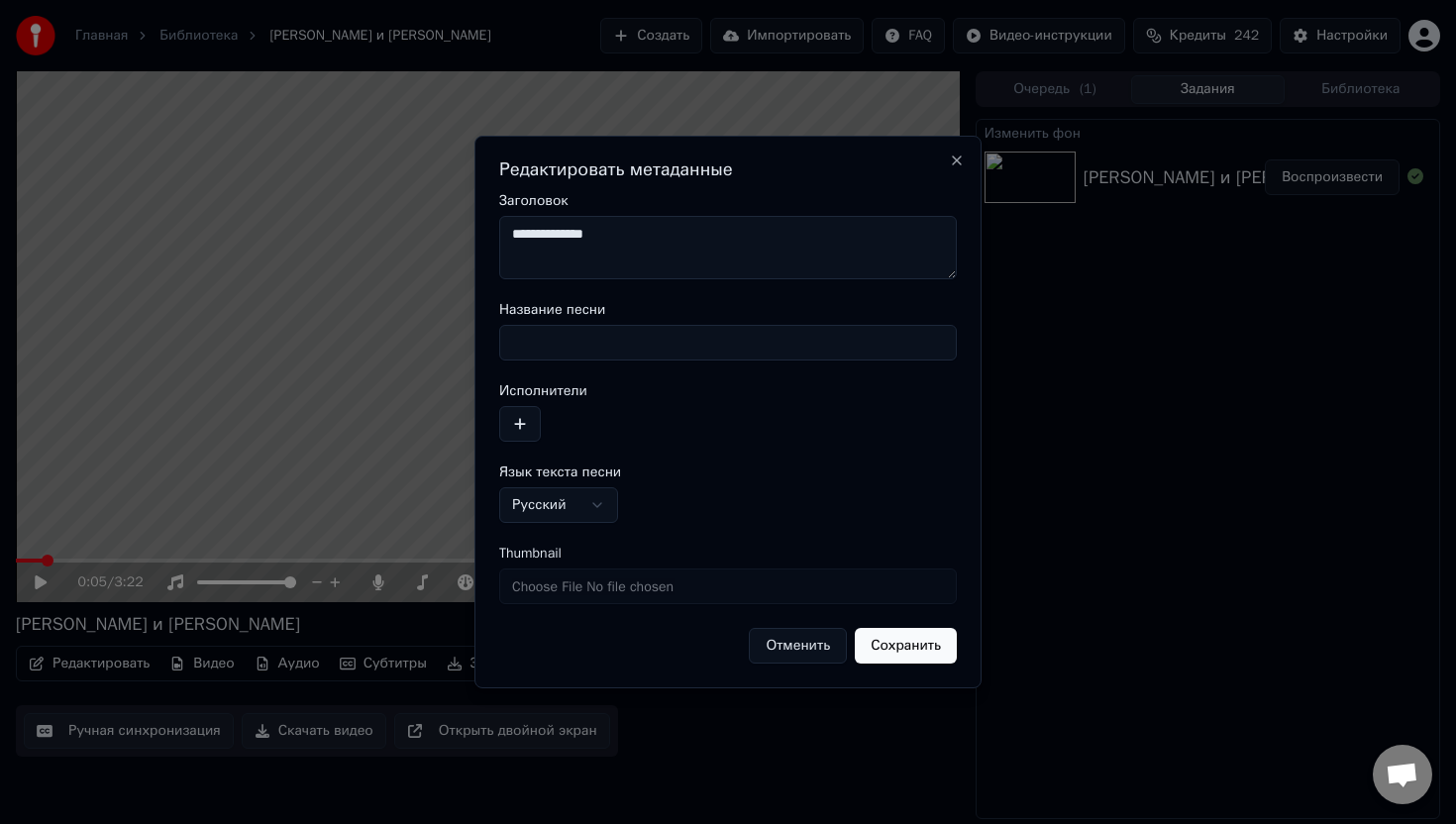 click on "**********" at bounding box center (728, 248) 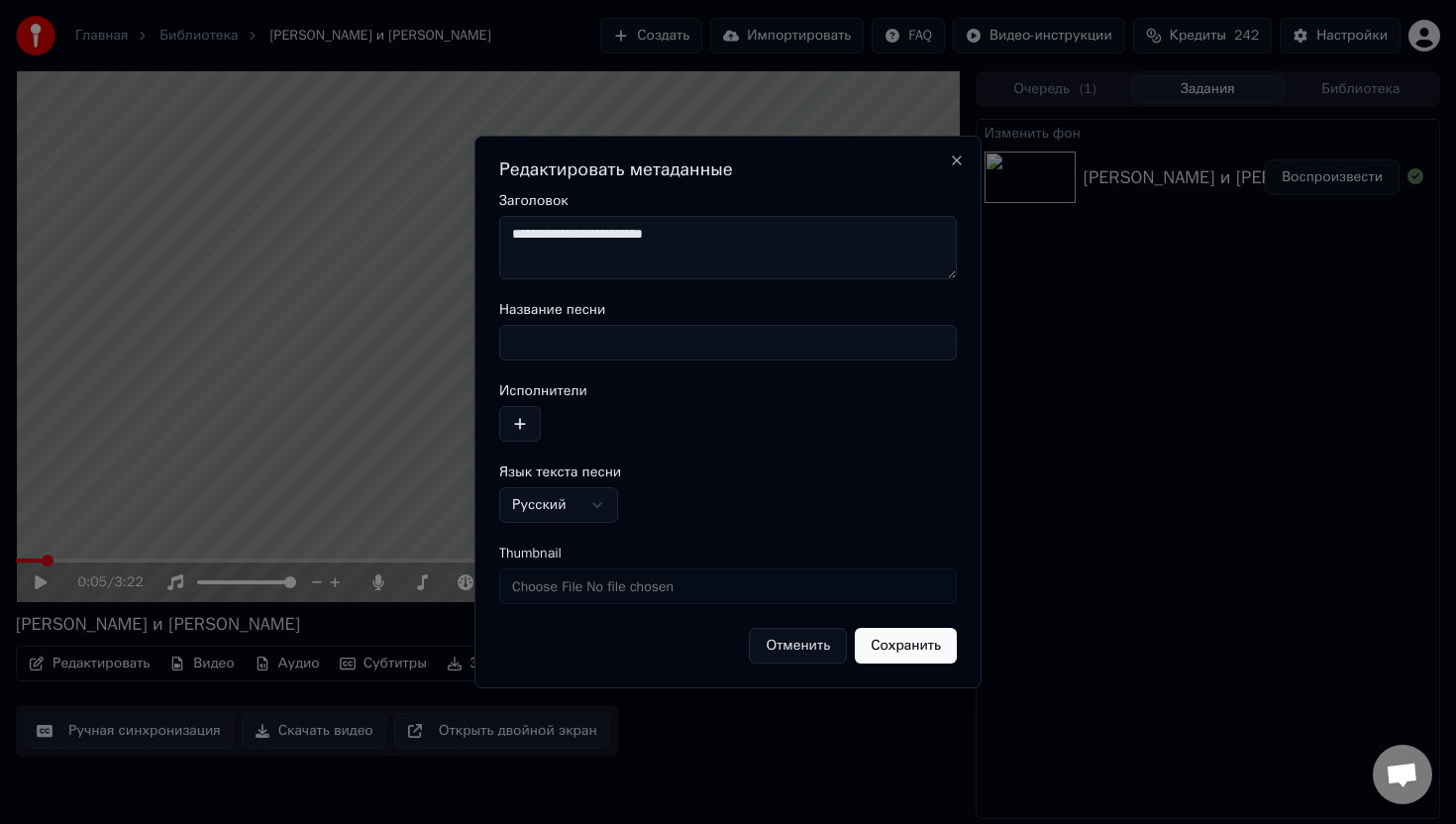 type on "**********" 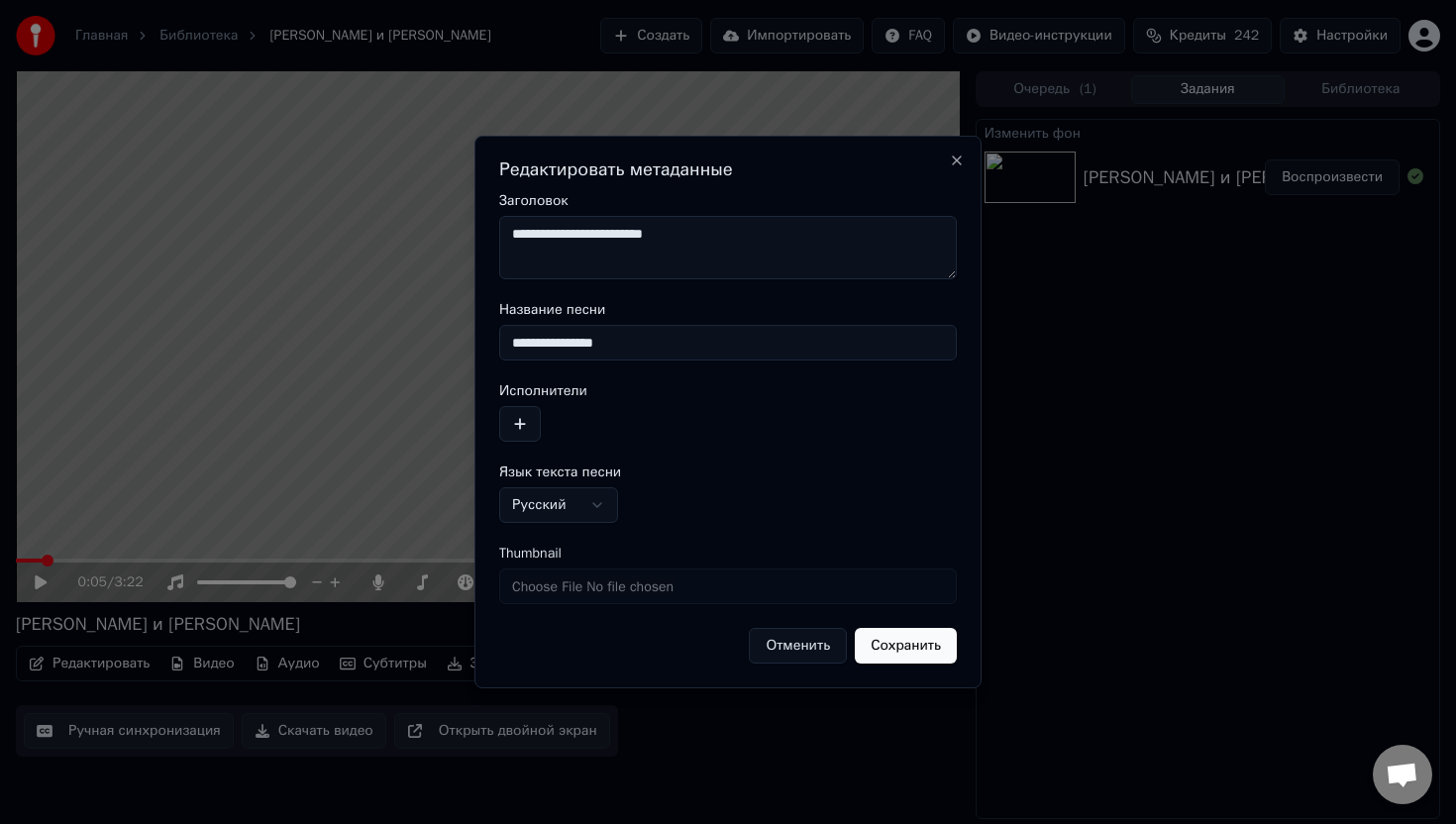 click on "**********" at bounding box center (728, 343) 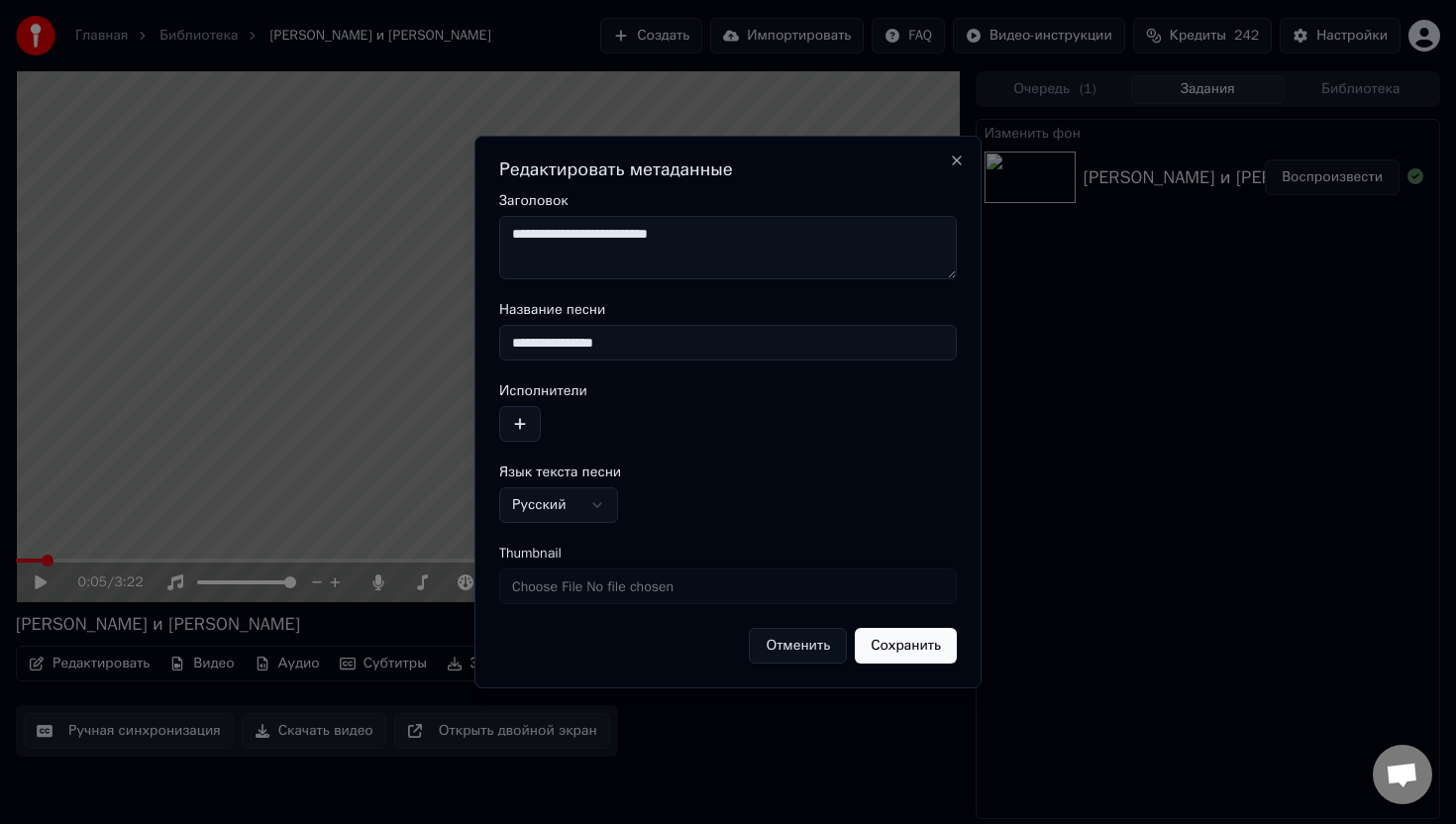 type on "**********" 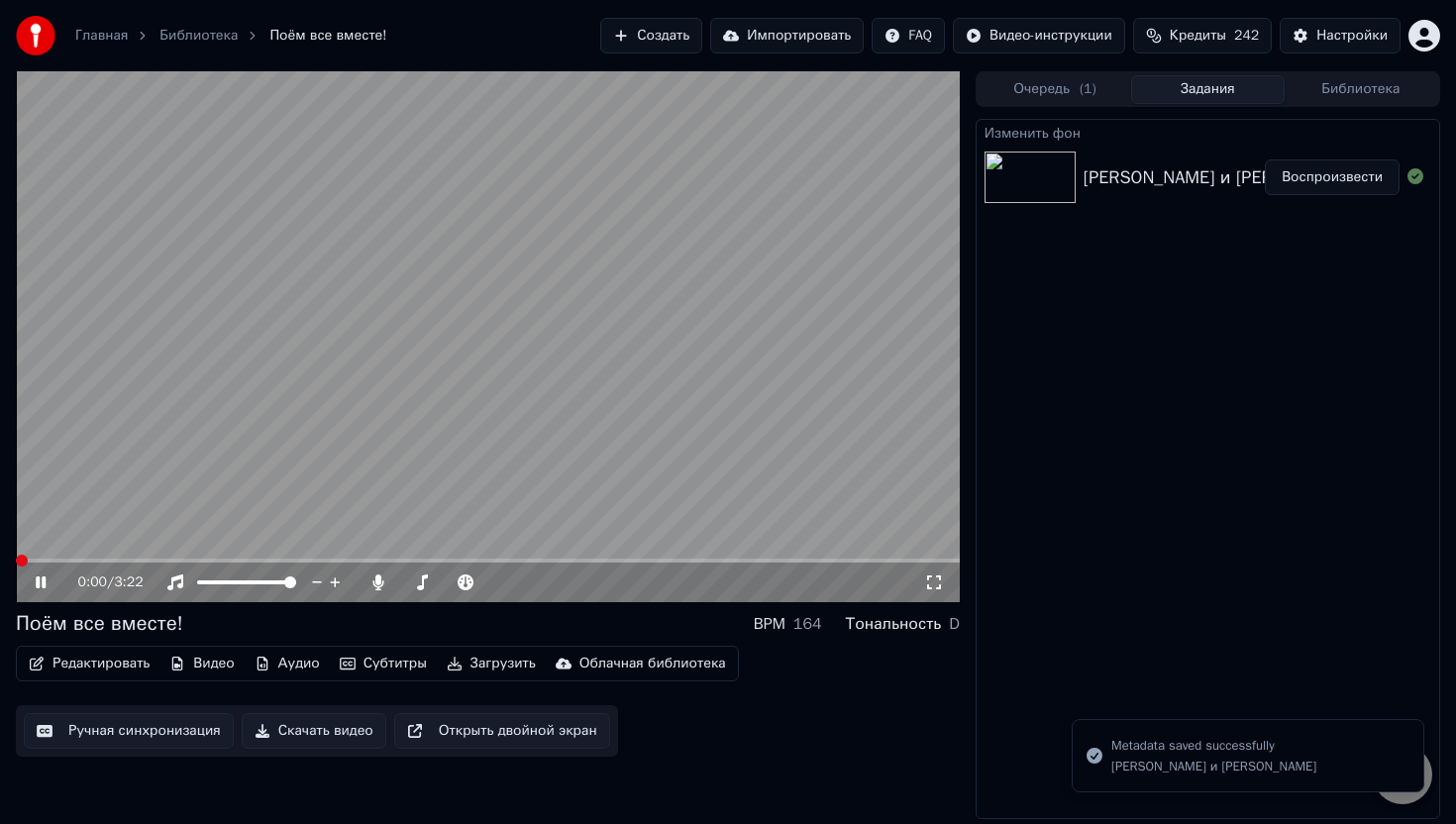 click at bounding box center (22, 561) 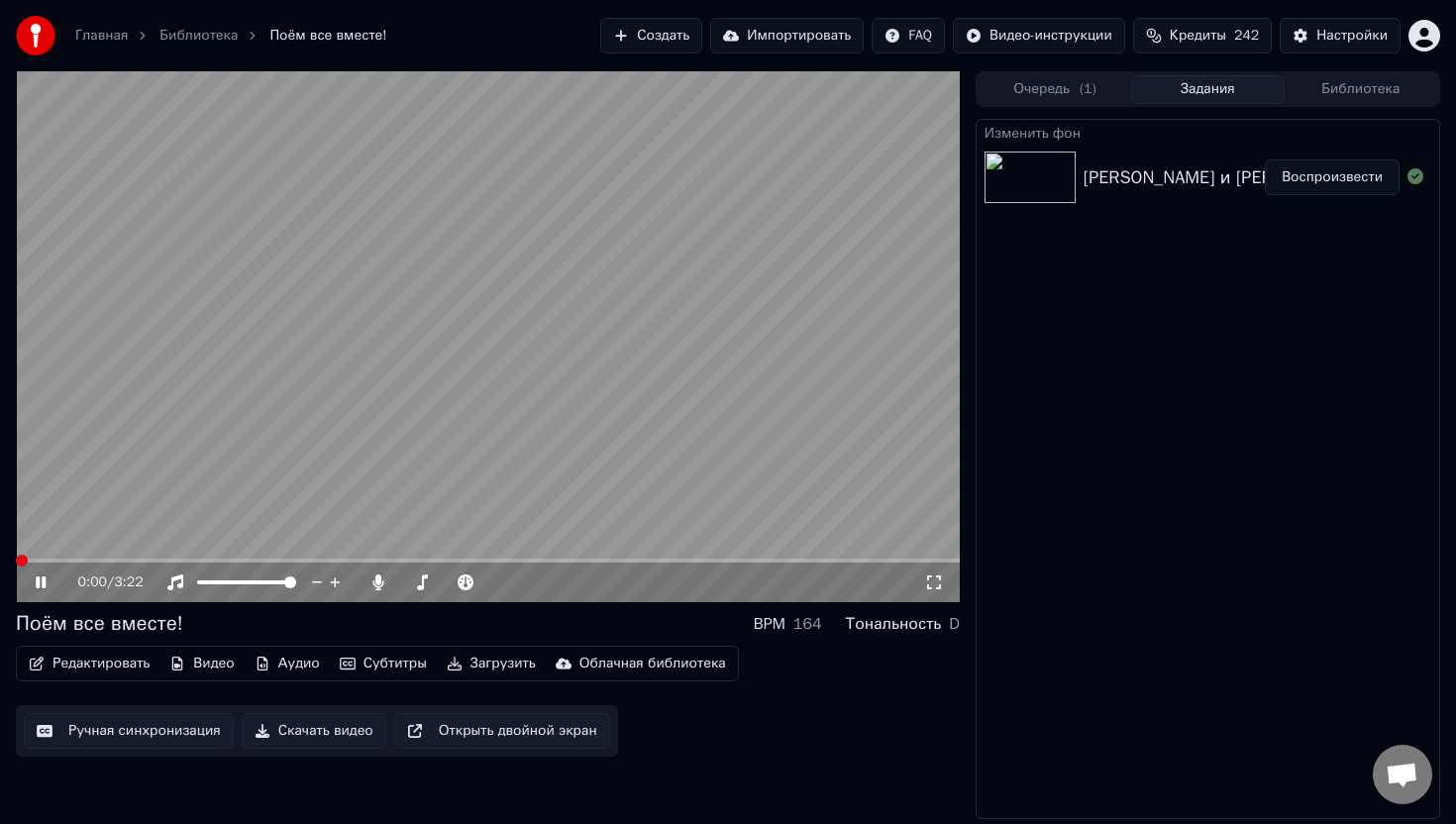 click at bounding box center [22, 561] 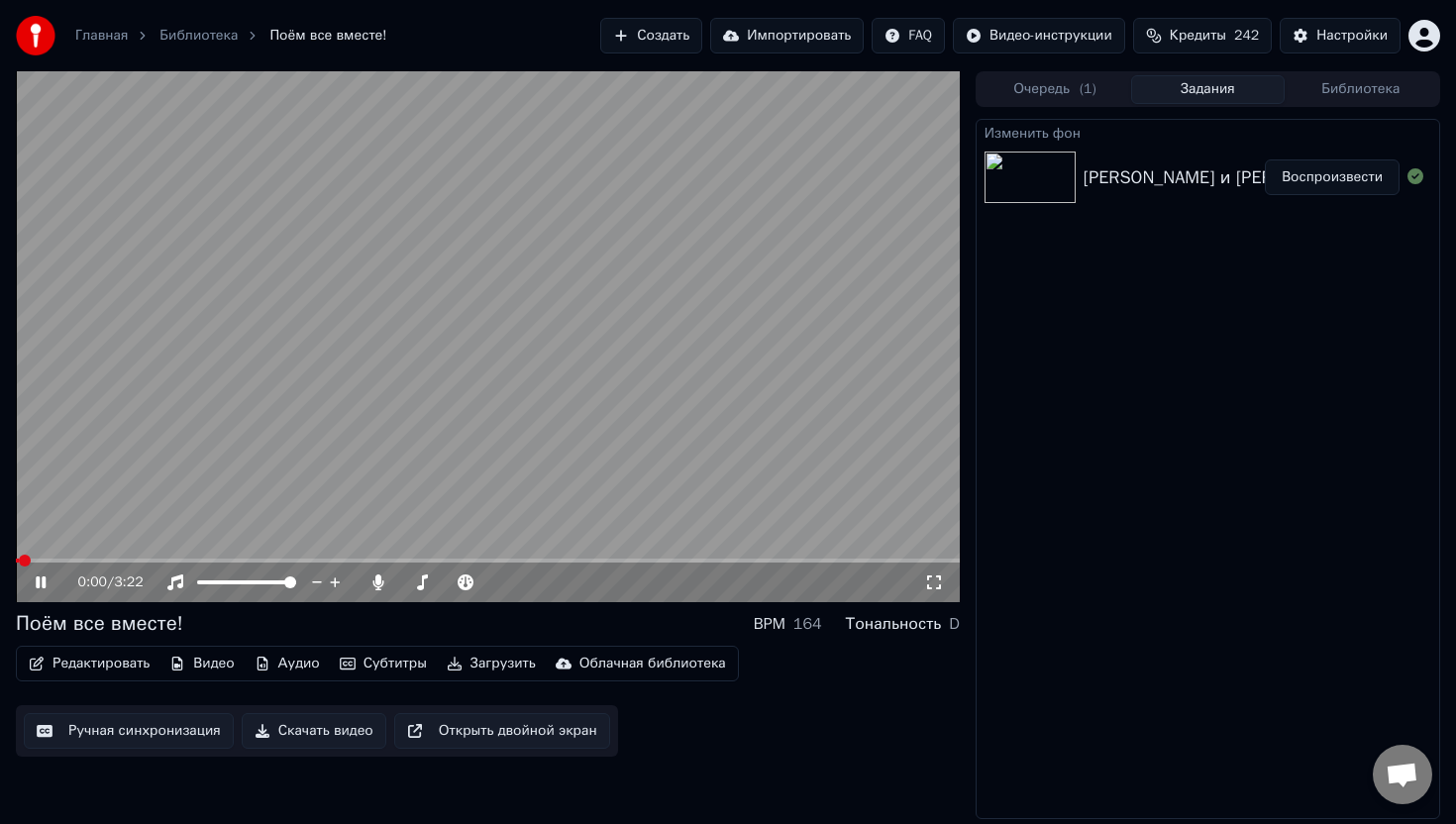 click 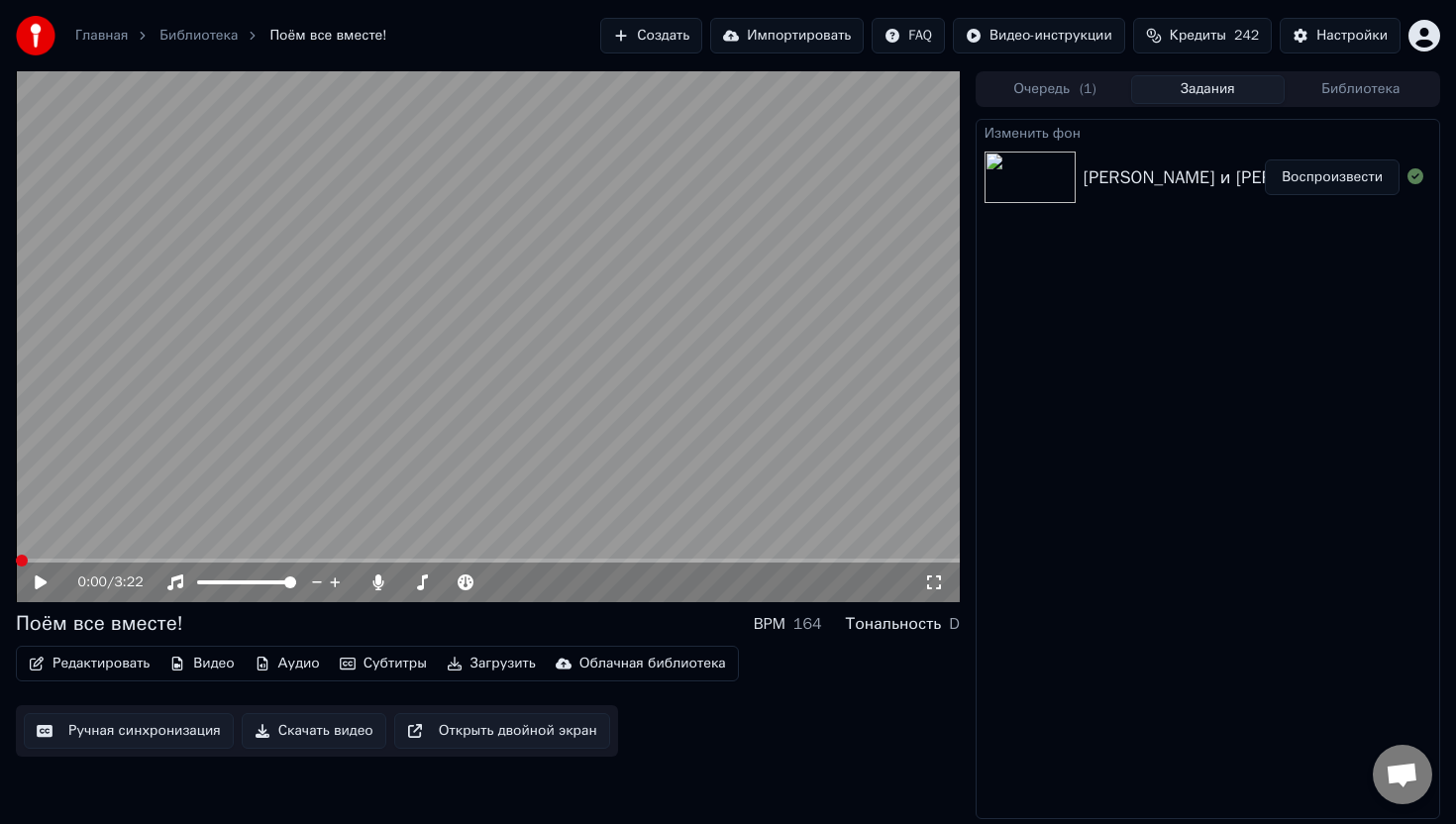 click at bounding box center [22, 561] 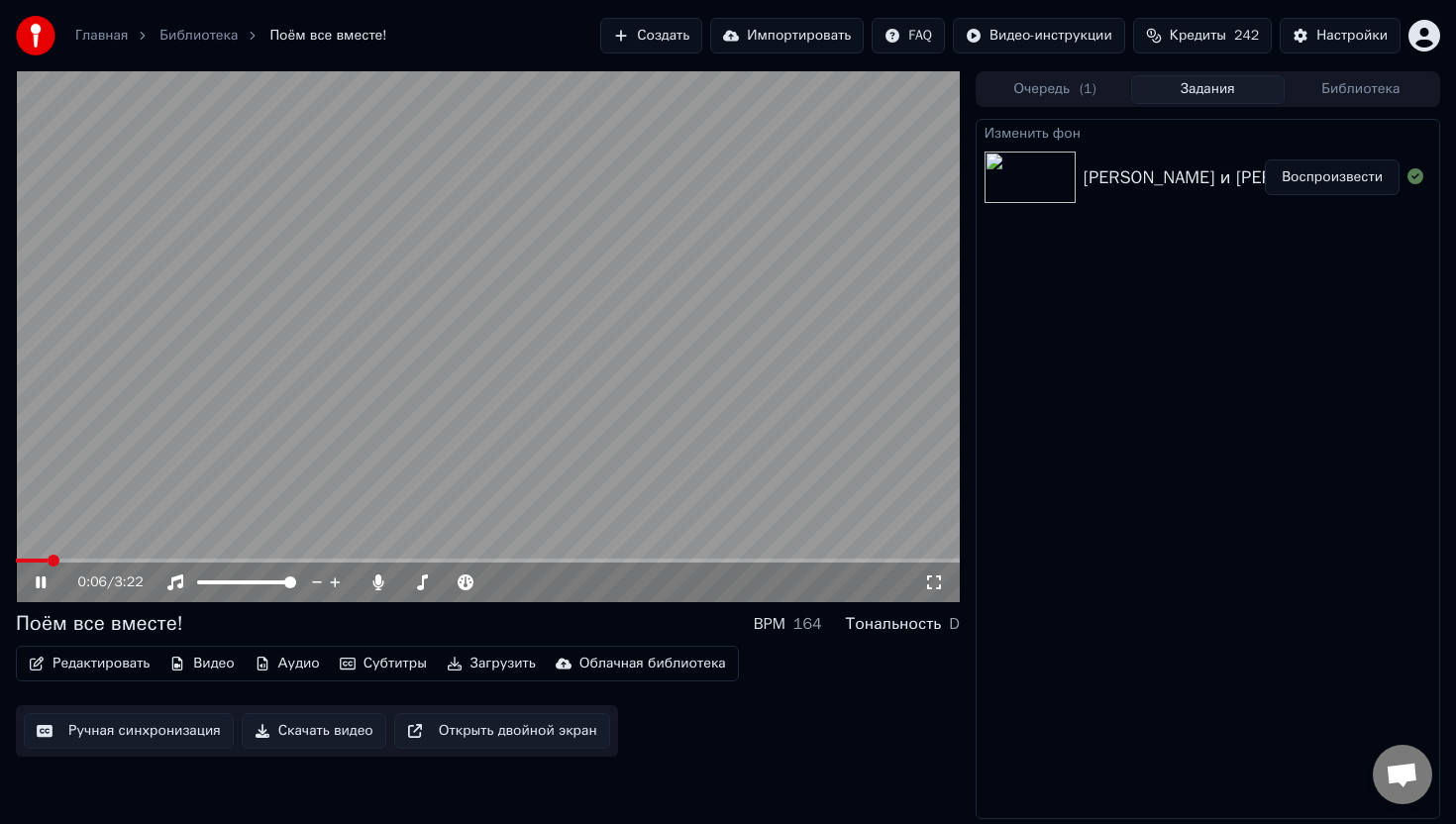 click 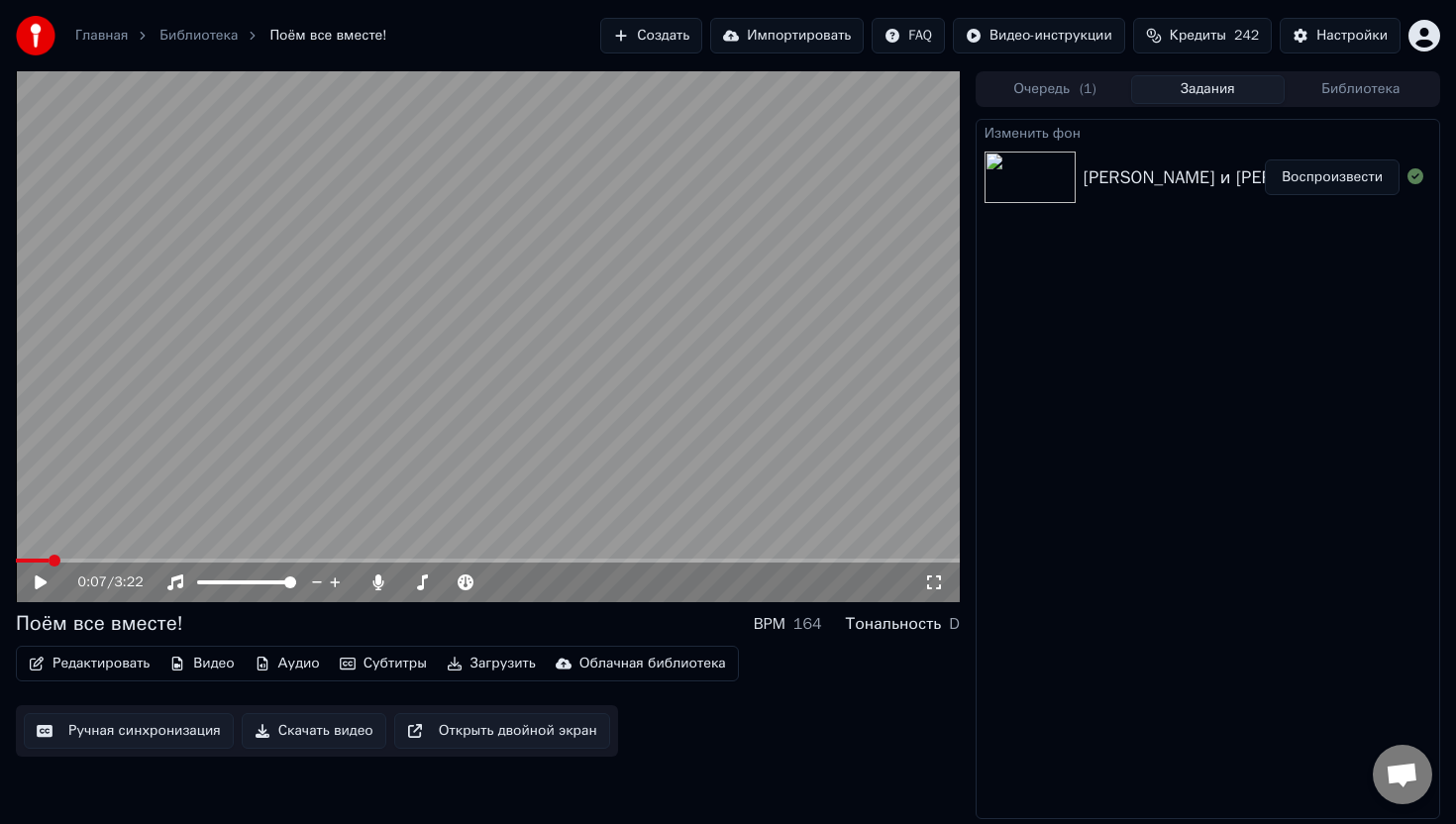 click on "[PERSON_NAME] и [PERSON_NAME]" at bounding box center [1225, 177] 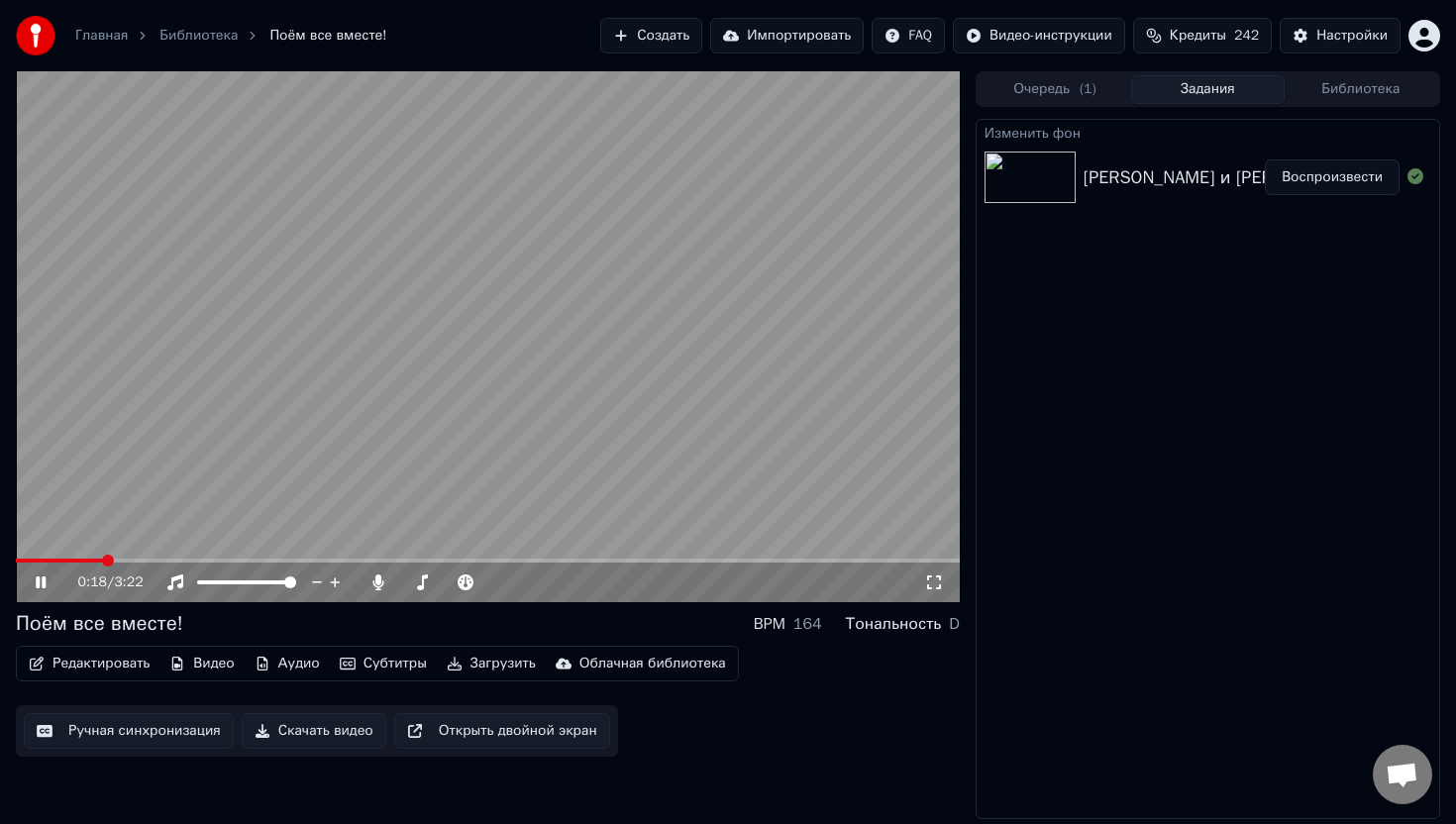 click 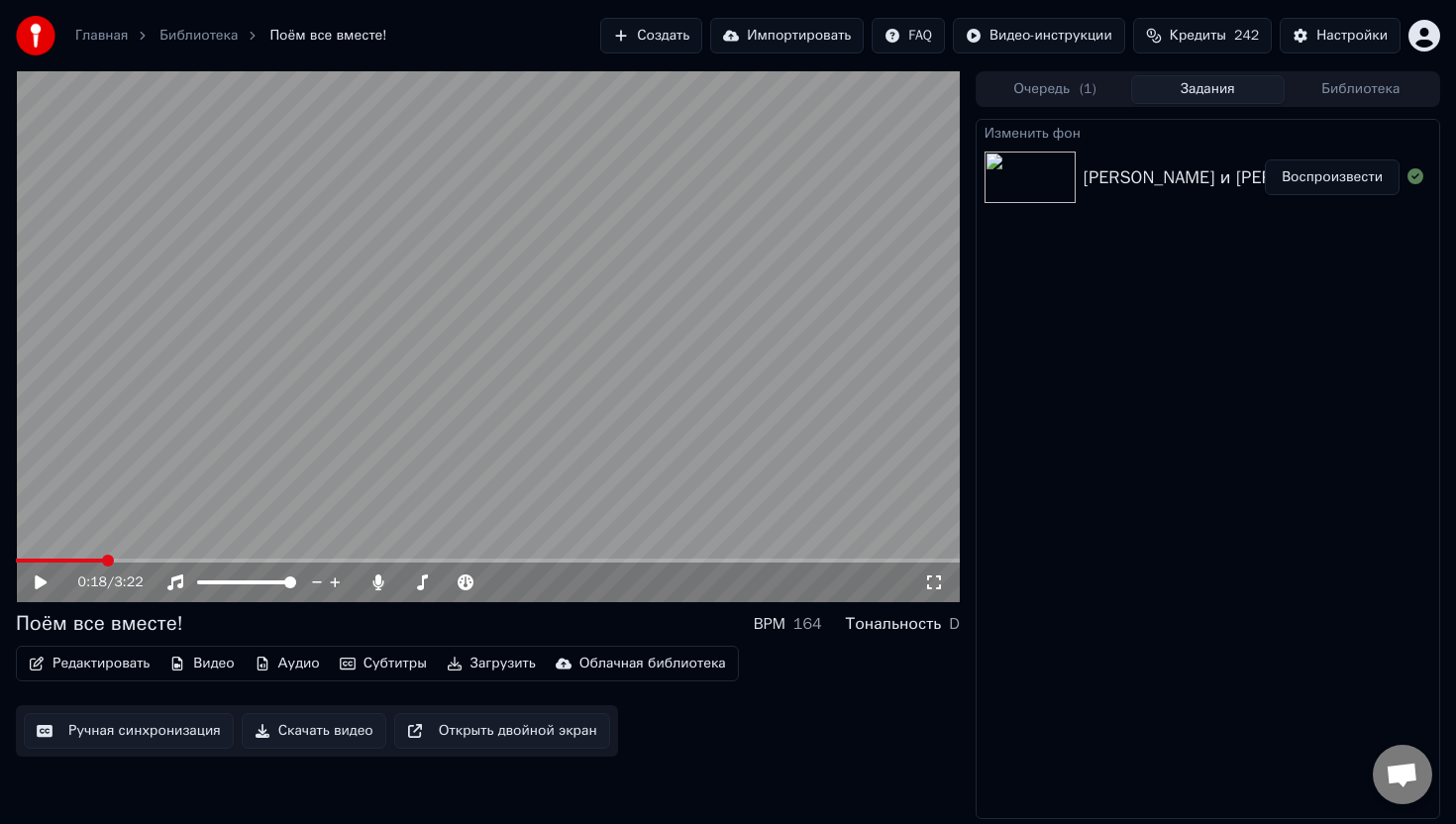 click at bounding box center (487, 561) 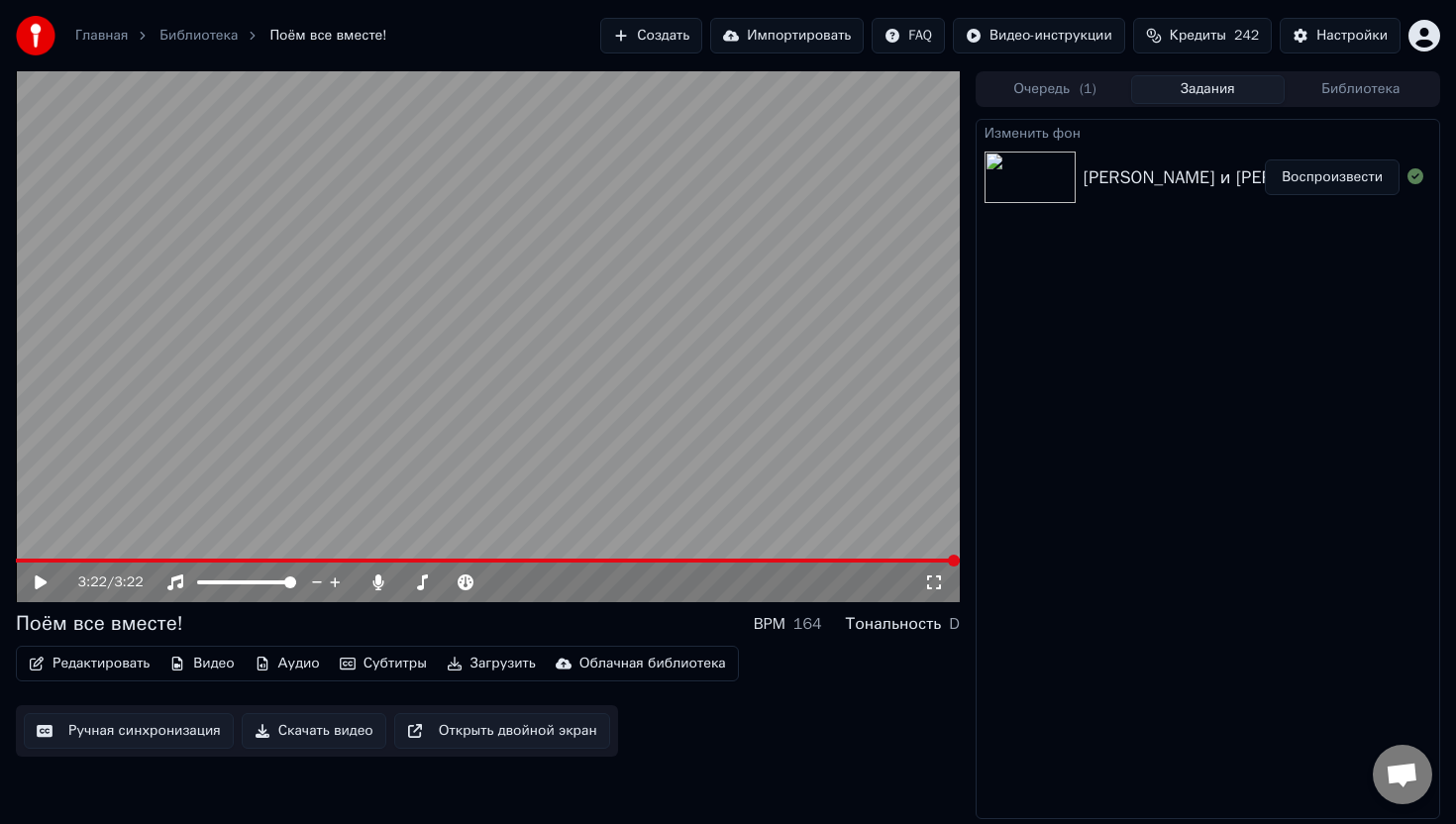 click at bounding box center [487, 561] 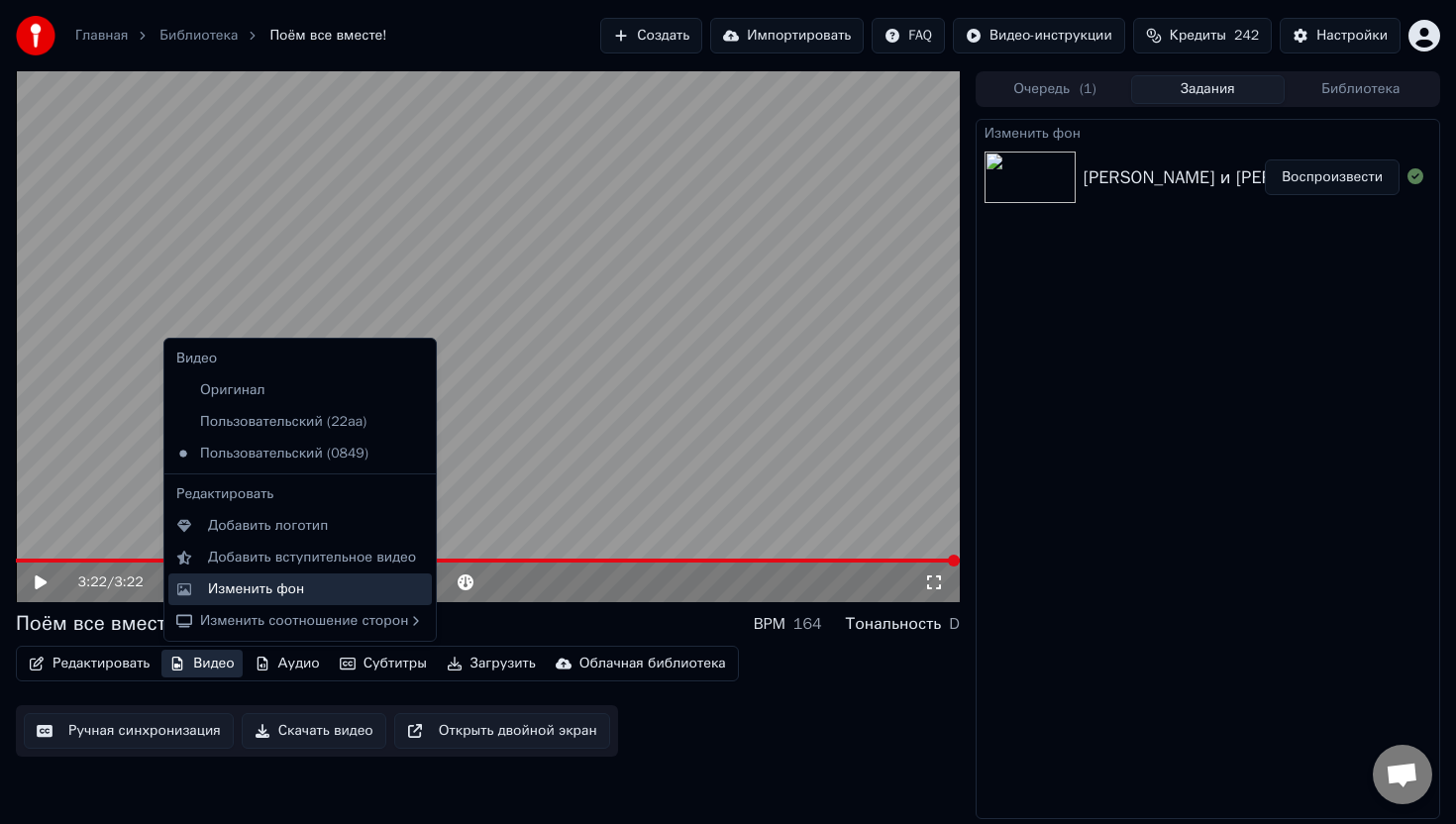 click on "Изменить фон" at bounding box center [256, 589] 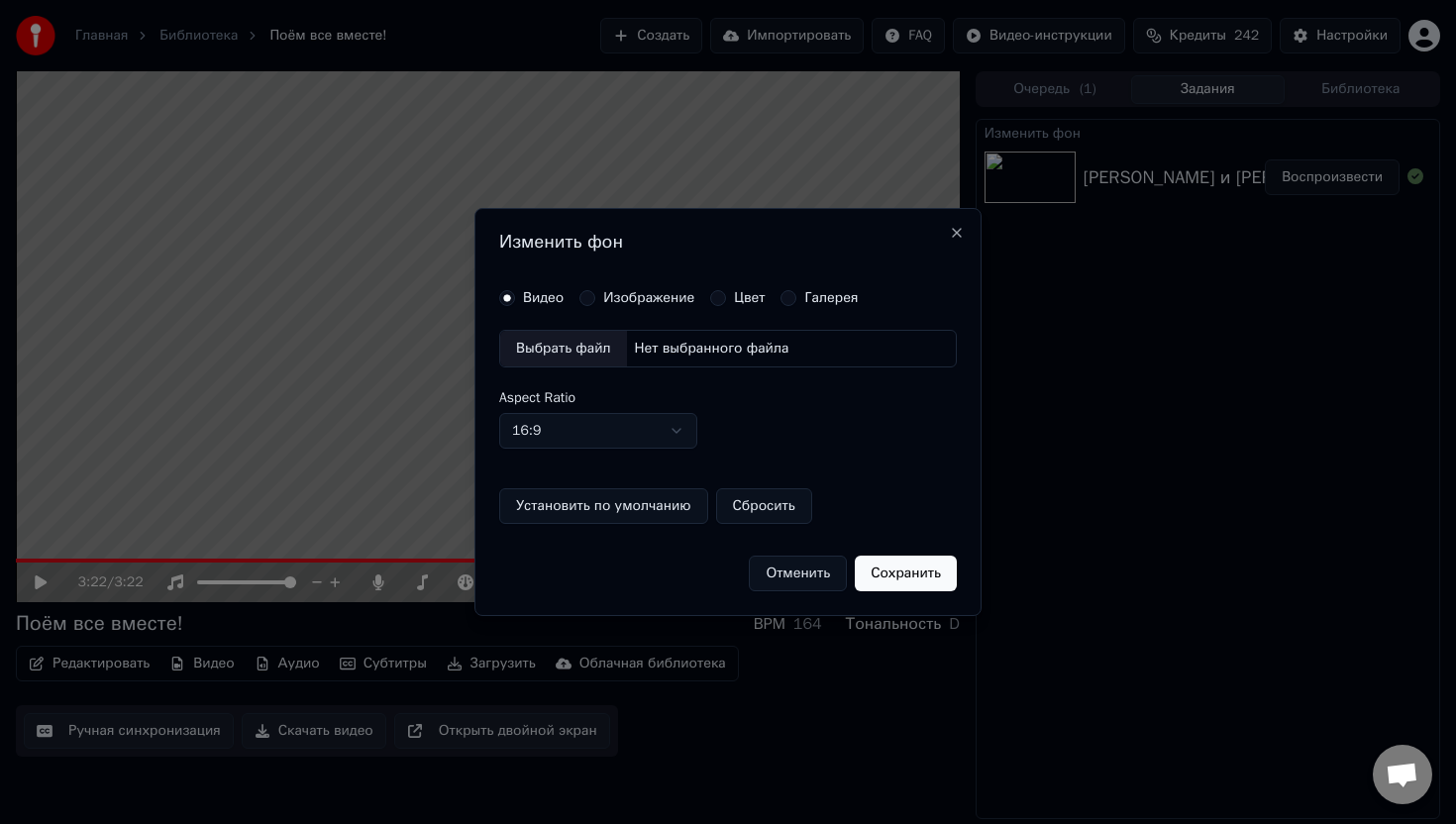 click on "Выбрать файл" at bounding box center [564, 349] 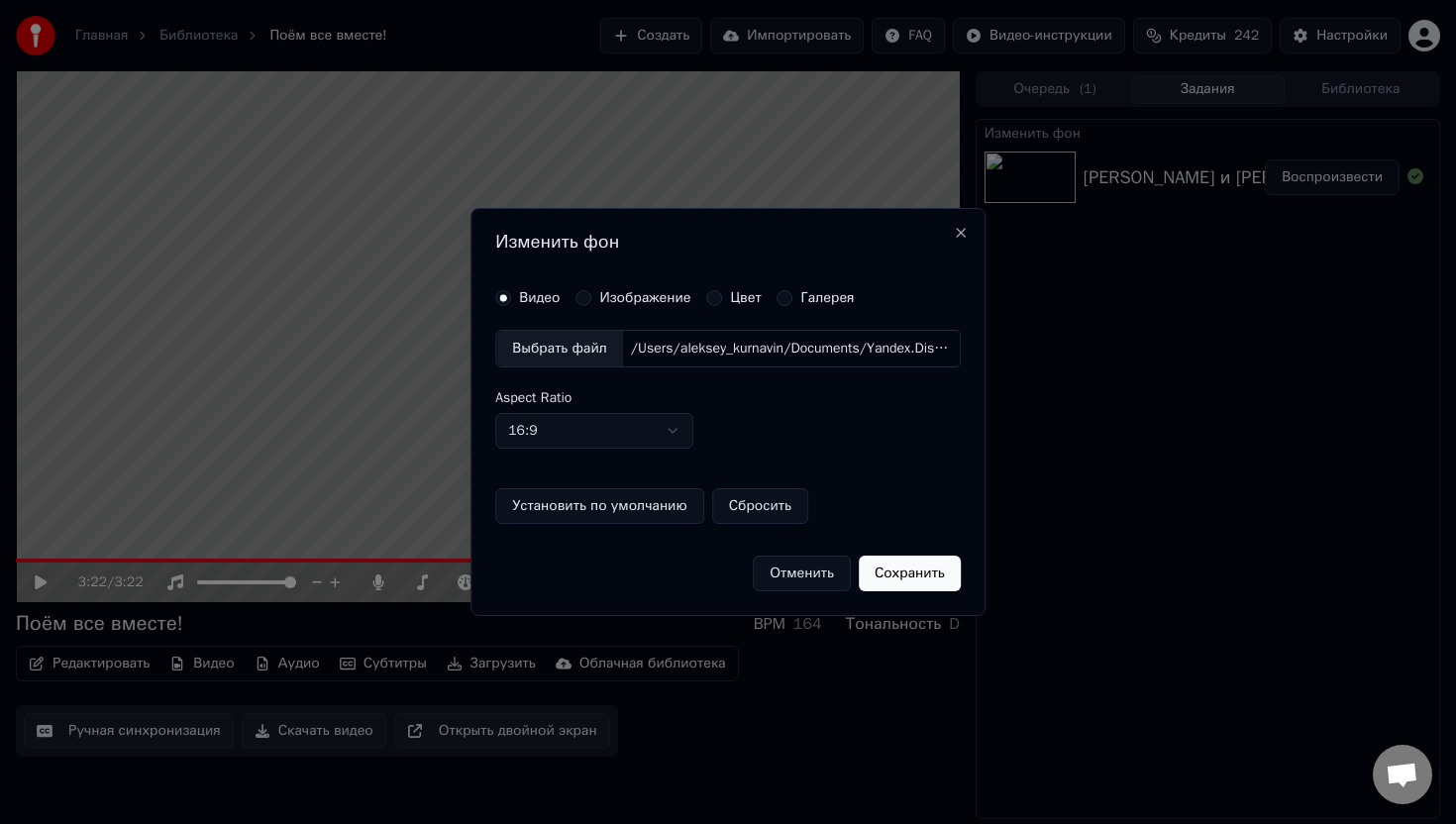 click on "Сохранить" at bounding box center (909, 573) 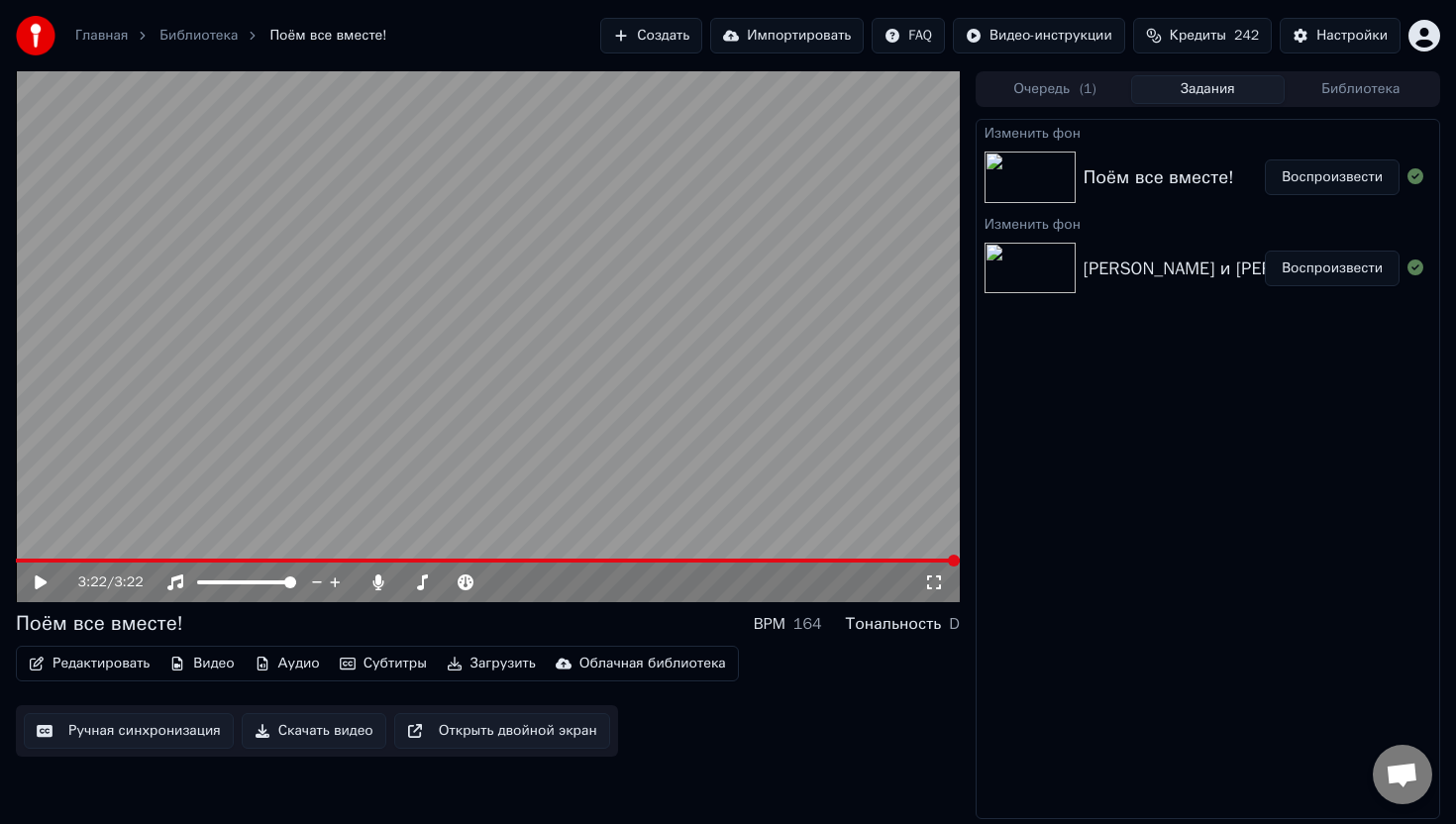 click on "Воспроизвести" at bounding box center [1332, 177] 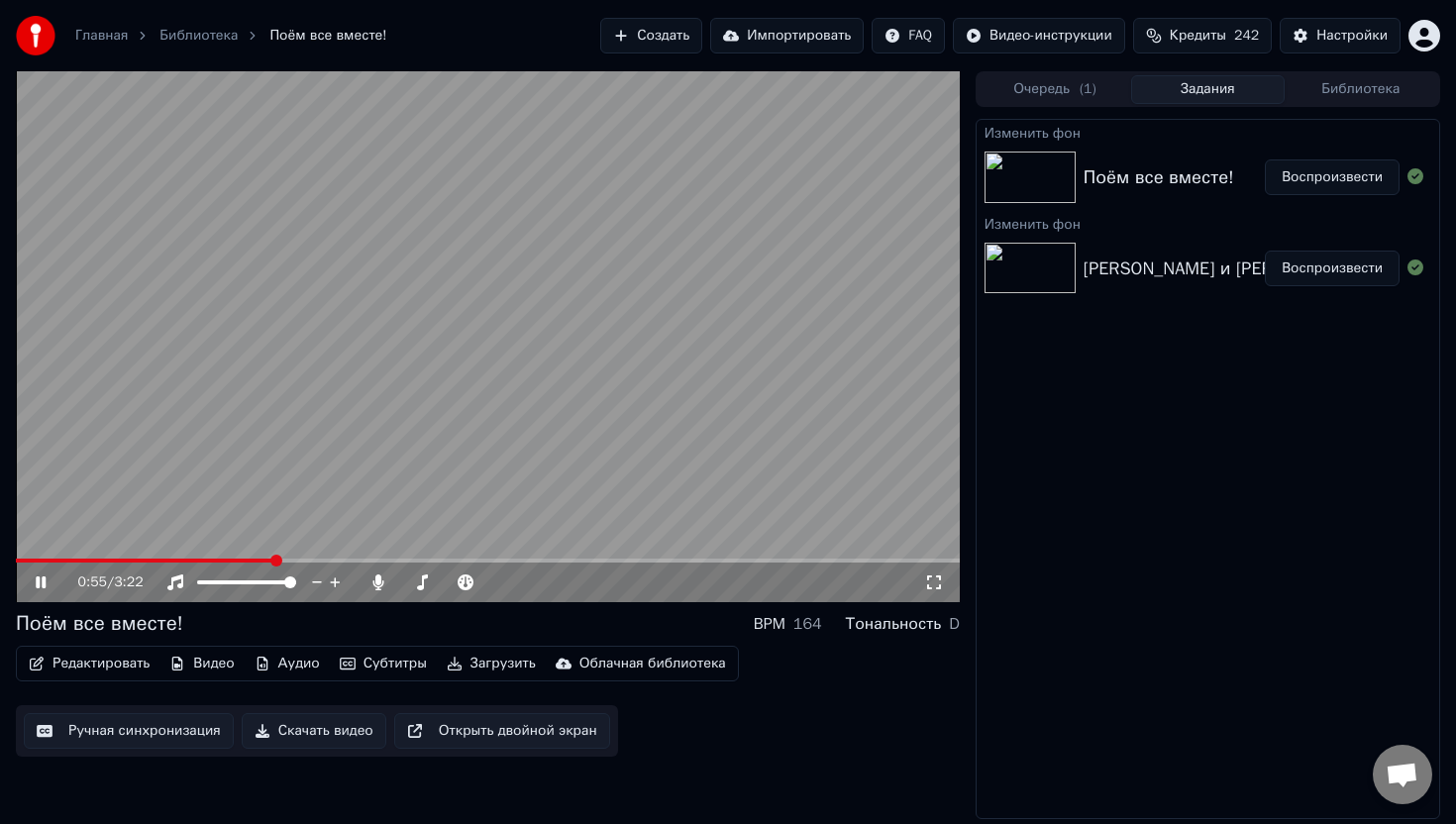 click 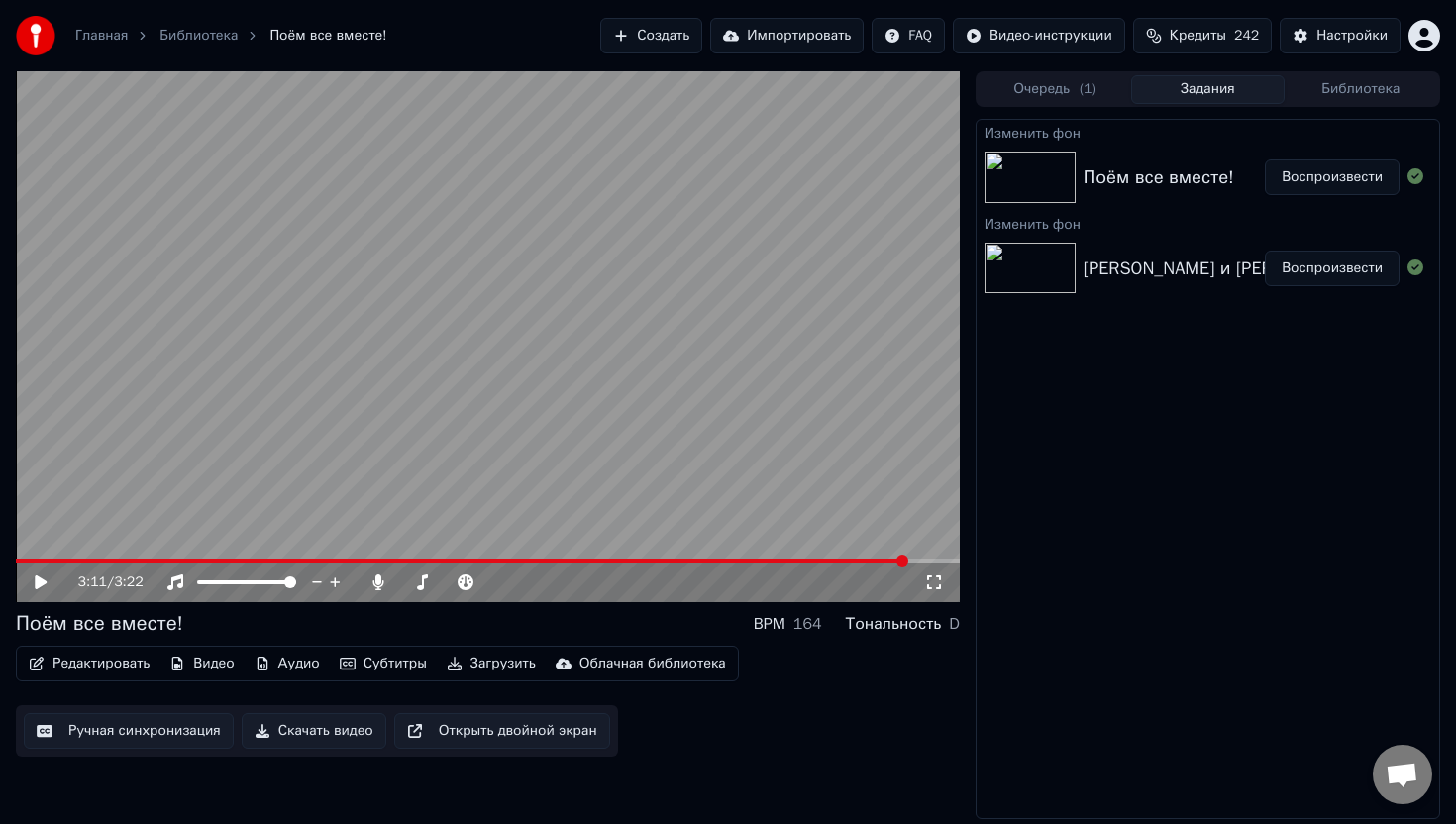 click at bounding box center [487, 561] 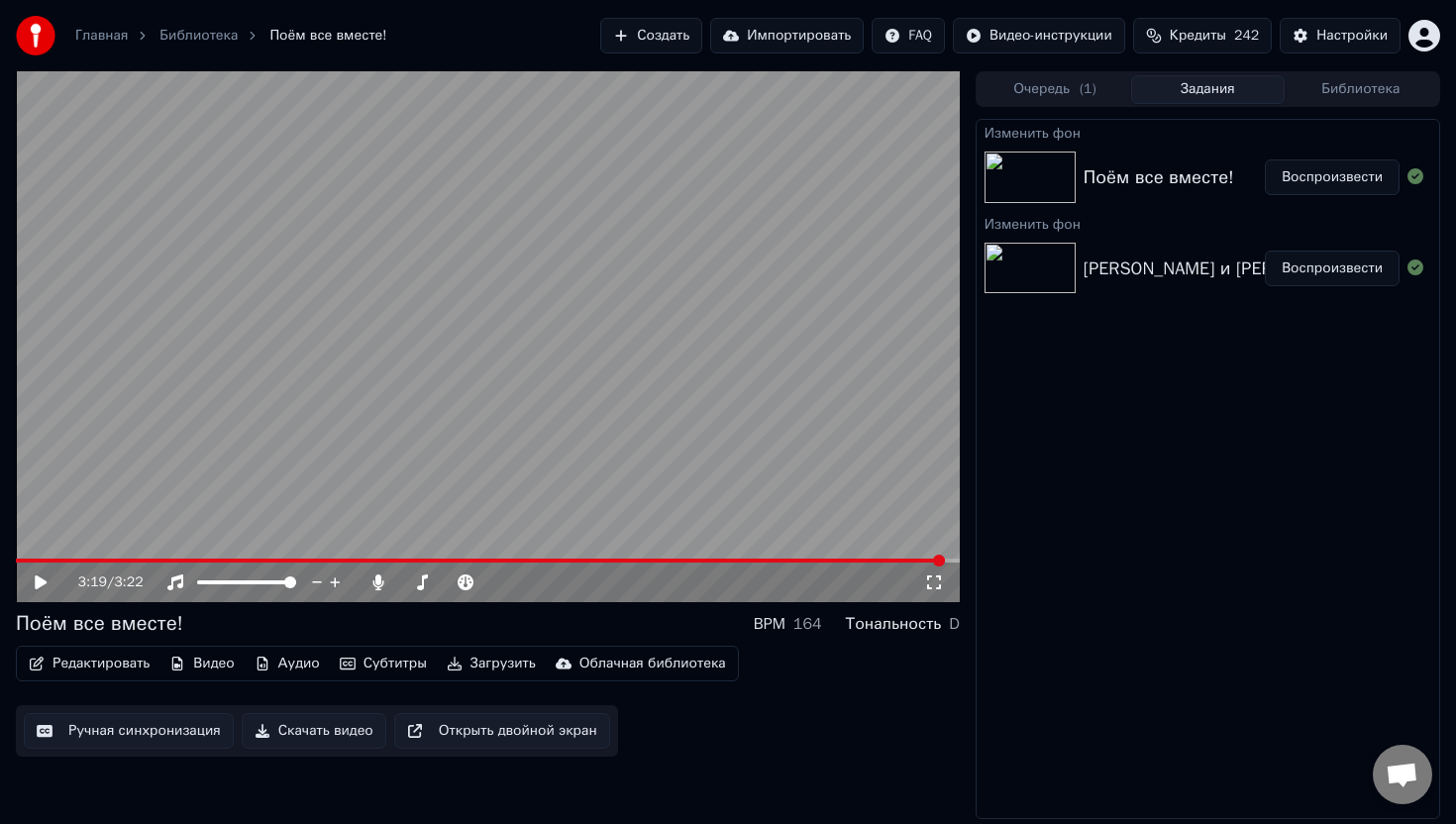 click at bounding box center (480, 561) 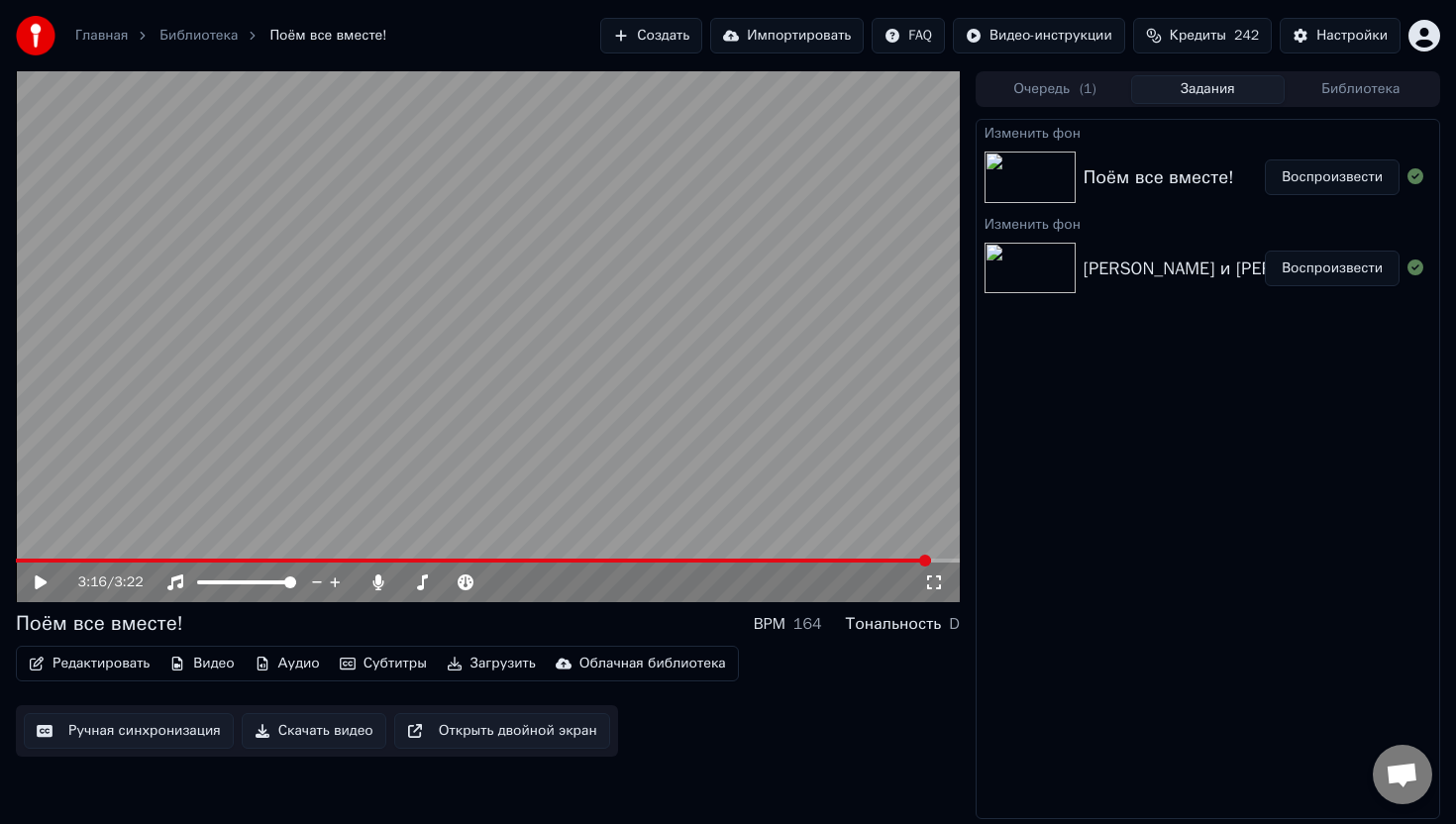 click at bounding box center [473, 561] 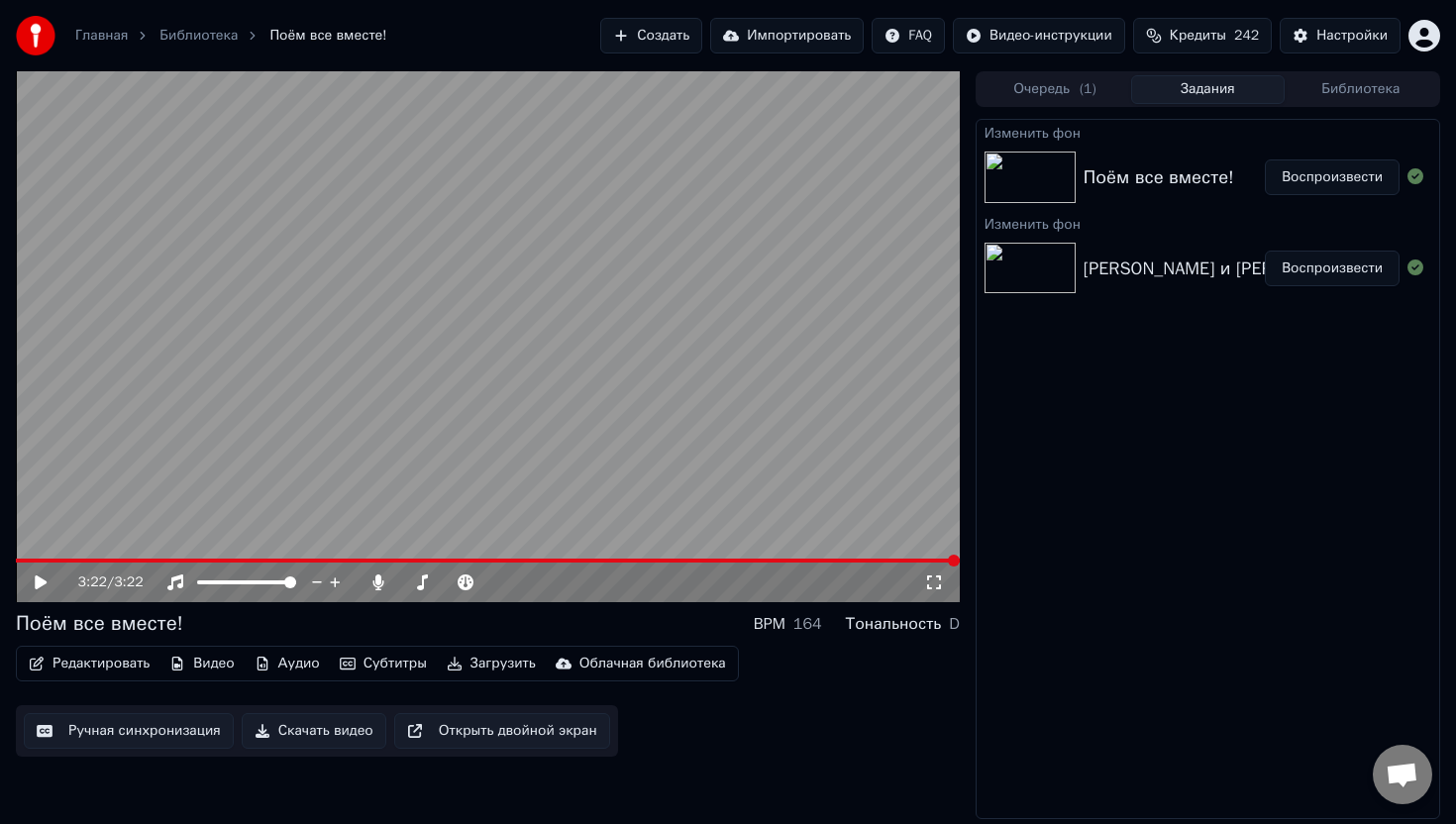 click on "3:22  /  3:22" at bounding box center [487, 582] 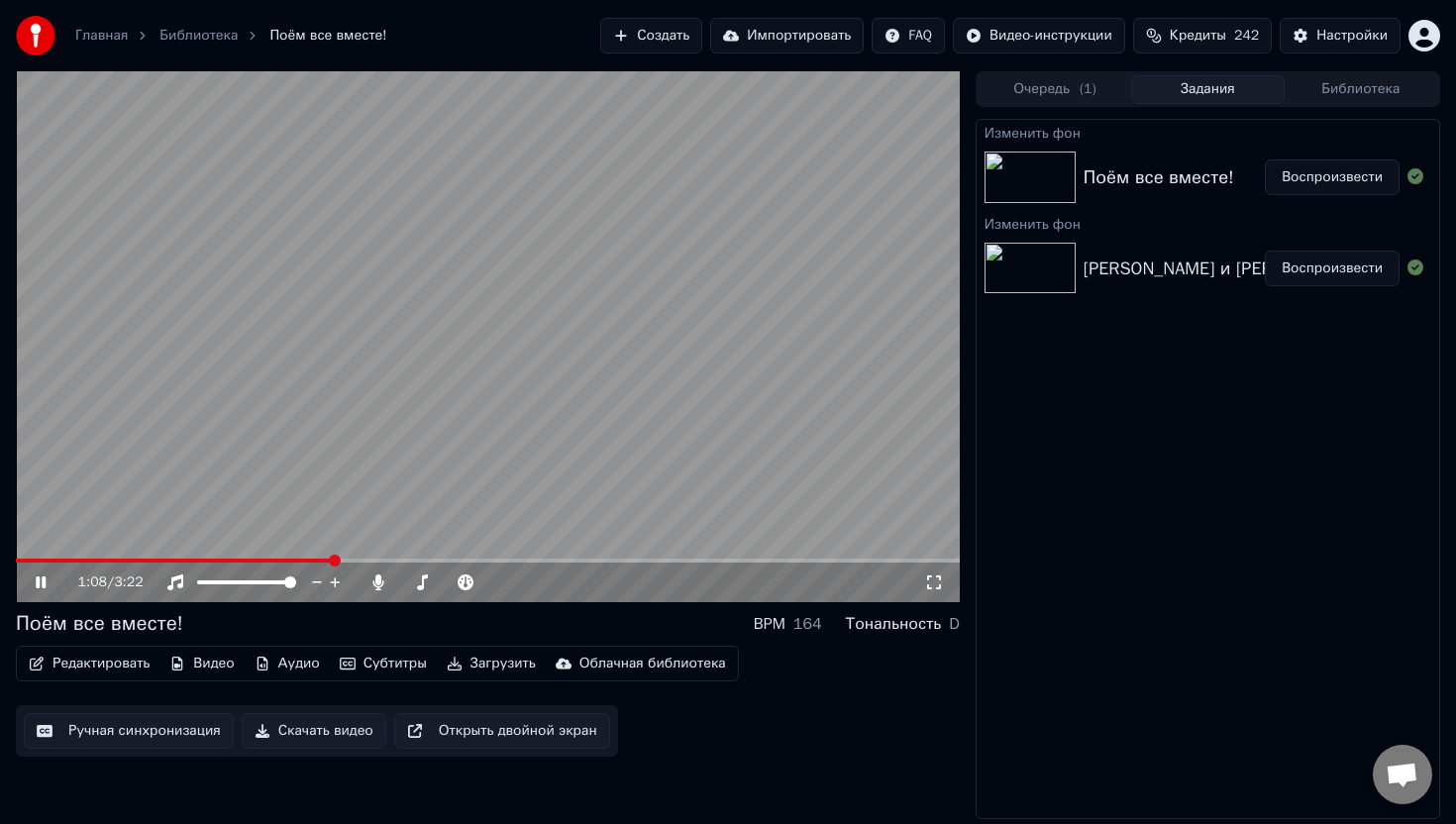 click at bounding box center (174, 561) 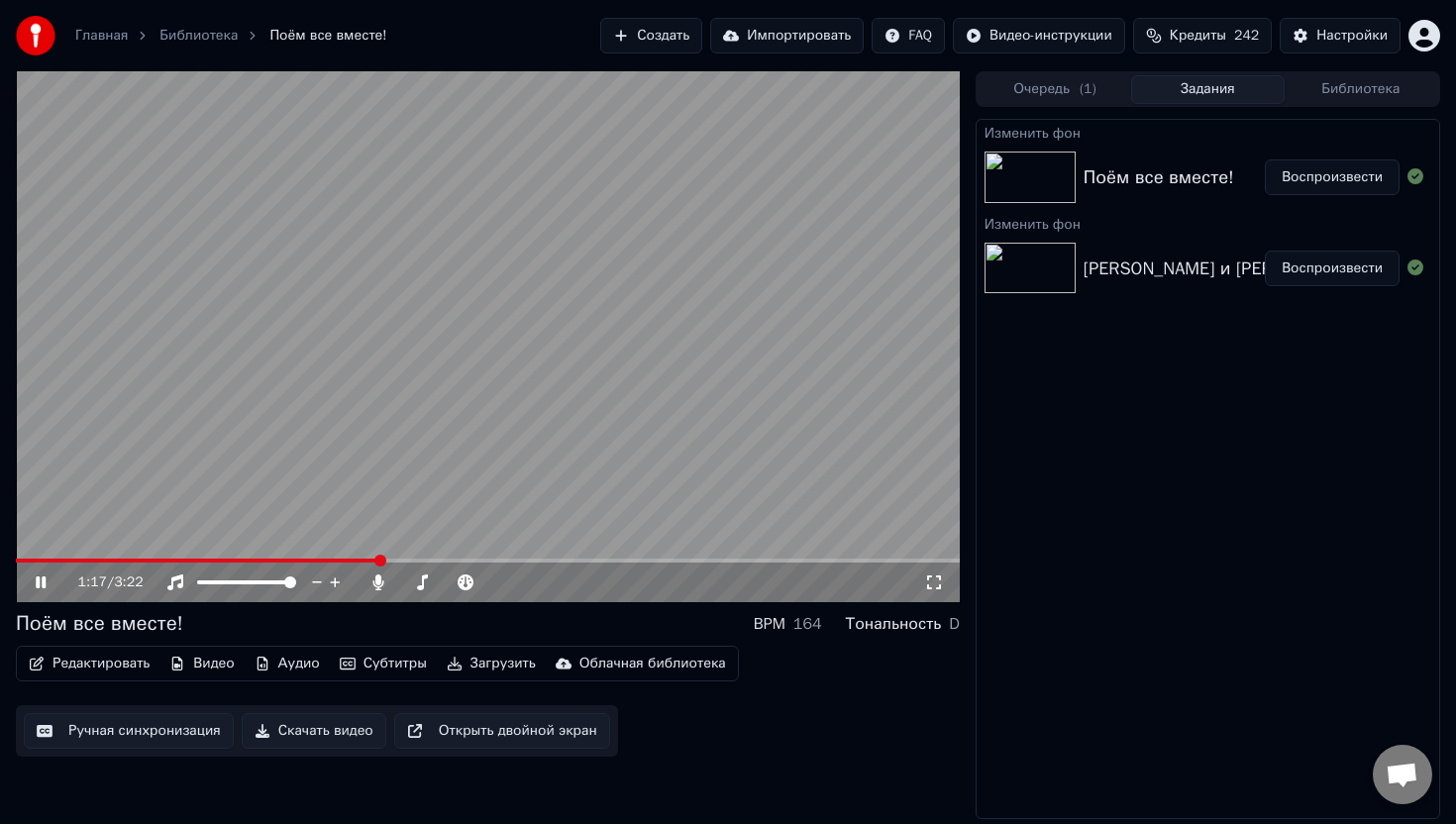 click at bounding box center [487, 337] 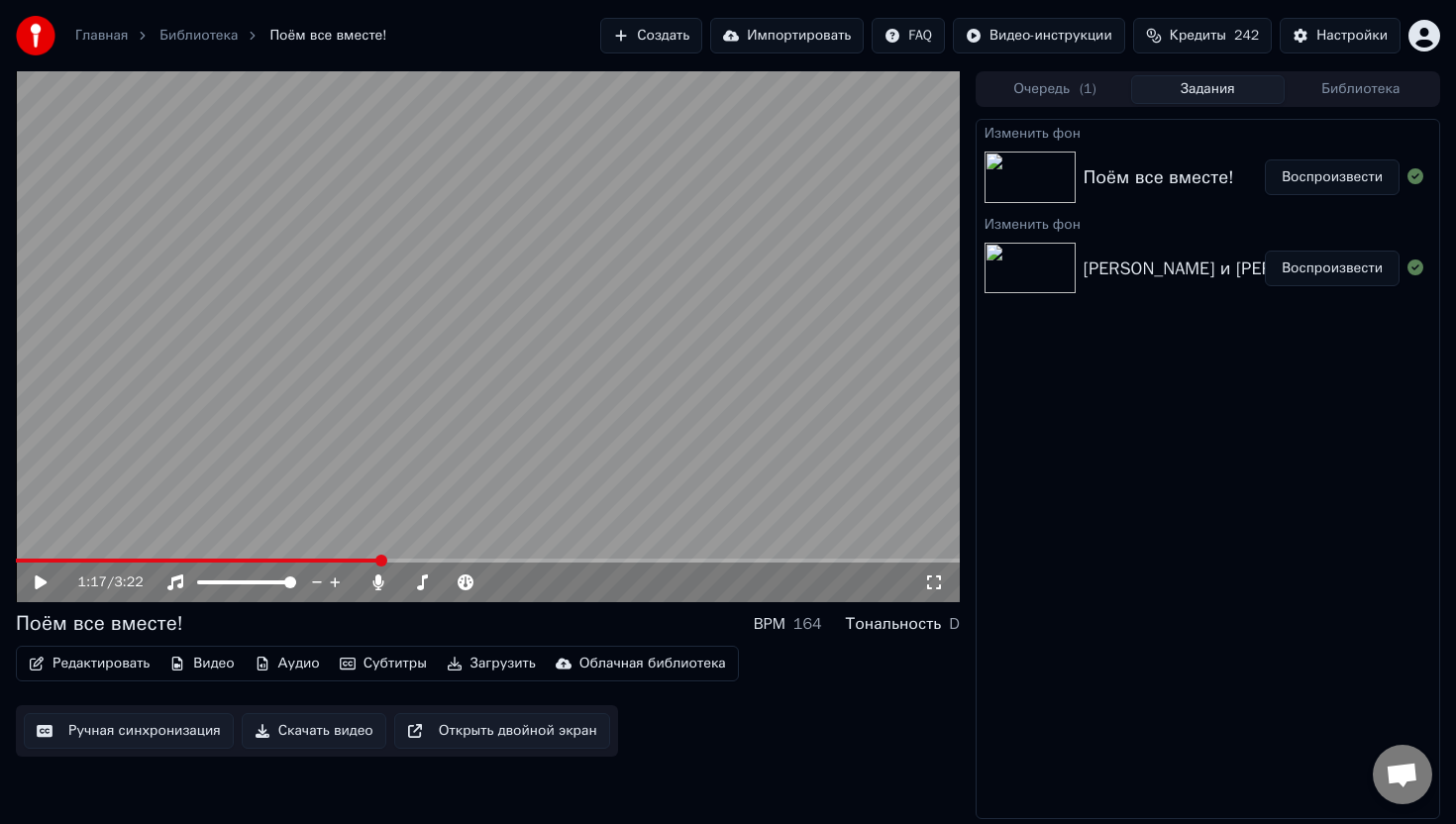click at bounding box center (487, 561) 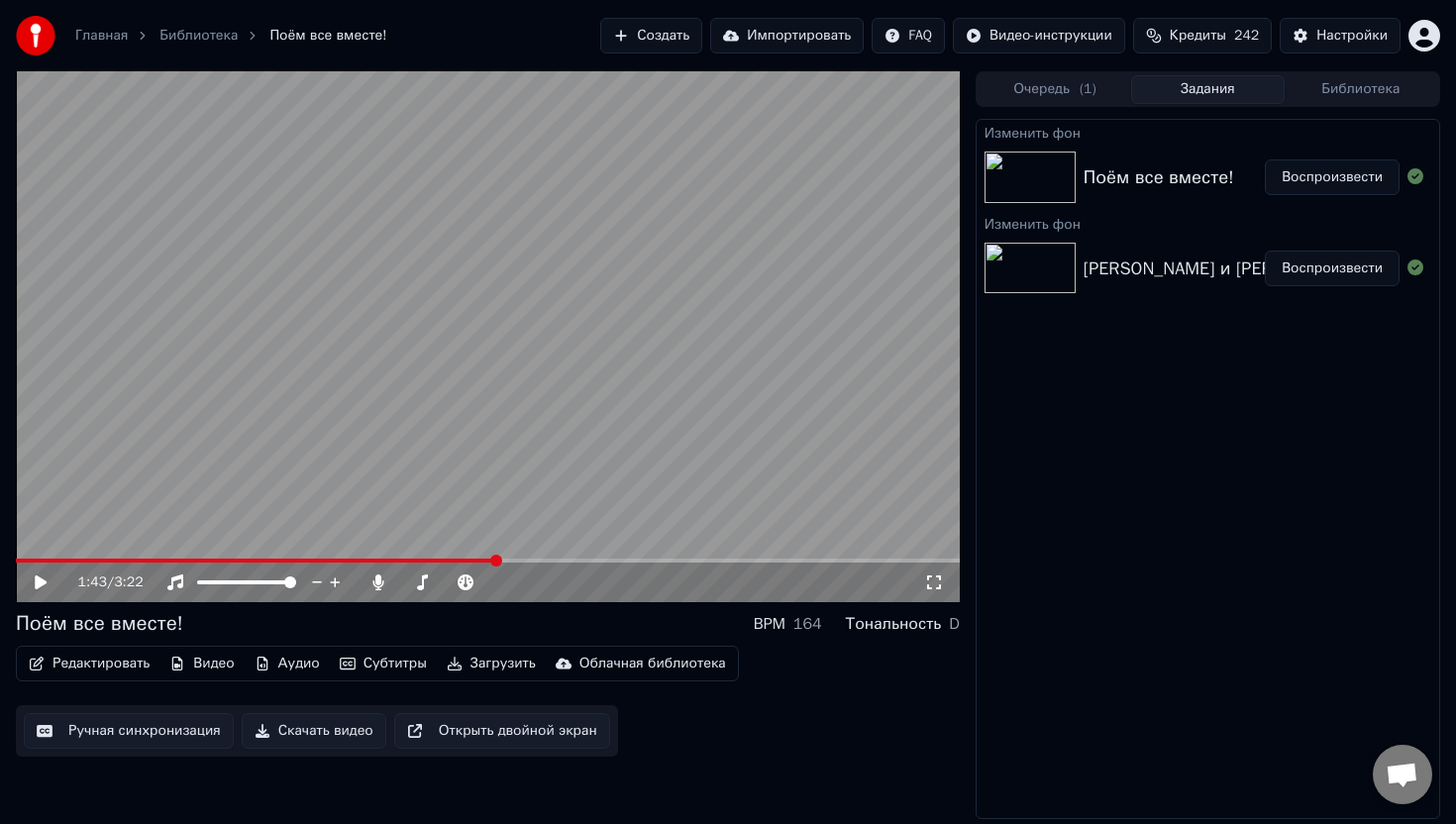 click at bounding box center (487, 337) 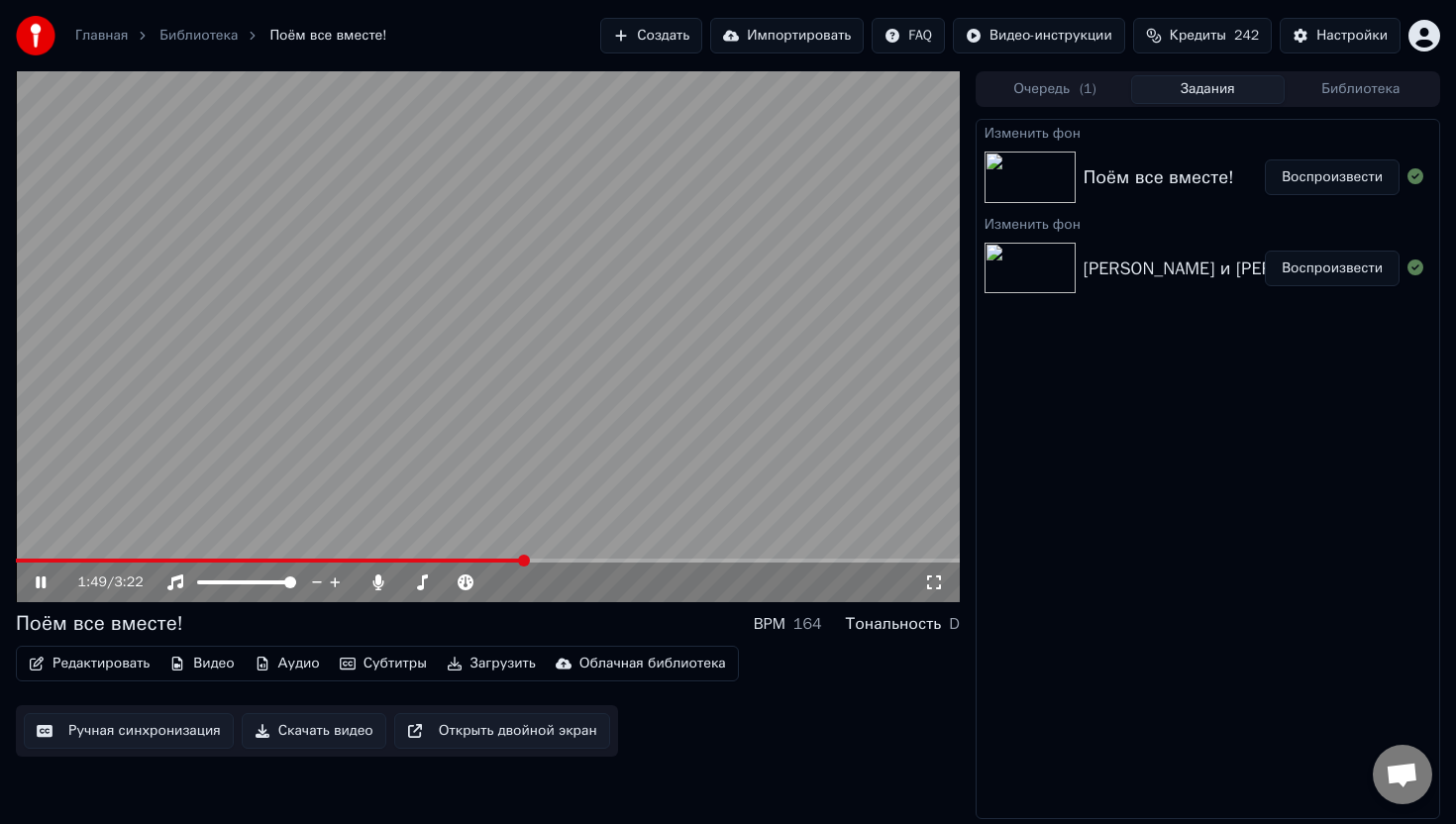 click at bounding box center (270, 561) 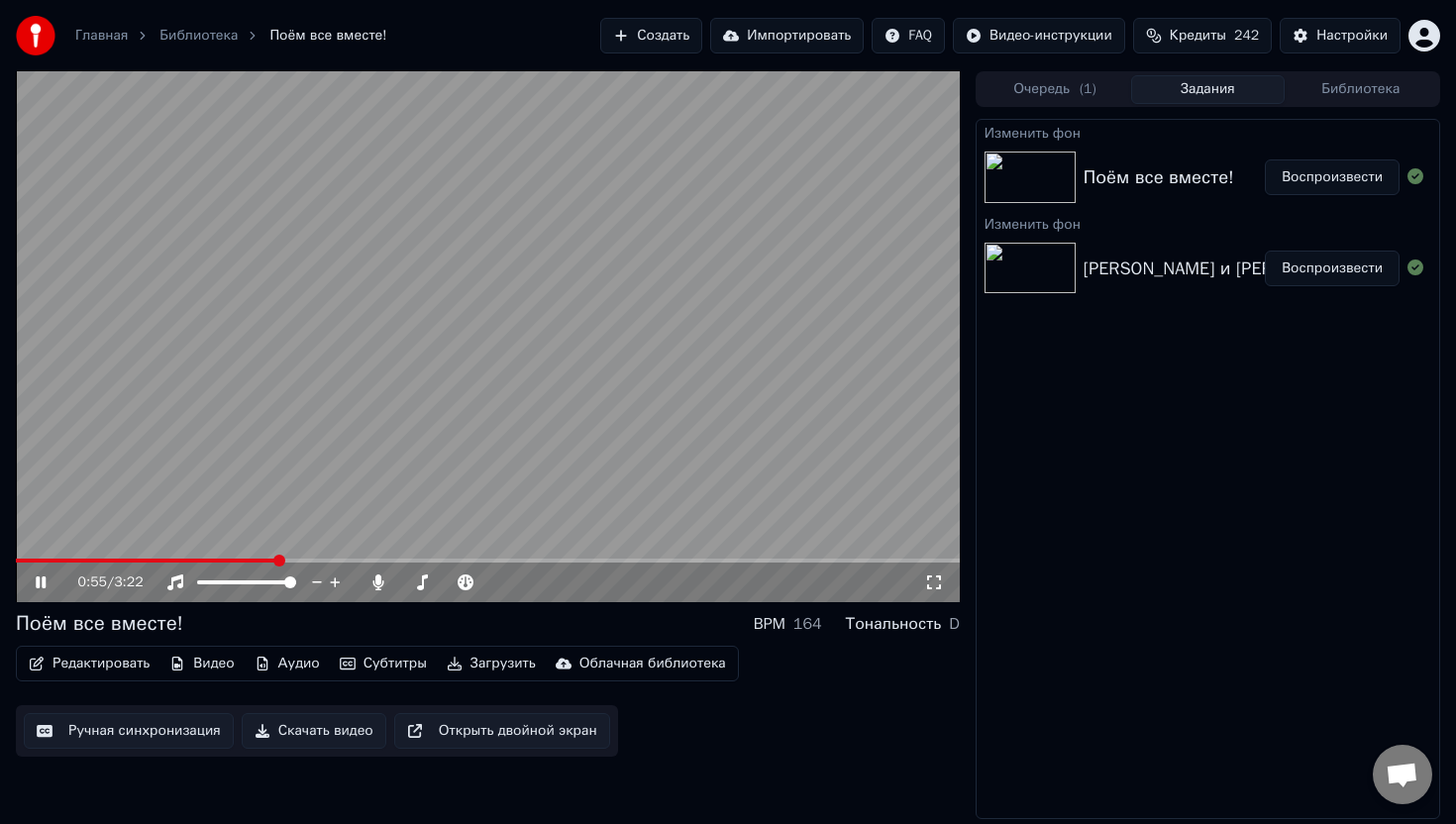 click on "Редактировать" at bounding box center [89, 664] 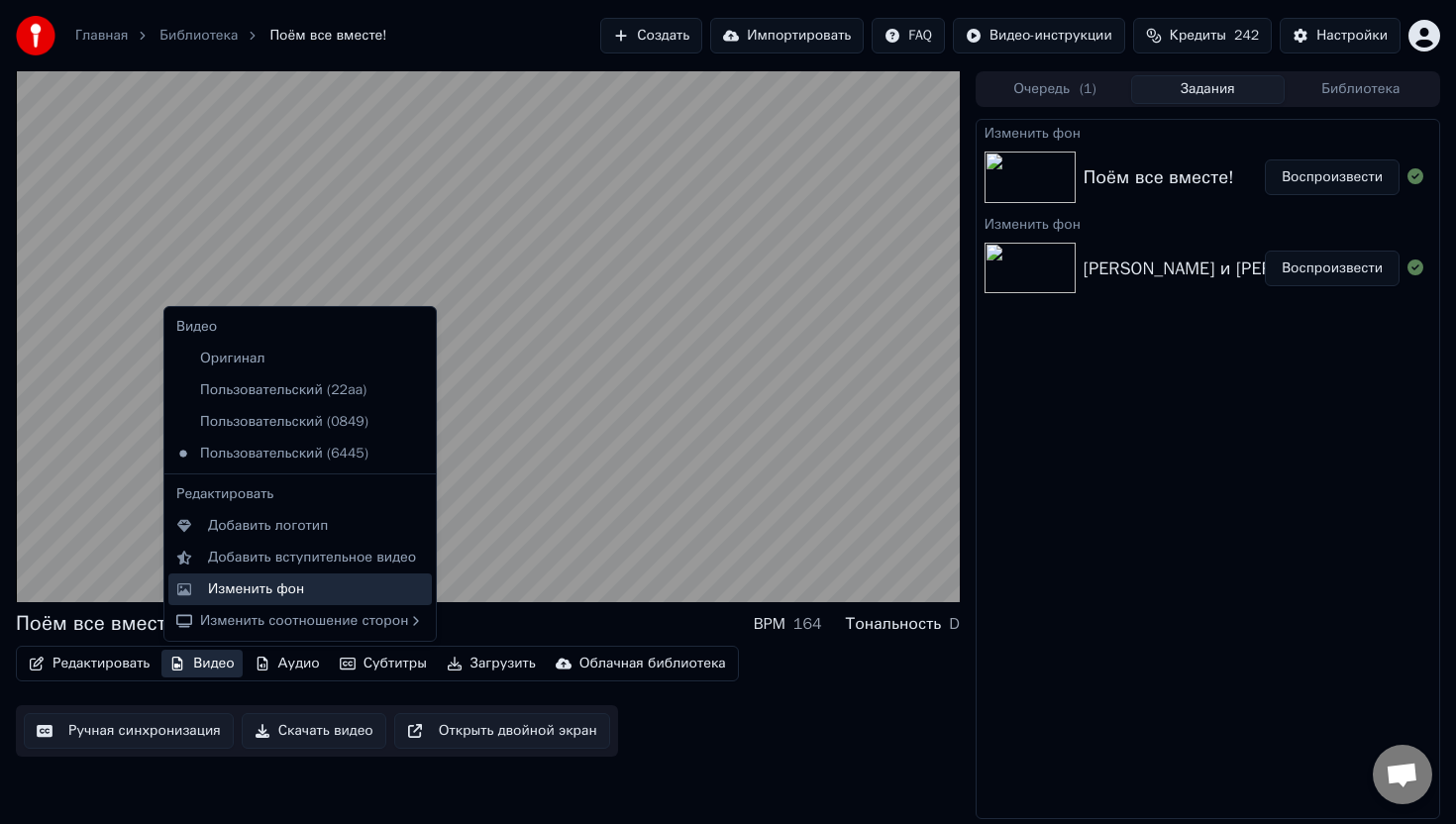 click on "Изменить фон" at bounding box center [256, 589] 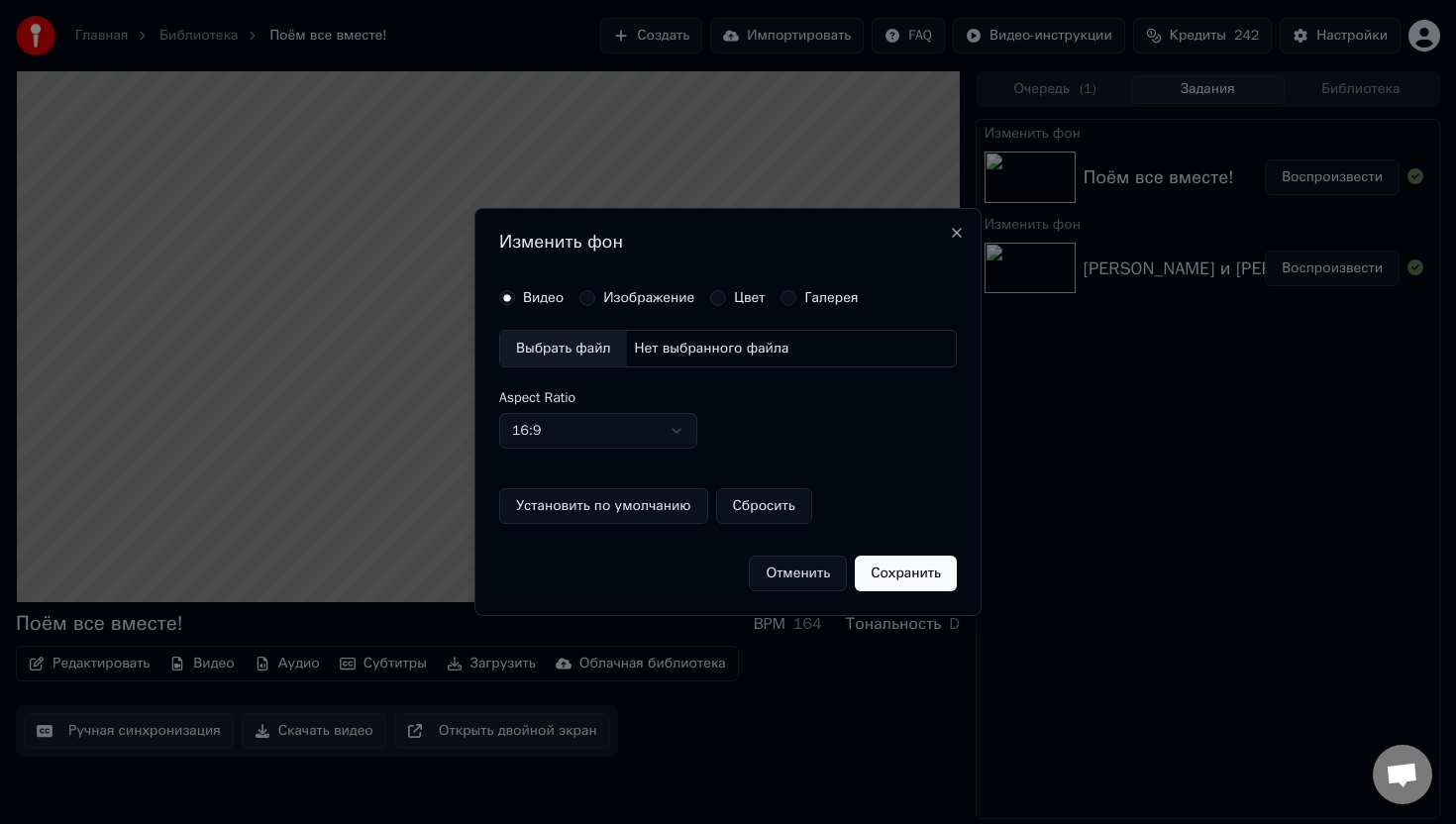 click on "Выбрать файл" at bounding box center (564, 349) 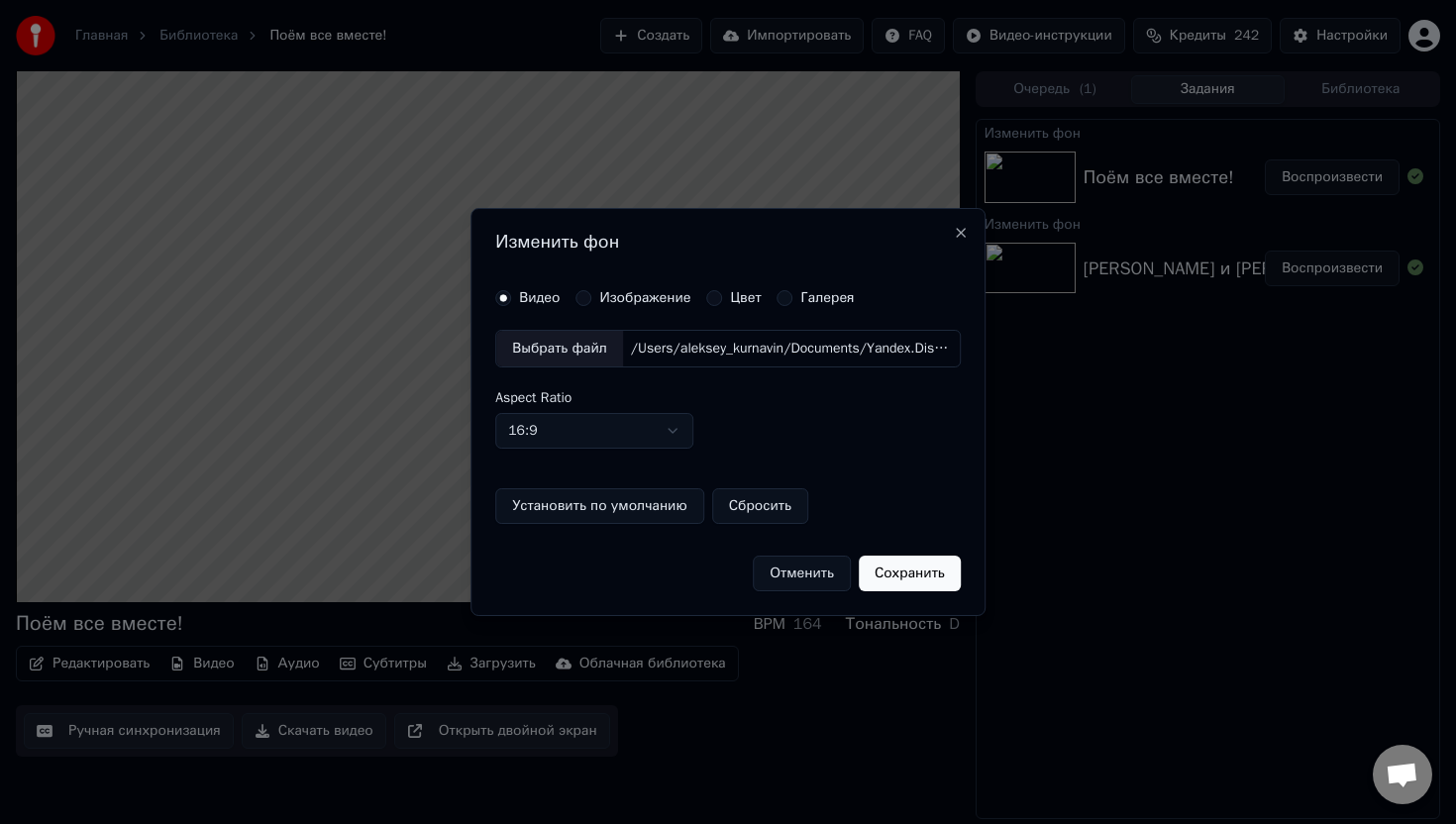 click on "Сохранить" at bounding box center [909, 573] 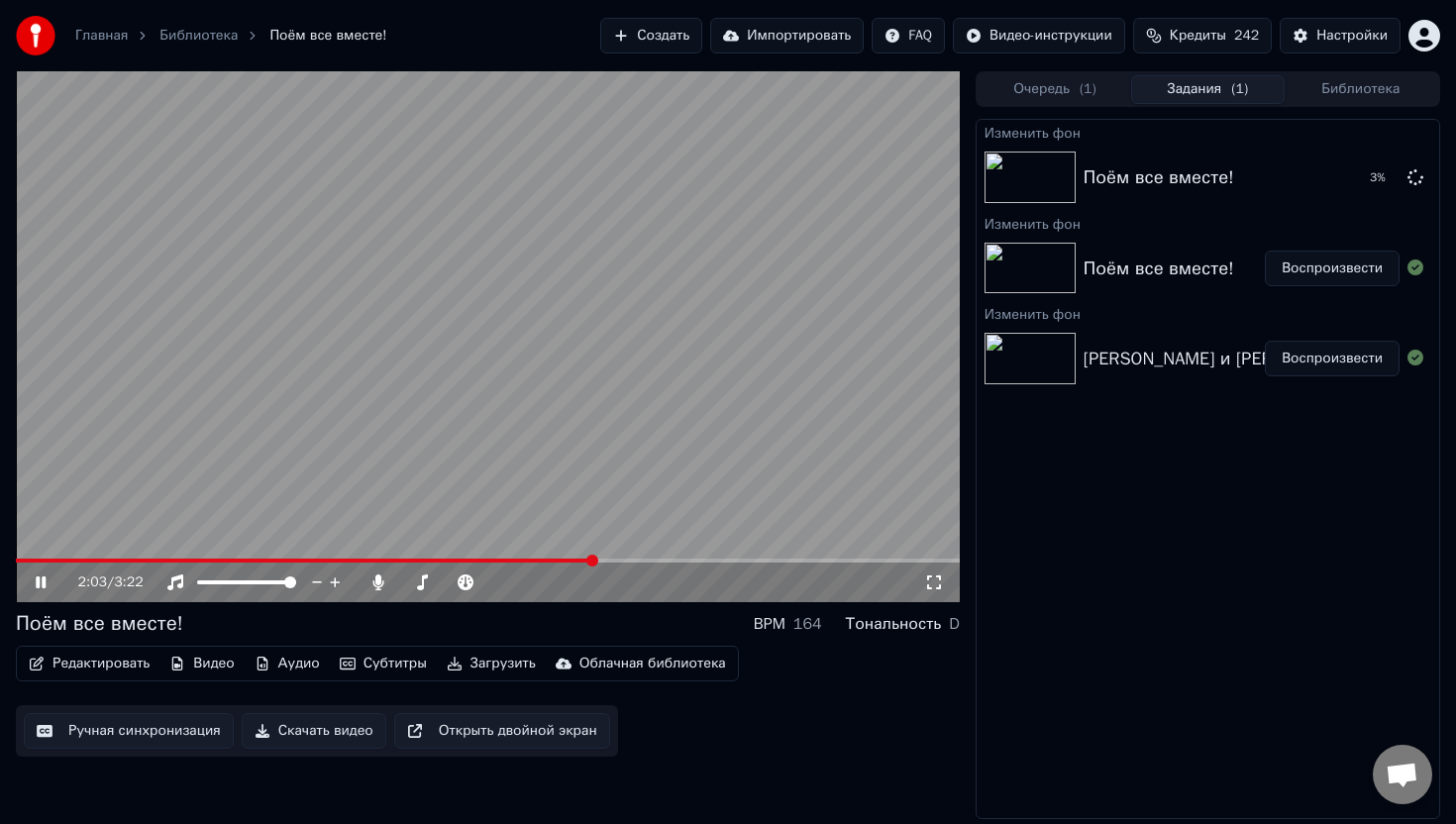 click at bounding box center [487, 337] 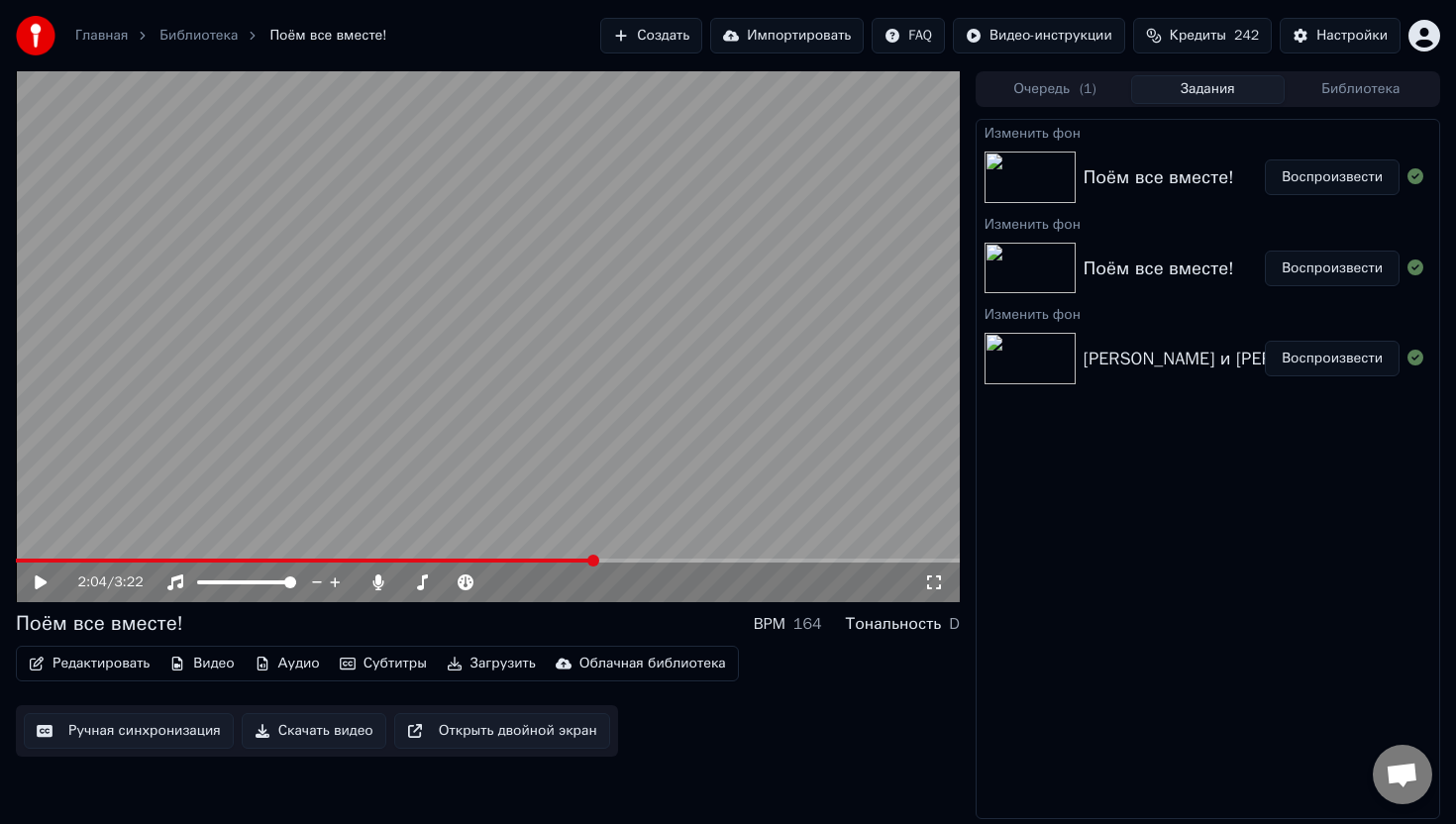 click on "Воспроизвести" at bounding box center [1332, 177] 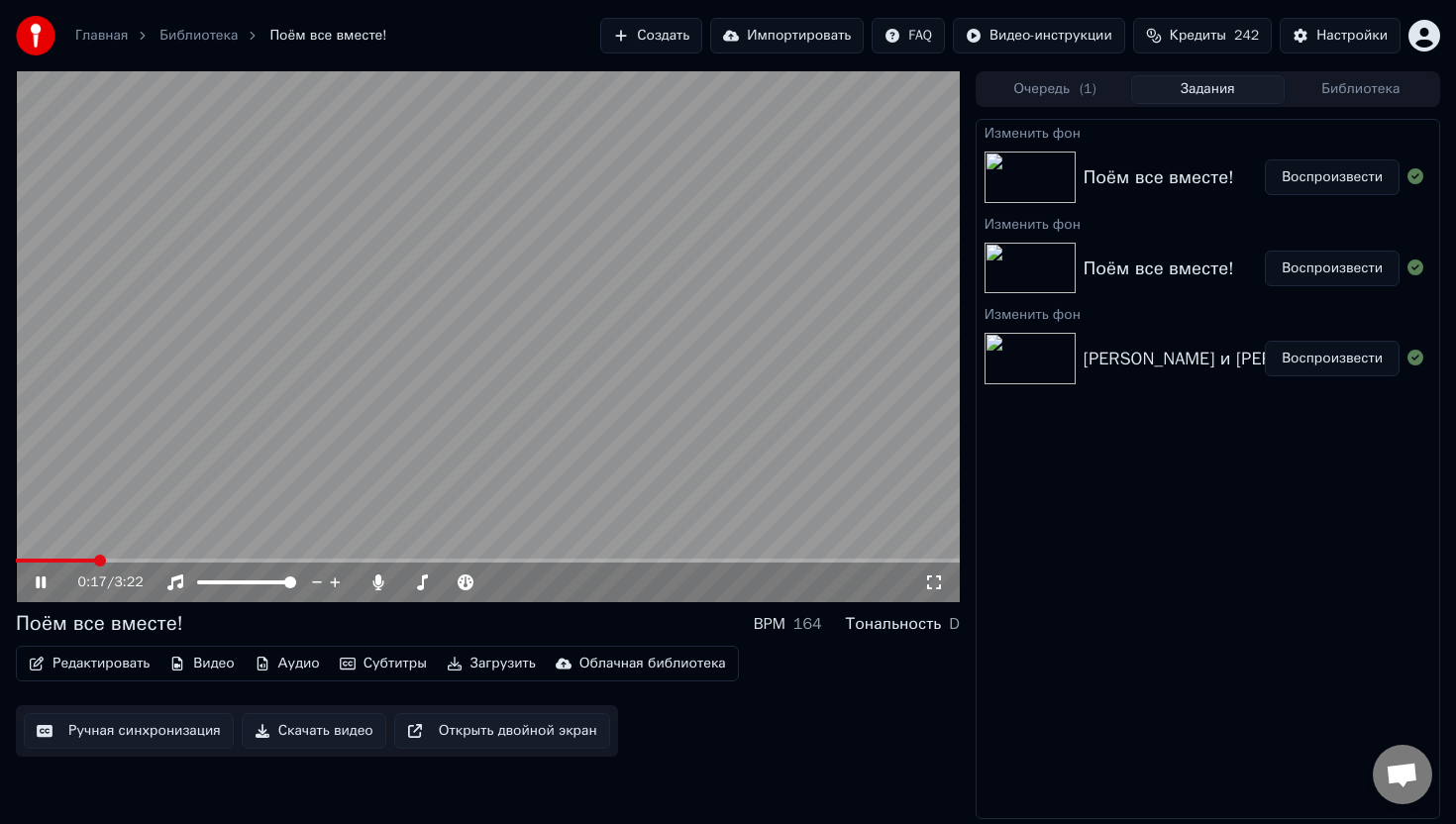 click at bounding box center (487, 561) 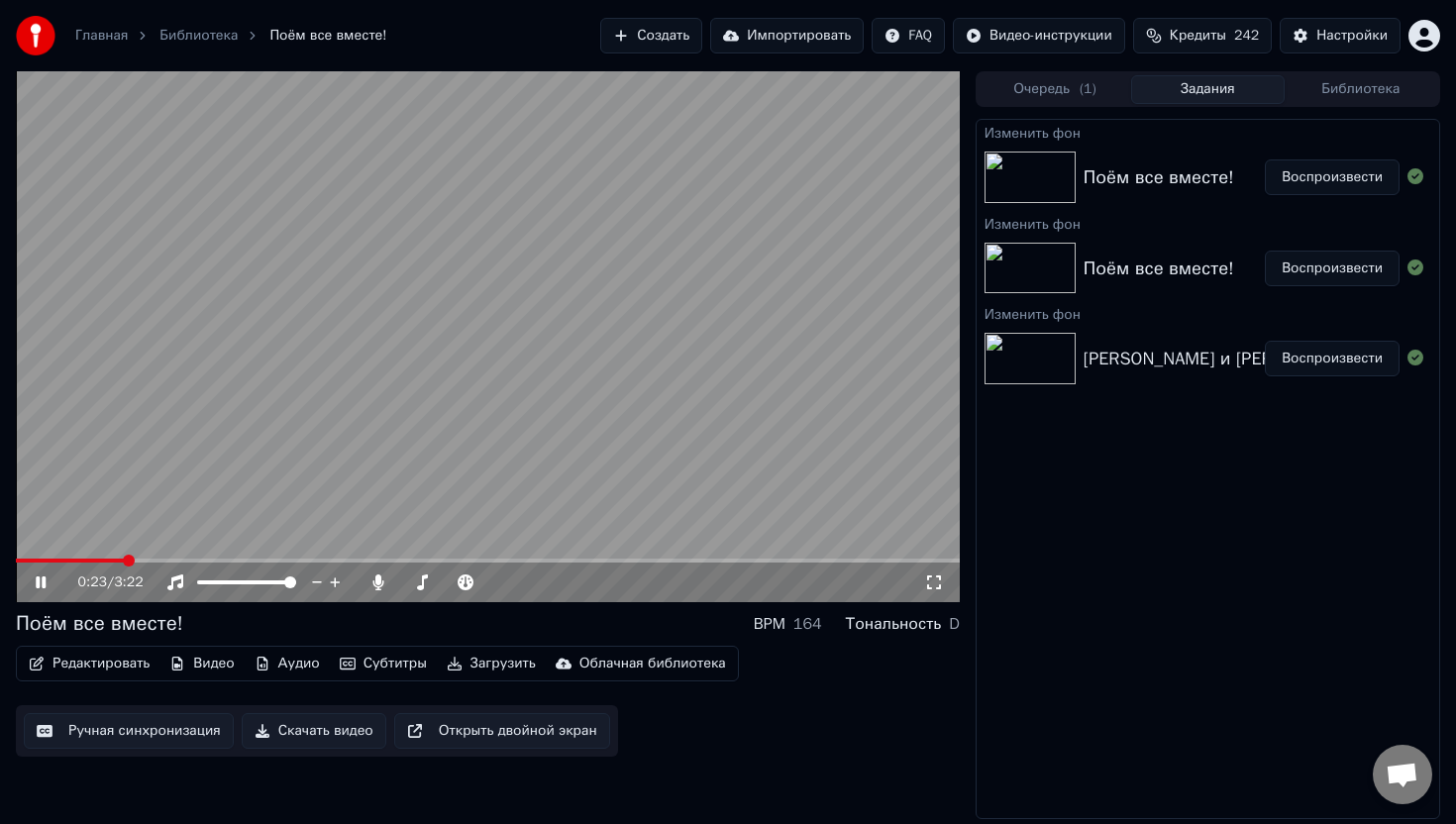 click at bounding box center (487, 561) 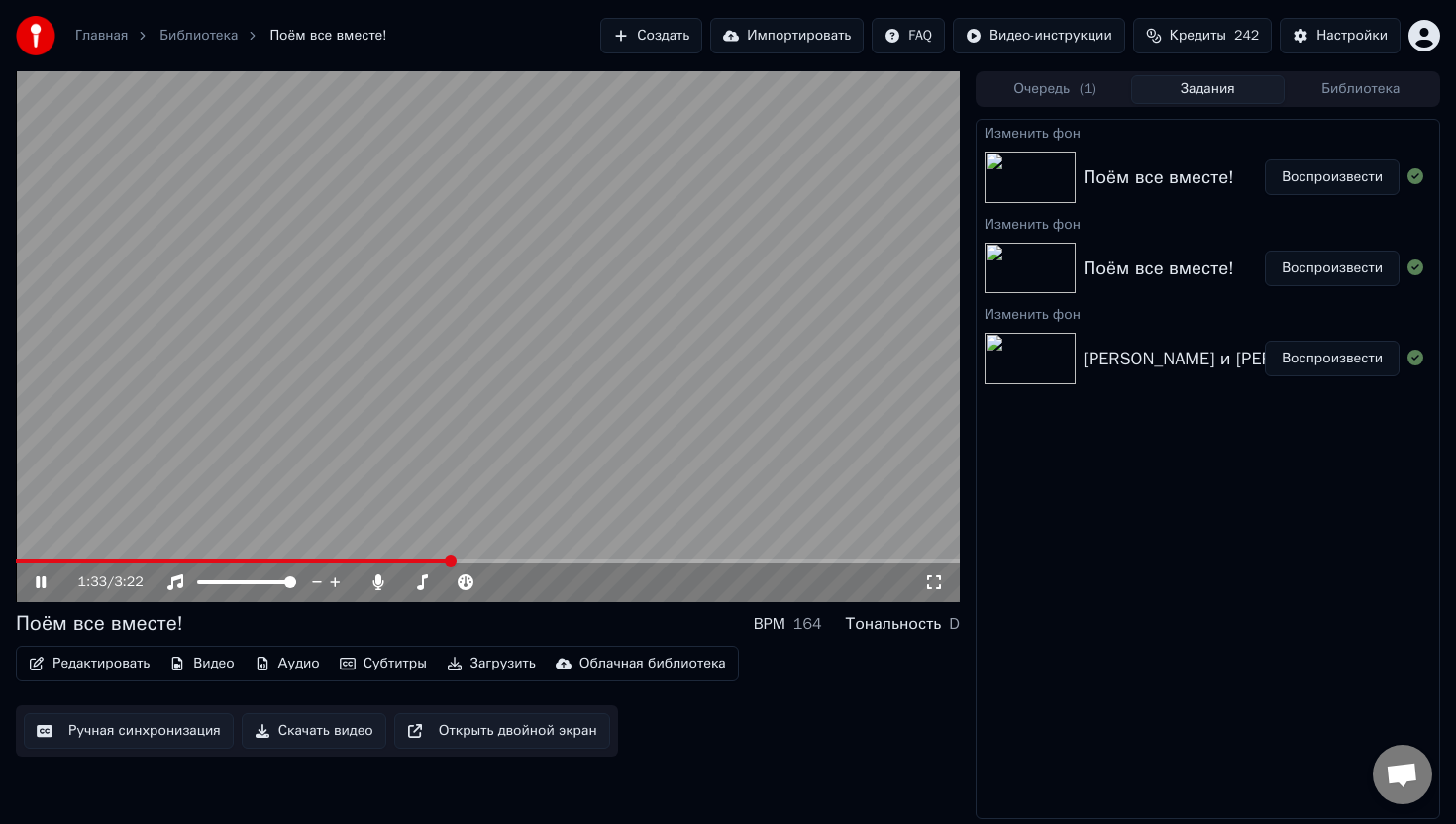 click at bounding box center [487, 337] 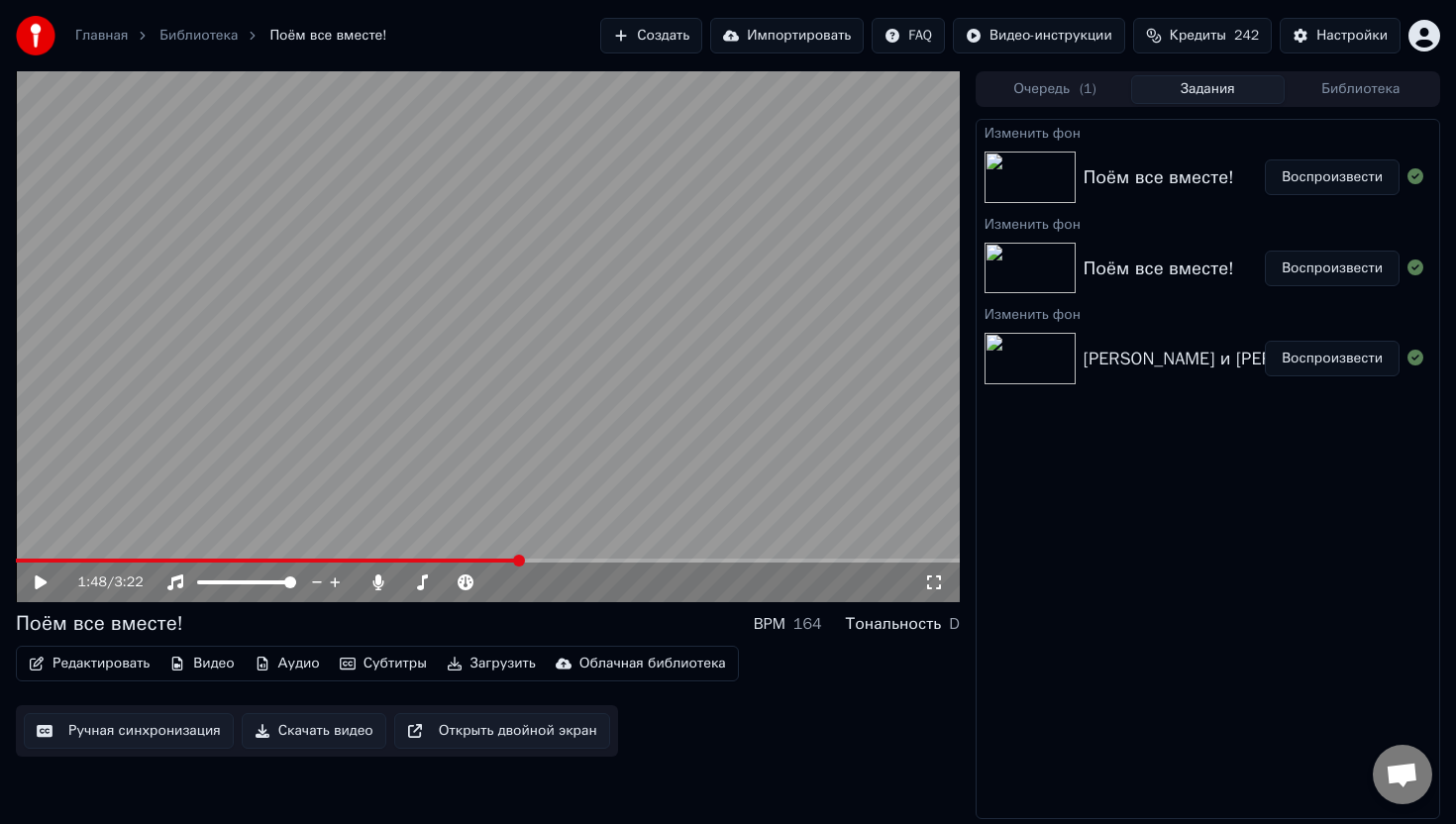 click at bounding box center [487, 561] 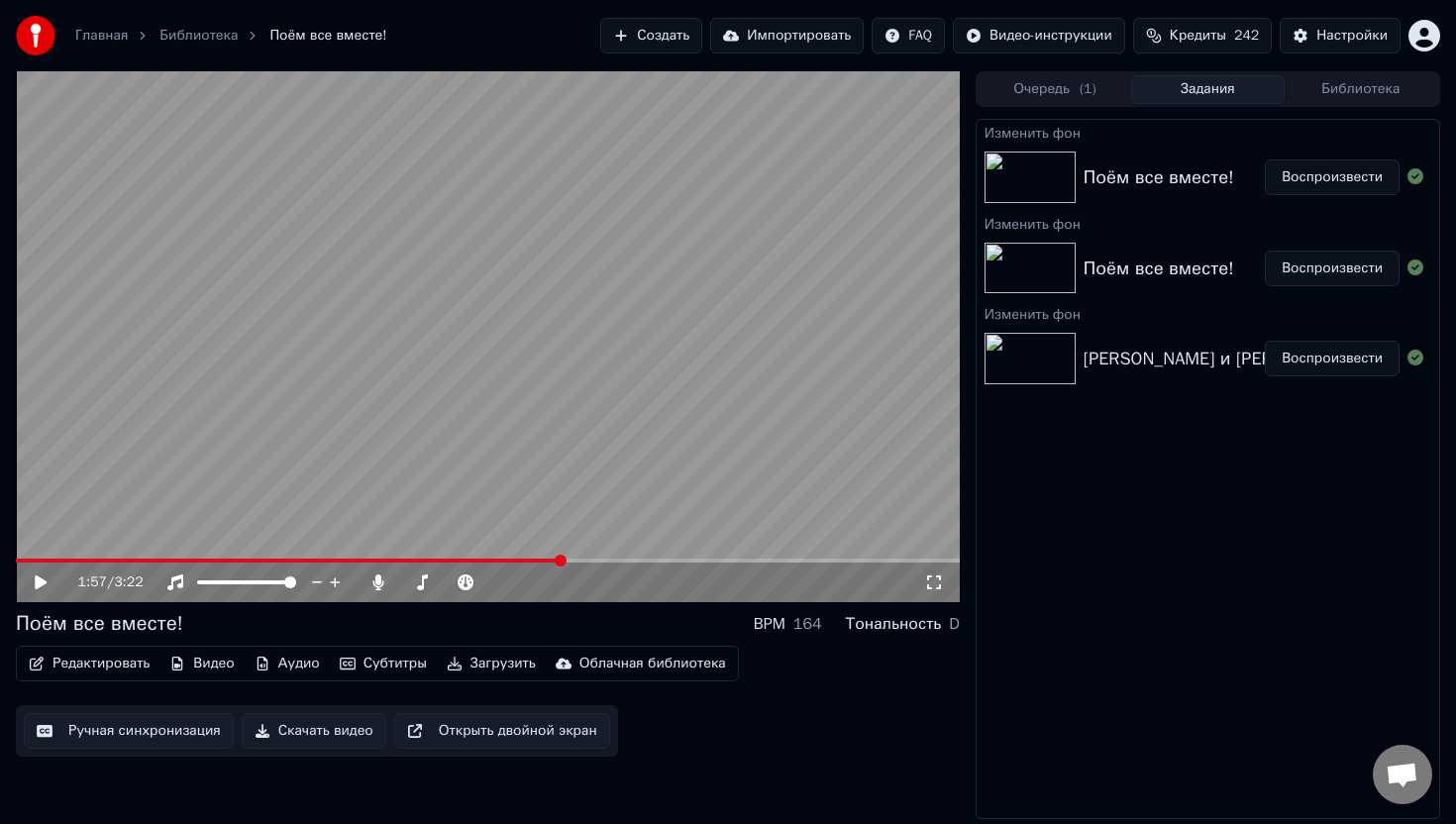 click at bounding box center (487, 337) 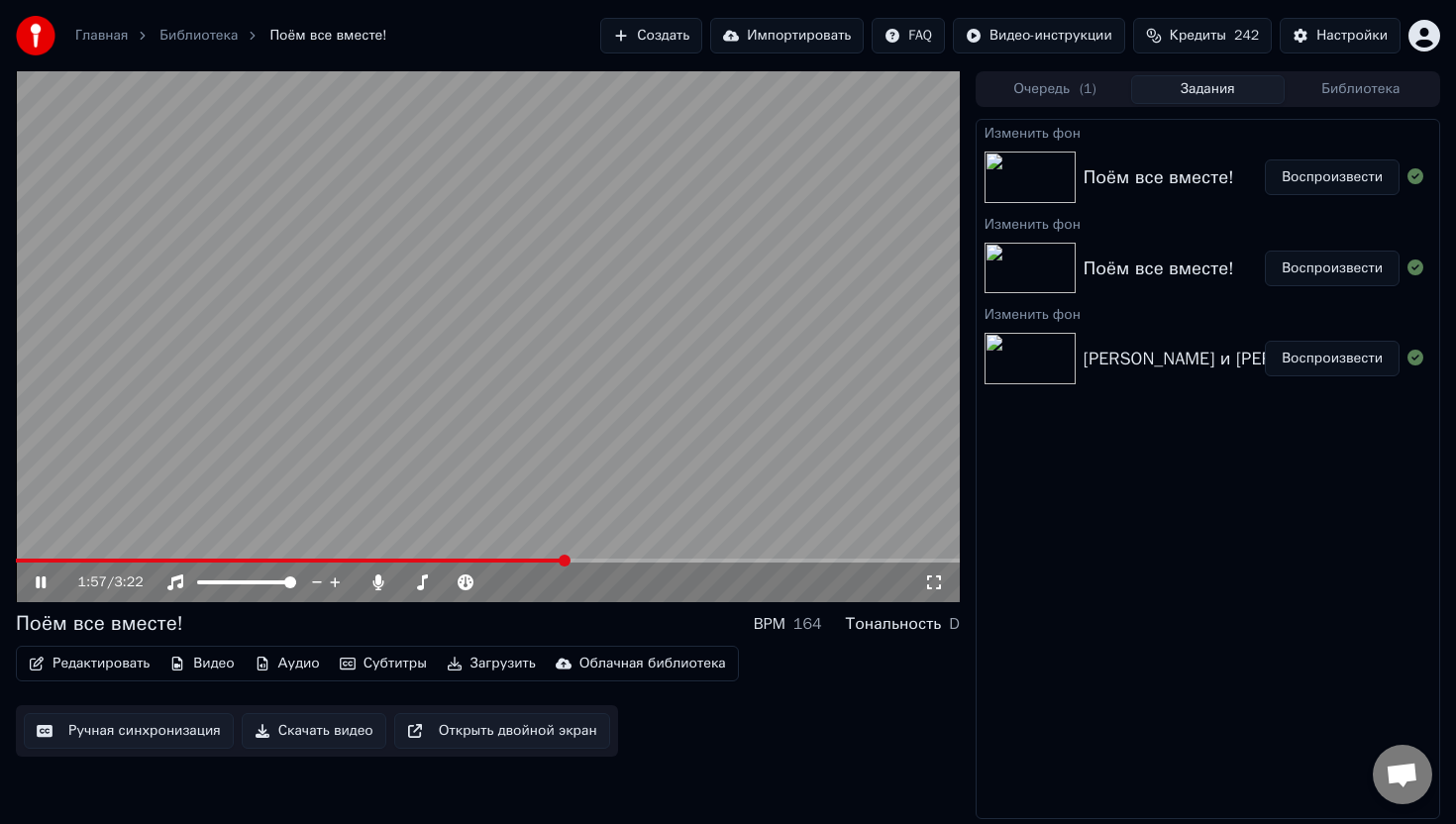 click at bounding box center (487, 561) 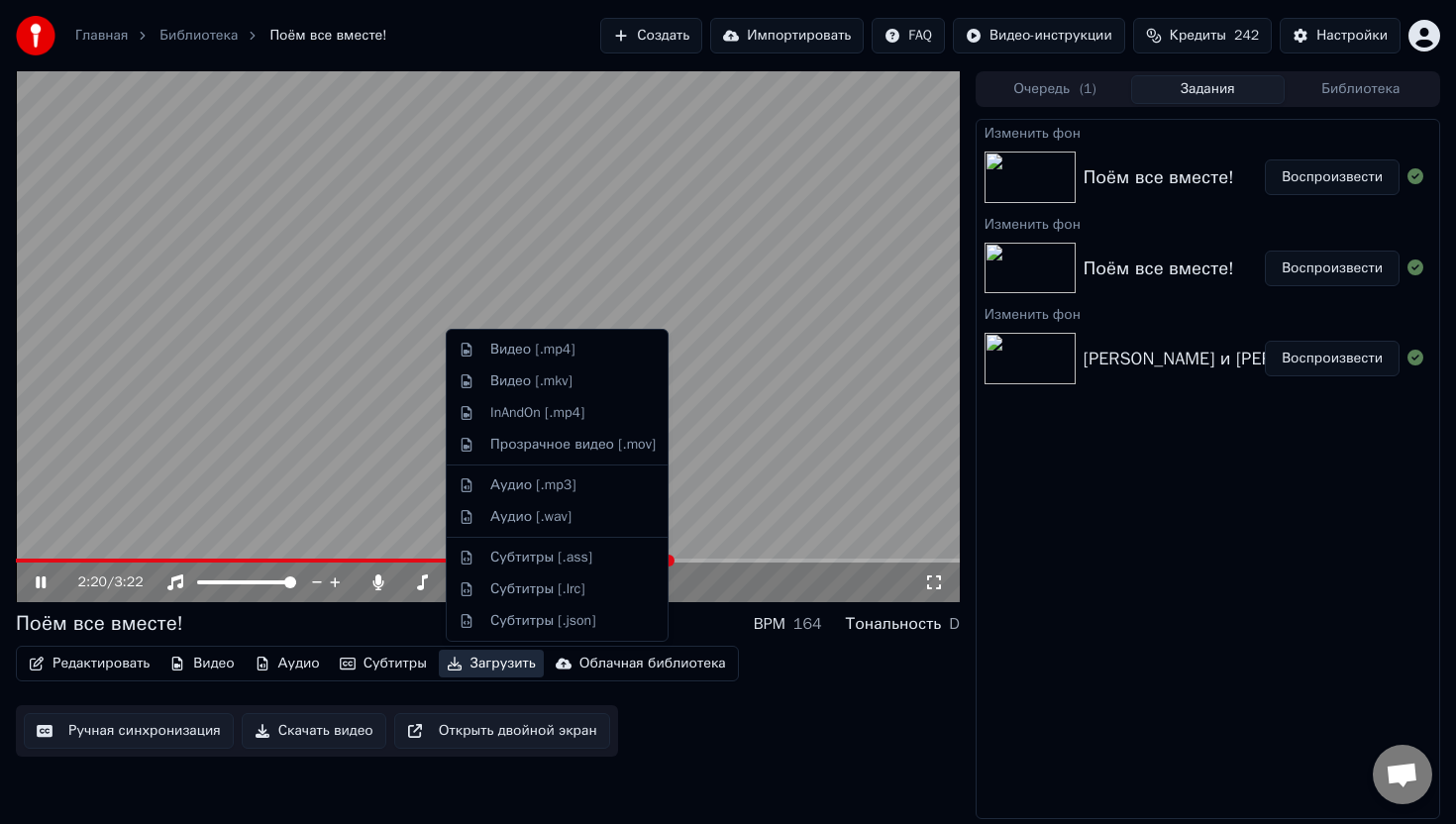 click on "Загрузить" at bounding box center [491, 664] 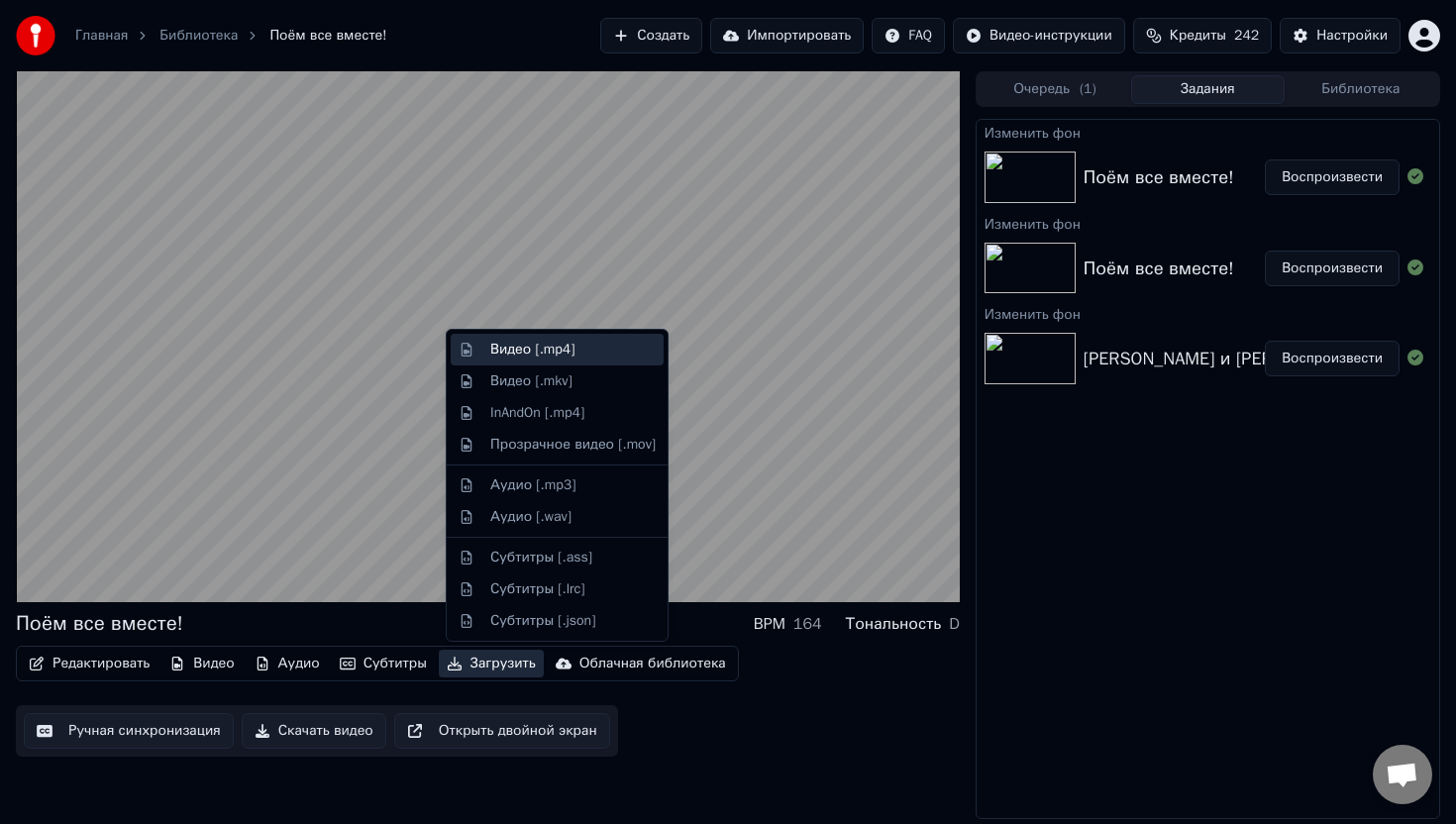 click on "Видео [.mp4]" at bounding box center [532, 350] 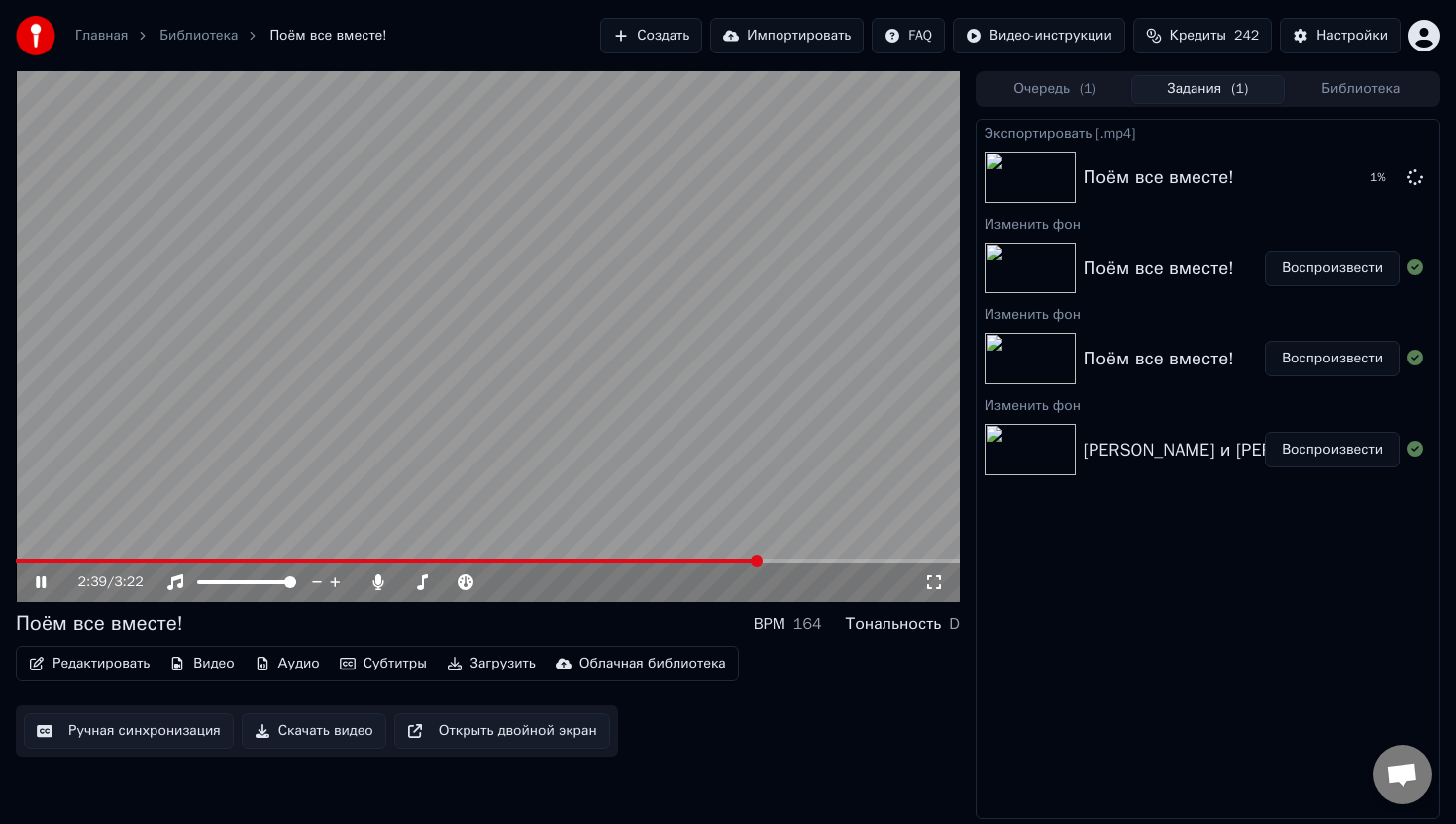 click at bounding box center [487, 337] 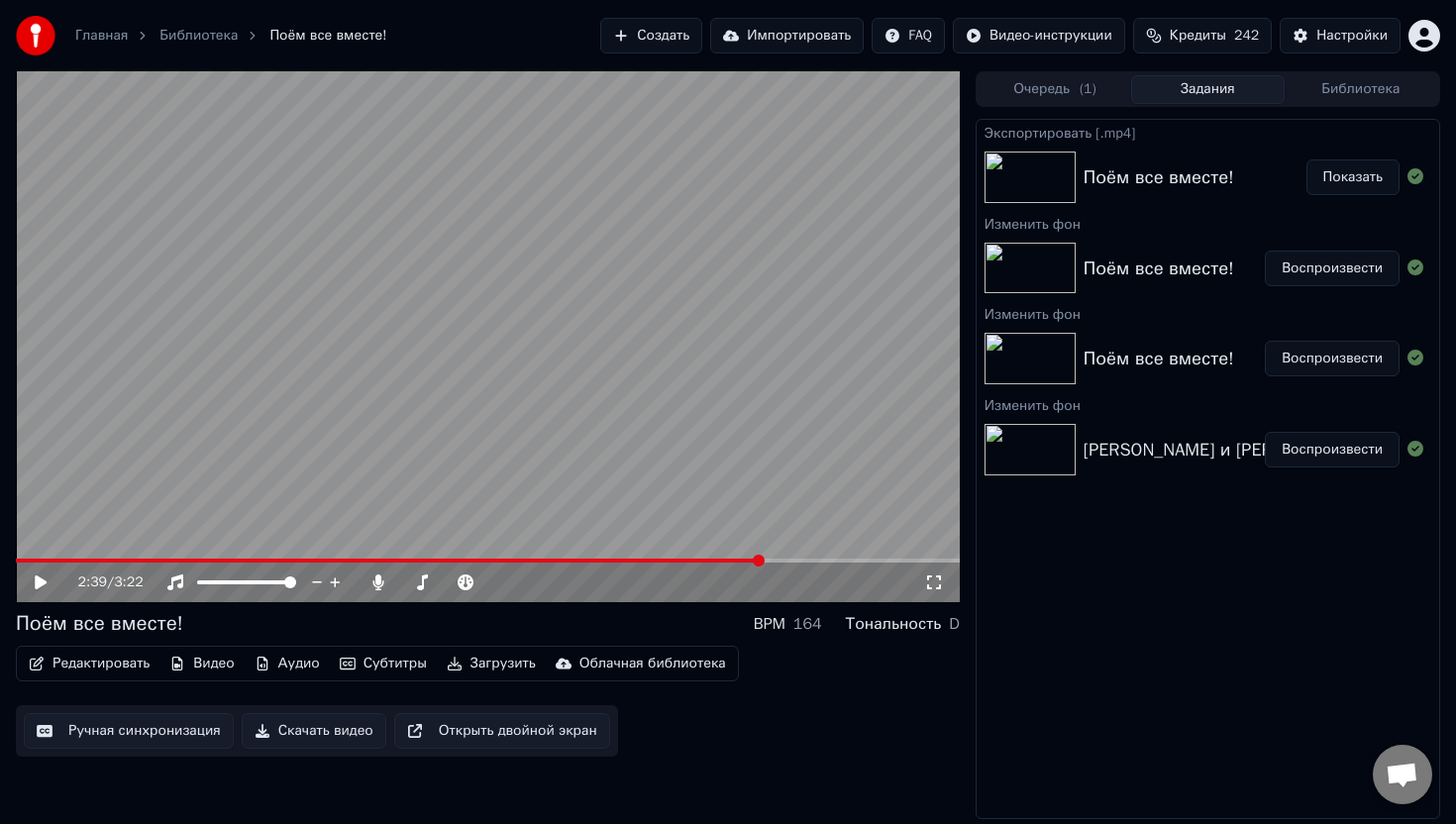 click on "Показать" at bounding box center (1353, 177) 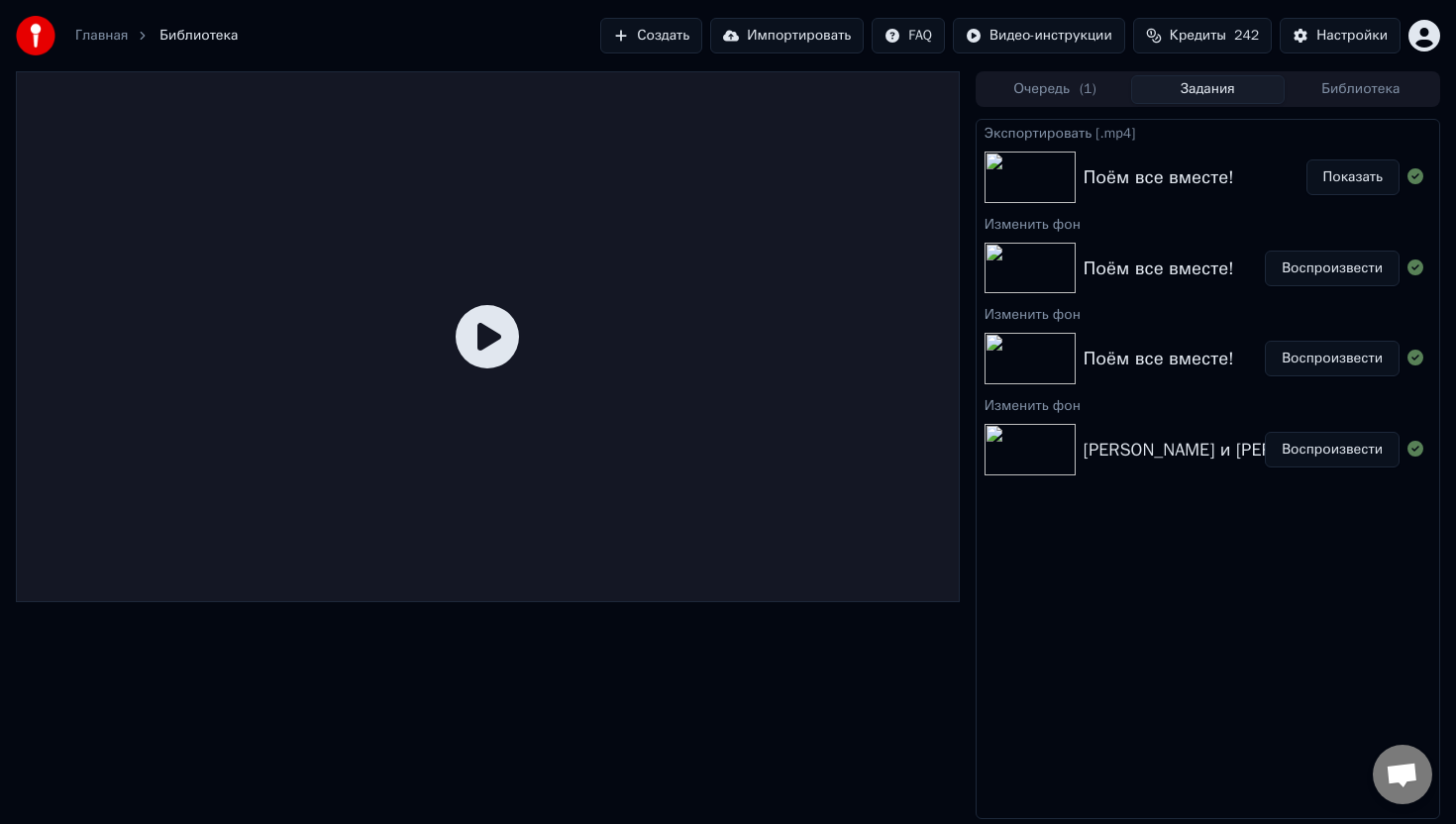click on "Создать" at bounding box center [651, 36] 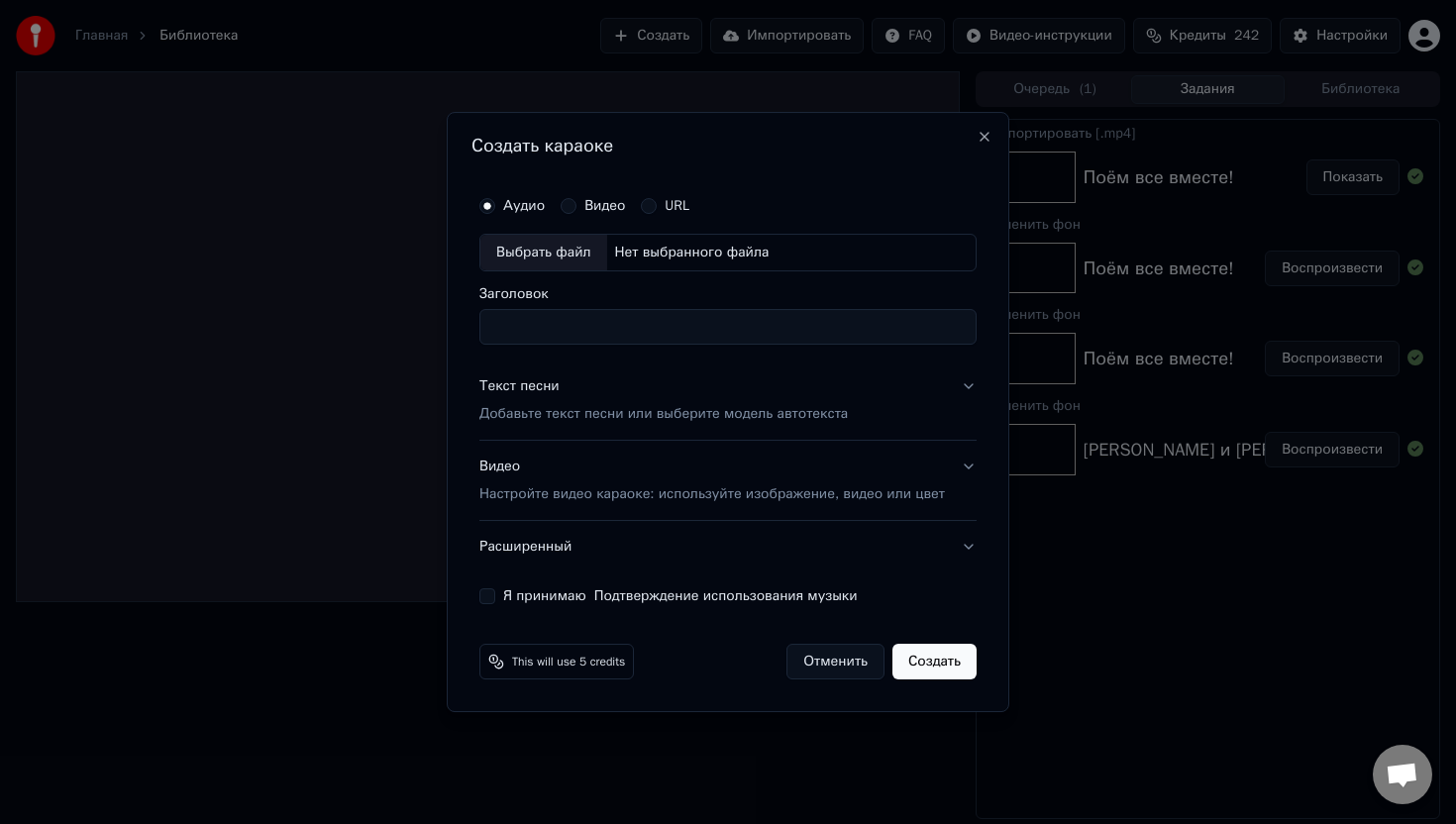 click on "Выбрать файл" at bounding box center [544, 253] 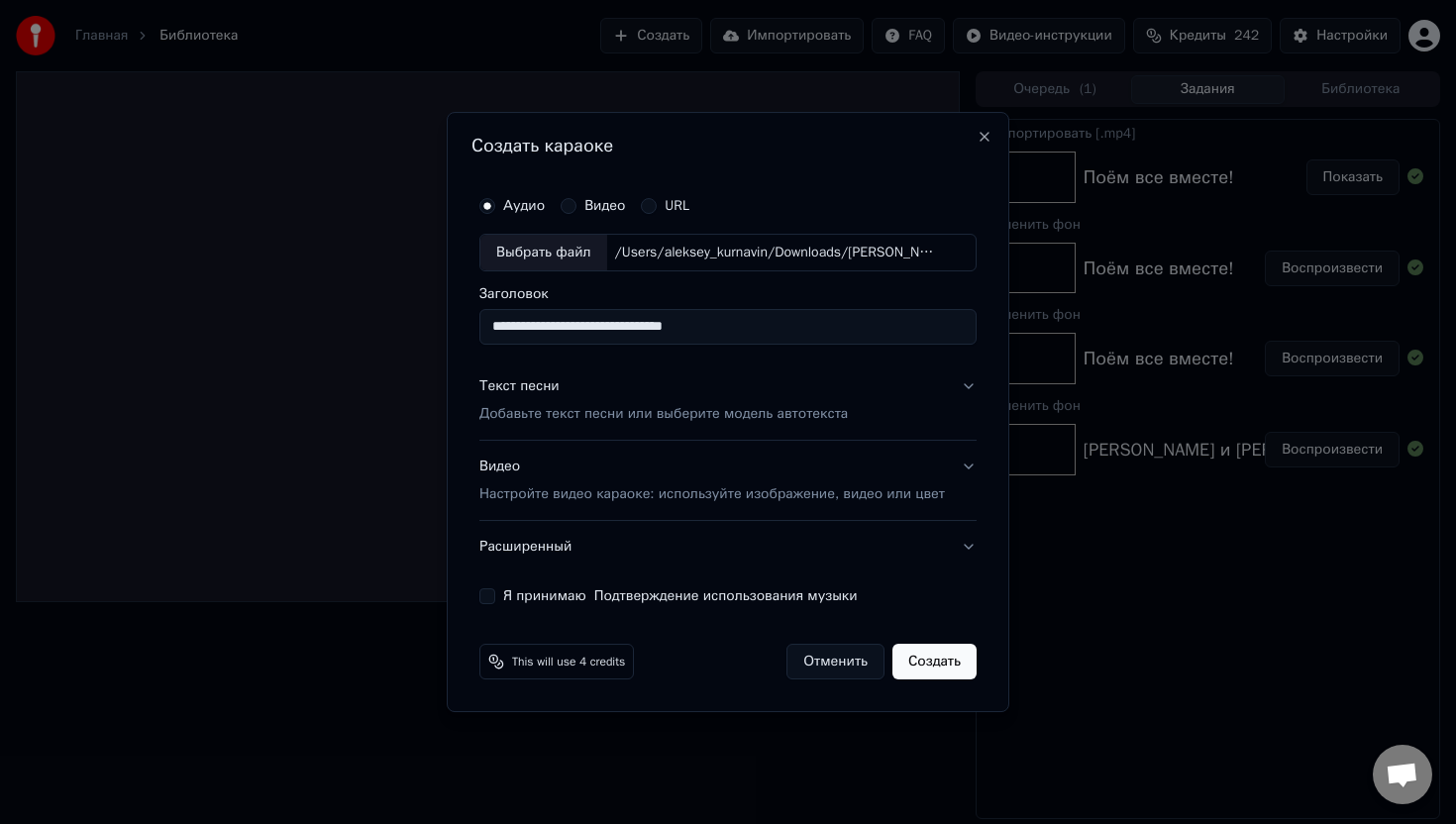 drag, startPoint x: 727, startPoint y: 325, endPoint x: 461, endPoint y: 323, distance: 266.00752 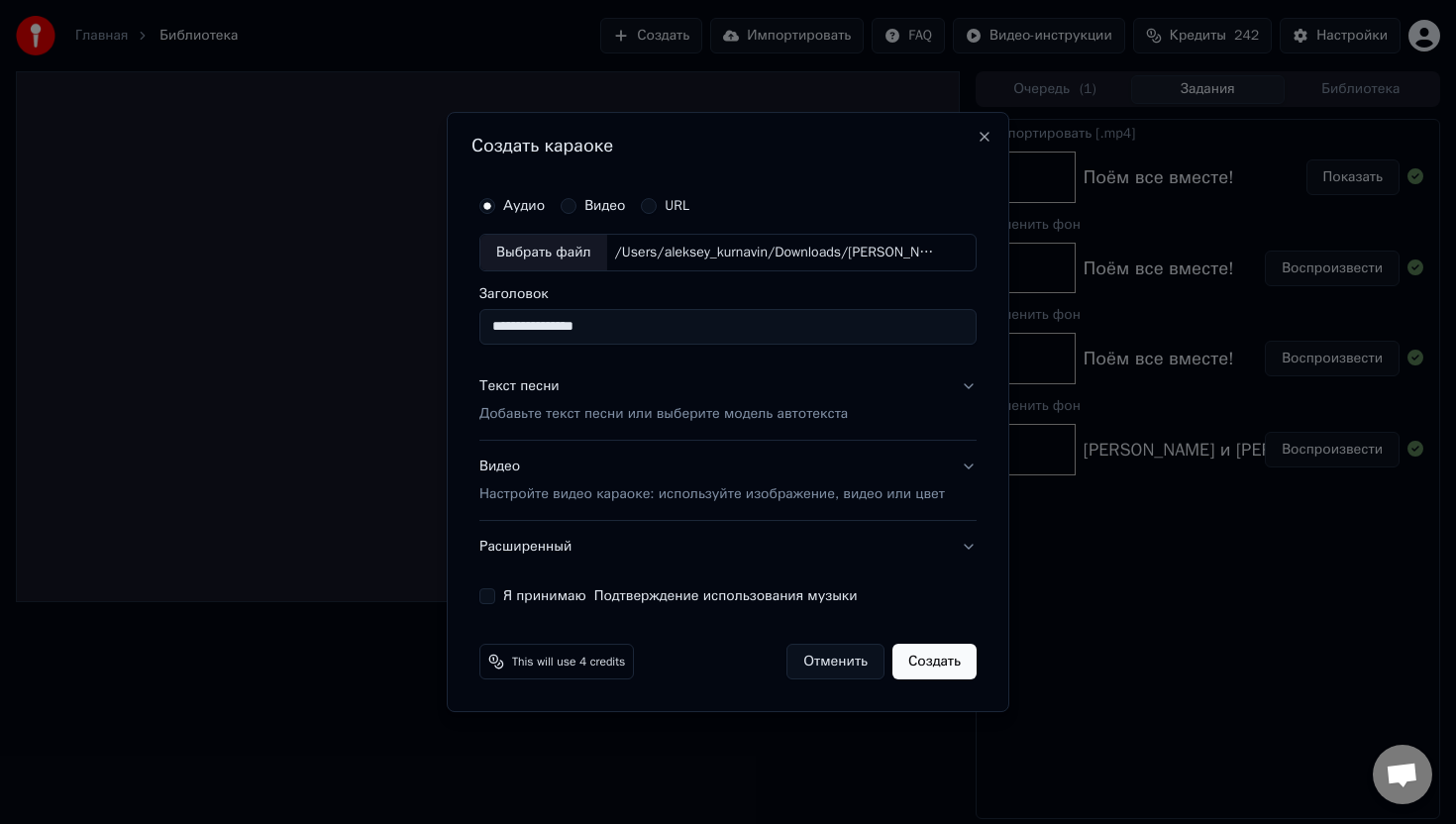 type on "**********" 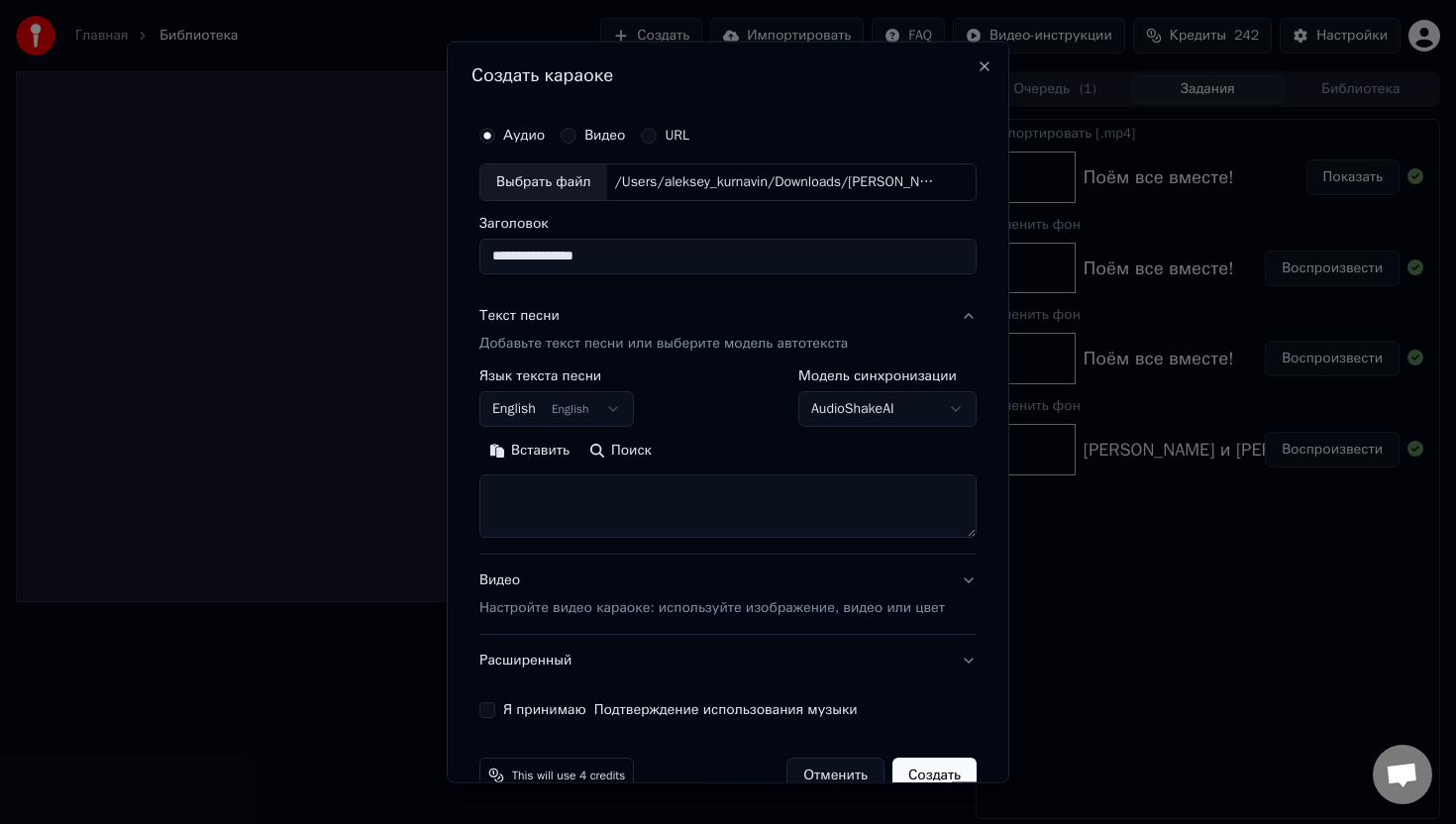click on "English English" at bounding box center (557, 409) 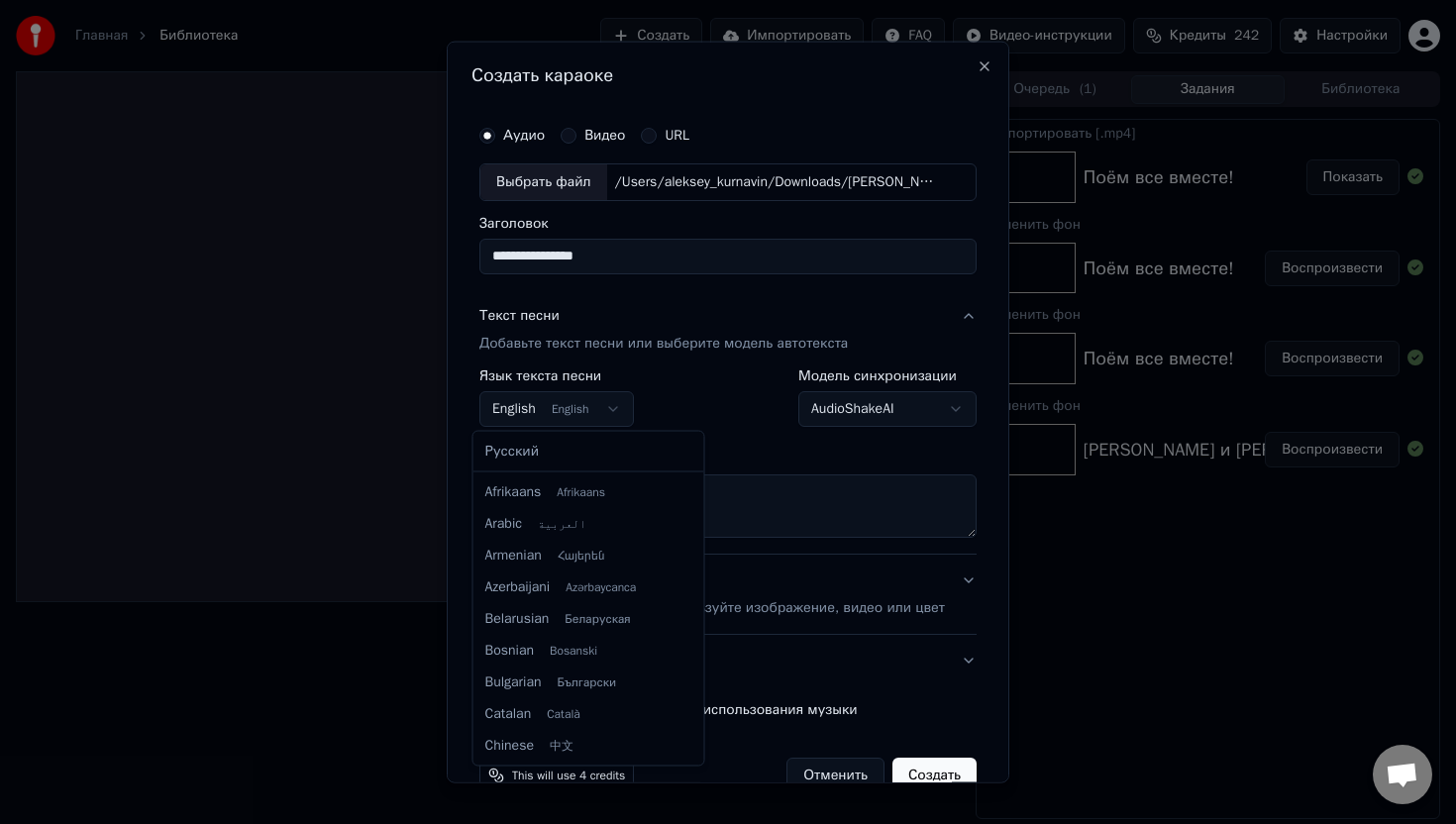 scroll, scrollTop: 158, scrollLeft: 0, axis: vertical 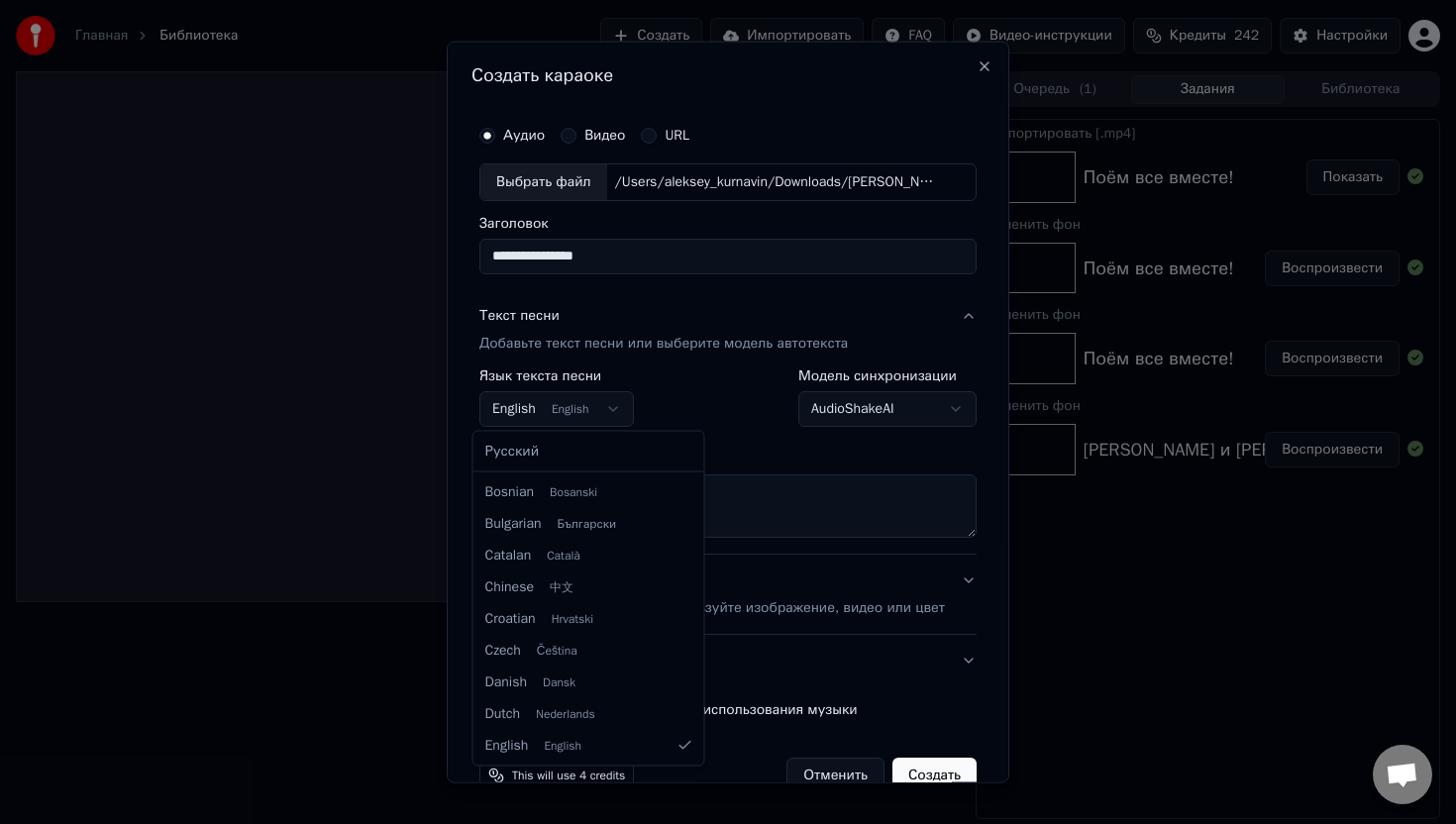 select on "**" 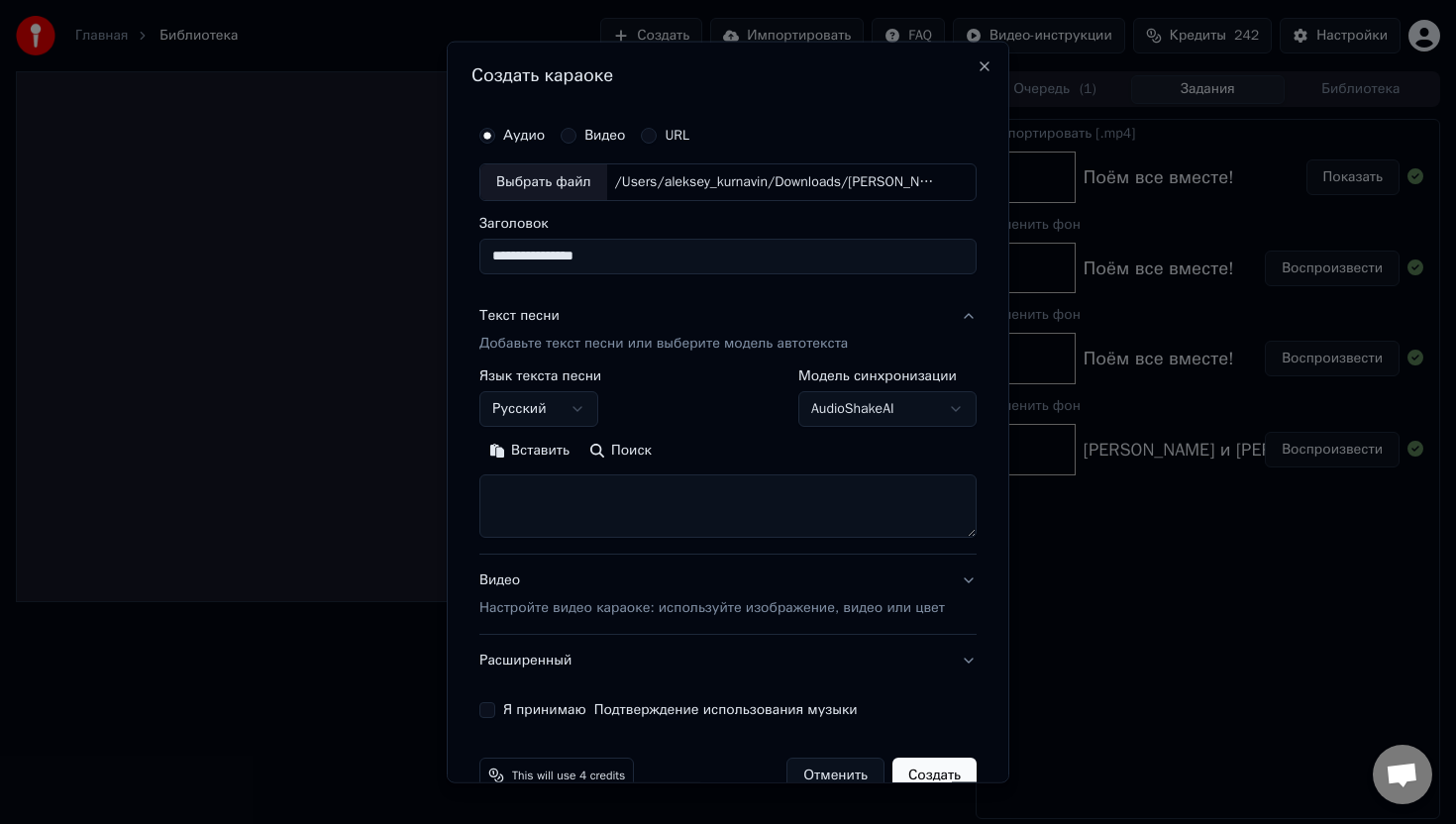 click at bounding box center (728, 506) 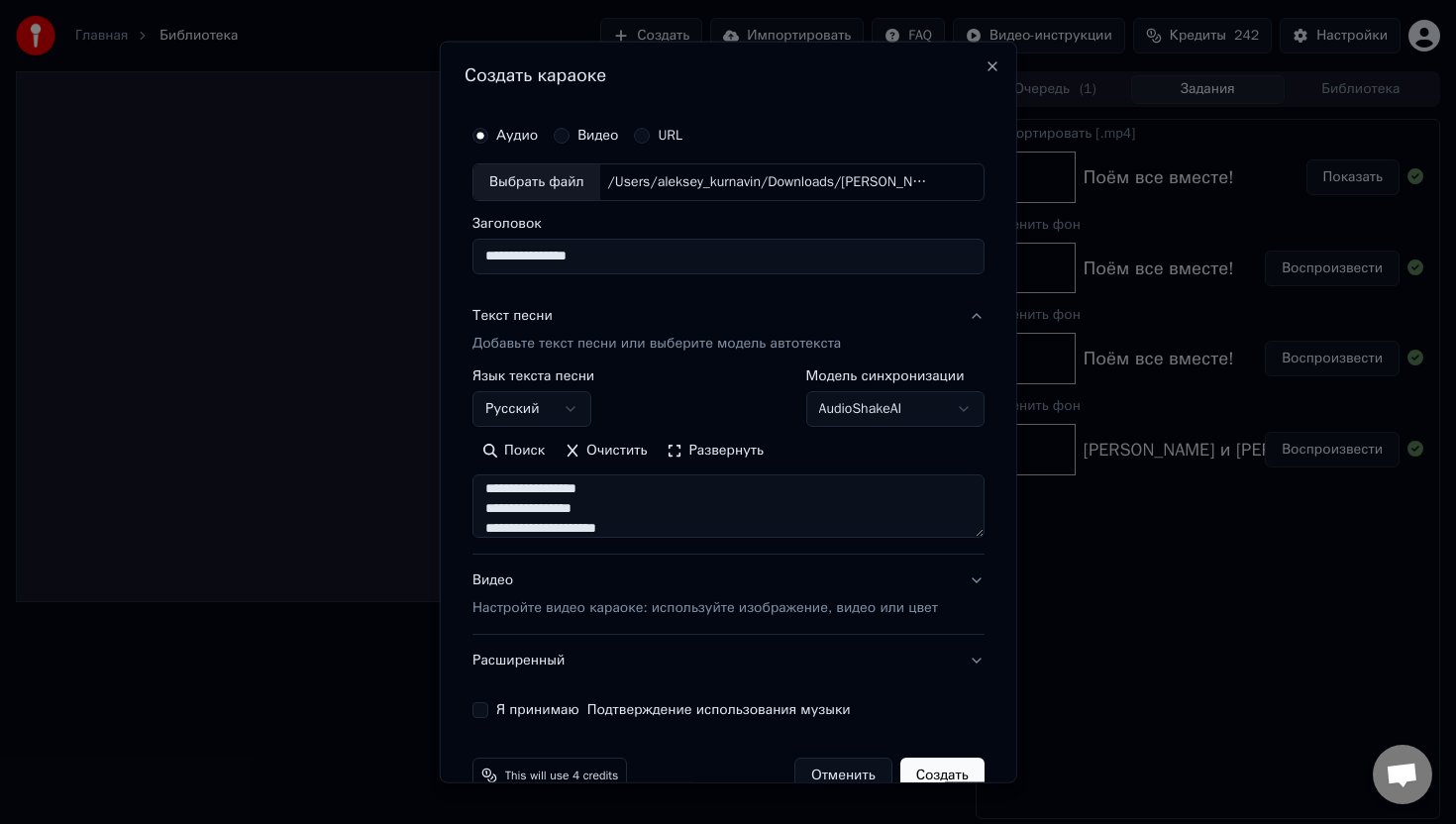 scroll, scrollTop: 246, scrollLeft: 0, axis: vertical 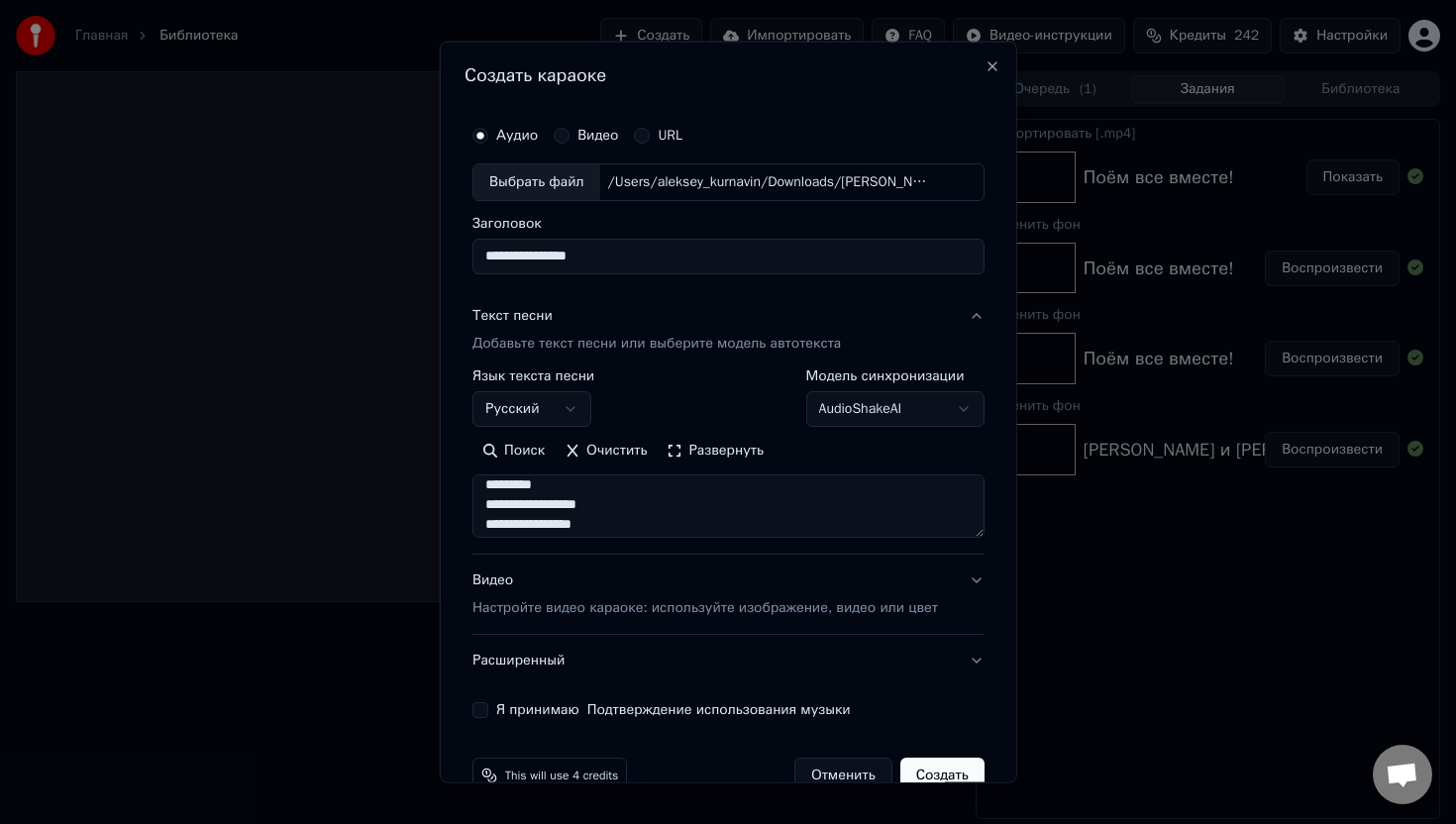 click on "**********" at bounding box center (728, 506) 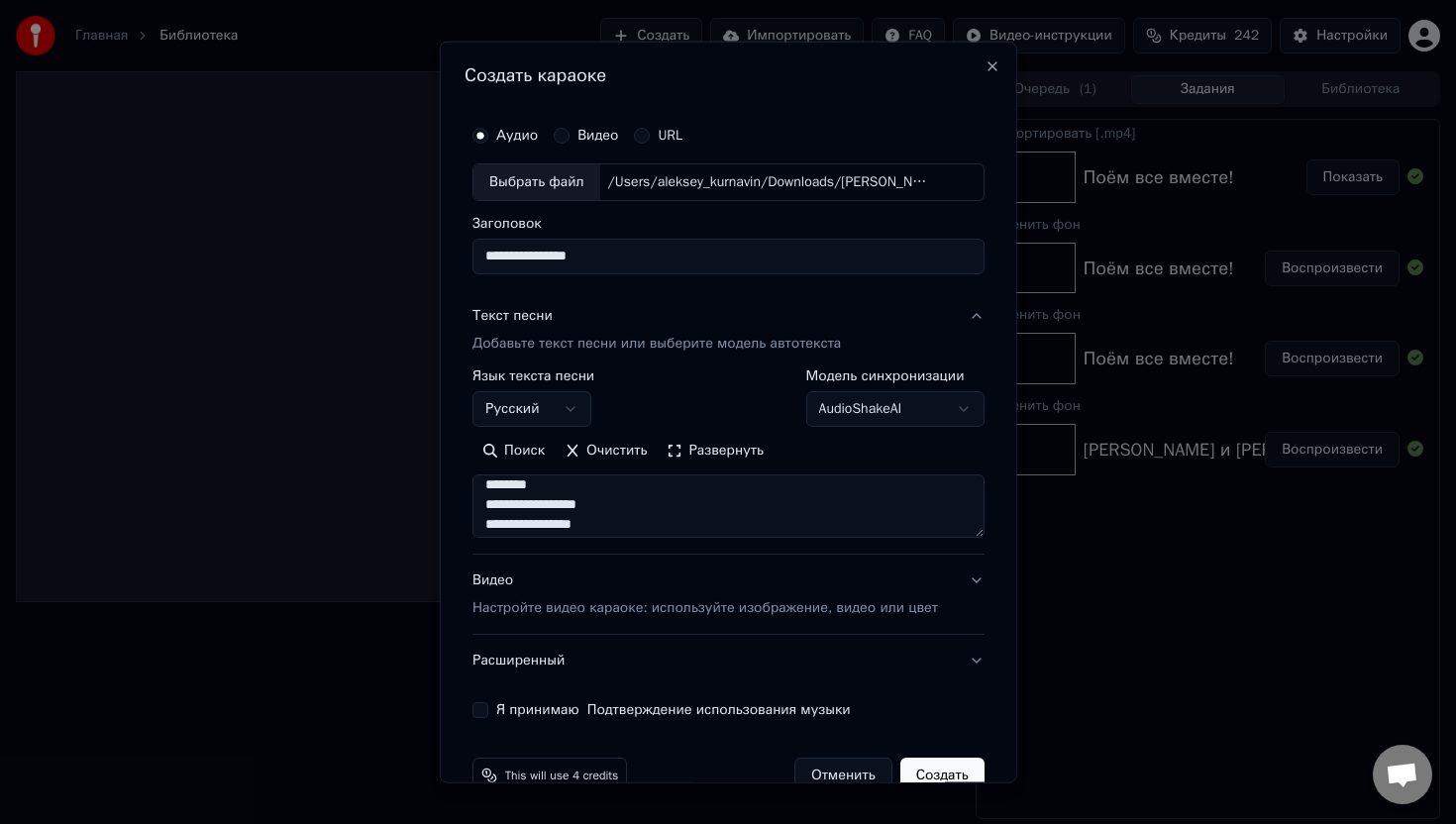 type on "**********" 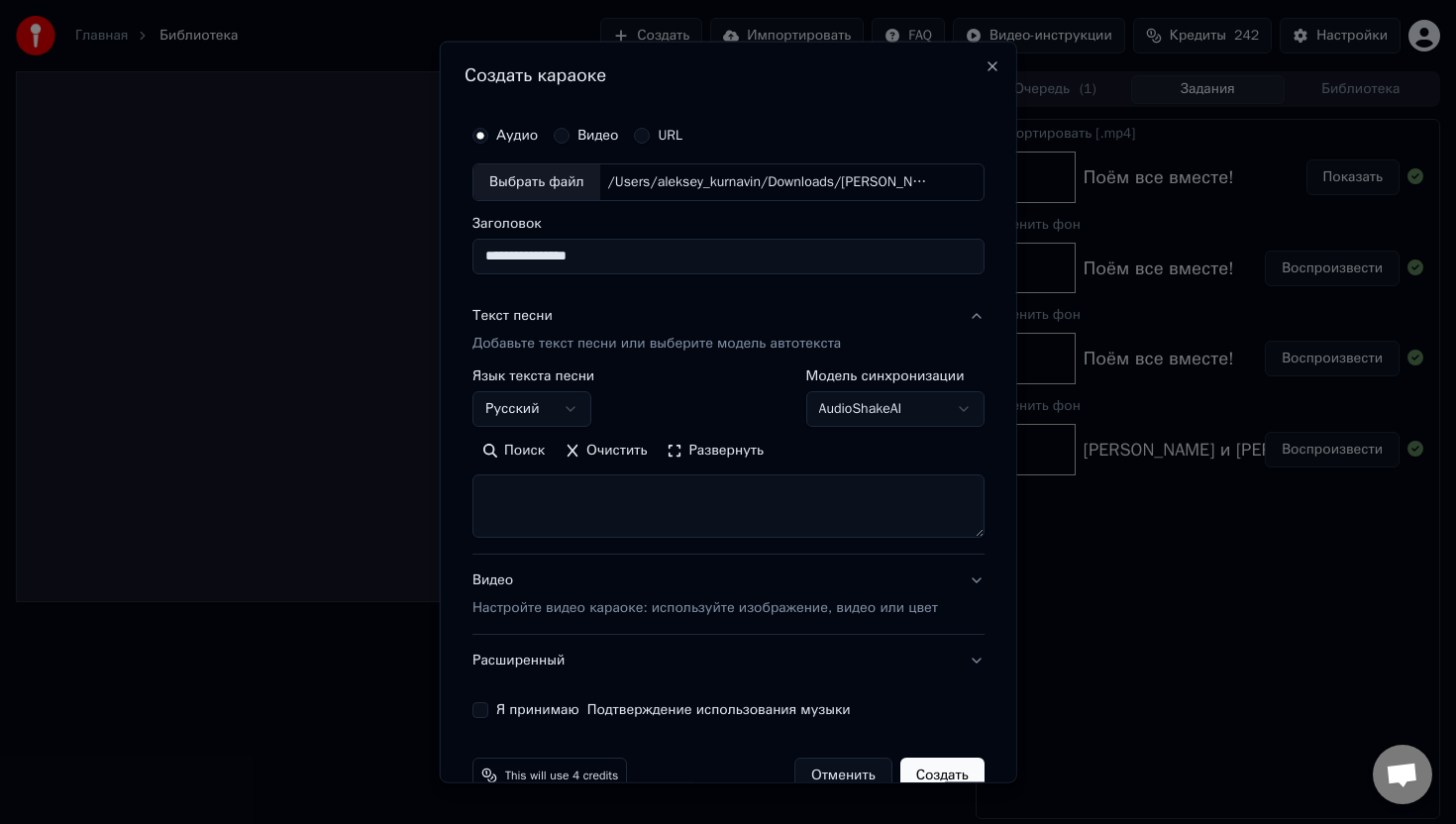 scroll, scrollTop: 0, scrollLeft: 0, axis: both 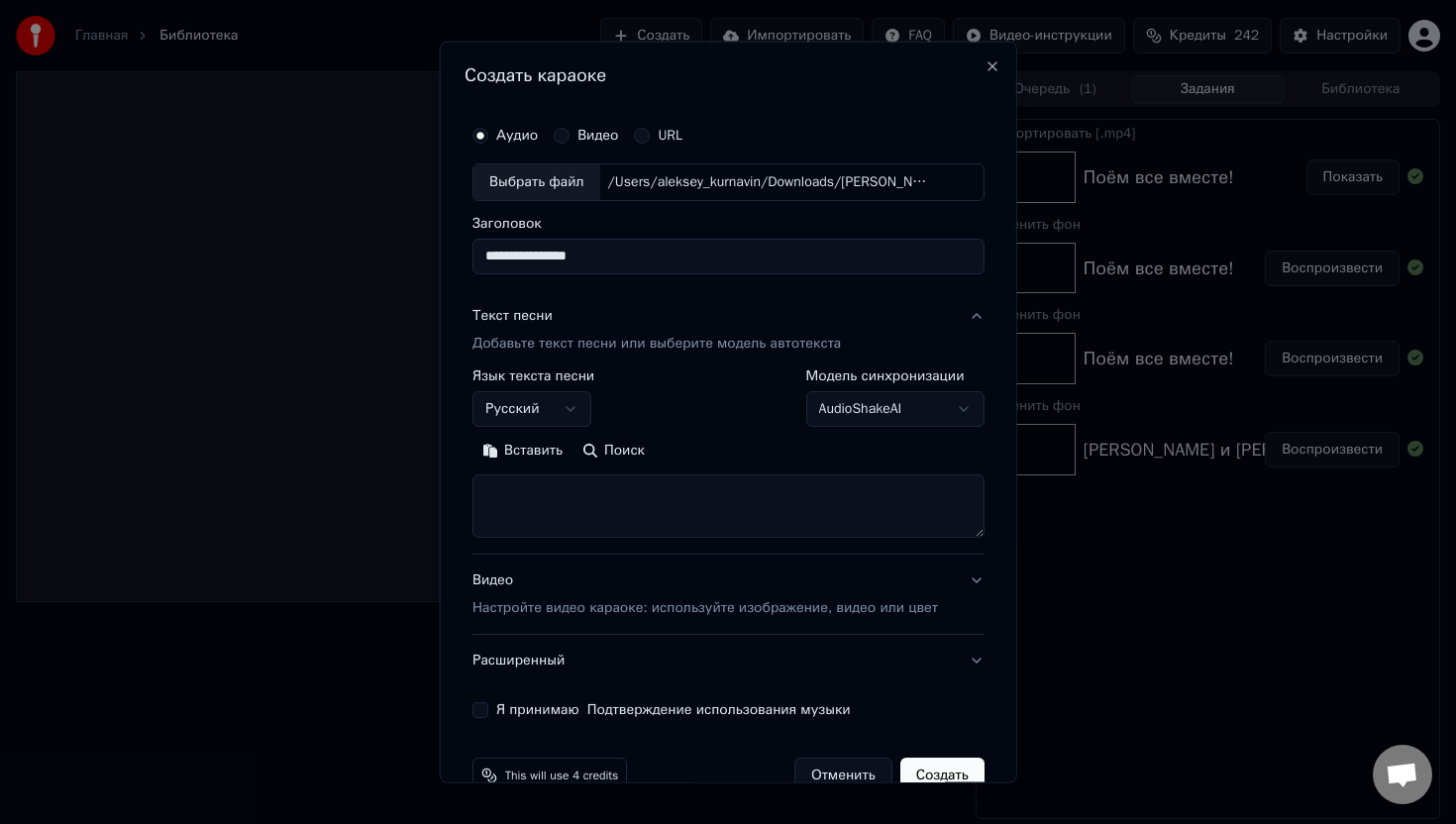 paste on "**********" 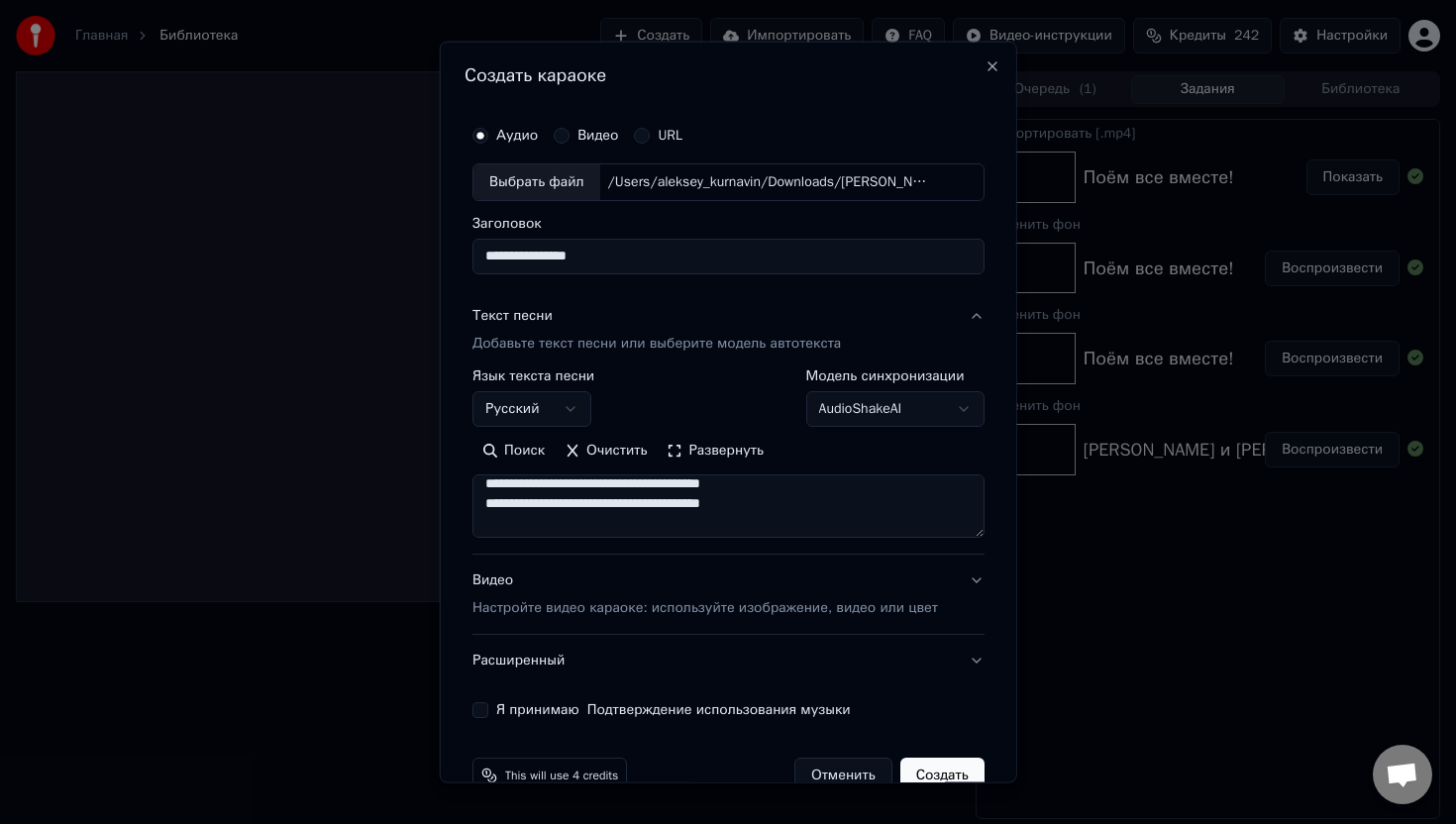 scroll, scrollTop: 0, scrollLeft: 0, axis: both 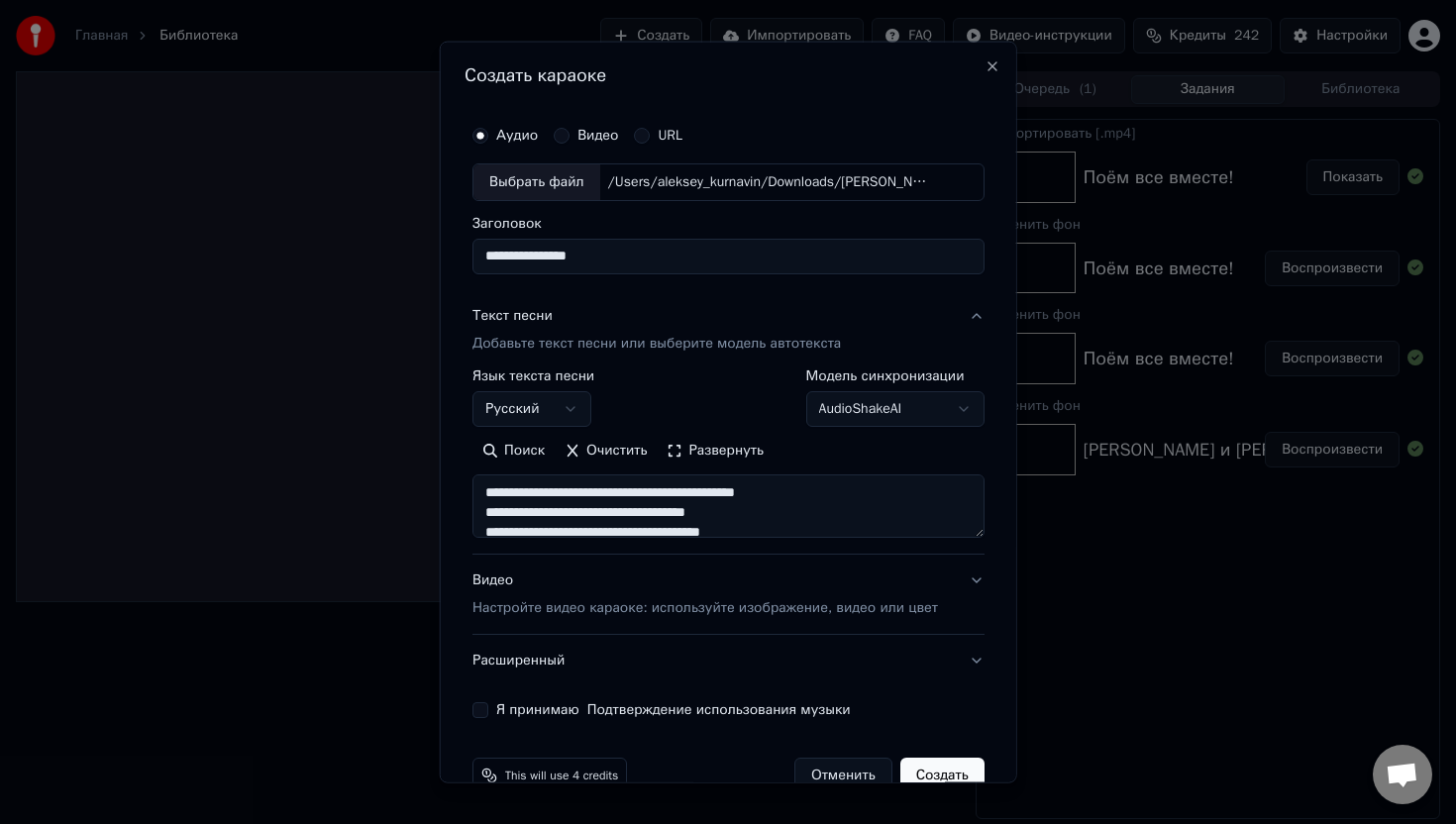 click on "**********" at bounding box center (728, 506) 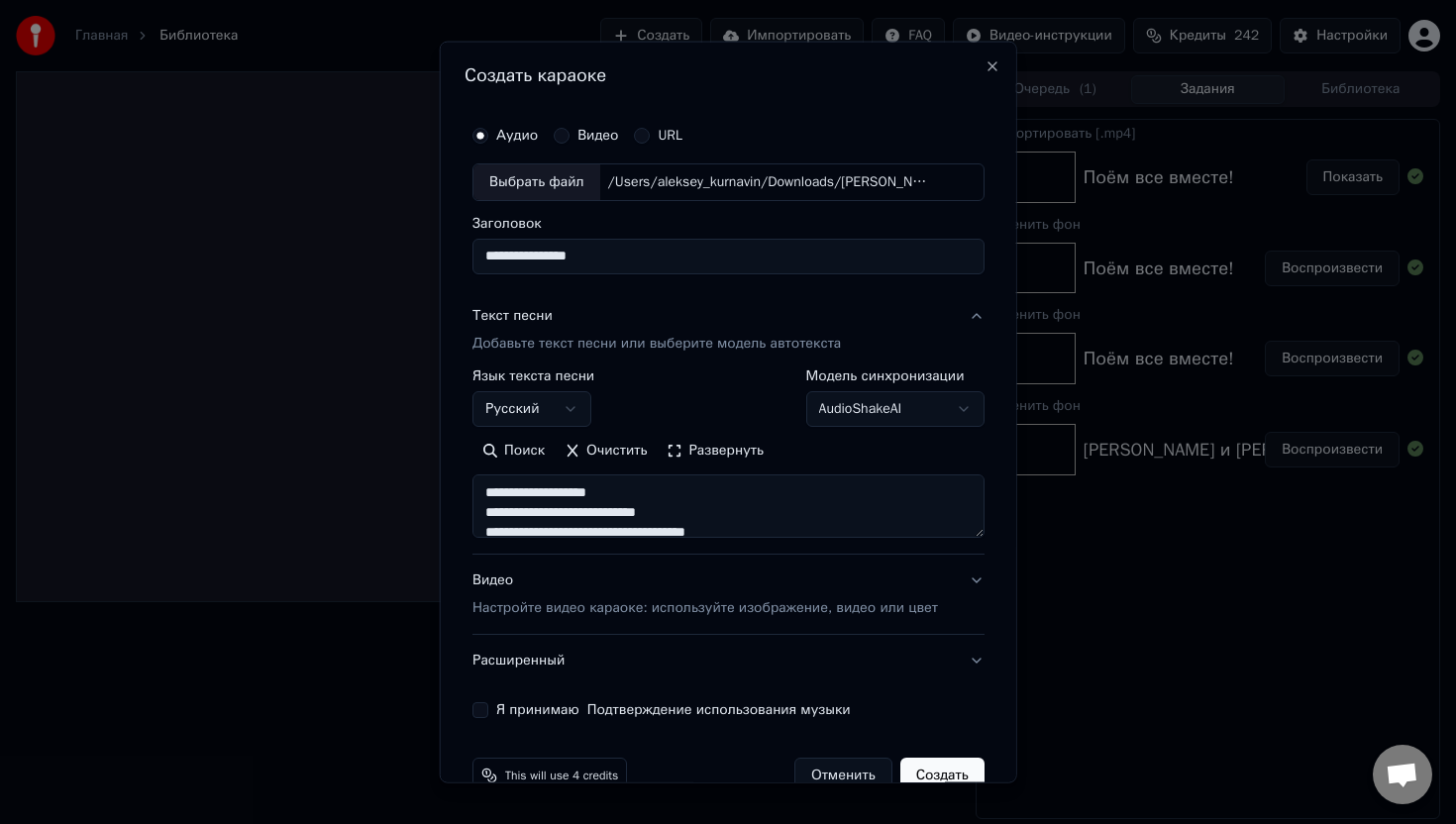 click on "**********" at bounding box center [728, 506] 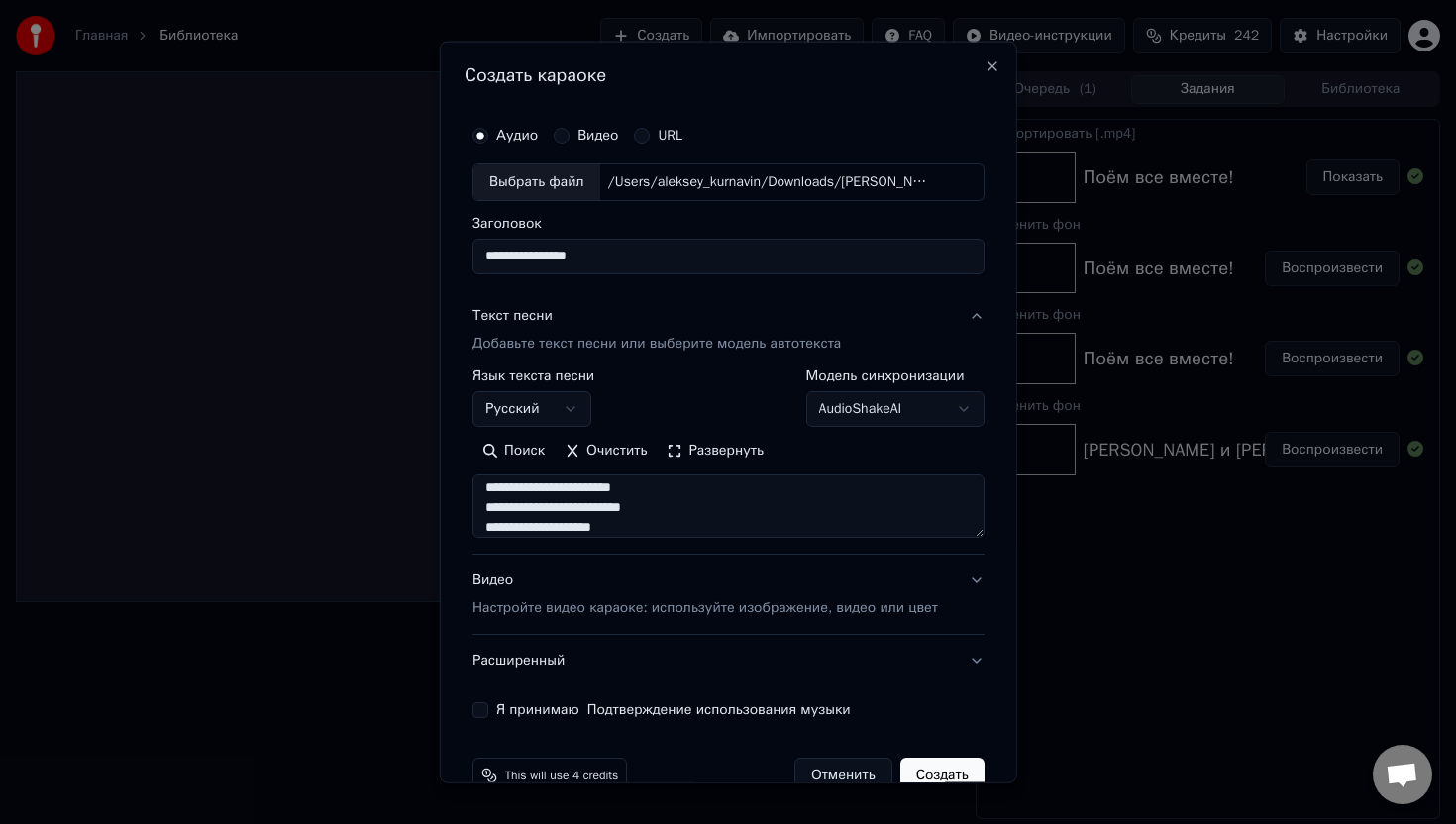 scroll, scrollTop: 121, scrollLeft: 0, axis: vertical 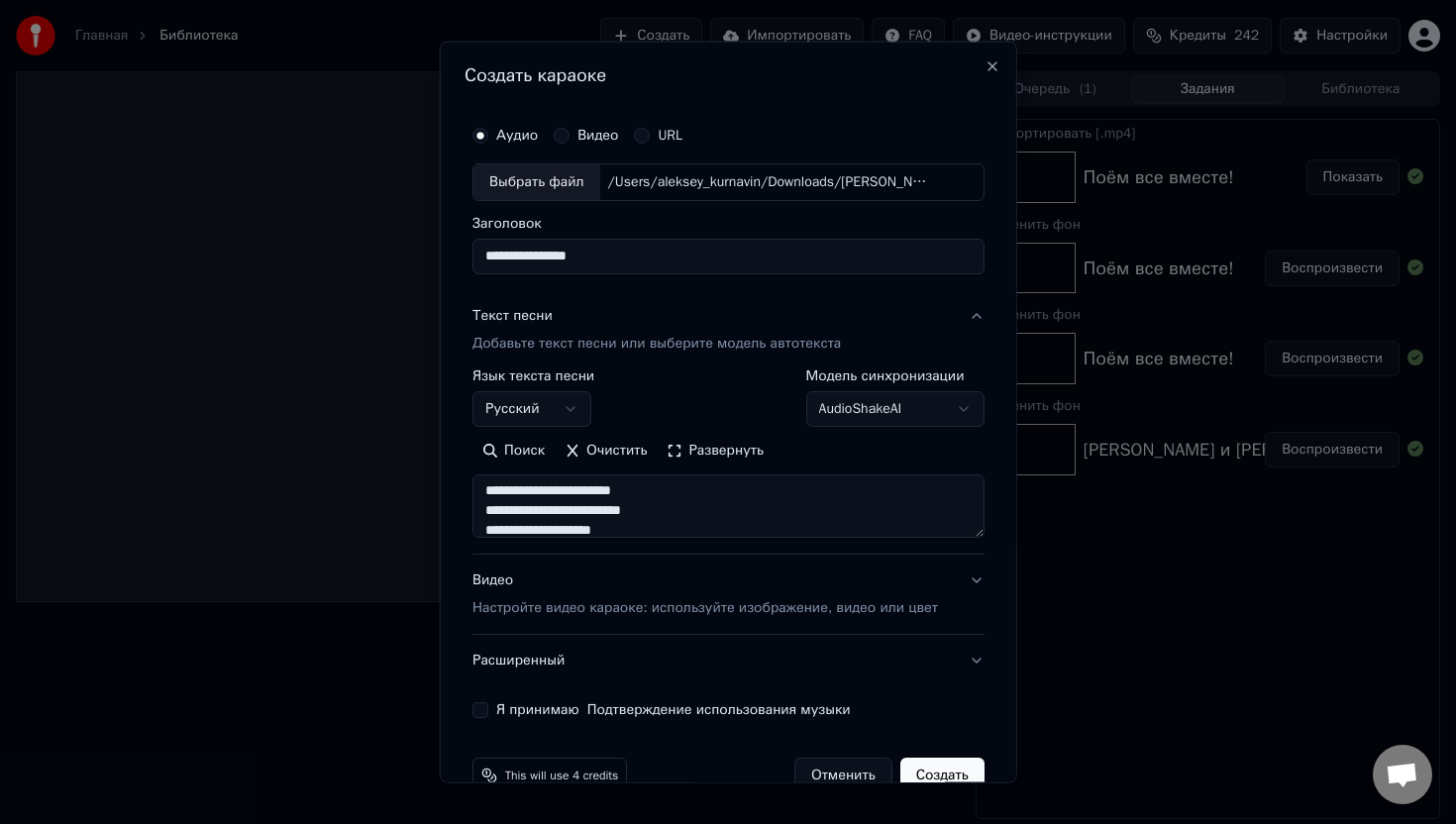 click on "**********" at bounding box center (728, 506) 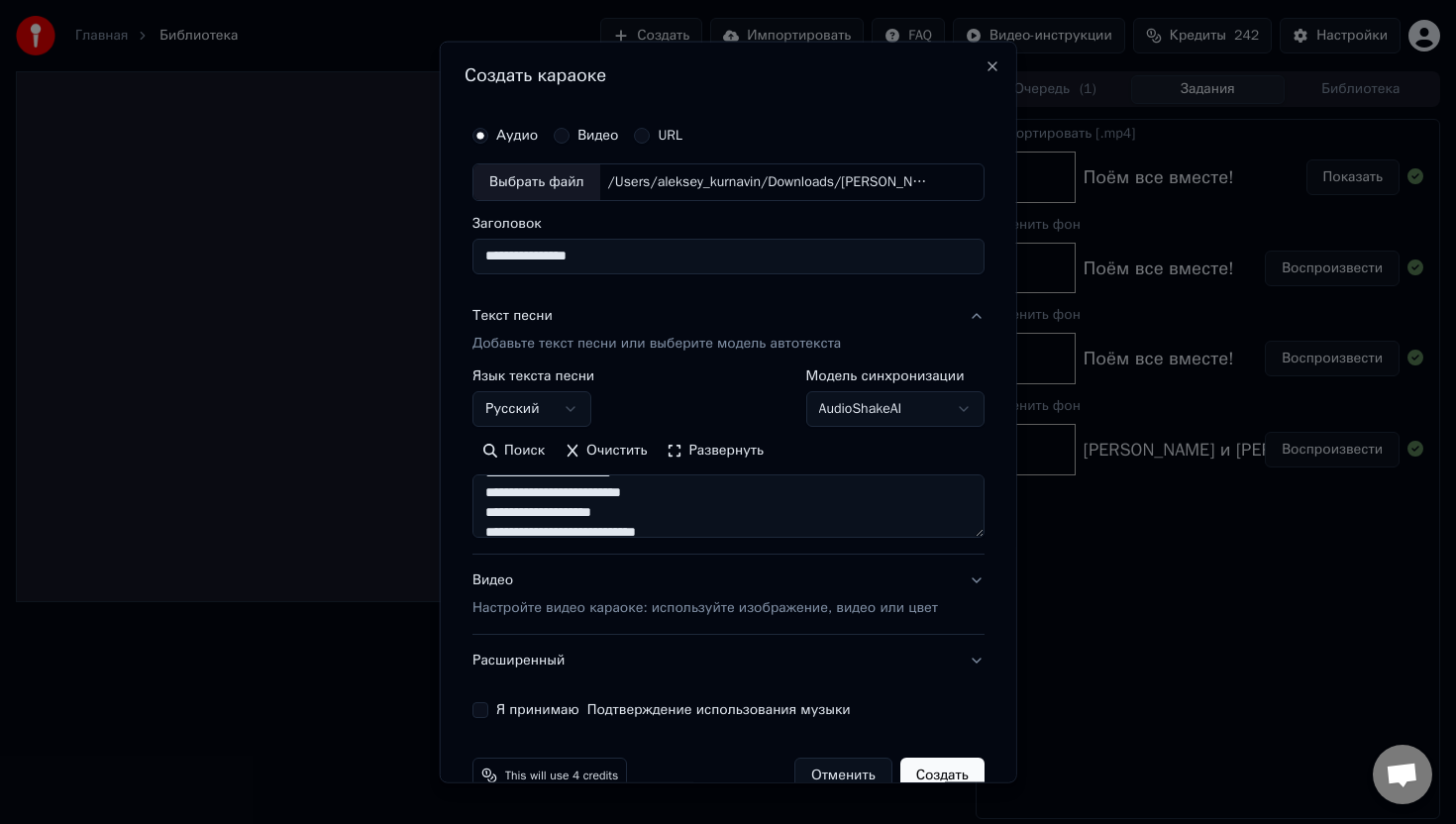 scroll, scrollTop: 146, scrollLeft: 0, axis: vertical 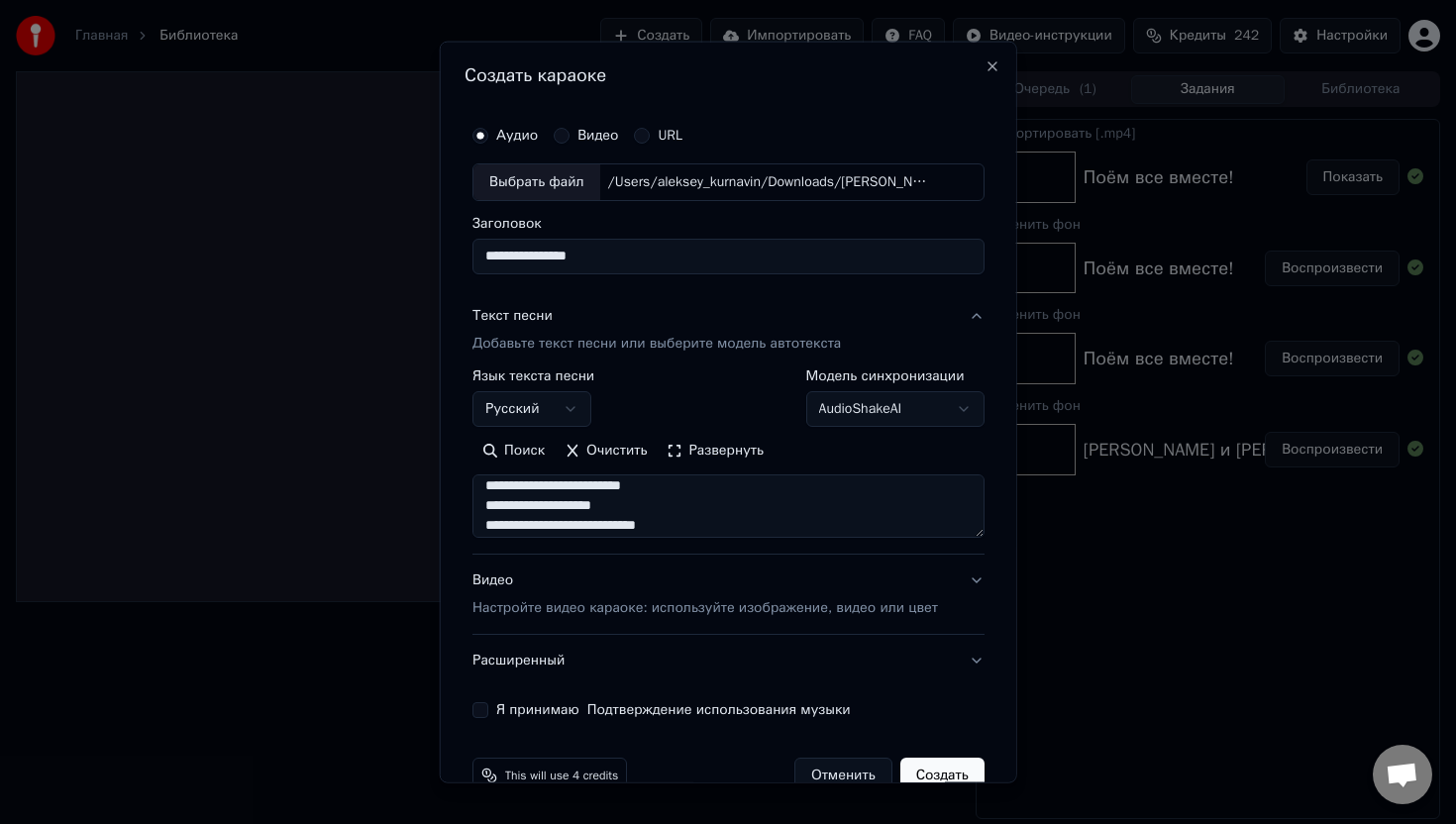 click on "**********" at bounding box center (728, 506) 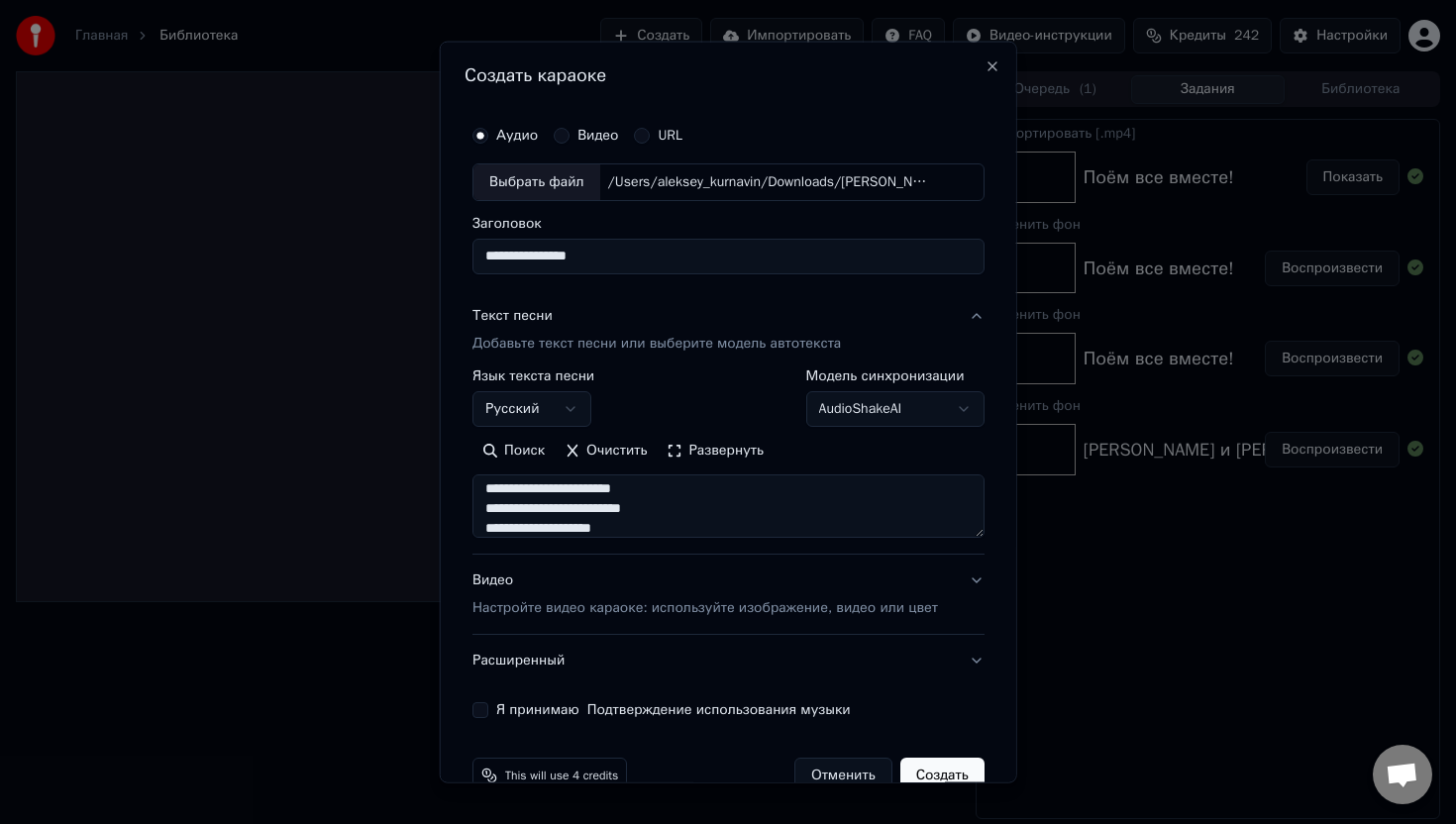 scroll, scrollTop: 362, scrollLeft: 0, axis: vertical 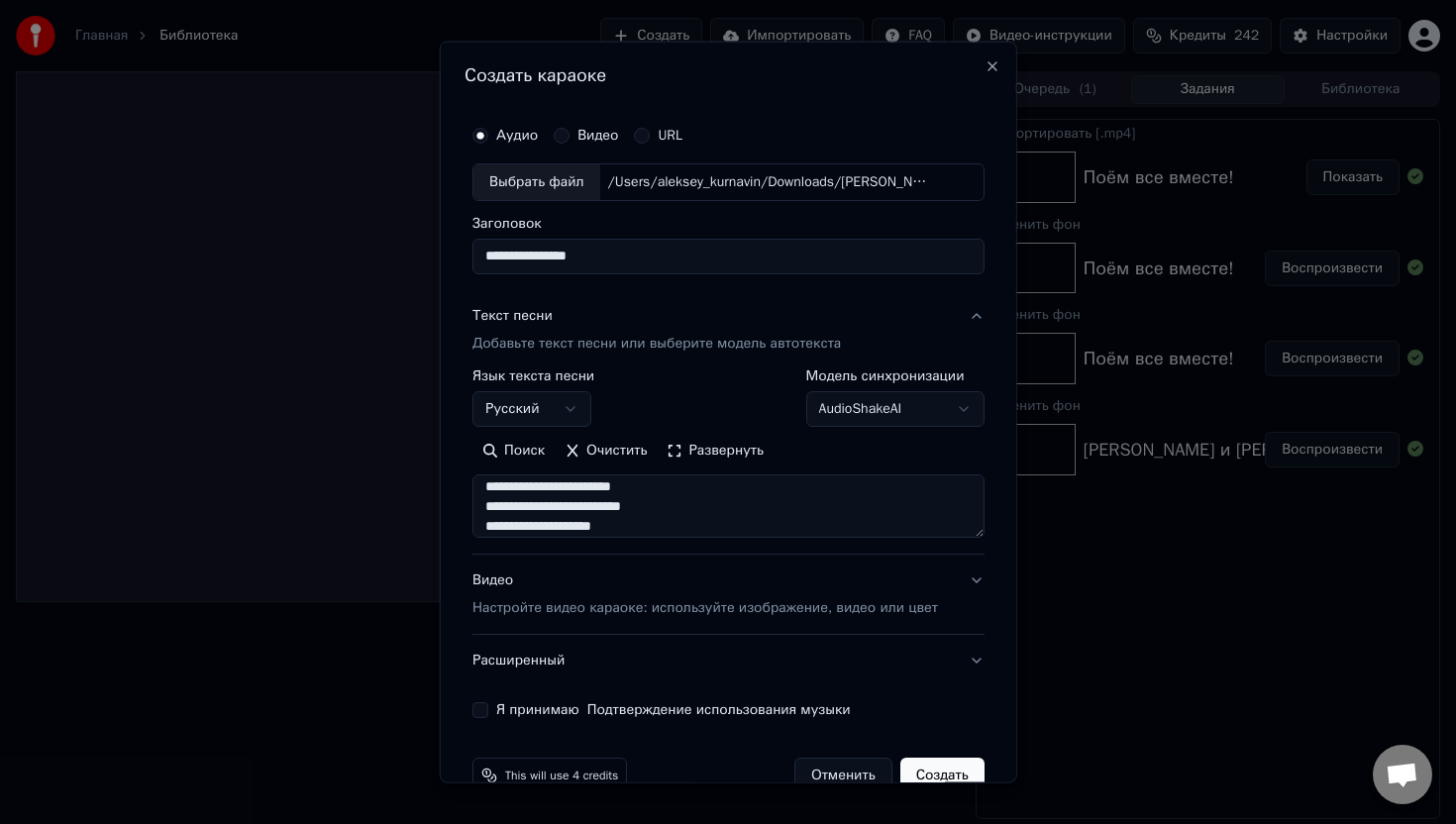 click on "**********" at bounding box center (728, 506) 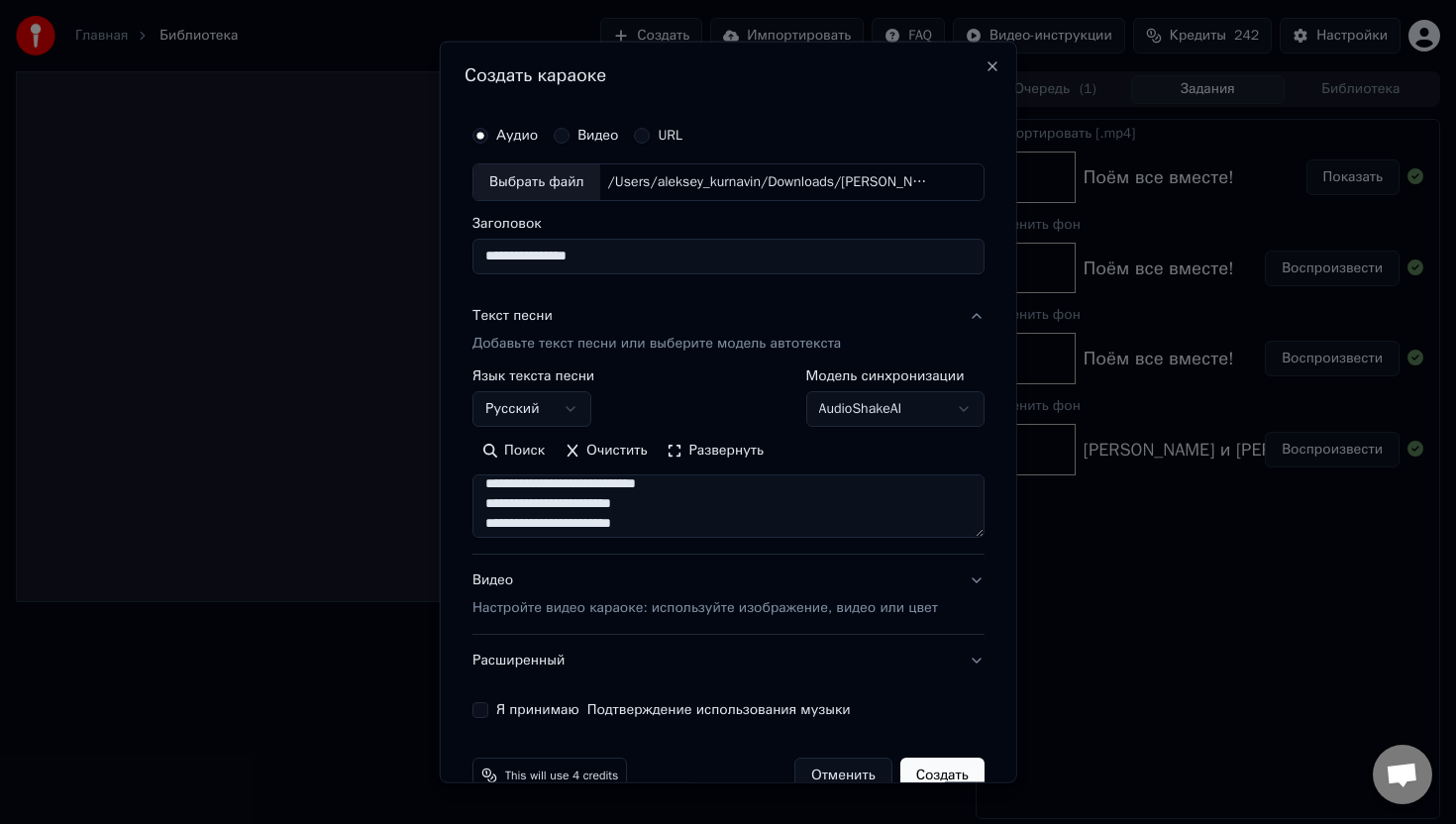 scroll, scrollTop: 430, scrollLeft: 0, axis: vertical 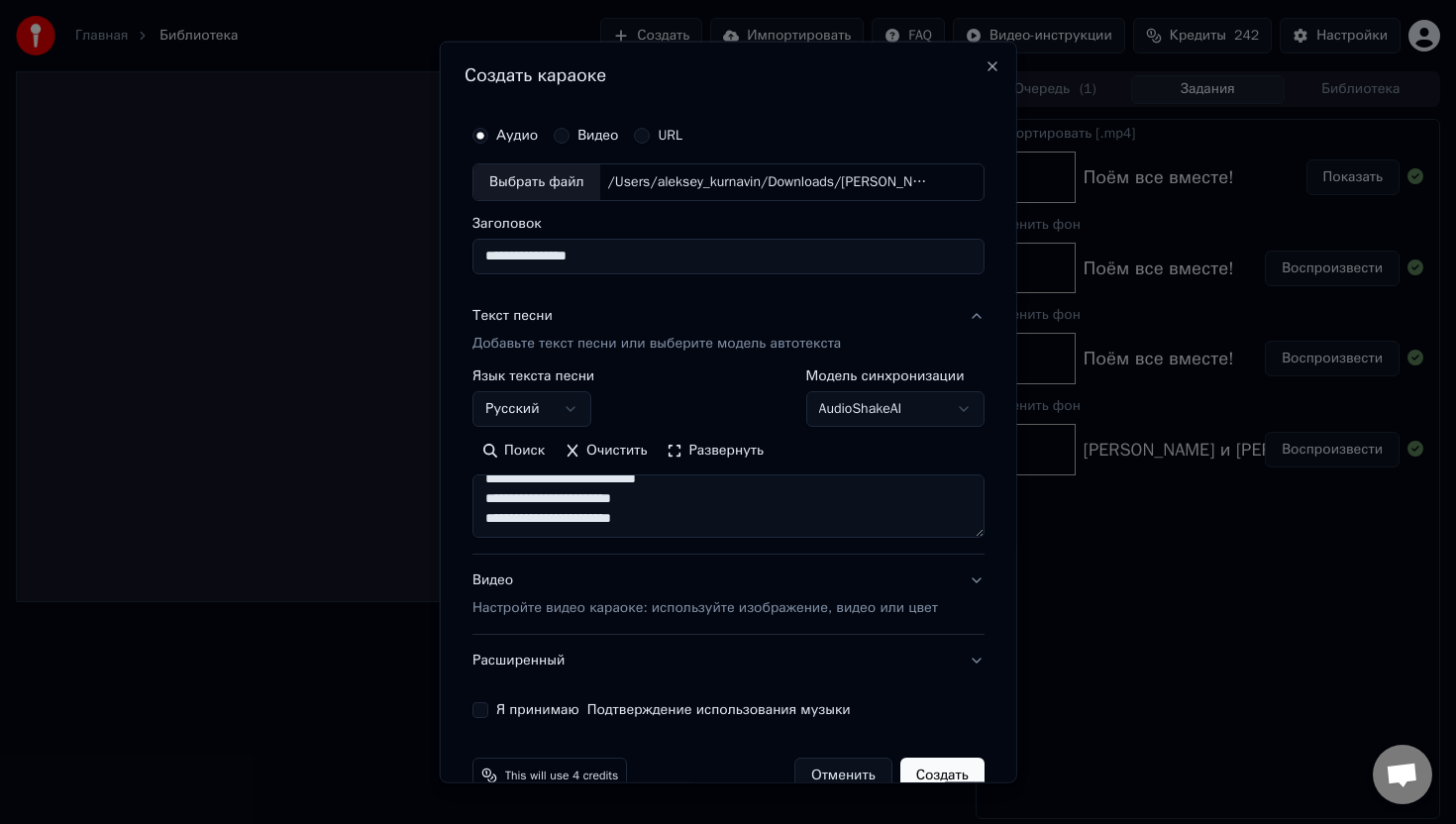 type on "**********" 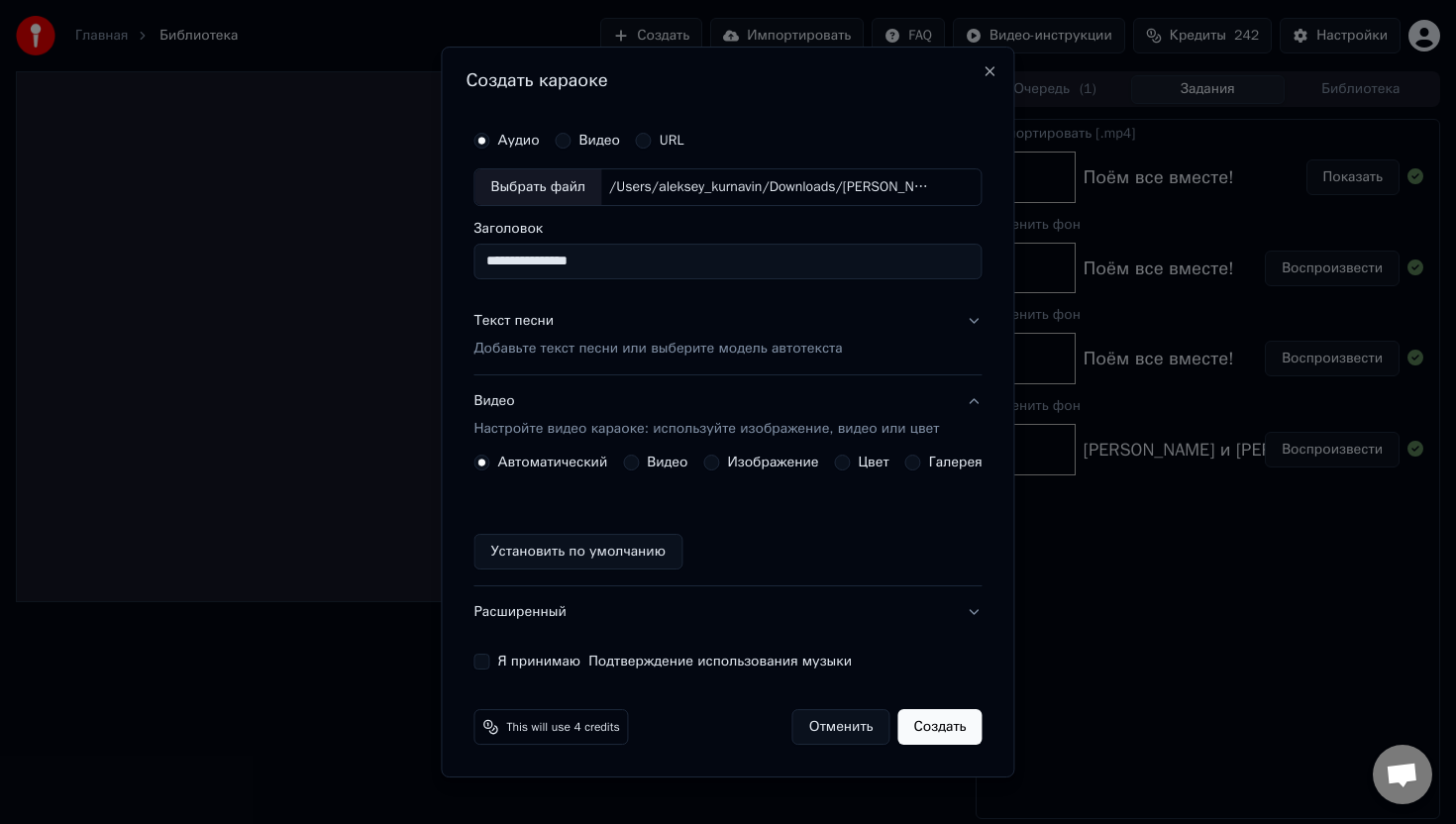 click on "Изображение" at bounding box center [711, 463] 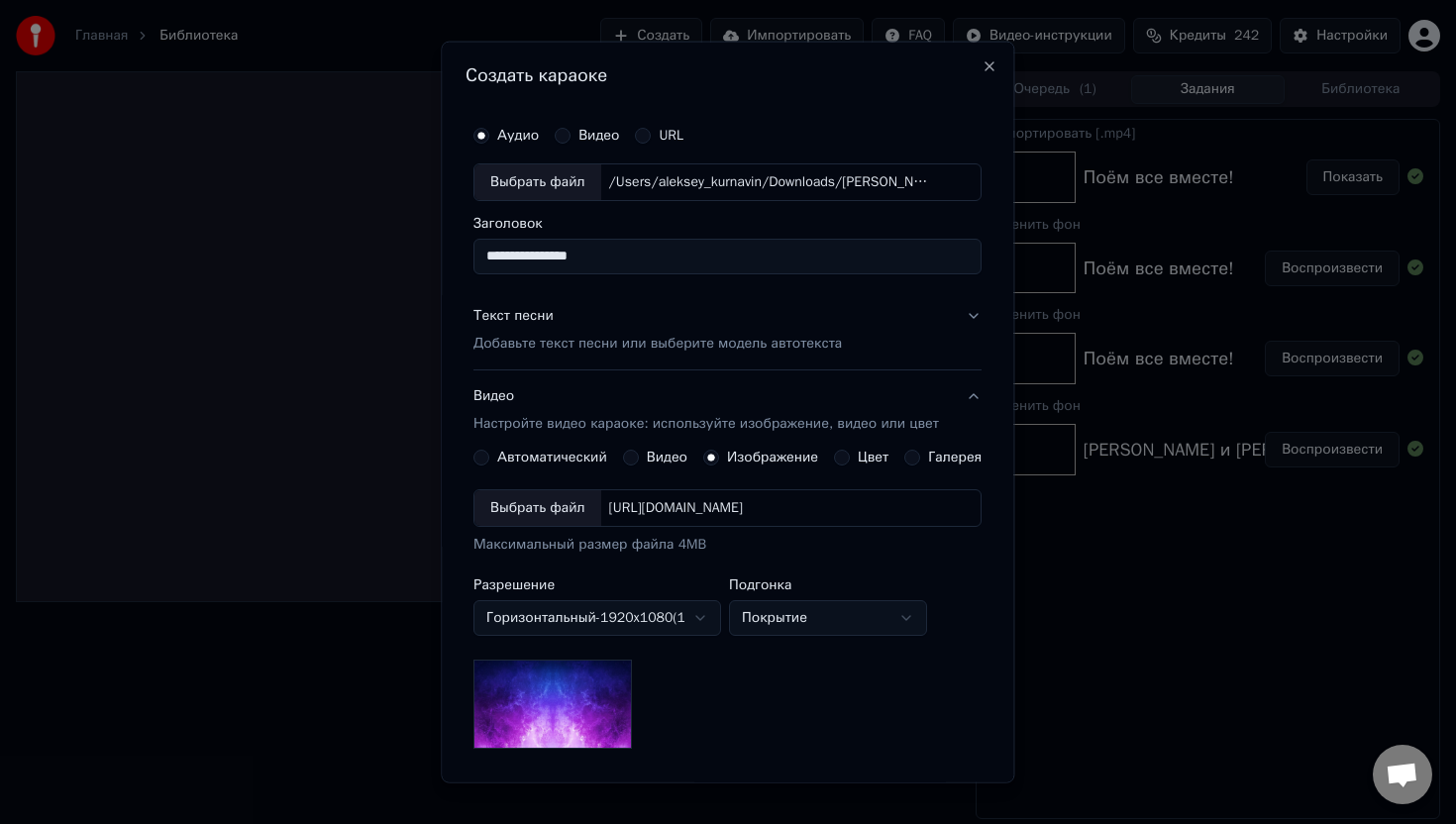 click on "Выбрать файл" at bounding box center (538, 508) 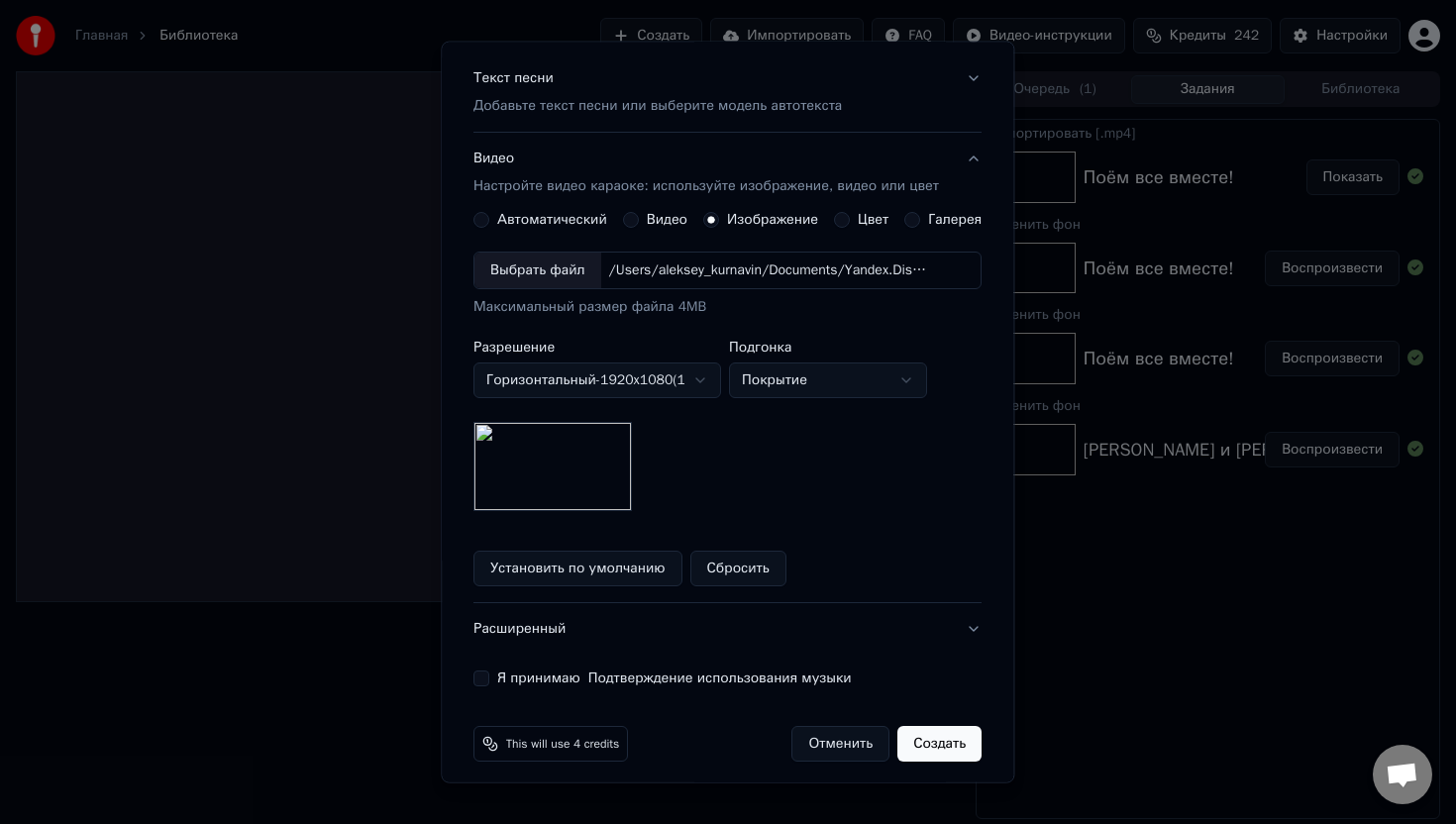 scroll, scrollTop: 236, scrollLeft: 0, axis: vertical 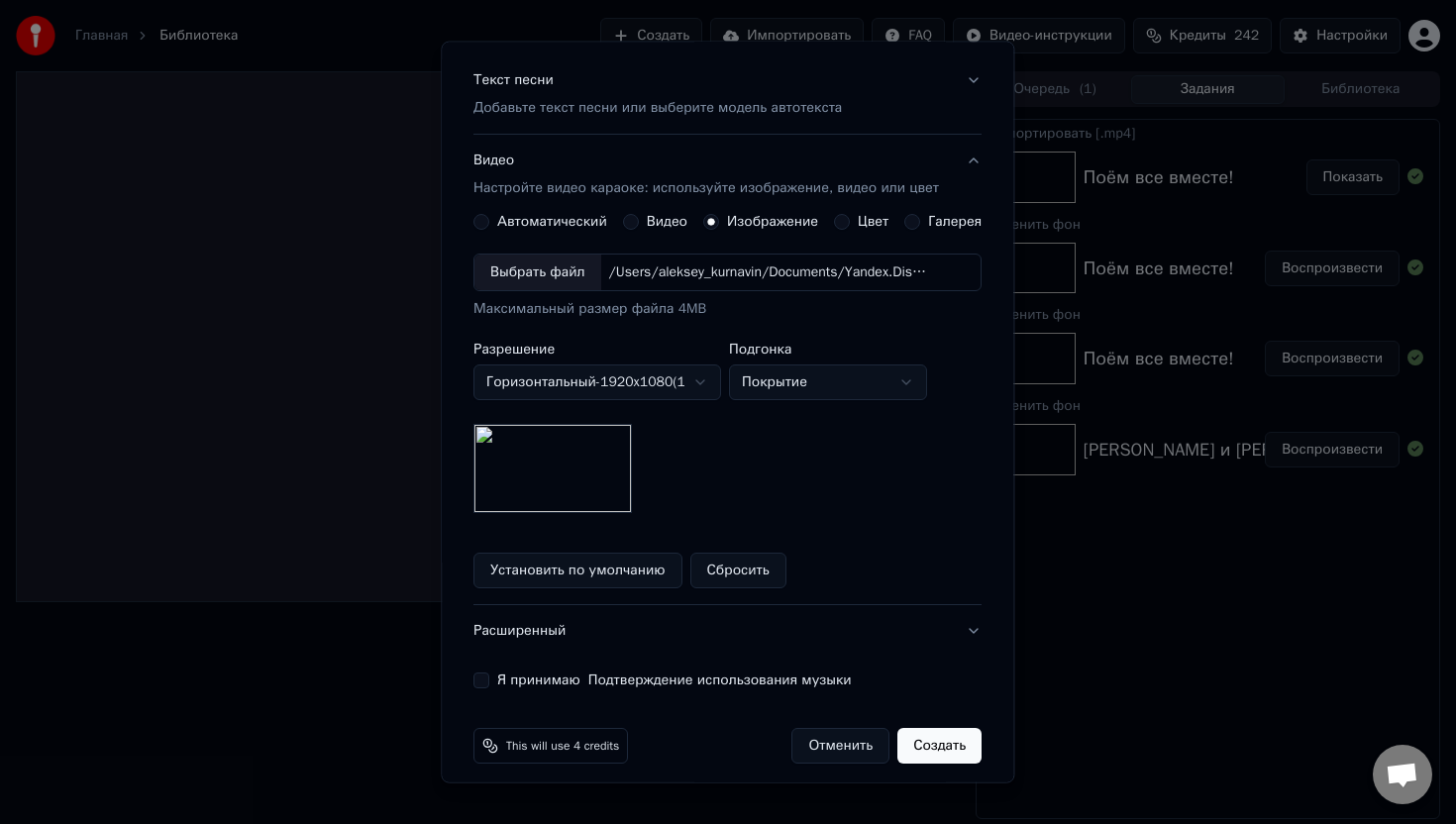 click on "Я принимаю   Подтверждение использования музыки" at bounding box center [481, 679] 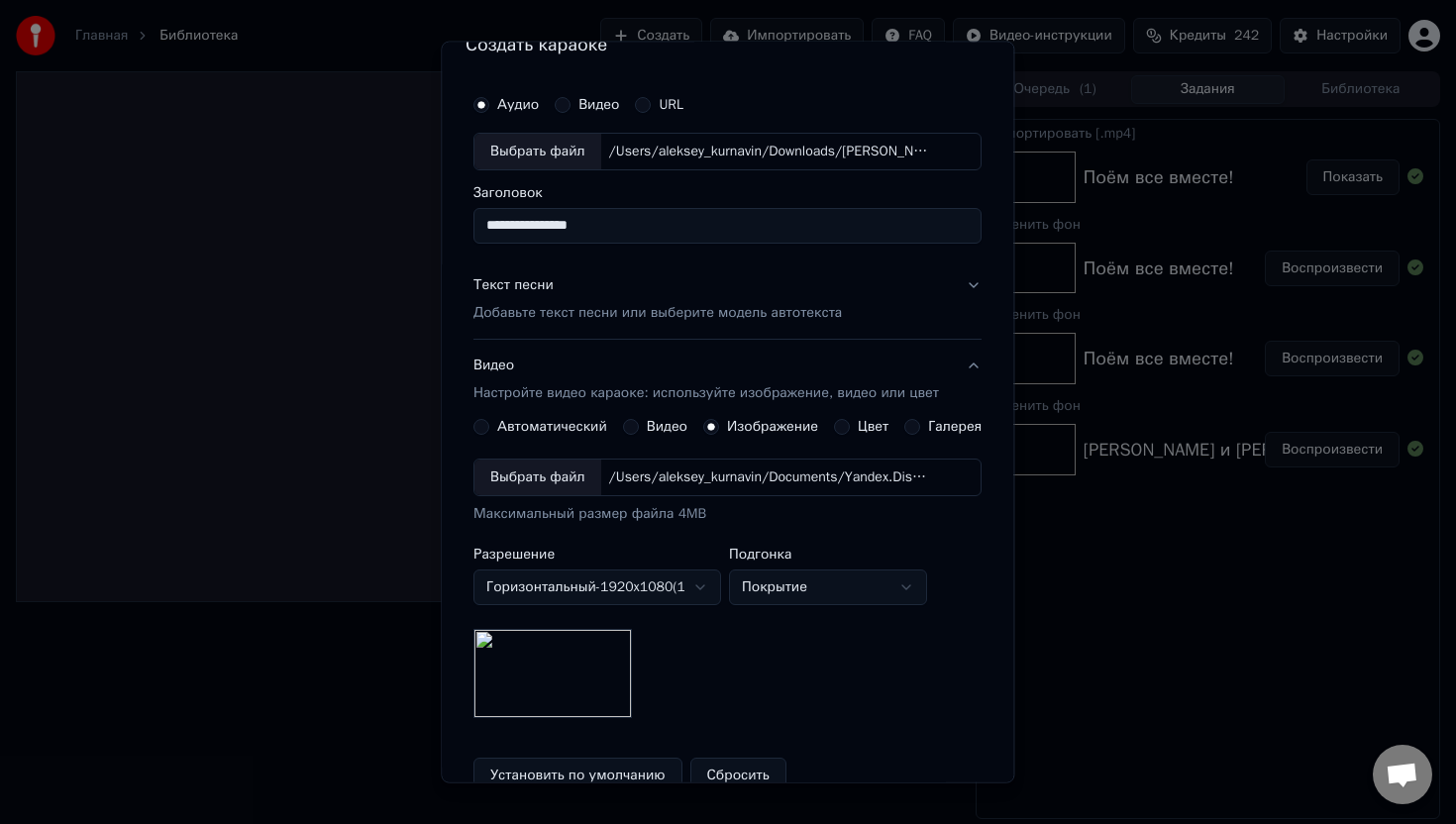 scroll, scrollTop: 0, scrollLeft: 0, axis: both 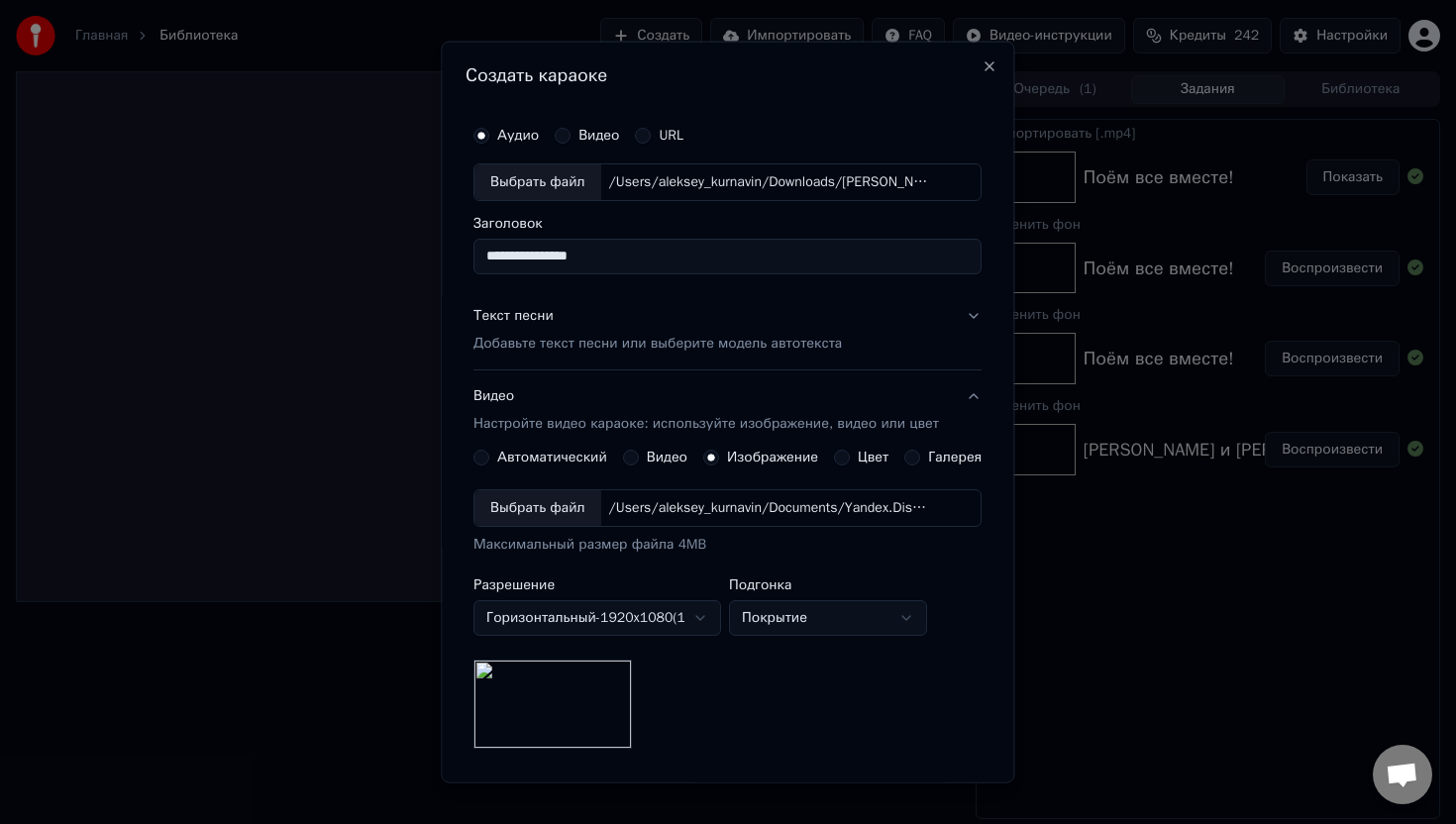 click on "Добавьте текст песни или выберите модель автотекста" at bounding box center [658, 344] 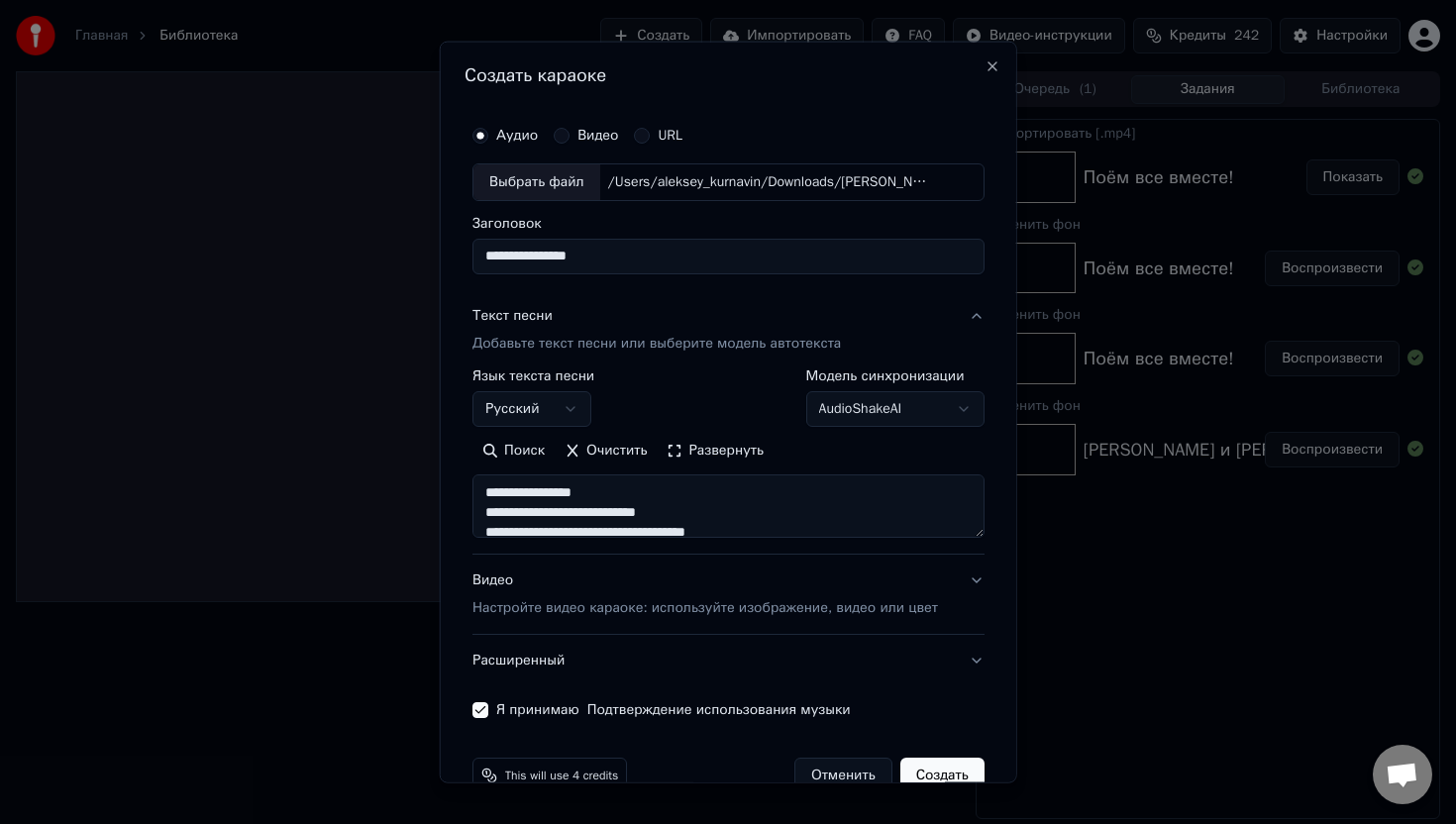 scroll, scrollTop: 43, scrollLeft: 0, axis: vertical 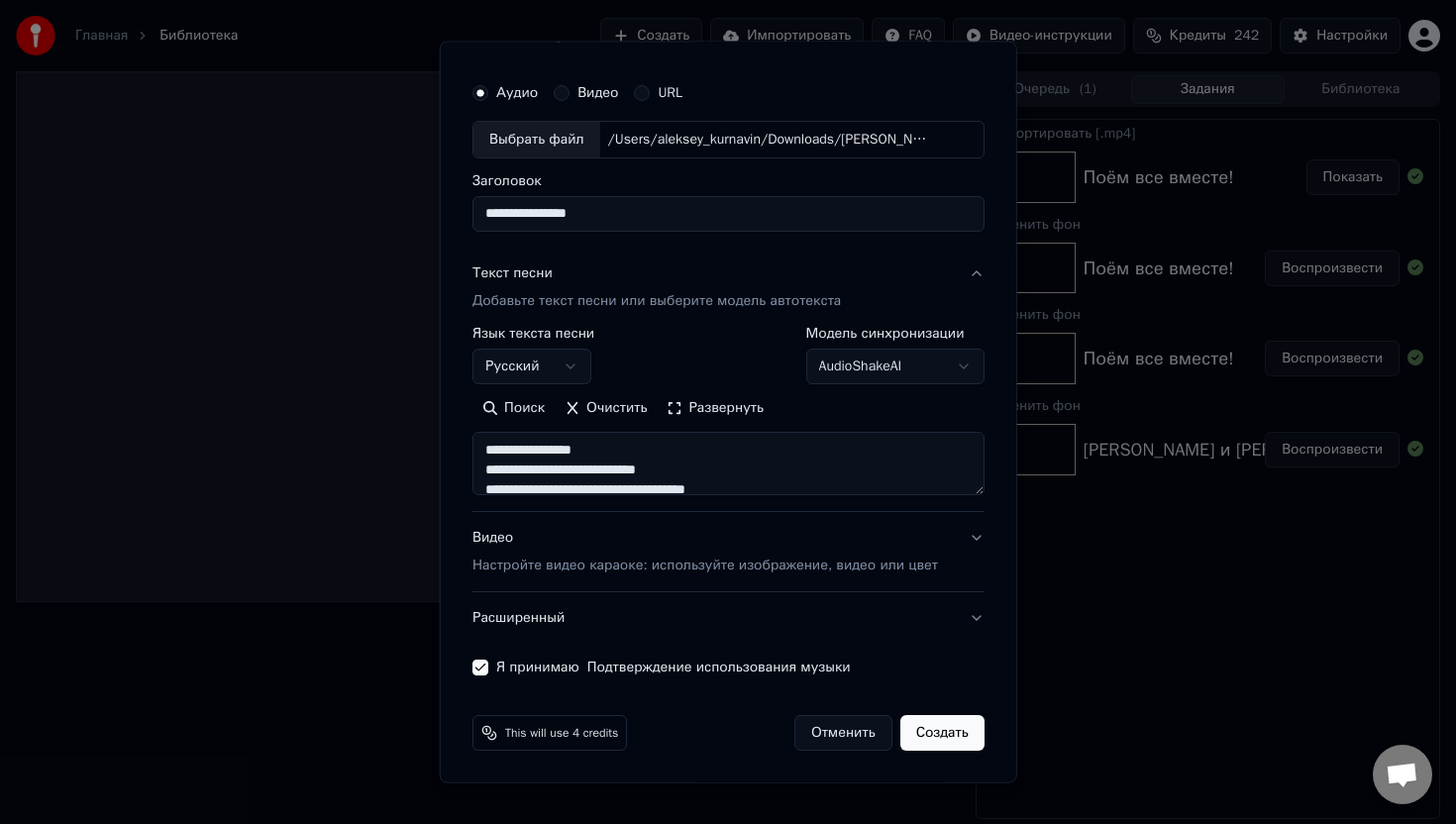 click on "Создать" at bounding box center [941, 733] 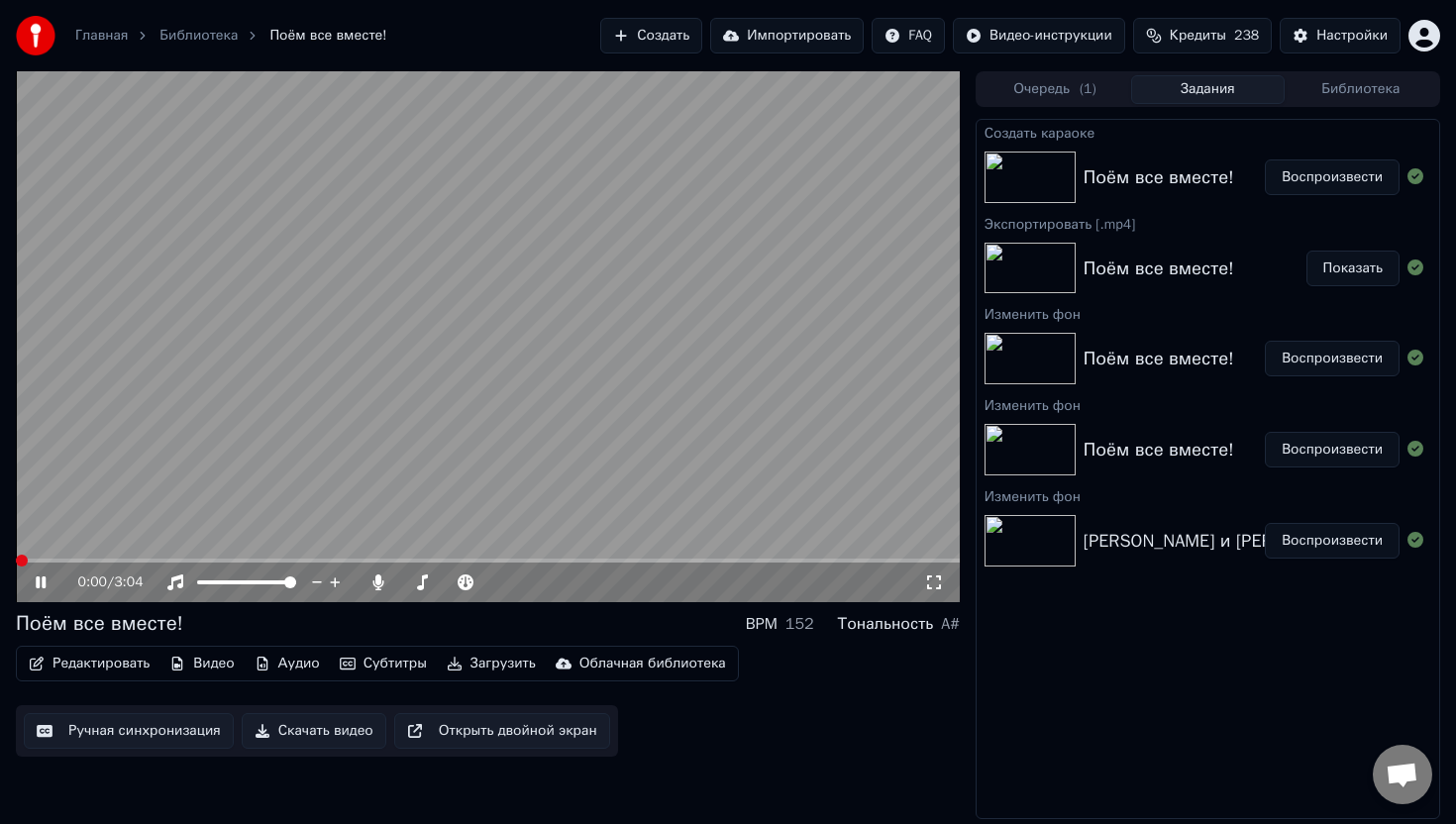 click at bounding box center [22, 561] 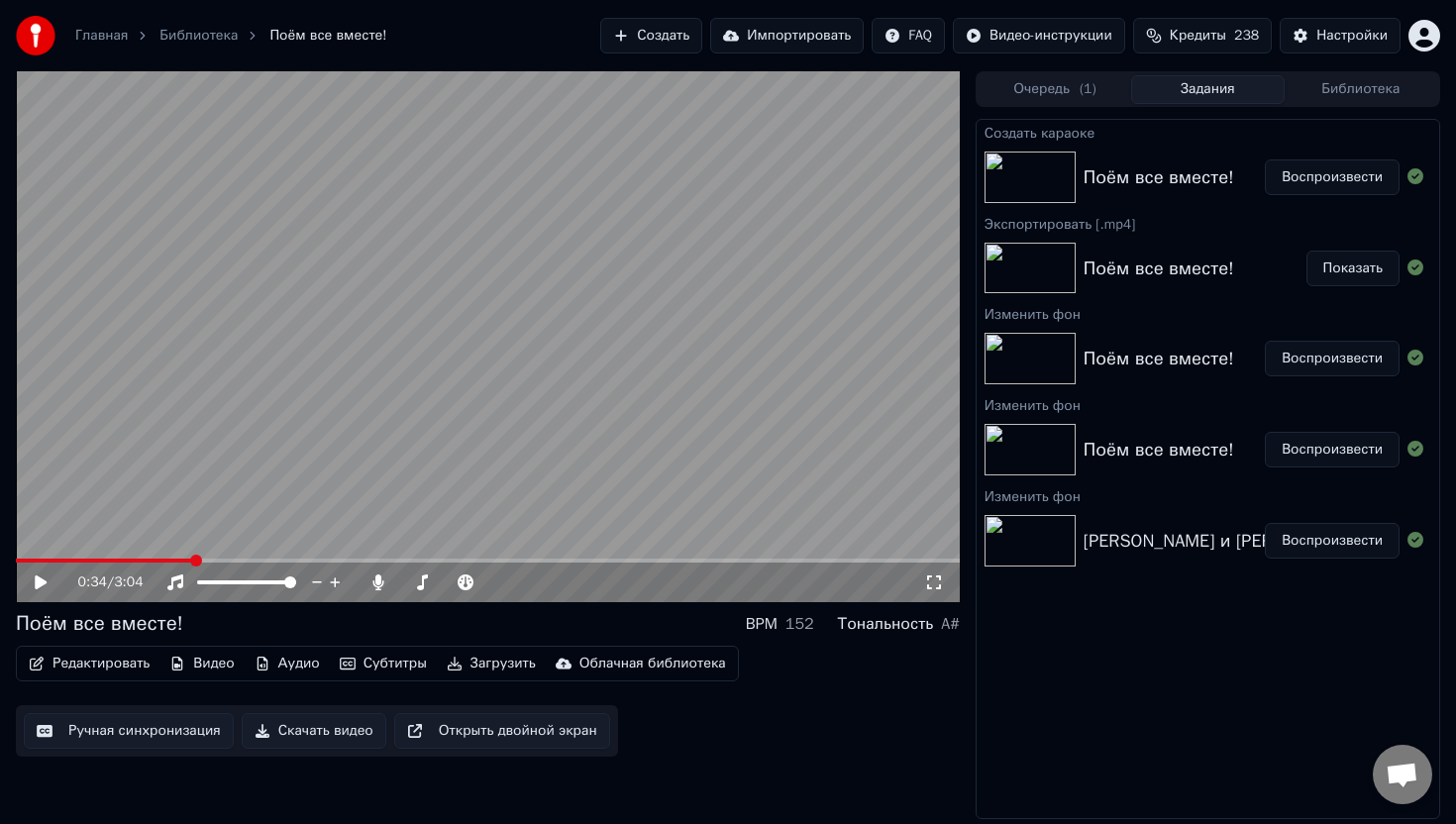 click on "Редактировать" at bounding box center (89, 664) 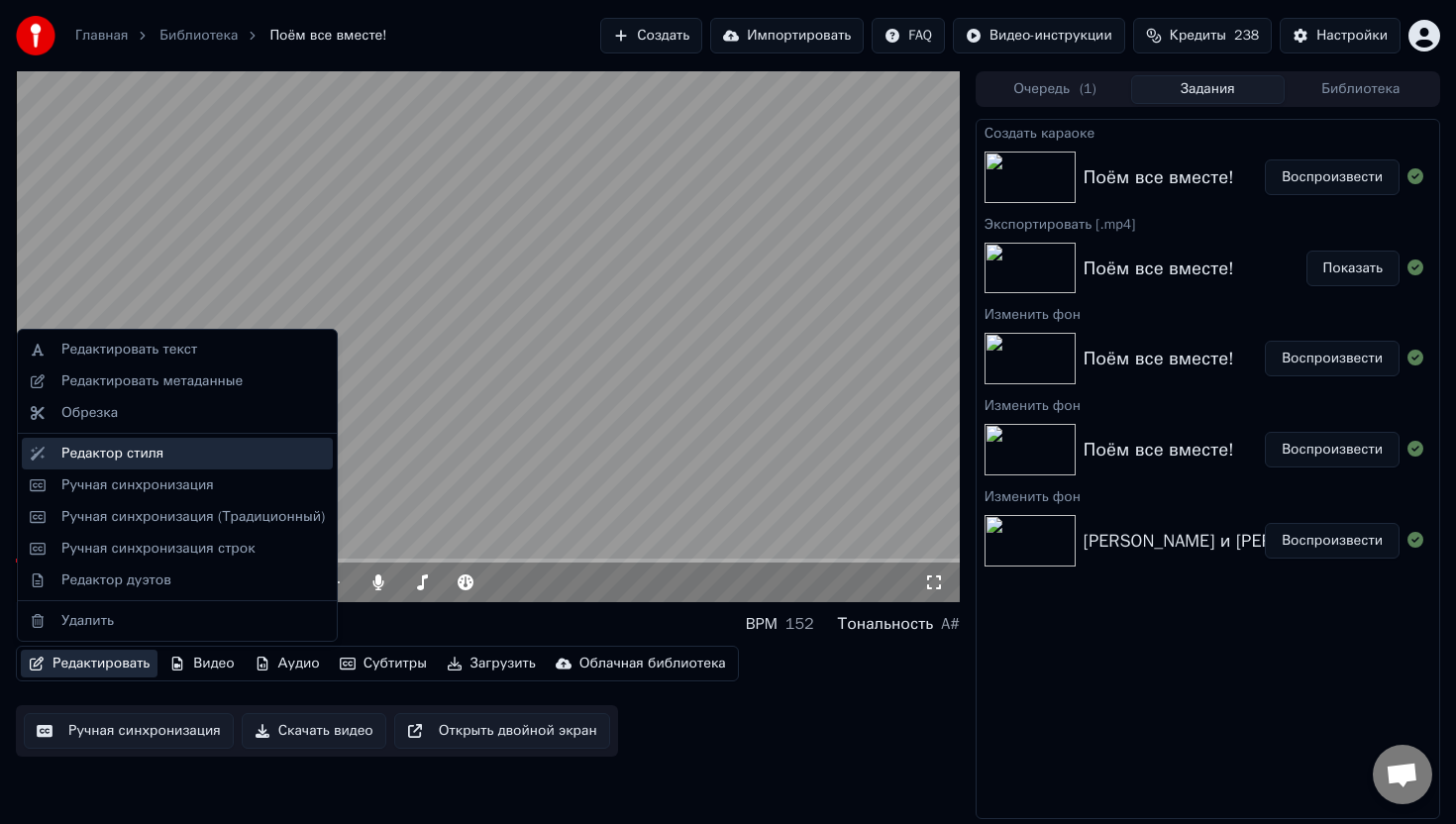 click on "Редактор стиля" at bounding box center [112, 454] 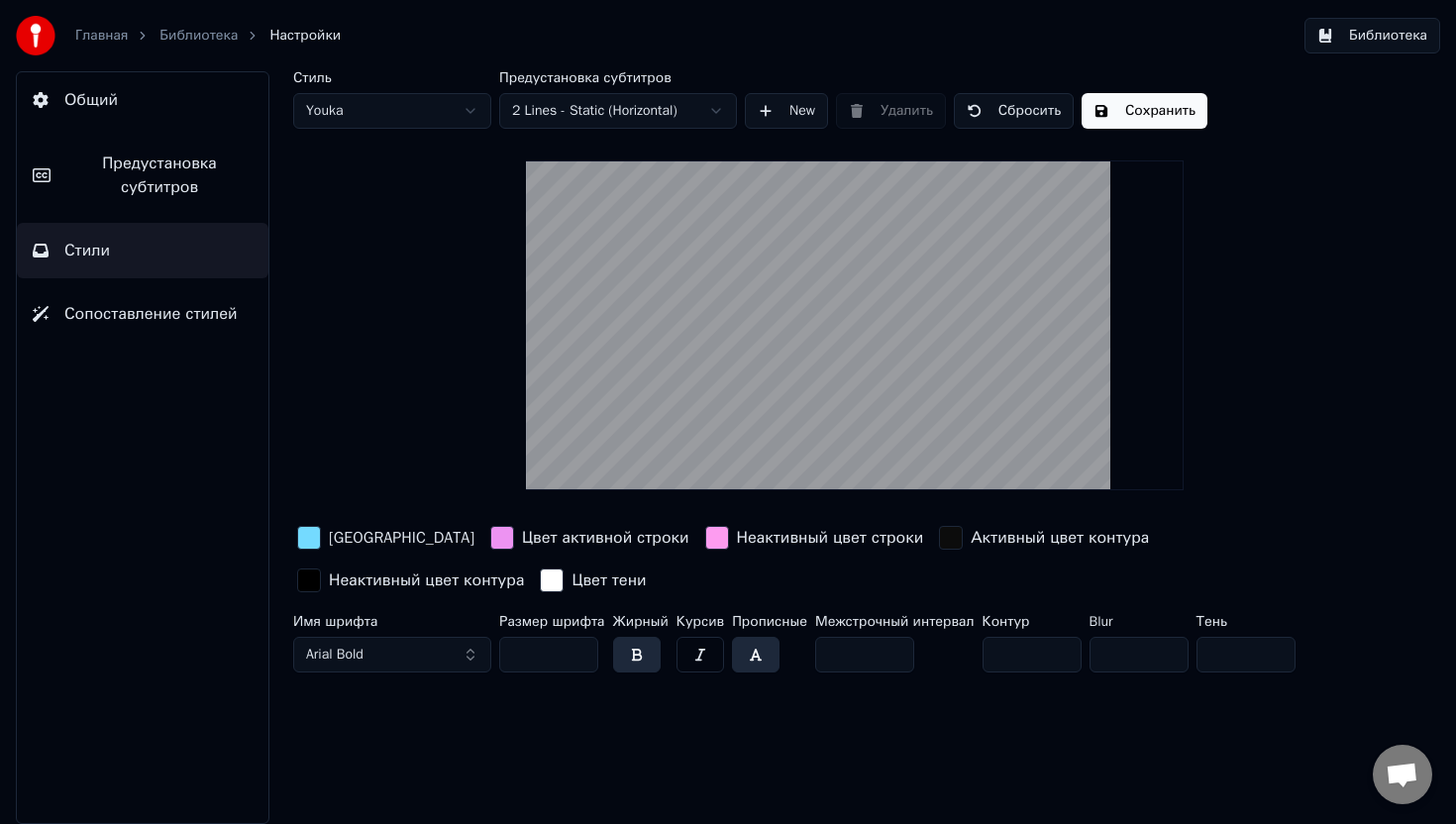 click on "Библиотека" at bounding box center (198, 36) 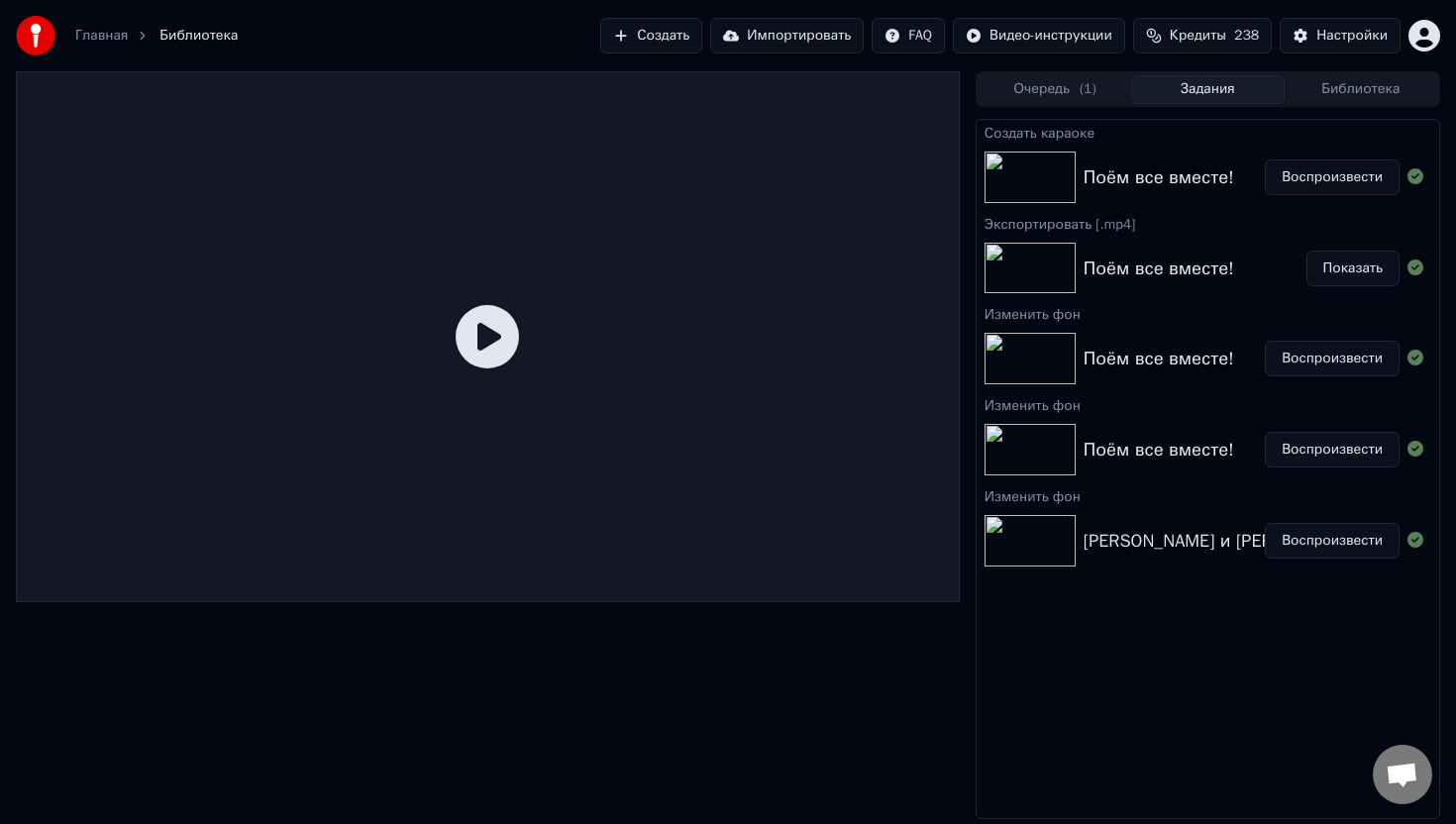 click on "Воспроизвести" at bounding box center [1332, 177] 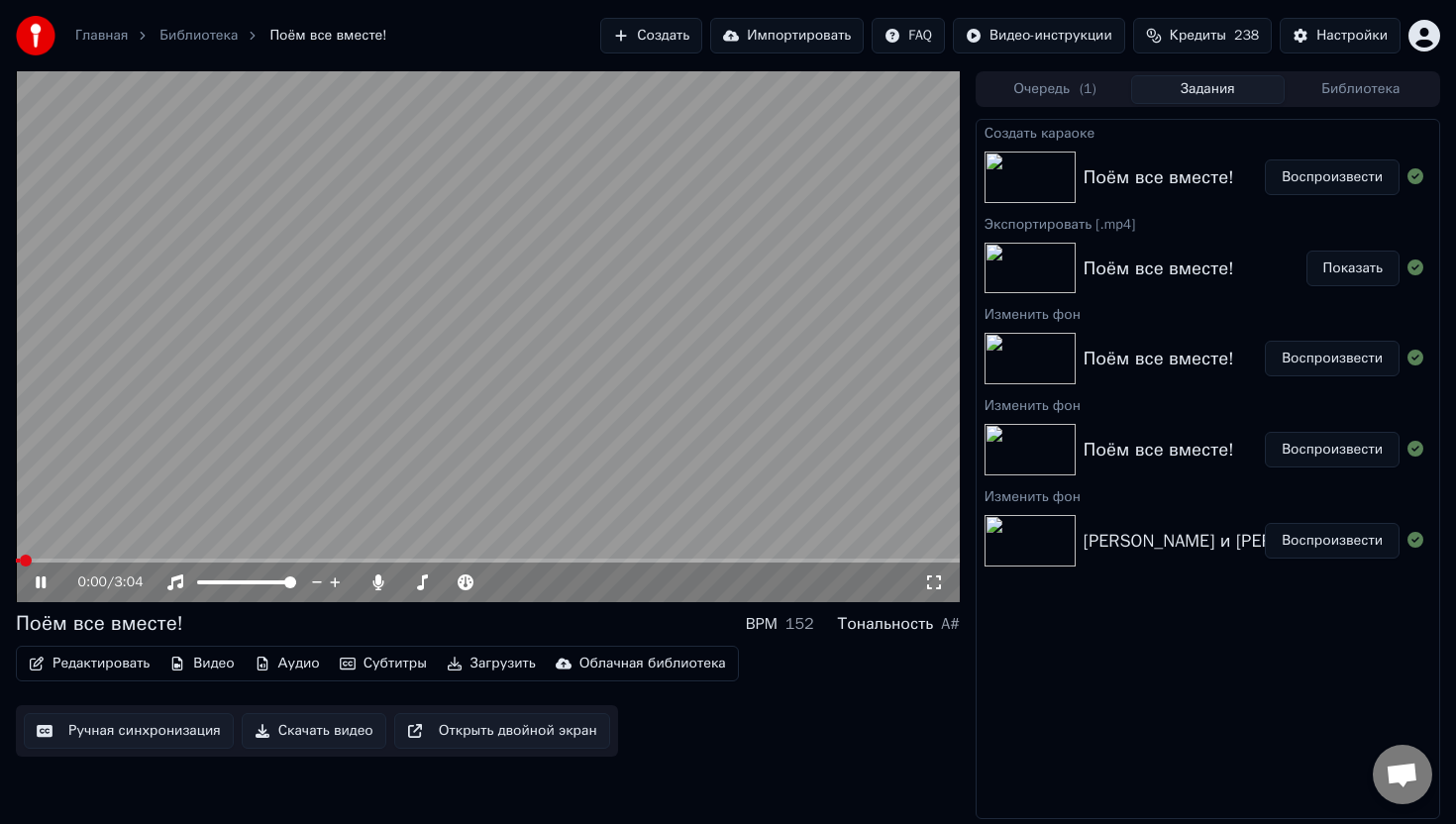 click at bounding box center [487, 337] 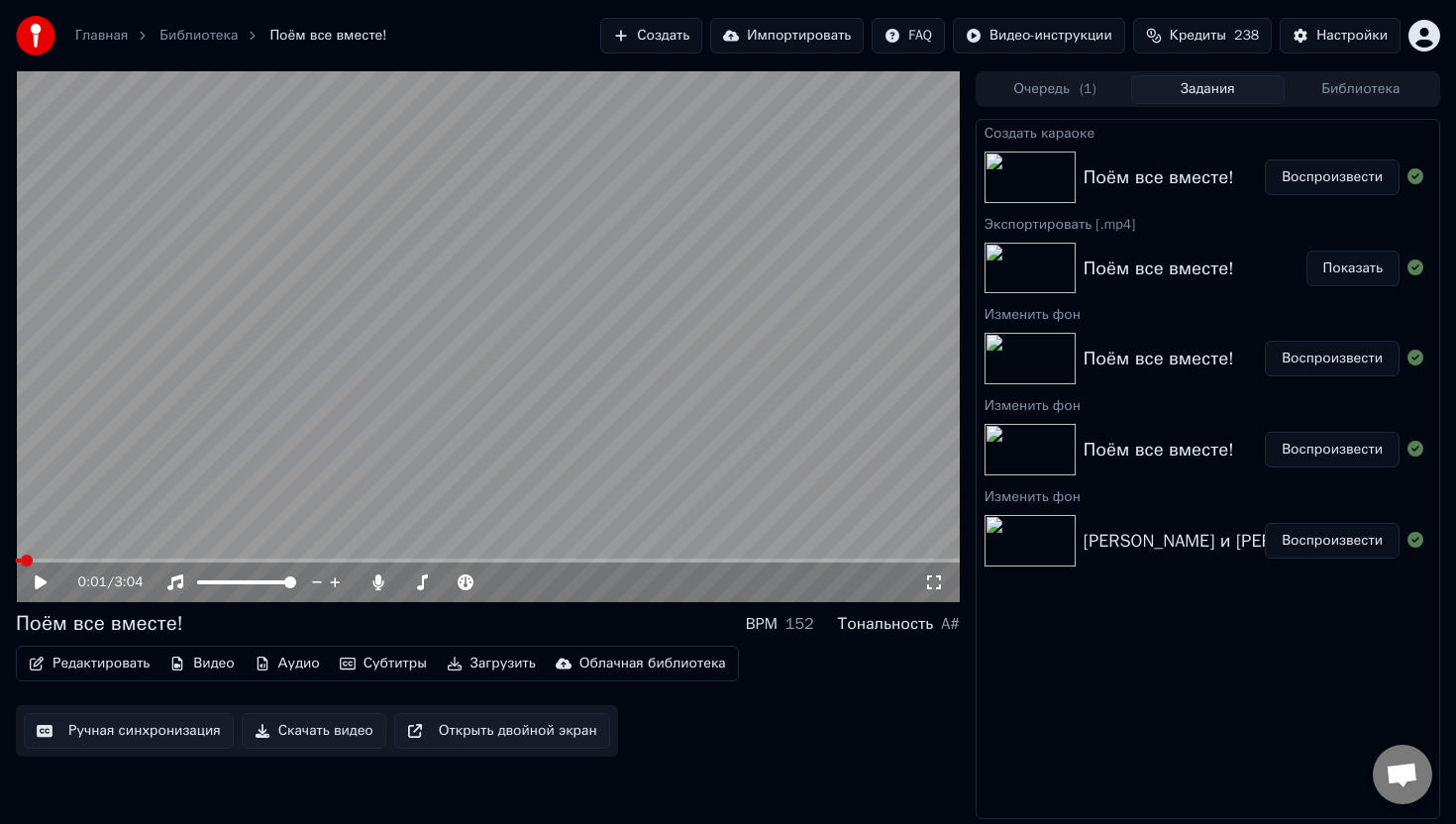 click on "Субтитры" at bounding box center (383, 664) 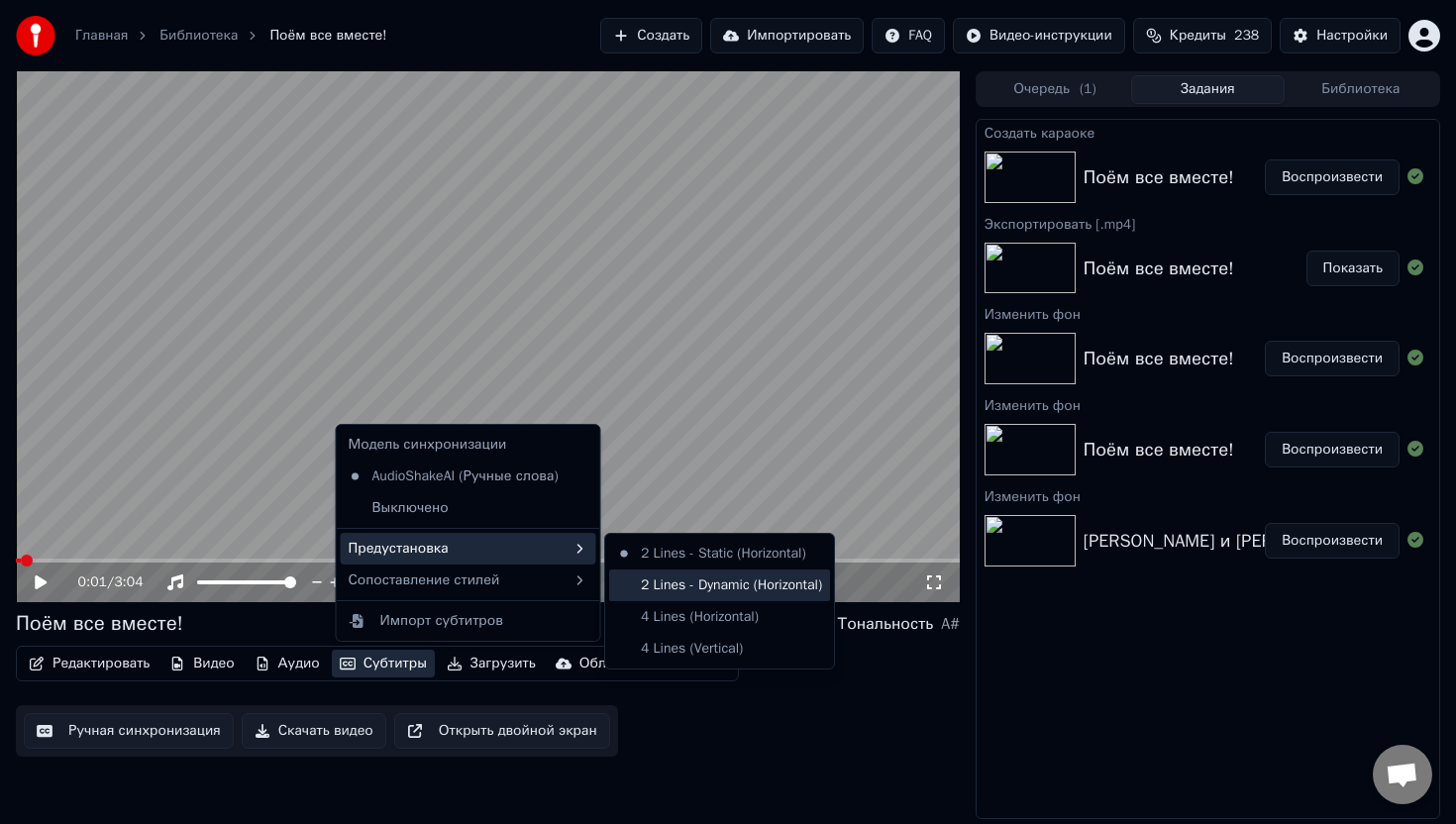 click on "2 Lines - Dynamic (Horizontal)" at bounding box center [719, 585] 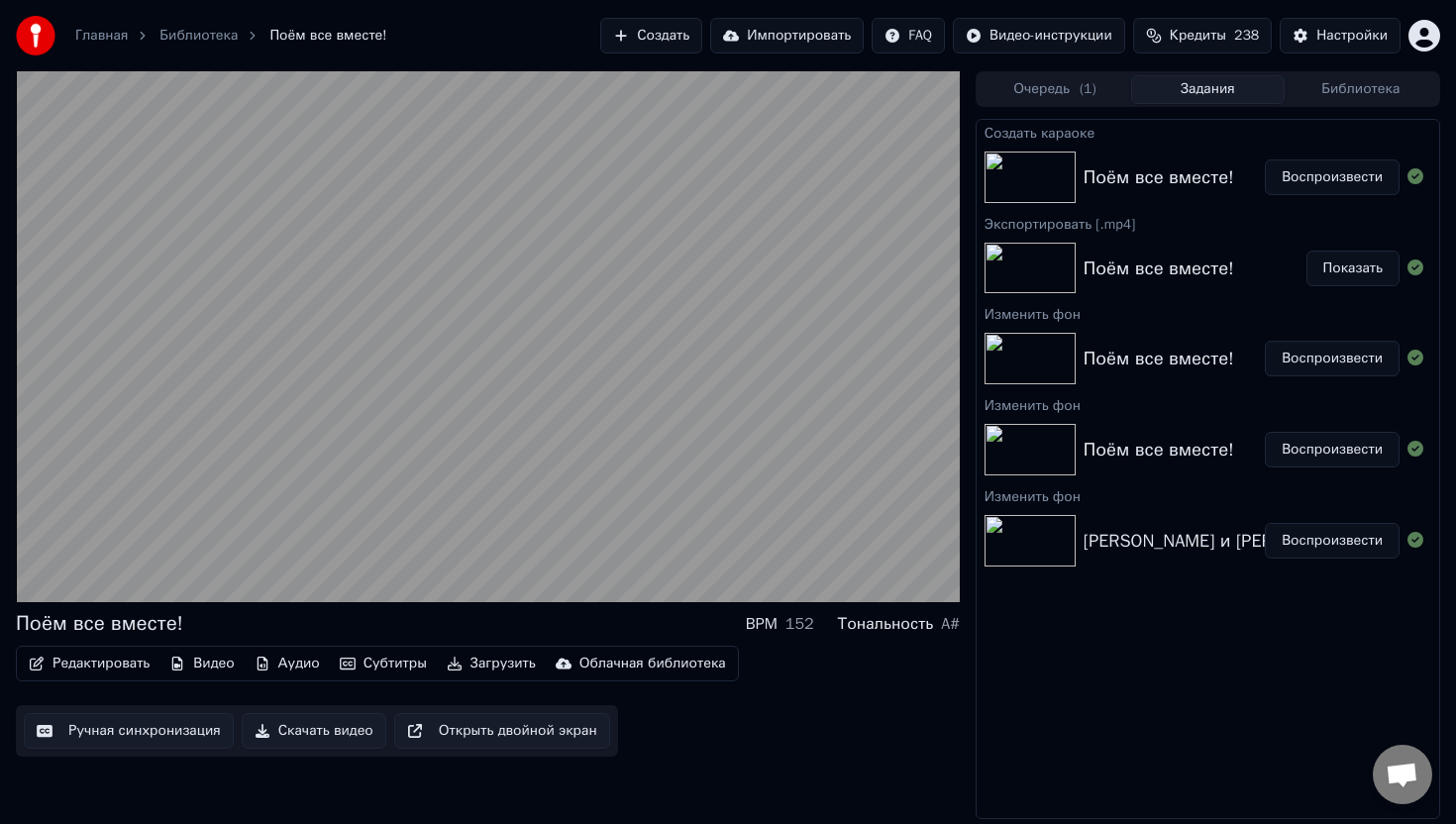 click on "Субтитры" at bounding box center [383, 664] 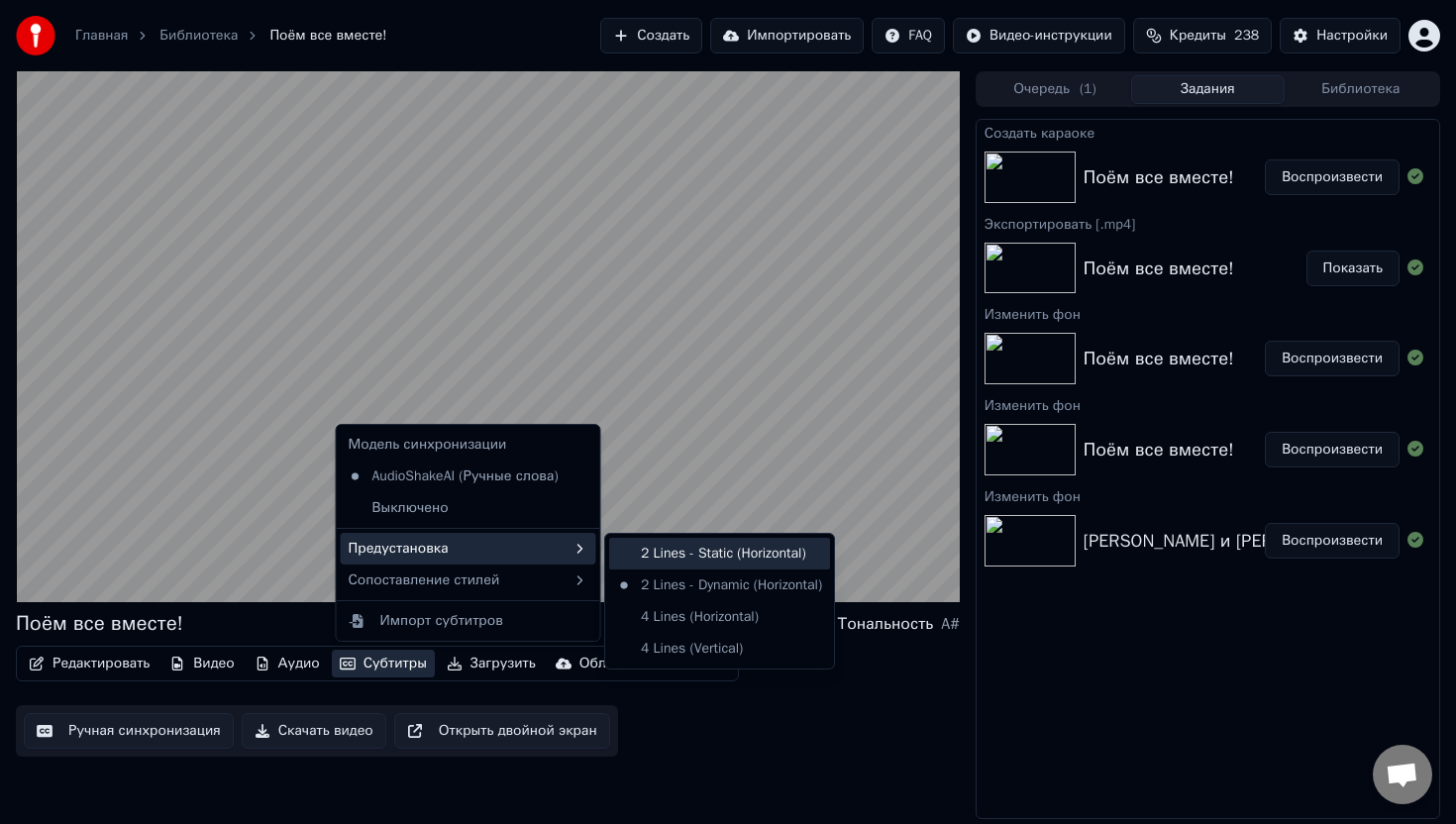 click on "2 Lines - Static (Horizontal)" at bounding box center [719, 554] 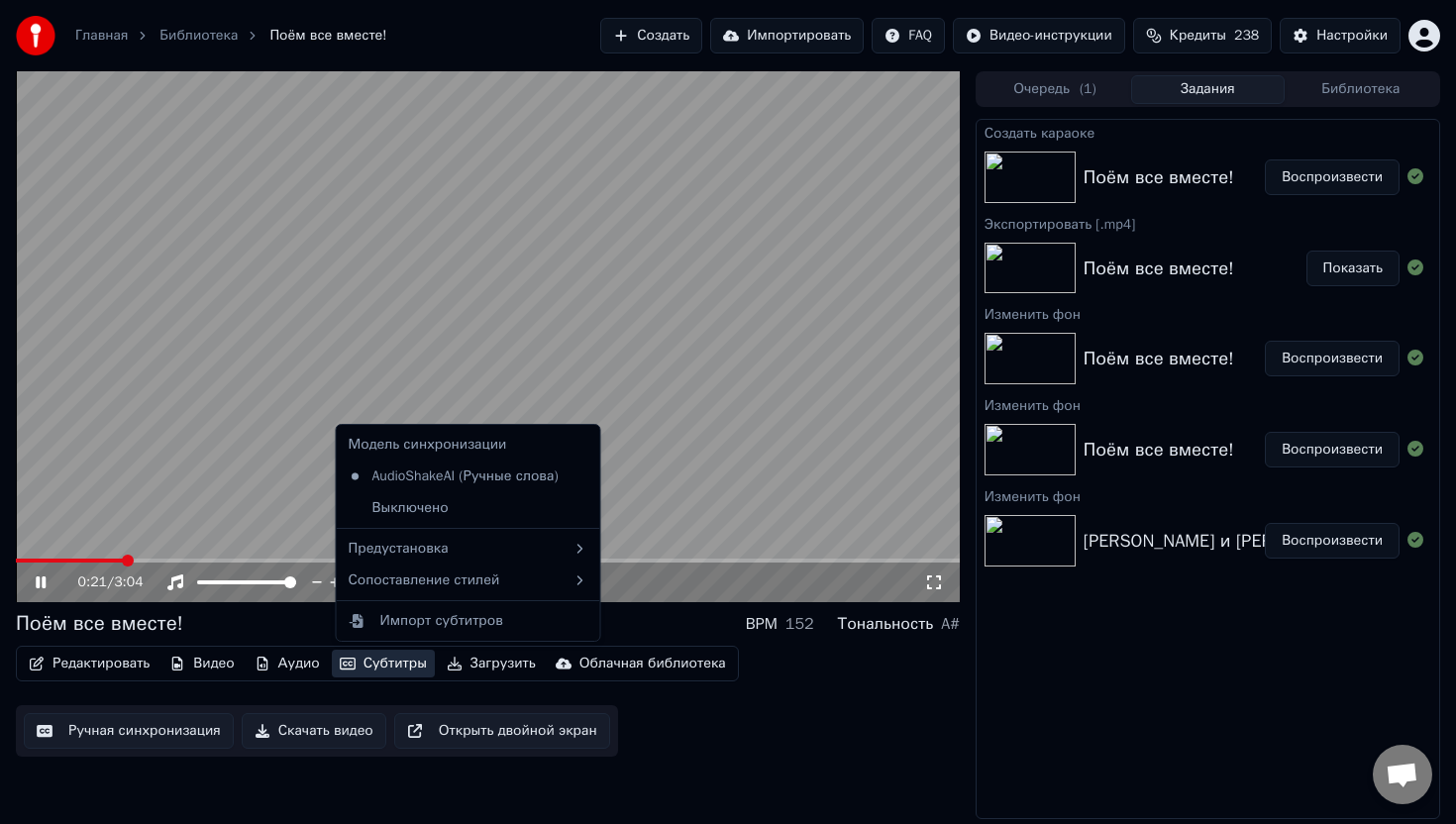 click on "Субтитры" at bounding box center (383, 664) 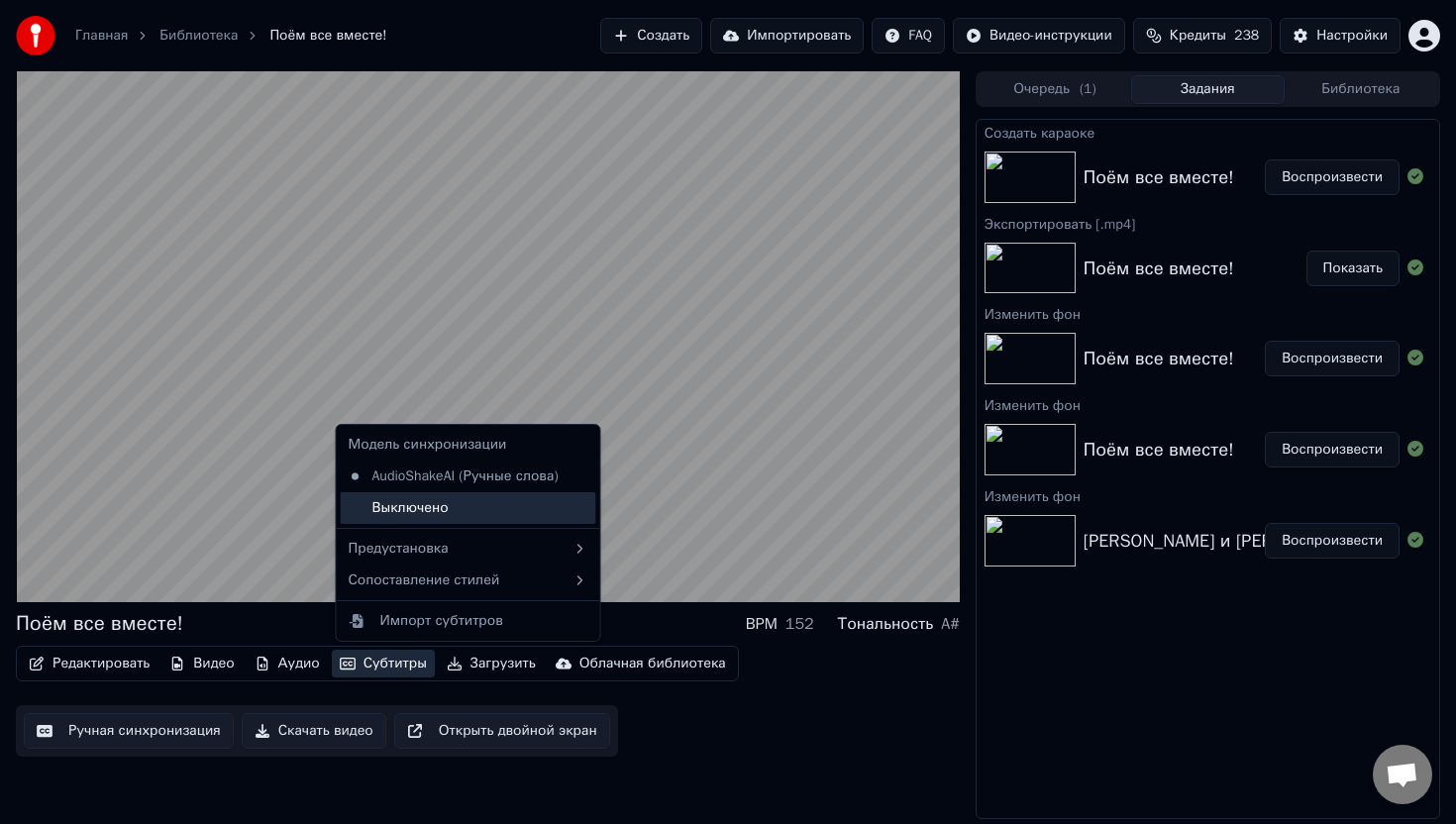 click on "Выключено" at bounding box center [468, 508] 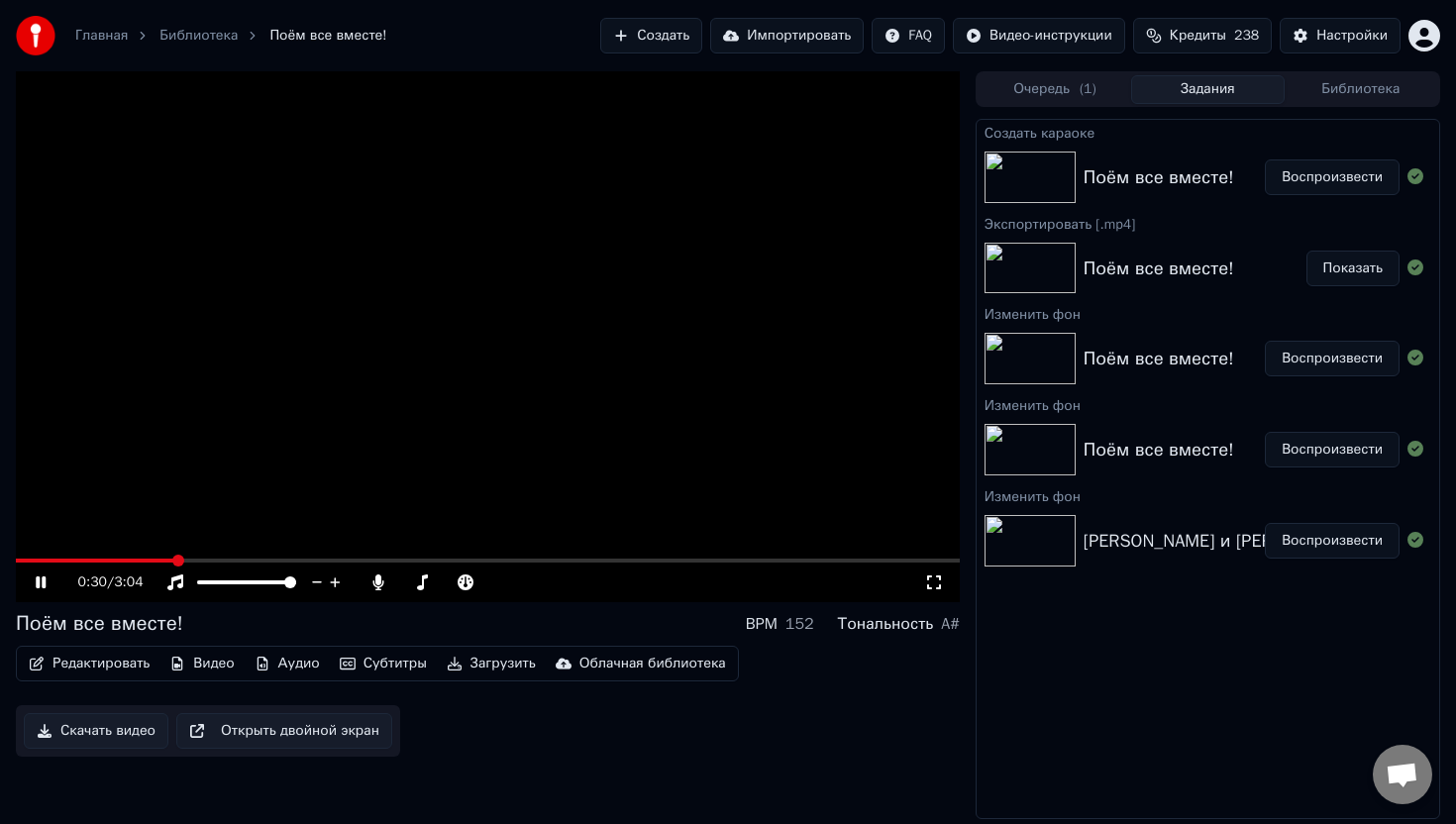 click on "Субтитры" at bounding box center [383, 664] 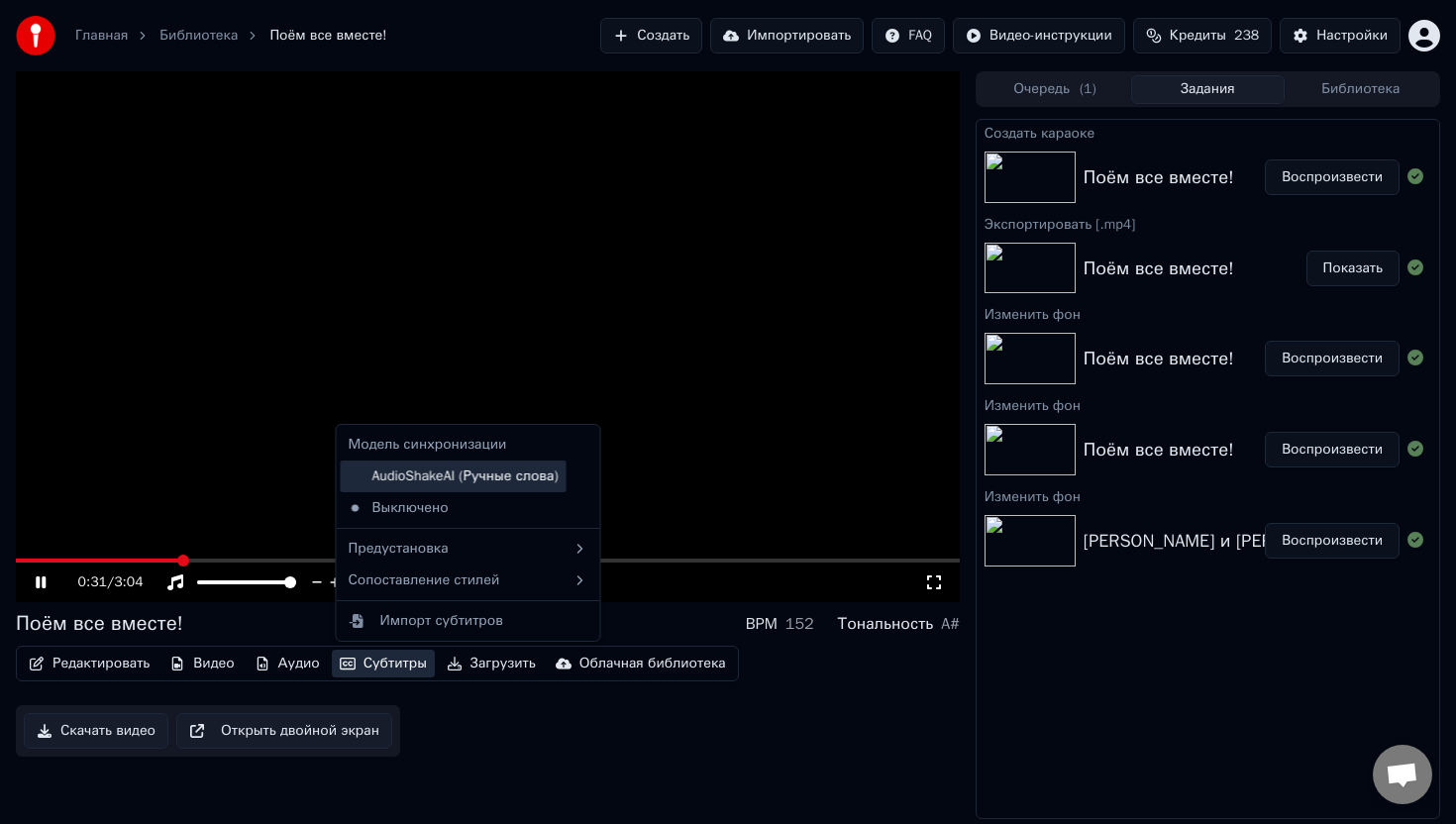 click on "AudioShakeAI (Ручные слова)" at bounding box center (454, 476) 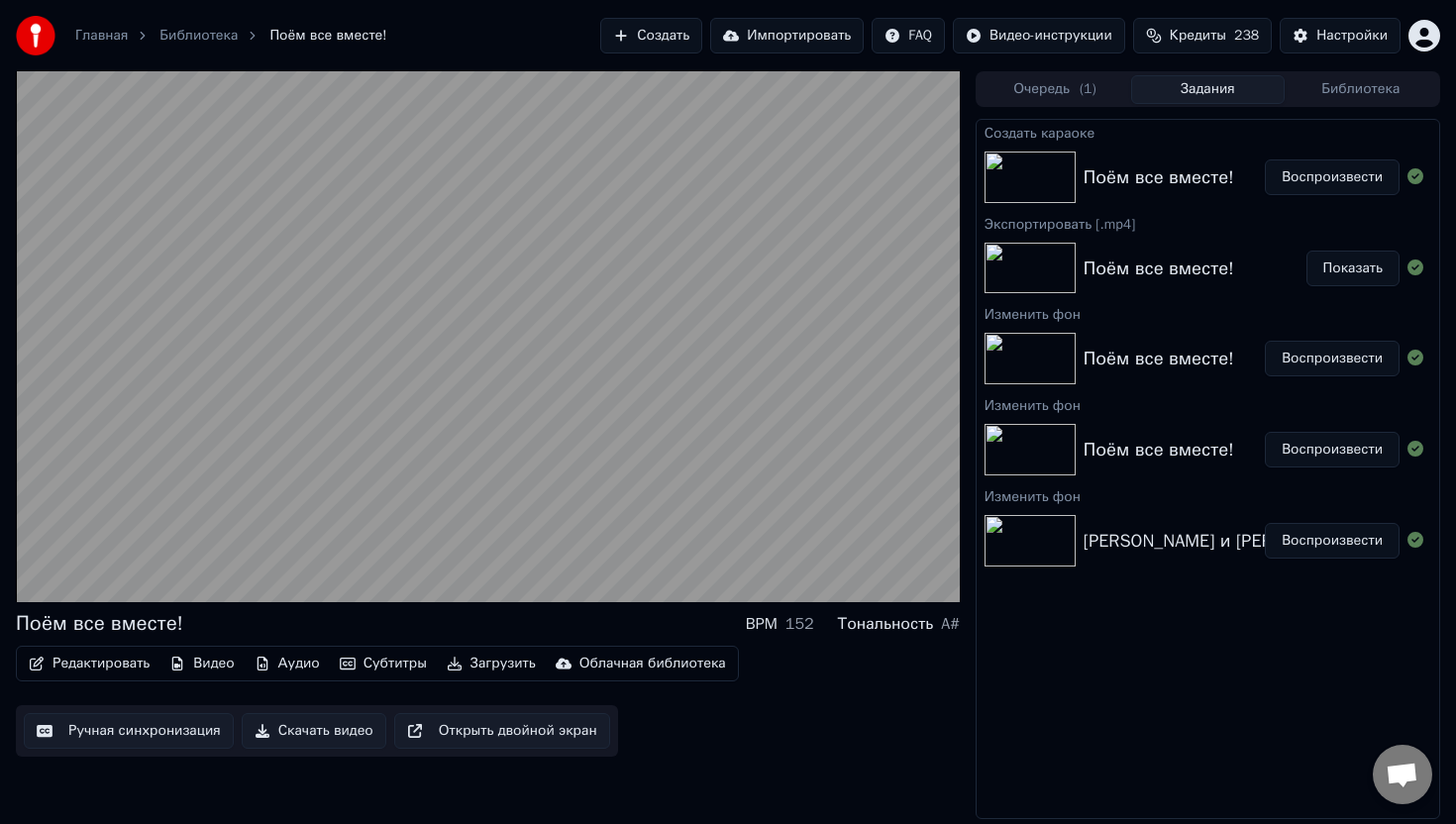 click on "Субтитры" at bounding box center (383, 664) 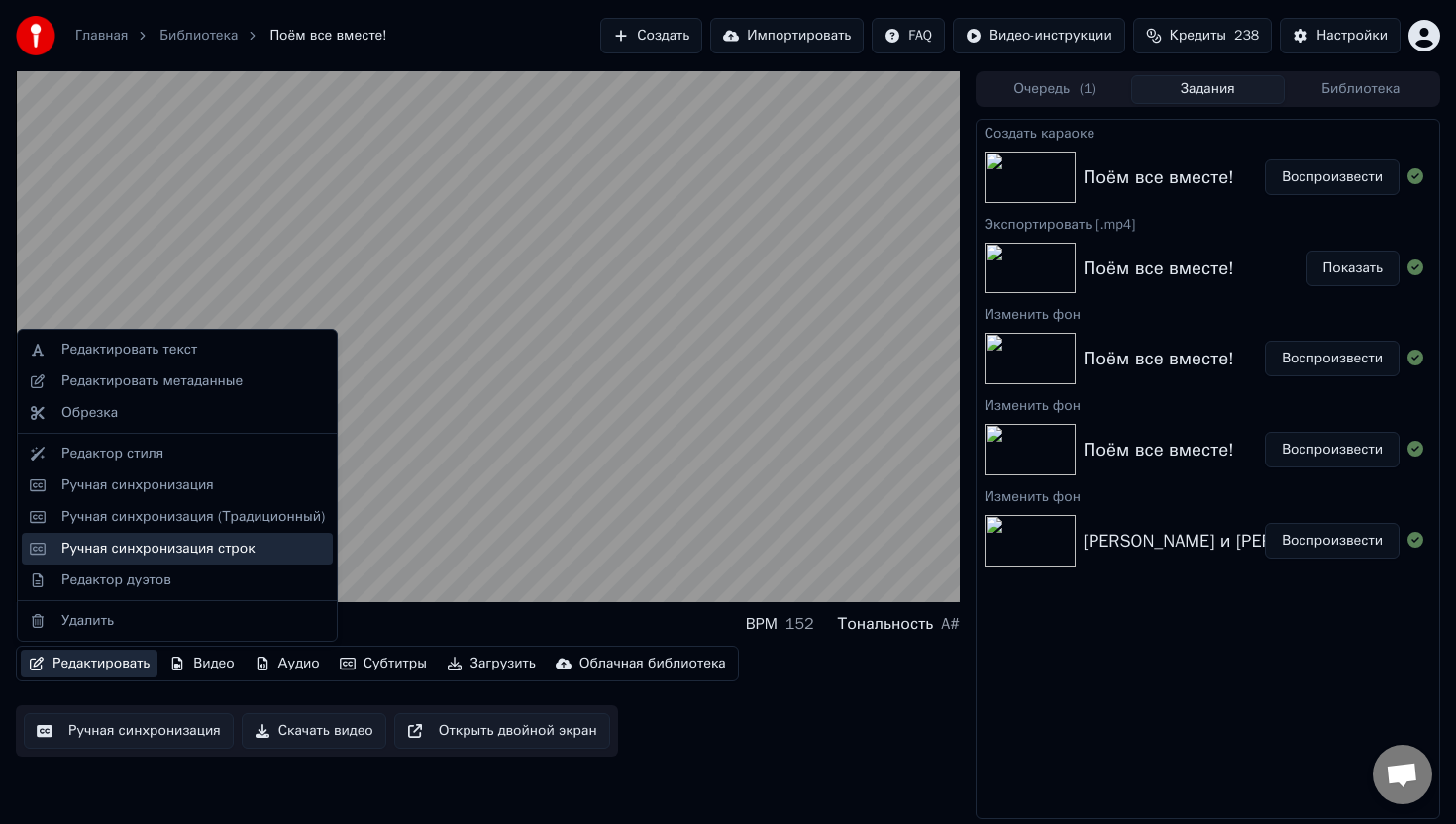 click on "Ручная синхронизация строк" at bounding box center [158, 549] 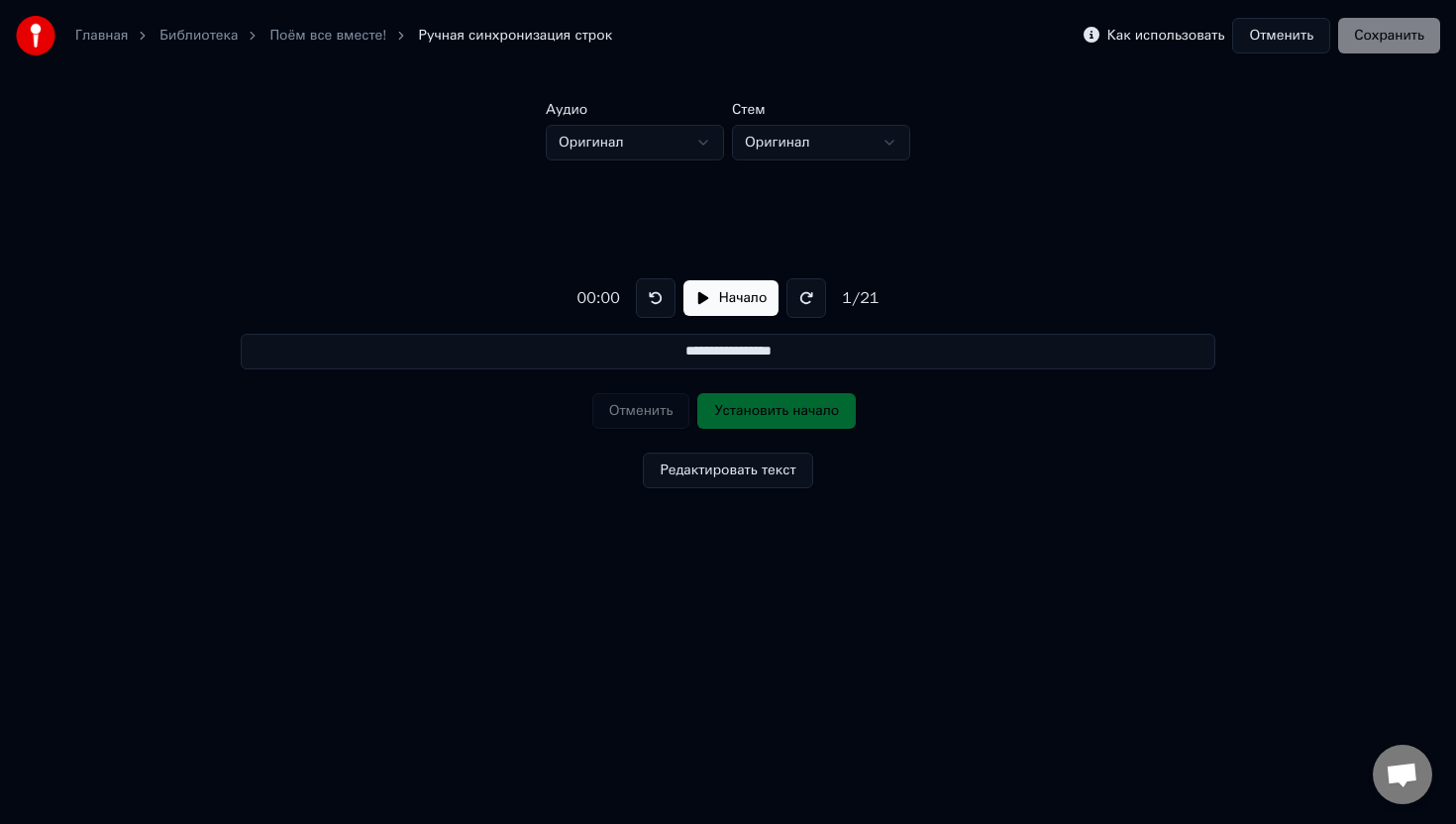 click on "Отменить" at bounding box center [1281, 36] 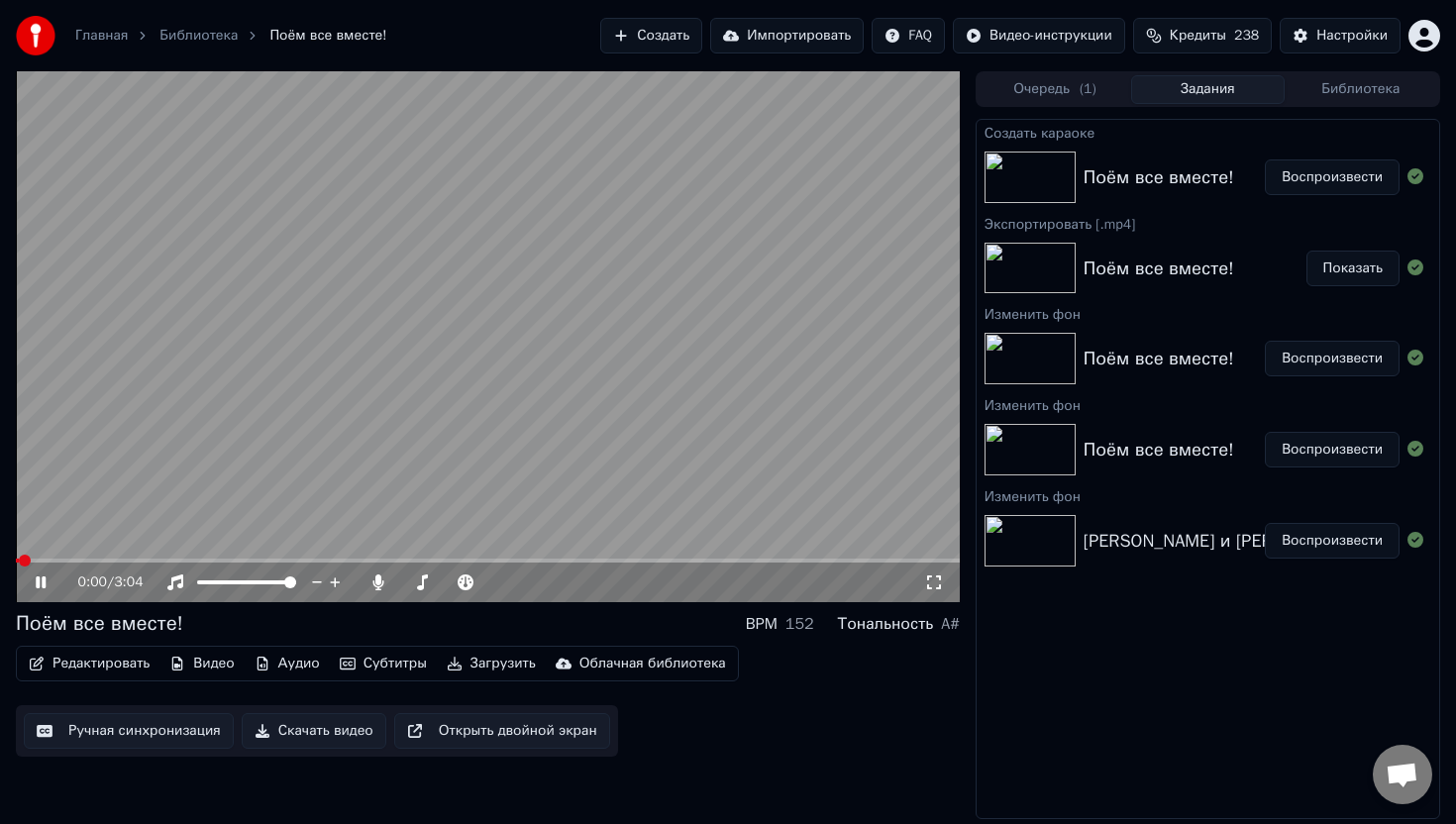 click on "Редактировать" at bounding box center (89, 664) 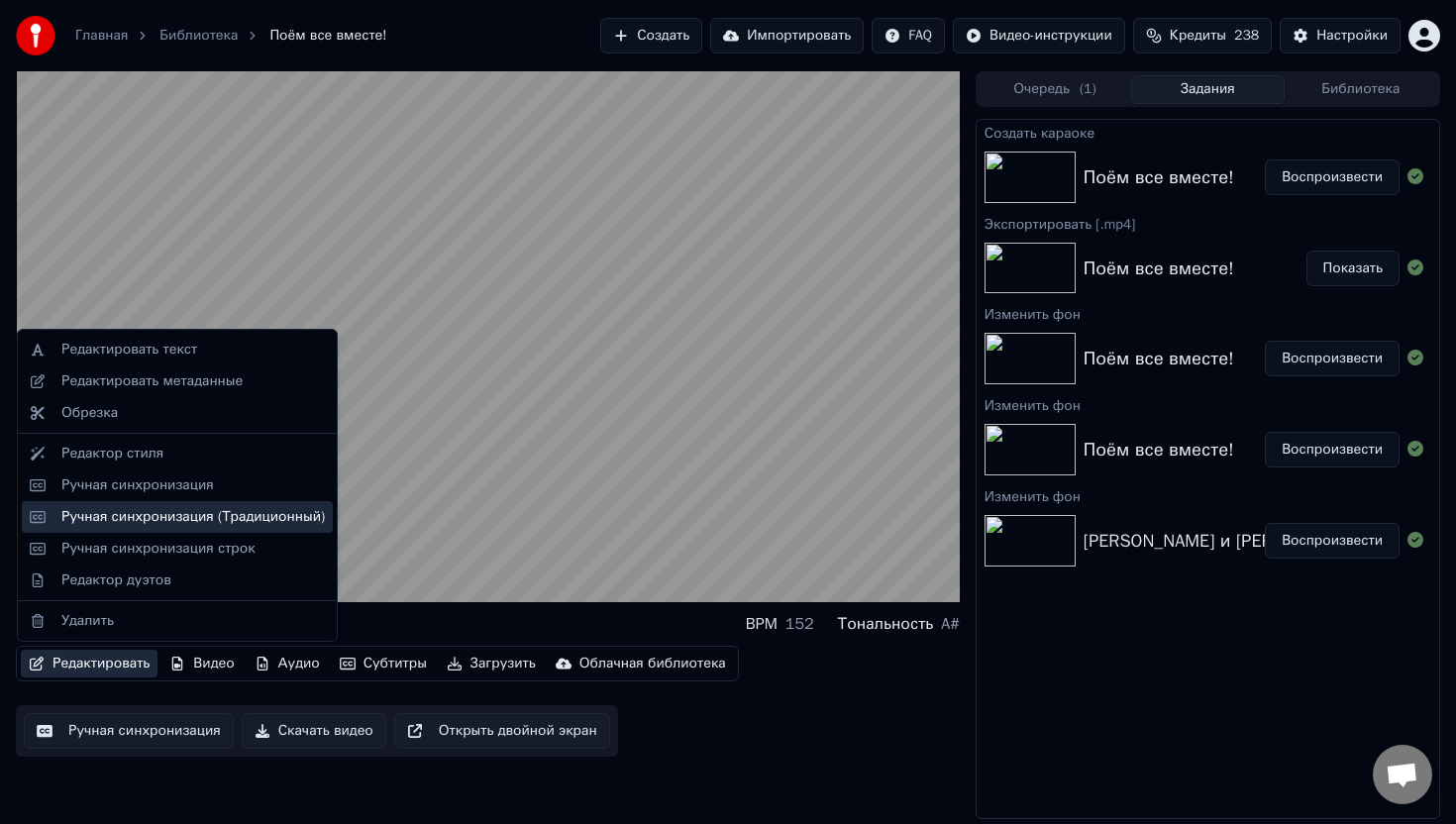click on "Ручная синхронизация (Традиционный)" at bounding box center (193, 517) 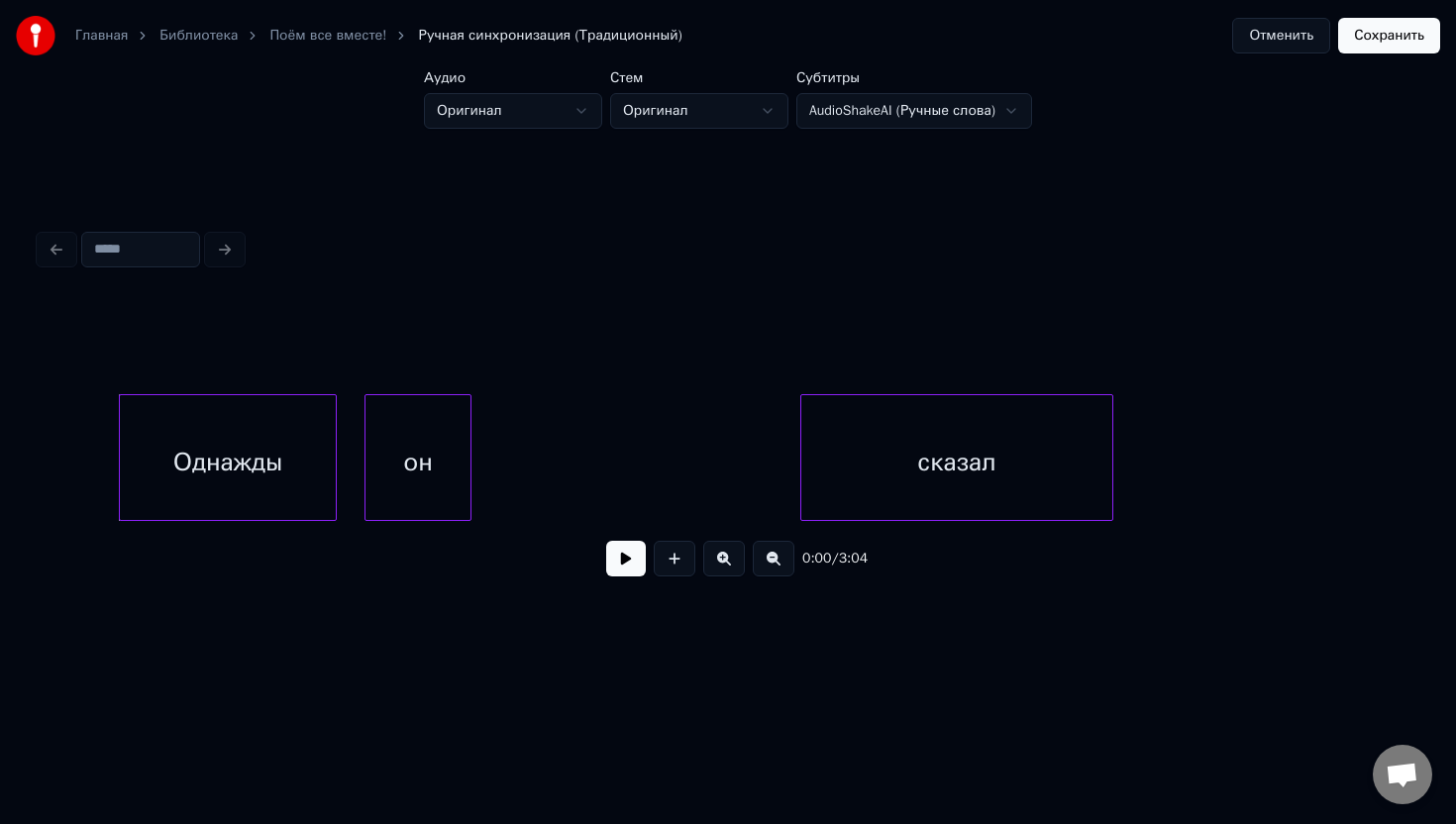 click on "Однажды" at bounding box center (228, 463) 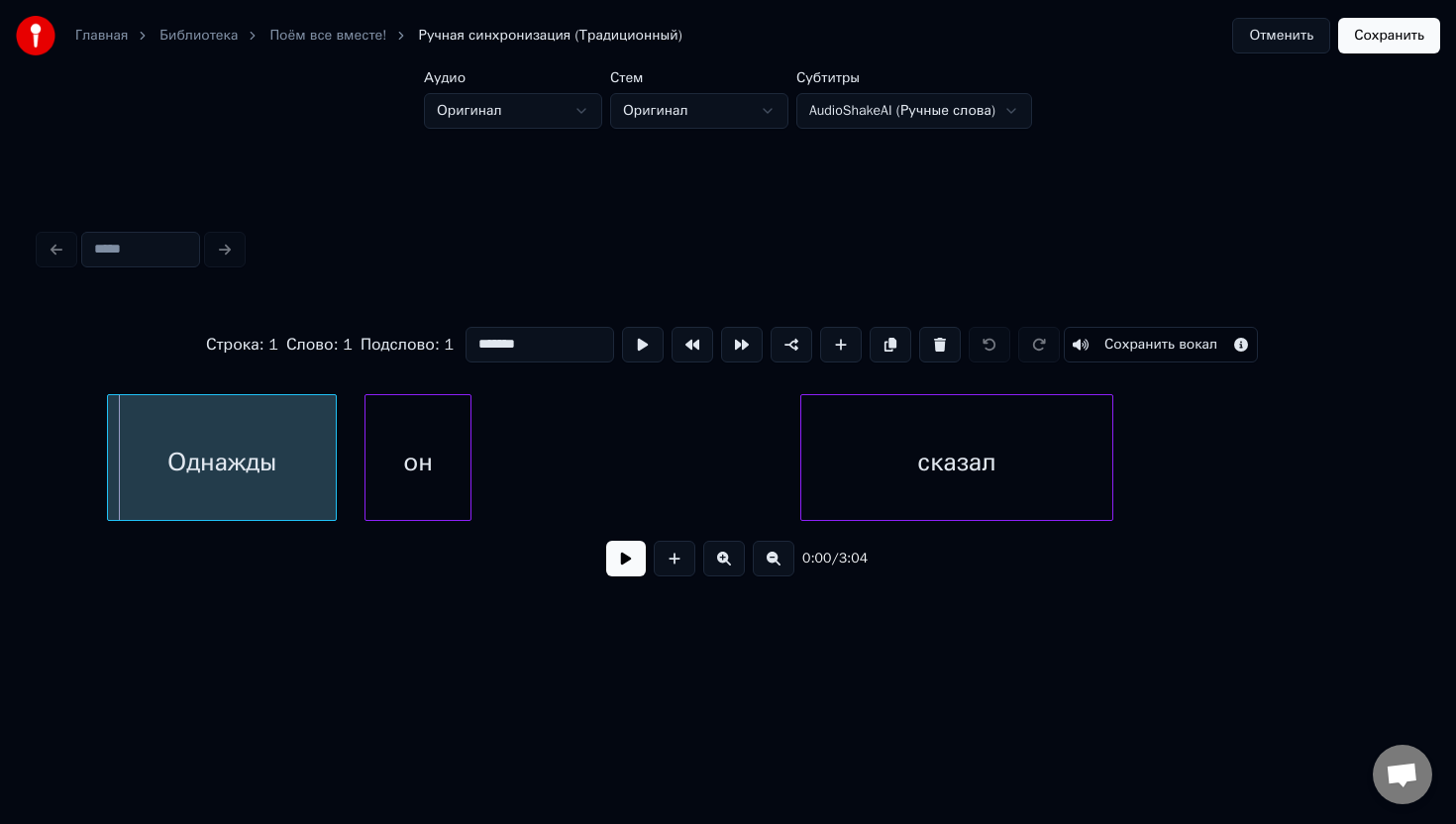 click at bounding box center (111, 458) 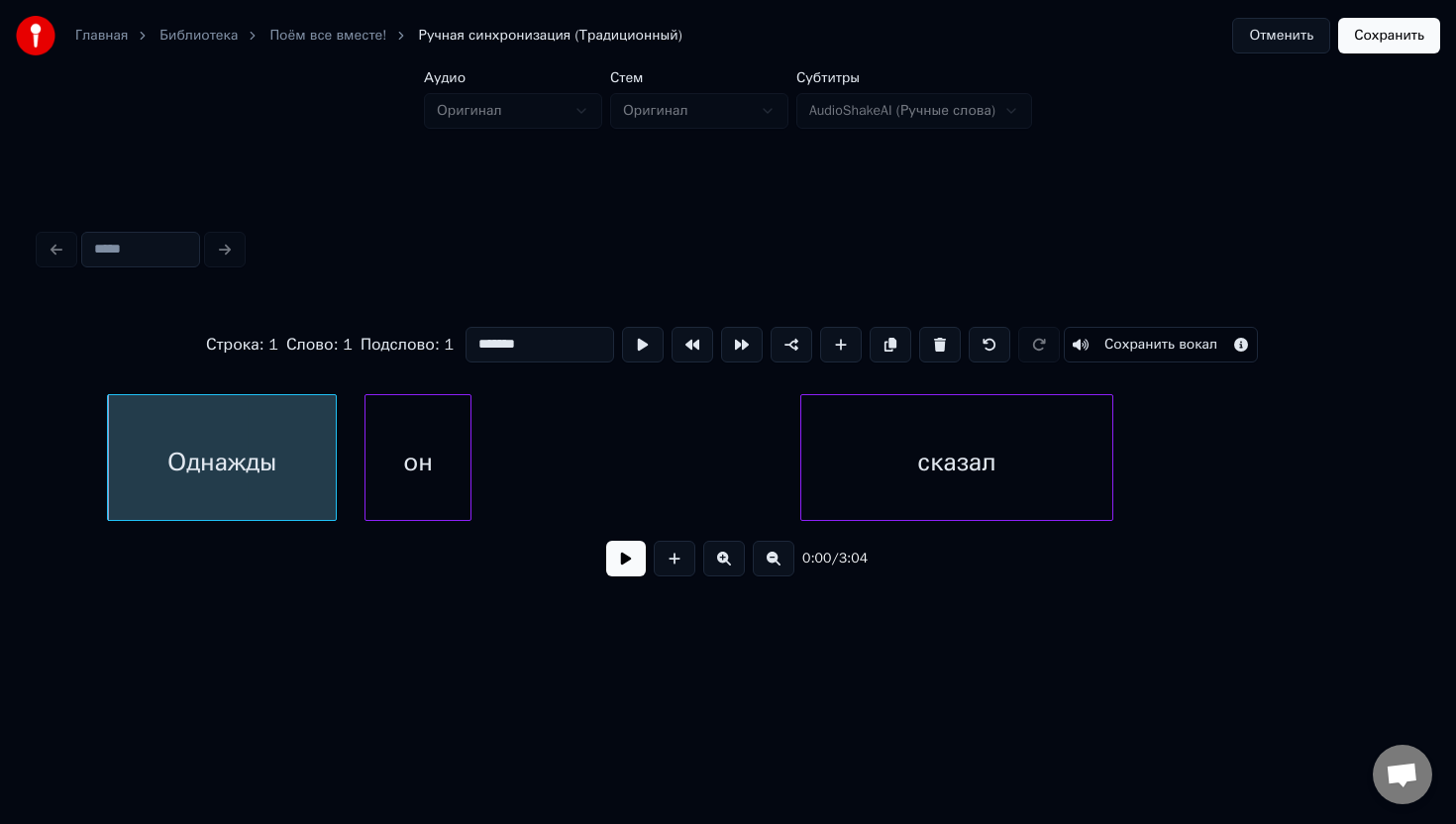 click on "Однажды он сказал" at bounding box center [18292, 458] 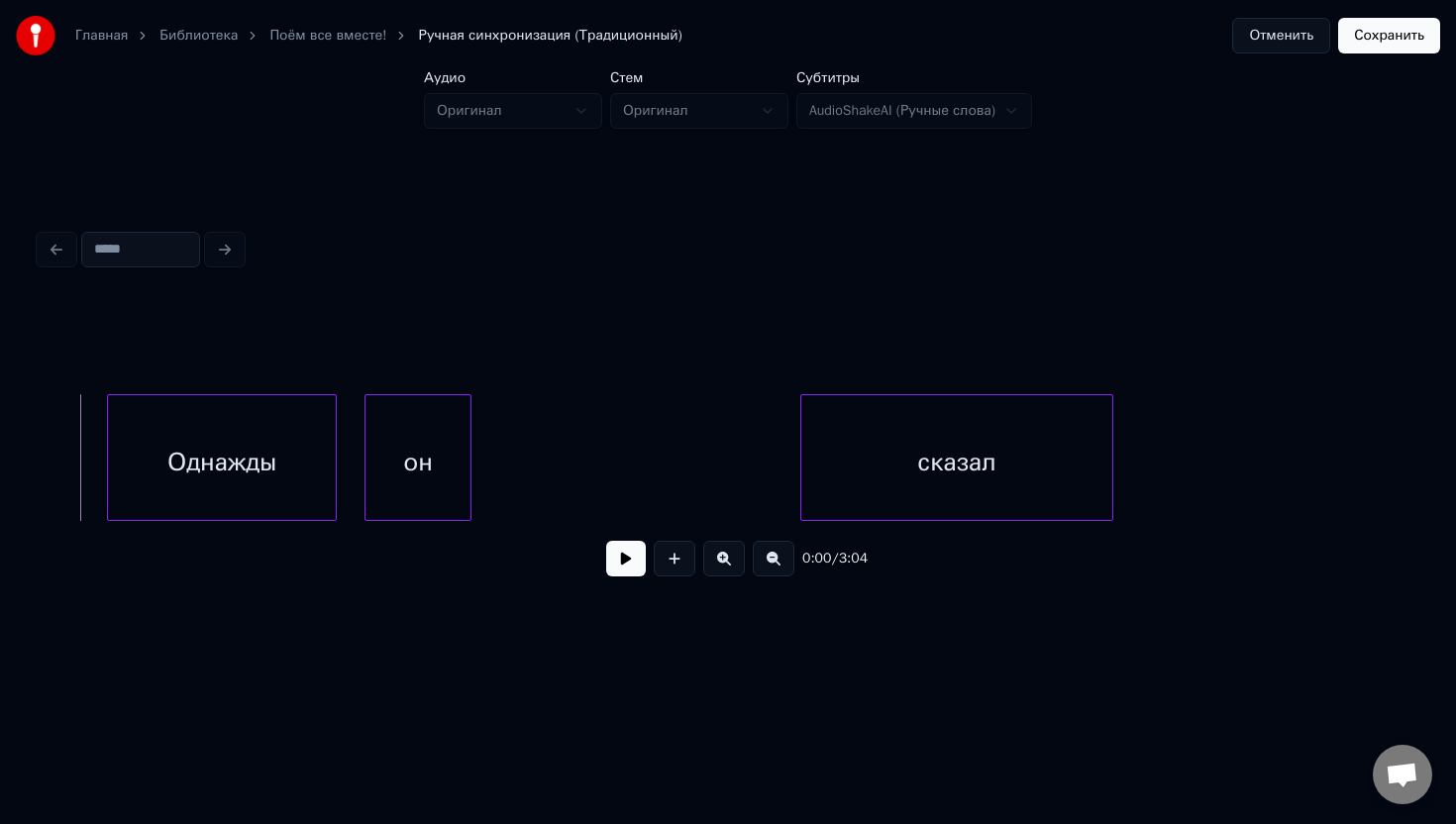 click at bounding box center (626, 559) 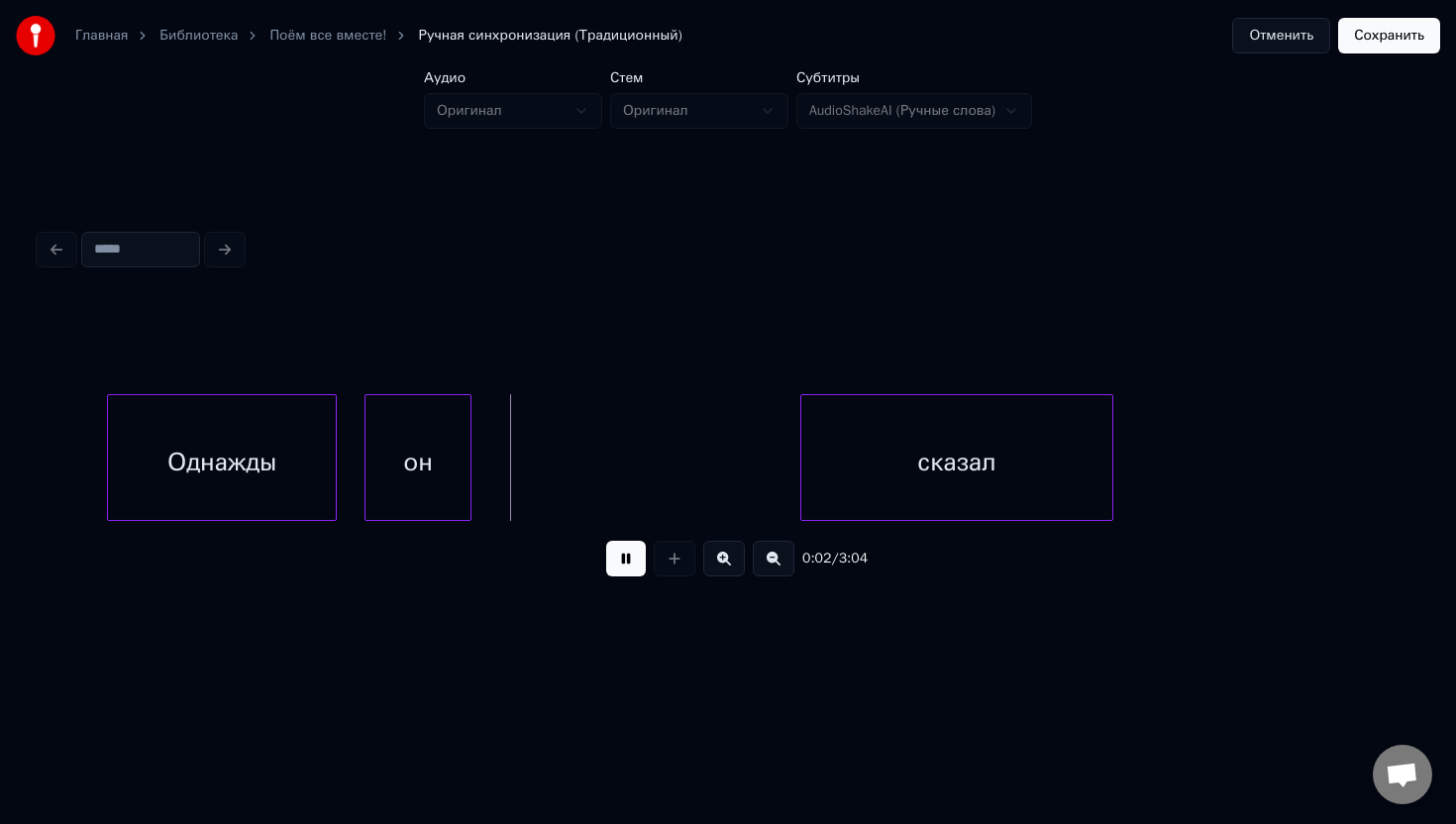click at bounding box center [626, 559] 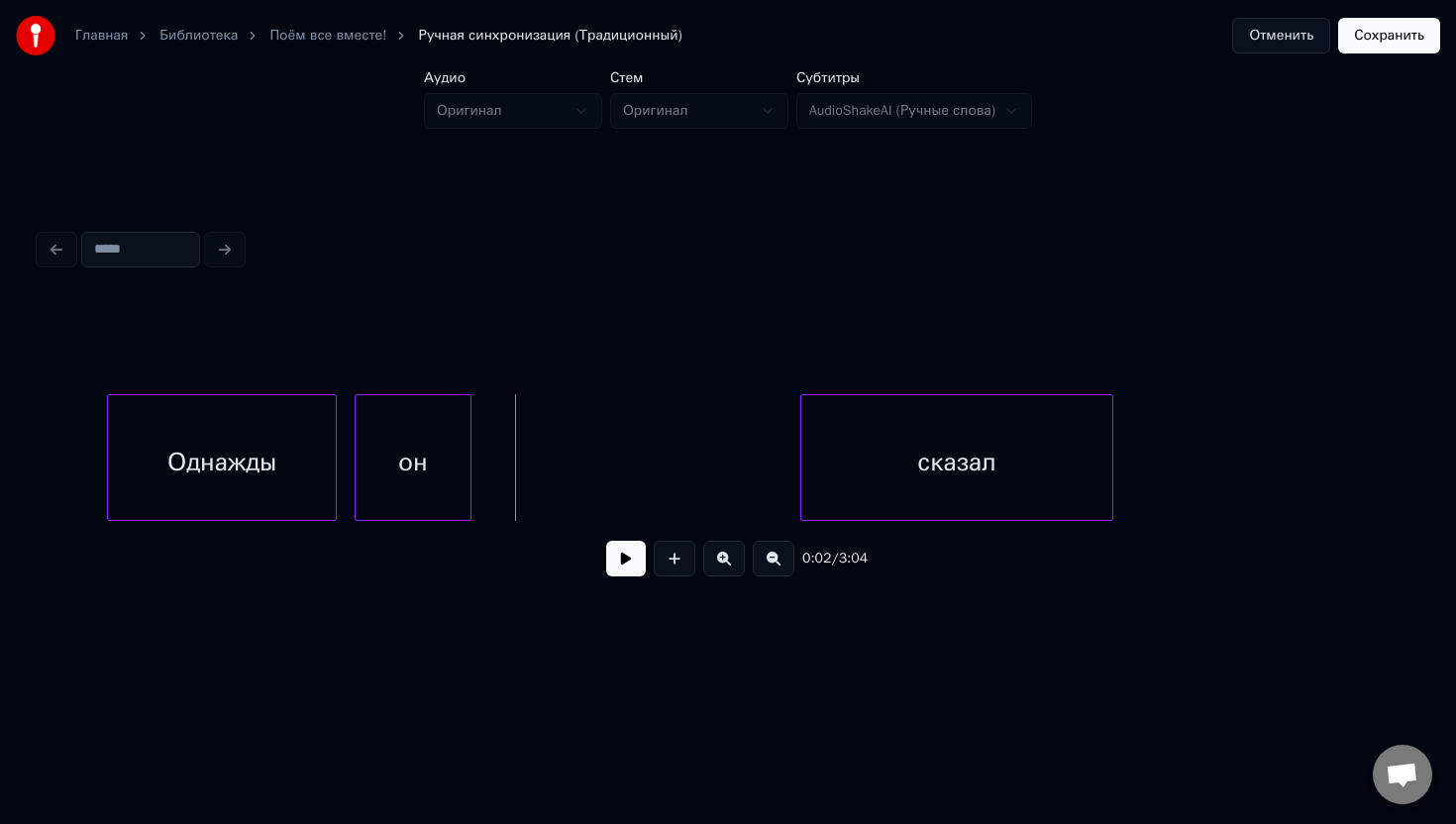 click at bounding box center [359, 458] 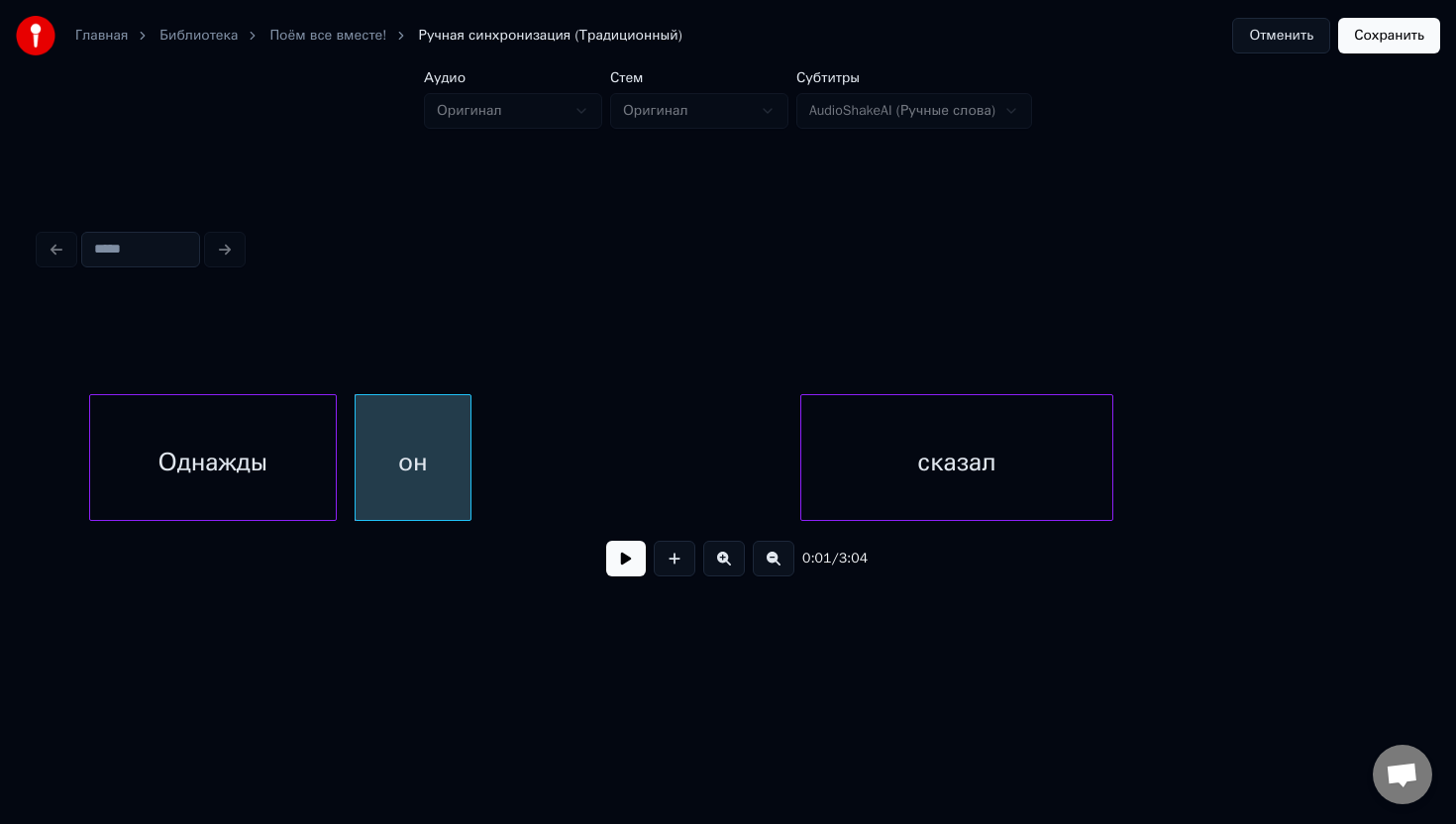 click at bounding box center [93, 458] 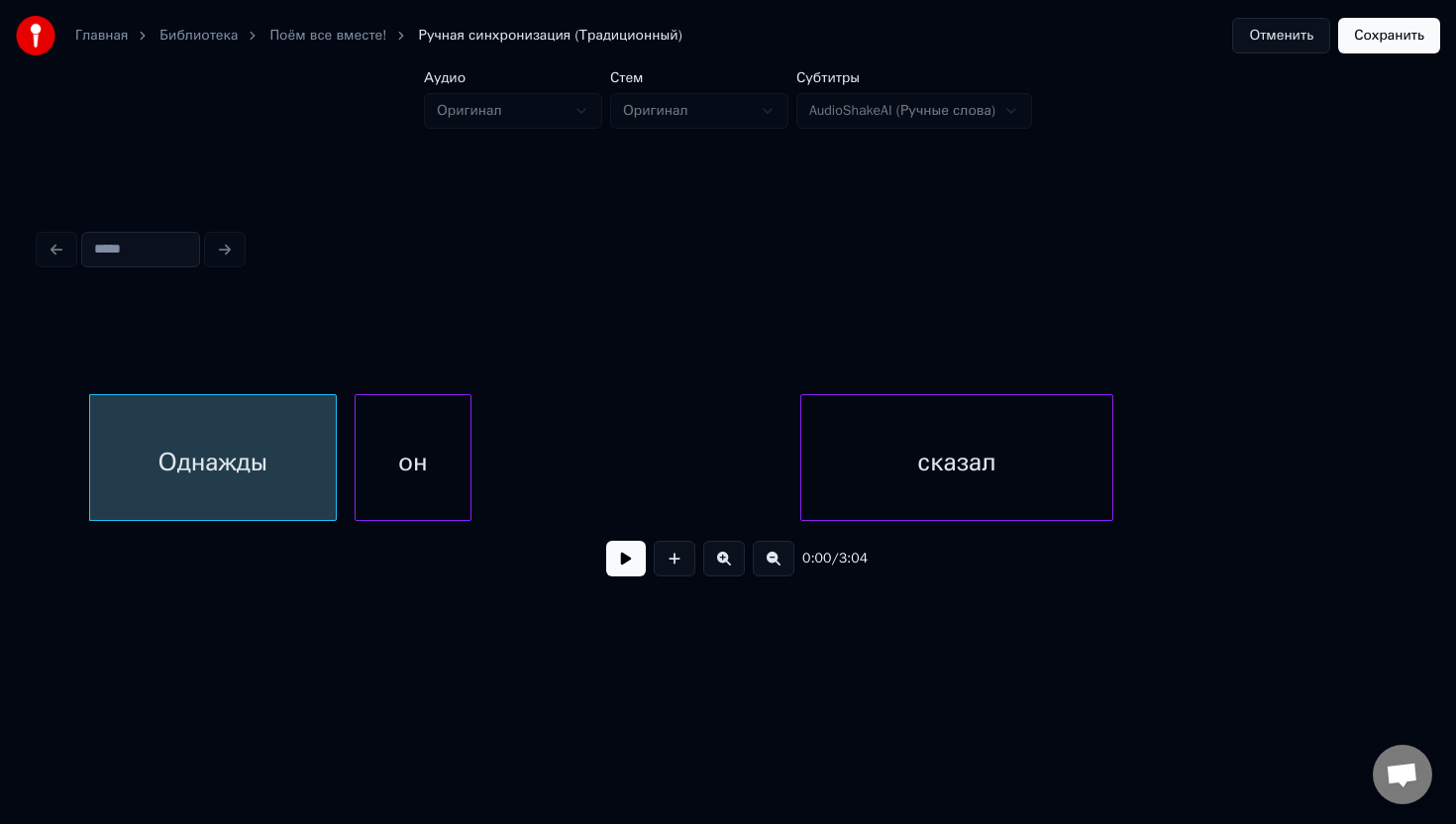 click at bounding box center [626, 559] 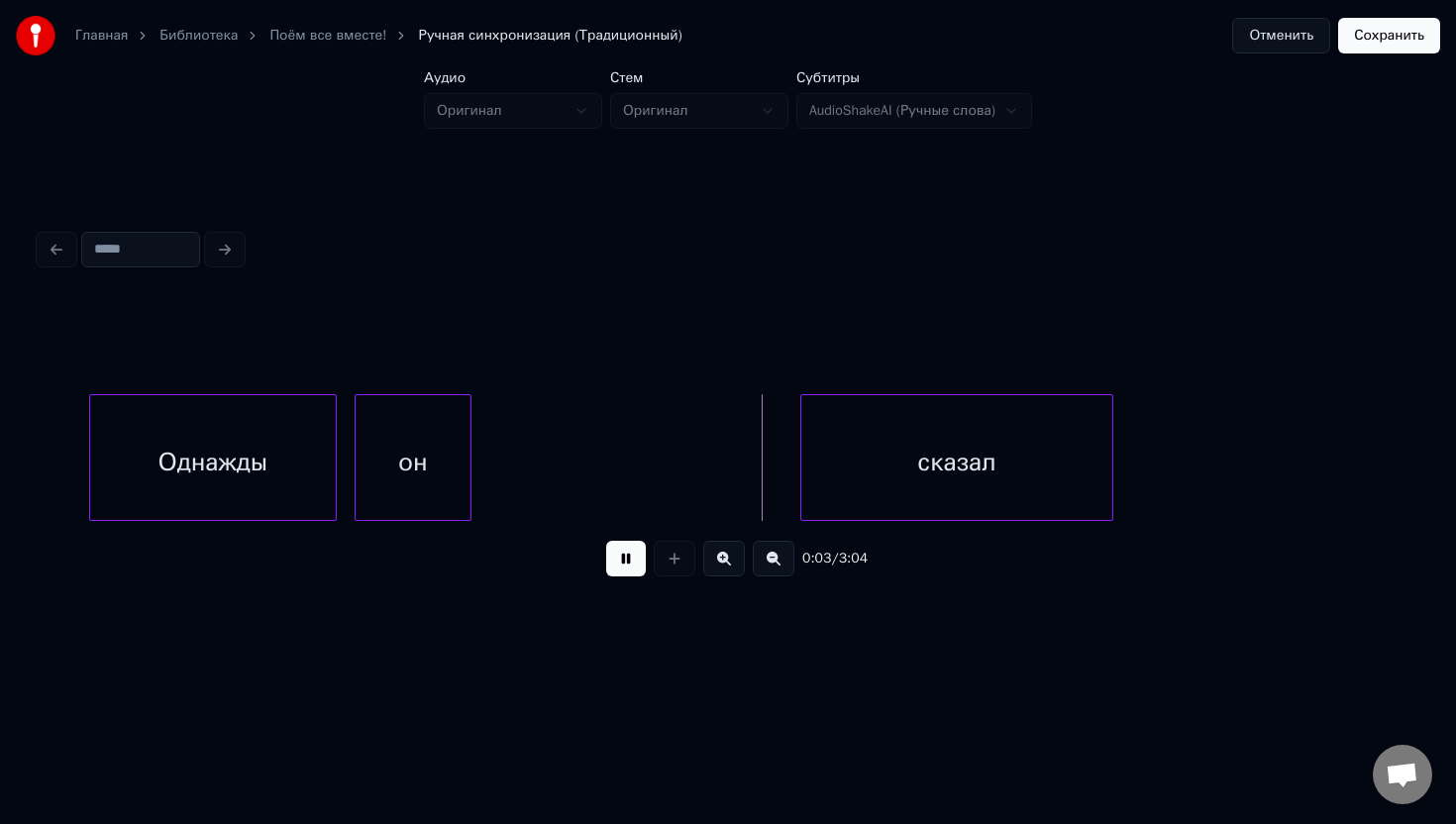 type 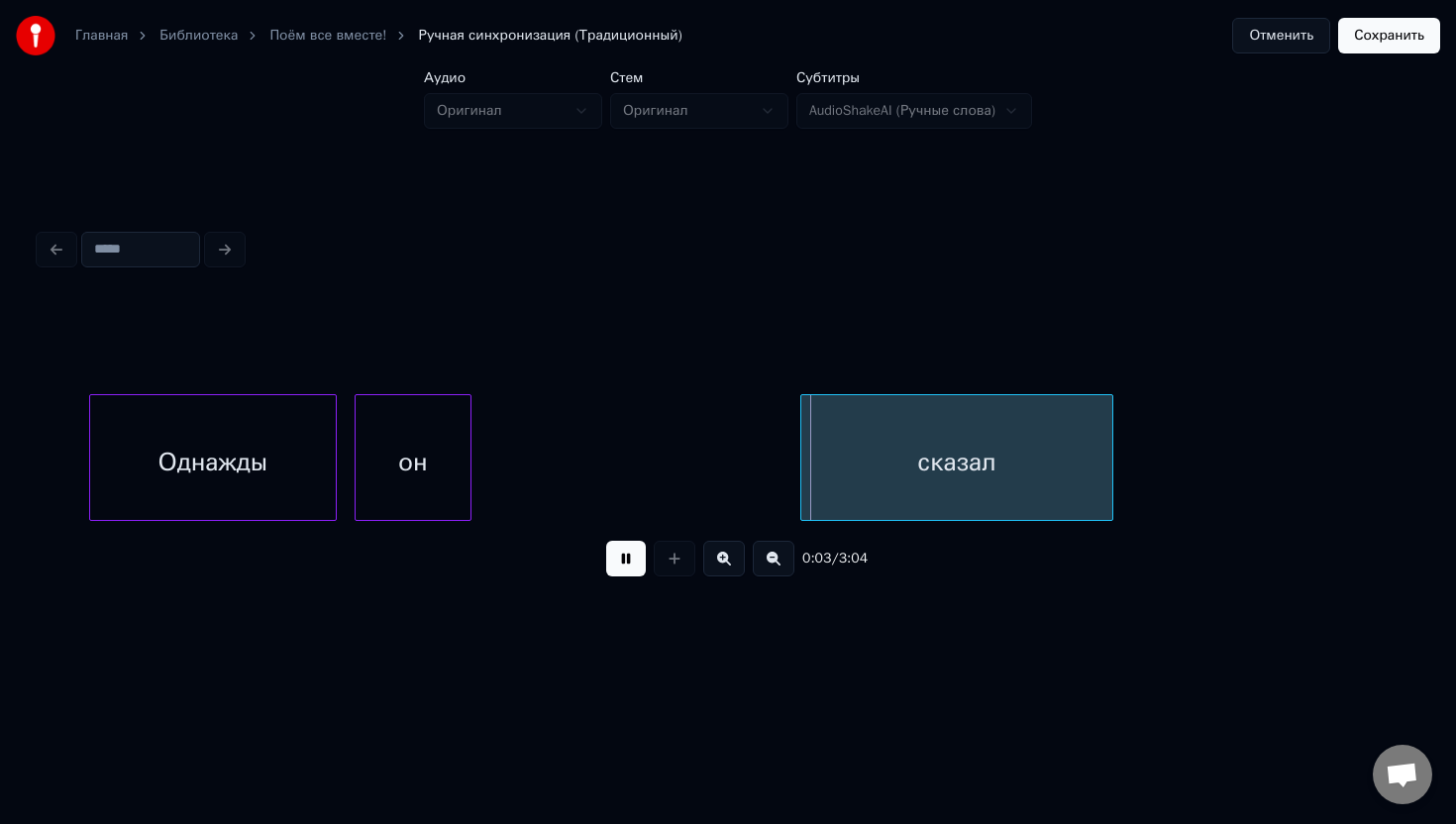 click at bounding box center [626, 559] 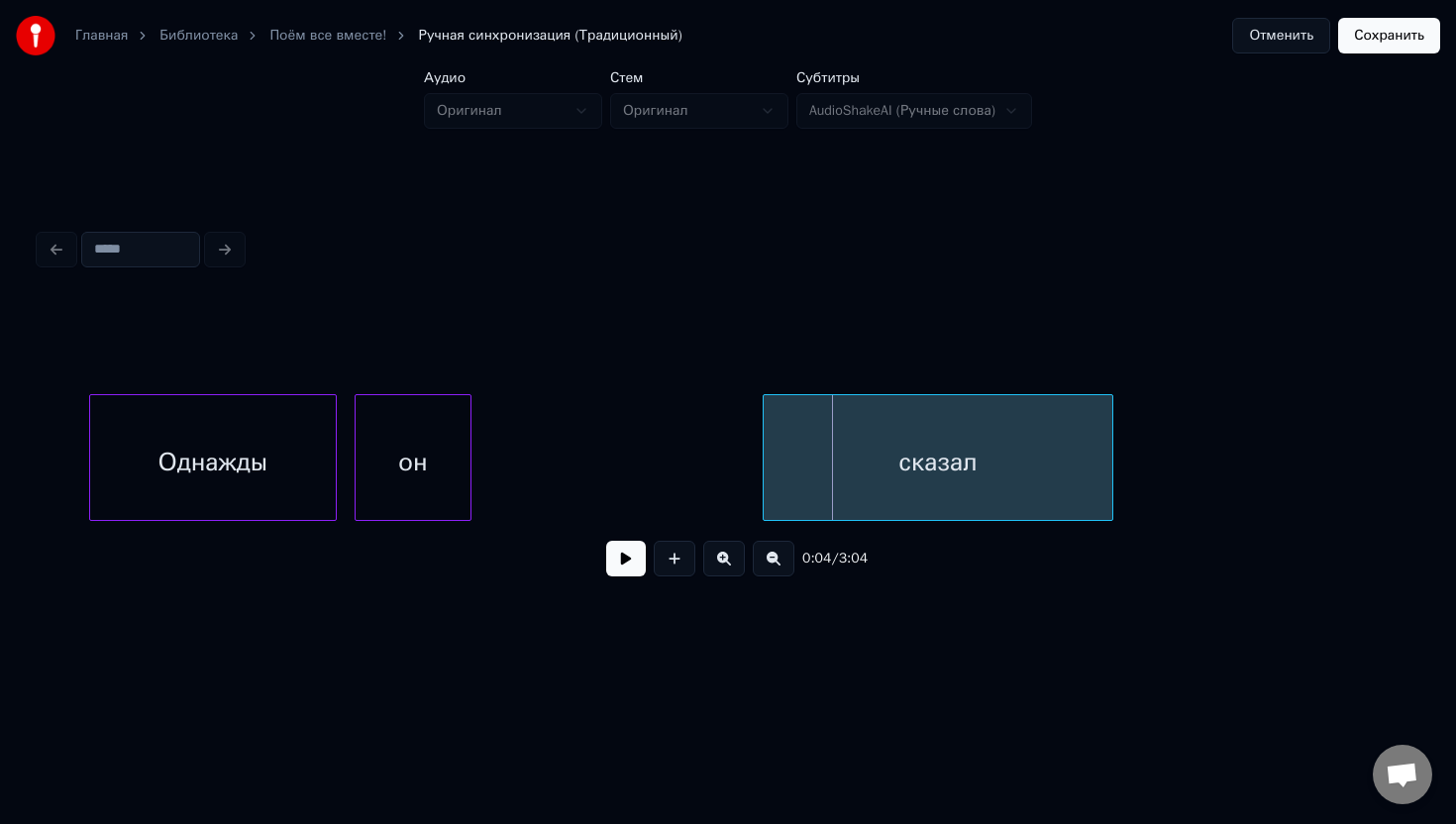 click at bounding box center [767, 458] 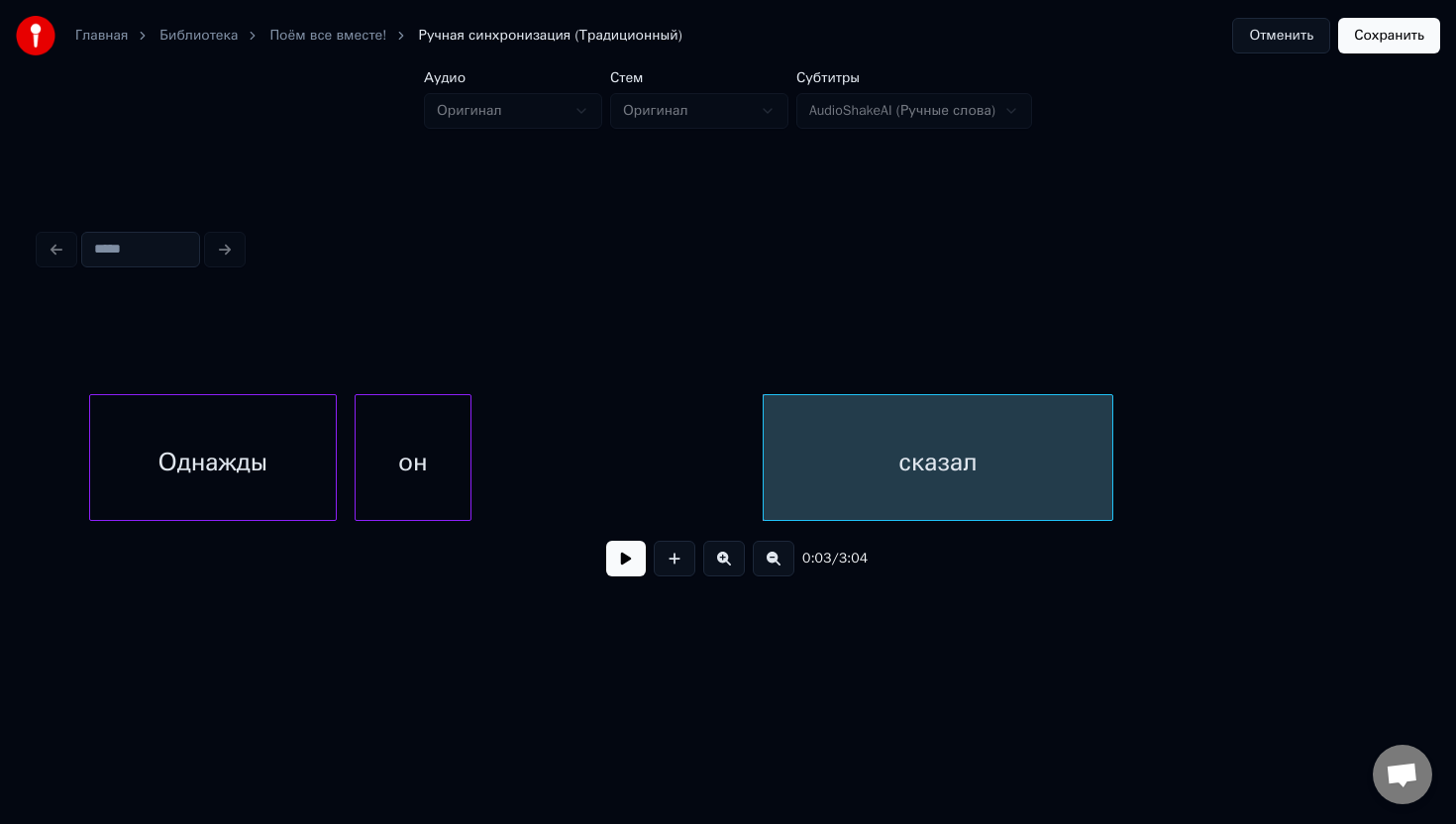 click at bounding box center [626, 559] 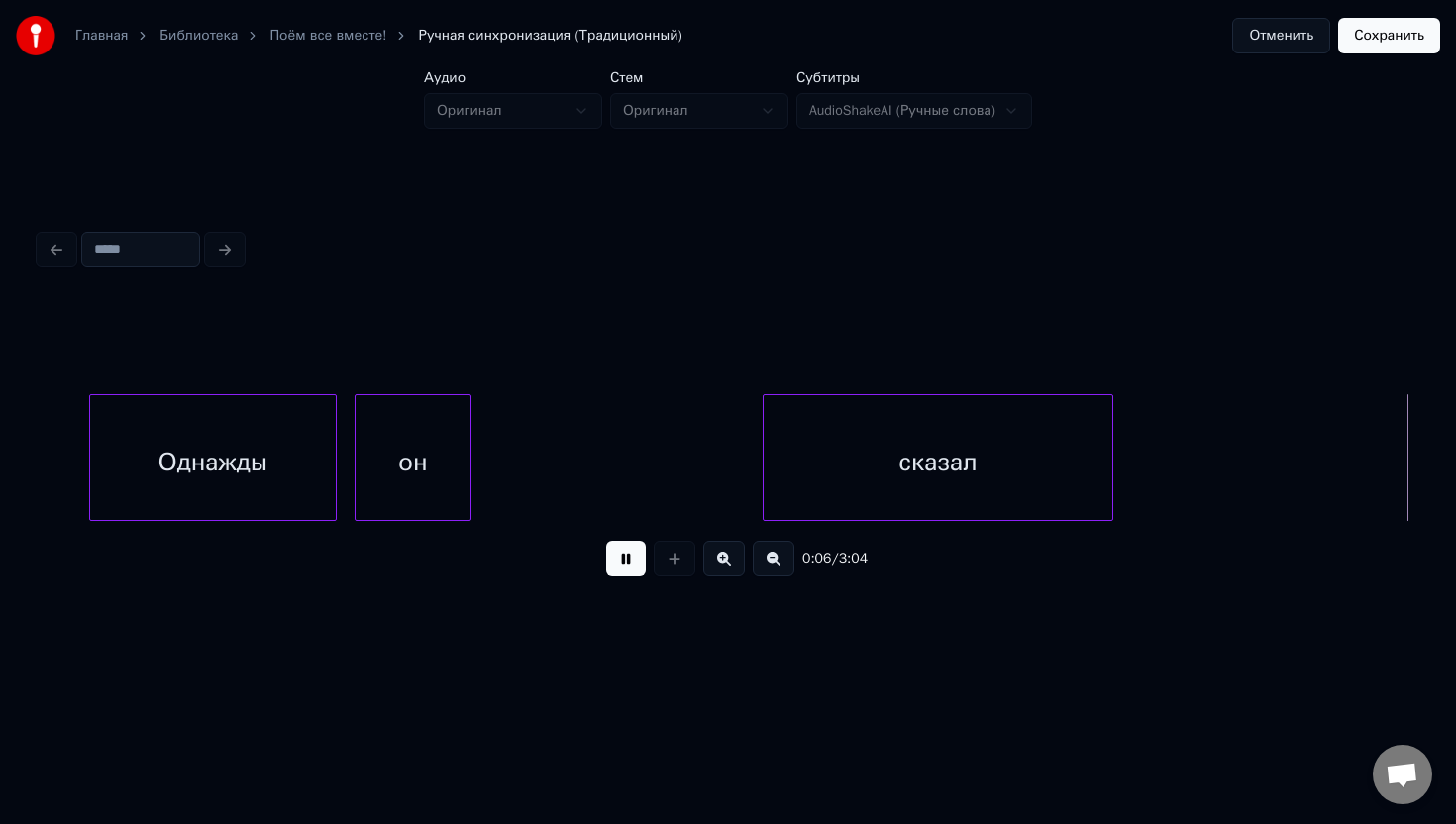 scroll, scrollTop: 0, scrollLeft: 1377, axis: horizontal 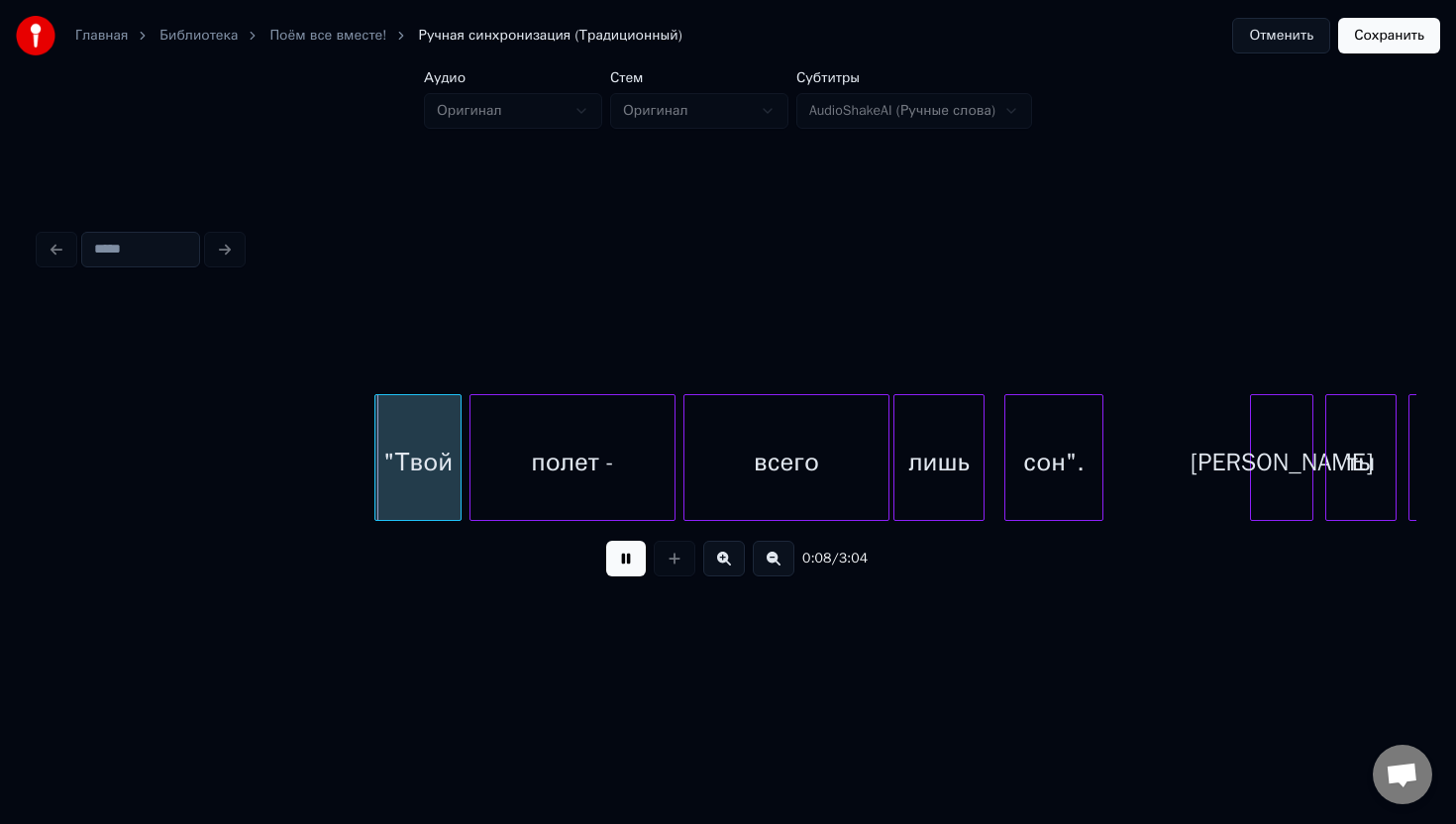 click at bounding box center [626, 559] 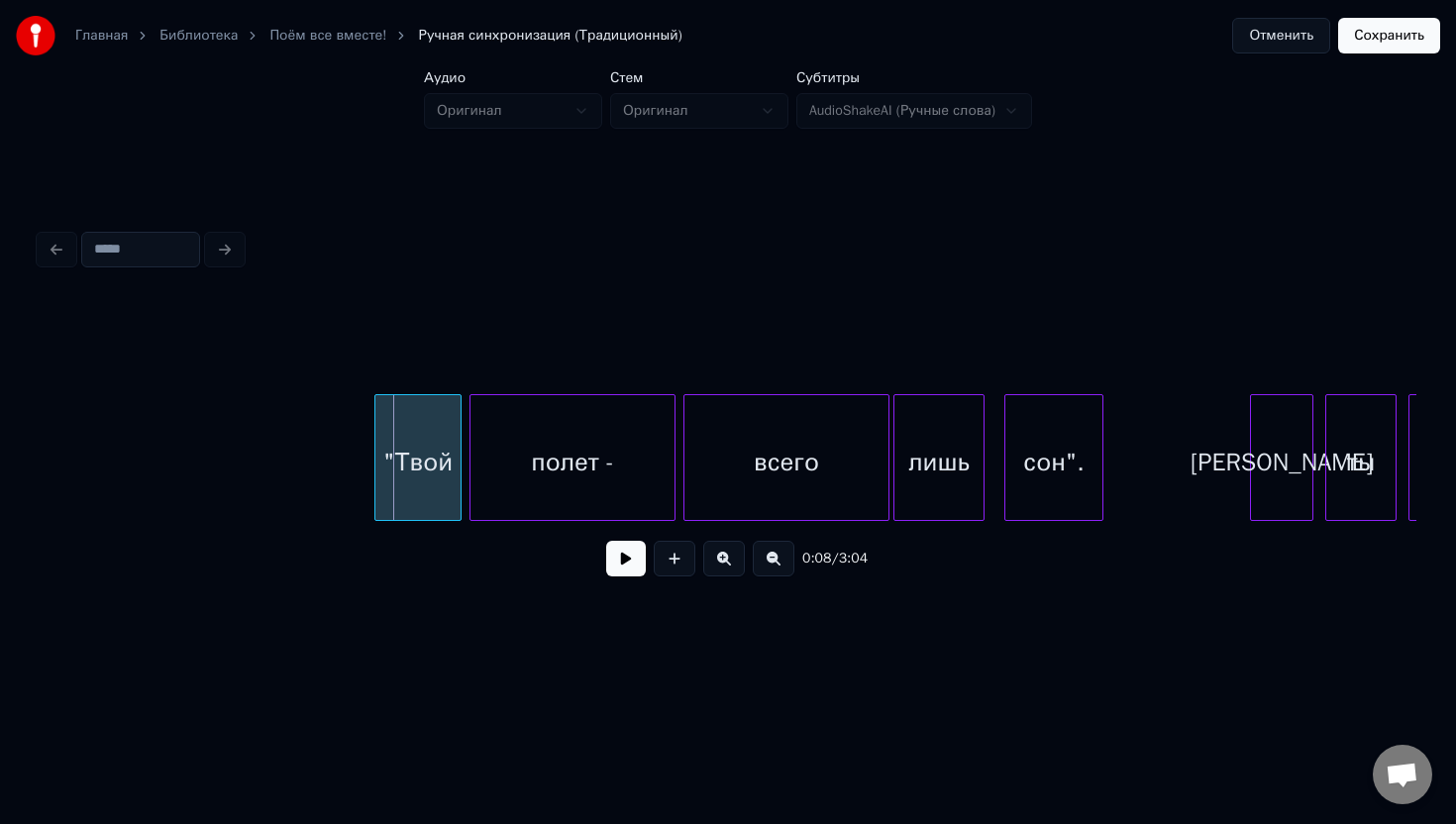 click on ""Твой полет - всего лишь сон". И ты летать" at bounding box center [16915, 458] 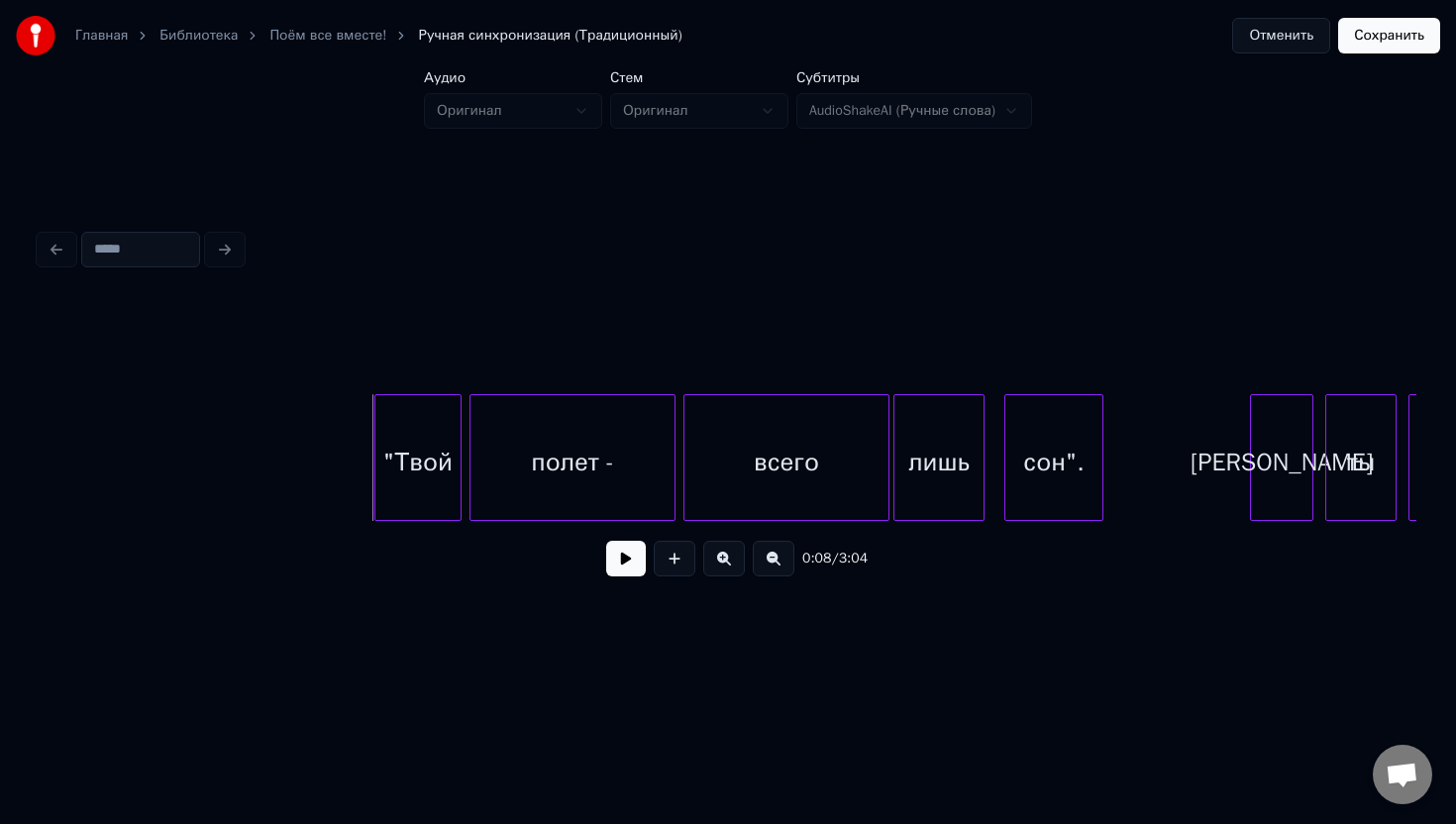 click on ""Твой" at bounding box center (418, 458) 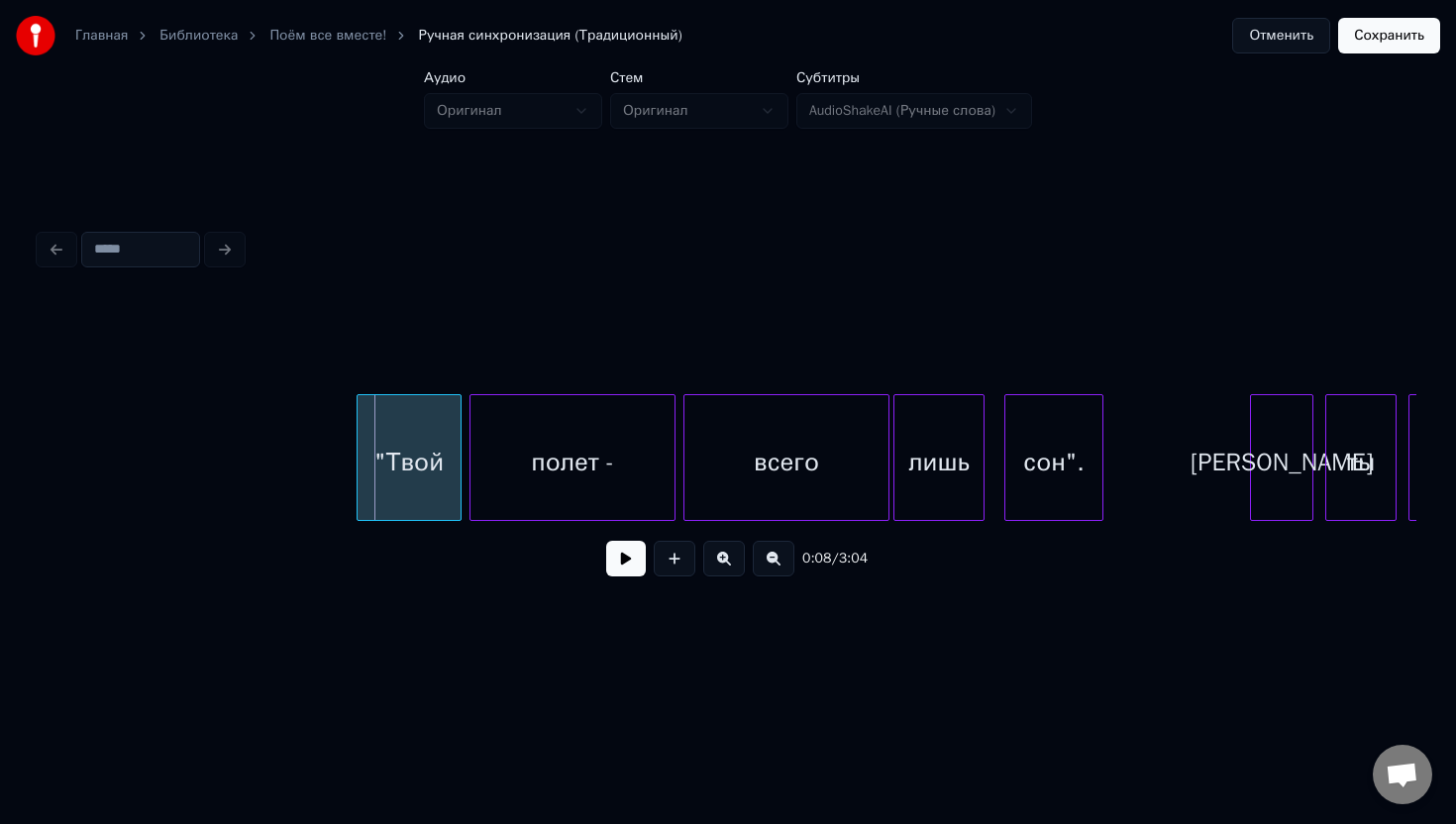 click at bounding box center [361, 458] 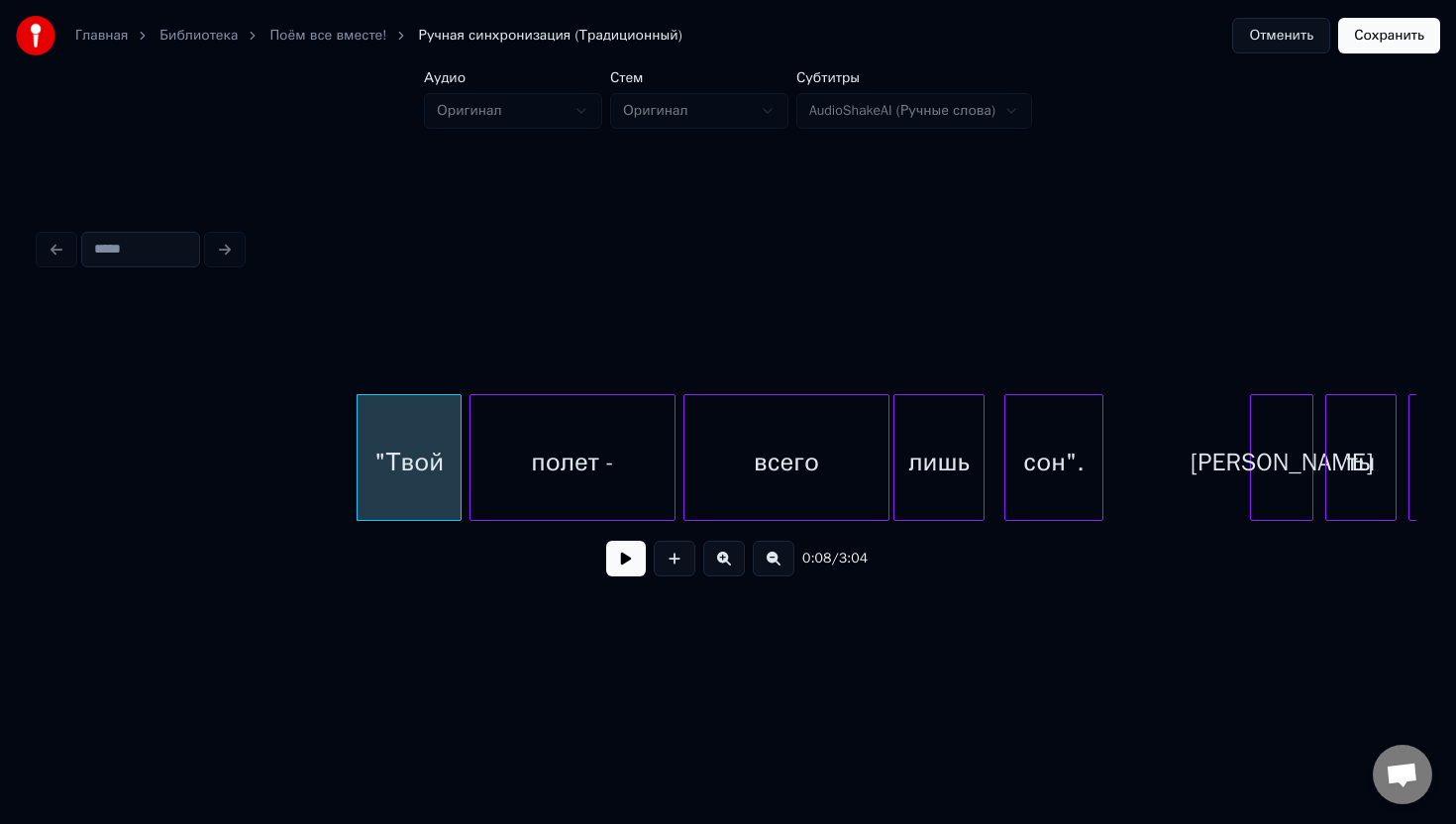 click at bounding box center [626, 559] 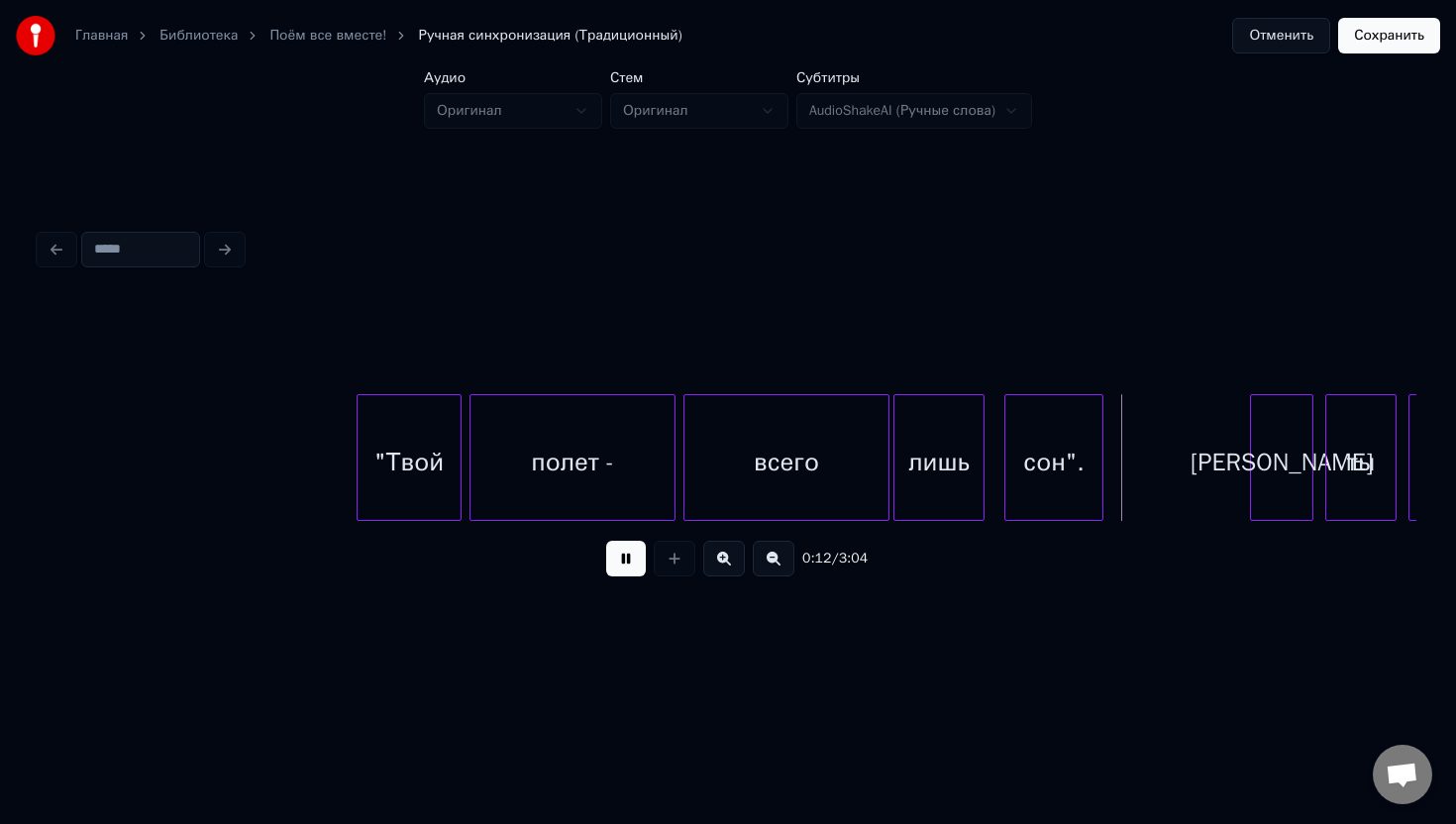 click at bounding box center (626, 559) 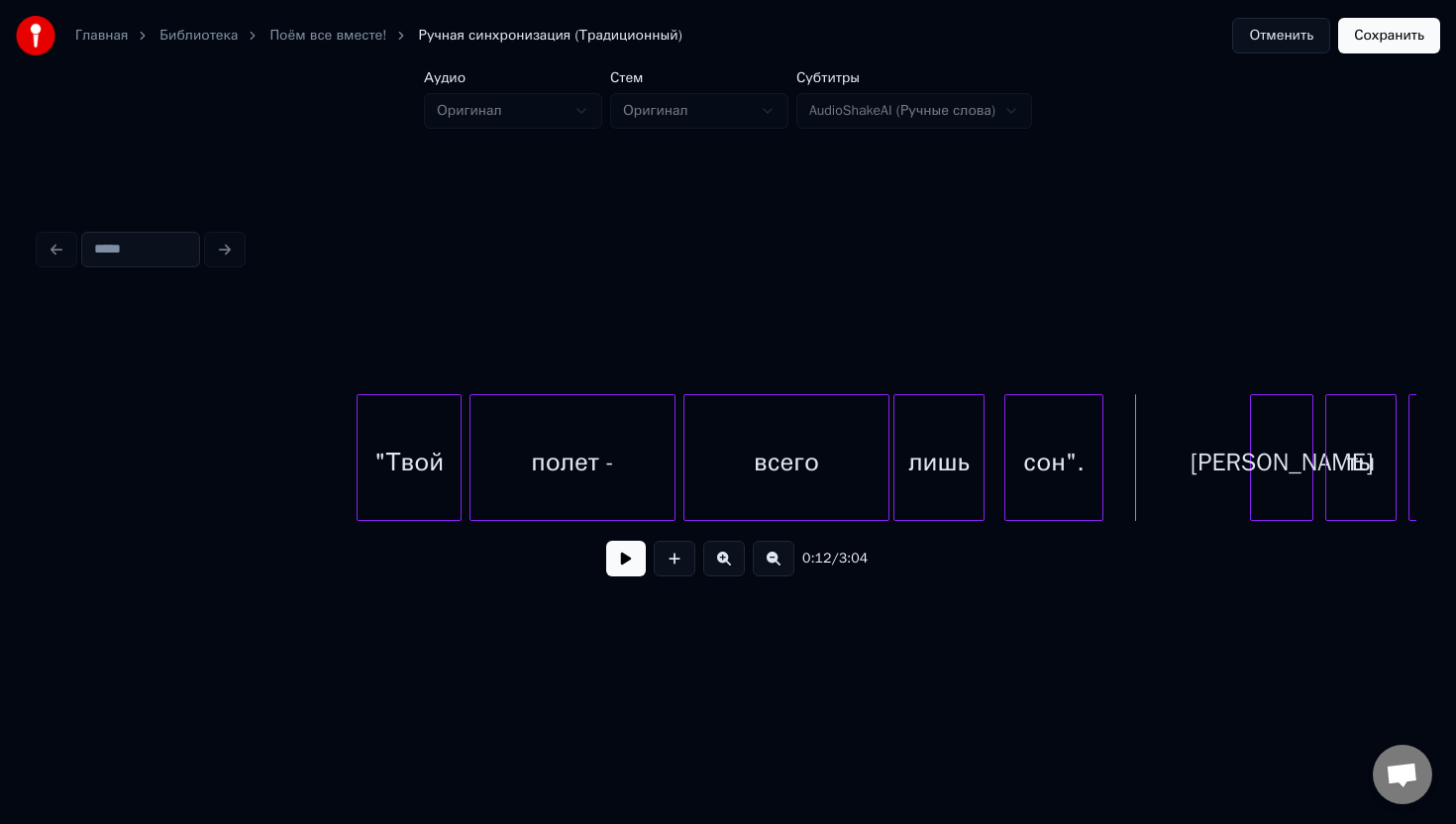 click on "полет -" at bounding box center [572, 463] 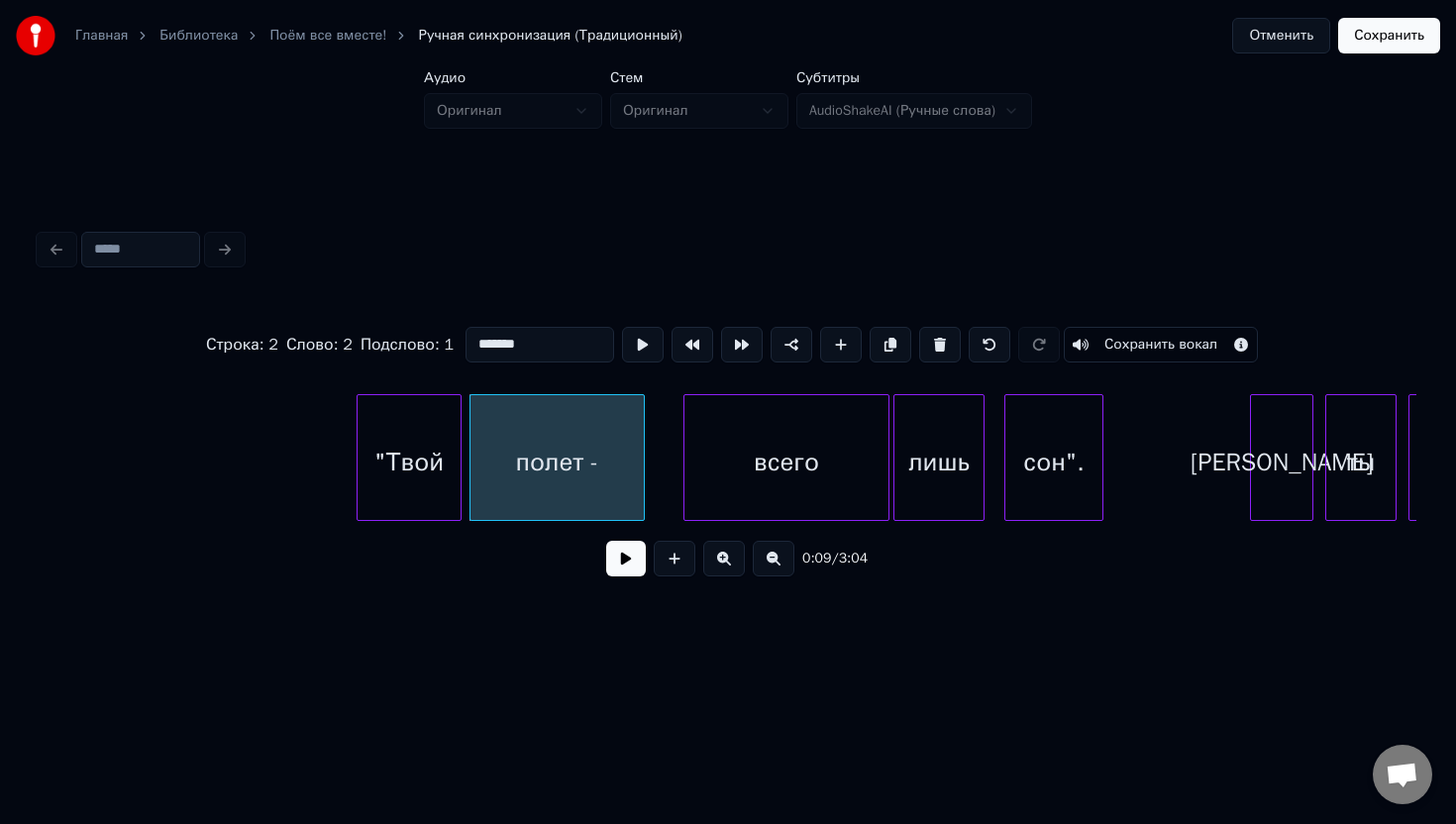 click at bounding box center [641, 458] 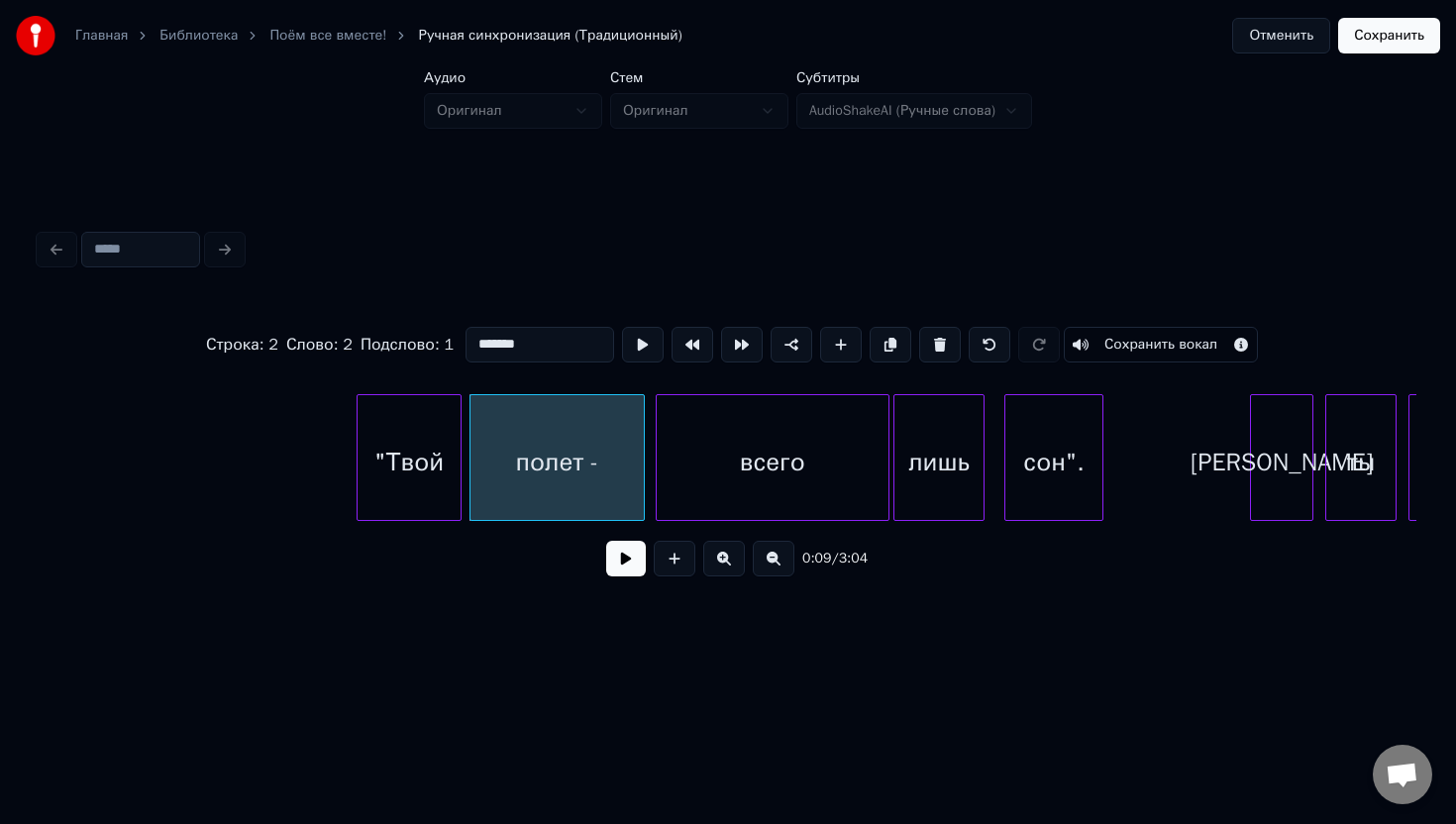 click at bounding box center [660, 458] 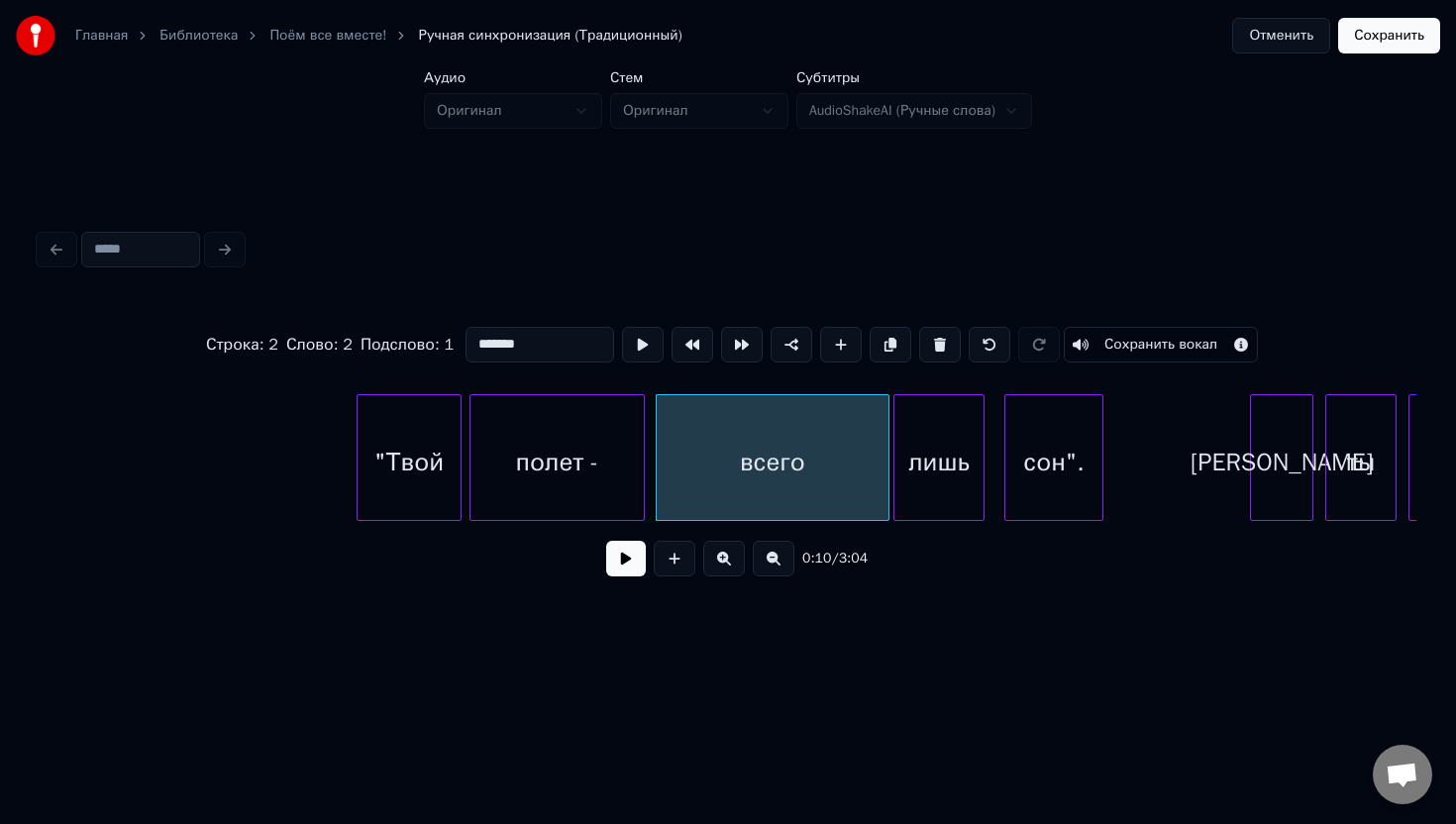 click on "Строка :   2 Слово :   2 Подслово :   1 ******* Сохранить вокал" at bounding box center [728, 345] 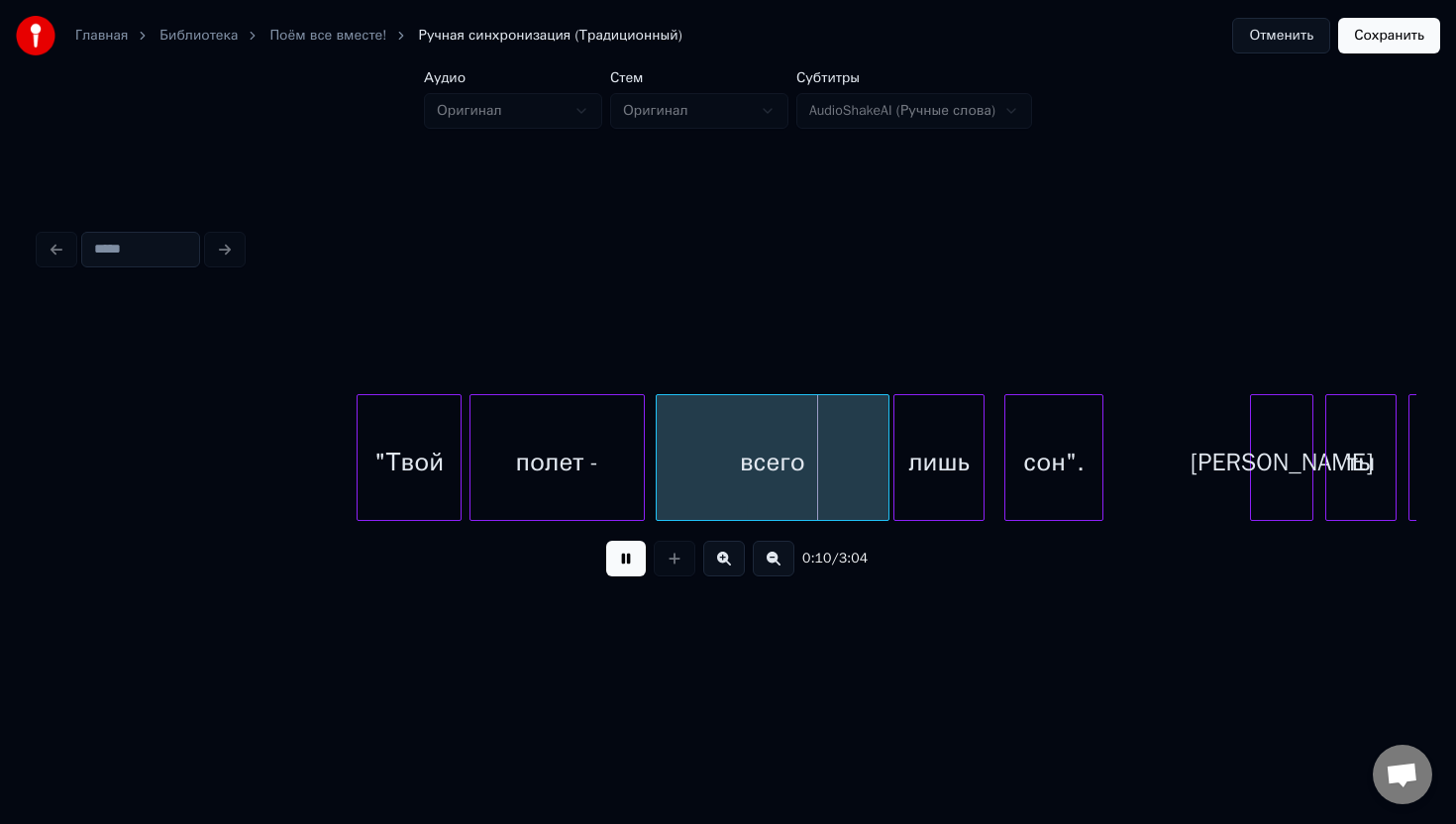 click on "полет -" at bounding box center (557, 463) 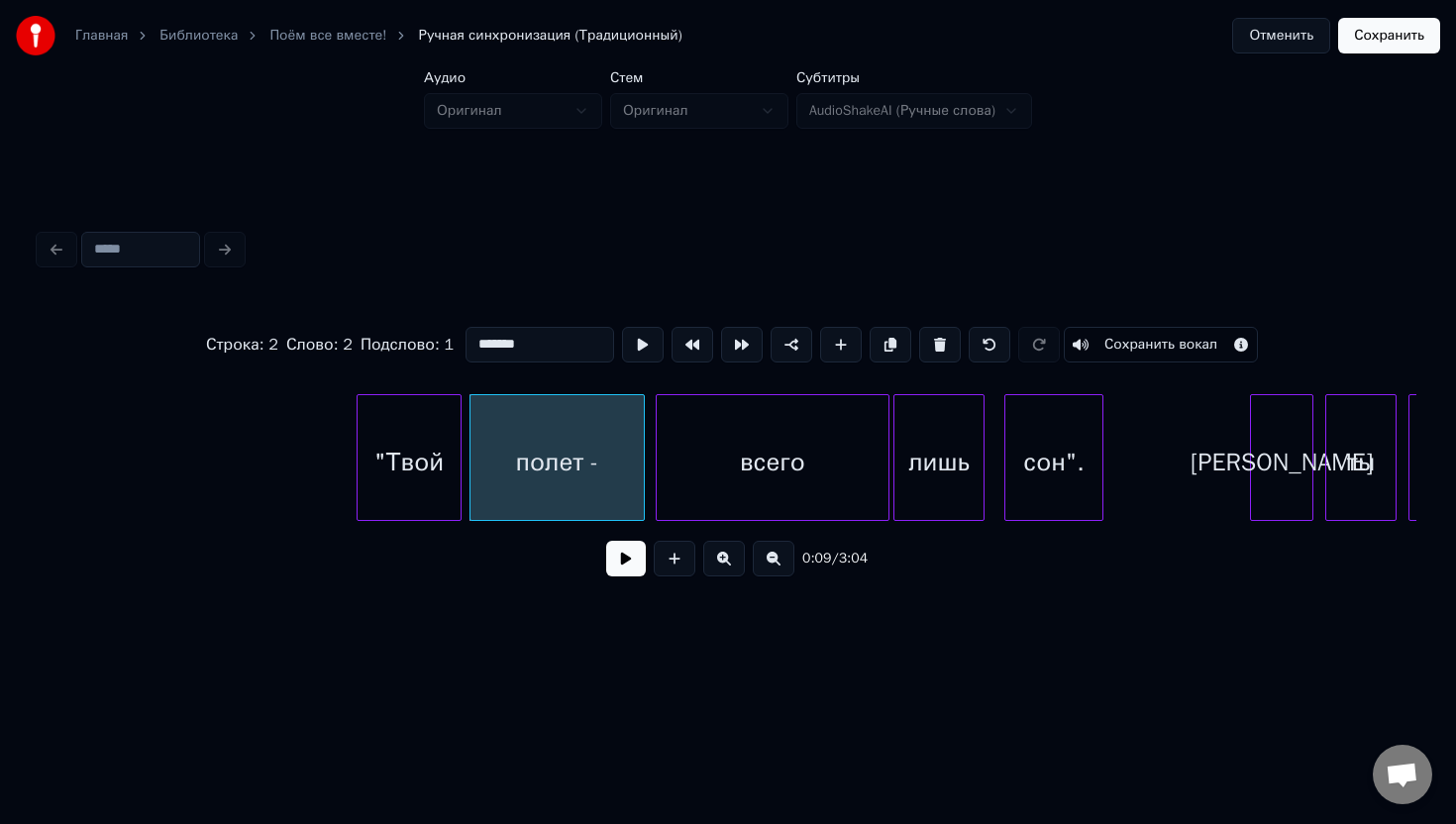 click at bounding box center (626, 559) 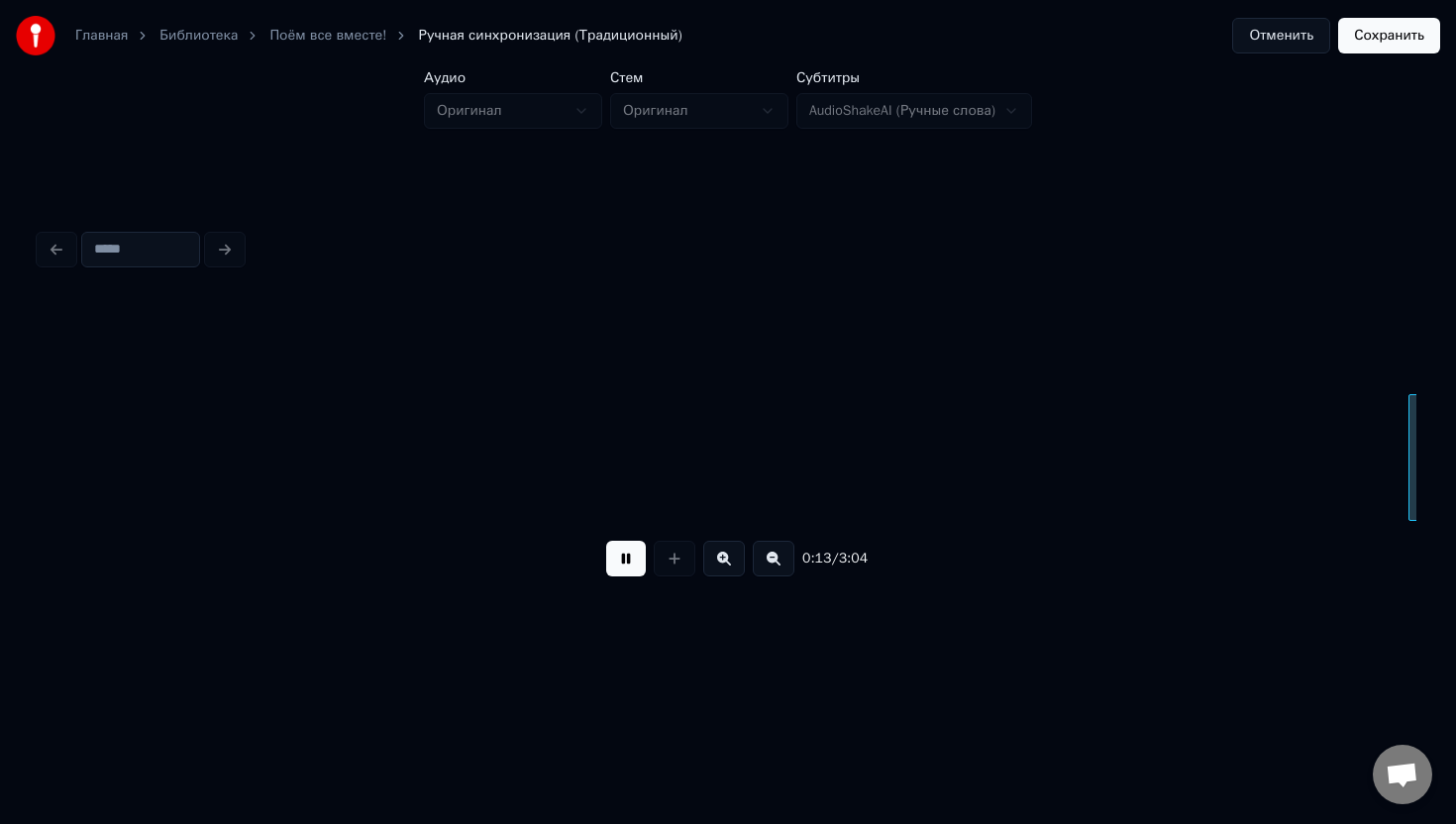 scroll, scrollTop: 0, scrollLeft: 2756, axis: horizontal 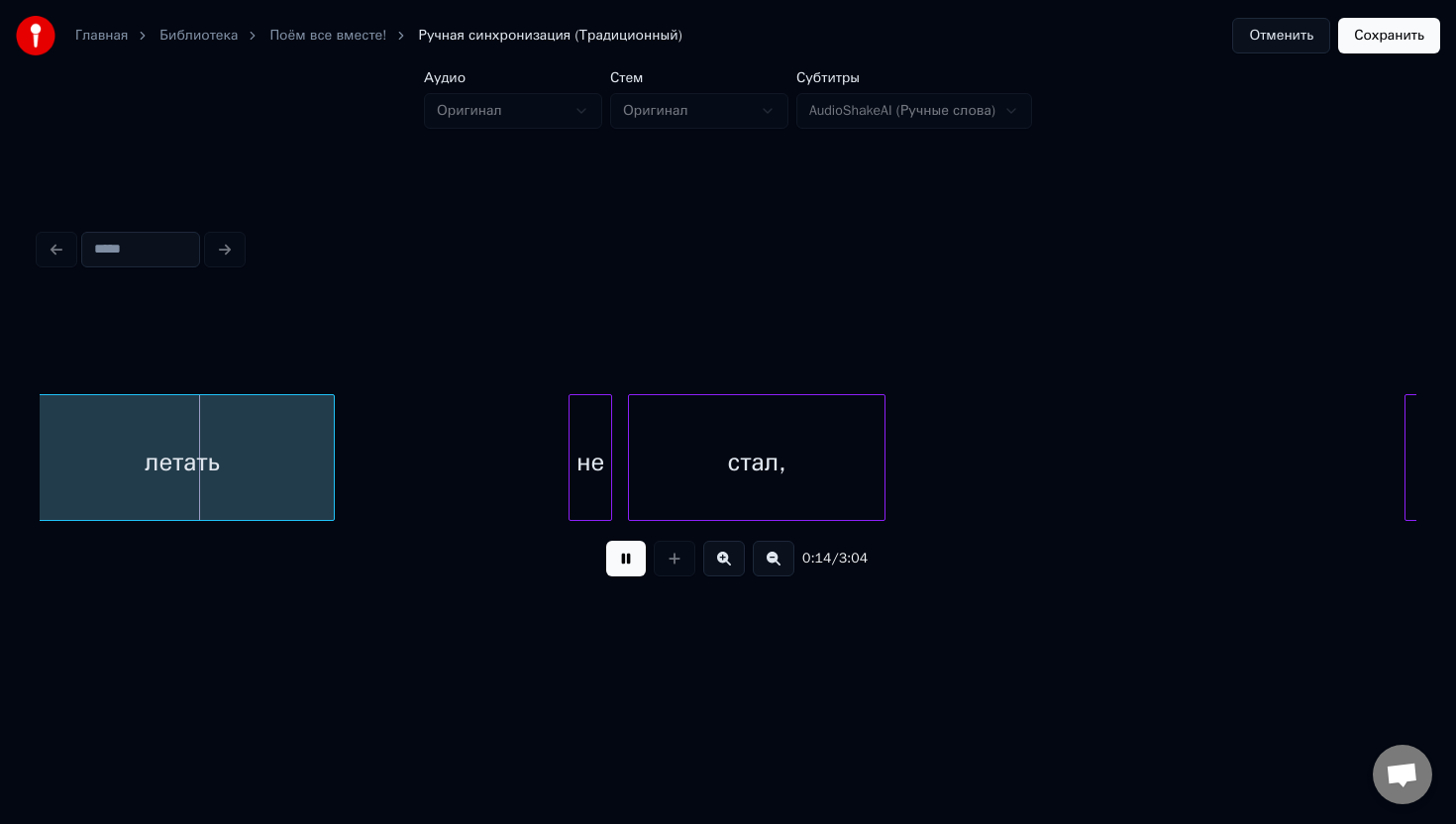 click at bounding box center [626, 559] 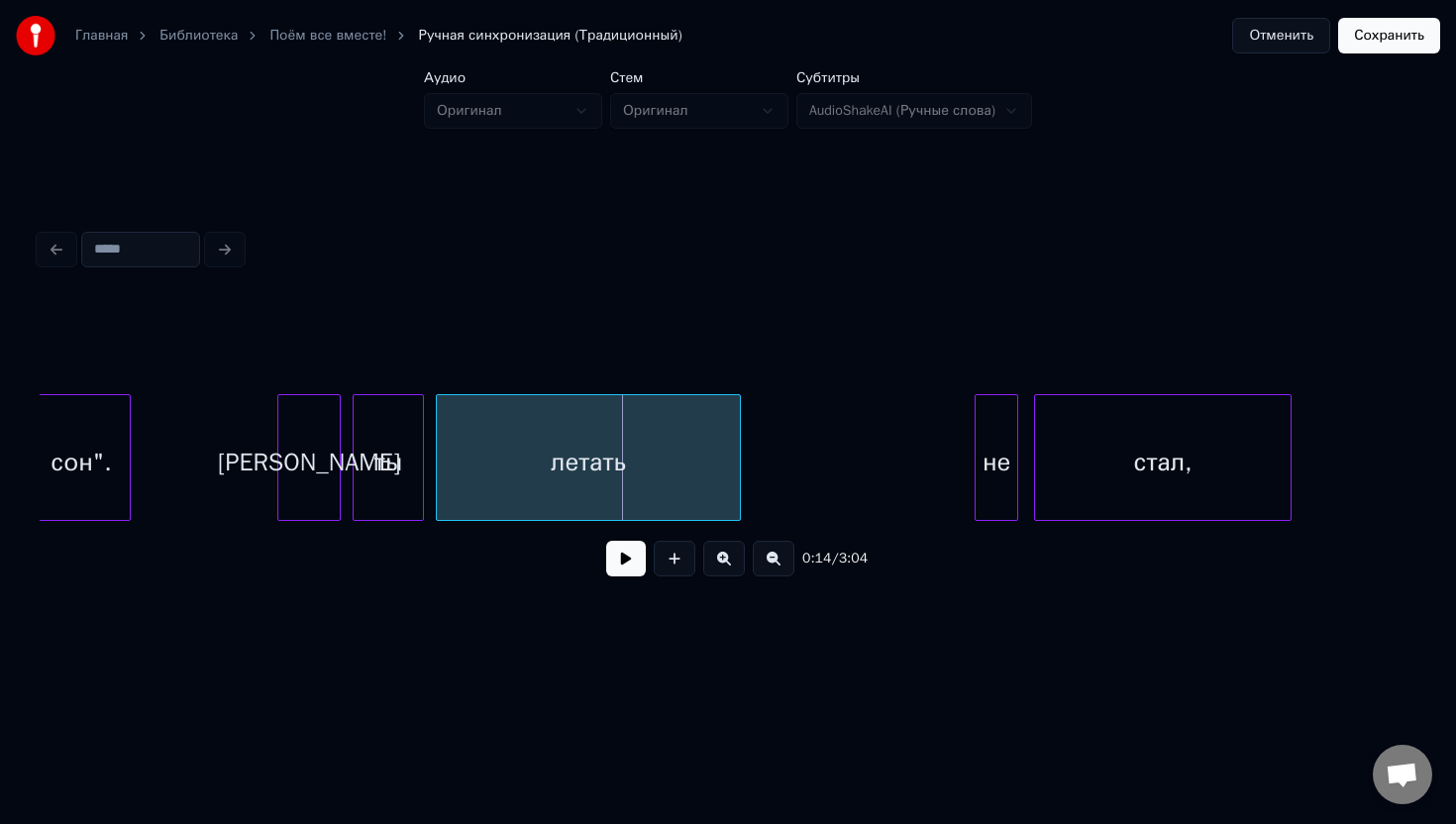 scroll, scrollTop: 0, scrollLeft: 2347, axis: horizontal 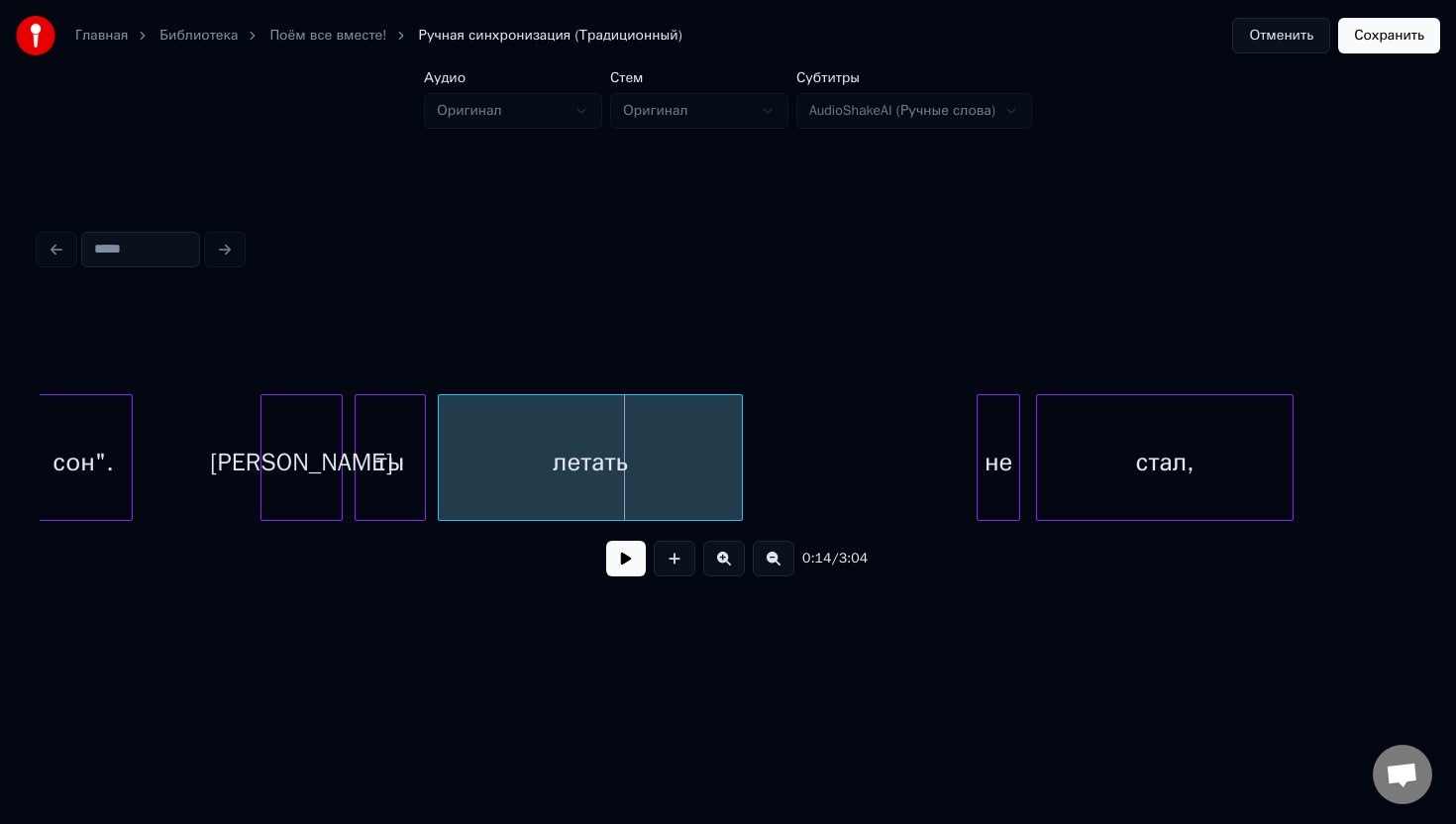 click at bounding box center [264, 458] 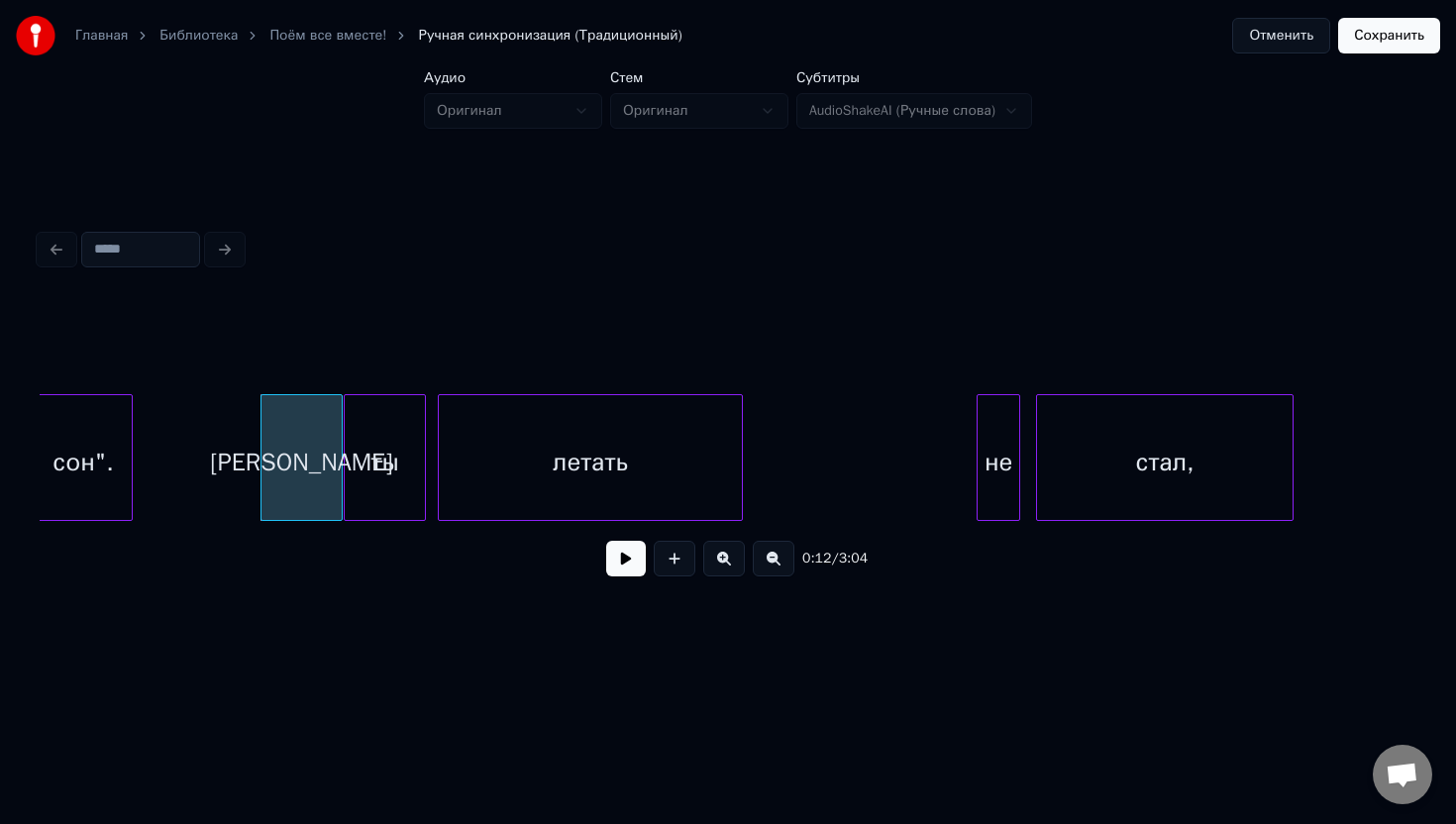 click at bounding box center (348, 458) 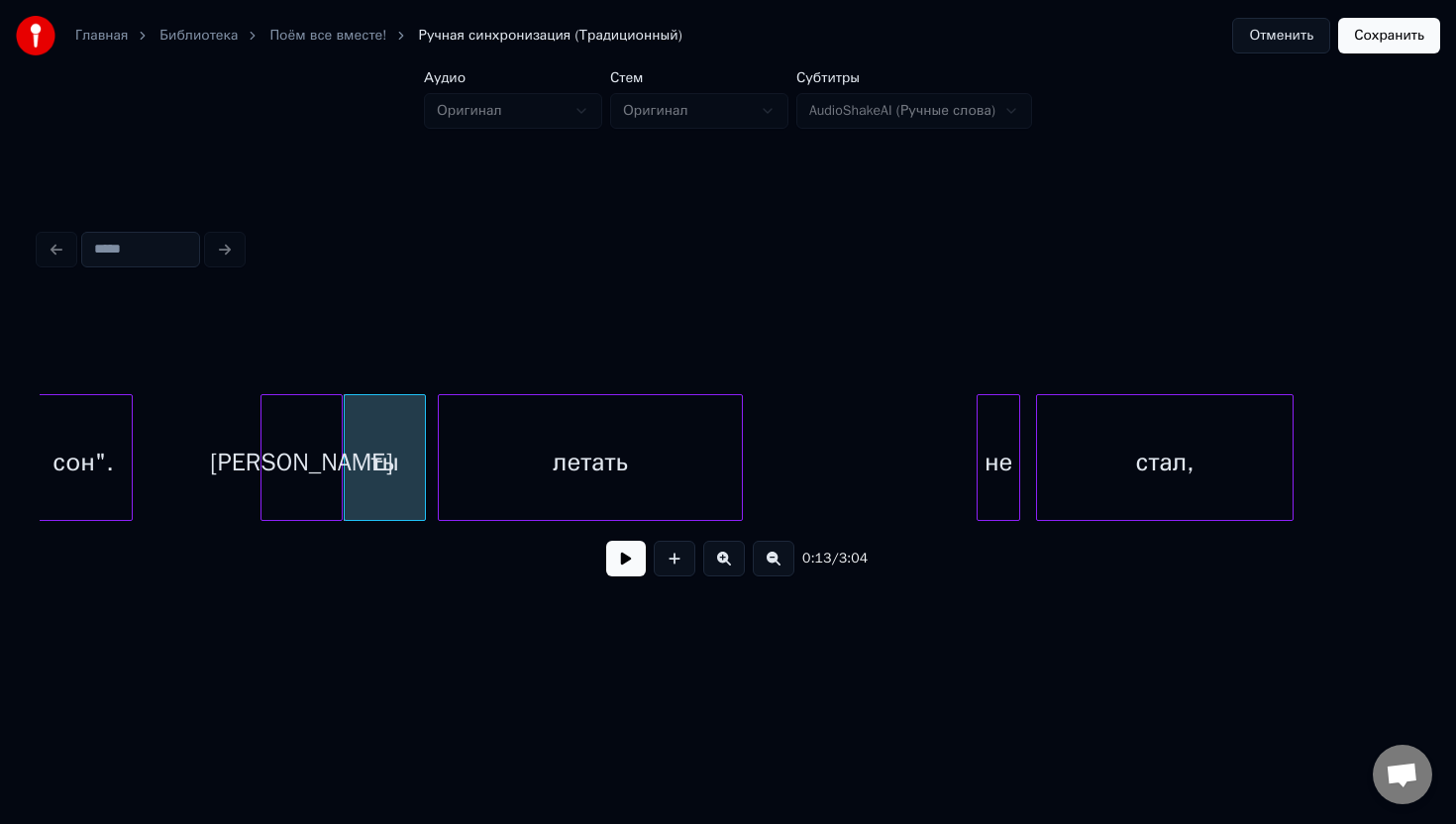 click at bounding box center (728, 345) 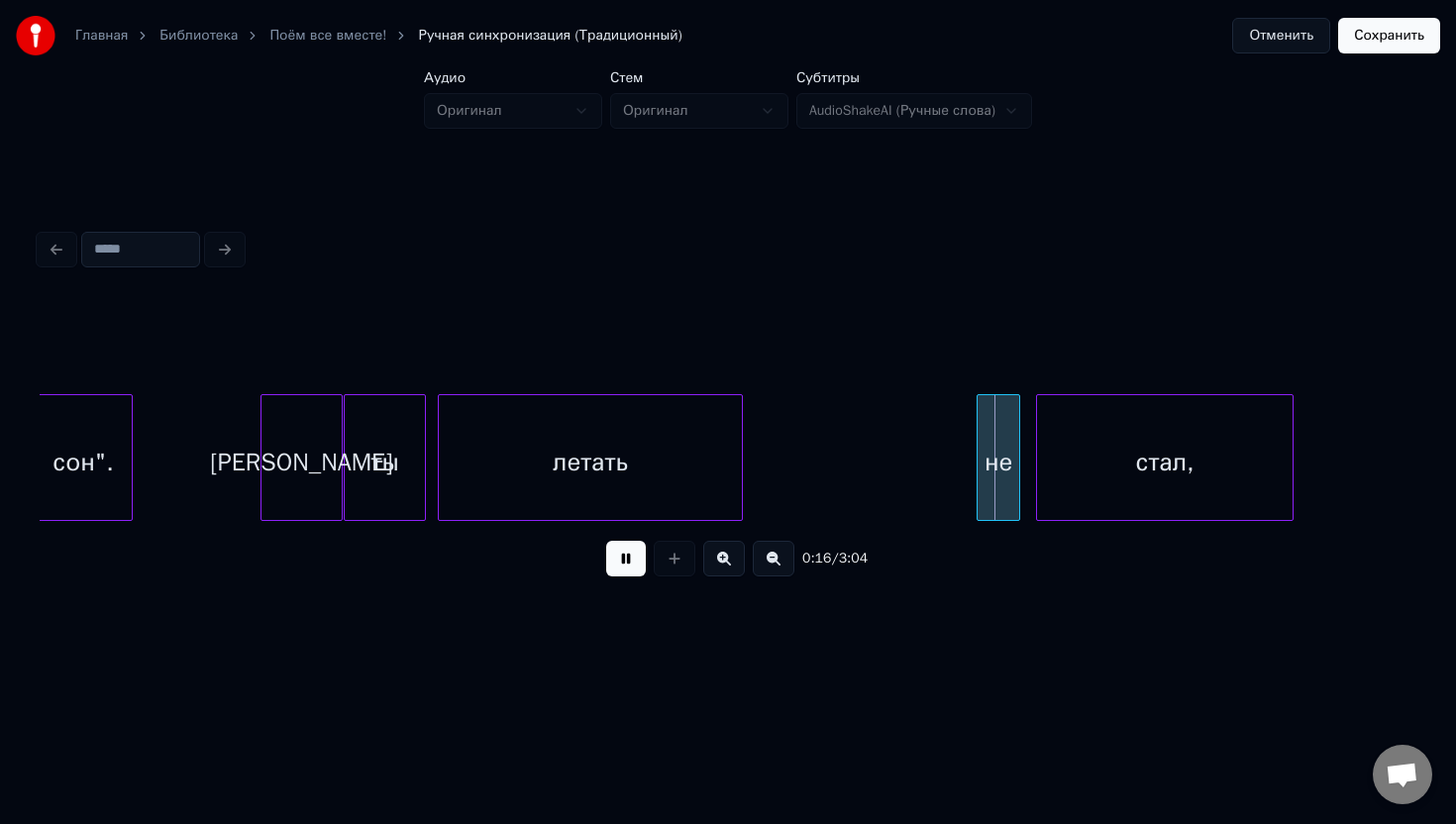 click at bounding box center [626, 559] 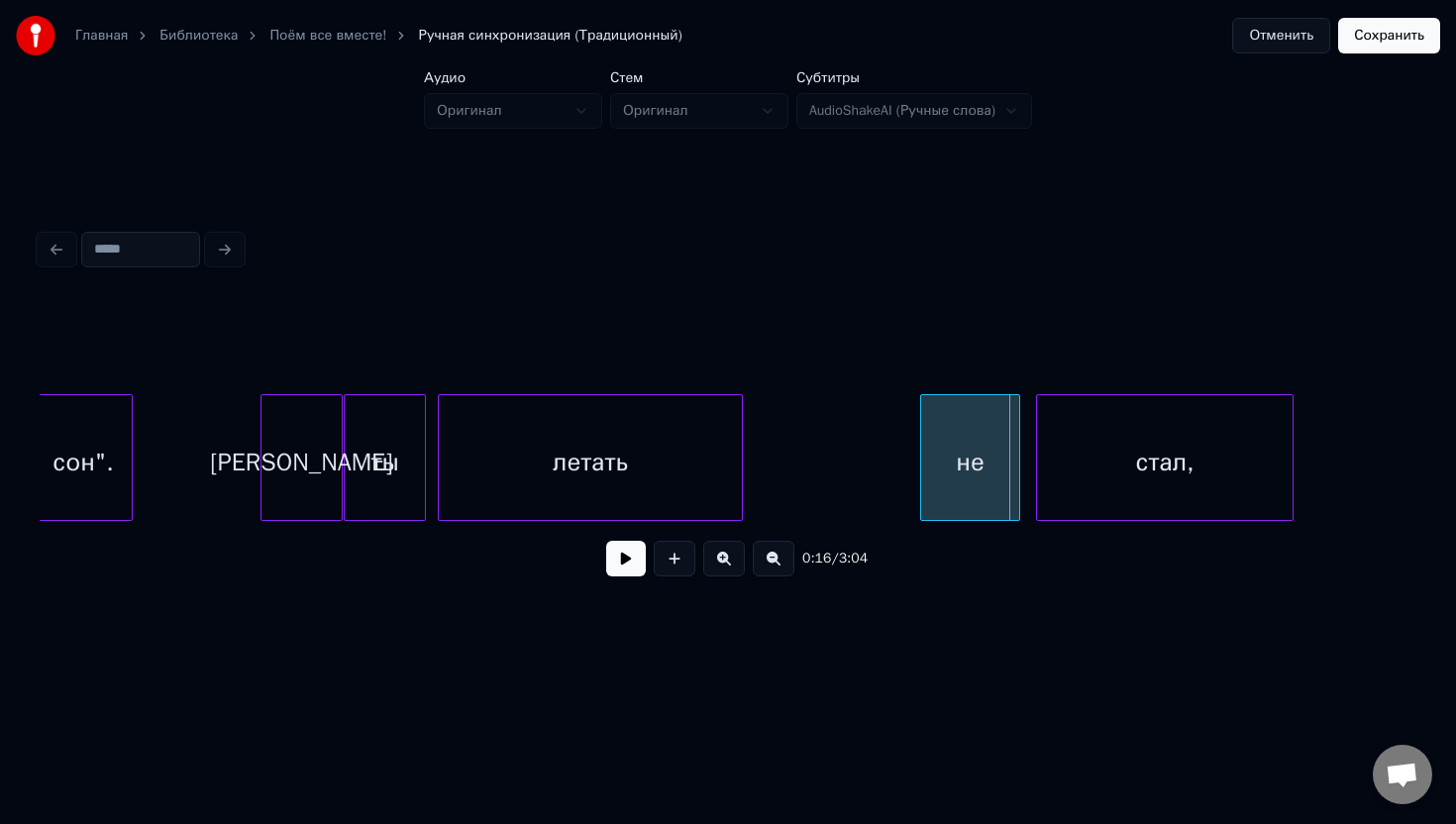 click at bounding box center [924, 458] 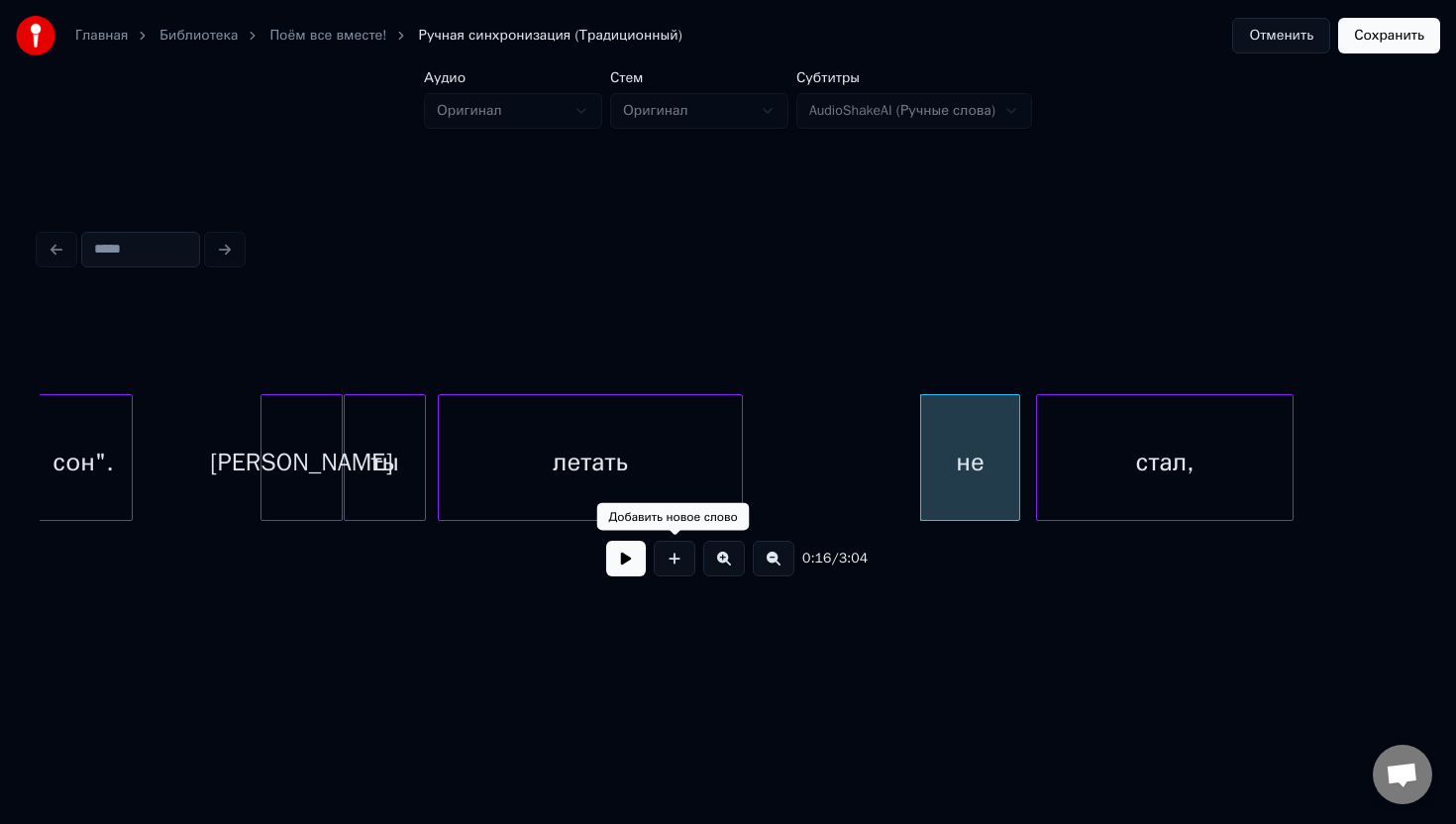 click at bounding box center (626, 559) 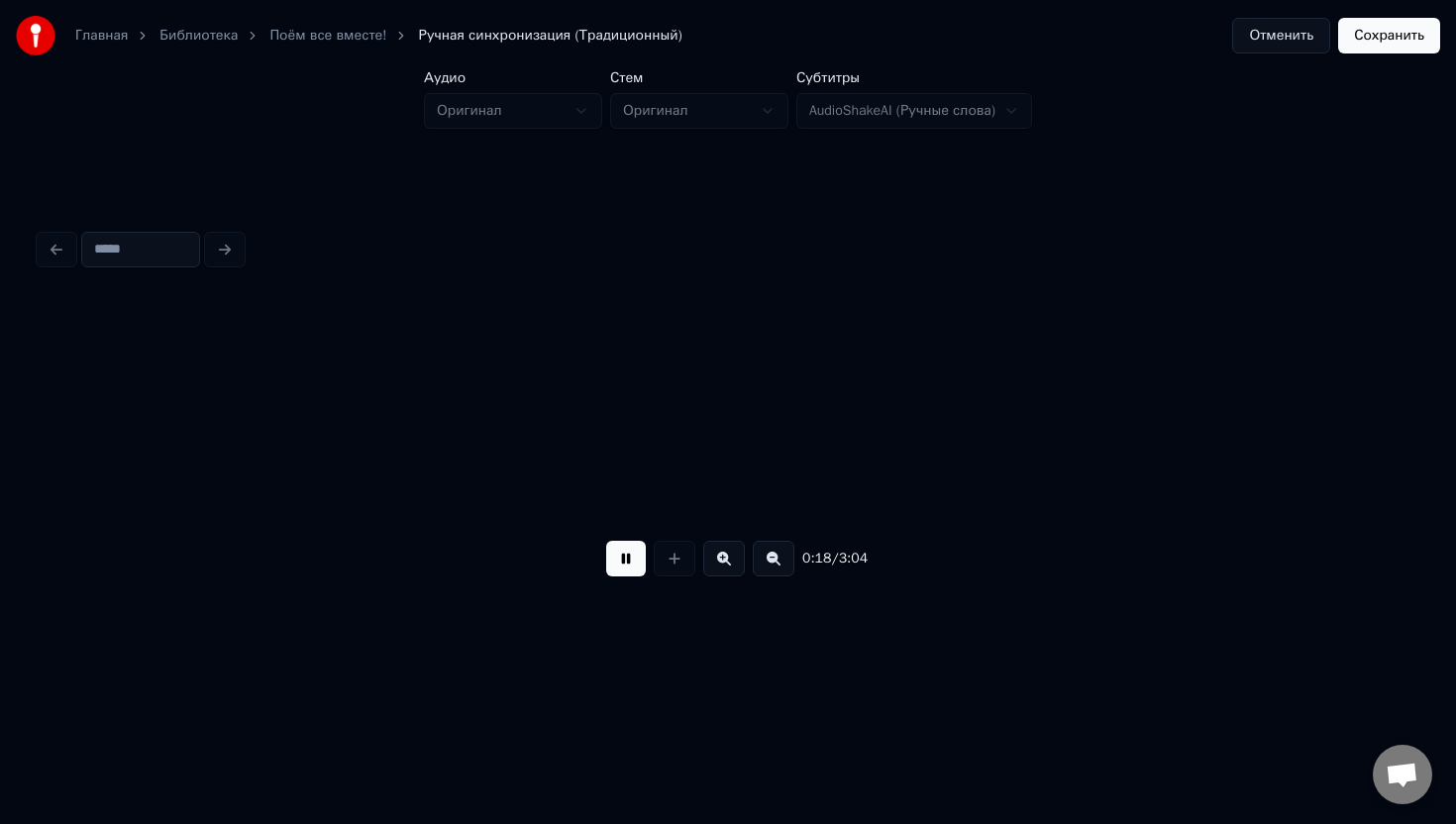 scroll, scrollTop: 0, scrollLeft: 3726, axis: horizontal 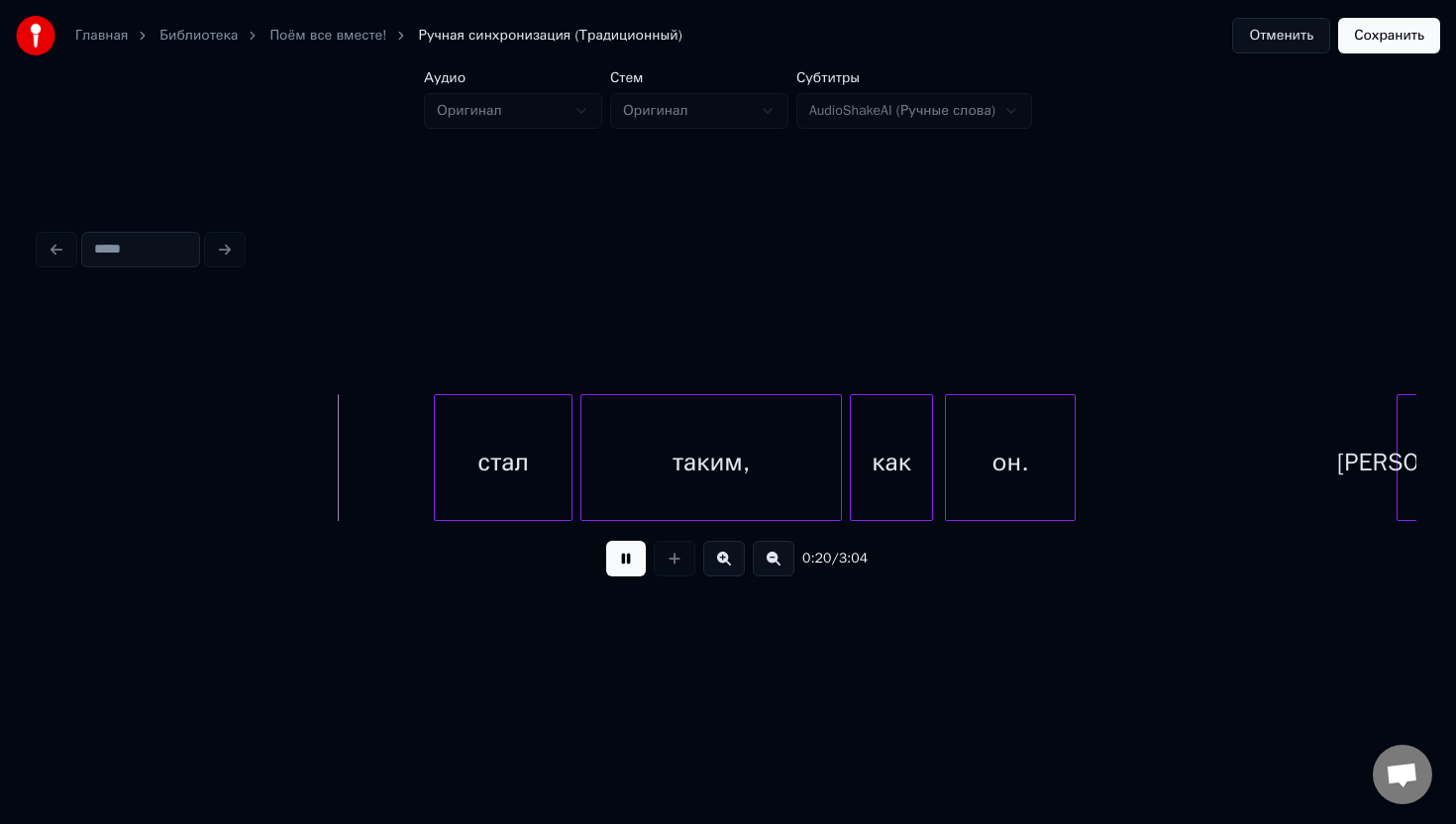 click at bounding box center (626, 559) 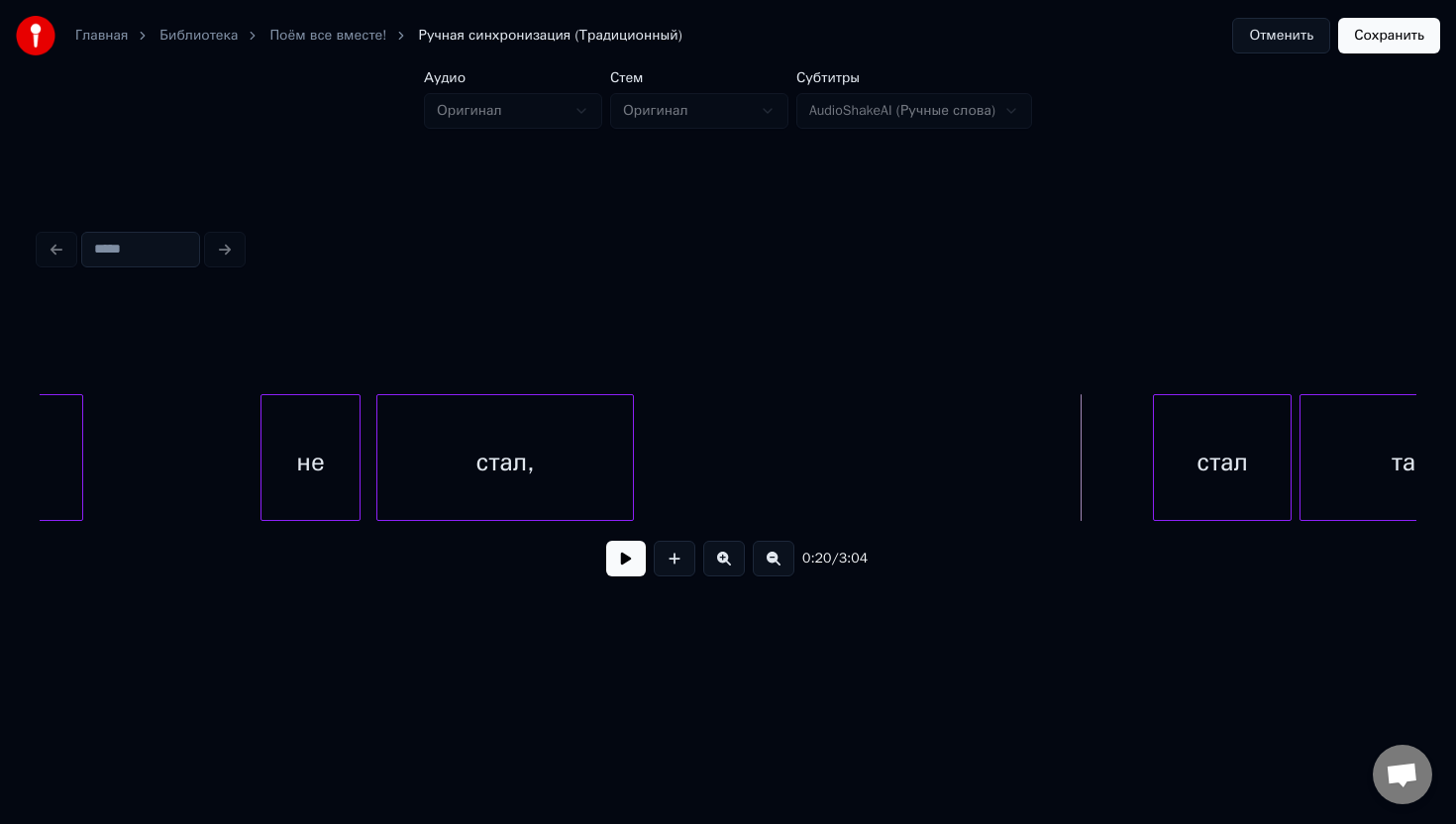 scroll, scrollTop: 0, scrollLeft: 2981, axis: horizontal 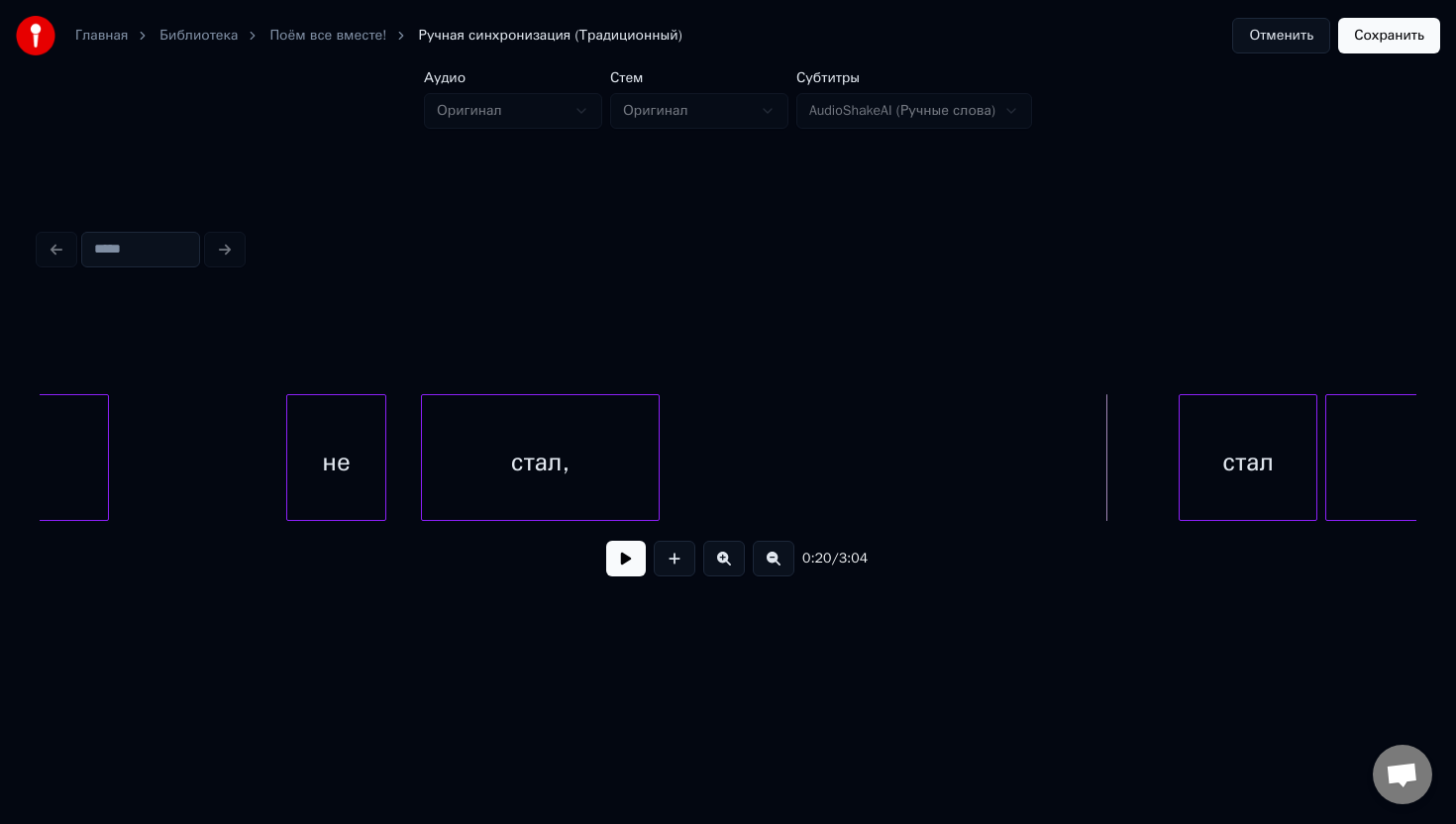 click at bounding box center [425, 458] 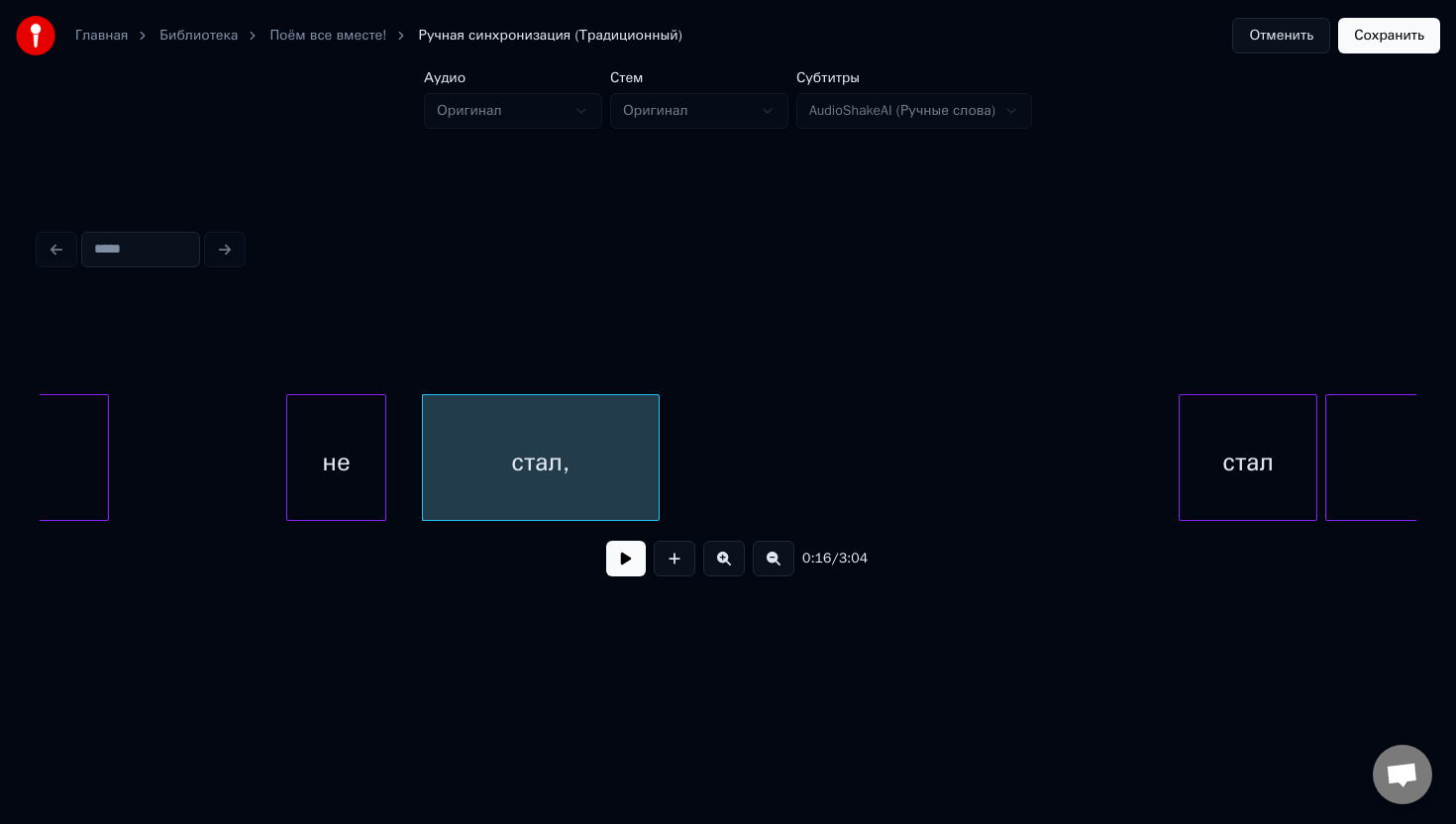click at bounding box center (626, 559) 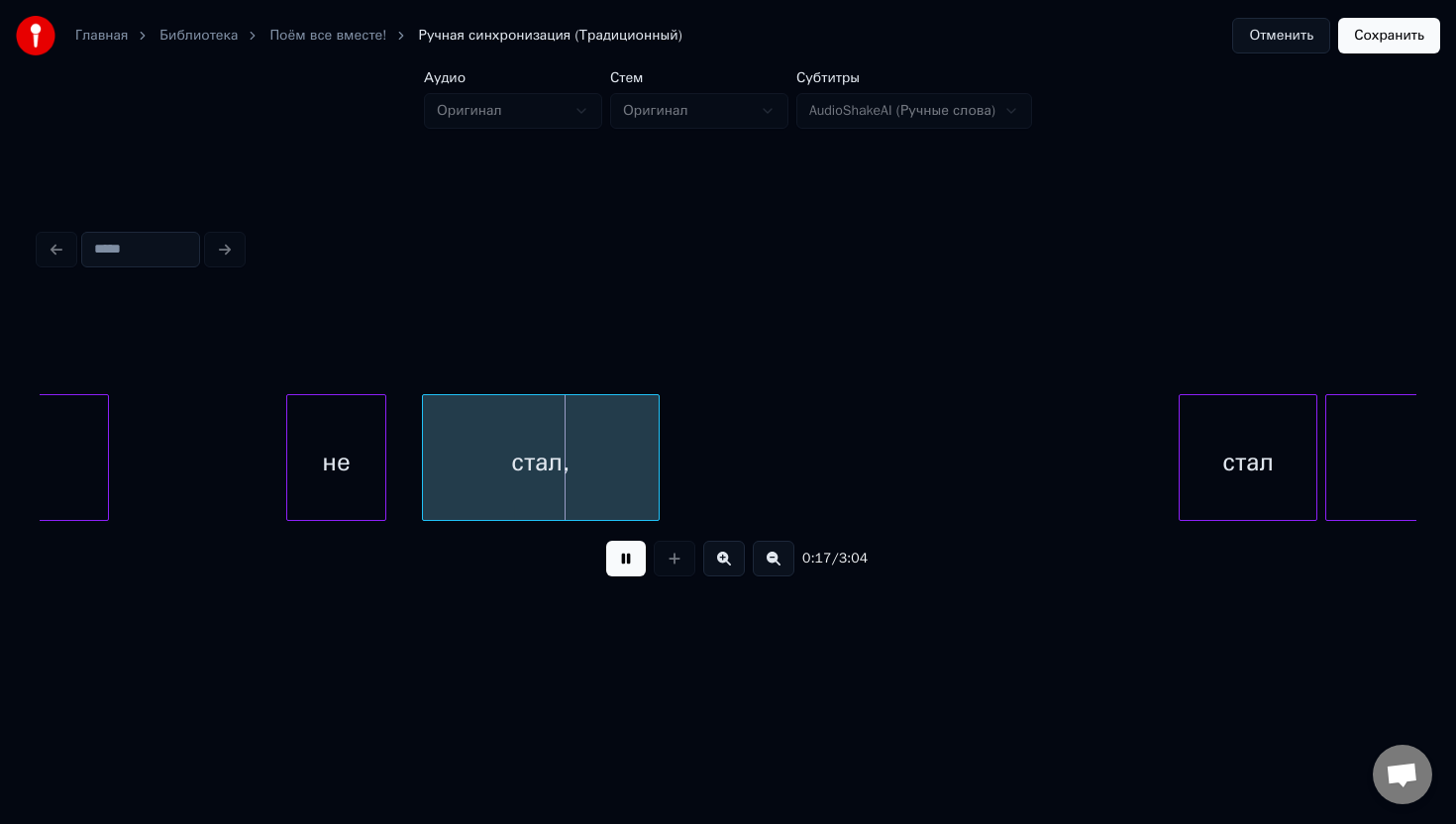 click at bounding box center [626, 559] 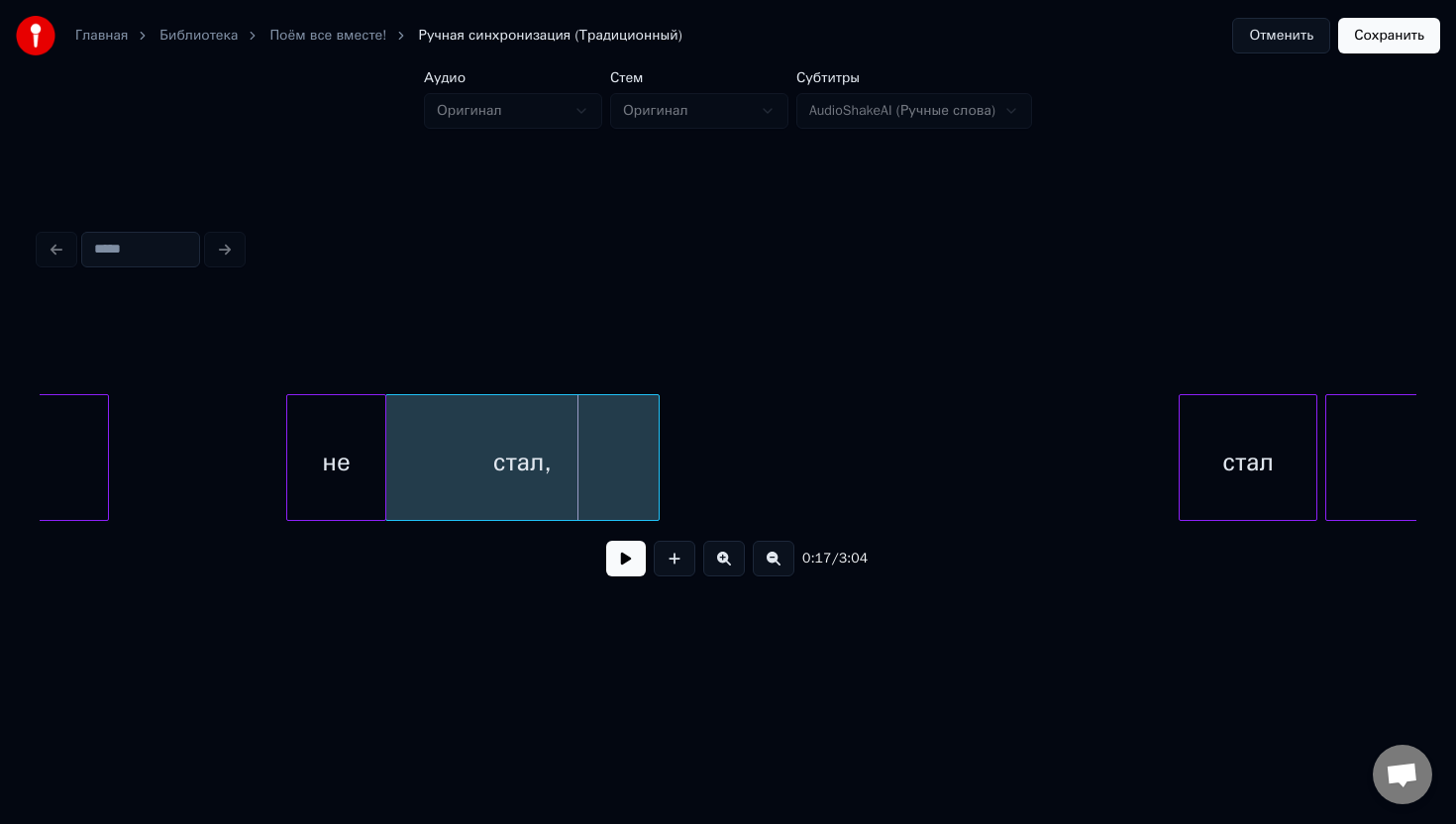click at bounding box center (389, 458) 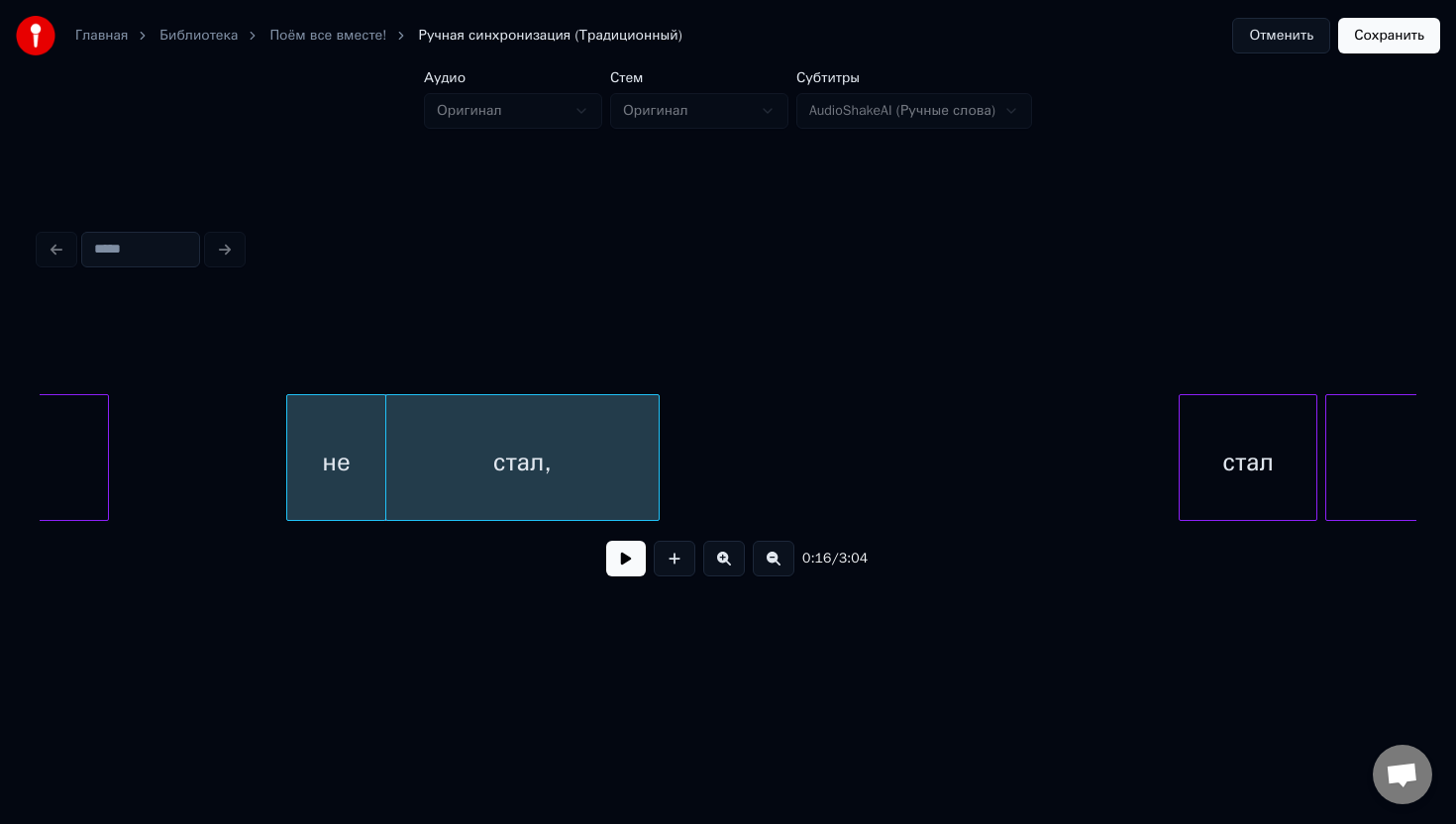 click at bounding box center [626, 559] 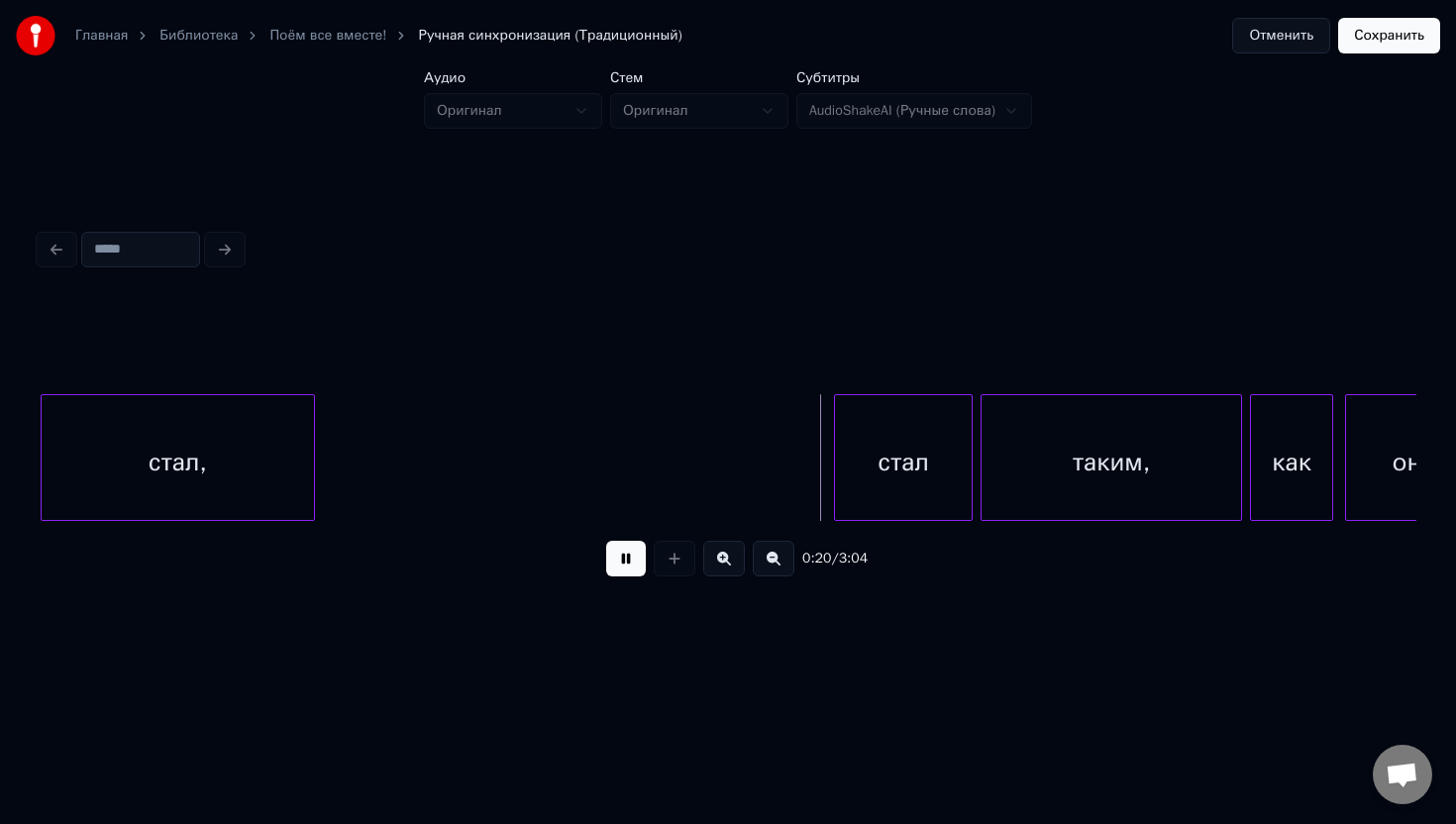 scroll, scrollTop: 0, scrollLeft: 3329, axis: horizontal 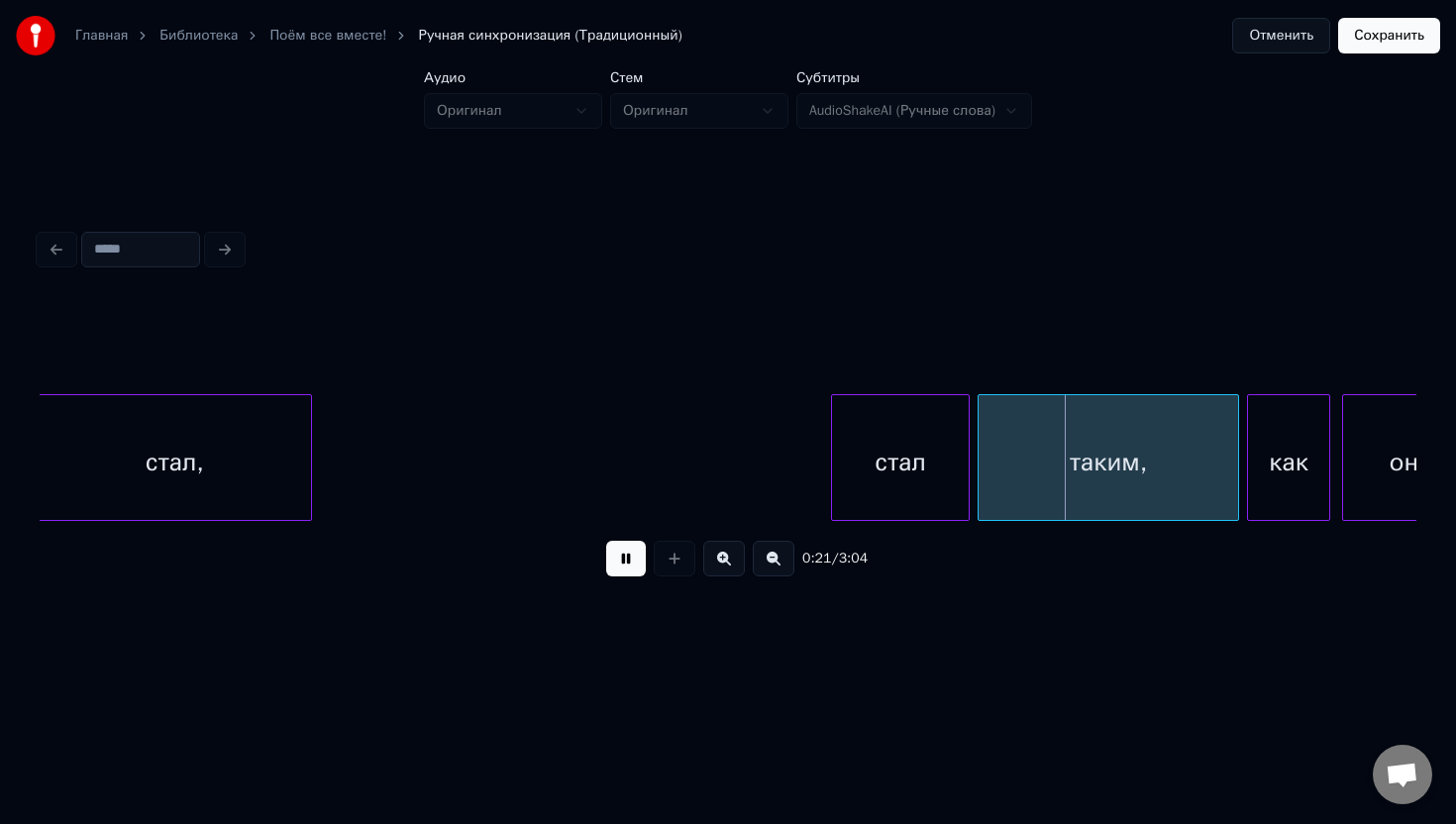 click at bounding box center (626, 559) 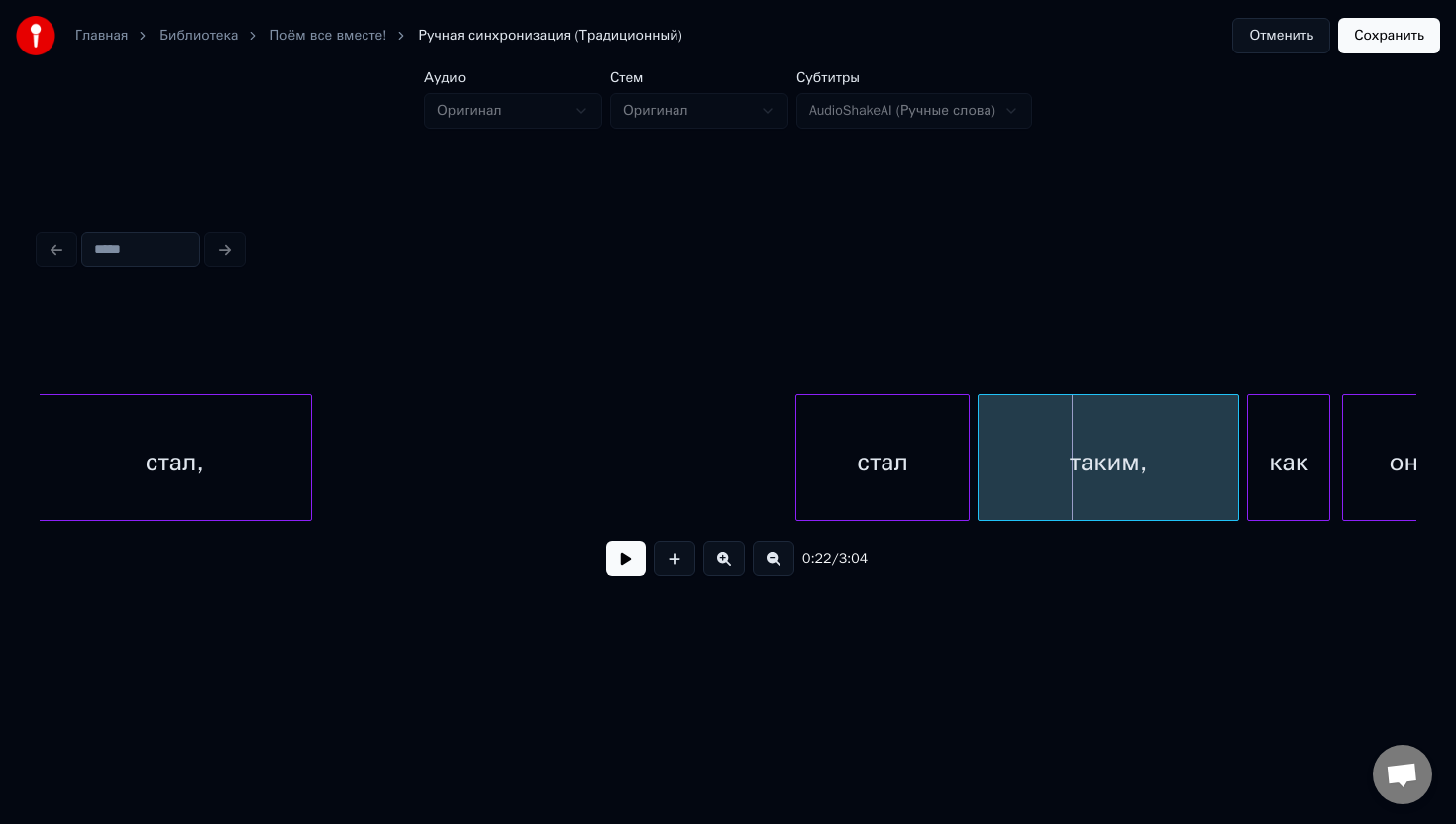 click at bounding box center [799, 458] 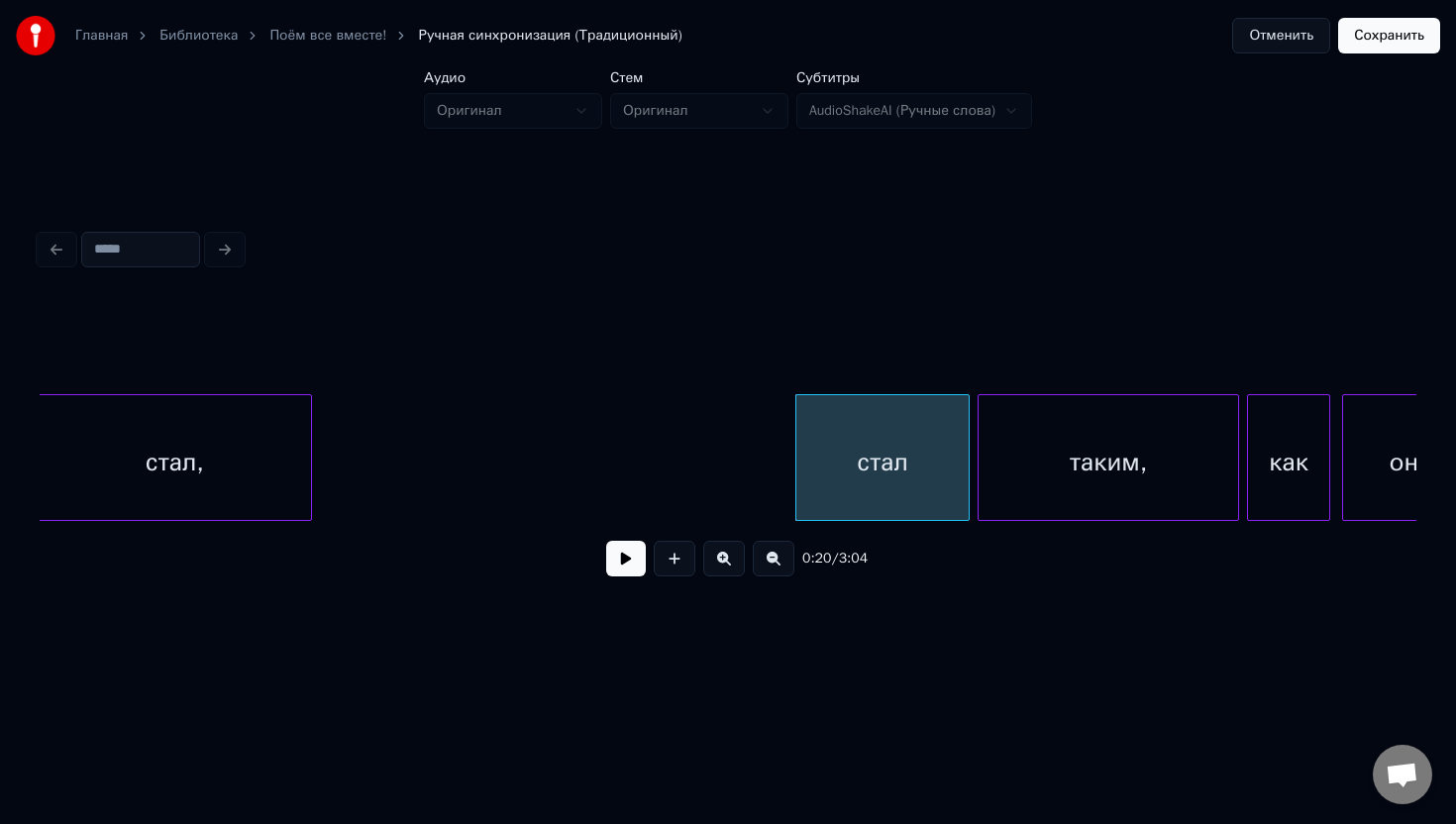 click at bounding box center [626, 559] 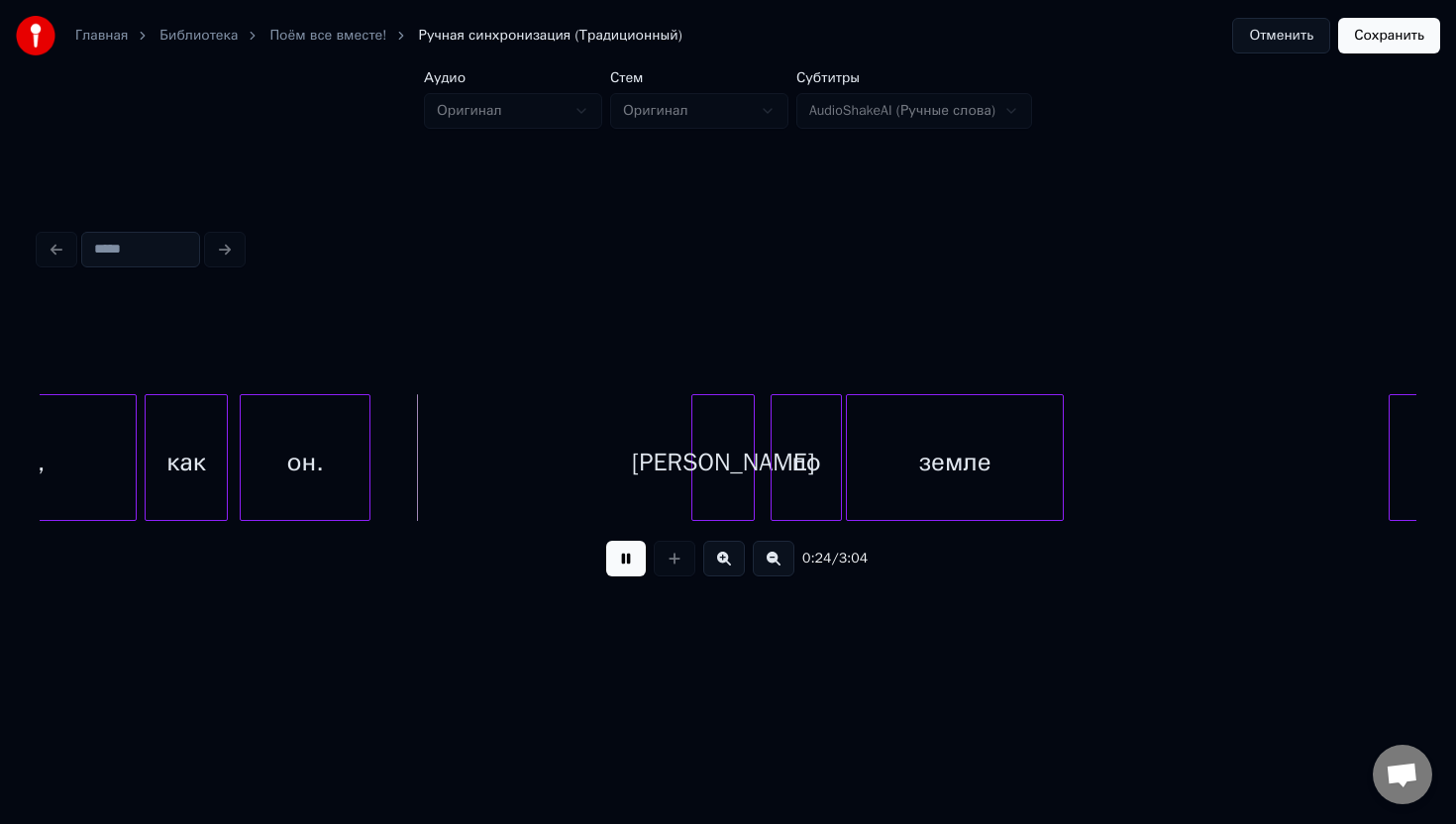 scroll, scrollTop: 0, scrollLeft: 4436, axis: horizontal 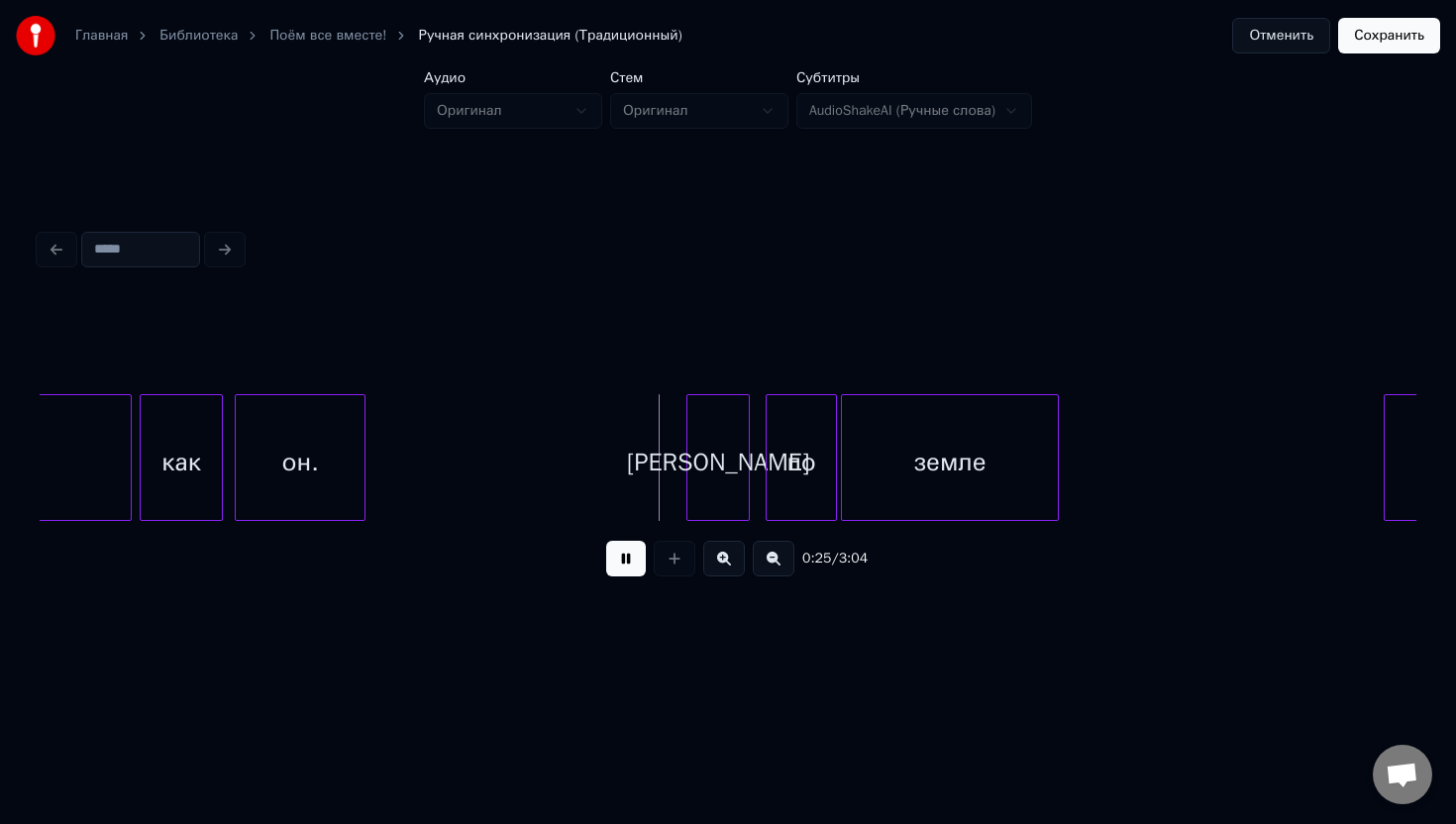 click at bounding box center (626, 559) 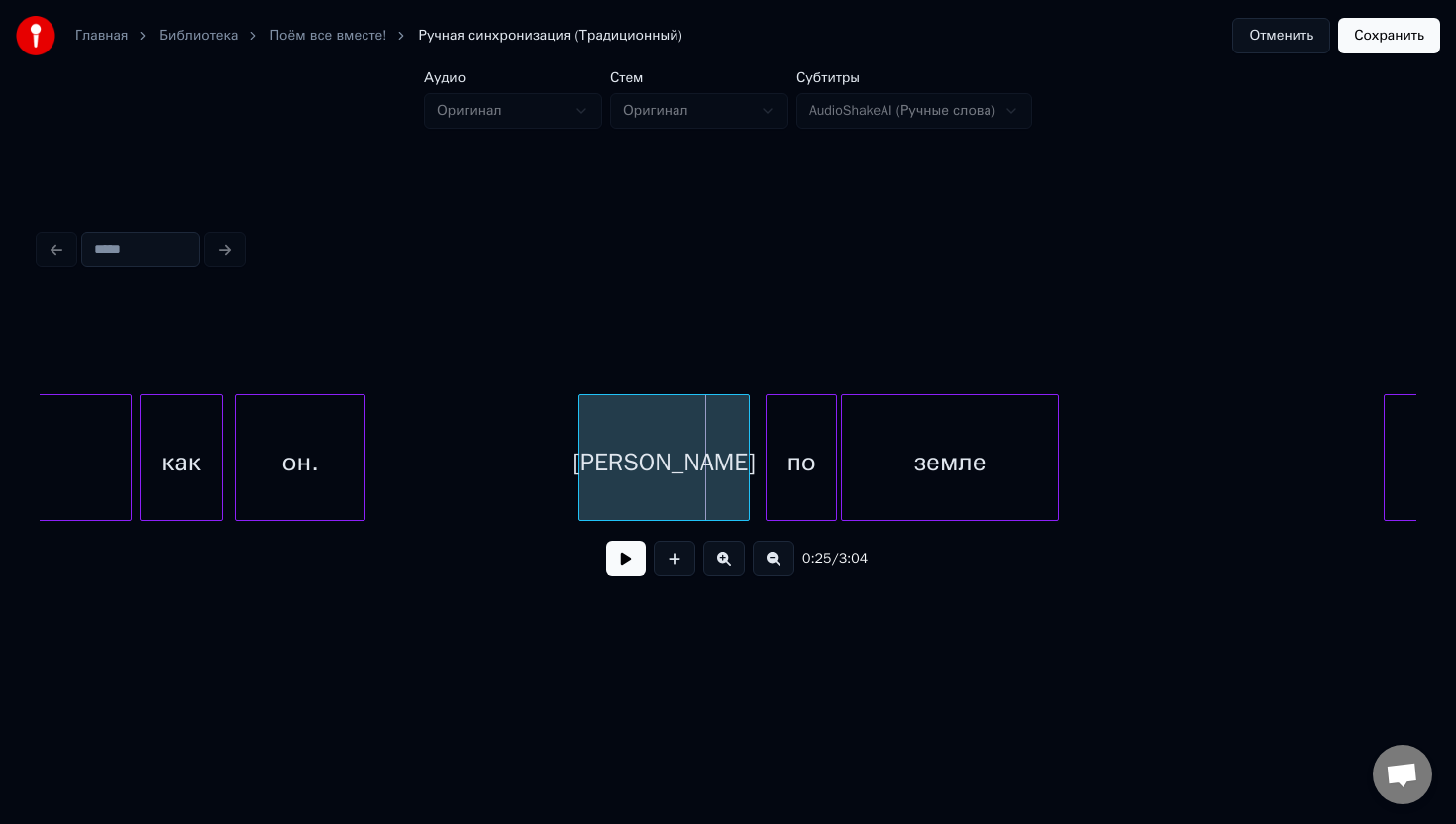 click at bounding box center (582, 458) 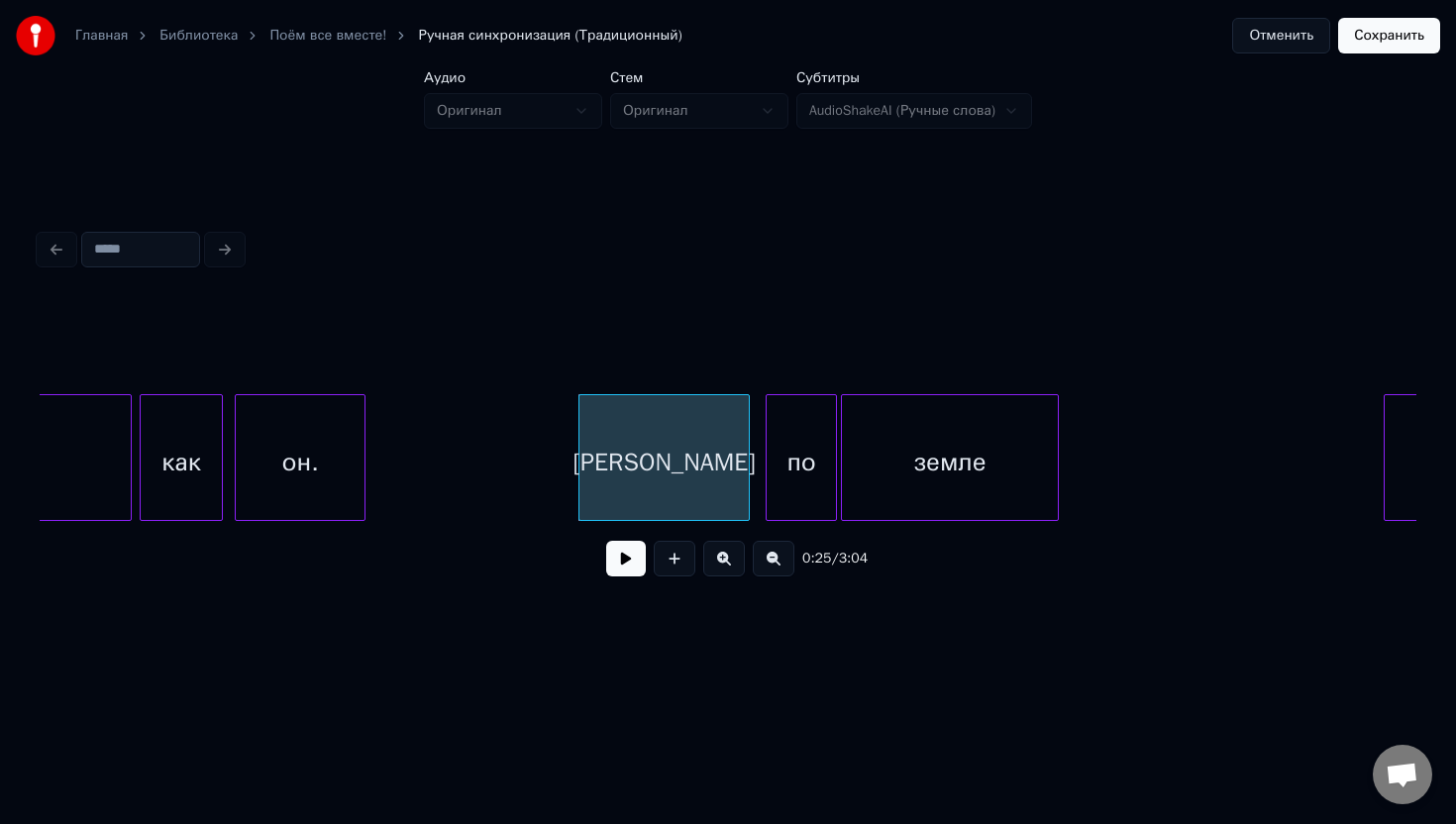 click at bounding box center [626, 559] 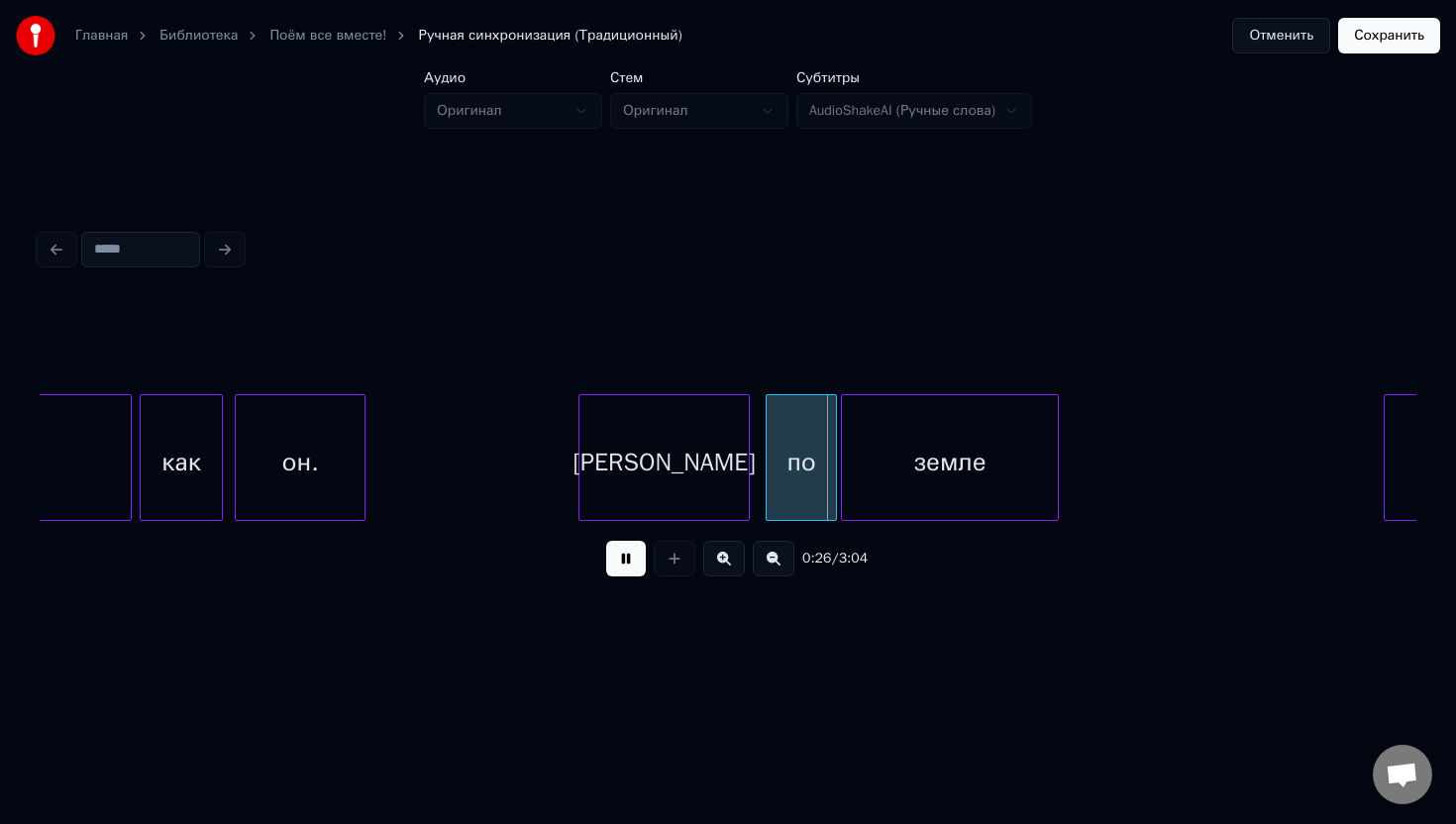 click at bounding box center (626, 559) 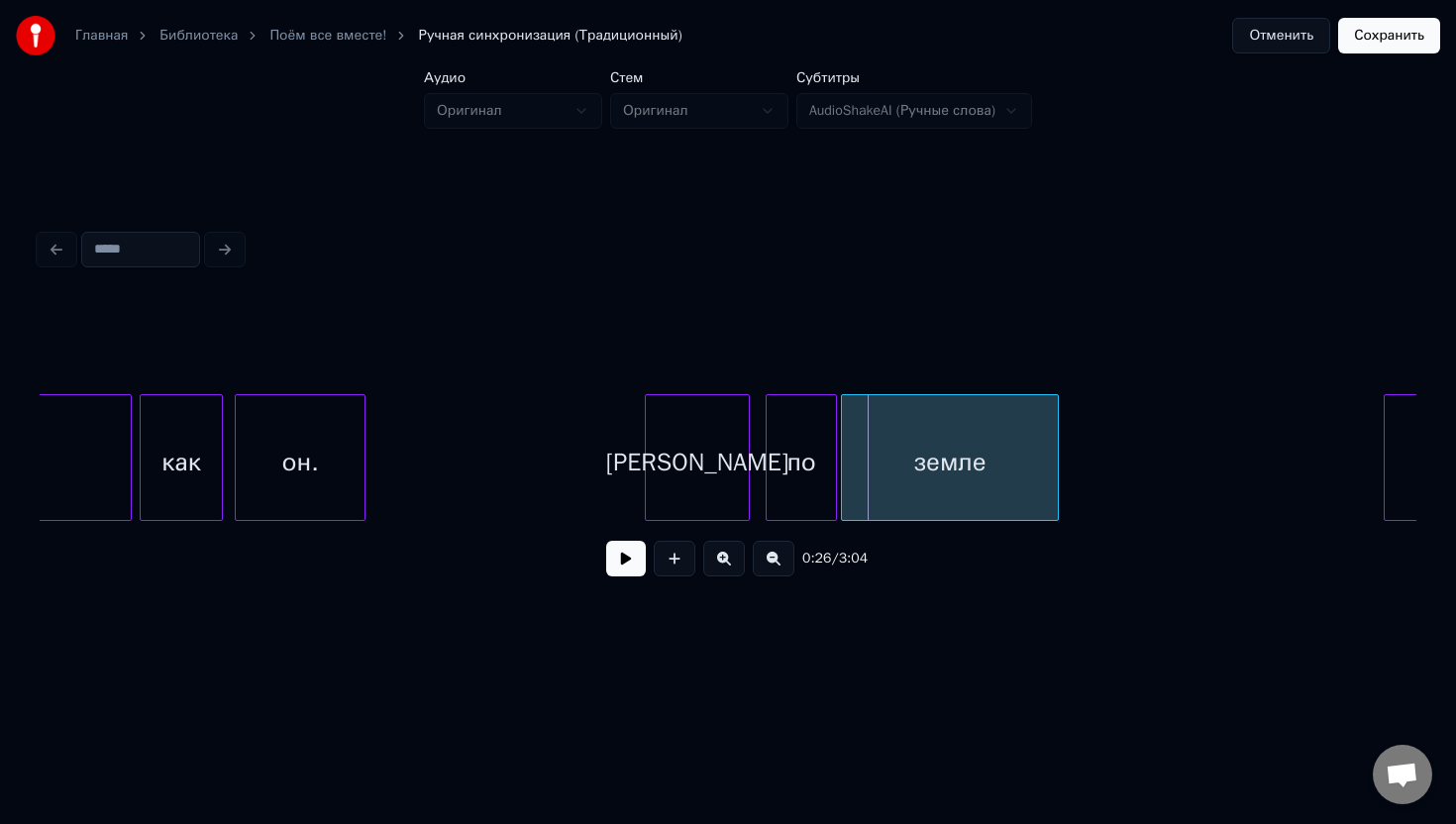 click at bounding box center [649, 458] 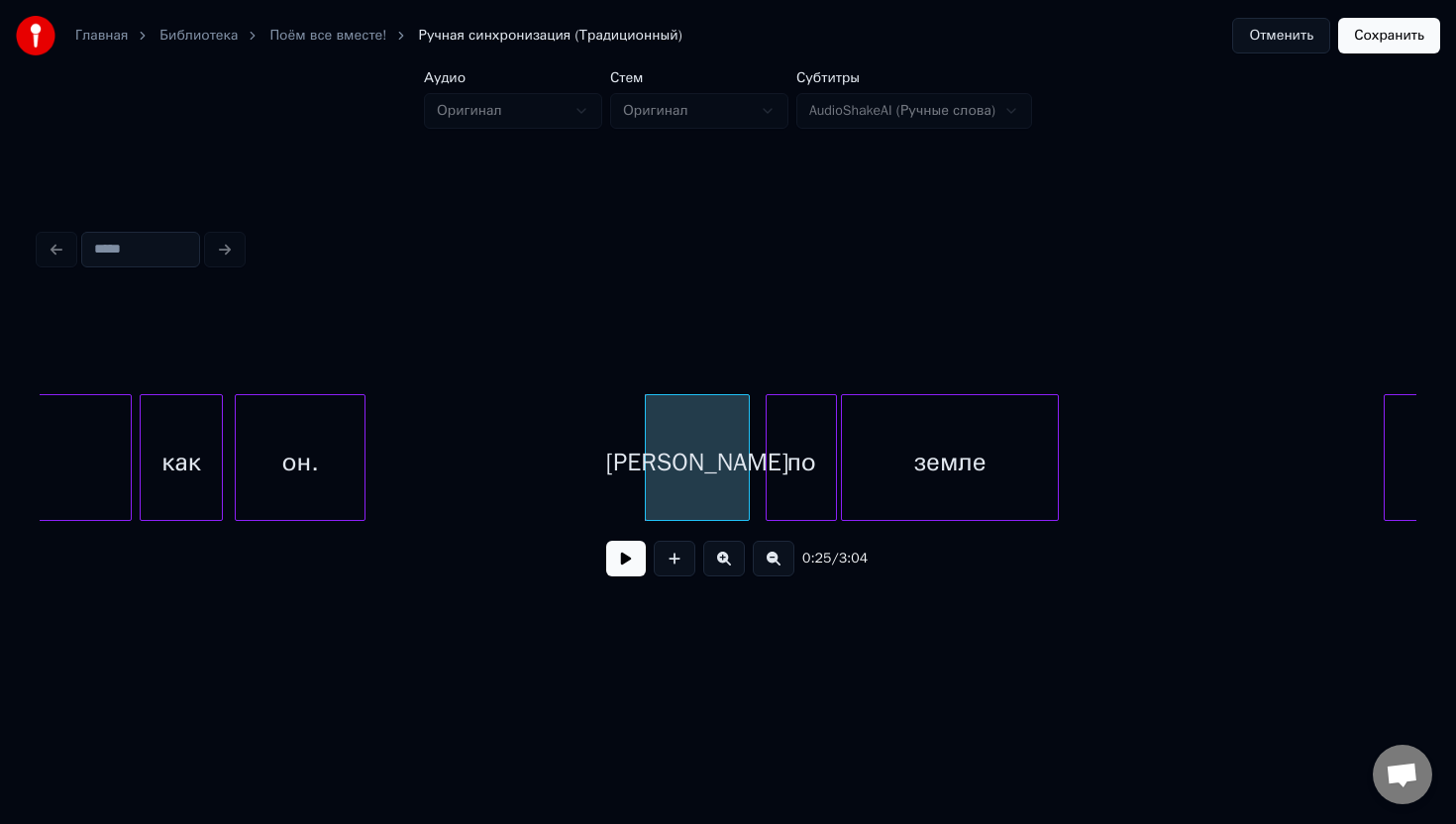 click at bounding box center (626, 559) 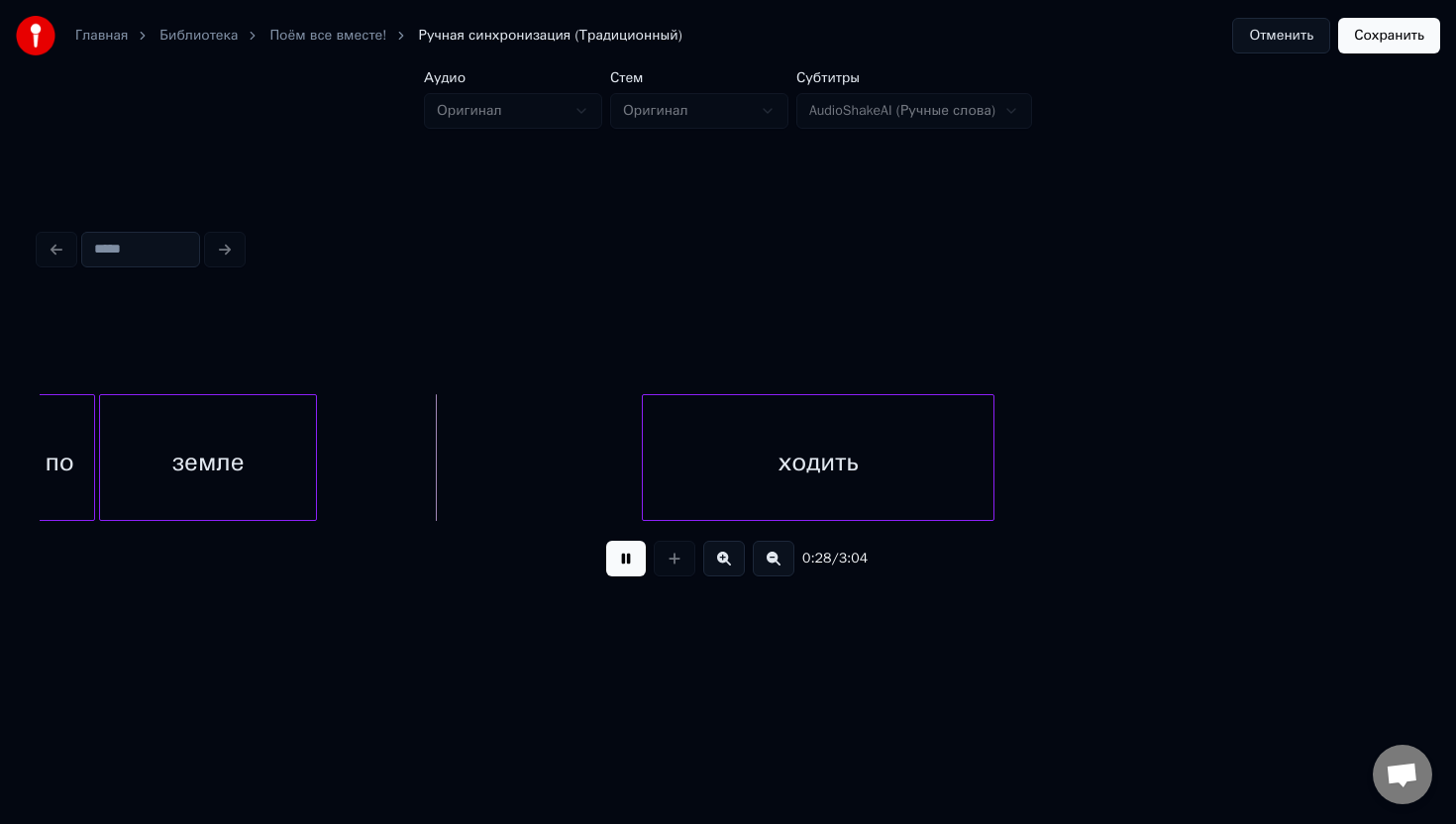 scroll, scrollTop: 0, scrollLeft: 5234, axis: horizontal 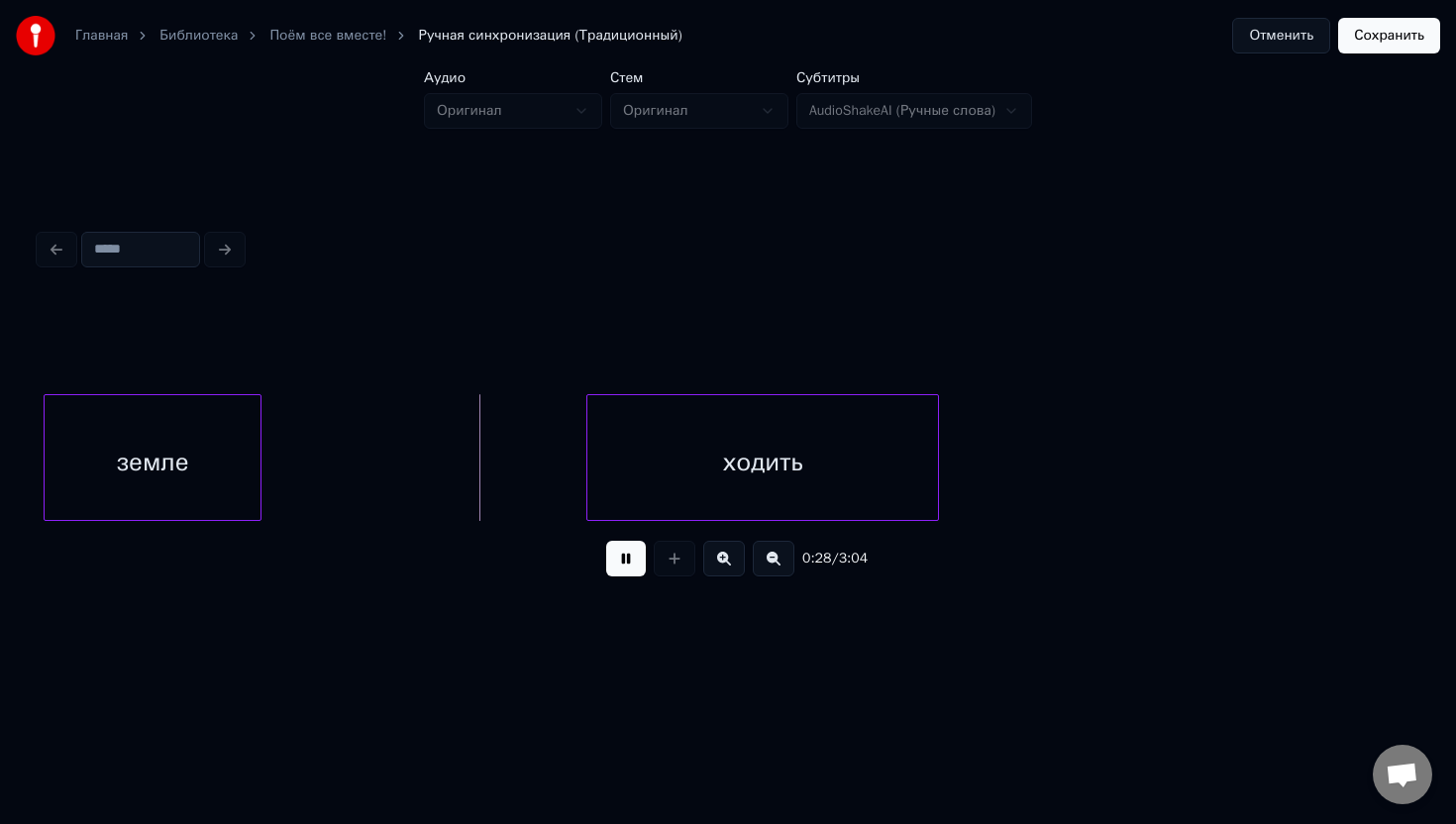click at bounding box center [626, 559] 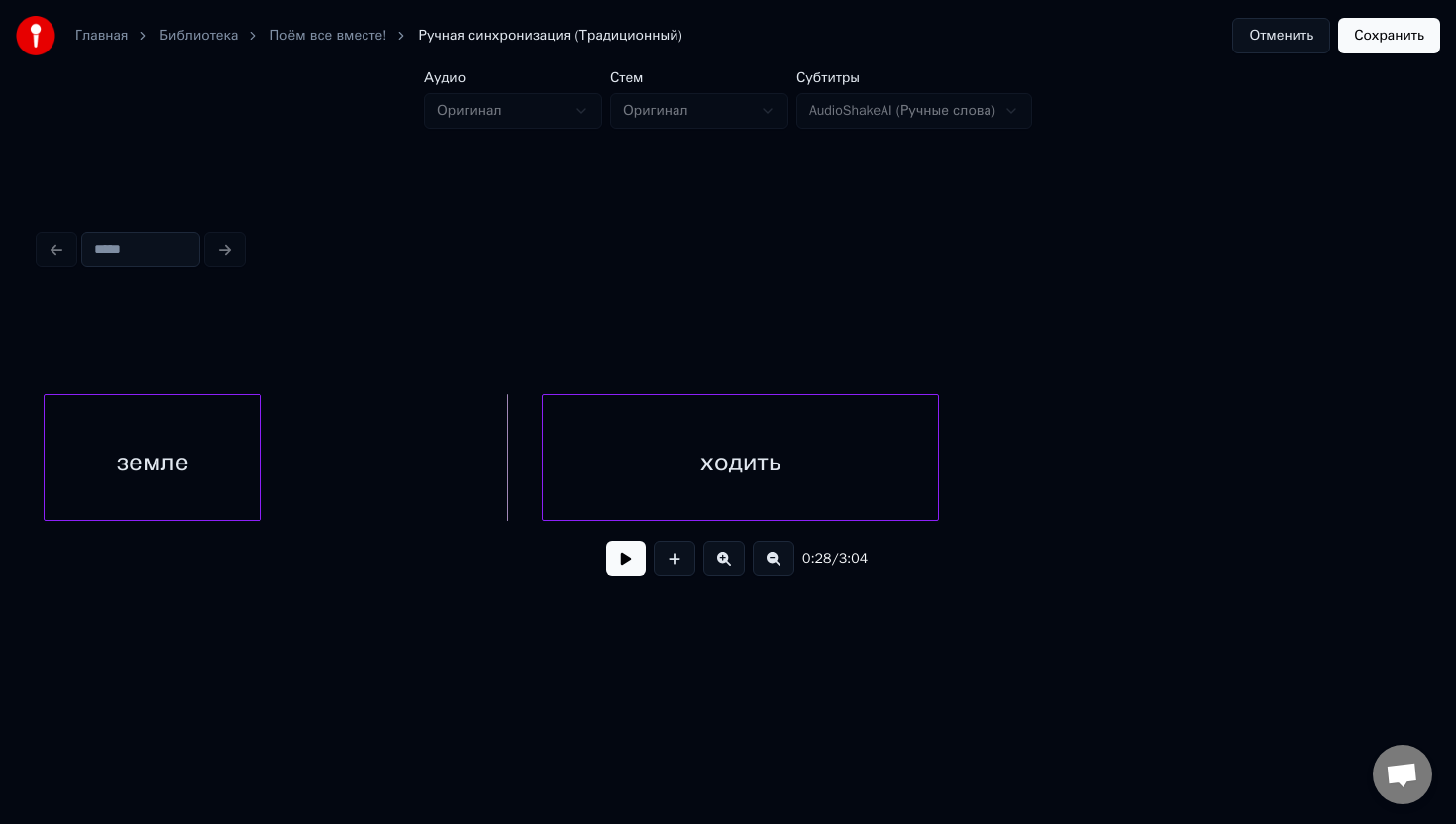 click at bounding box center [546, 458] 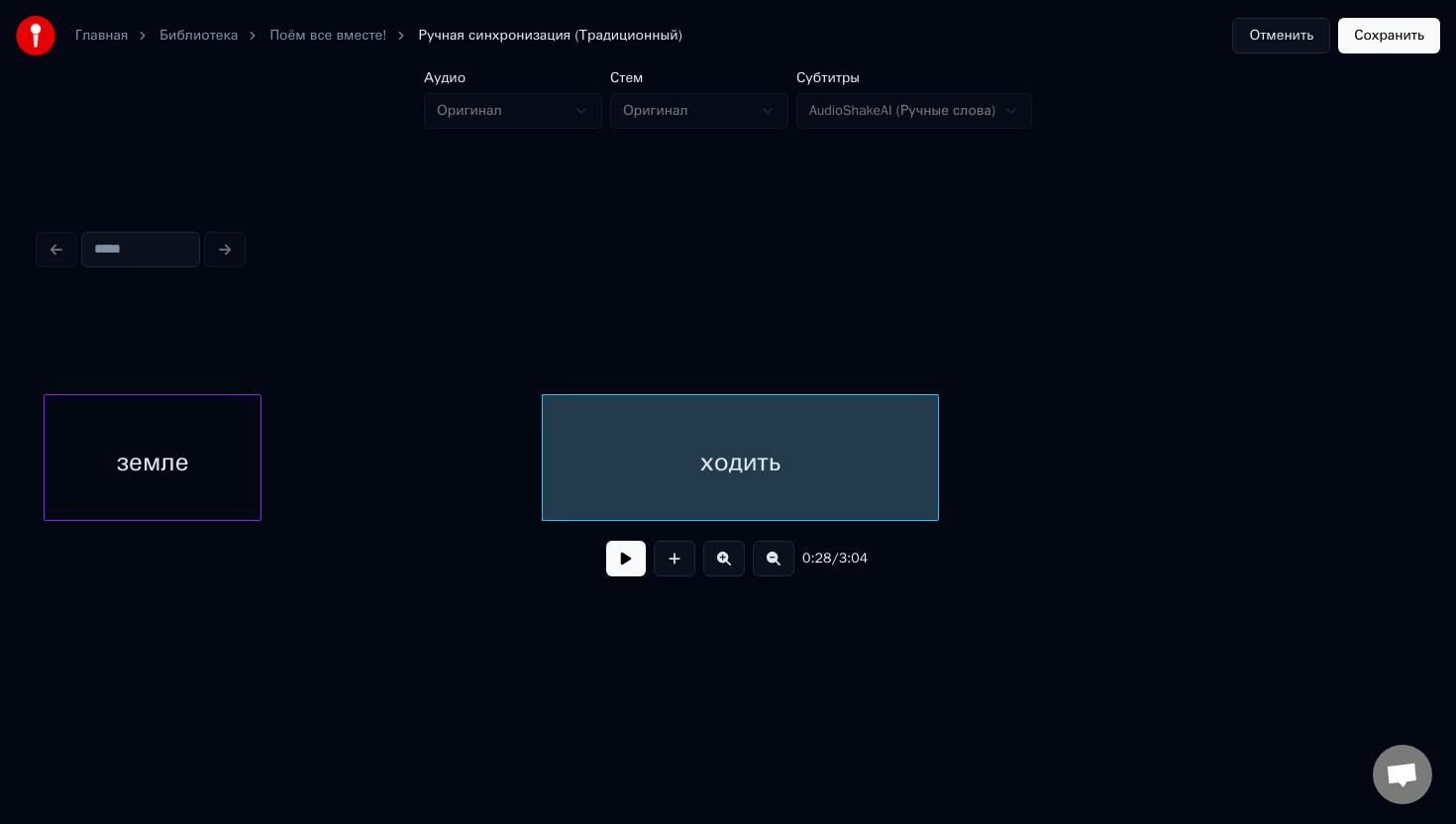 click at bounding box center [626, 559] 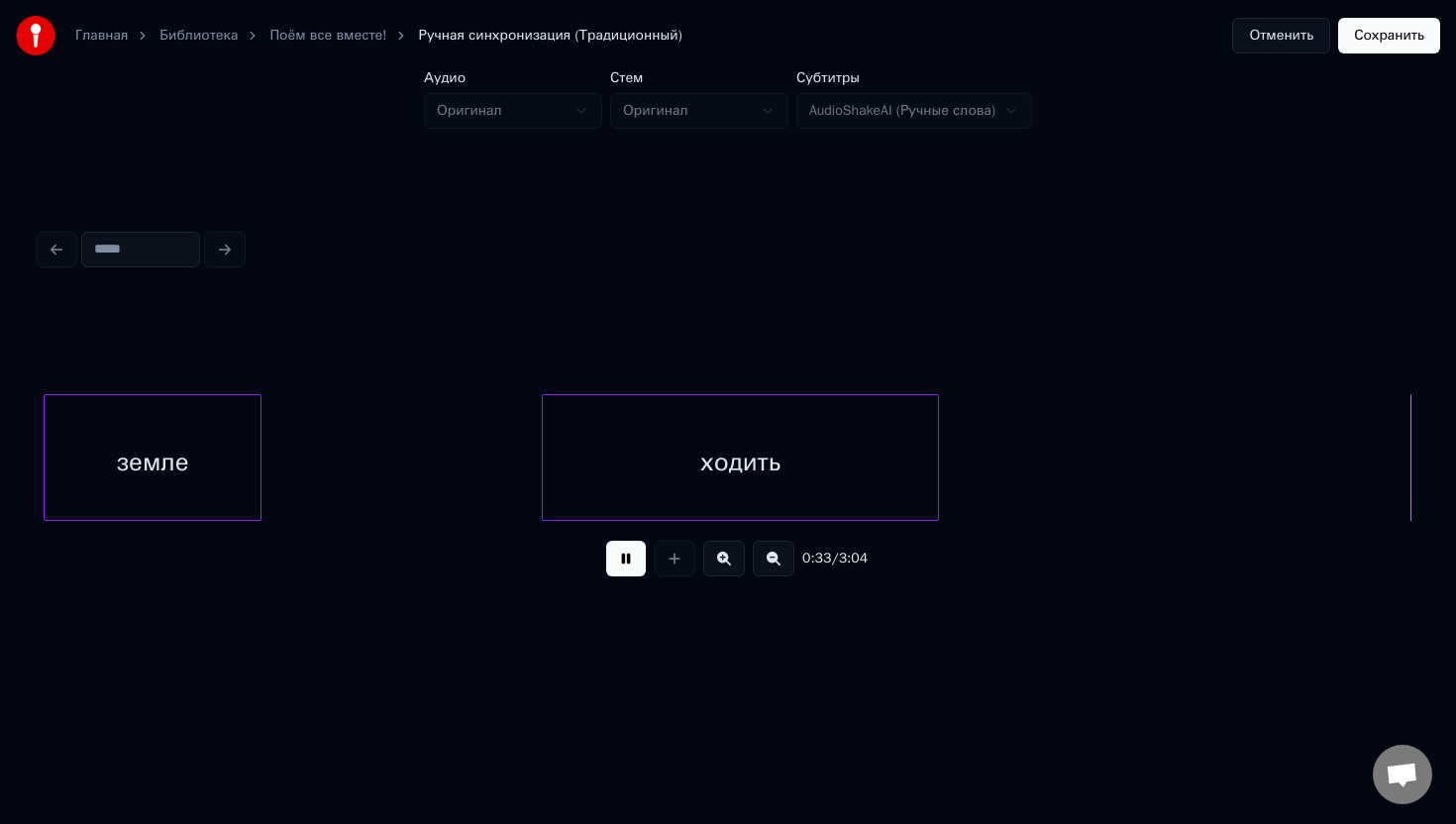 scroll, scrollTop: 0, scrollLeft: 6610, axis: horizontal 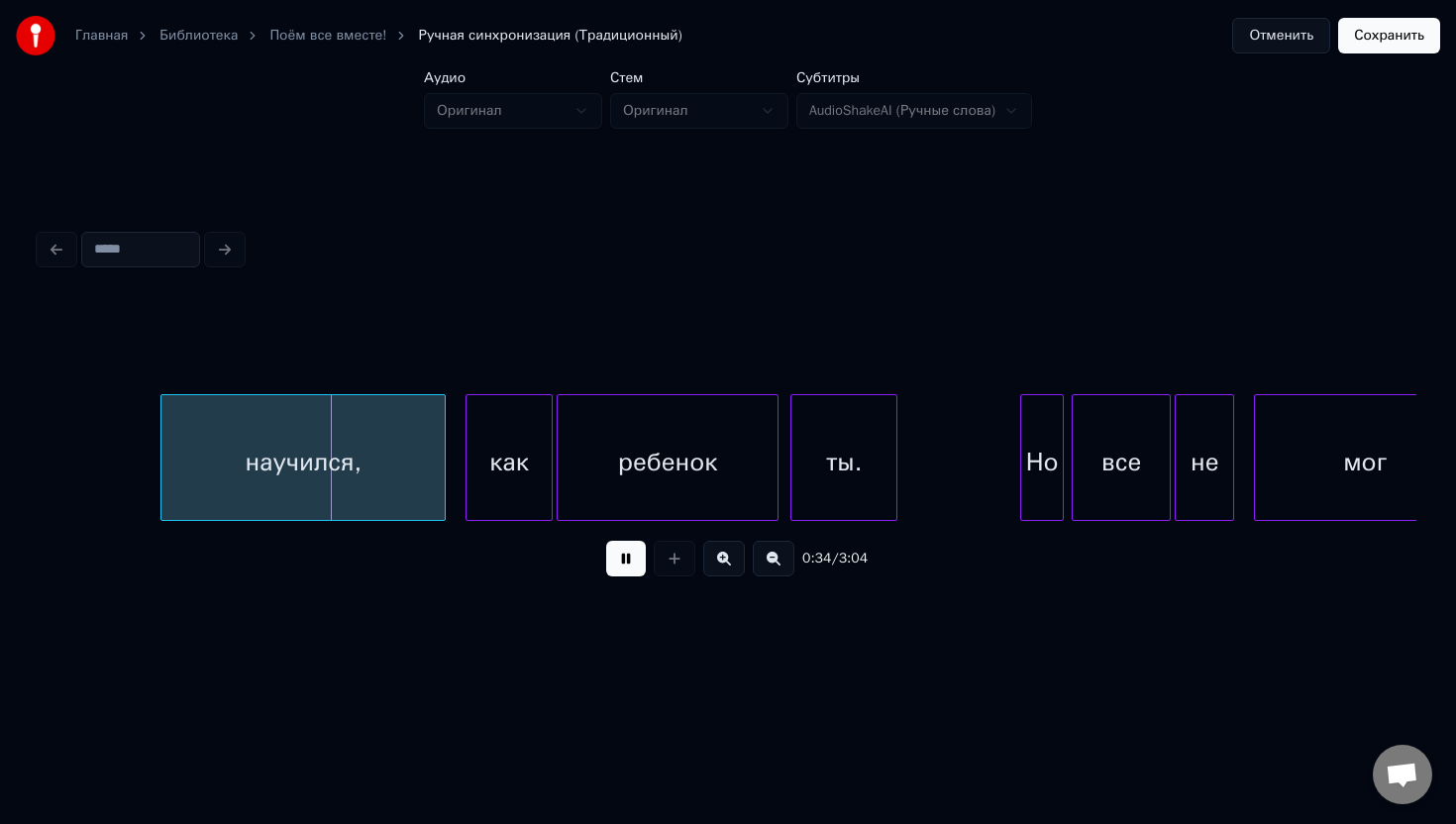 click at bounding box center (626, 559) 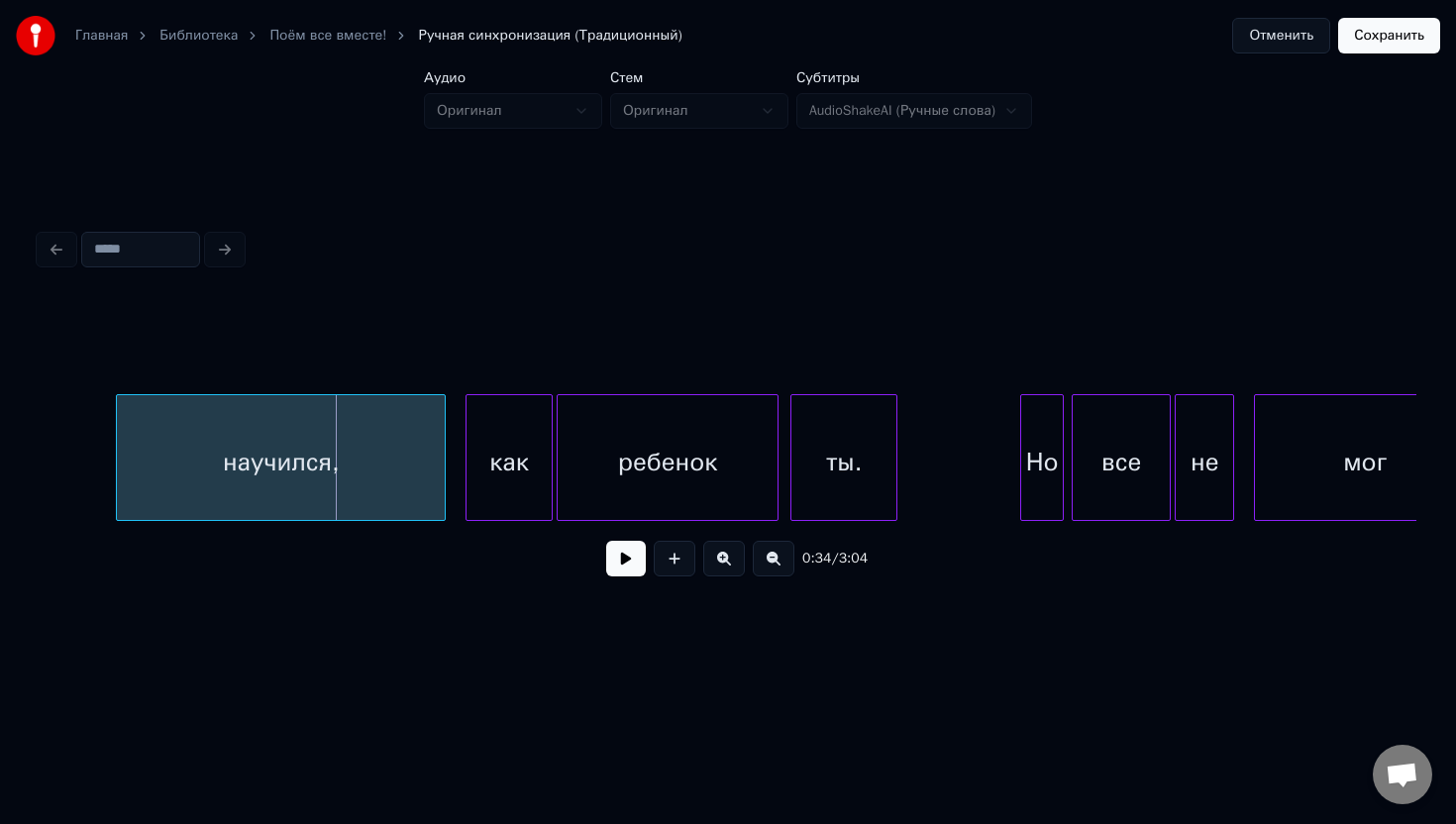 click at bounding box center [120, 458] 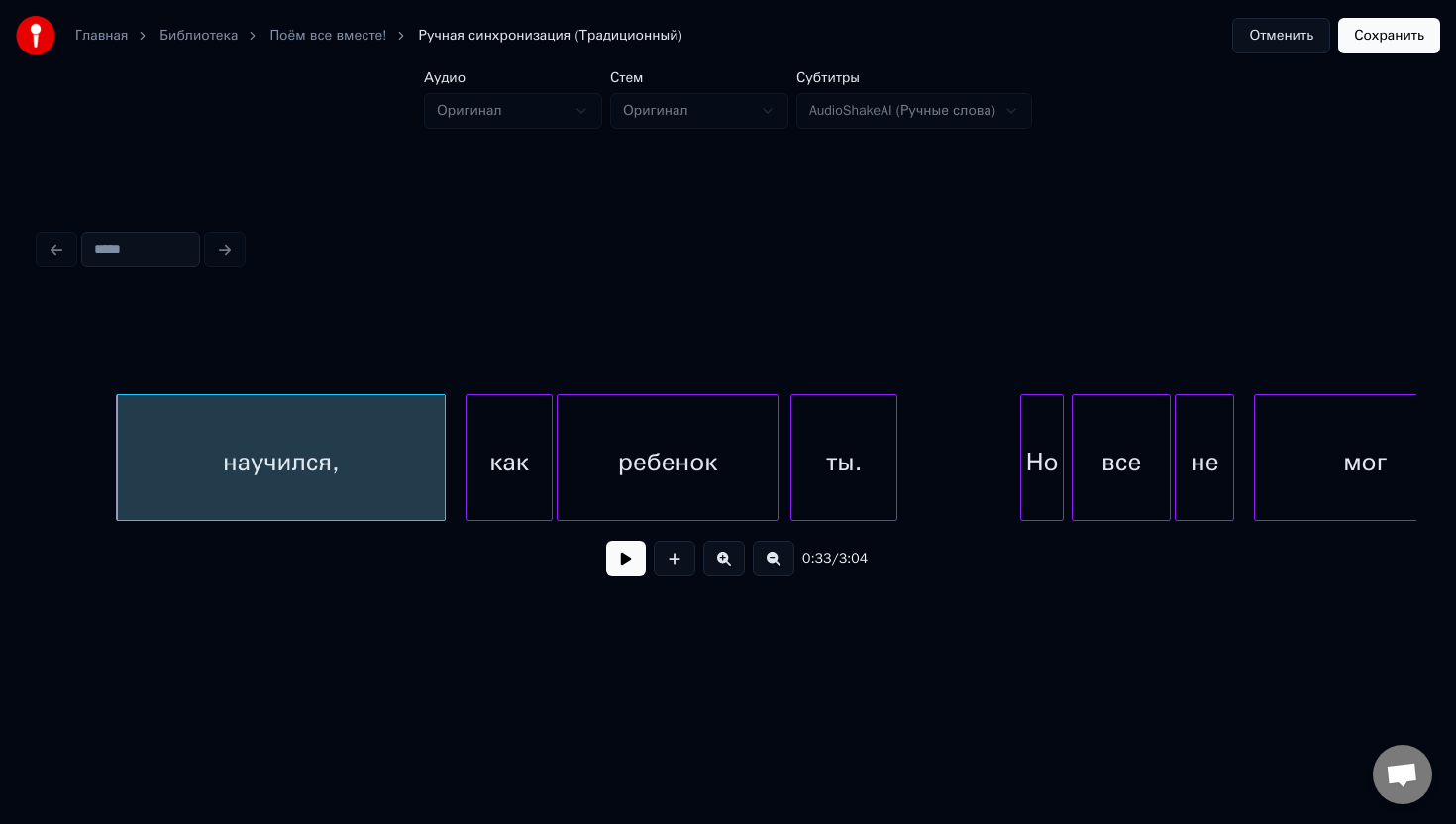 click at bounding box center [626, 559] 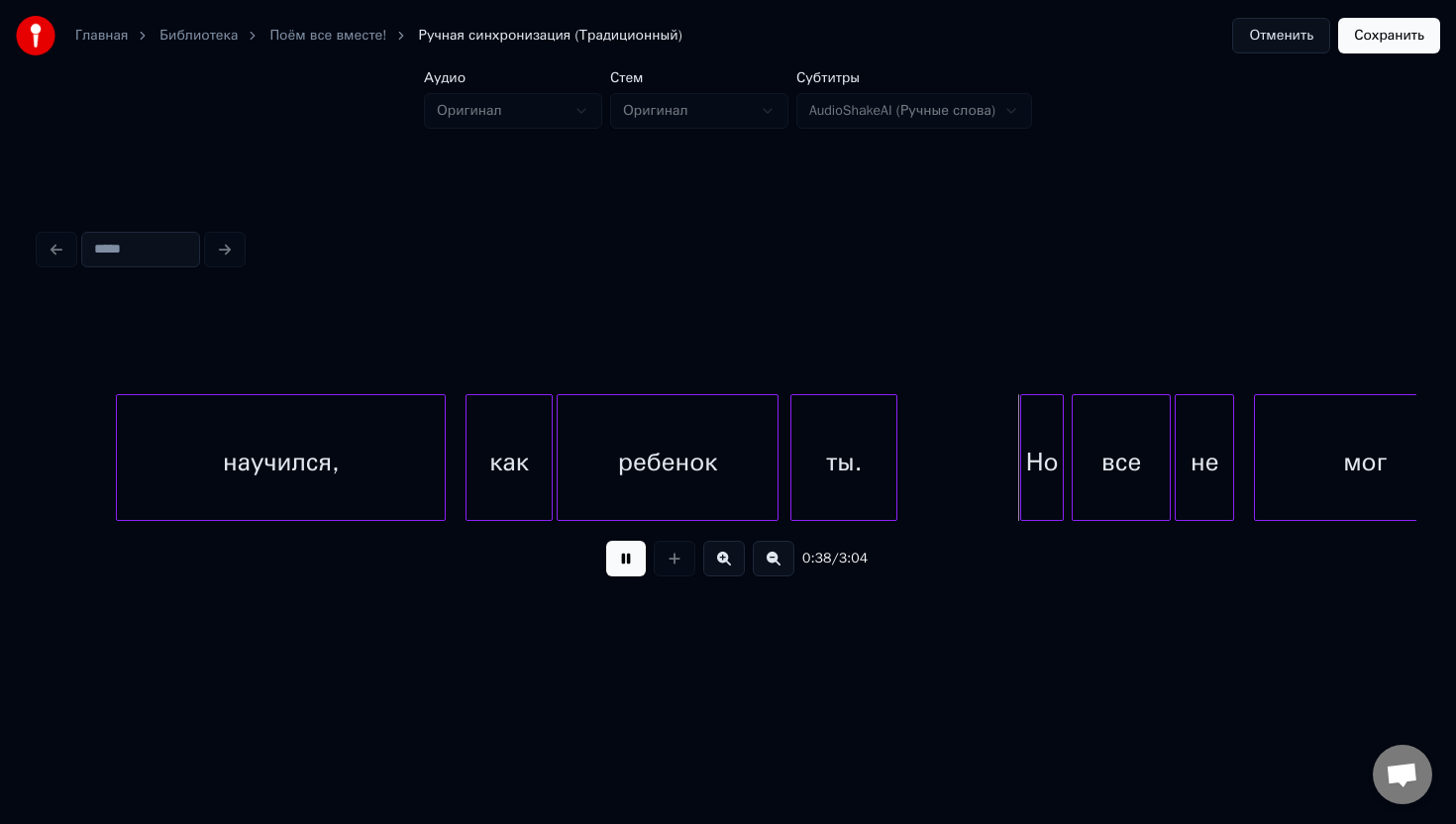 click at bounding box center [626, 559] 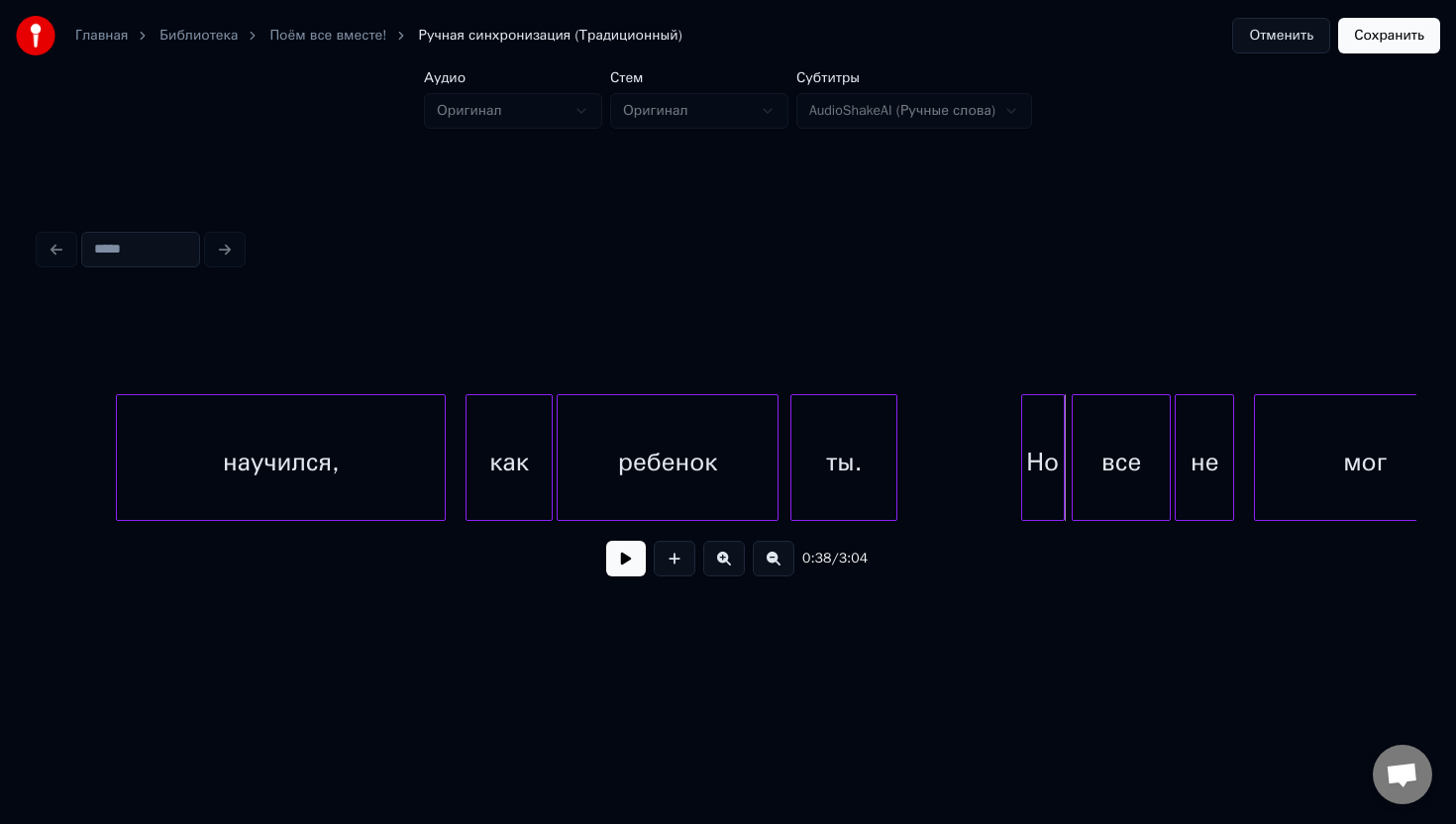 click on "Но" at bounding box center (1043, 458) 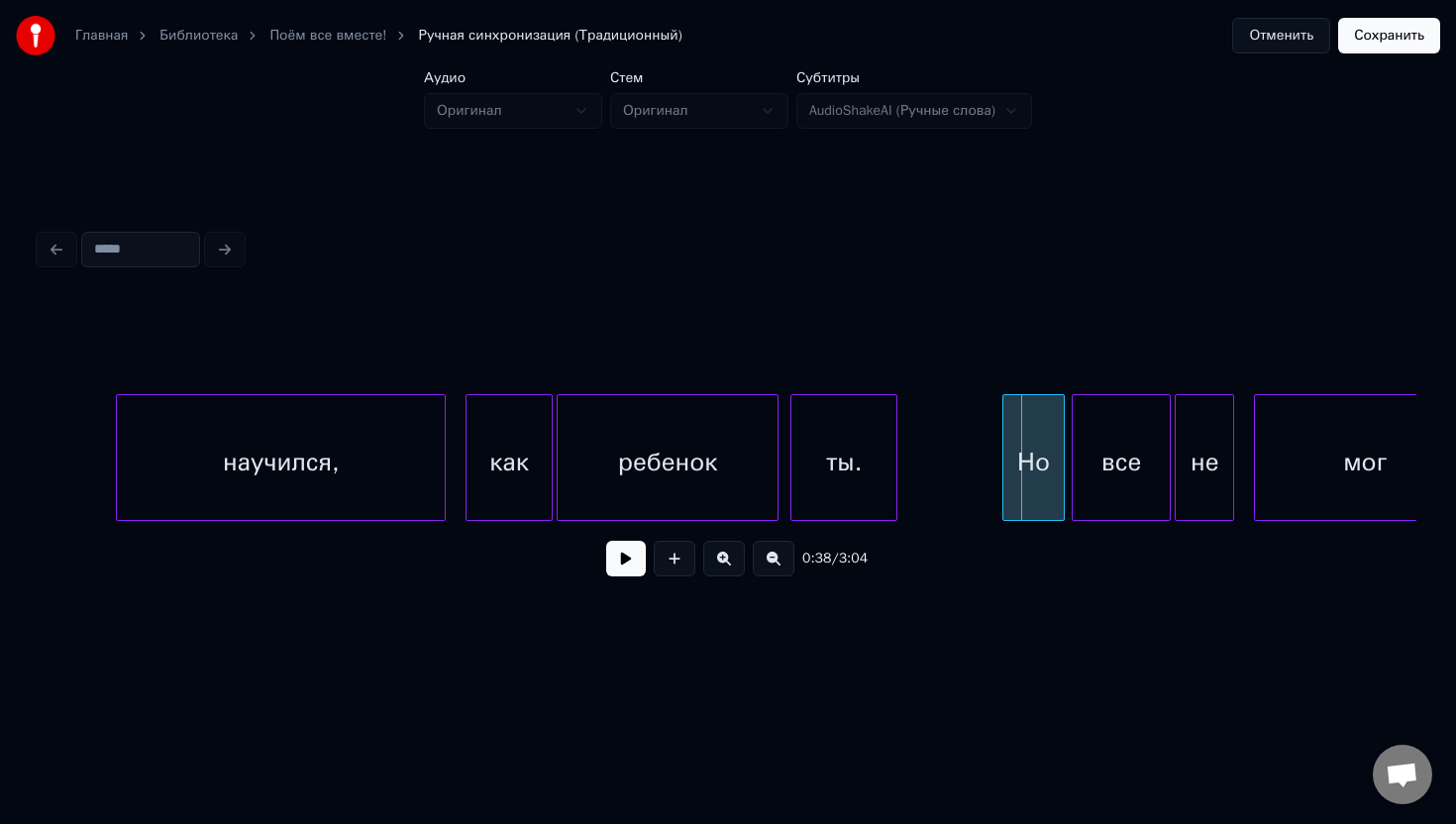 click at bounding box center (1006, 458) 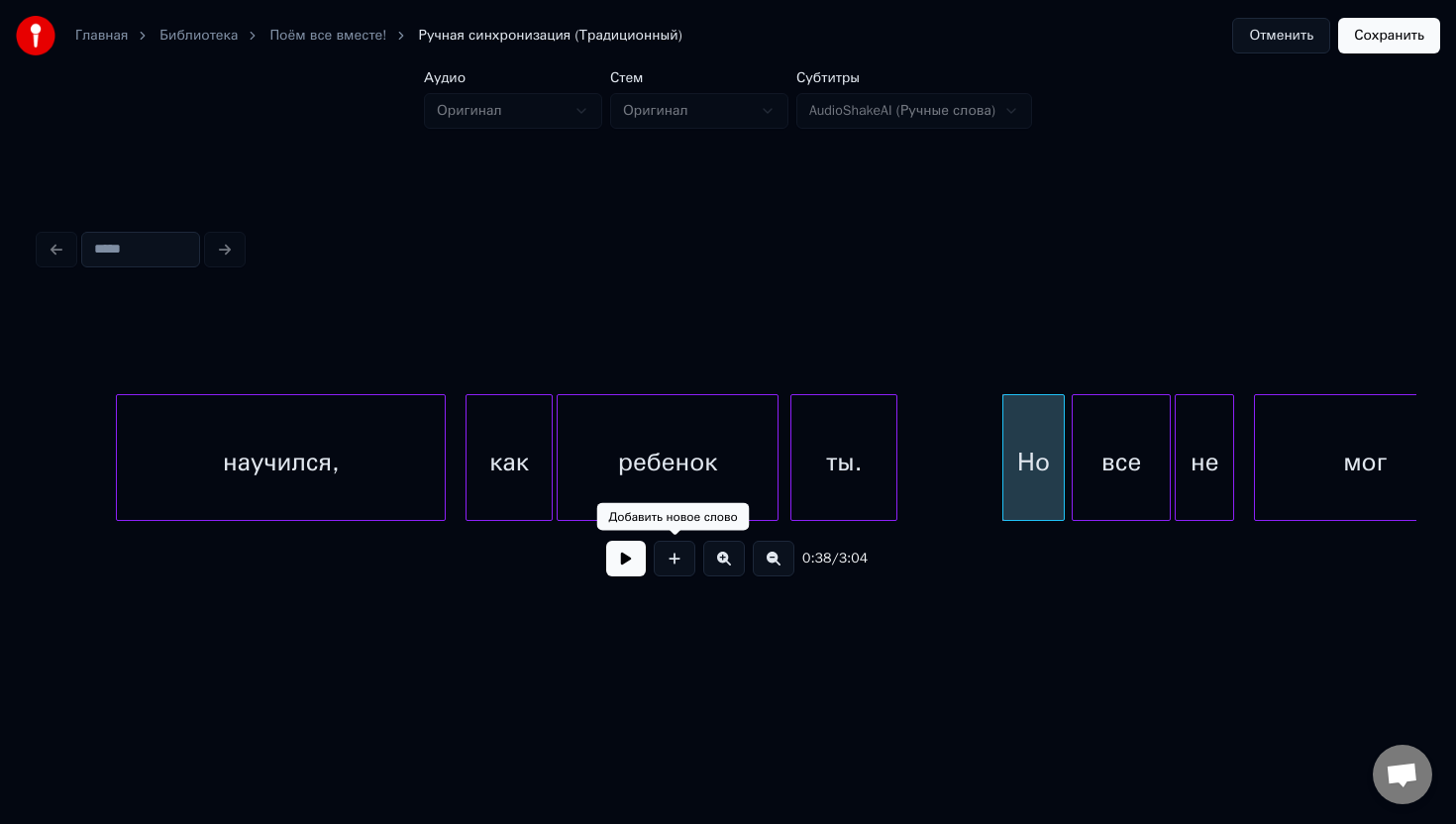 click at bounding box center (626, 559) 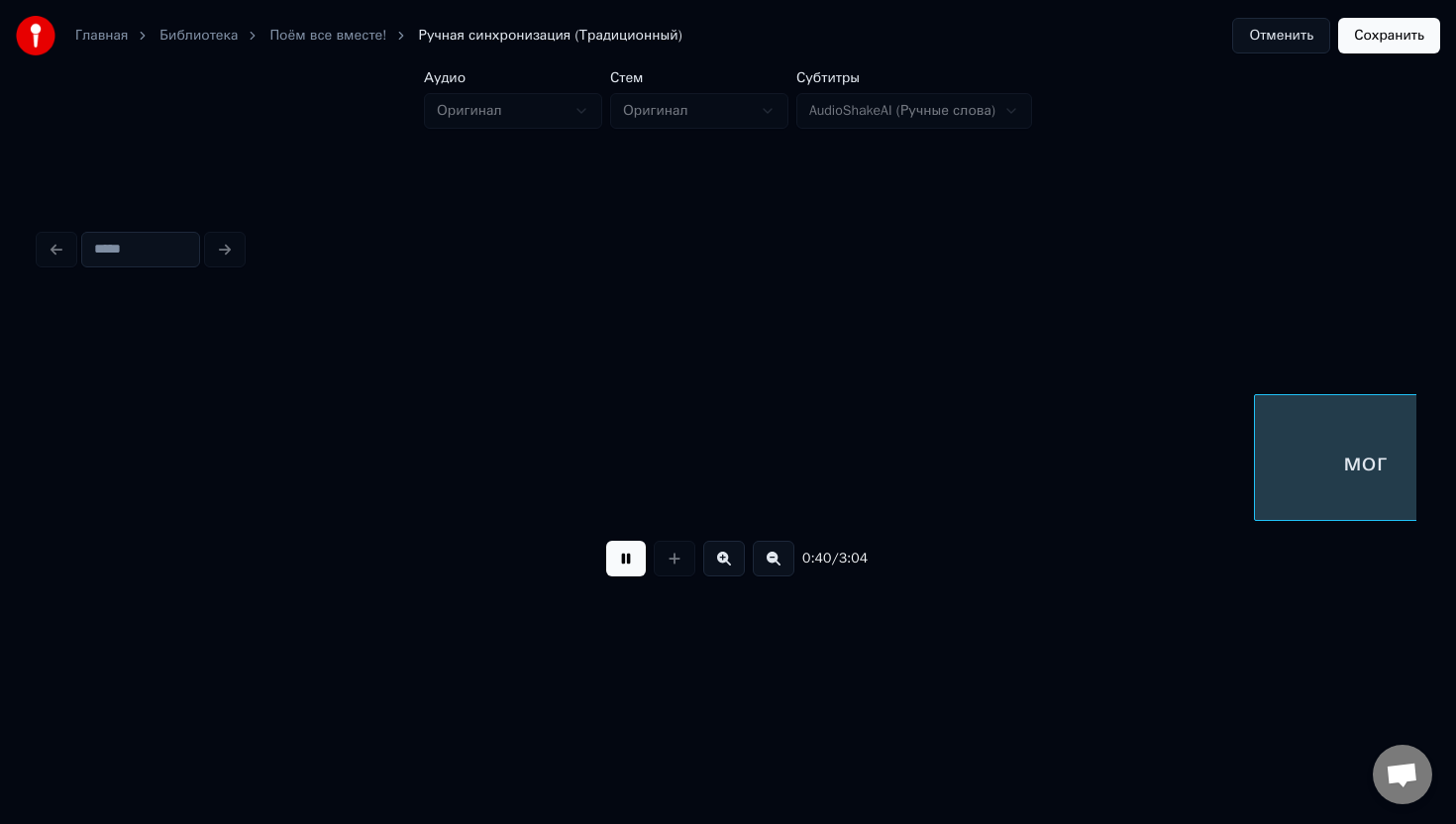 scroll, scrollTop: 0, scrollLeft: 7989, axis: horizontal 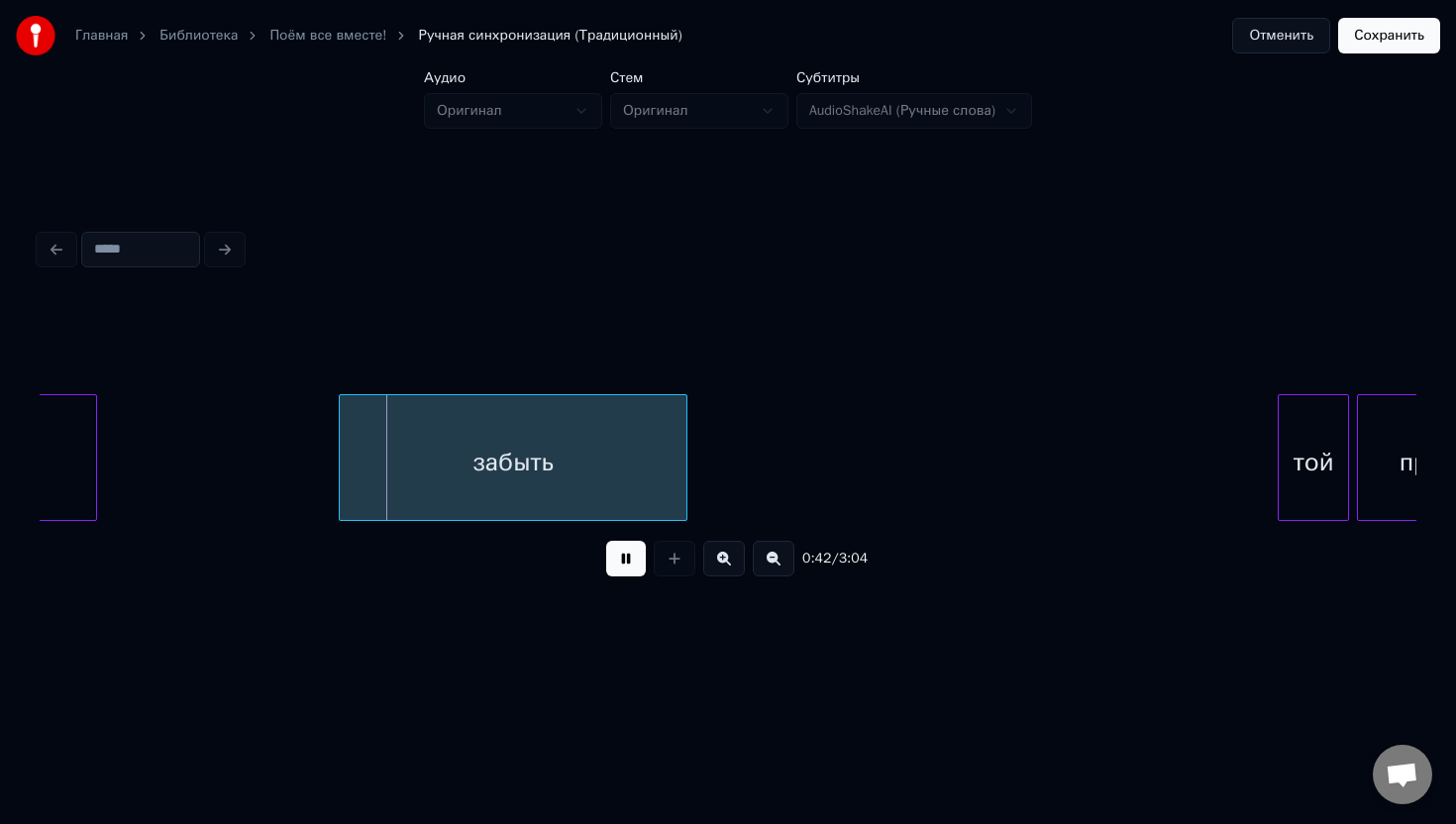 click at bounding box center (626, 559) 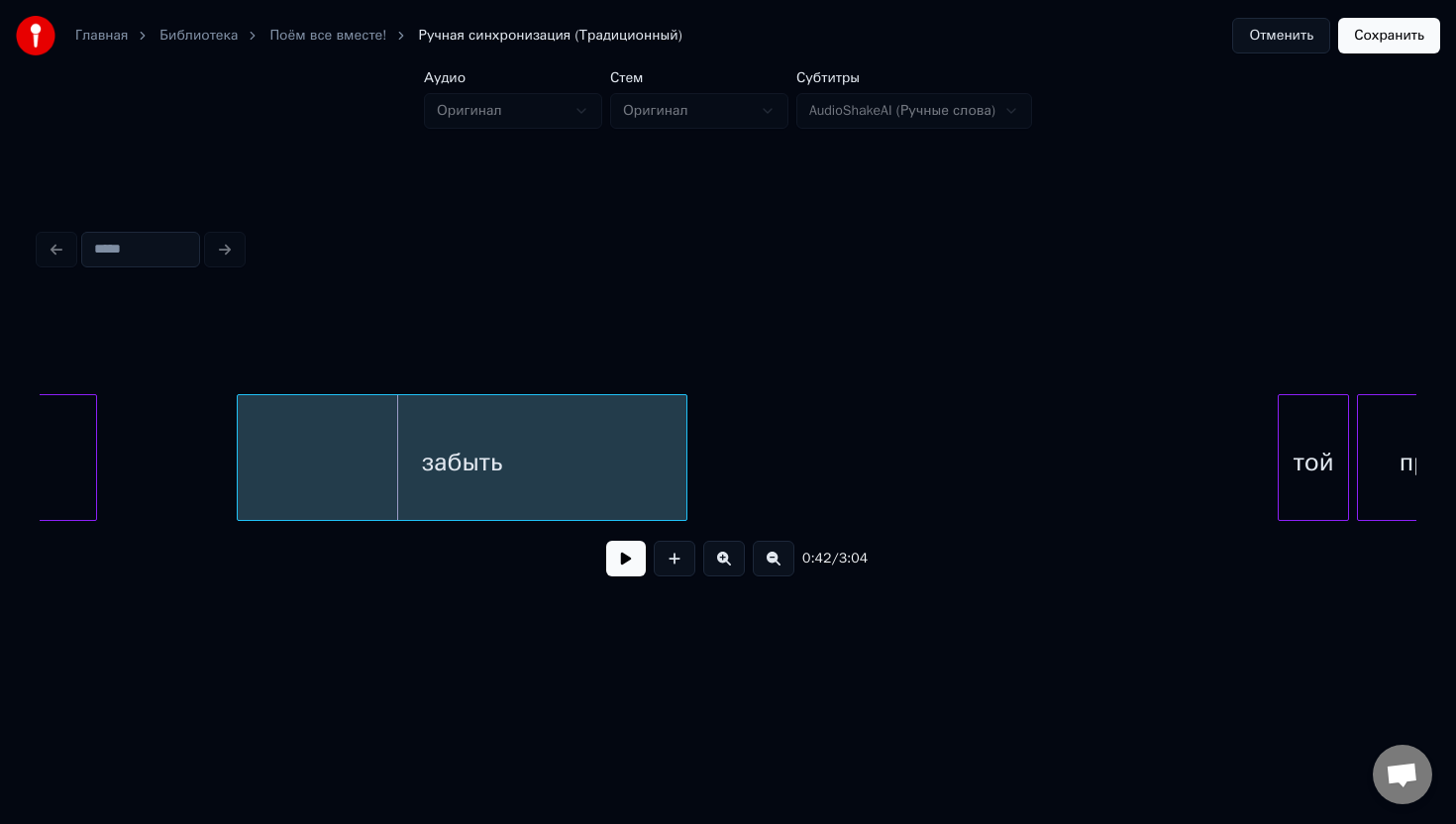 click at bounding box center (241, 458) 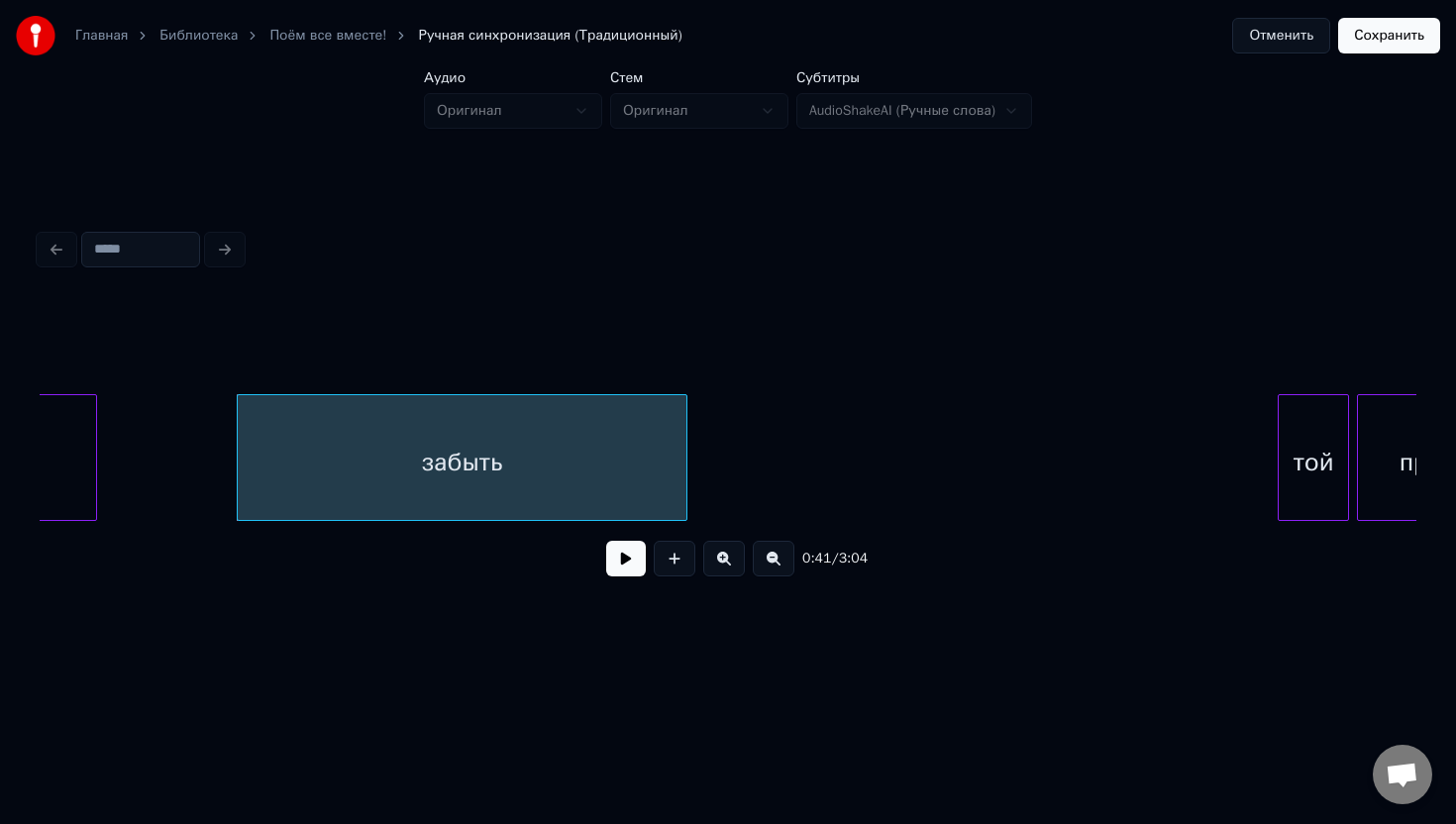 click on "0:41  /  3:04" at bounding box center [728, 559] 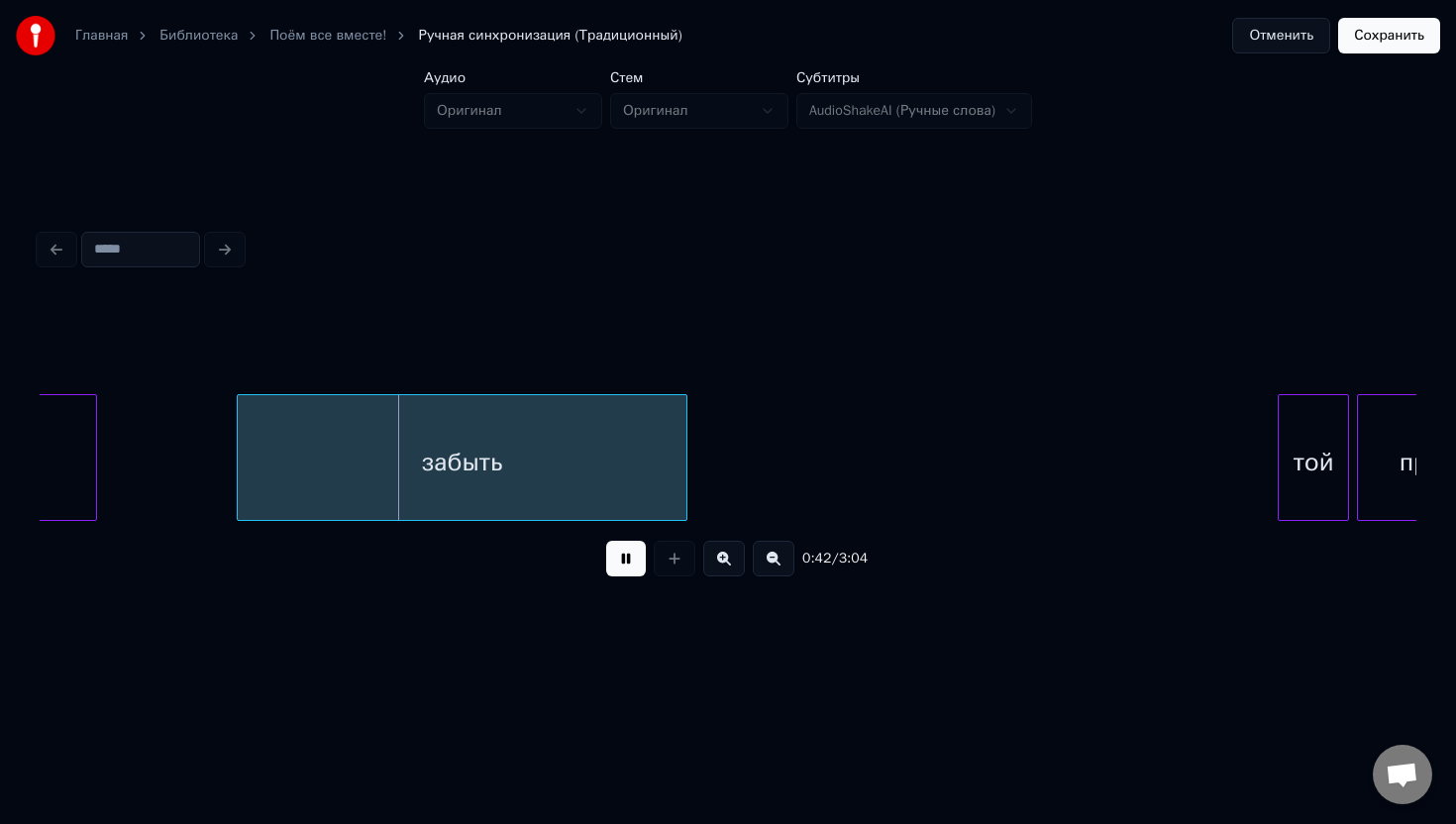 click at bounding box center (626, 559) 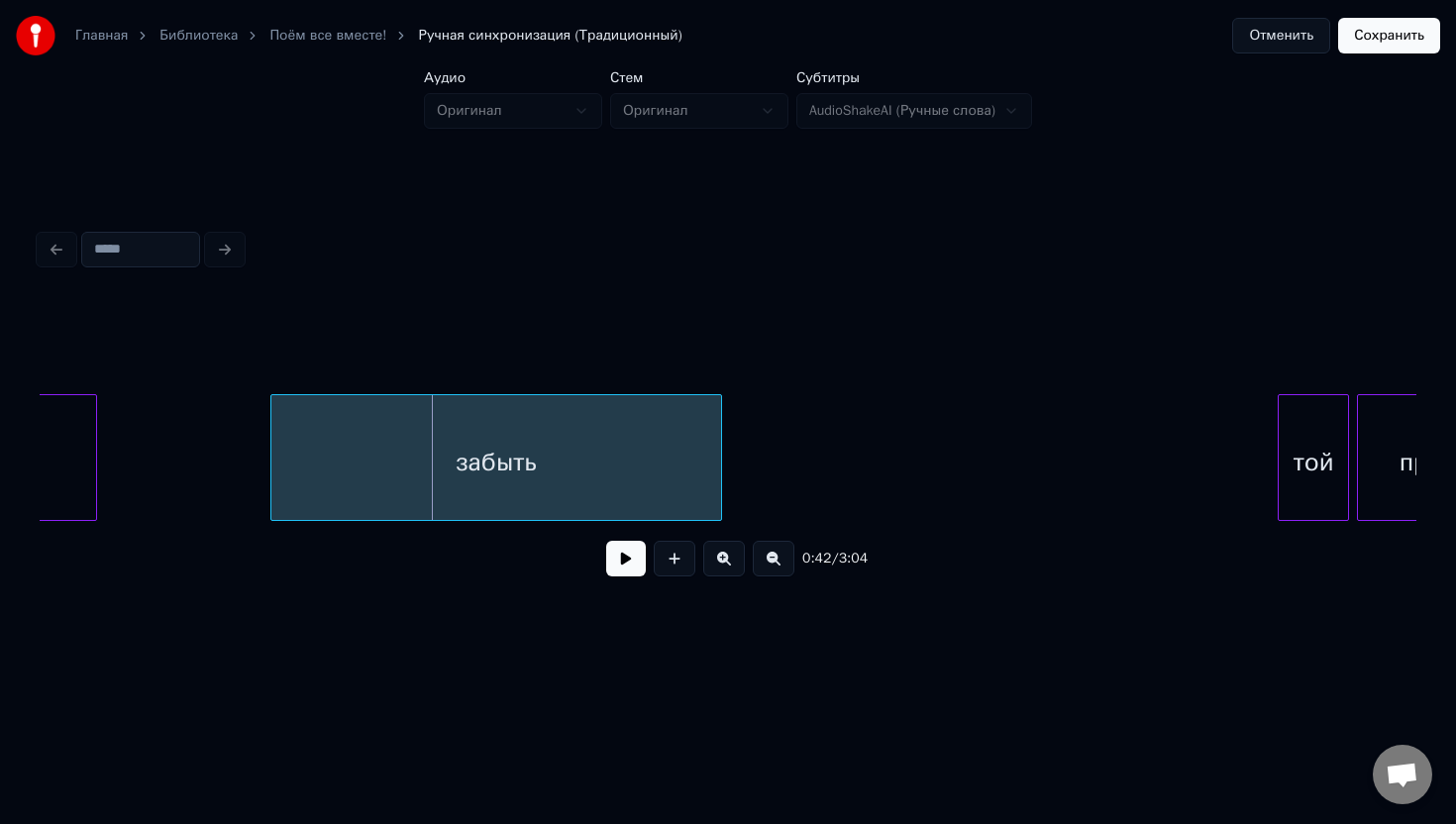 click on "забыть" at bounding box center [495, 458] 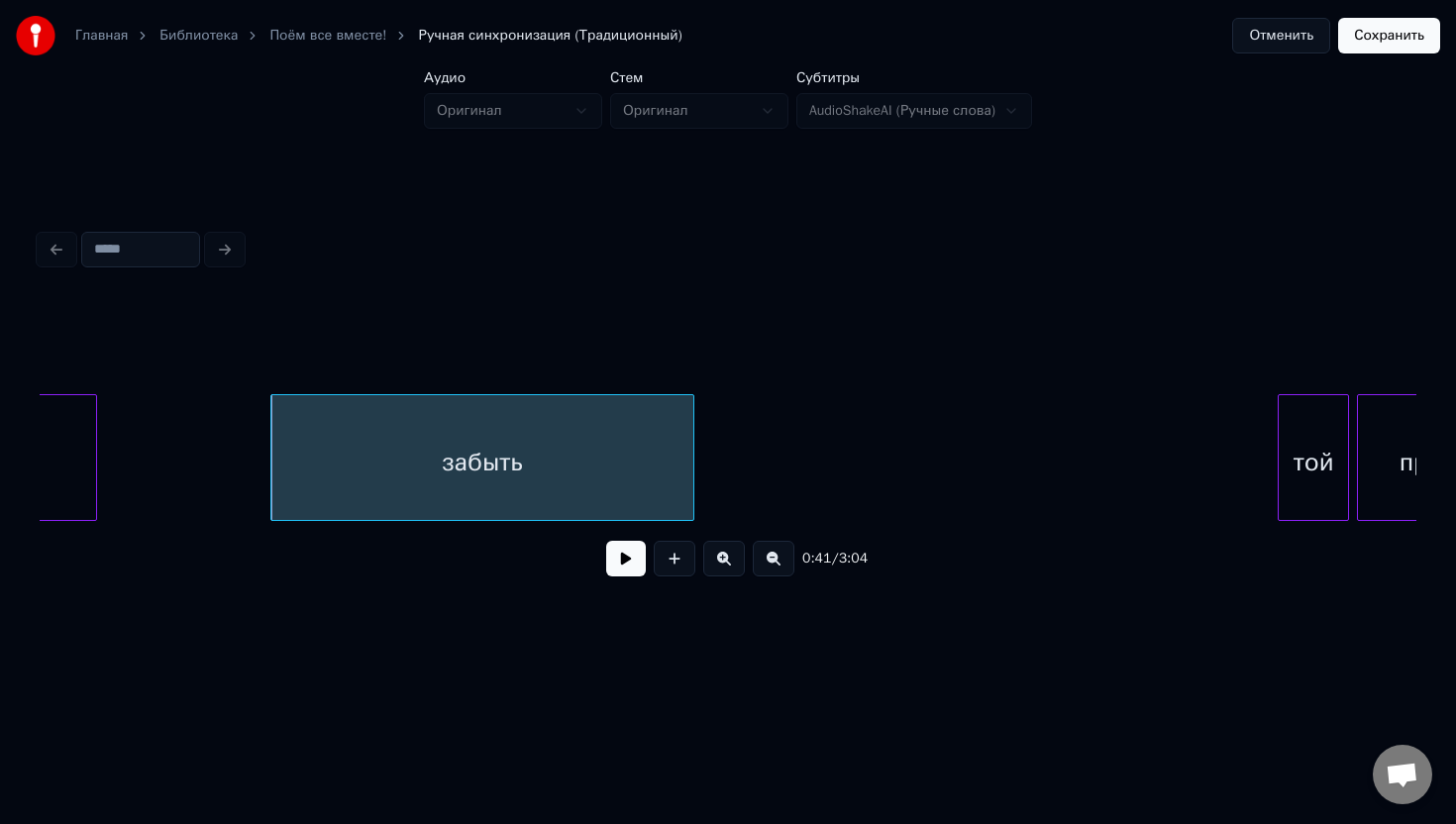 click at bounding box center [690, 458] 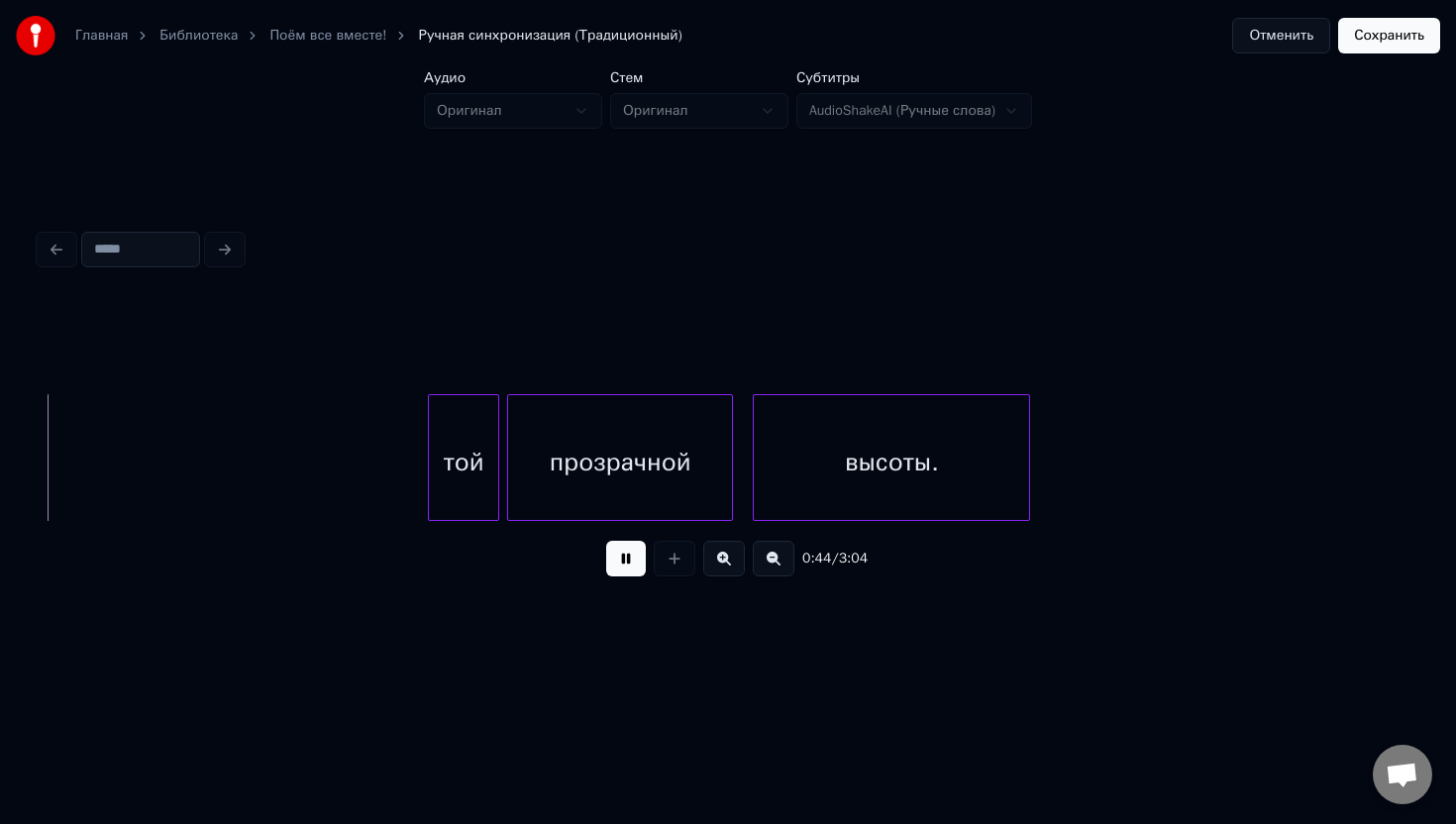 scroll, scrollTop: 0, scrollLeft: 8856, axis: horizontal 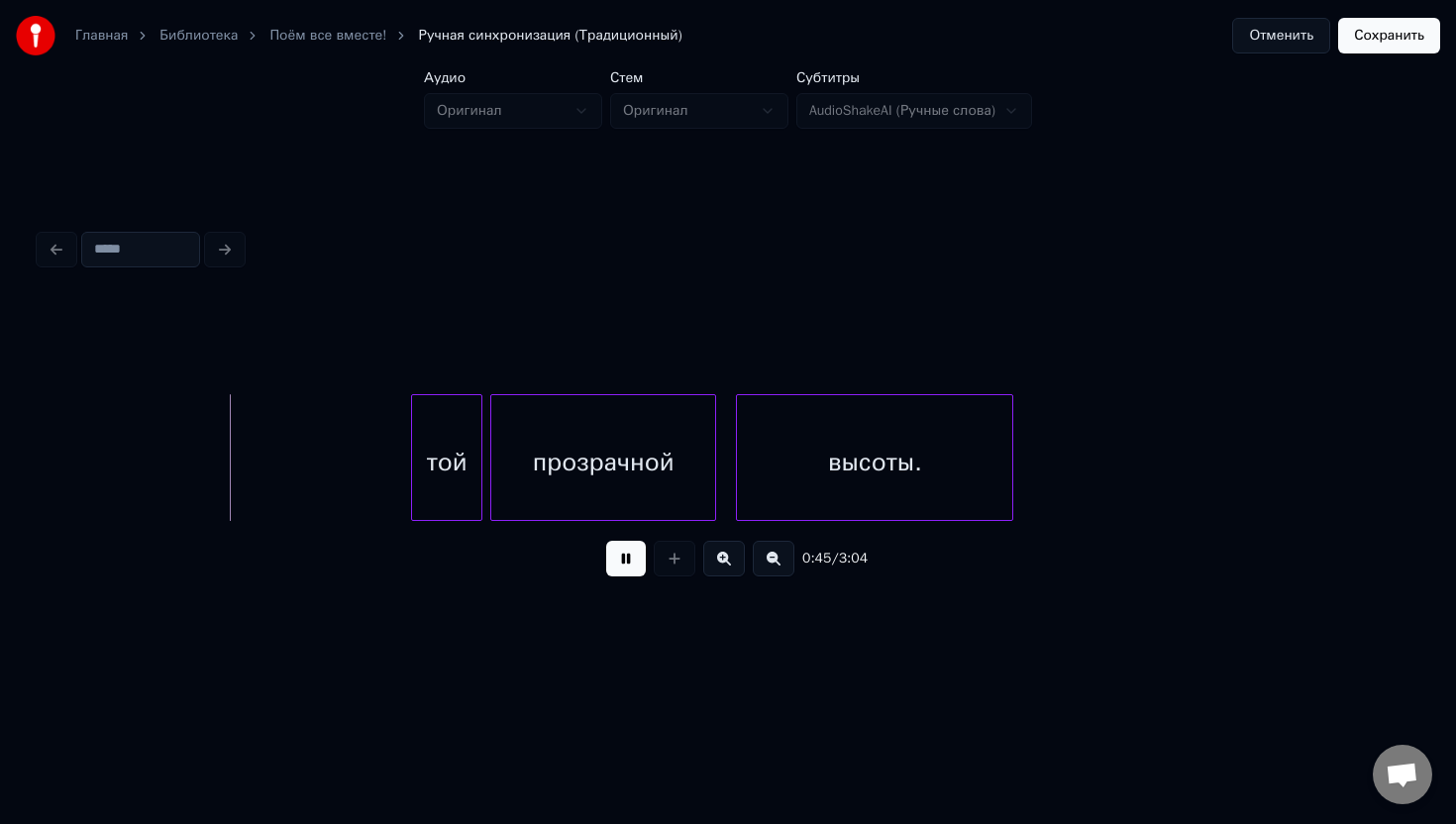 click at bounding box center (626, 559) 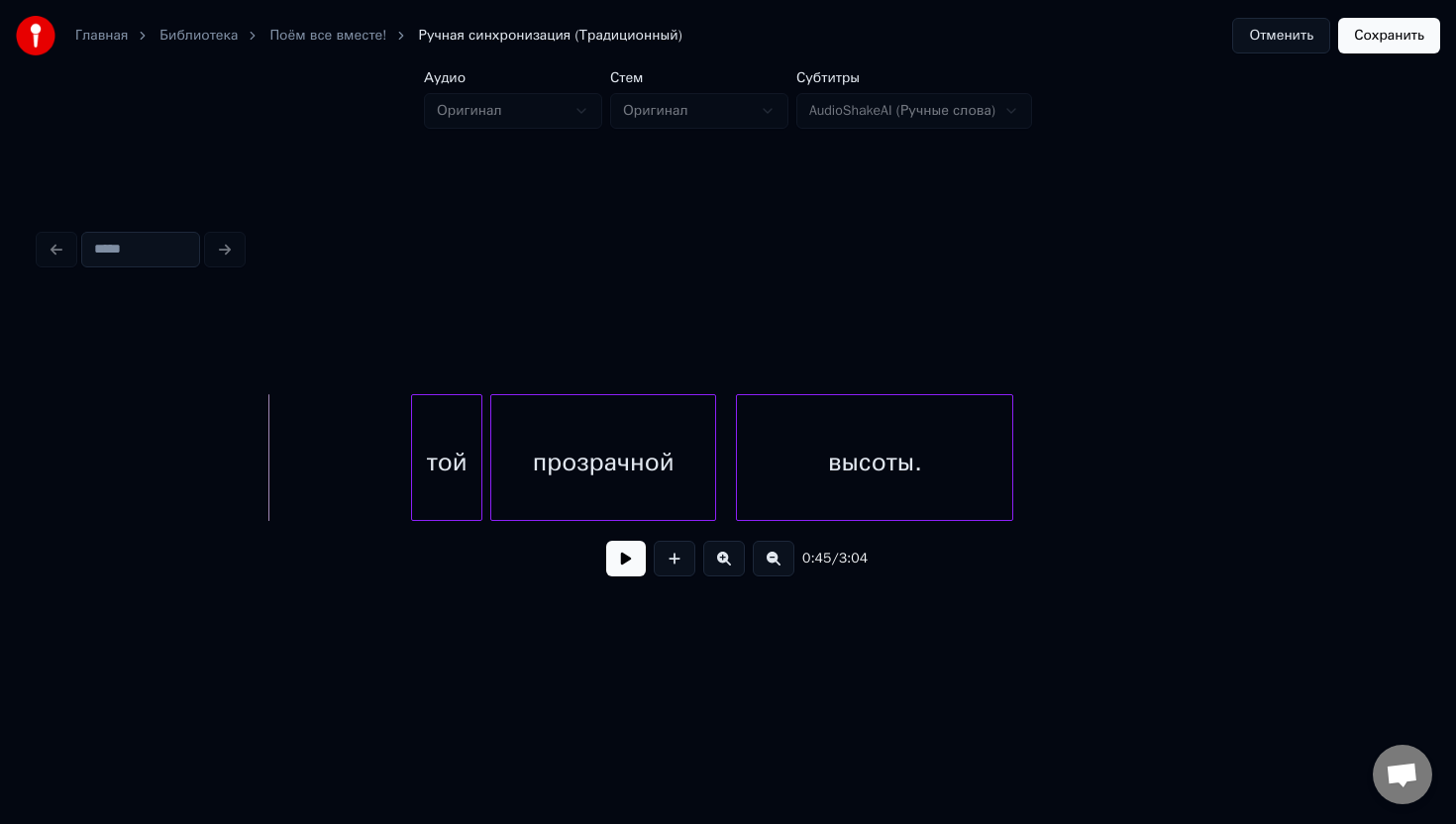 click on "Сохранить" at bounding box center (1389, 36) 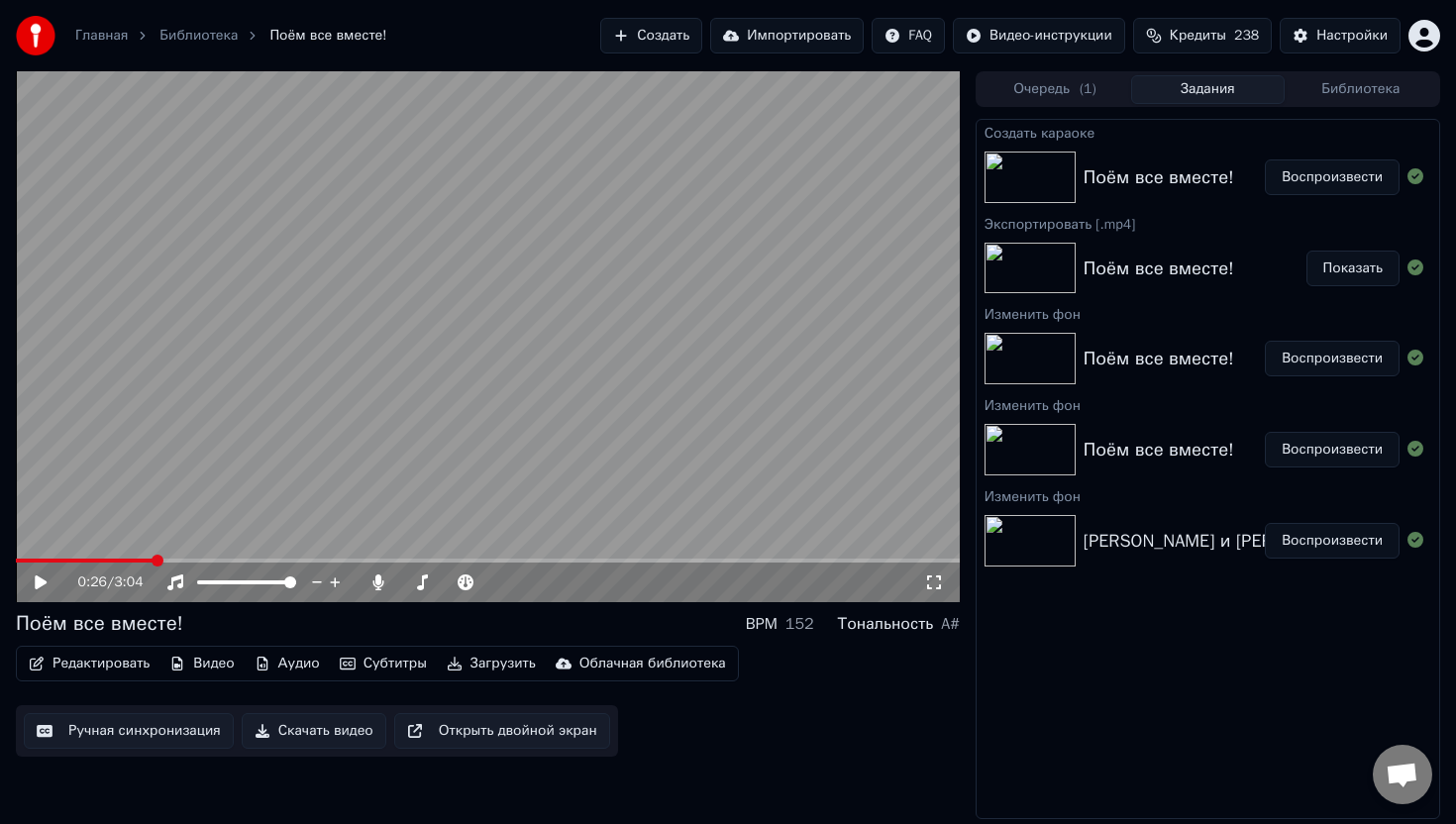 click on "Редактировать" at bounding box center (89, 664) 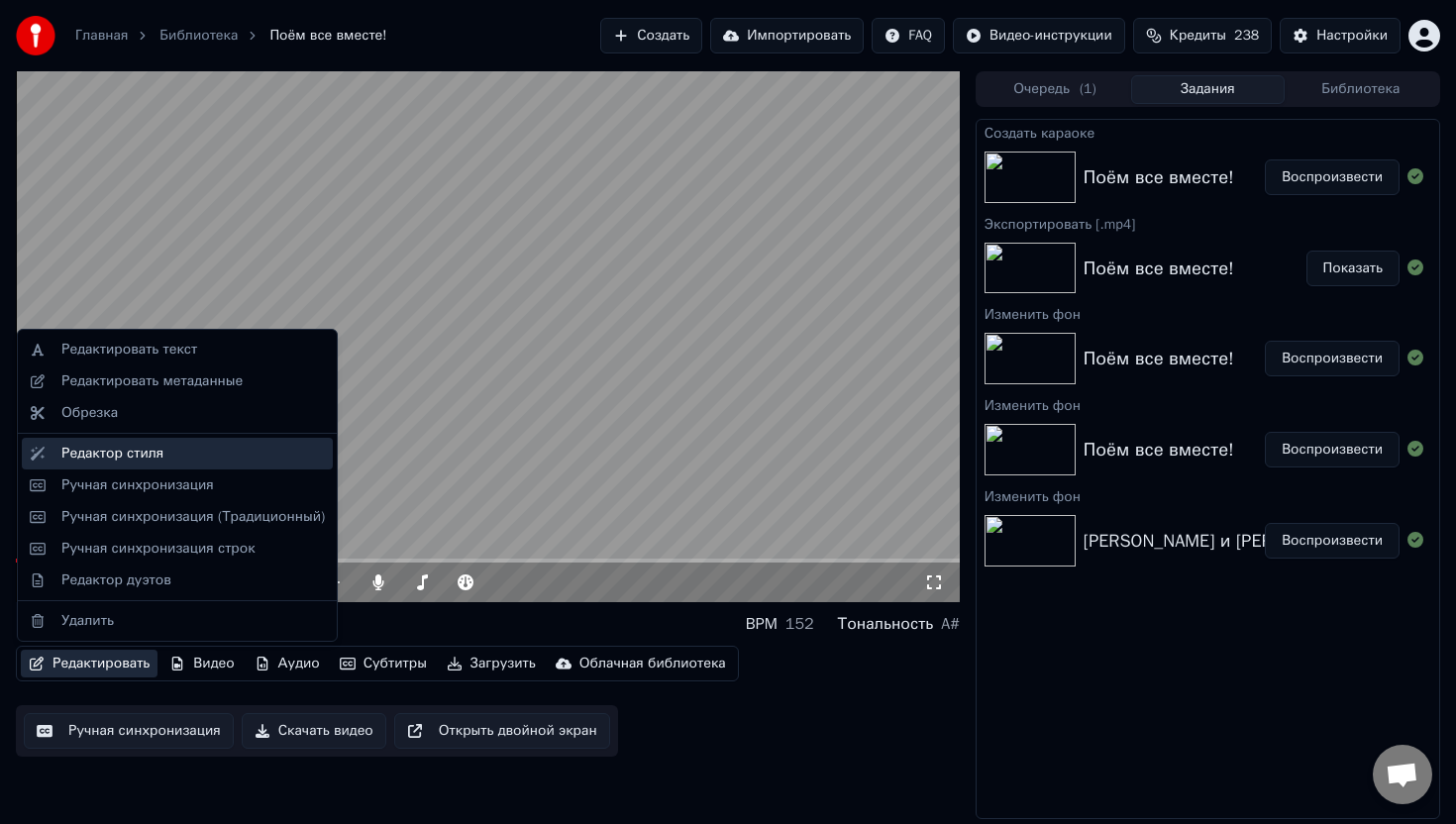 click on "Редактор стиля" at bounding box center (112, 454) 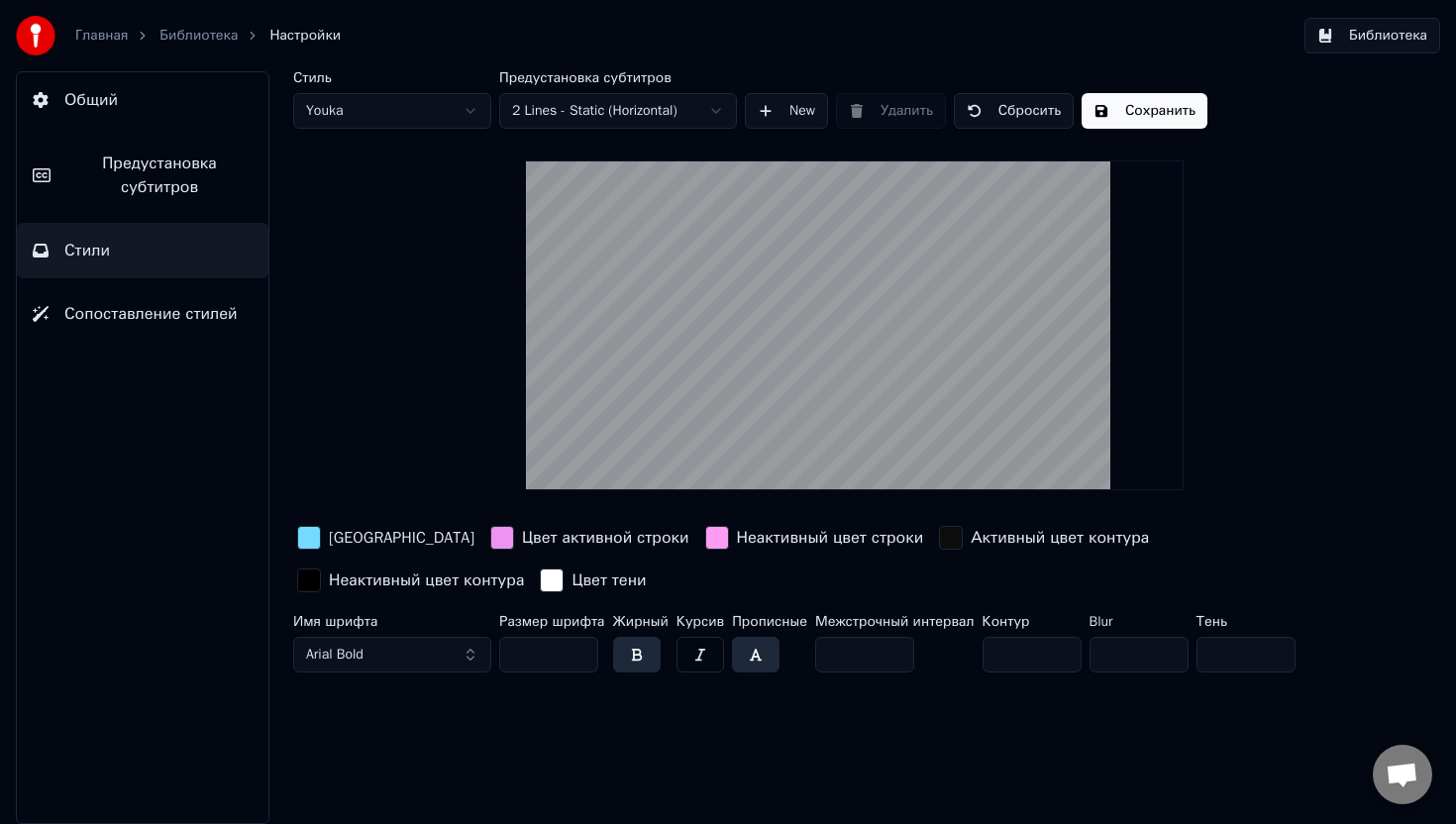 drag, startPoint x: 554, startPoint y: 654, endPoint x: 491, endPoint y: 654, distance: 63 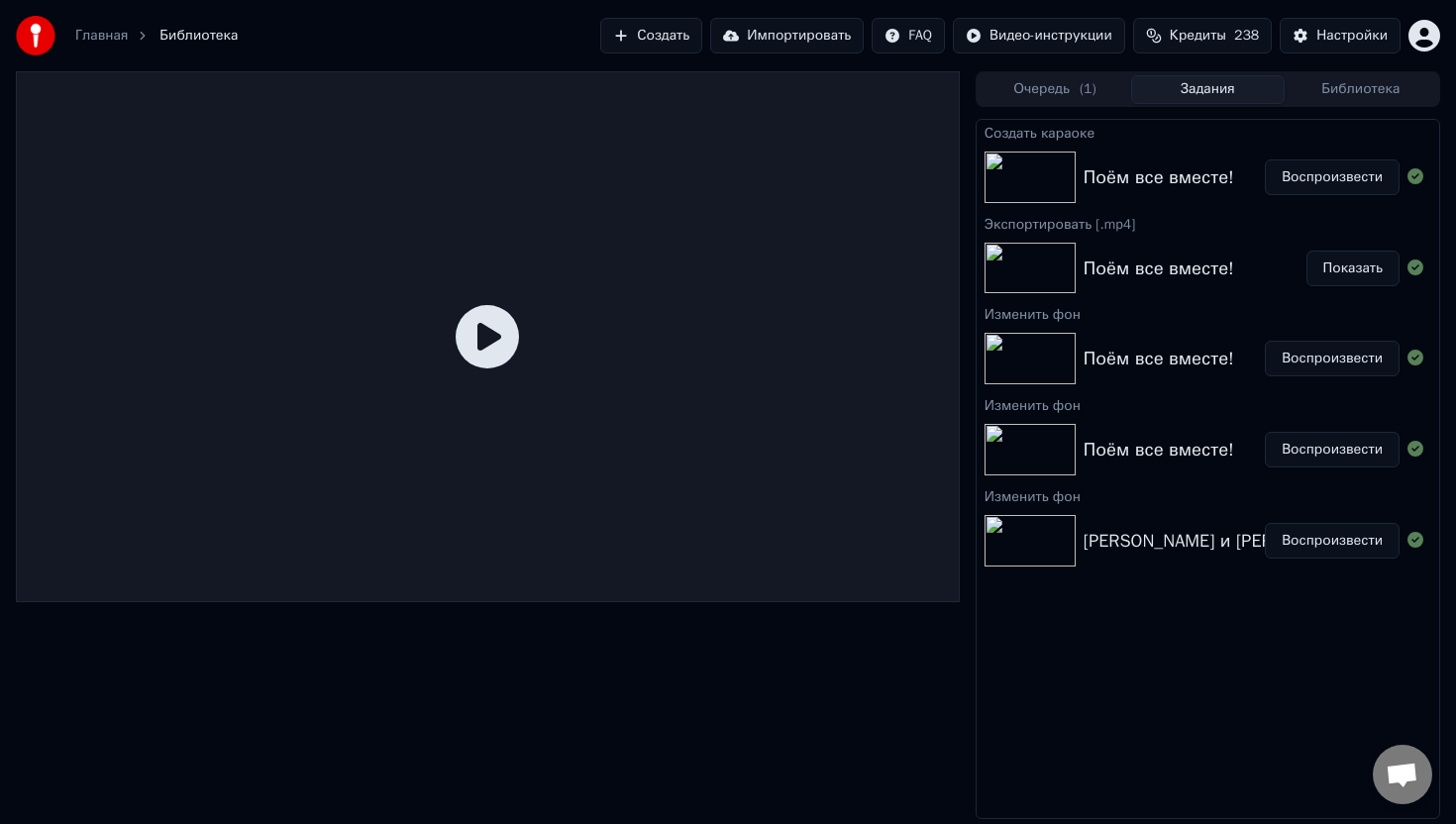click on "Воспроизвести" at bounding box center (1332, 177) 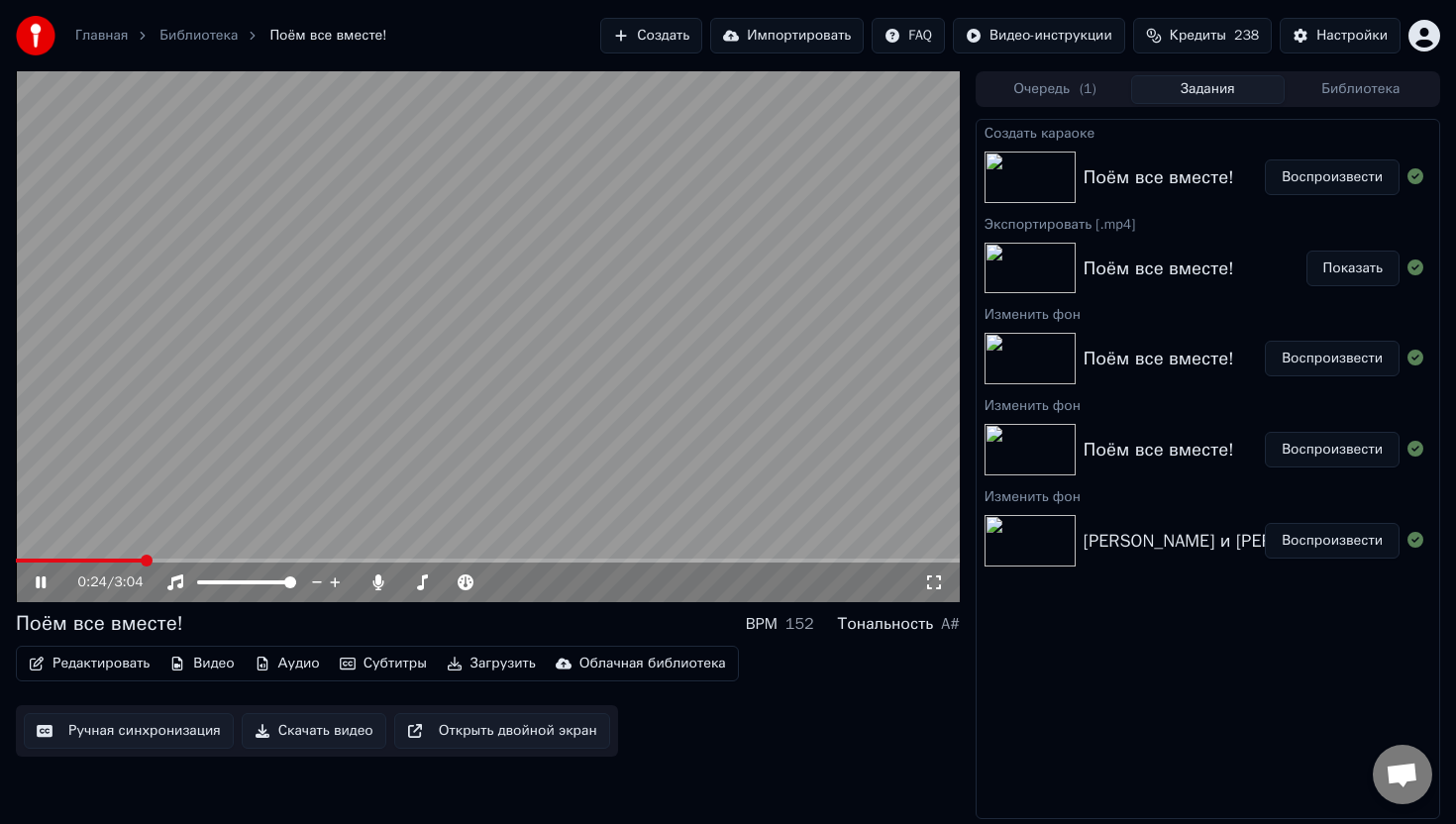 click 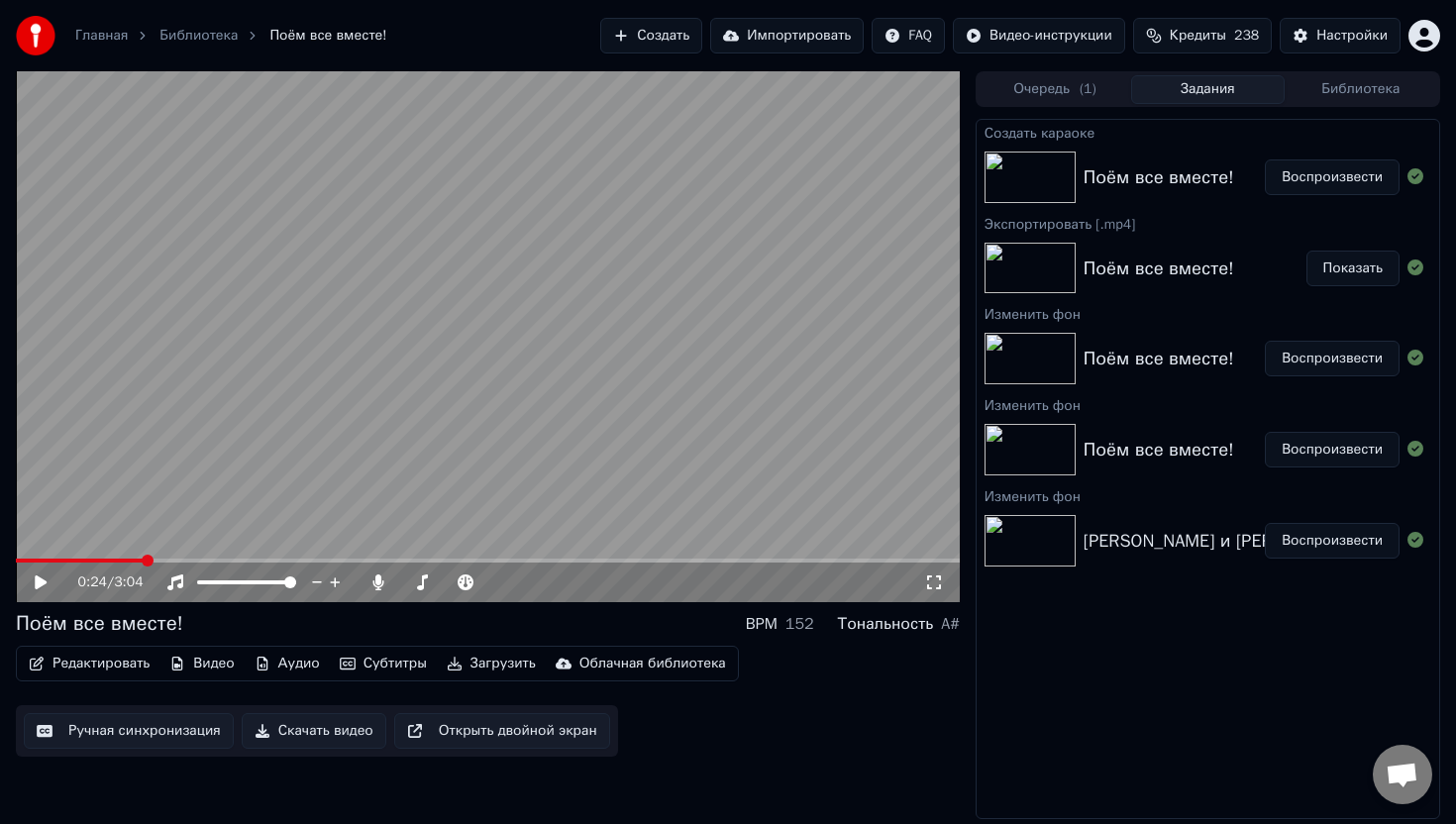 click on "0:24  /  3:04" at bounding box center (487, 582) 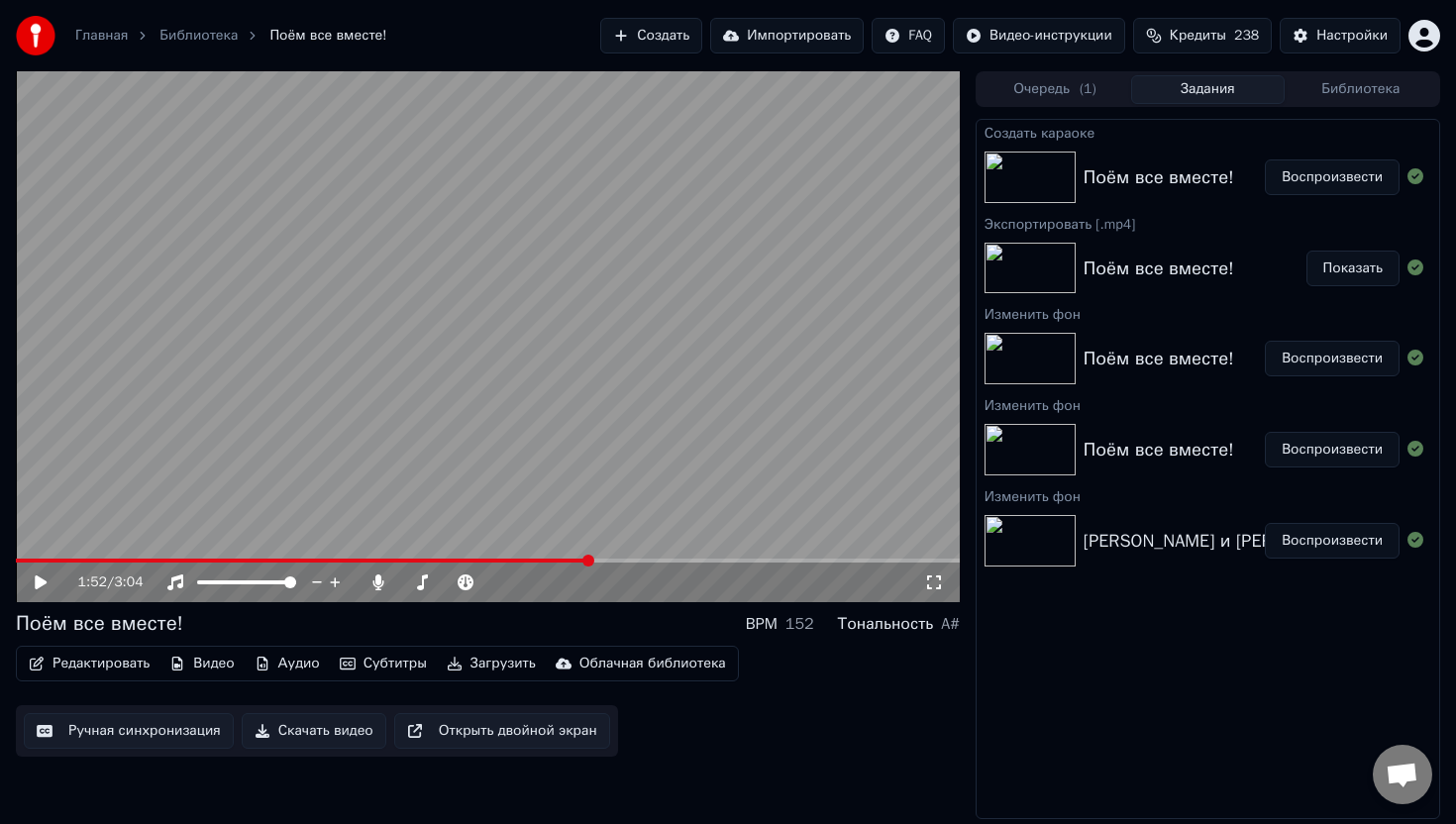 click at bounding box center (487, 561) 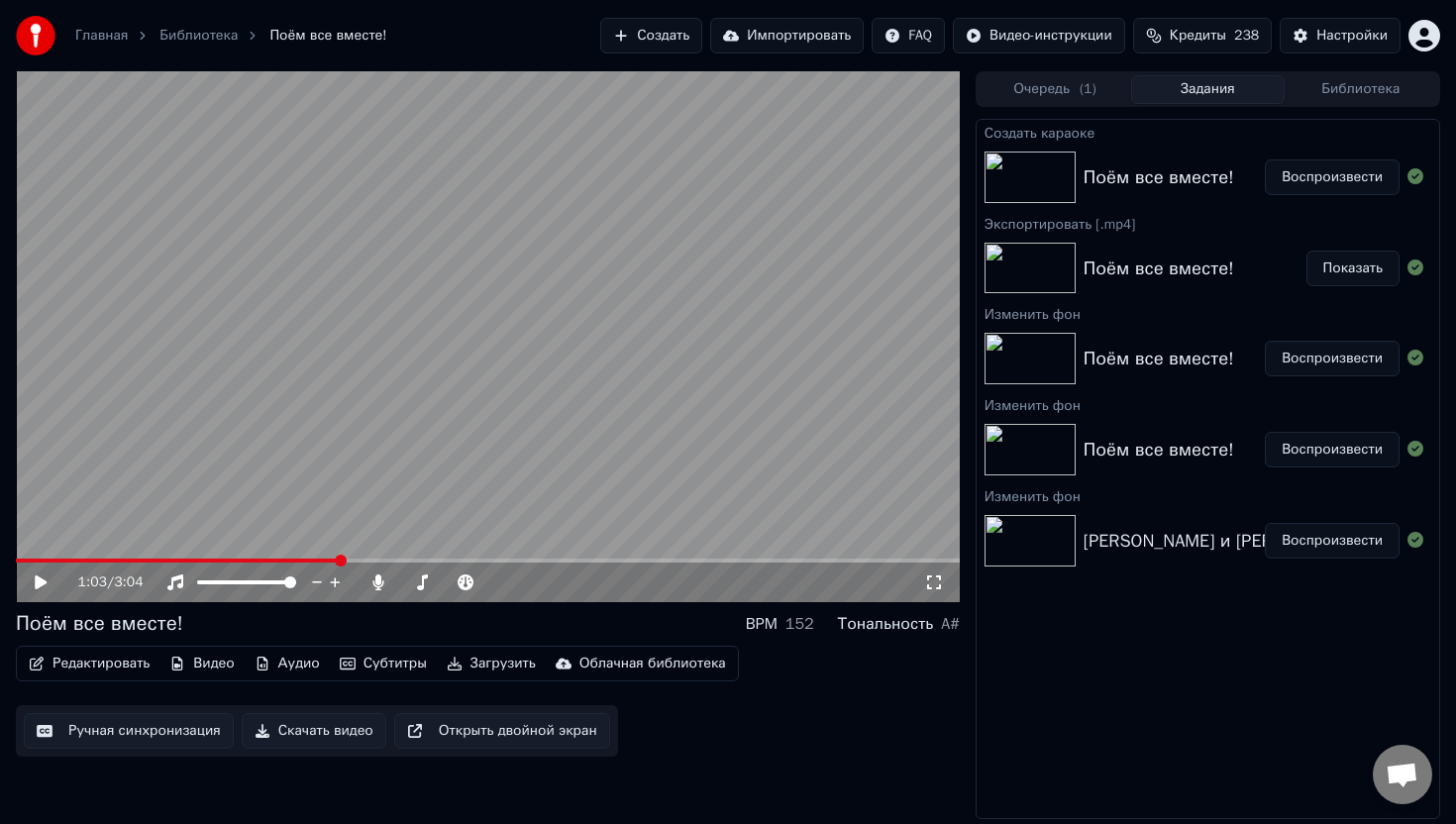 click at bounding box center [177, 561] 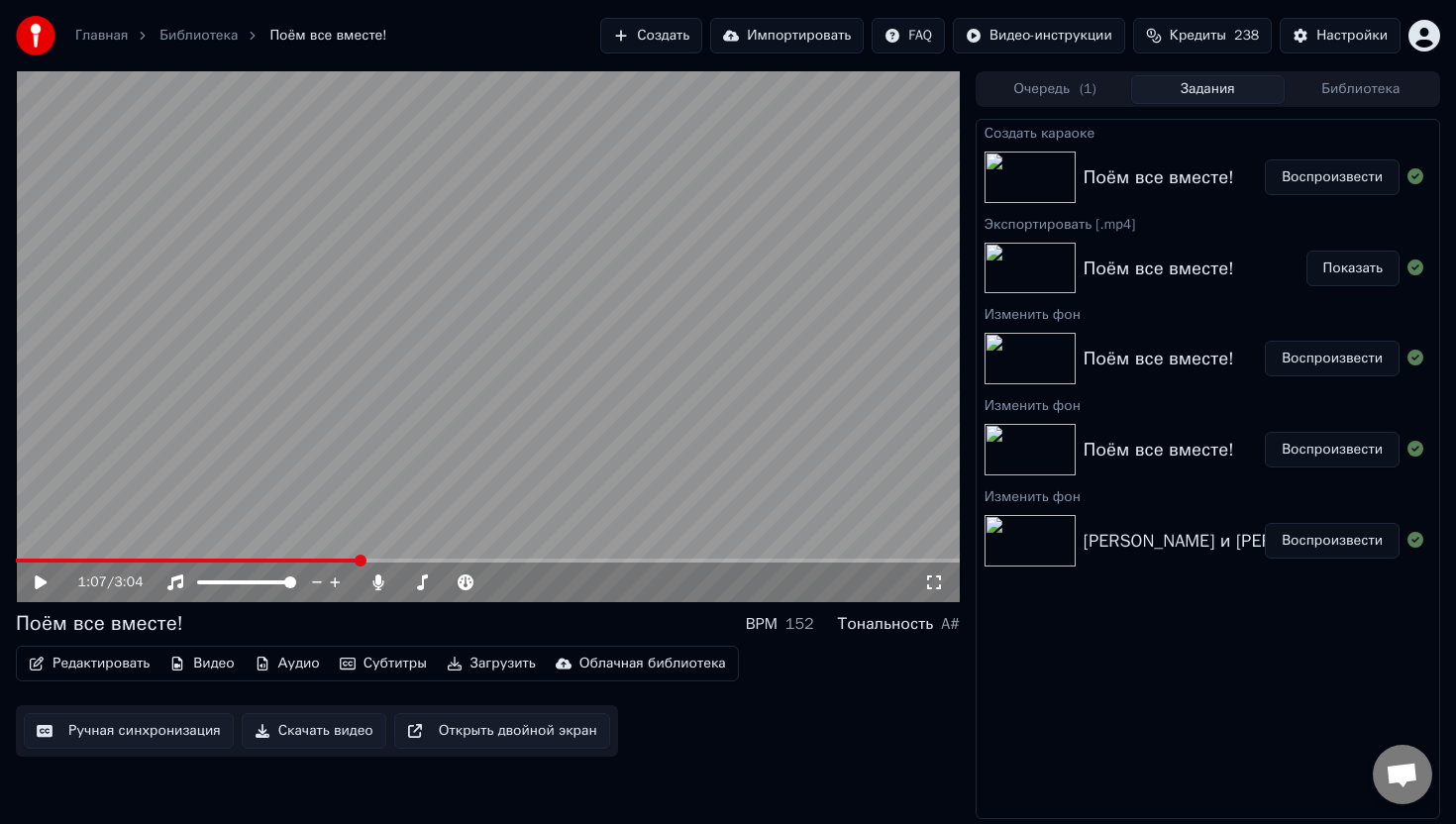 click at bounding box center (187, 561) 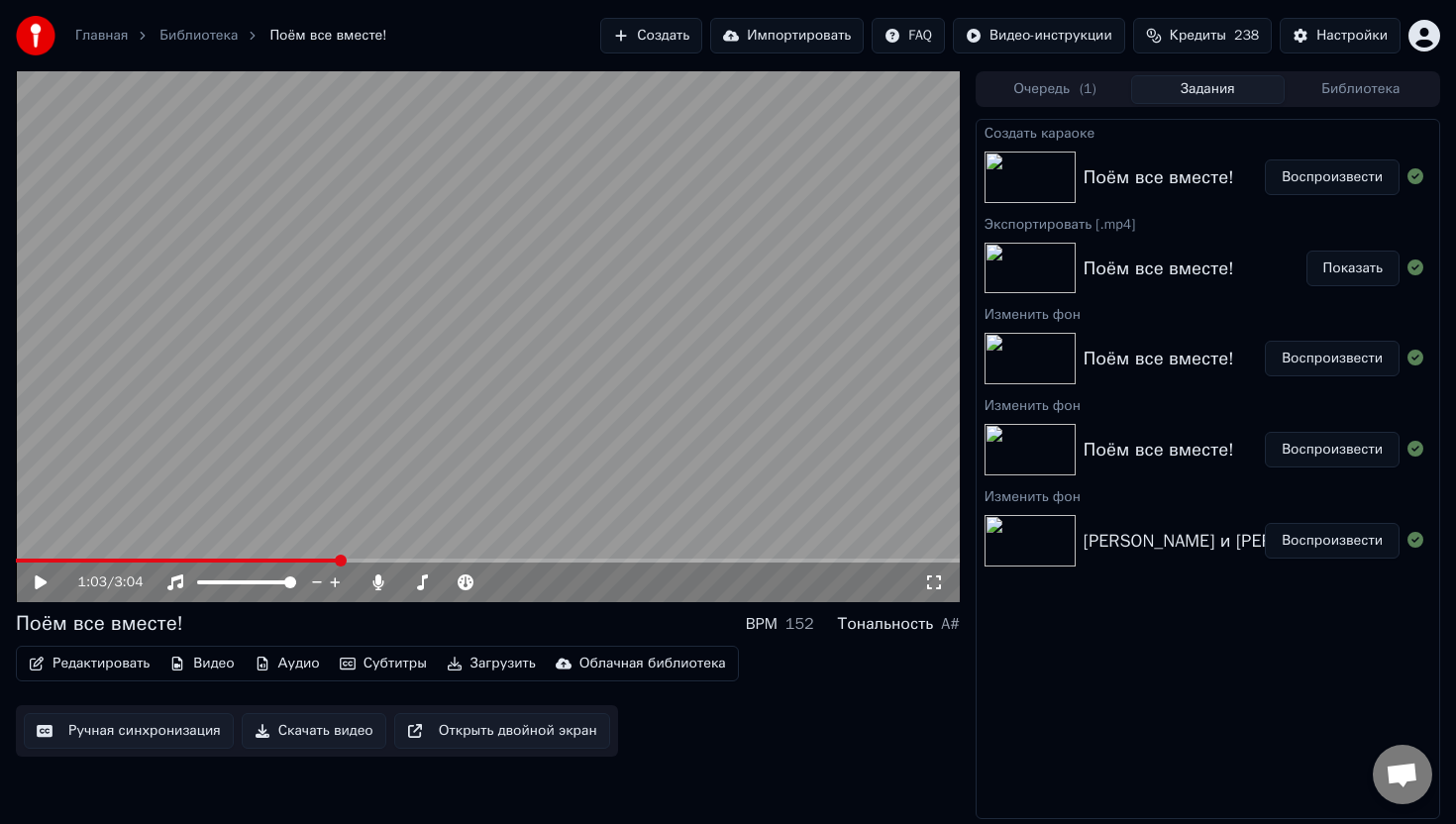 click on "Редактировать" at bounding box center (89, 664) 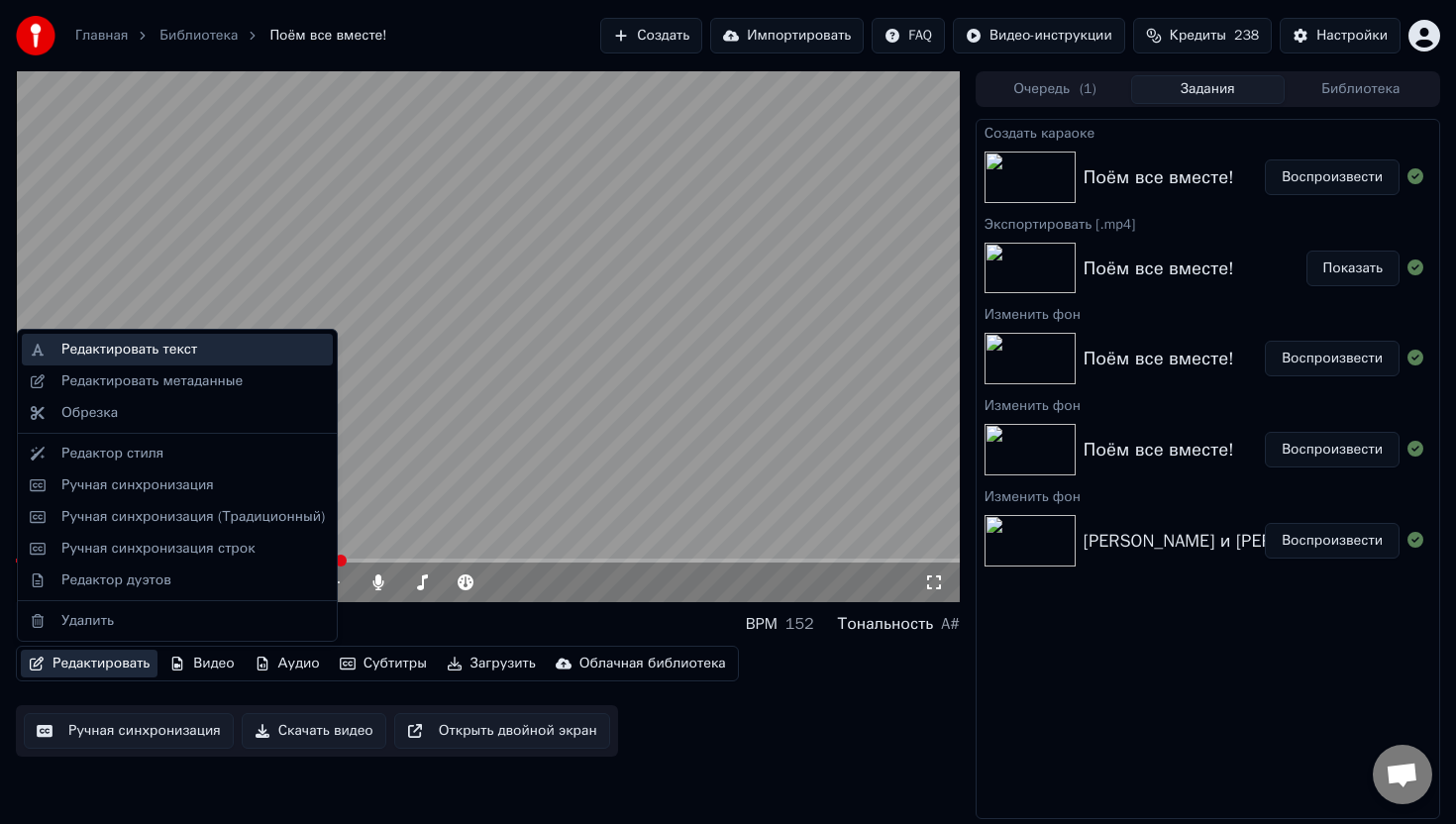 click on "Редактировать текст" at bounding box center [129, 350] 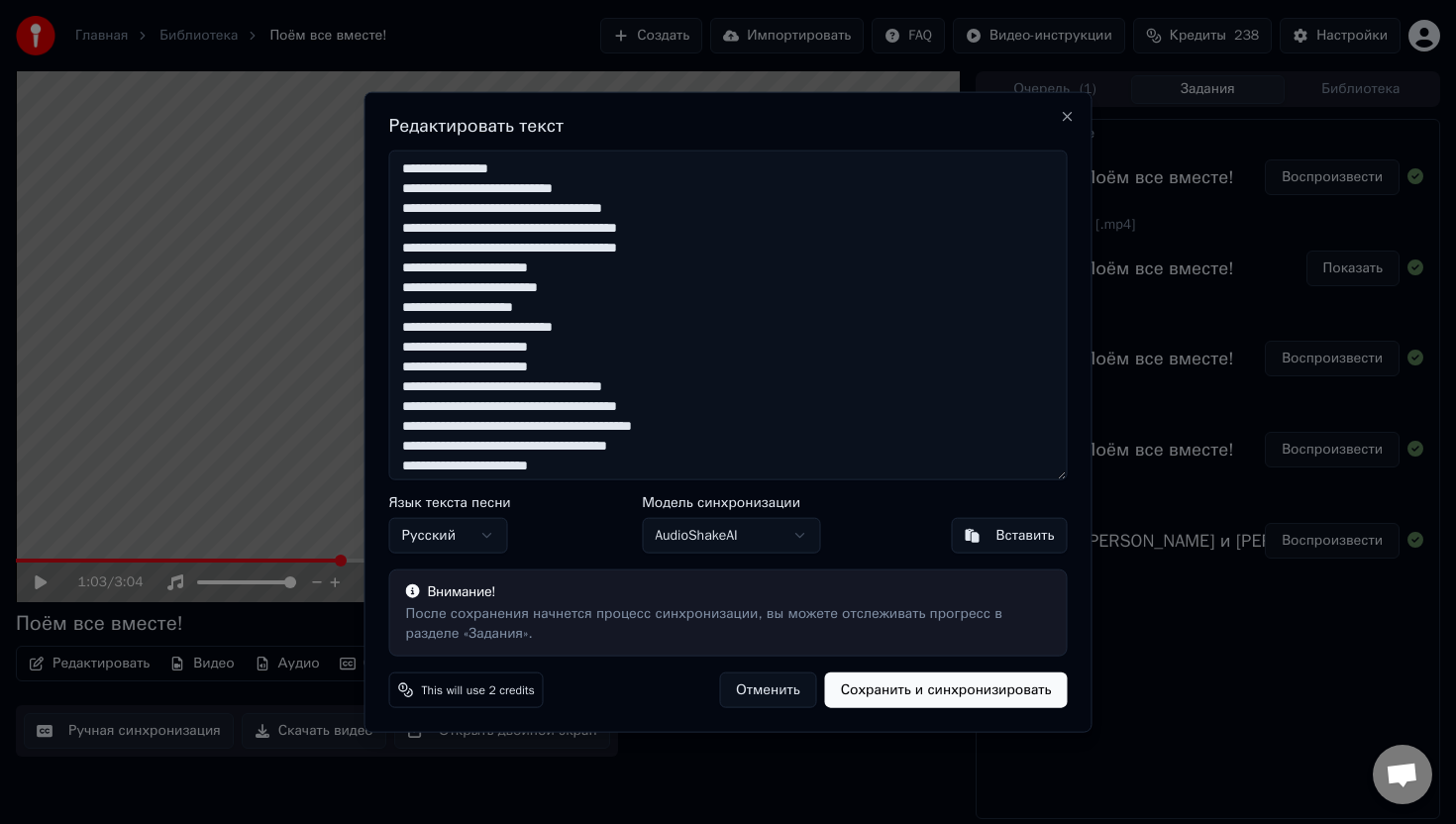 click on "Отменить" at bounding box center [768, 689] 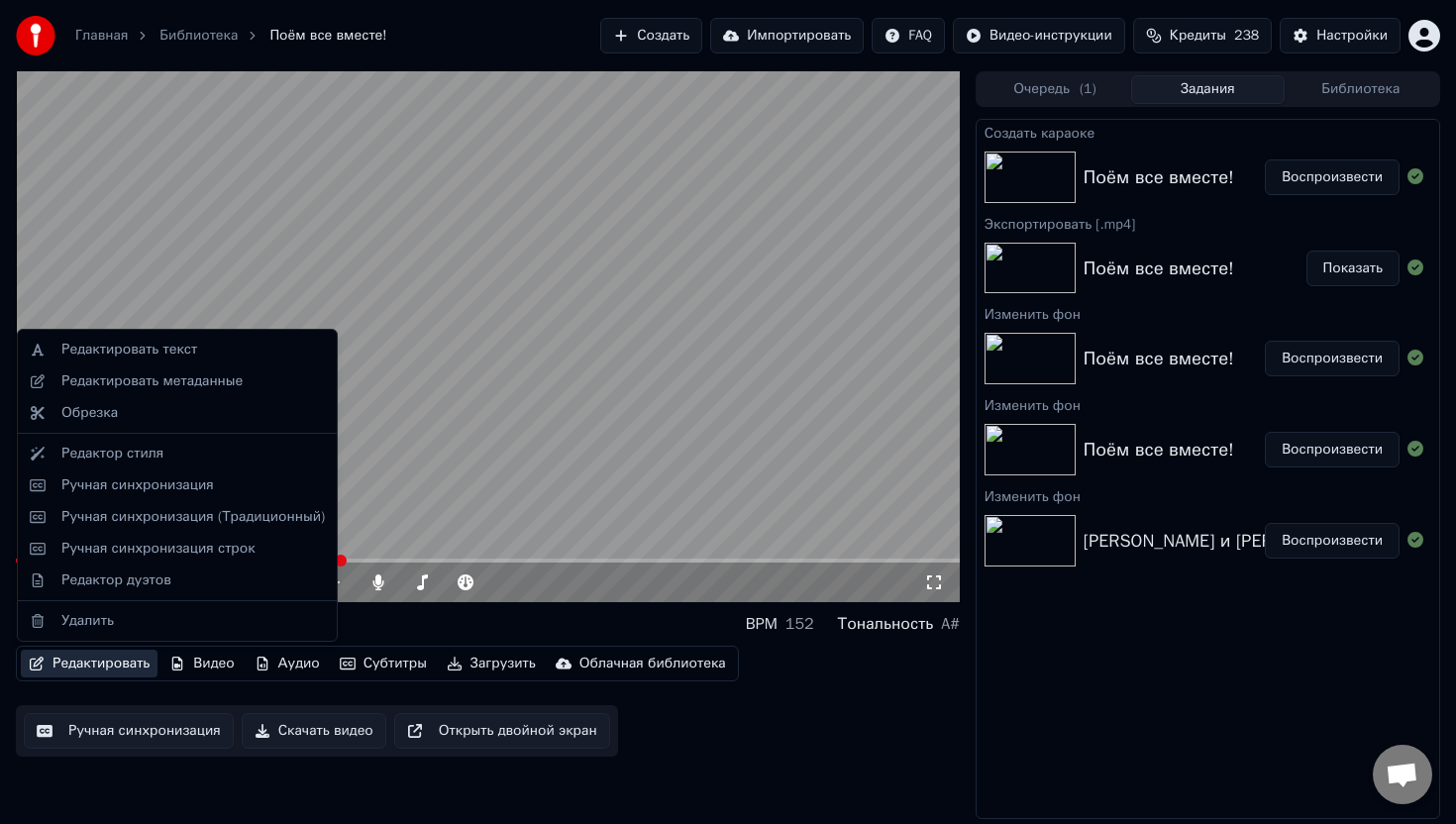 click on "Редактировать" at bounding box center [89, 664] 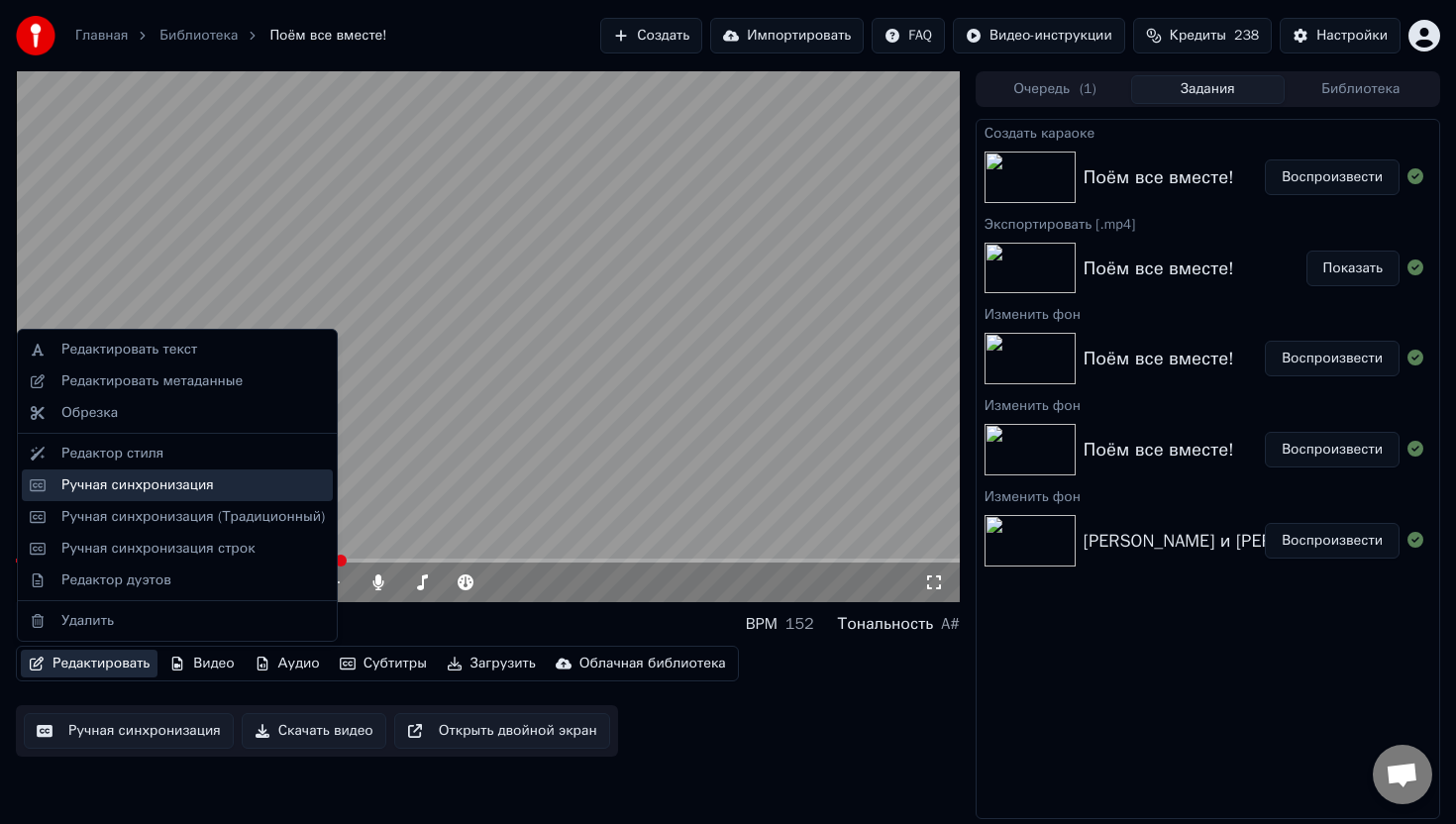 click on "Ручная синхронизация" at bounding box center (138, 485) 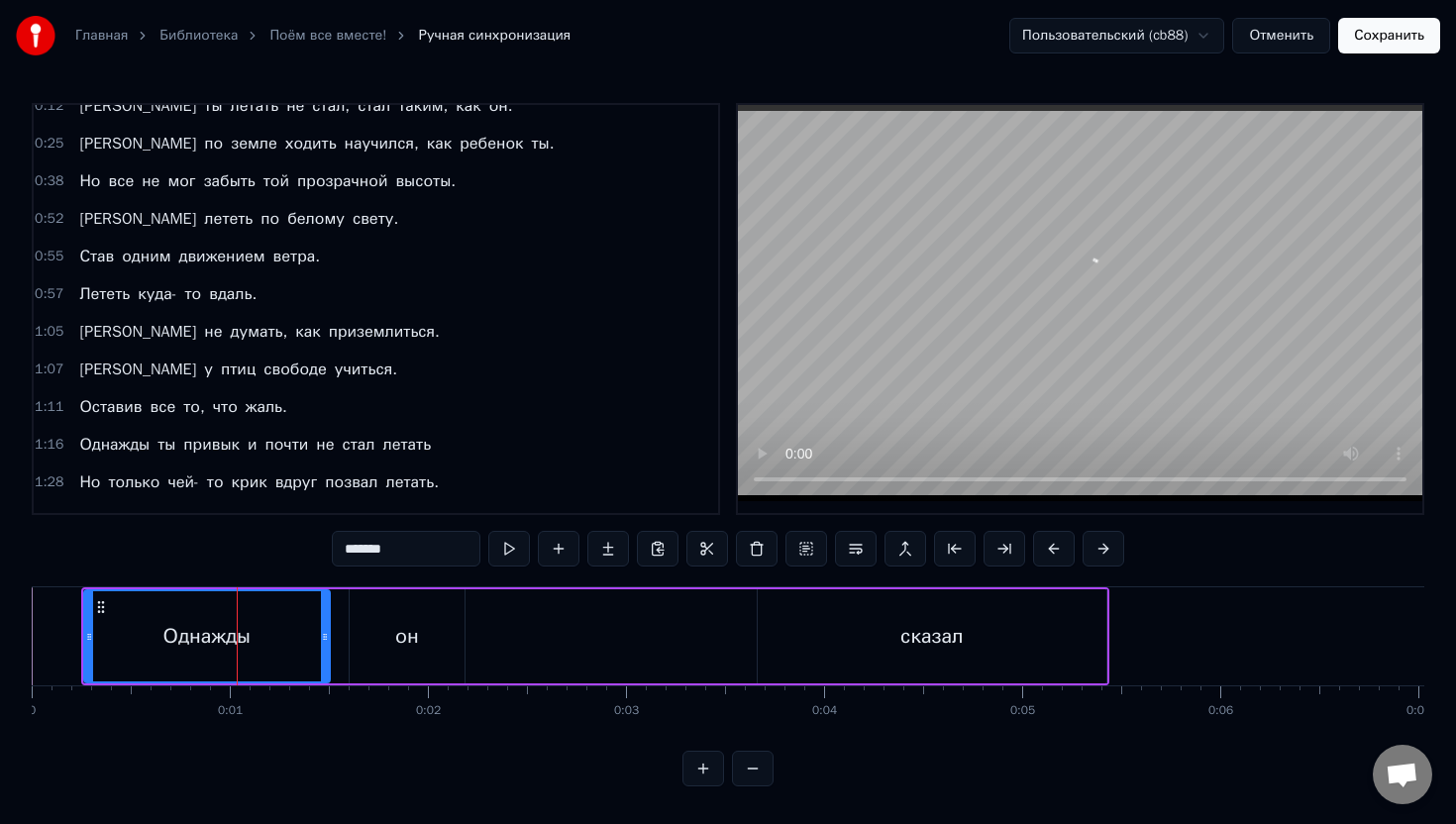 scroll, scrollTop: 84, scrollLeft: 0, axis: vertical 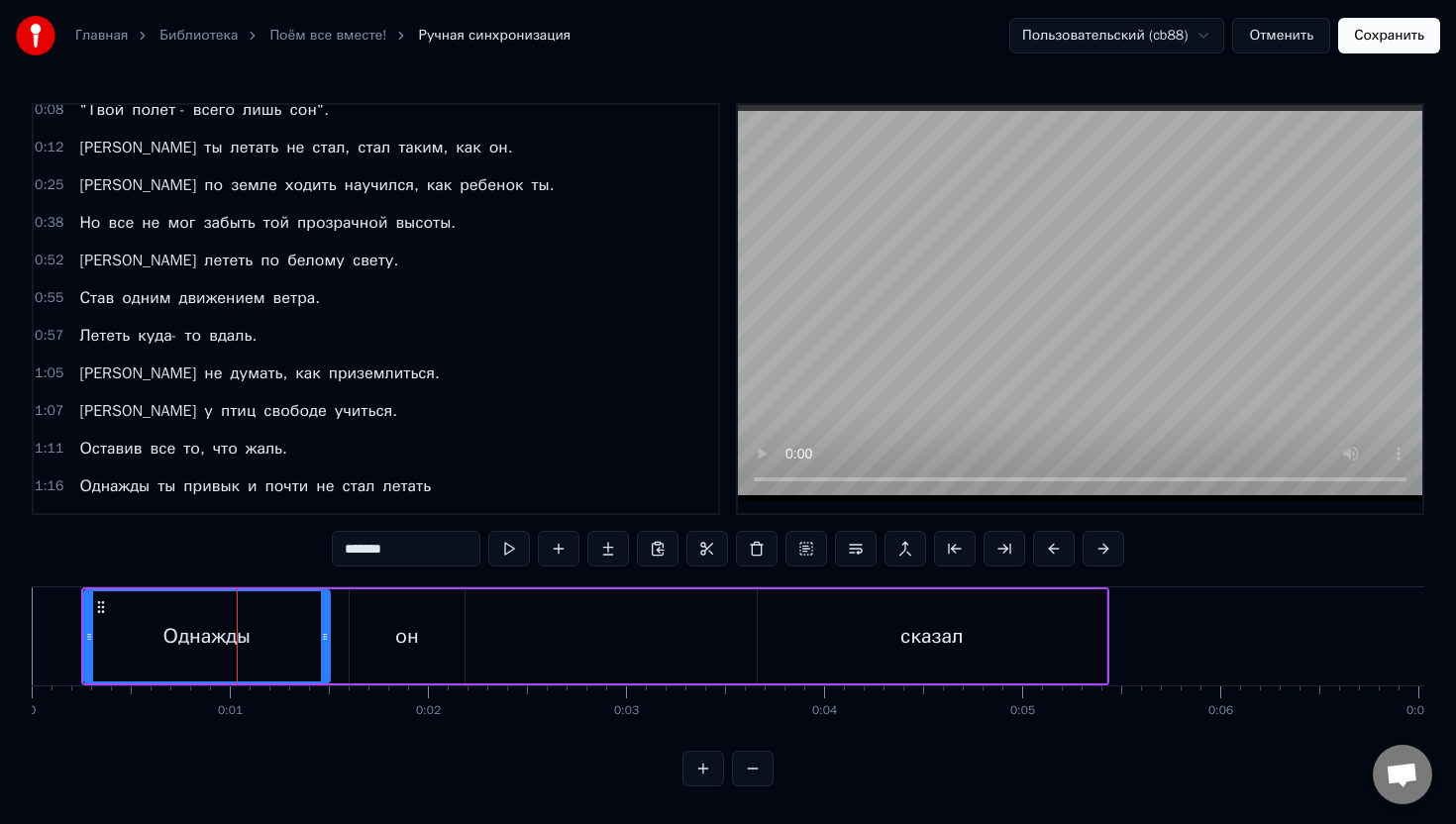 click on "Но" at bounding box center (89, 223) 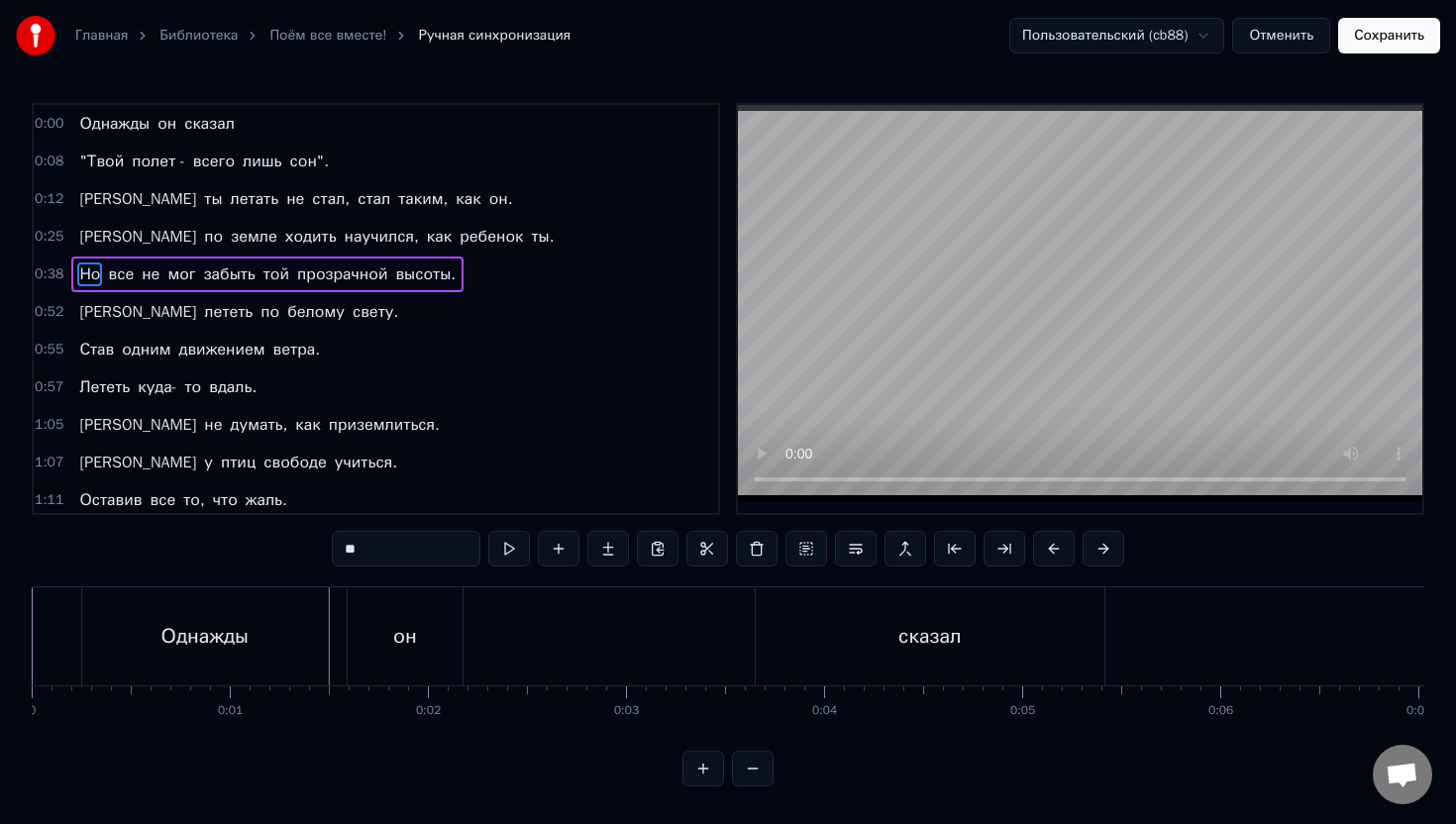 scroll, scrollTop: 382, scrollLeft: 0, axis: vertical 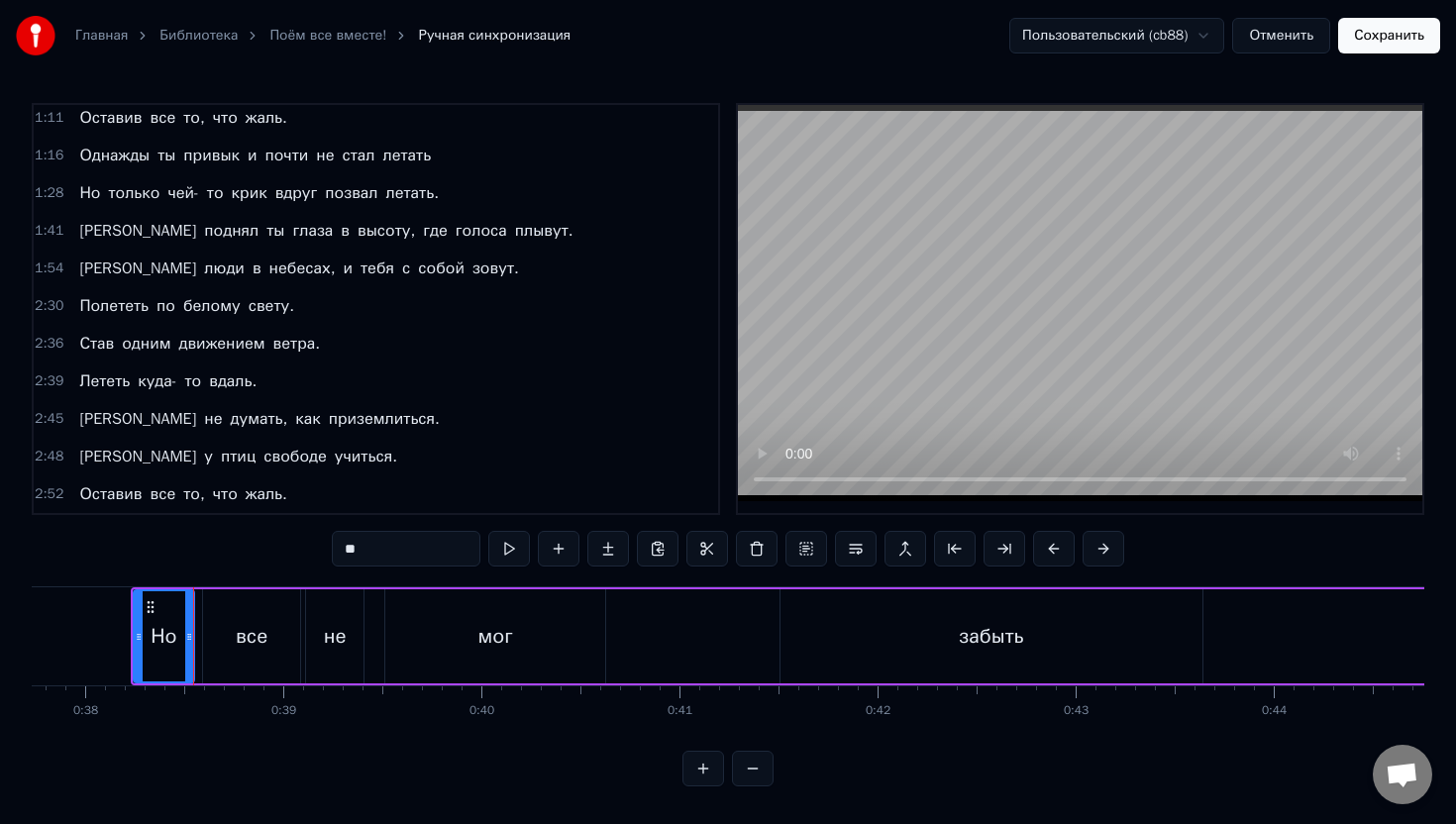 click on "0:00 Однажды он сказал 0:08 "Твой полет - всего лишь сон". 0:12 И ты летать не стал, стал таким, как он. 0:25 И по земле ходить научился, как ребенок ты. 0:38 Но все не мог забыть той прозрачной высоты. 0:52 И лететь по белому свету. 0:55 Став одним движением ветра. 0:57 Лететь куда- то вдаль. 1:05 И не думать, как приземлиться. 1:07 А у птиц свободе учиться. 1:11 Оставив все то, что жаль. 1:16 Однажды ты привык и почти не стал летать 1:28 Но только чей- то крик вдруг позвал летать. 1:41 И поднял ты глаза в высоту, где голоса плывут. 1:54 Там люди в небесах, и тебя с собой зовут. 2:30 Полететь по белому 2:36 0" at bounding box center (728, 445) 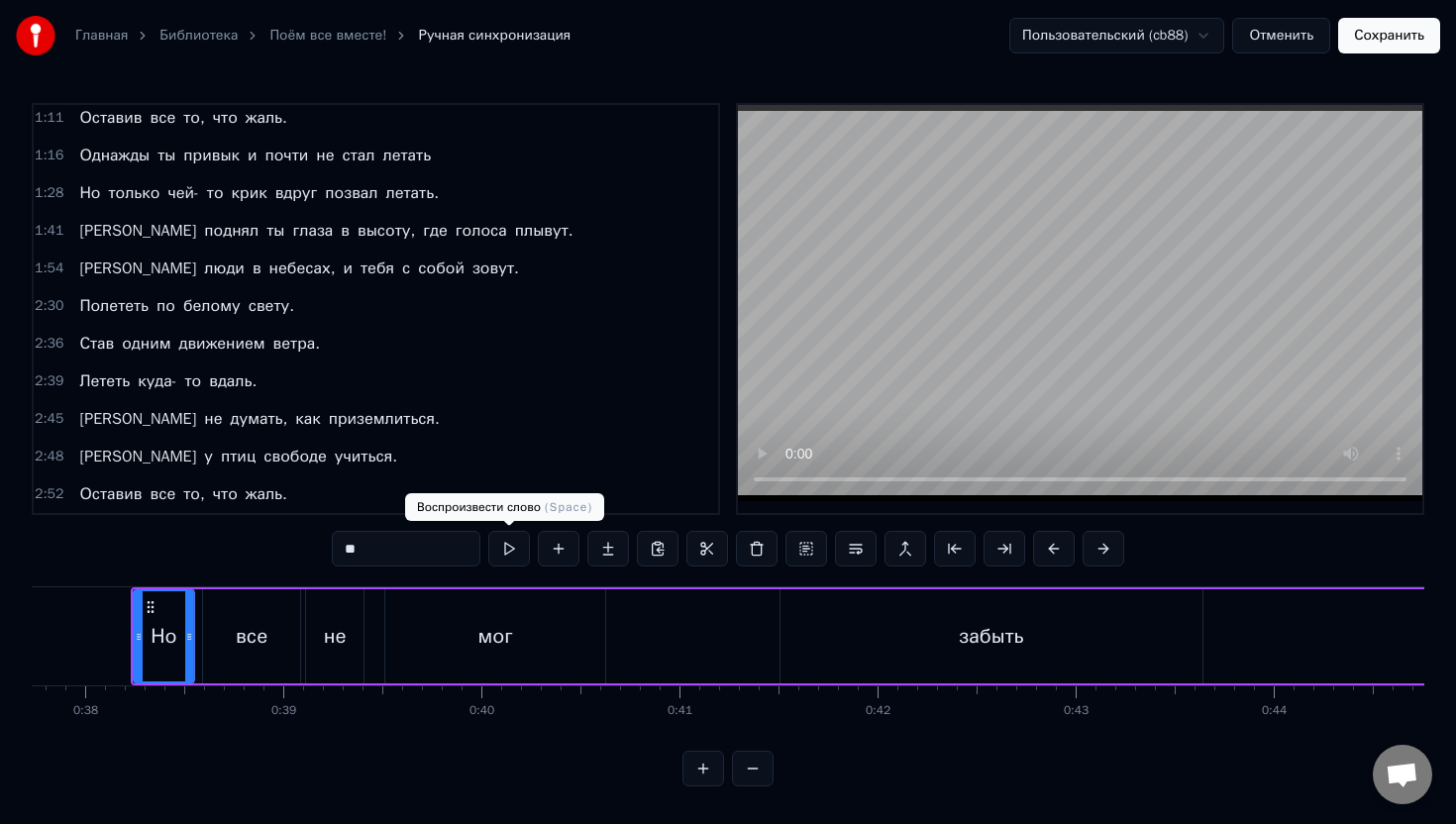 click at bounding box center (509, 549) 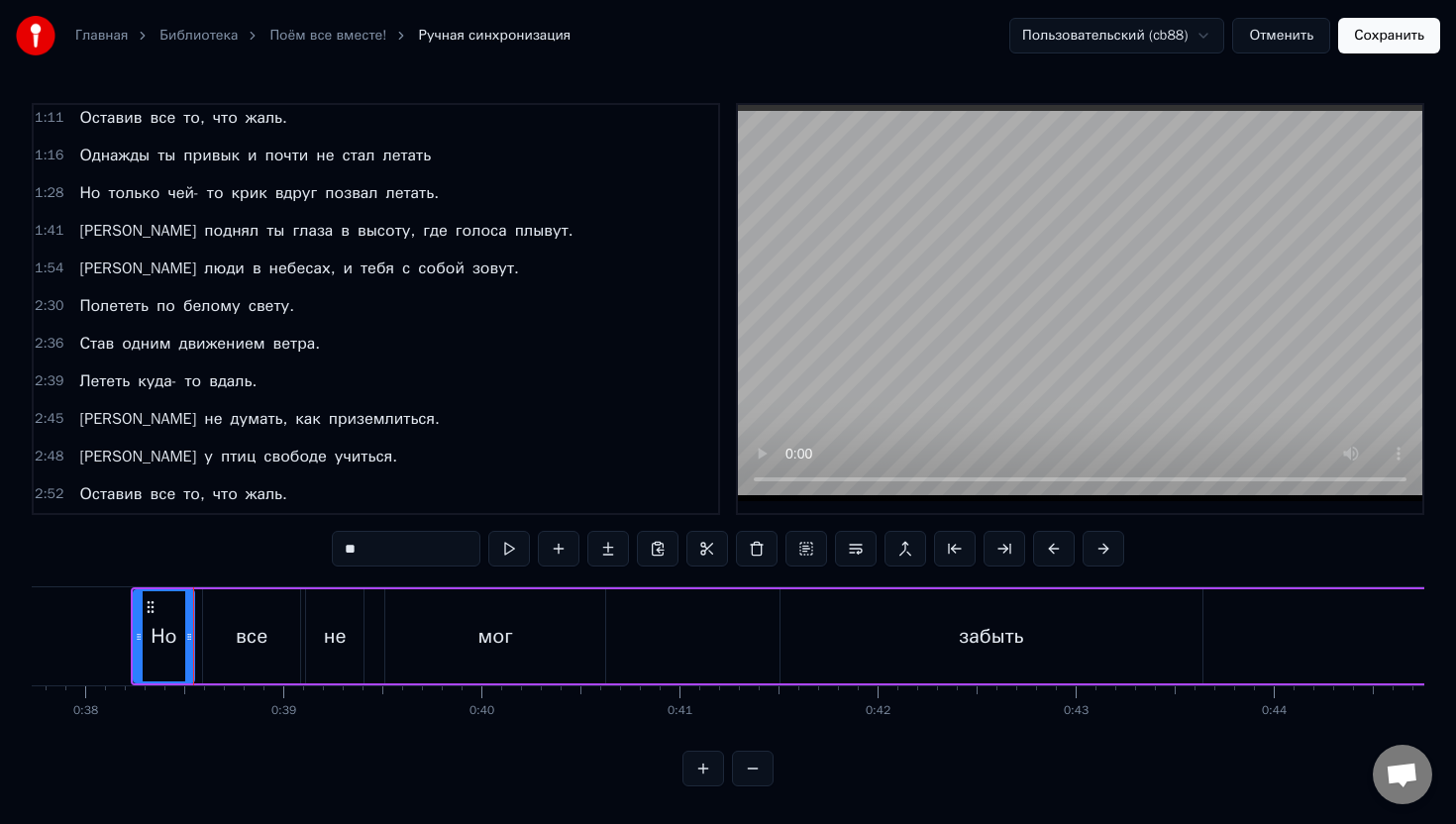 click on "все" at bounding box center [252, 636] 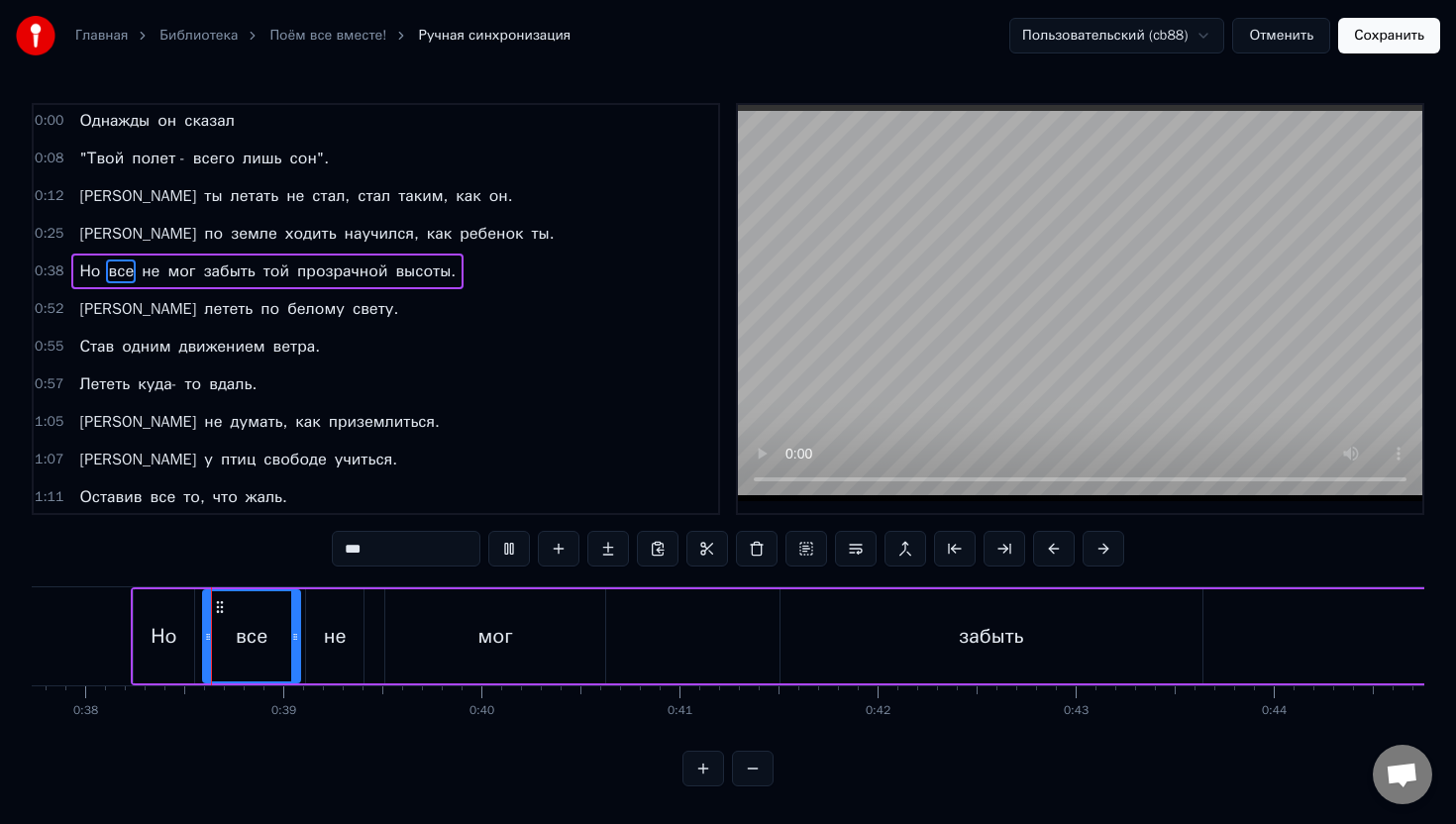 scroll, scrollTop: 0, scrollLeft: 0, axis: both 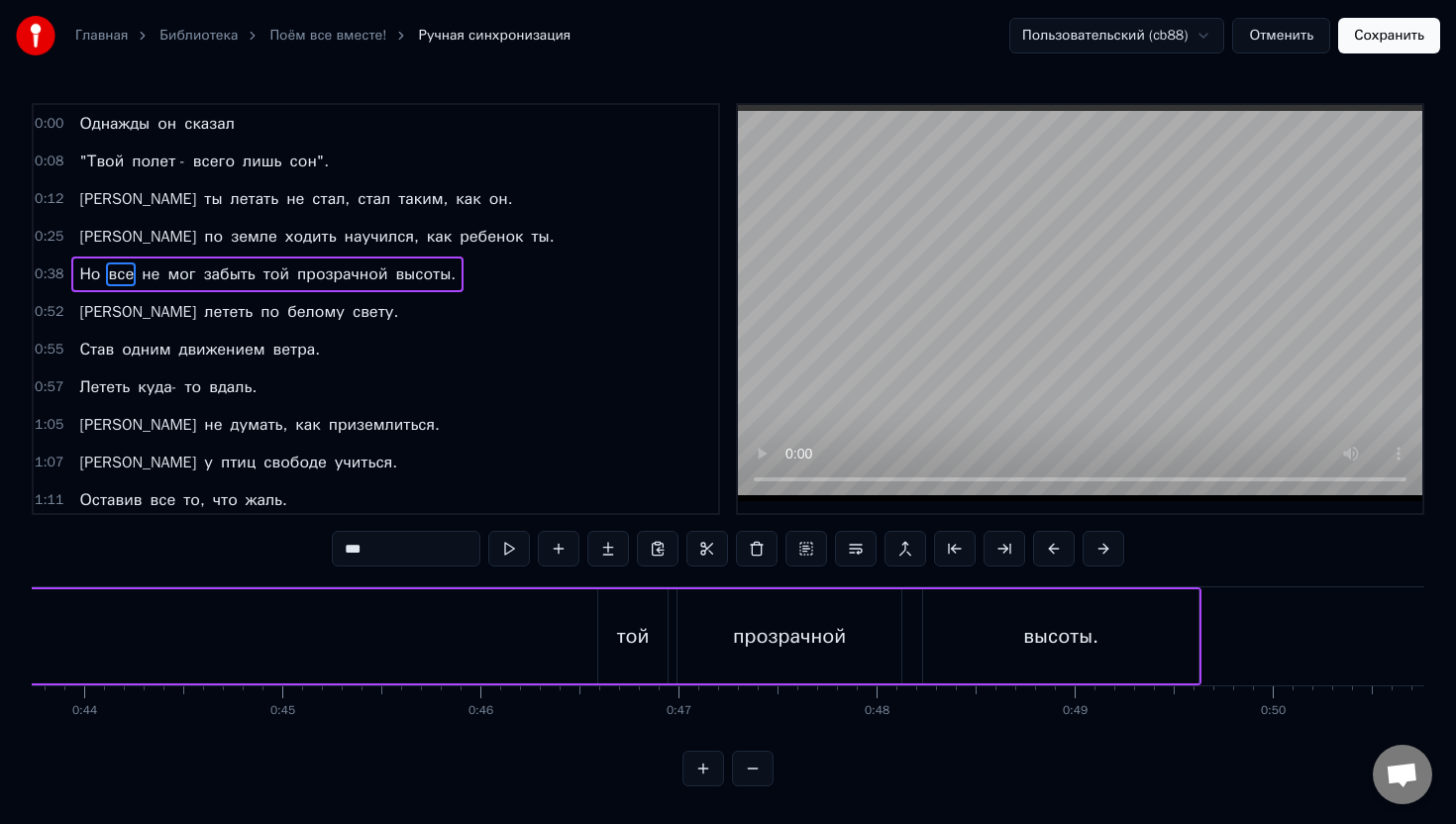 click on "Но все не мог забыть той прозрачной высоты." at bounding box center (71, 636) 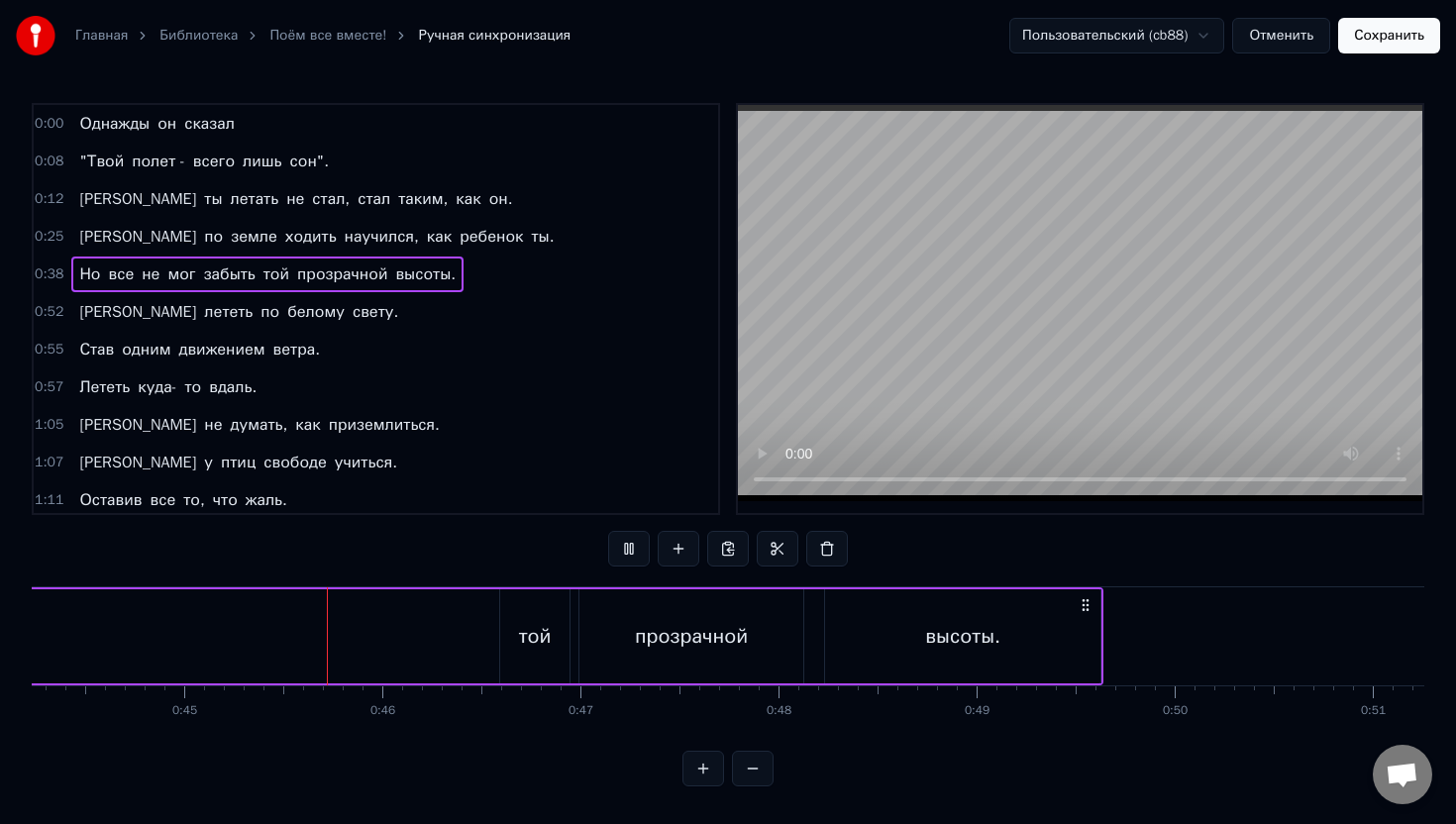scroll, scrollTop: 0, scrollLeft: 8830, axis: horizontal 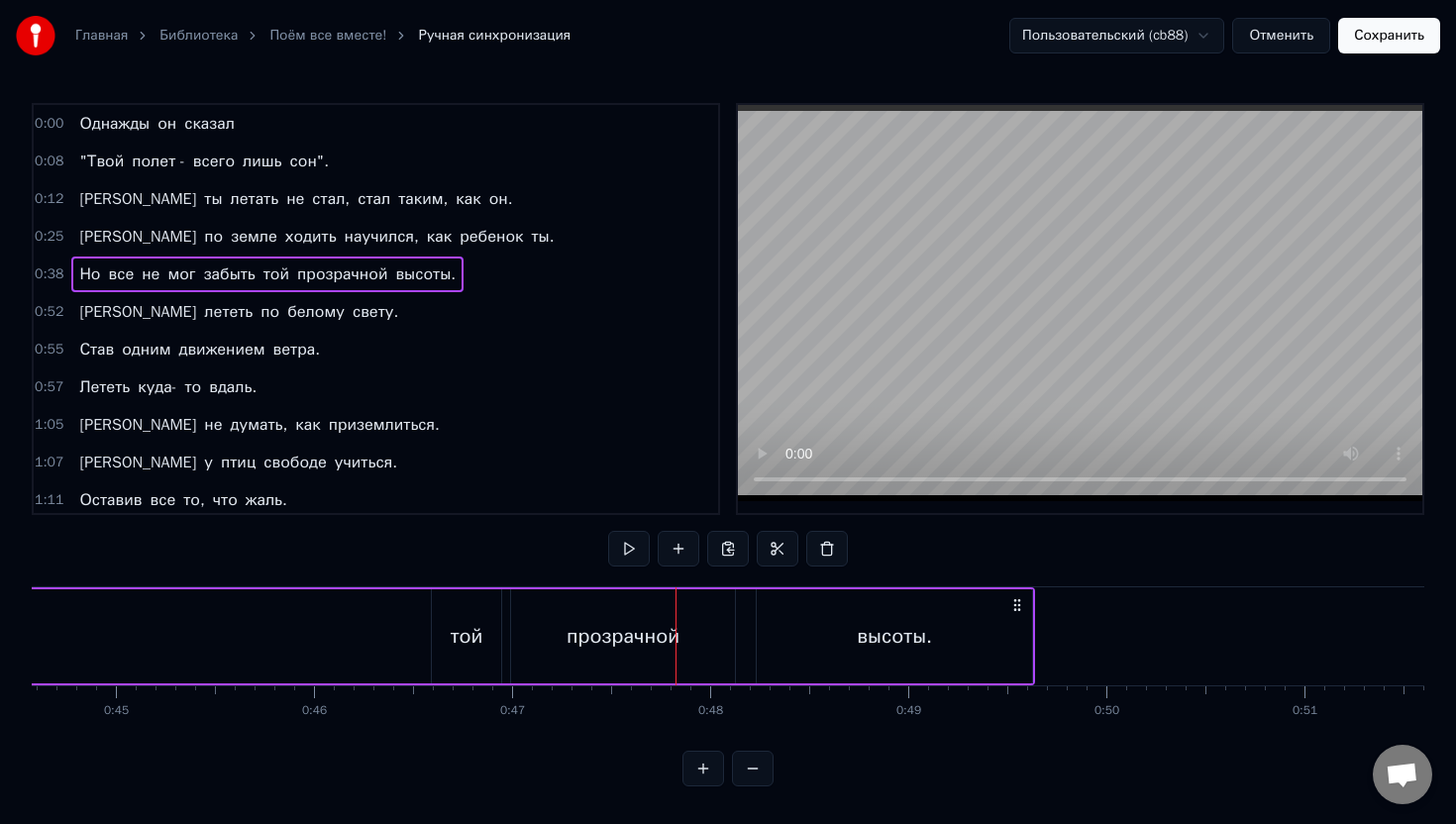 click on "той" at bounding box center [467, 636] 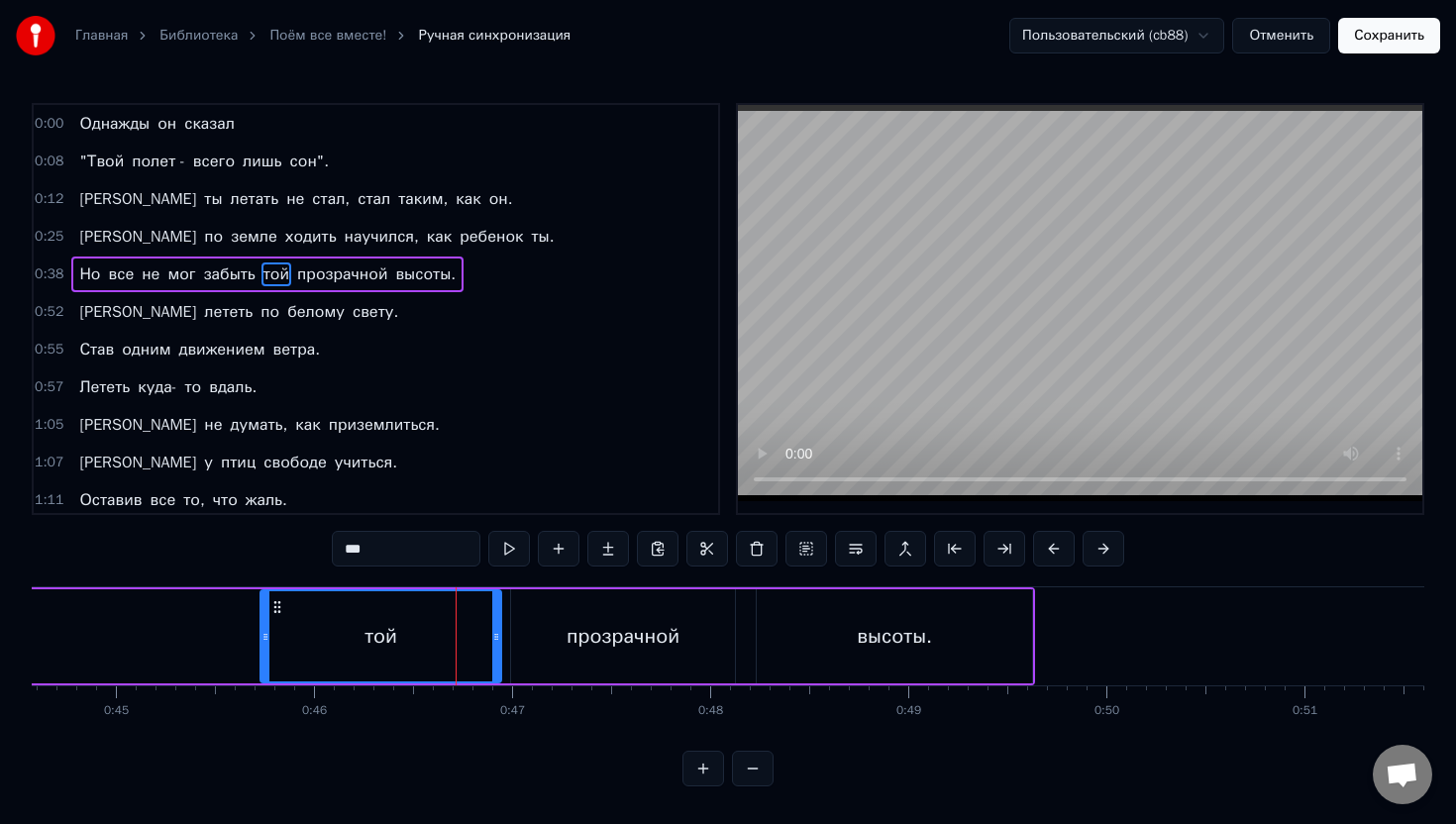 drag, startPoint x: 438, startPoint y: 625, endPoint x: 266, endPoint y: 636, distance: 172.35139 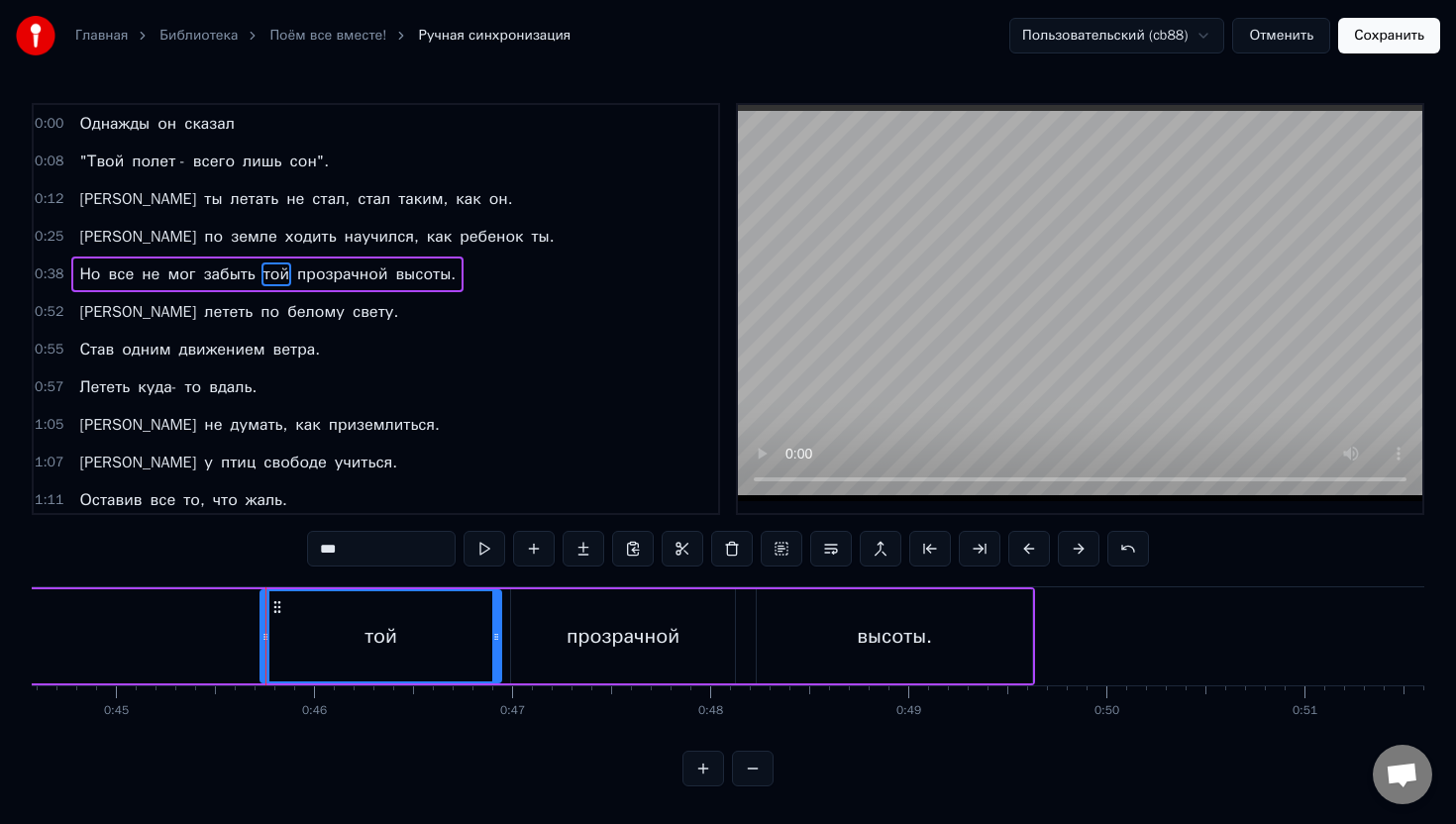 click on "0:00 Однажды он сказал 0:08 "Твой полет - всего лишь сон". 0:12 И ты летать не стал, стал таким, как он. 0:25 И по земле ходить научился, как ребенок ты. 0:38 Но все не мог забыть той прозрачной высоты. 0:52 И лететь по белому свету. 0:55 Став одним движением ветра. 0:57 Лететь куда- то вдаль. 1:05 И не думать, как приземлиться. 1:07 А у птиц свободе учиться. 1:11 Оставив все то, что жаль. 1:16 Однажды ты привык и почти не стал летать 1:28 Но только чей- то крик вдруг позвал летать. 1:41 И поднял ты глаза в высоту, где голоса плывут. 1:54 Там люди в небесах, и тебя с собой зовут. 2:30 Полететь по белому 2:36 0" at bounding box center (728, 445) 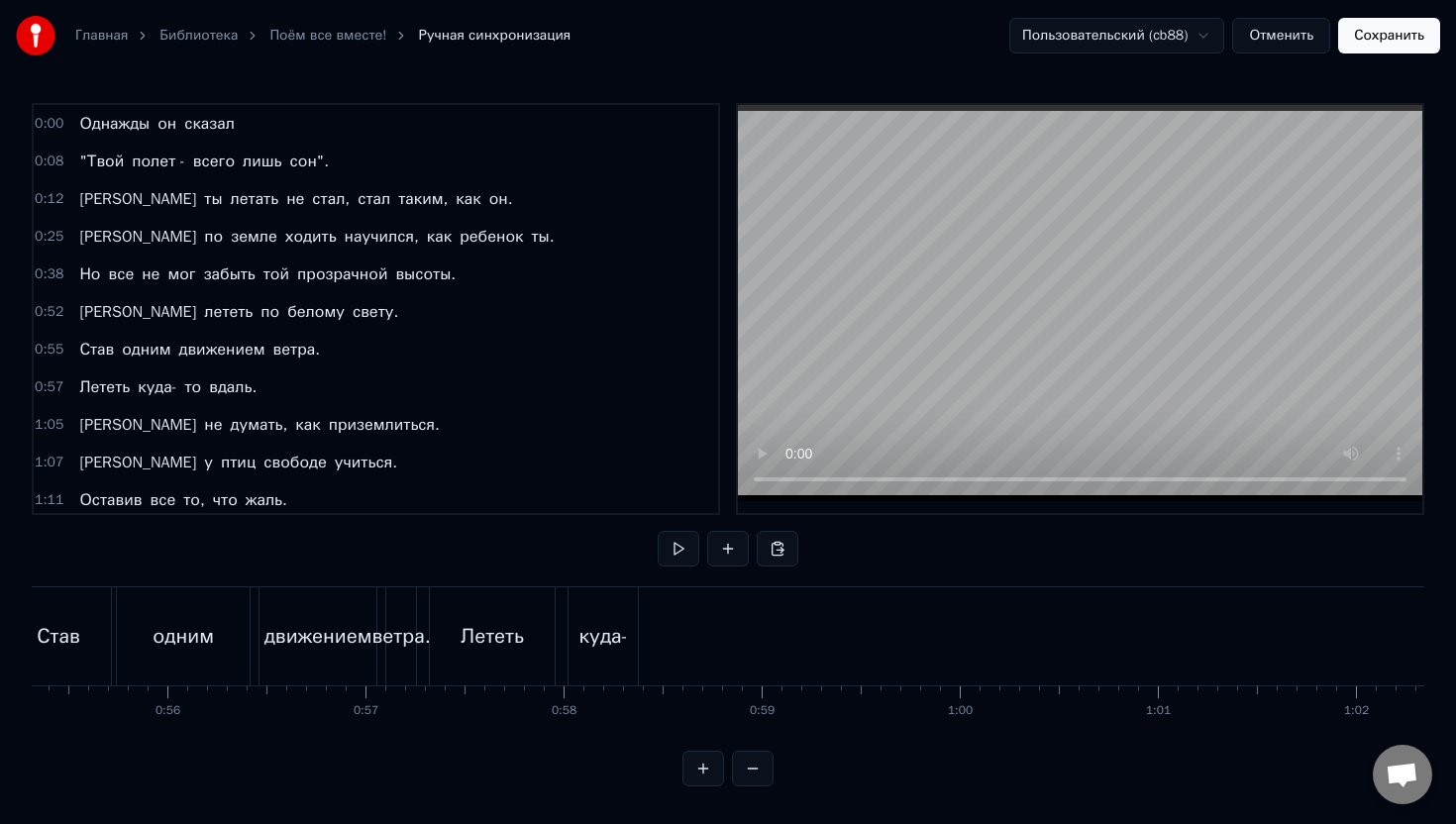 scroll, scrollTop: 0, scrollLeft: 10882, axis: horizontal 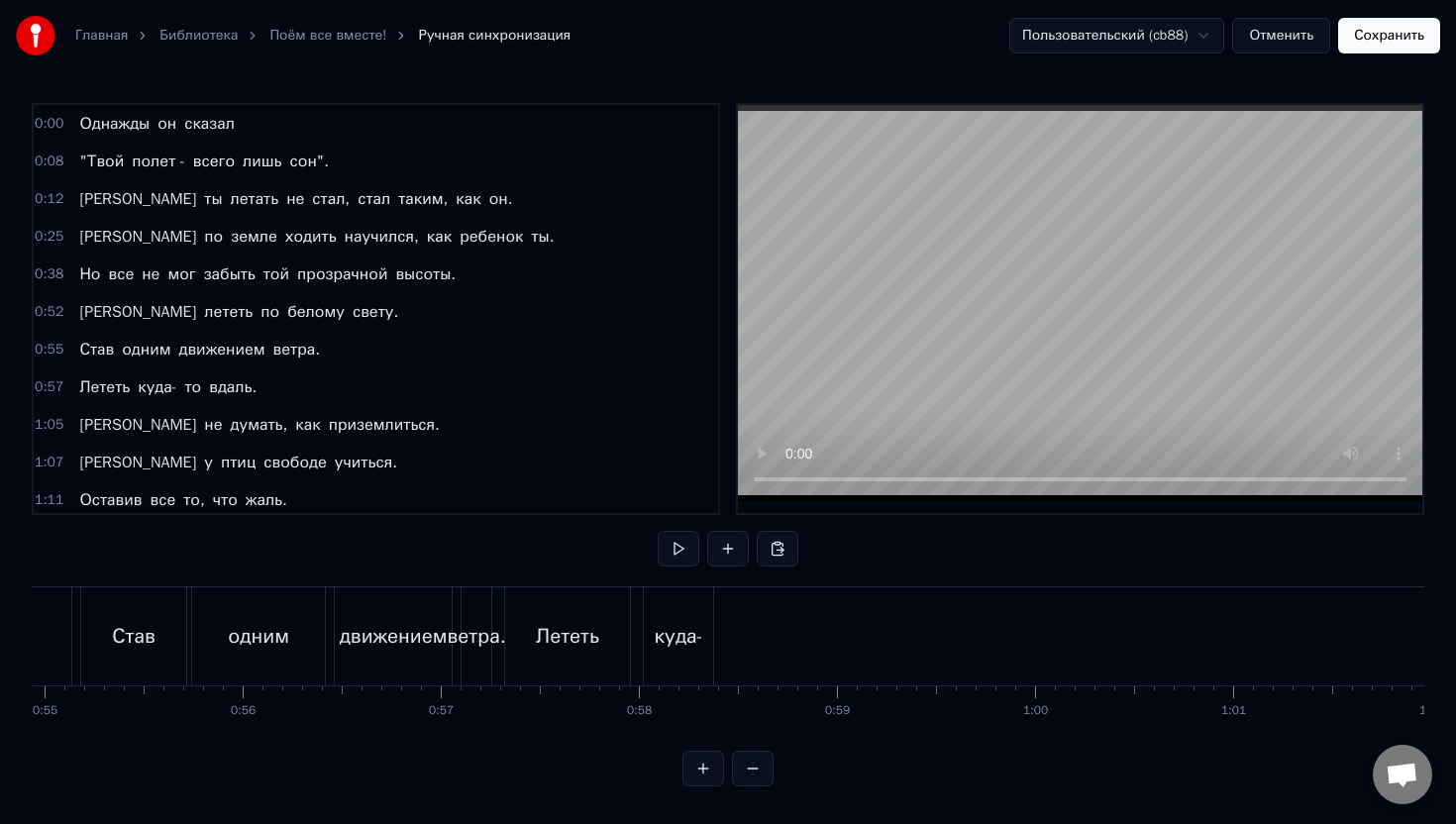drag, startPoint x: 553, startPoint y: 631, endPoint x: 744, endPoint y: 620, distance: 191.31649 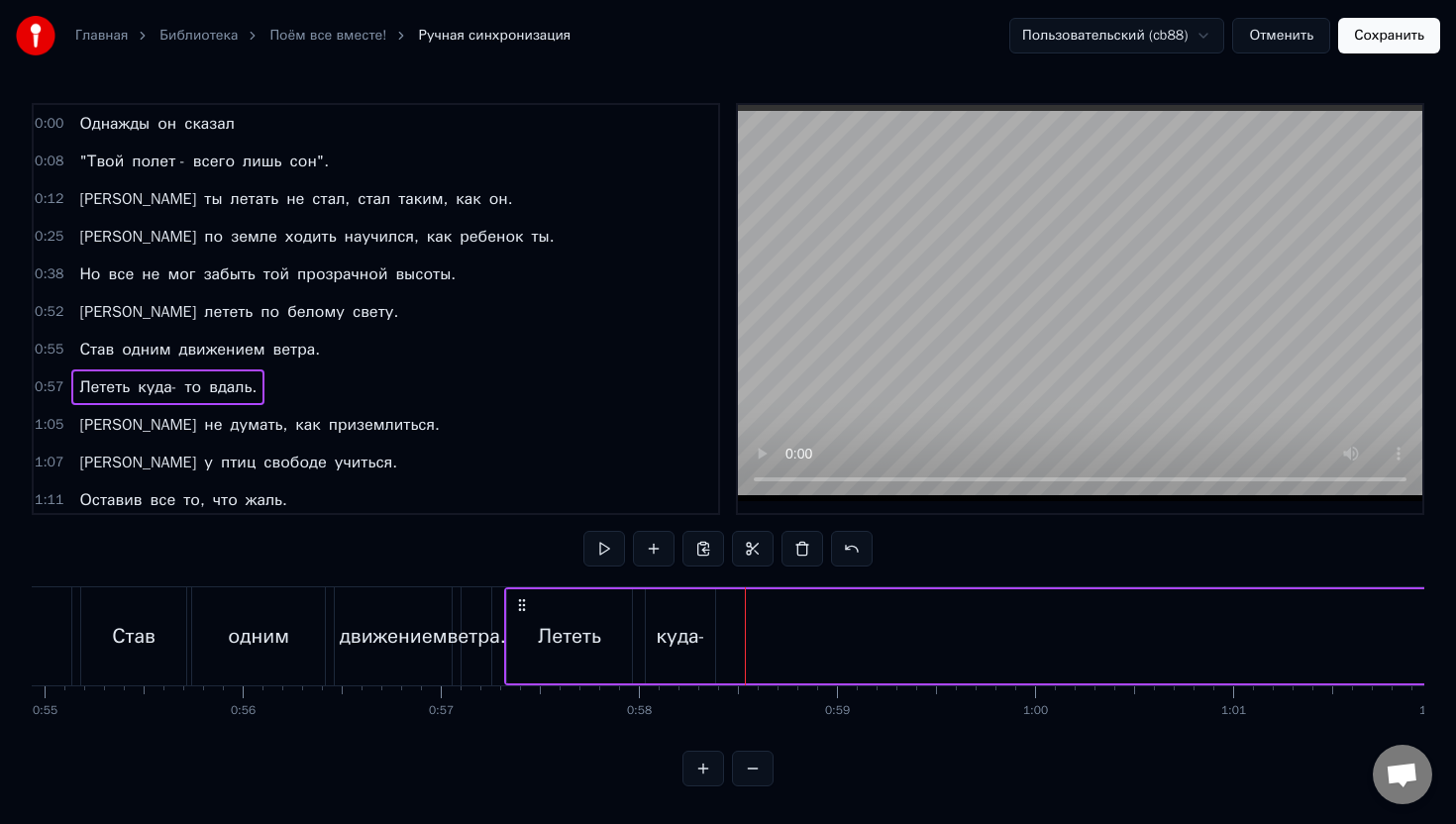 click on "куда-" at bounding box center [680, 637] 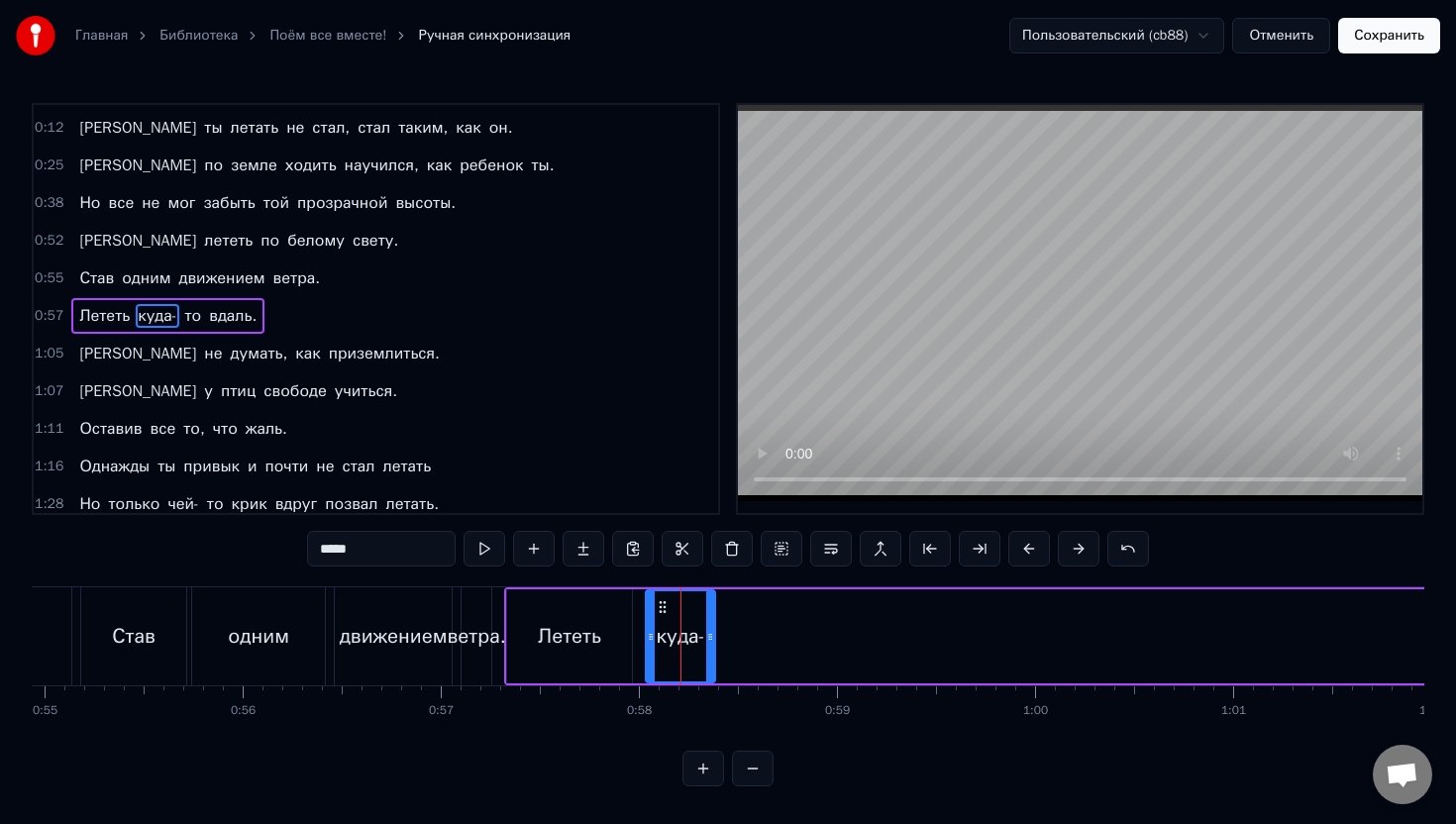 scroll, scrollTop: 78, scrollLeft: 0, axis: vertical 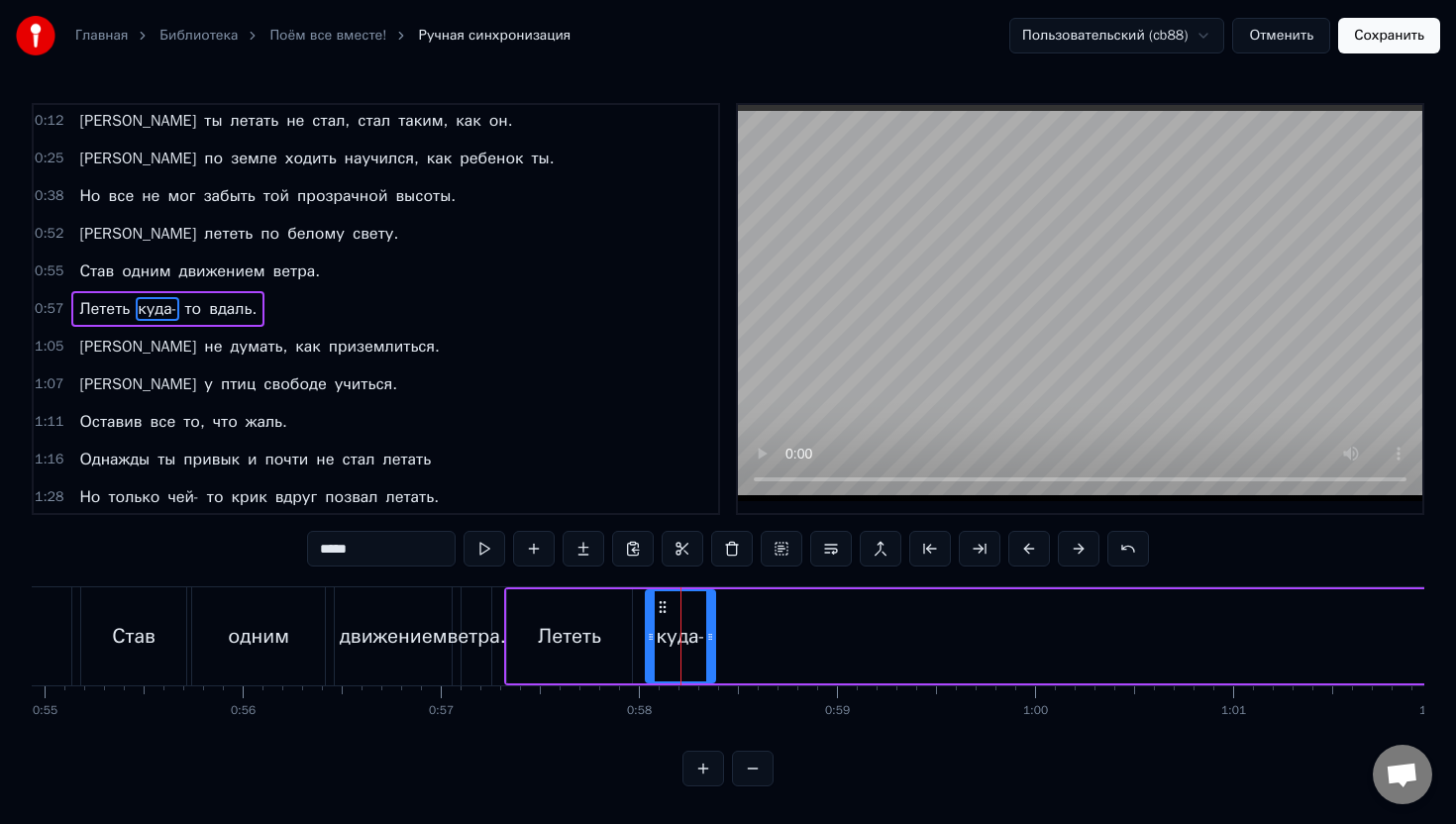 drag, startPoint x: 692, startPoint y: 621, endPoint x: 782, endPoint y: 613, distance: 90.354856 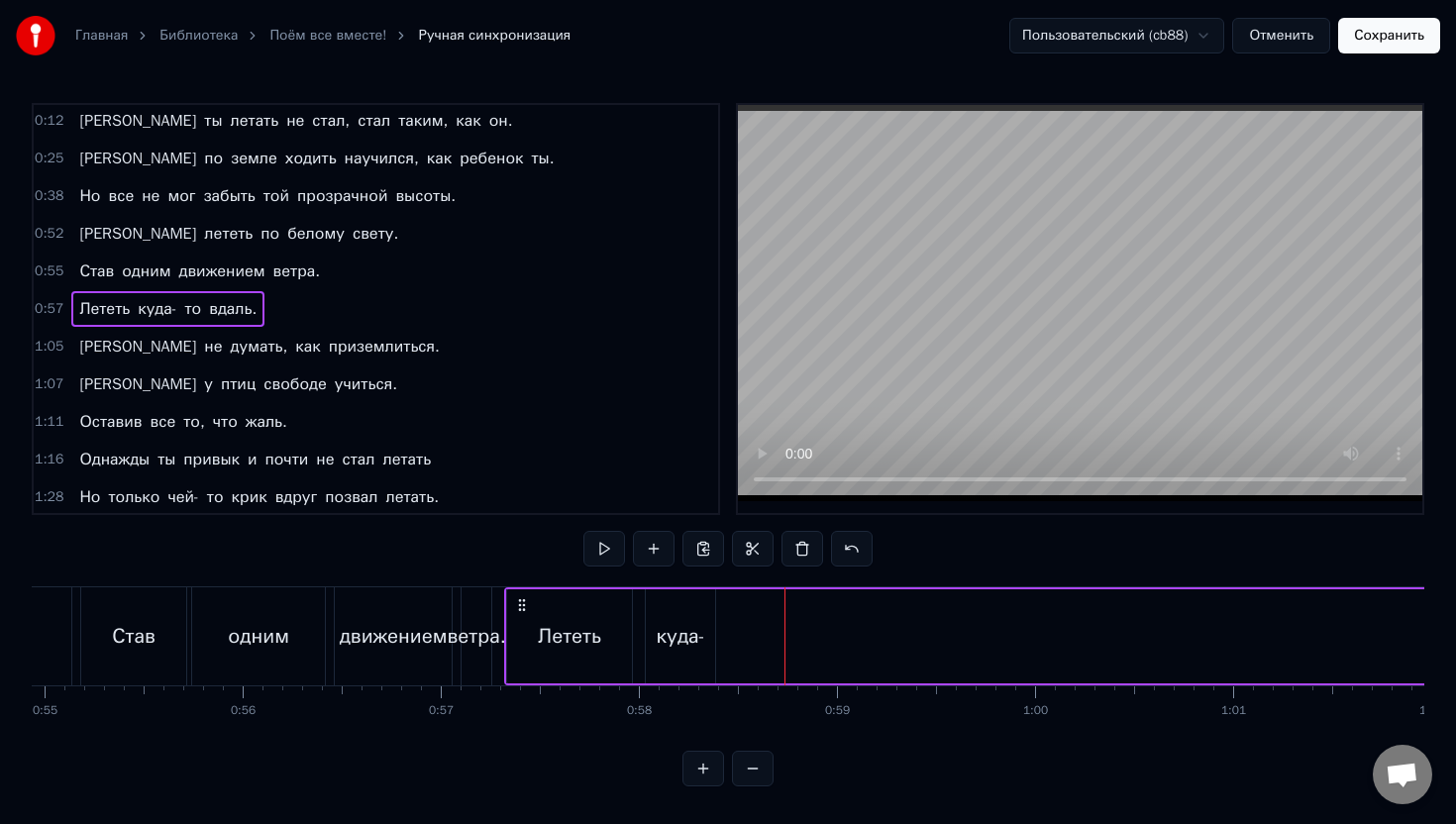 click on "куда-" at bounding box center [680, 637] 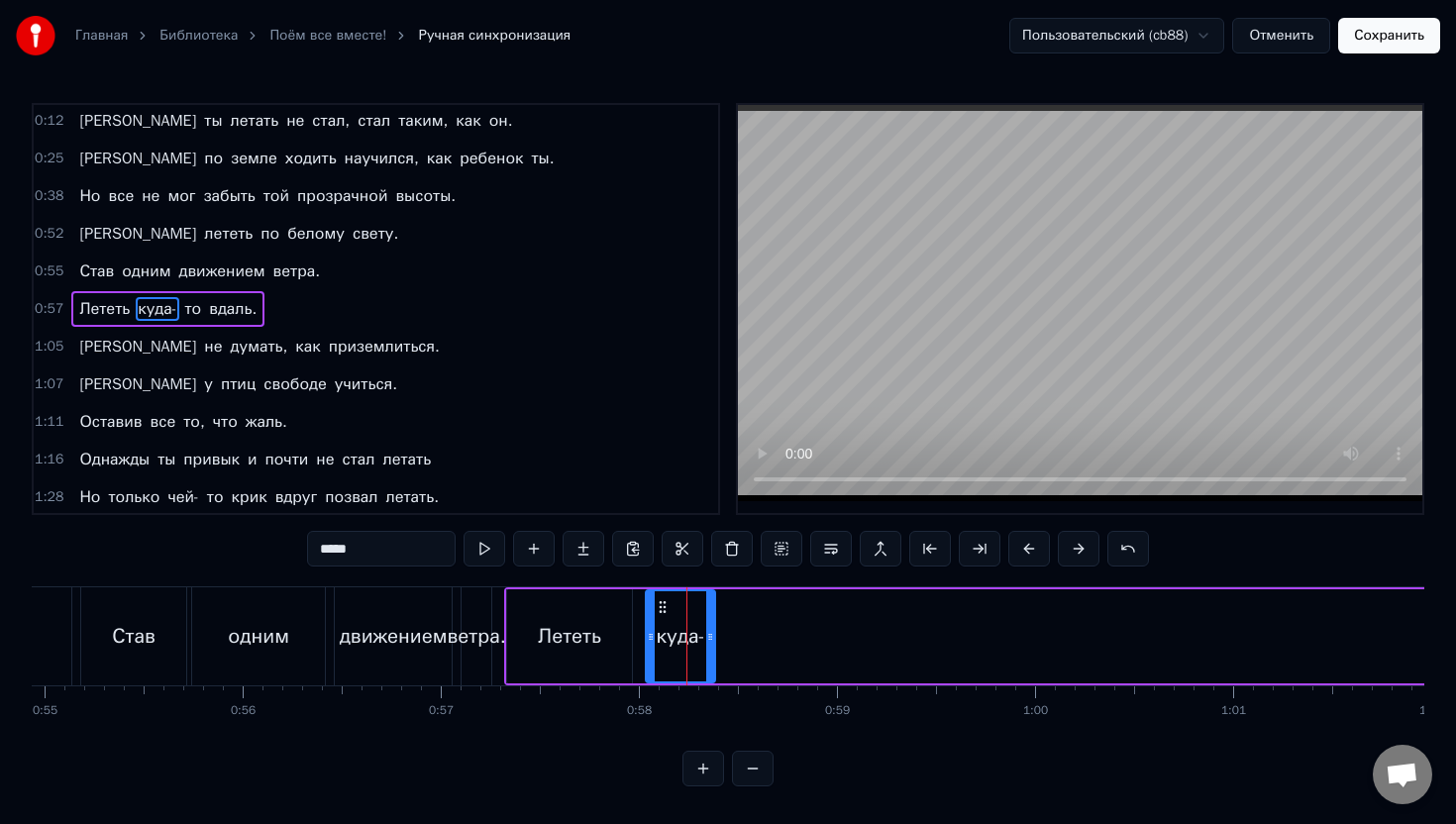 click on "куда-" at bounding box center [680, 636] 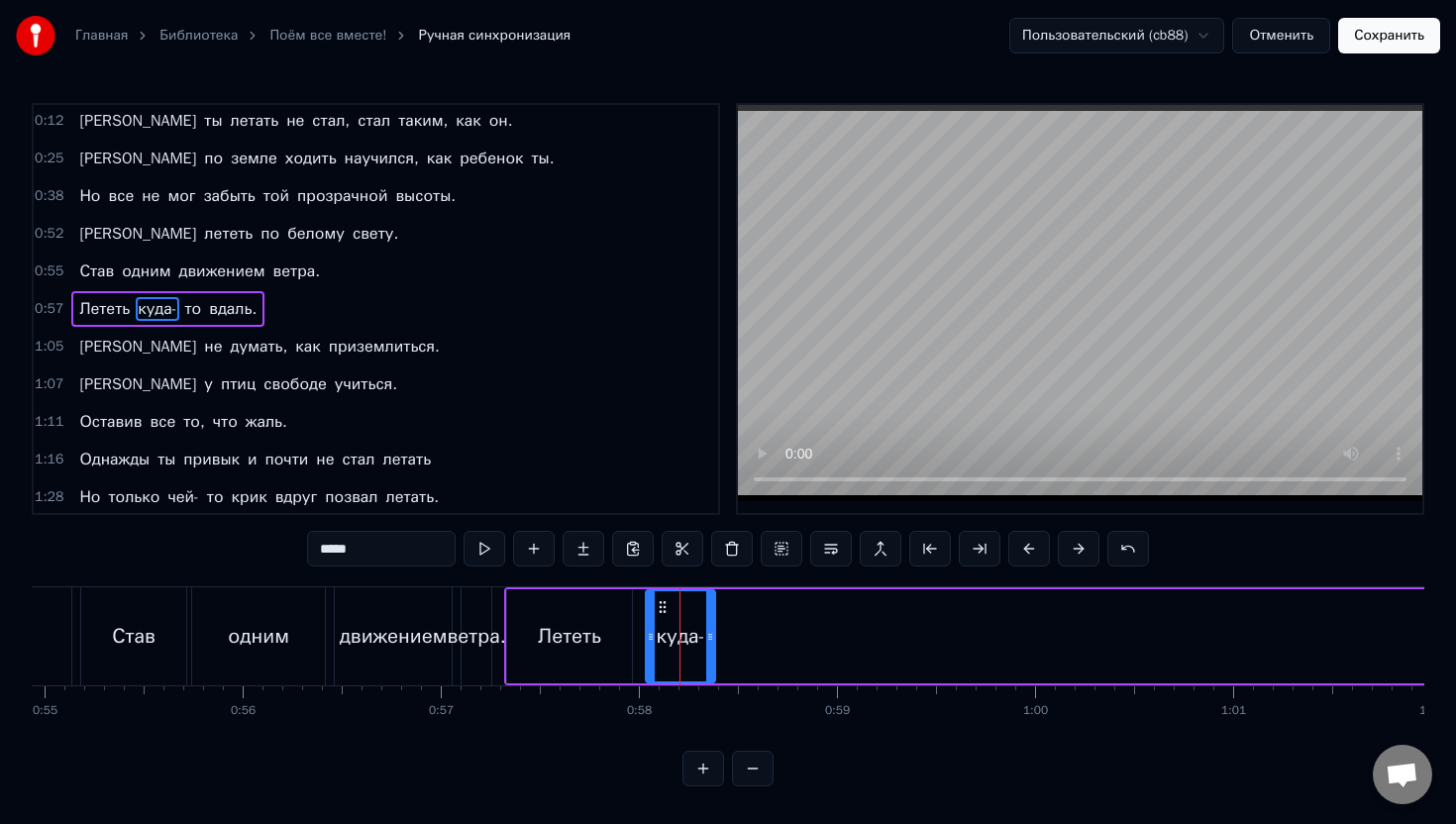 click on "куда-" at bounding box center (680, 636) 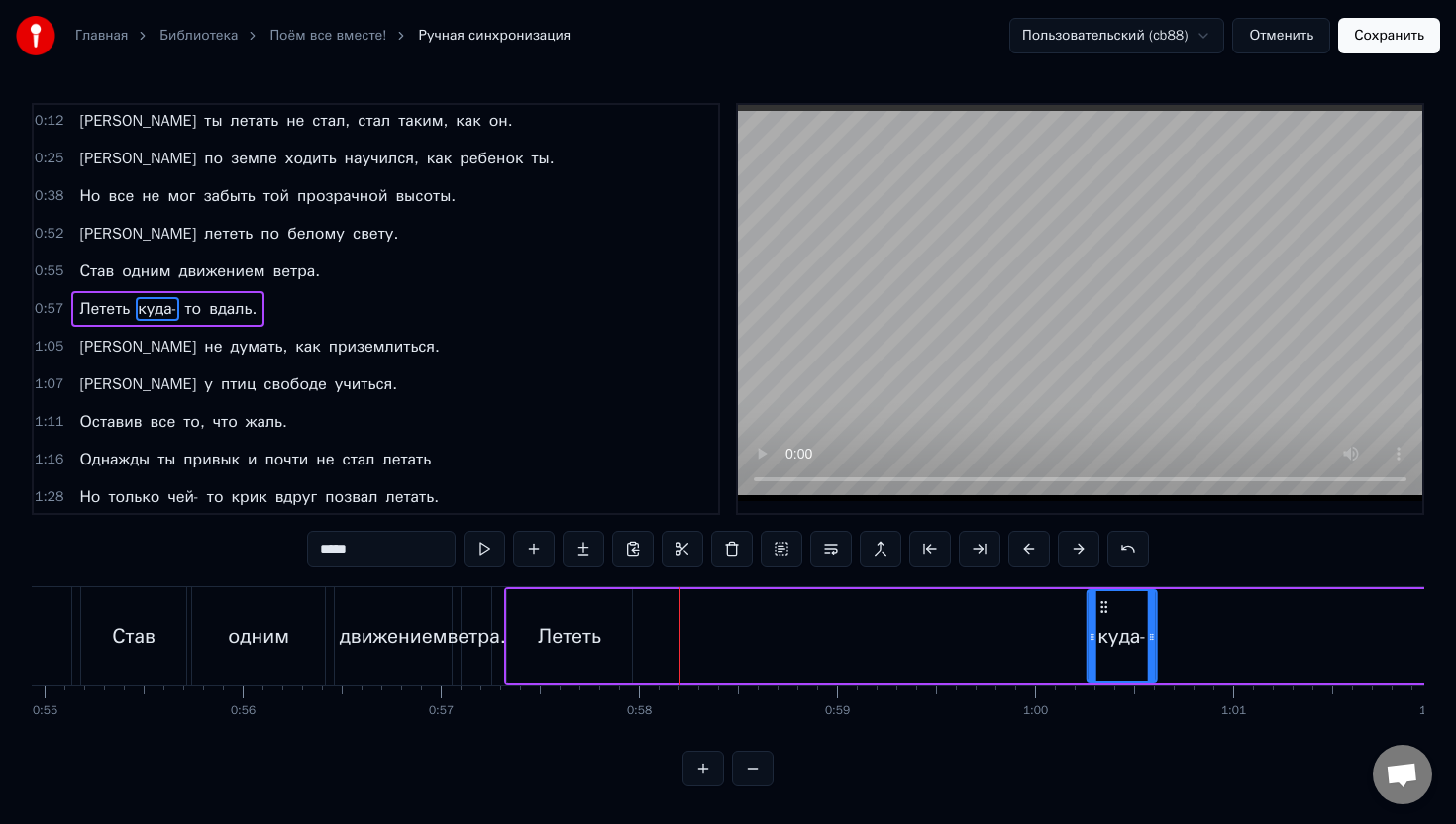 drag, startPoint x: 662, startPoint y: 609, endPoint x: 1103, endPoint y: 638, distance: 441.95249 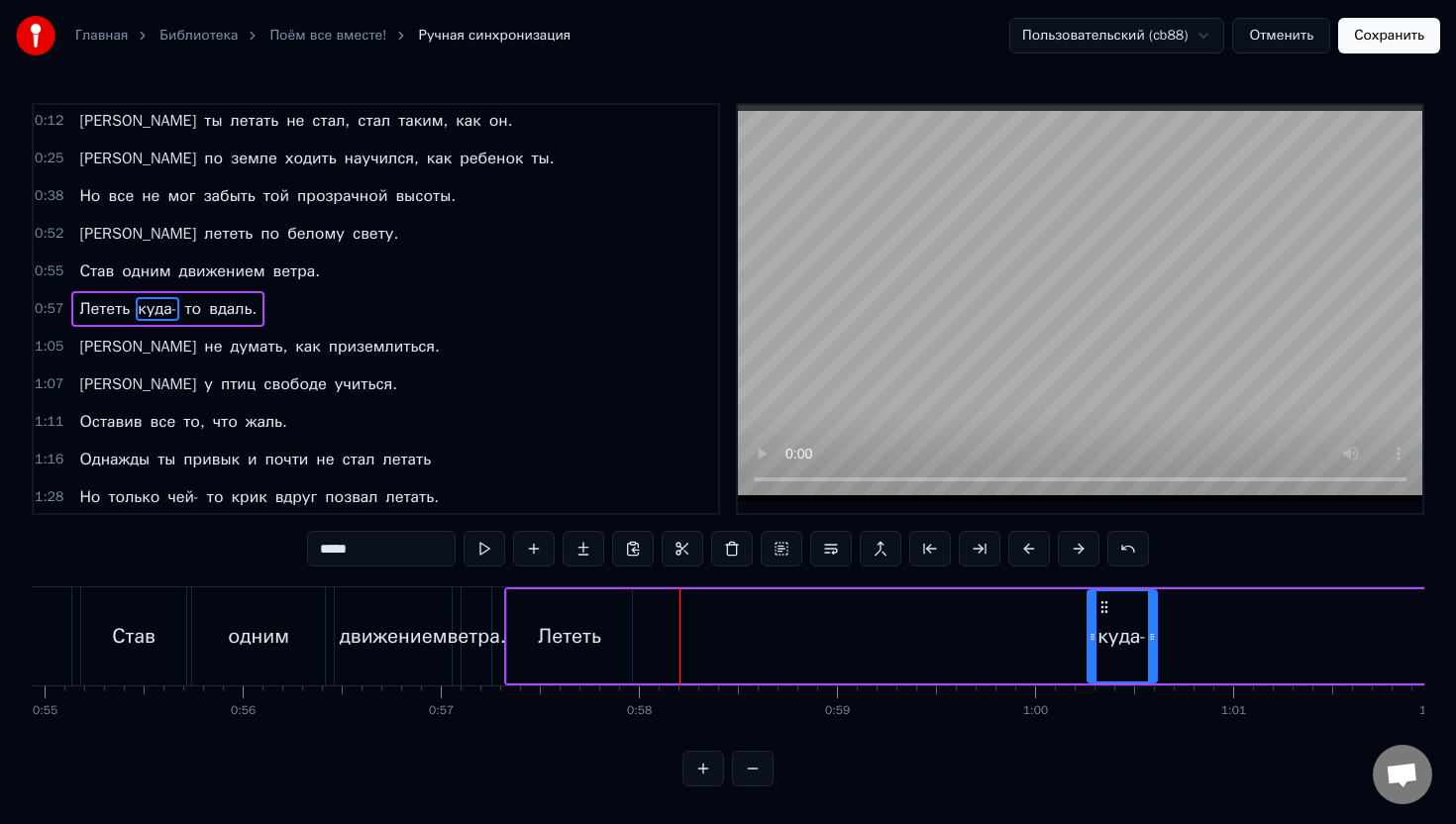 click on "Лететь" at bounding box center [570, 636] 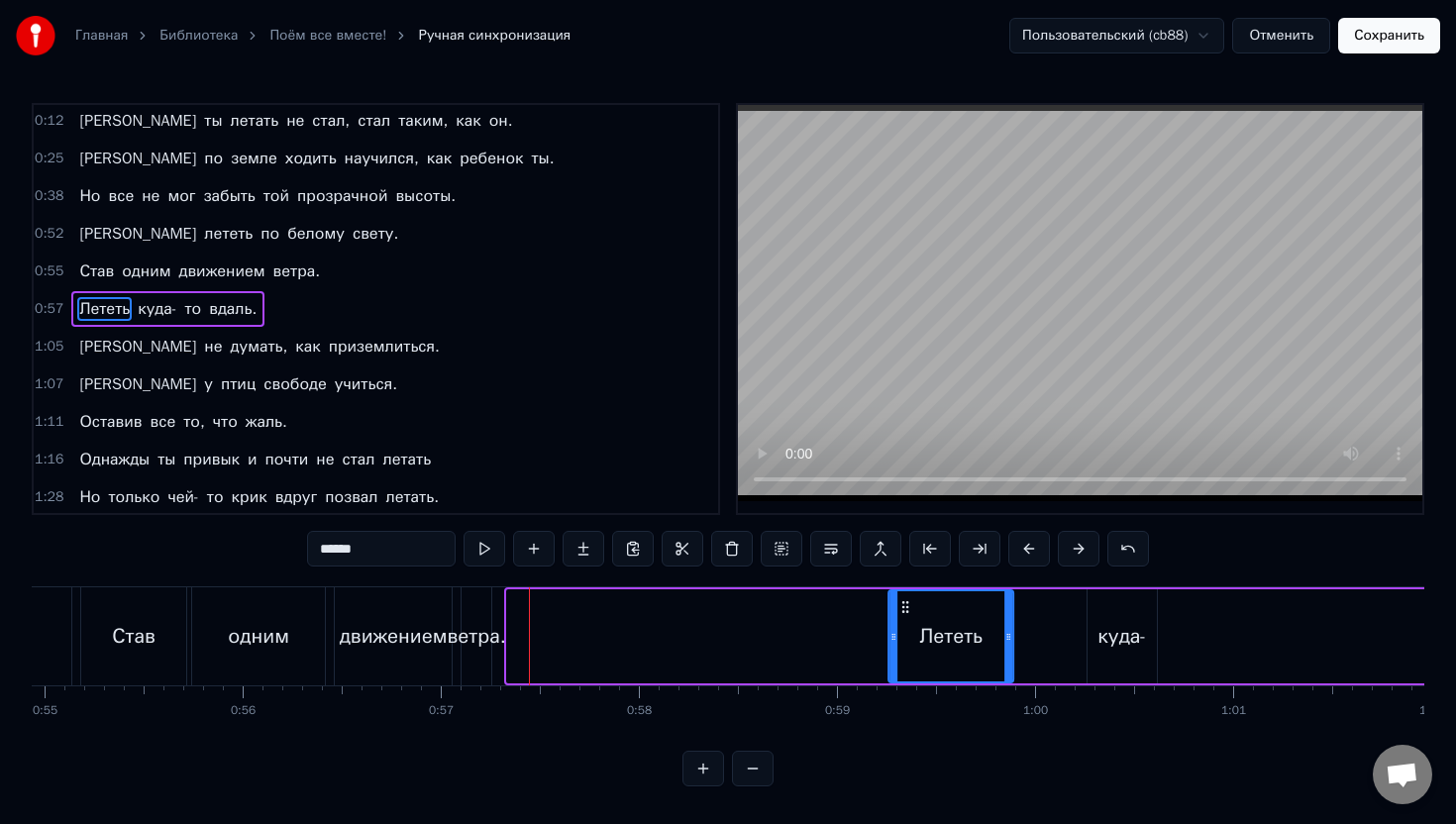 drag, startPoint x: 522, startPoint y: 603, endPoint x: 904, endPoint y: 638, distance: 383.60005 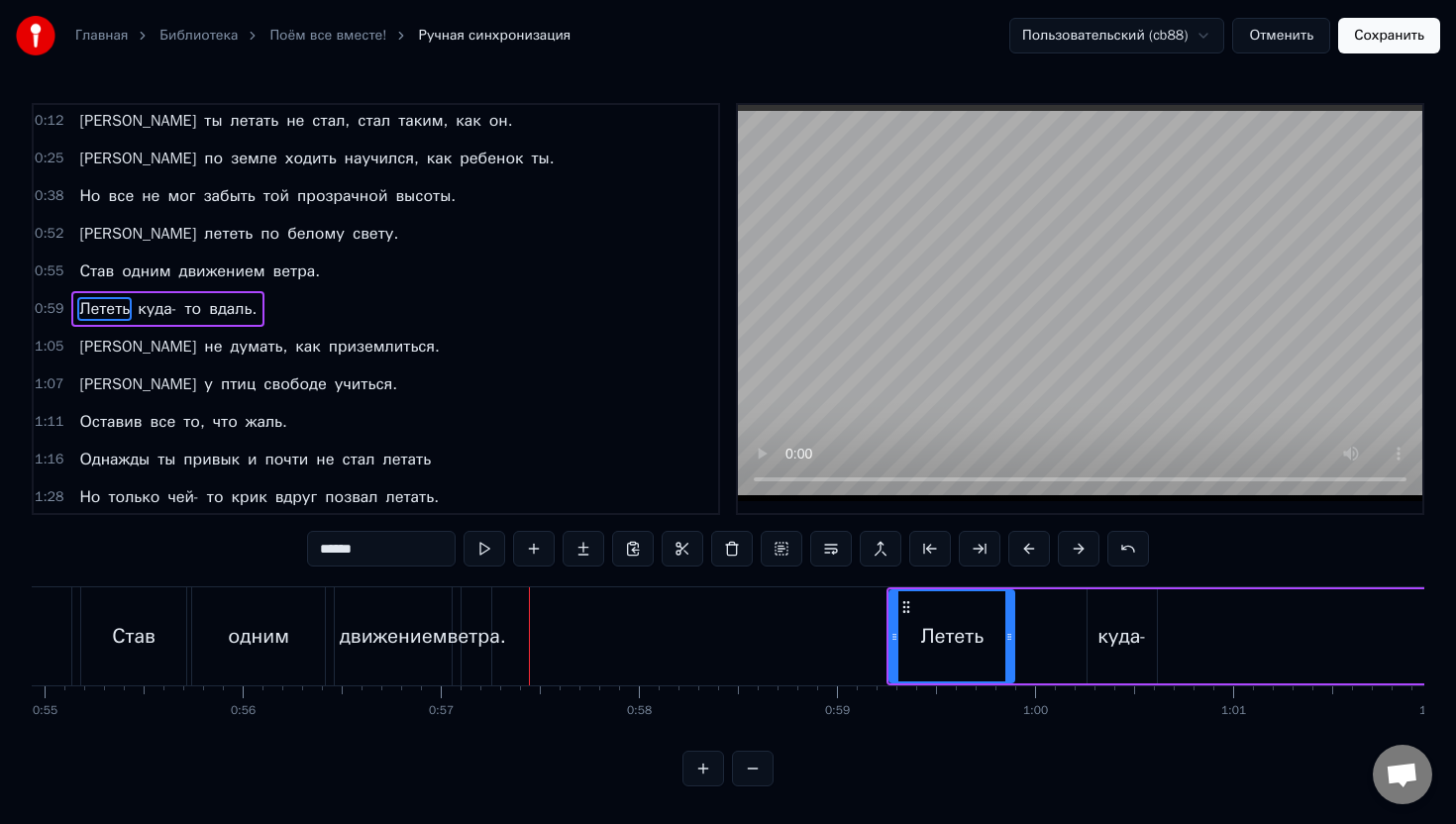 click on "1:16 Однажды ты привык и почти не стал летать" at bounding box center (375, 460) 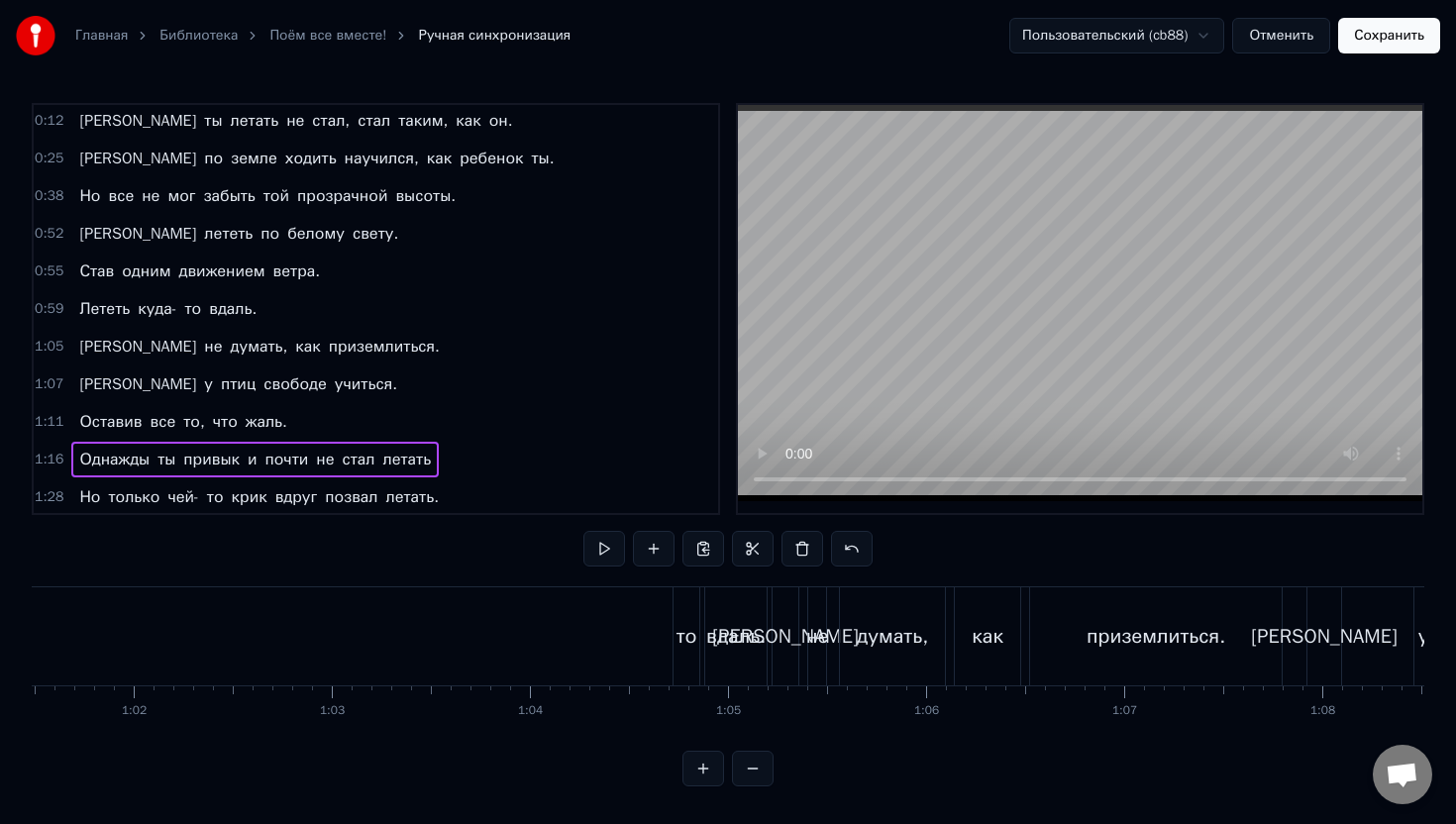 scroll, scrollTop: 0, scrollLeft: 12176, axis: horizontal 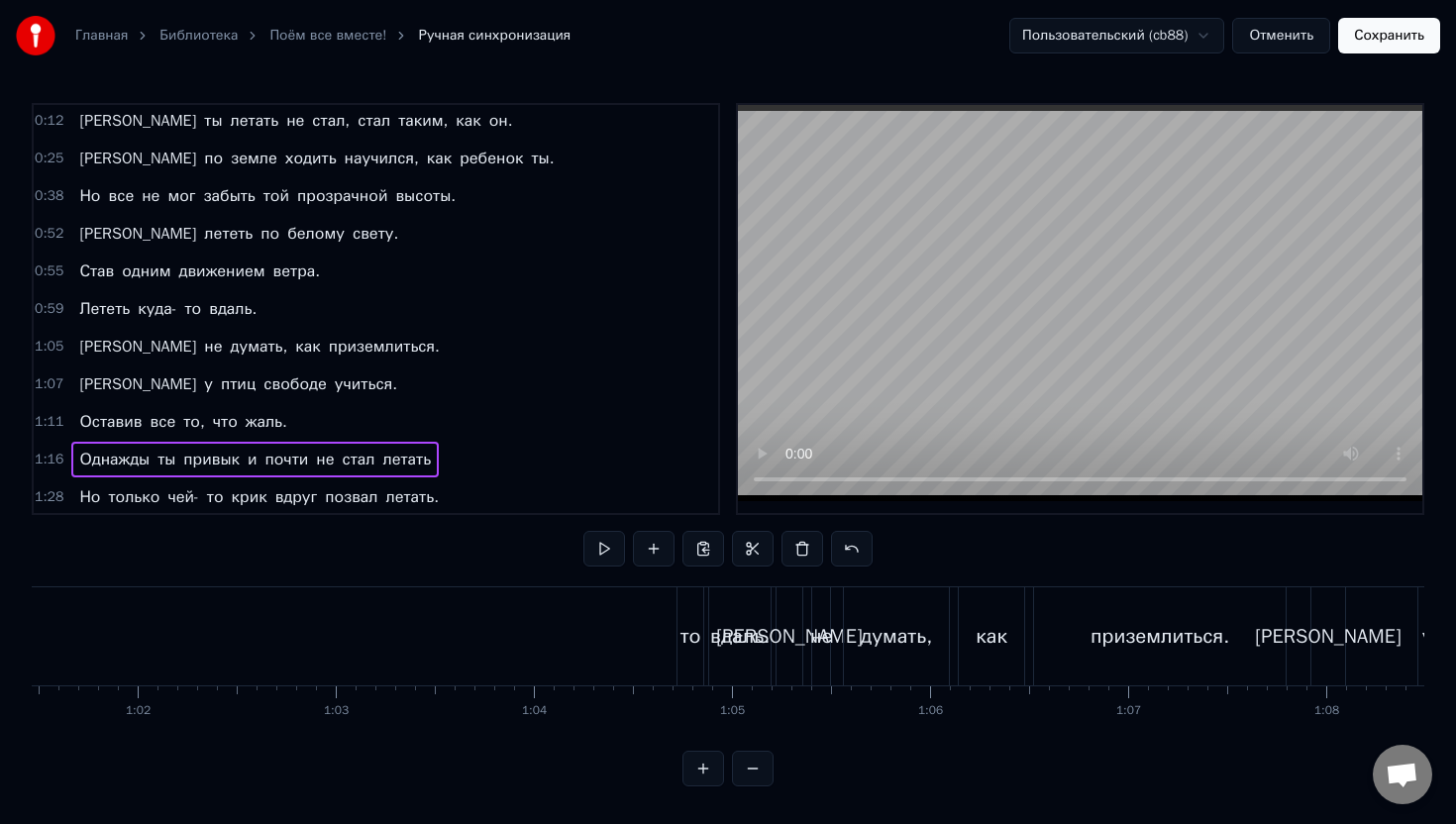 click on "белому" at bounding box center [316, 234] 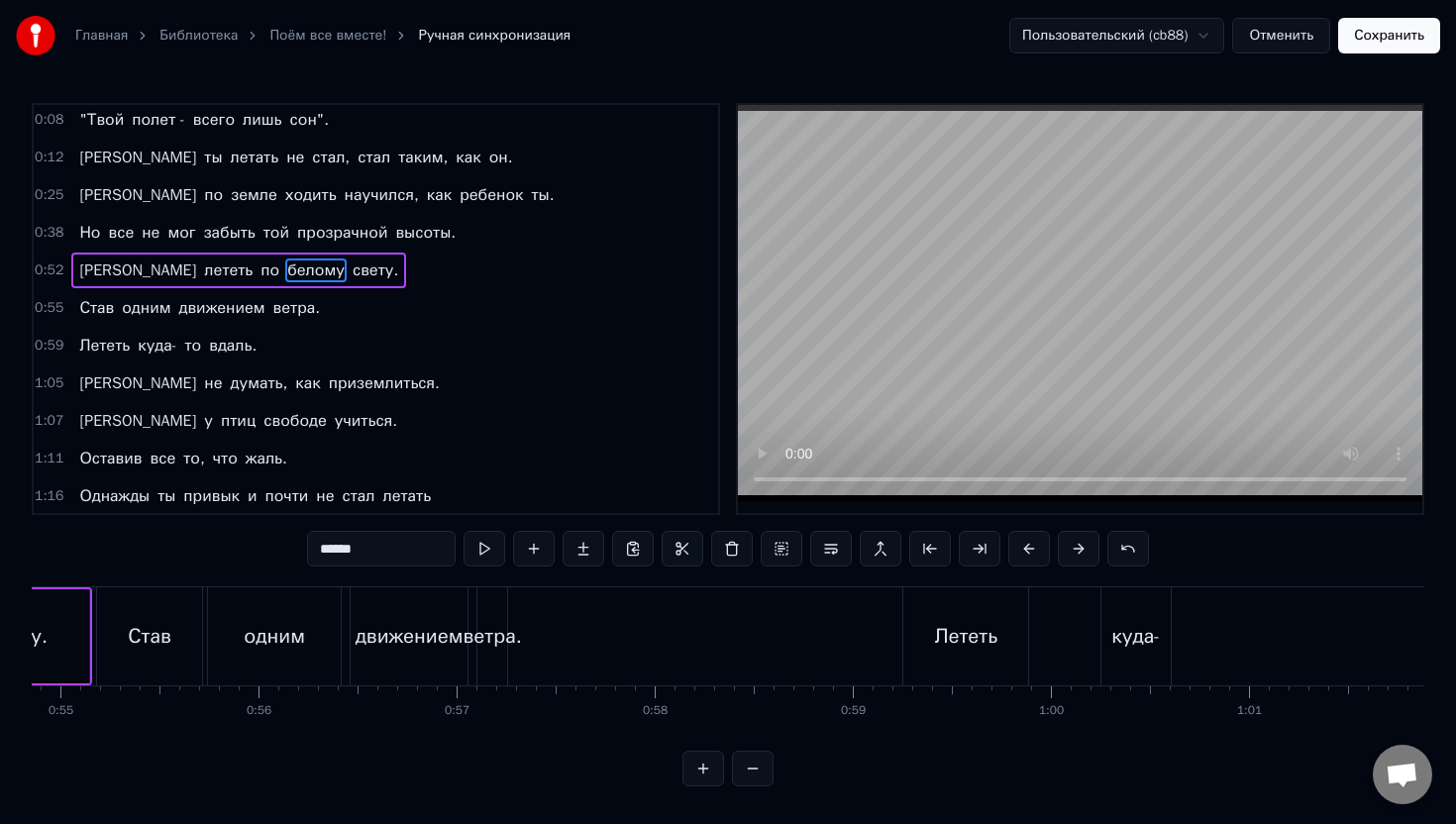 scroll, scrollTop: 0, scrollLeft: 10920, axis: horizontal 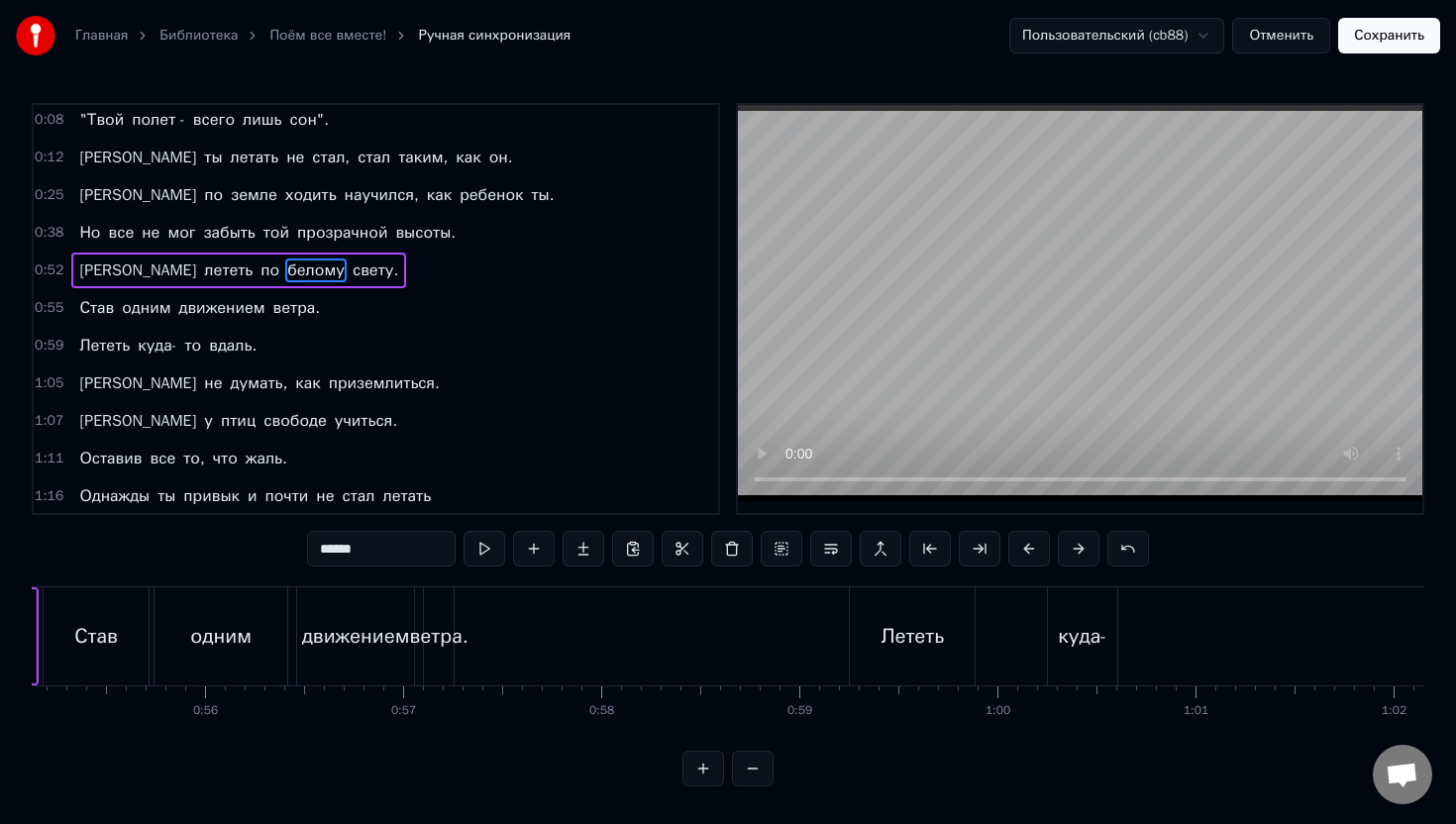 click on "0:00 Однажды он сказал 0:08 "Твой полет - всего лишь сон". 0:12 И ты летать не стал, стал таким, как он. 0:25 И по земле ходить научился, как ребенок ты. 0:38 Но все не мог забыть той прозрачной высоты. 0:52 И лететь по белому свету. 0:55 Став одним движением ветра. 0:59 Лететь куда- то вдаль. 1:05 И не думать, как приземлиться. 1:07 А у птиц свободе учиться. 1:11 Оставив все то, что жаль. 1:16 Однажды ты привык и почти не стал летать 1:28 Но только чей- то крик вдруг позвал летать. 1:41 И поднял ты глаза в высоту, где голоса плывут. 1:54 Там люди в небесах, и тебя с собой зовут. 2:30 Полететь по белому 2:36 0" at bounding box center (728, 445) 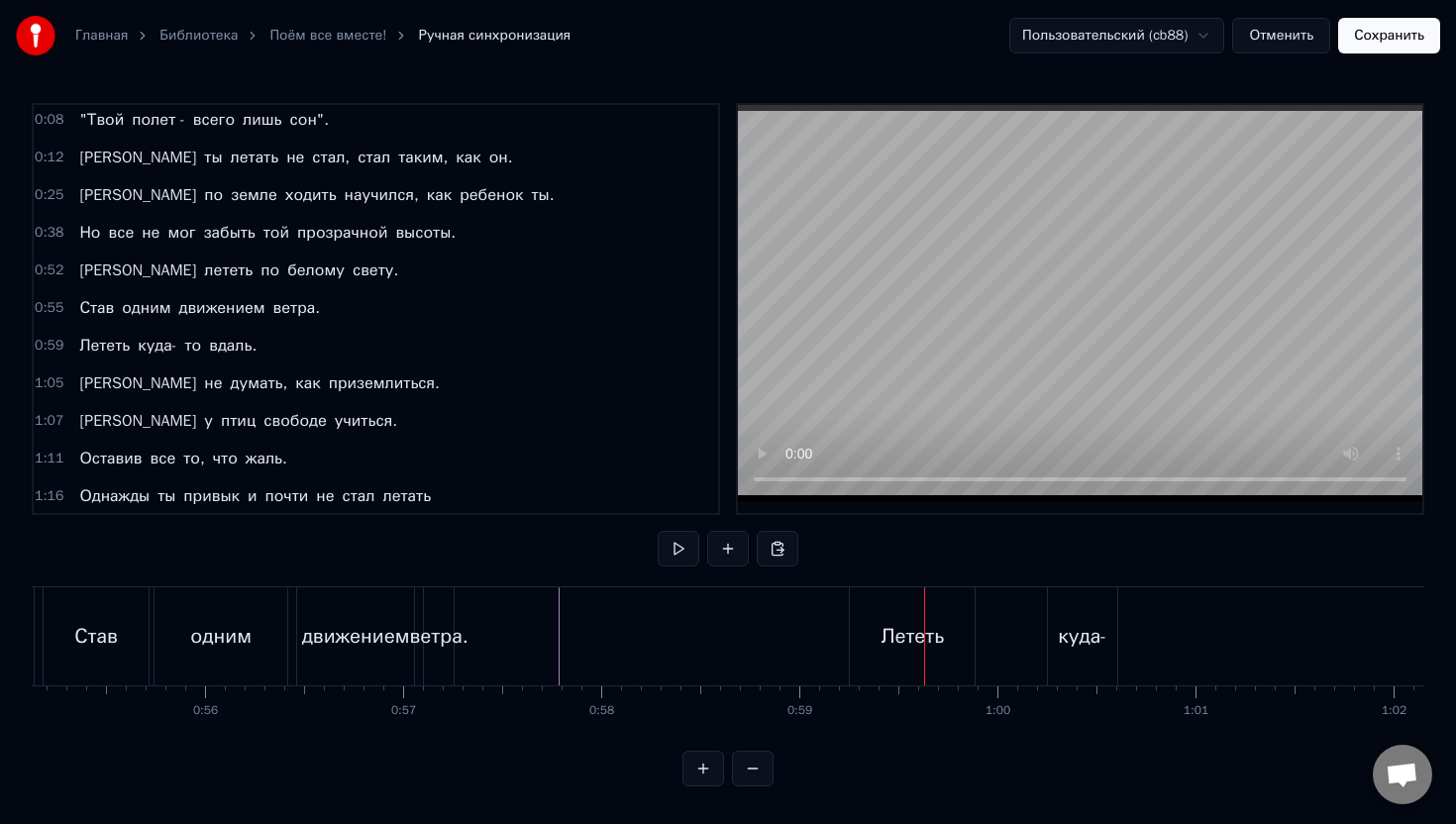 click on "Лететь" at bounding box center [912, 636] 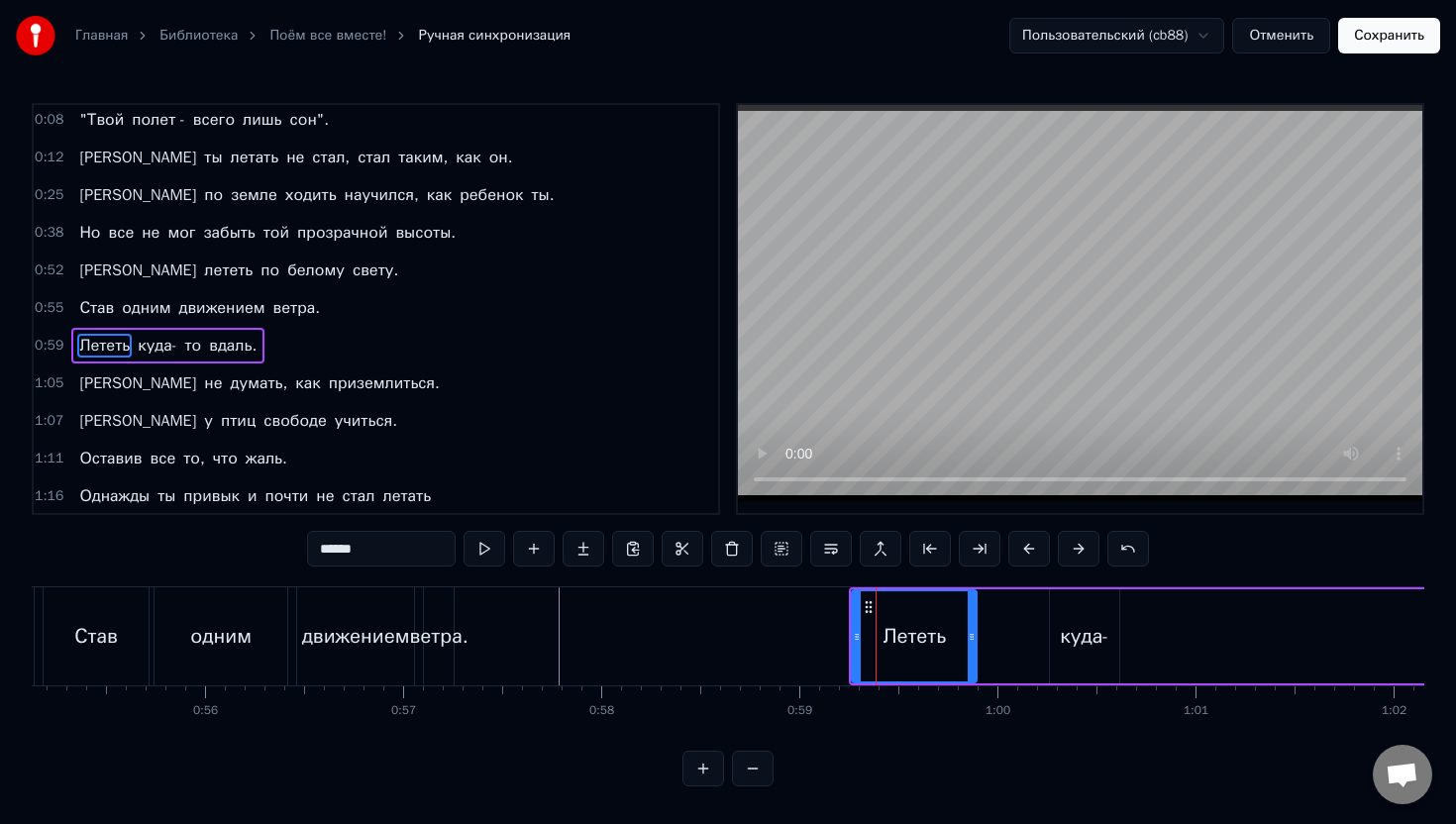 scroll, scrollTop: 78, scrollLeft: 0, axis: vertical 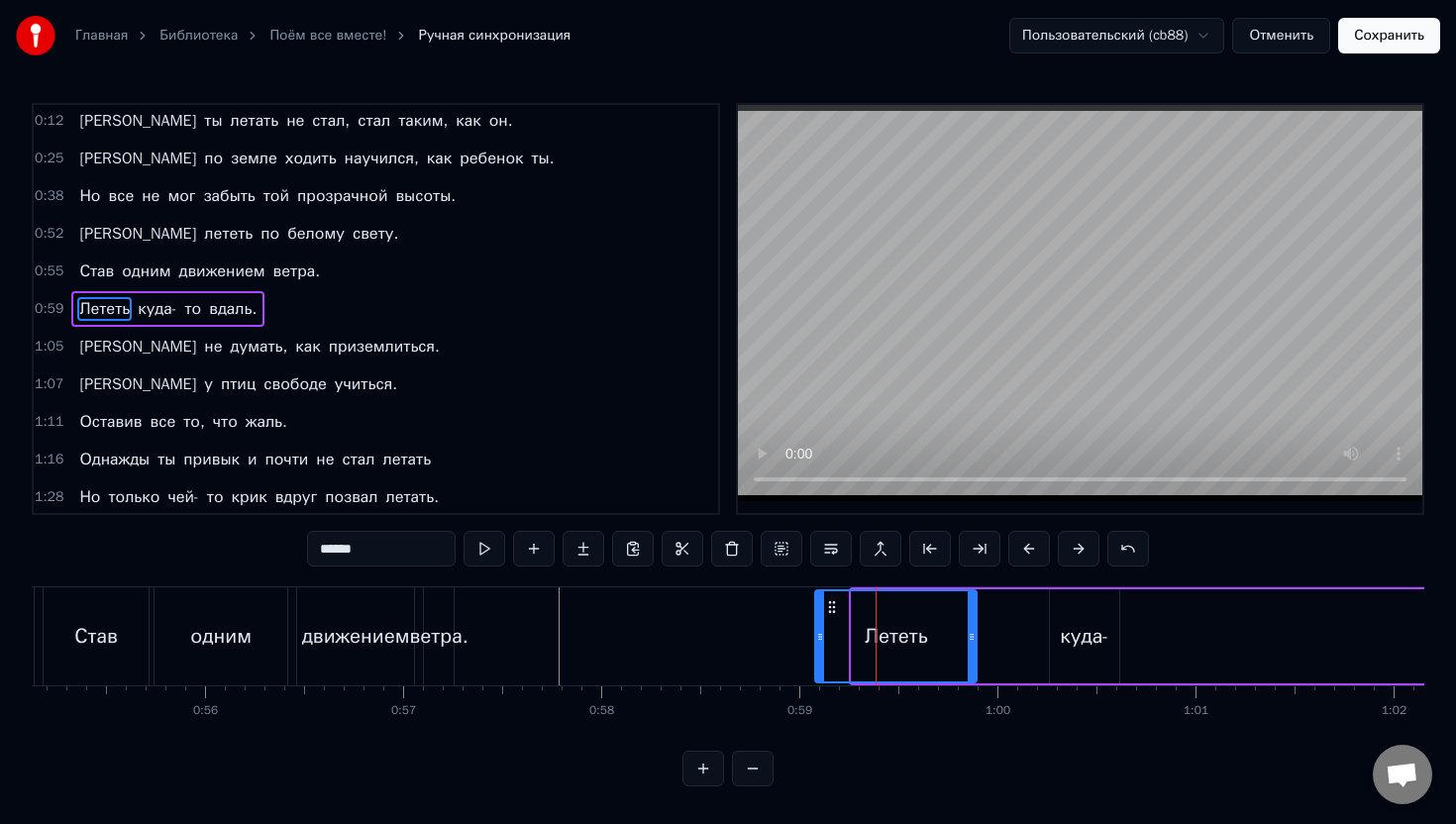 drag, startPoint x: 857, startPoint y: 633, endPoint x: 820, endPoint y: 633, distance: 37 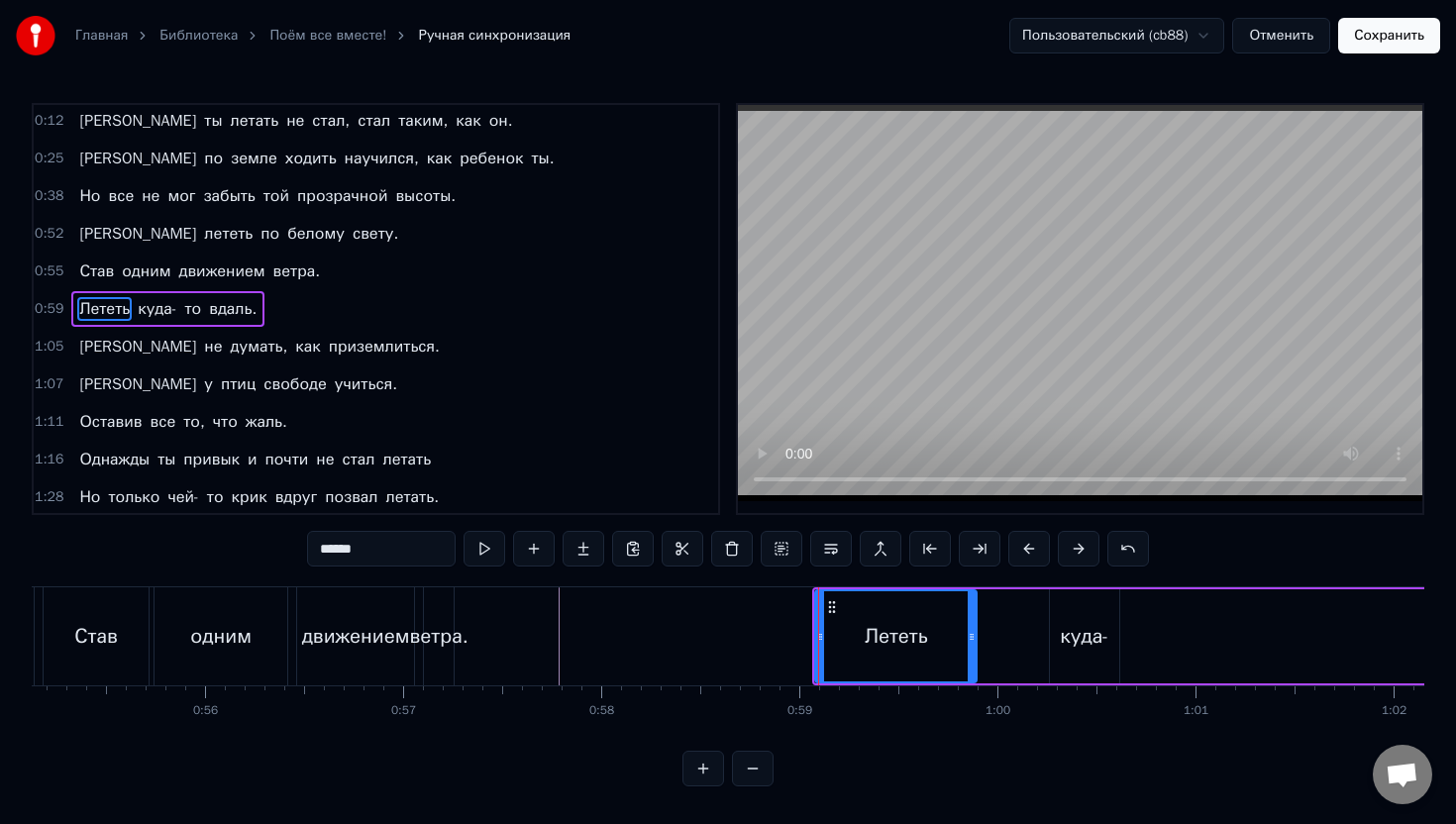 click on "0:00 Однажды он сказал 0:08 "Твой полет - всего лишь сон". 0:12 И ты летать не стал, стал таким, как он. 0:25 И по земле ходить научился, как ребенок ты. 0:38 Но все не мог забыть той прозрачной высоты. 0:52 И лететь по белому свету. 0:55 Став одним движением ветра. 0:59 Лететь куда- то вдаль. 1:05 И не думать, как приземлиться. 1:07 А у птиц свободе учиться. 1:11 Оставив все то, что жаль. 1:16 Однажды ты привык и почти не стал летать 1:28 Но только чей- то крик вдруг позвал летать. 1:41 И поднял ты глаза в высоту, где голоса плывут. 1:54 Там люди в небесах, и тебя с собой зовут. 2:30 Полететь по белому 2:36 0" at bounding box center (728, 445) 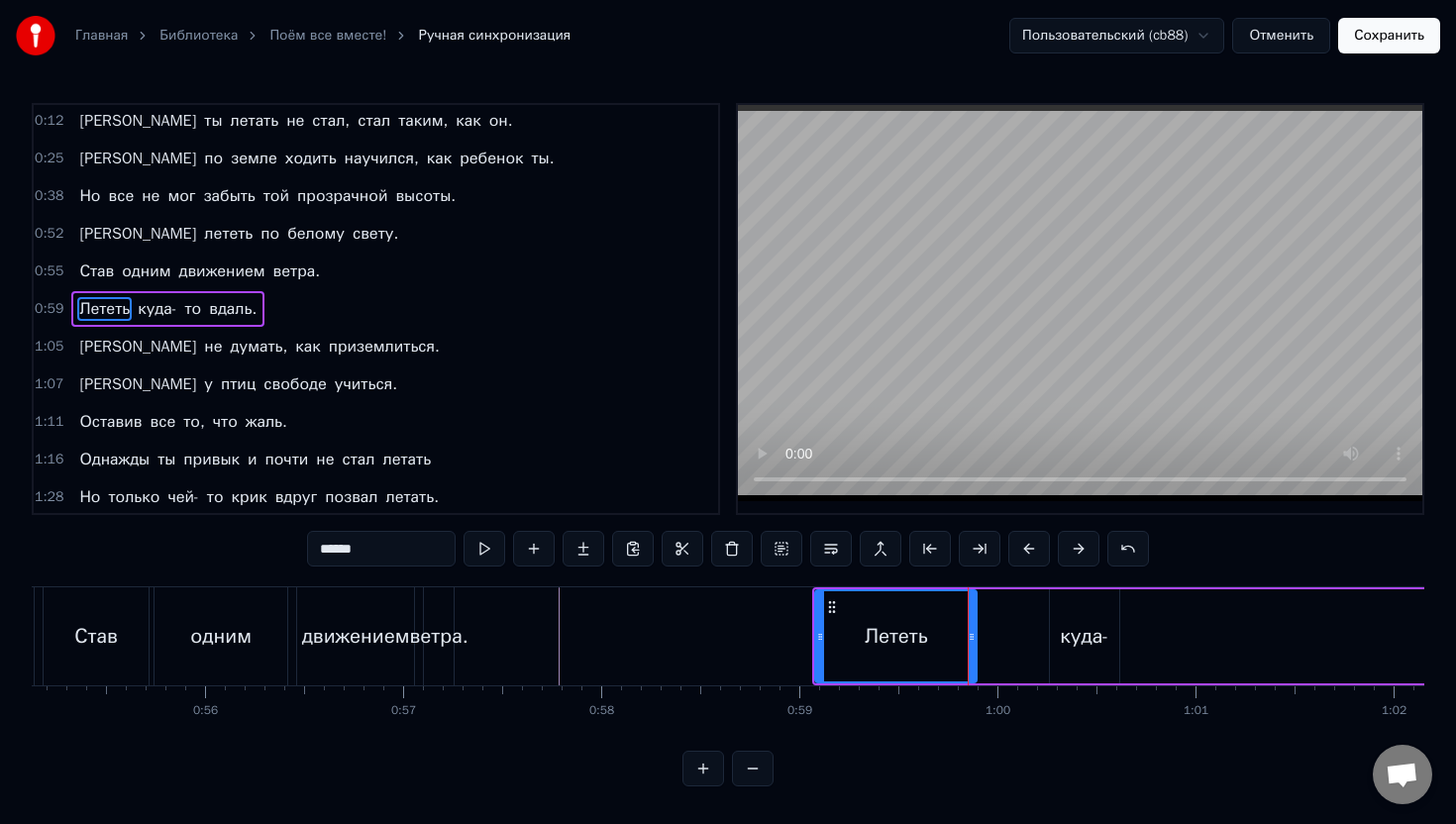 click on "0:00 Однажды он сказал 0:08 "Твой полет - всего лишь сон". 0:12 И ты летать не стал, стал таким, как он. 0:25 И по земле ходить научился, как ребенок ты. 0:38 Но все не мог забыть той прозрачной высоты. 0:52 И лететь по белому свету. 0:55 Став одним движением ветра. 0:59 Лететь куда- то вдаль. 1:05 И не думать, как приземлиться. 1:07 А у птиц свободе учиться. 1:11 Оставив все то, что жаль. 1:16 Однажды ты привык и почти не стал летать 1:28 Но только чей- то крик вдруг позвал летать. 1:41 И поднял ты глаза в высоту, где голоса плывут. 1:54 Там люди в небесах, и тебя с собой зовут. 2:30 Полететь по белому 2:36 0" at bounding box center (728, 445) 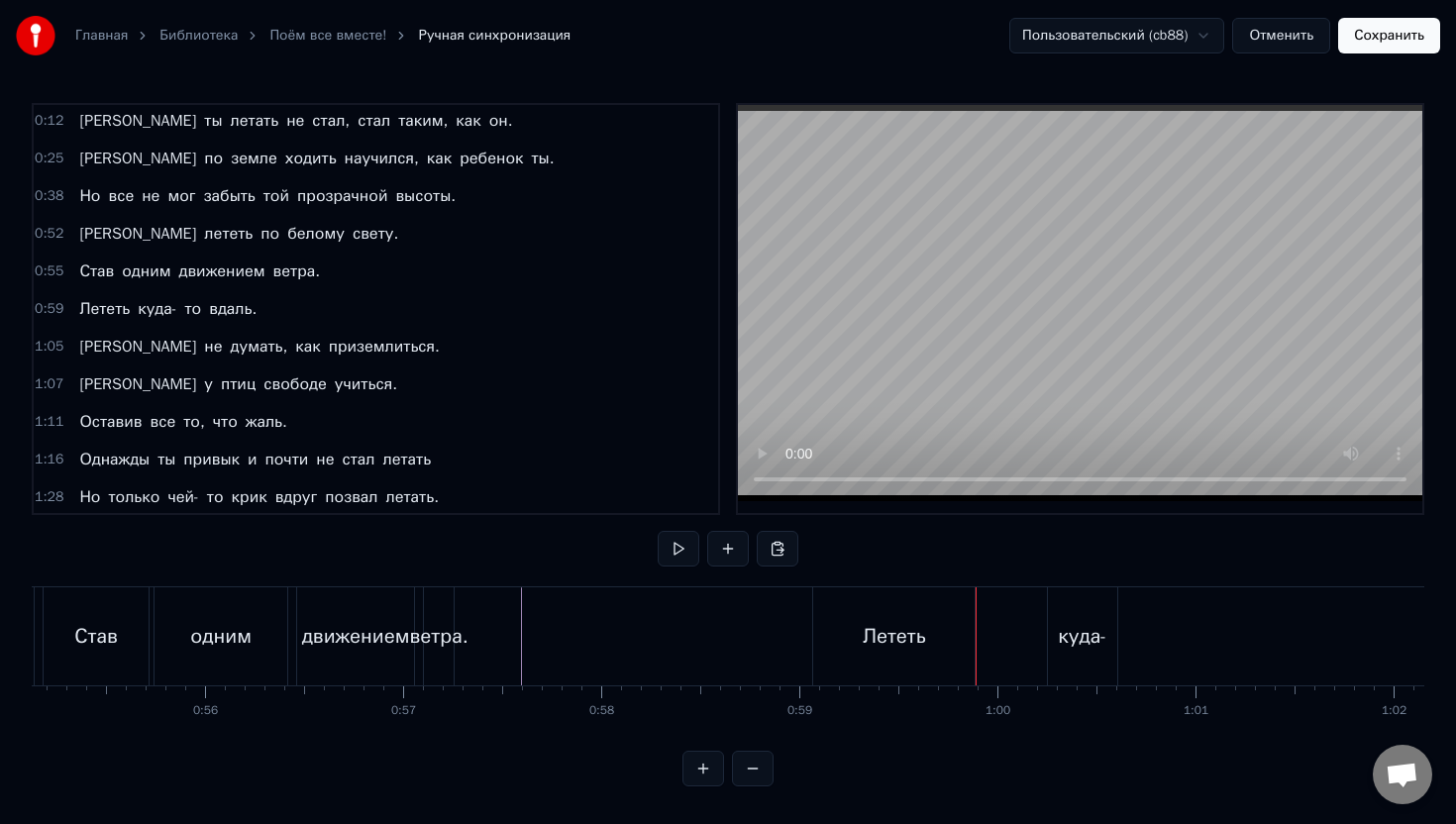 click on "куда-" at bounding box center (1082, 637) 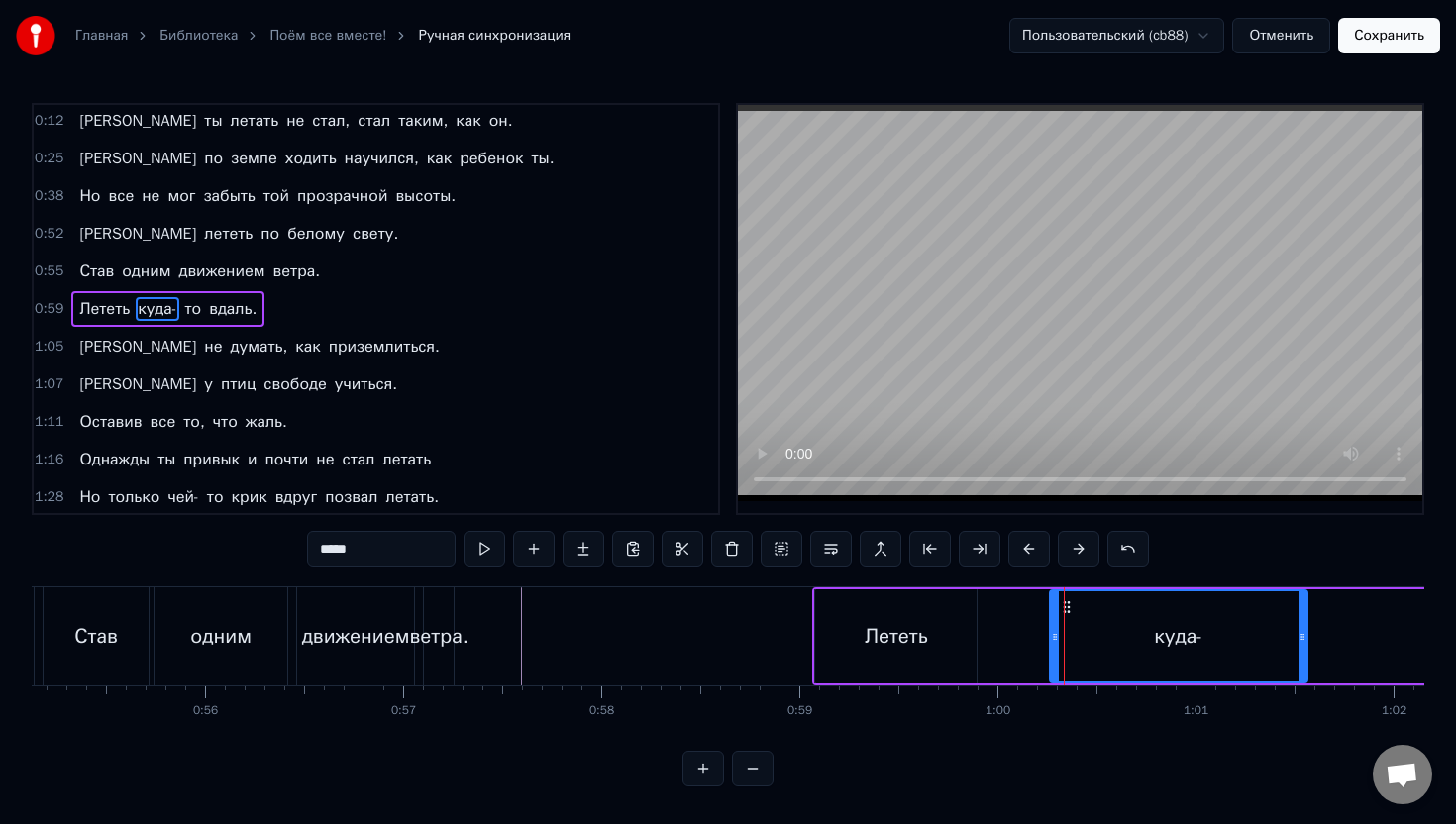drag, startPoint x: 1116, startPoint y: 629, endPoint x: 1304, endPoint y: 617, distance: 188.38259 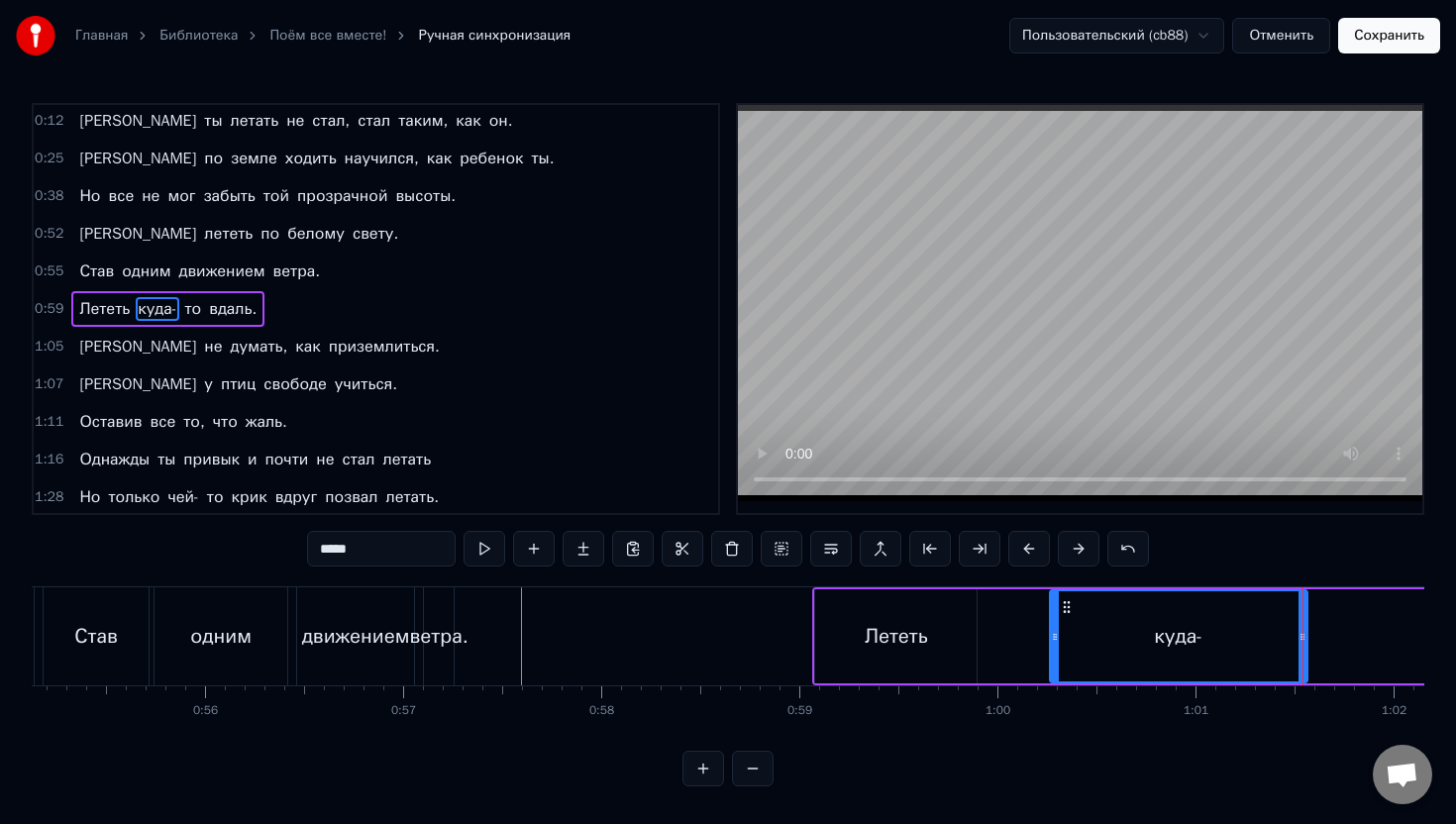 click on "0:00 Однажды он сказал 0:08 "Твой полет - всего лишь сон". 0:12 И ты летать не стал, стал таким, как он. 0:25 И по земле ходить научился, как ребенок ты. 0:38 Но все не мог забыть той прозрачной высоты. 0:52 И лететь по белому свету. 0:55 Став одним движением ветра. 0:59 Лететь куда- то вдаль. 1:05 И не думать, как приземлиться. 1:07 А у птиц свободе учиться. 1:11 Оставив все то, что жаль. 1:16 Однажды ты привык и почти не стал летать 1:28 Но только чей- то крик вдруг позвал летать. 1:41 И поднял ты глаза в высоту, где голоса плывут. 1:54 Там люди в небесах, и тебя с собой зовут. 2:30 Полететь по белому 2:36 0" at bounding box center (728, 445) 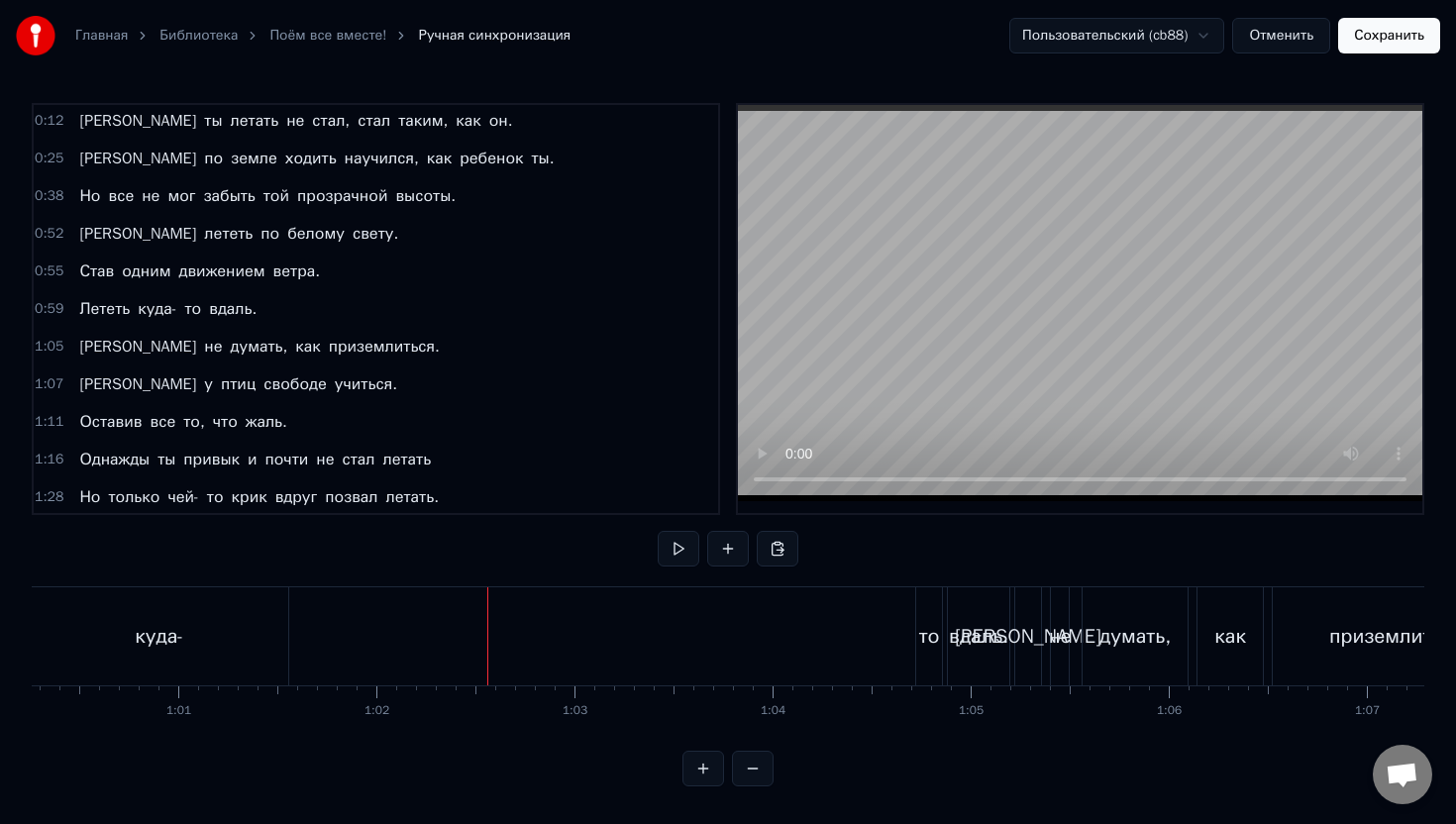 scroll, scrollTop: 0, scrollLeft: 11936, axis: horizontal 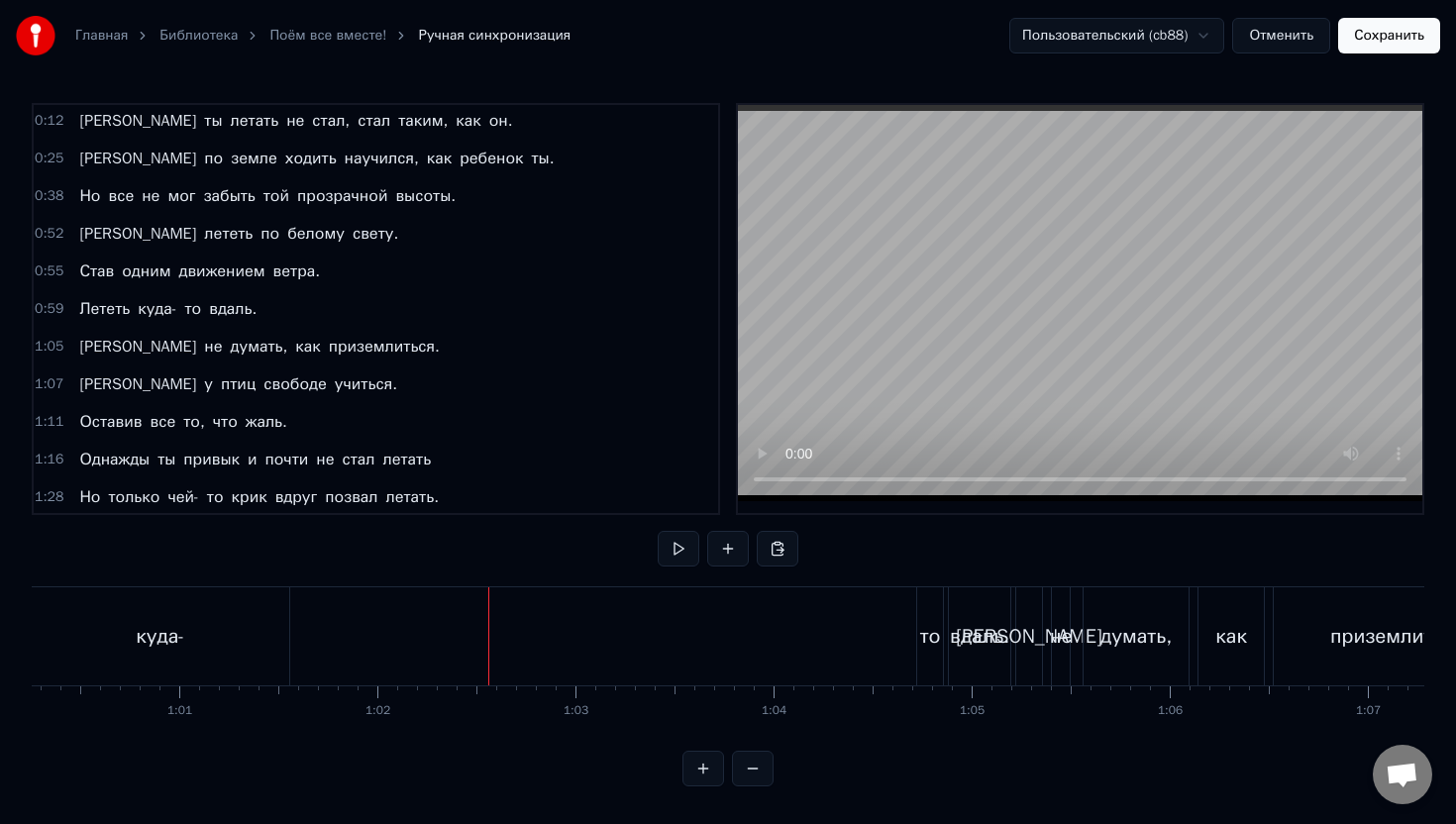 click on "то" at bounding box center [930, 637] 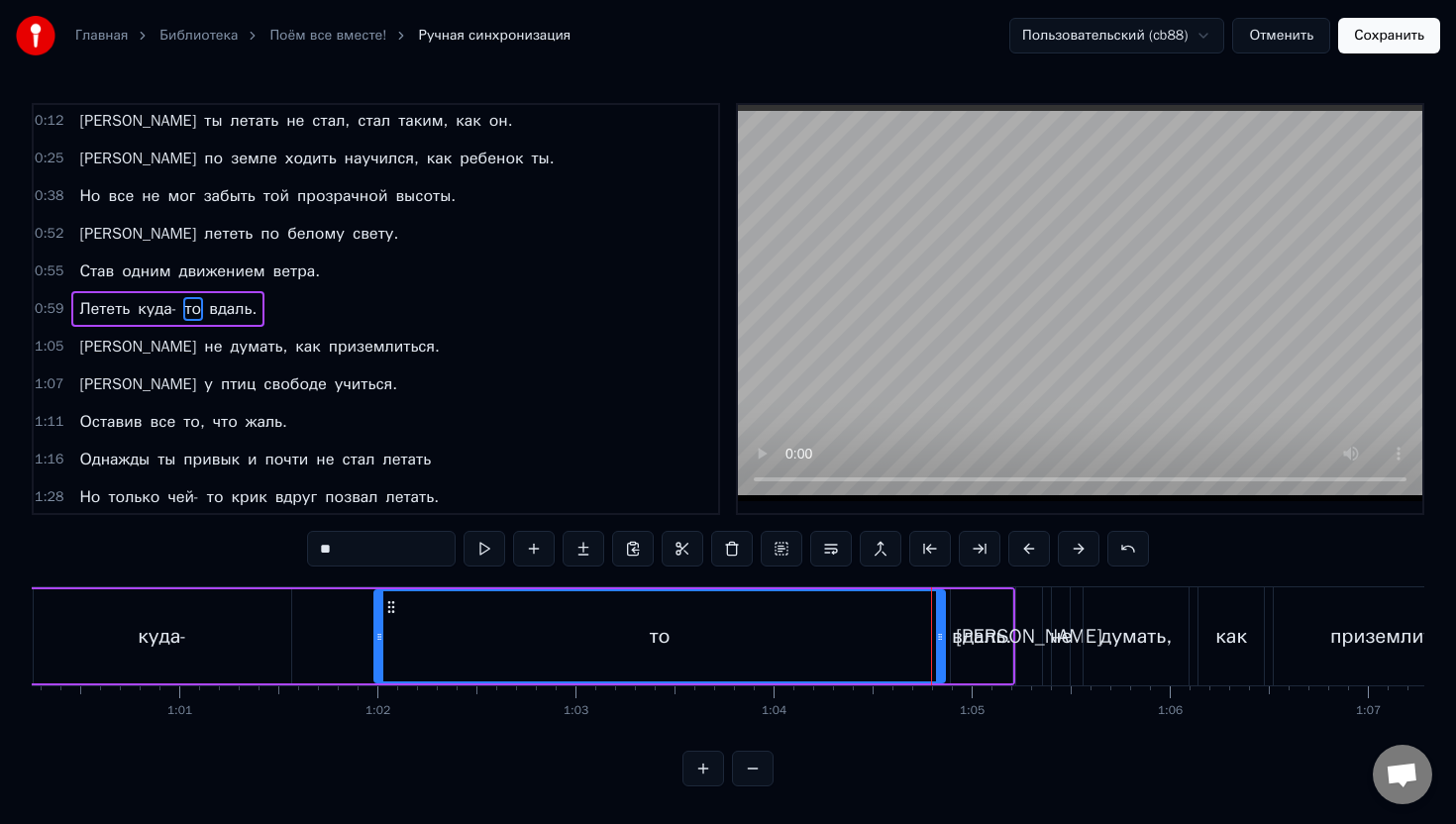 drag, startPoint x: 921, startPoint y: 626, endPoint x: 378, endPoint y: 686, distance: 546.30486 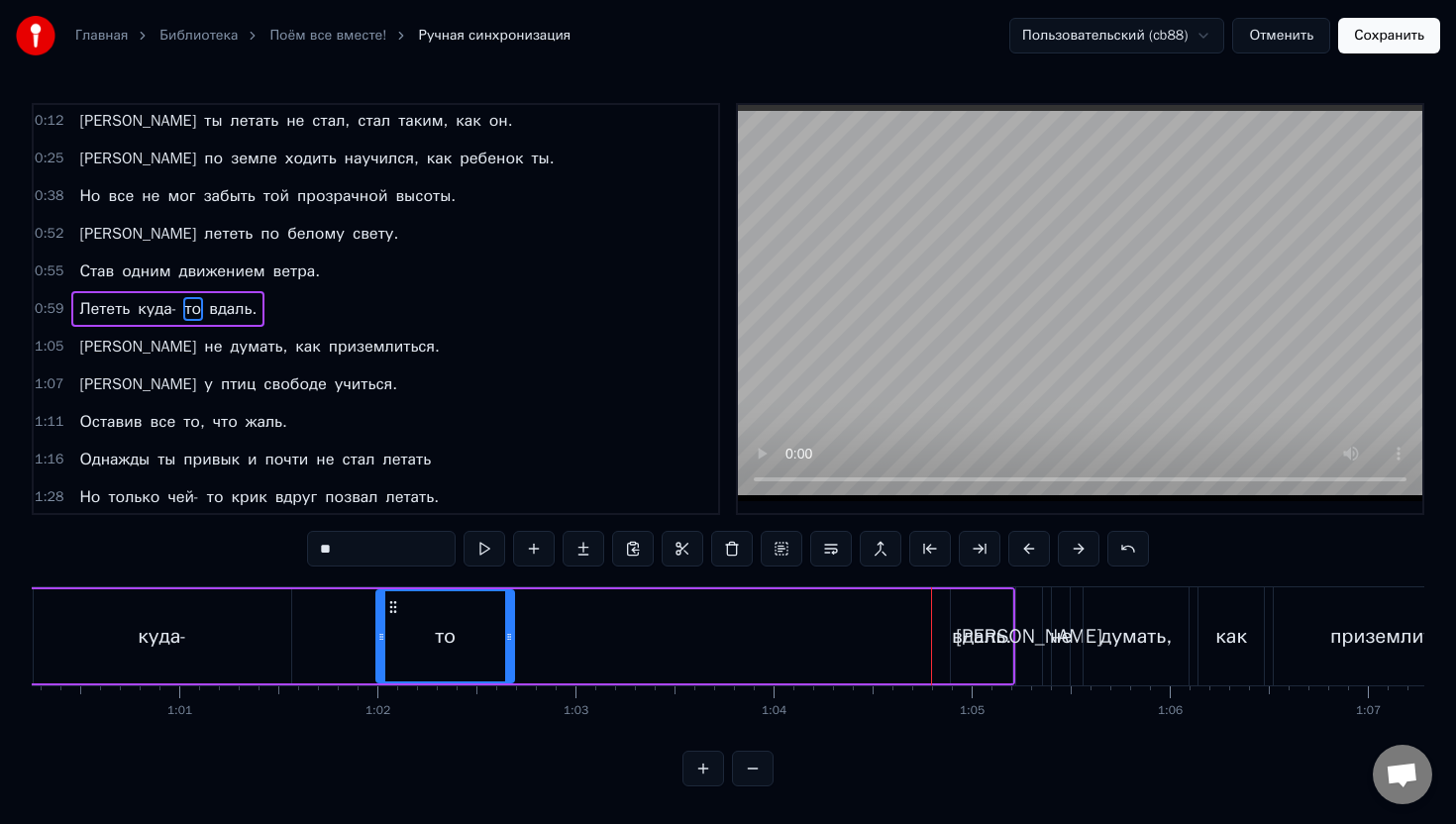 drag, startPoint x: 939, startPoint y: 634, endPoint x: 508, endPoint y: 682, distance: 433.66462 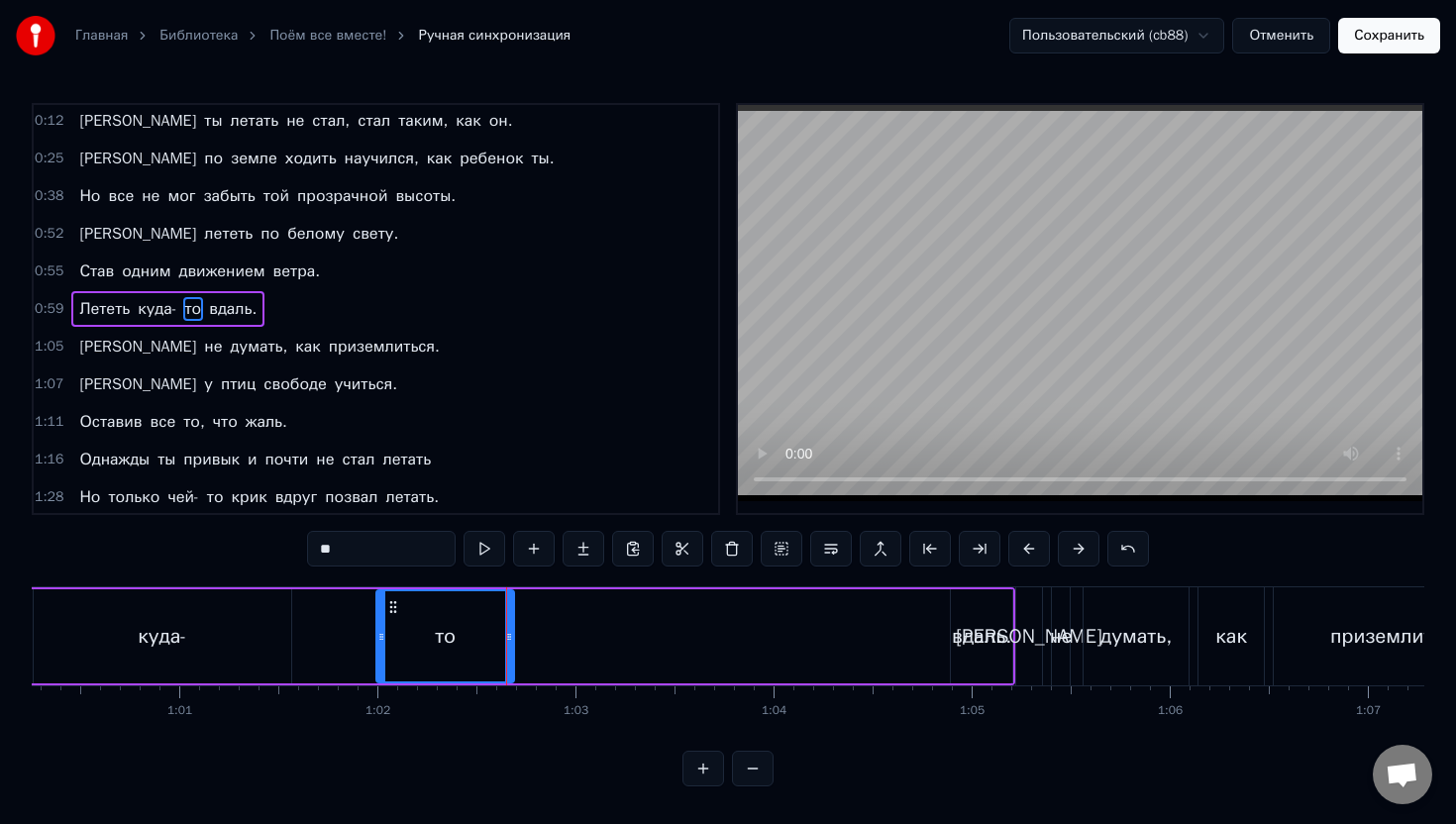 click on "вдаль." at bounding box center (982, 637) 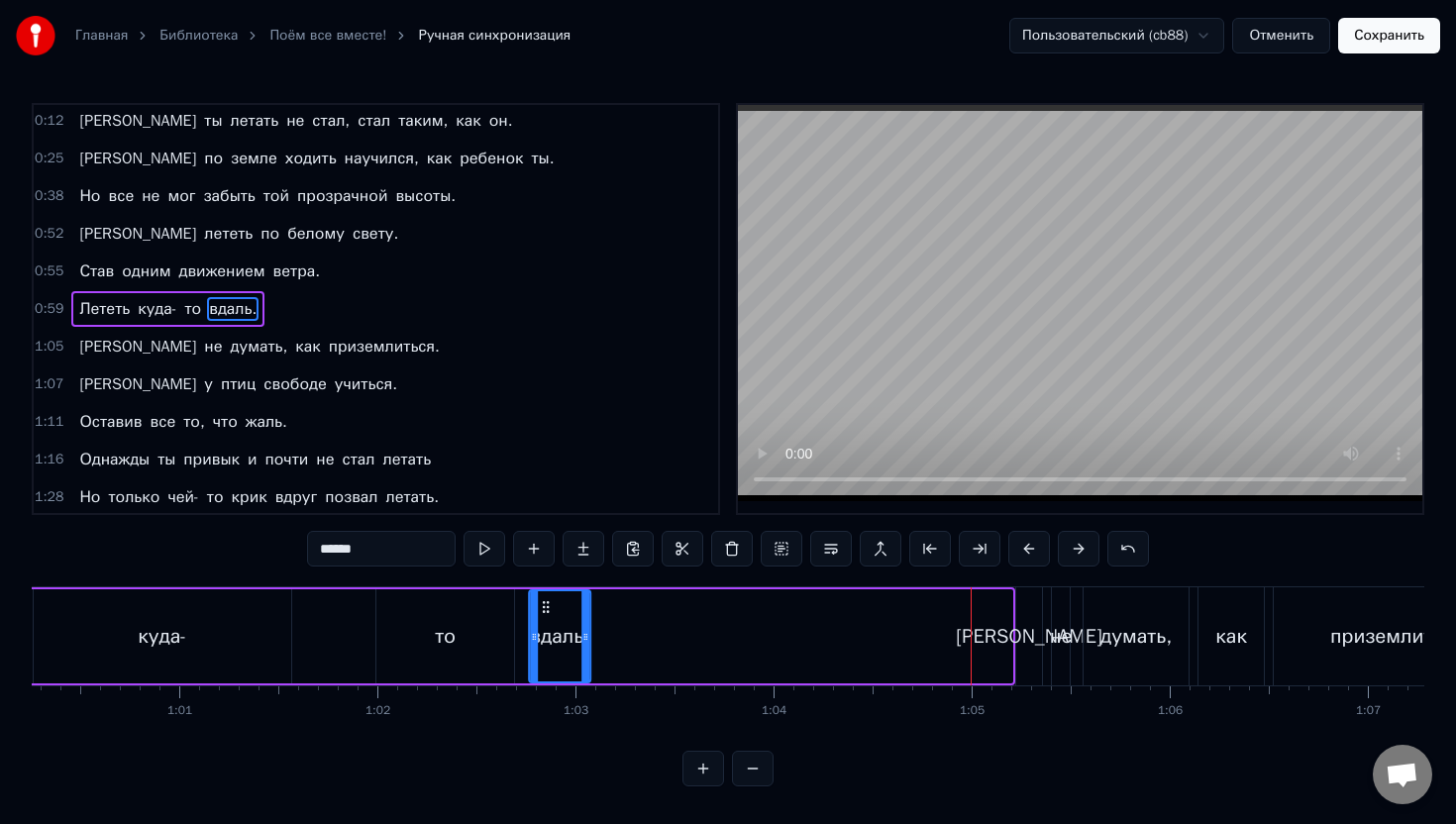 drag, startPoint x: 967, startPoint y: 606, endPoint x: 545, endPoint y: 617, distance: 422.143 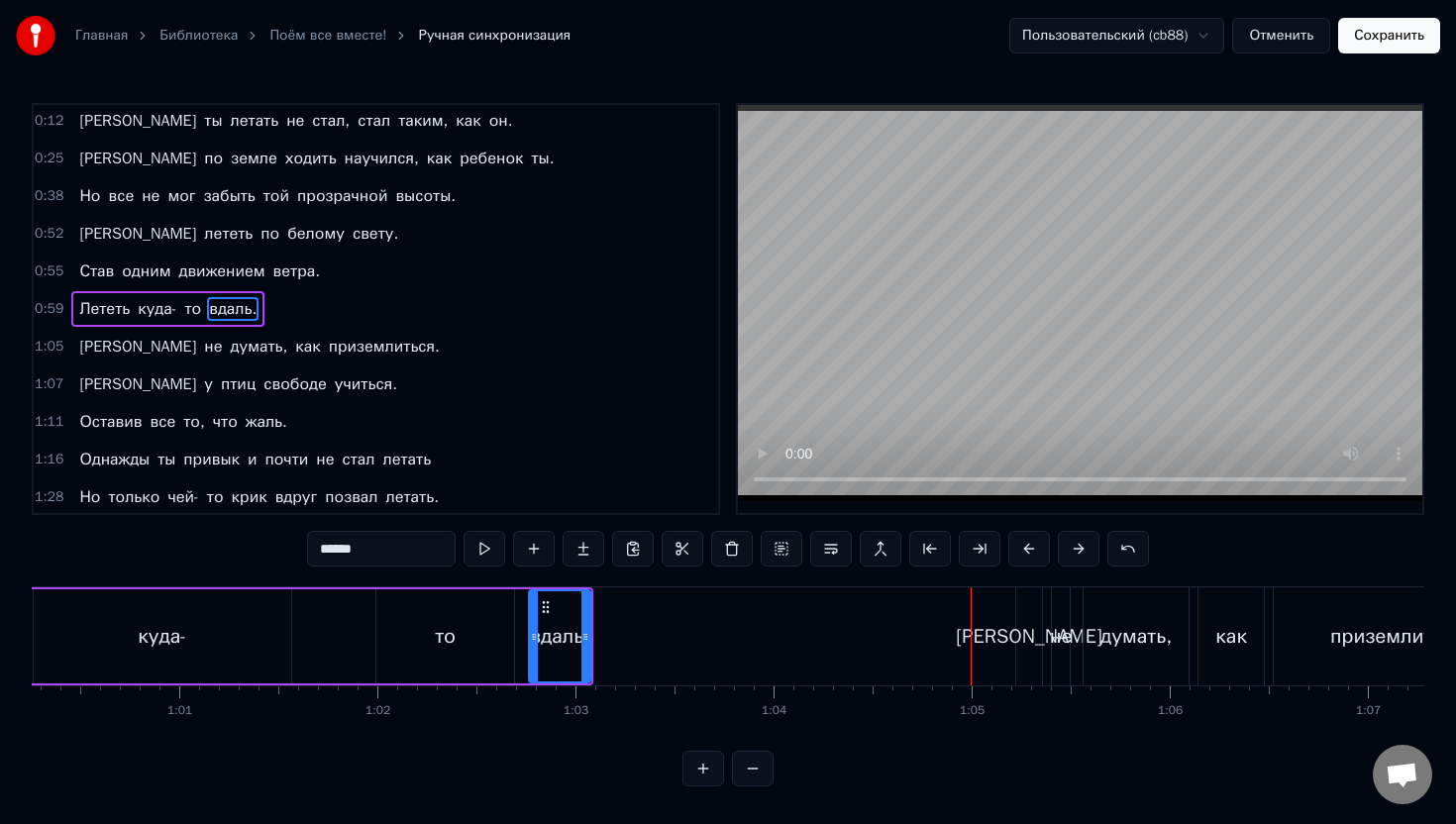 click on "0:00 Однажды он сказал 0:08 "Твой полет - всего лишь сон". 0:12 И ты летать не стал, стал таким, как он. 0:25 И по земле ходить научился, как ребенок ты. 0:38 Но все не мог забыть той прозрачной высоты. 0:52 И лететь по белому свету. 0:55 Став одним движением ветра. 0:59 Лететь куда- то вдаль. 1:05 И не думать, как приземлиться. 1:07 А у птиц свободе учиться. 1:11 Оставив все то, что жаль. 1:16 Однажды ты привык и почти не стал летать 1:28 Но только чей- то крик вдруг позвал летать. 1:41 И поднял ты глаза в высоту, где голоса плывут. 1:54 Там люди в небесах, и тебя с собой зовут. 2:30 Полететь по белому 2:36 0" at bounding box center [728, 445] 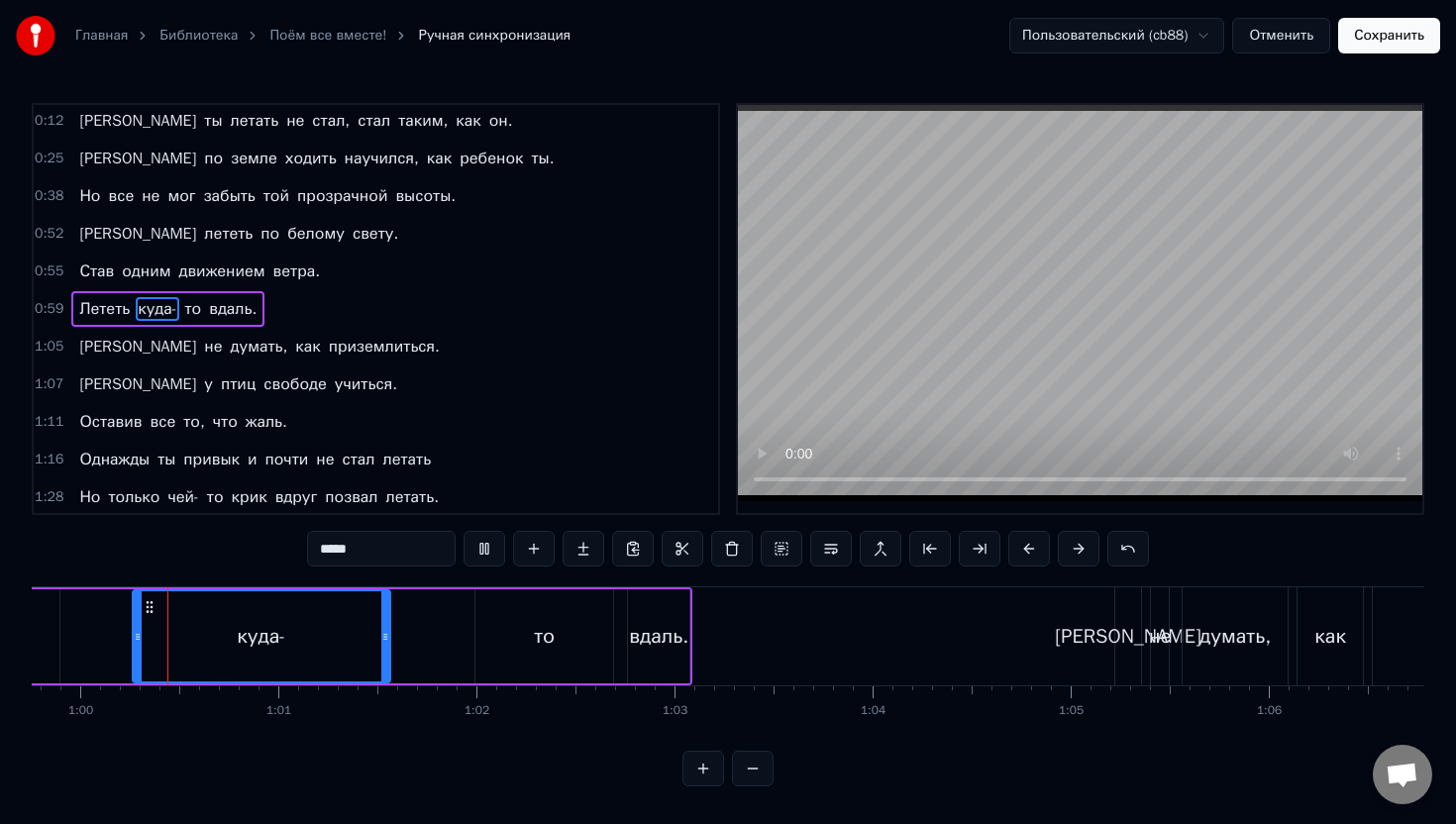 scroll, scrollTop: 0, scrollLeft: 11836, axis: horizontal 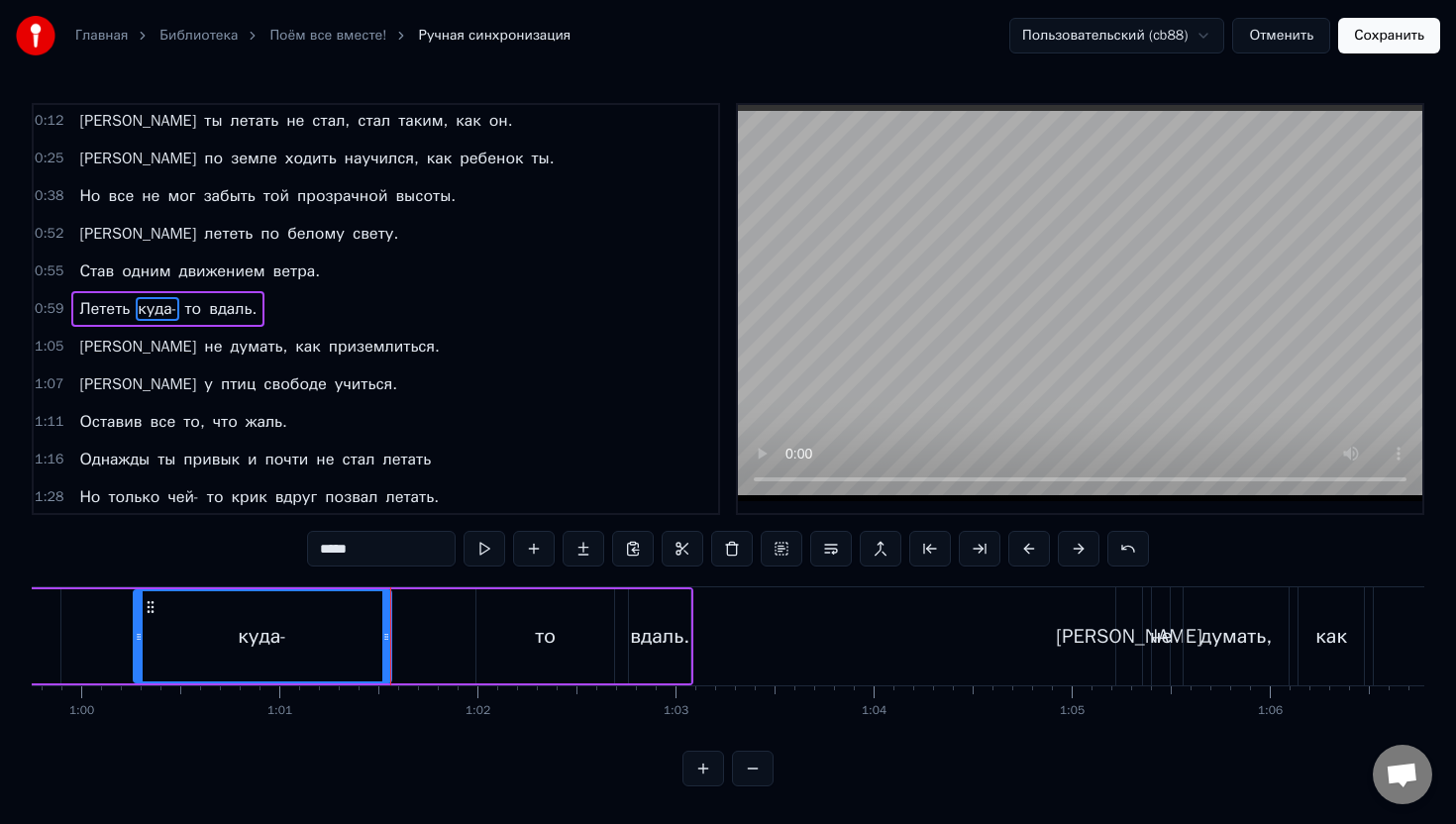 click on "0 0:01 0:02 0:03 0:04 0:05 0:06 0:07 0:08 0:09 0:10 0:11 0:12 0:13 0:14 0:15 0:16 0:17 0:18 0:19 0:20 0:21 0:22 0:23 0:24 0:25 0:26 0:27 0:28 0:29 0:30 0:31 0:32 0:33 0:34 0:35 0:36 0:37 0:38 0:39 0:40 0:41 0:42 0:43 0:44 0:45 0:46 0:47 0:48 0:49 0:50 0:51 0:52 0:53 0:54 0:55 0:56 0:57 0:58 0:59 1:00 1:01 1:02 1:03 1:04 1:05 1:06 1:07 1:08 1:09 1:10 1:11 1:12 1:13 1:14 1:15 1:16 1:17 1:18 1:19 1:20 1:21 1:22 1:23 1:24 1:25 1:26 1:27 1:28 1:29 1:30 1:31 1:32 1:33 1:34 1:35 1:36 1:37 1:38 1:39 1:40 1:41 1:42 1:43 1:44 1:45 1:46 1:47 1:48 1:49 1:50 1:51 1:52 1:53 1:54 1:55 1:56 1:57 1:58 1:59 2:00 2:01 2:02 2:03 2:04 2:05 2:06 2:07 2:08 2:09 2:10 2:11 2:12 2:13 2:14 2:15 2:16 2:17 2:18 2:19 2:20 2:21 2:22 2:23 2:24 2:25 2:26 2:27 2:28 2:29 2:30 2:31 2:32 2:33 2:34 2:35 2:36 2:37 2:38 2:39 2:40 2:41 2:42 2:43 2:44 2:45 2:46 2:47 2:48 2:49 2:50 2:51 2:52 2:53 2:54 2:55 2:56 2:57 2:58 2:59 3:00 3:01 3:02 3:03 3:04" at bounding box center (6450, 701) 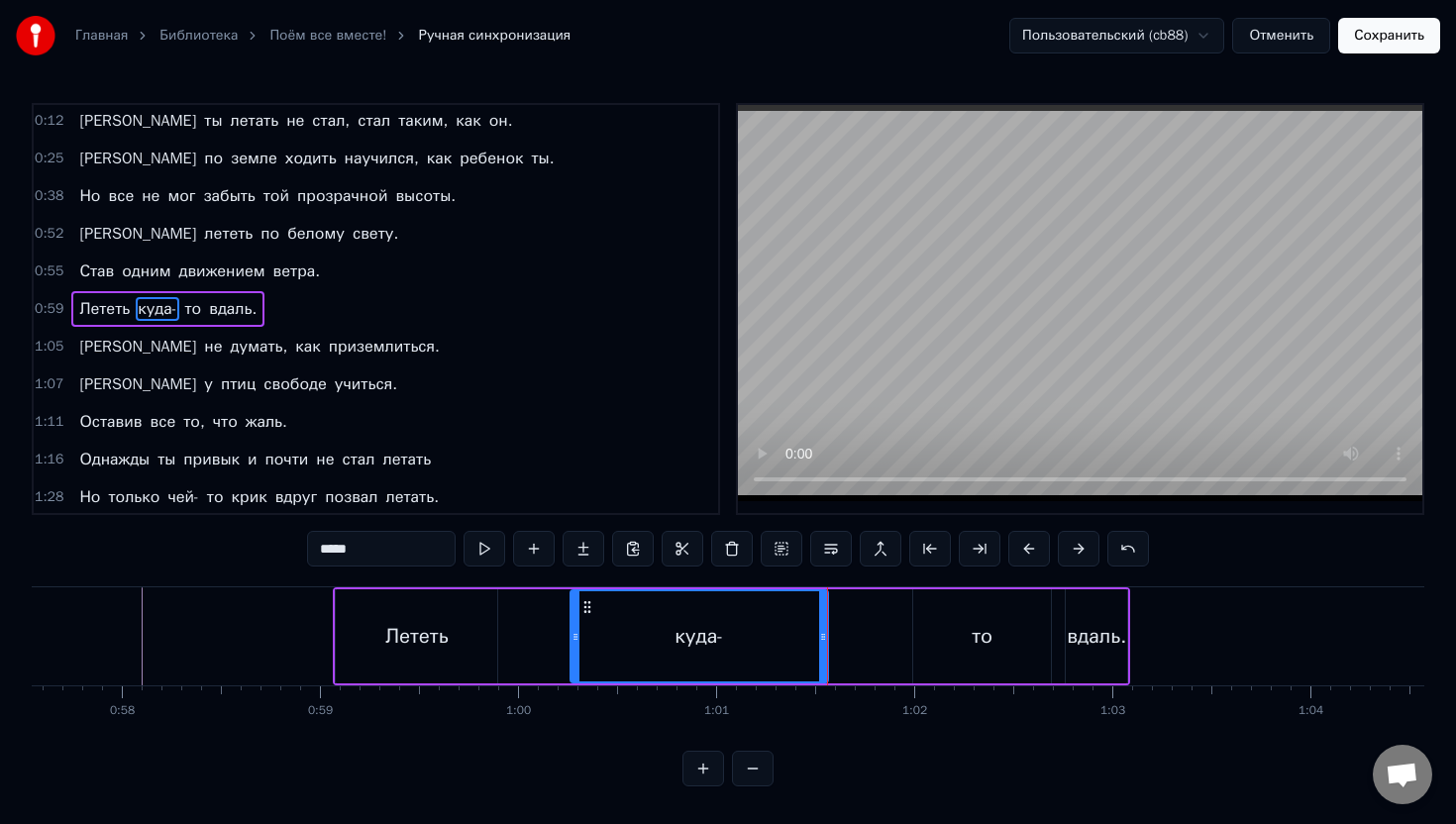 scroll, scrollTop: 0, scrollLeft: 11401, axis: horizontal 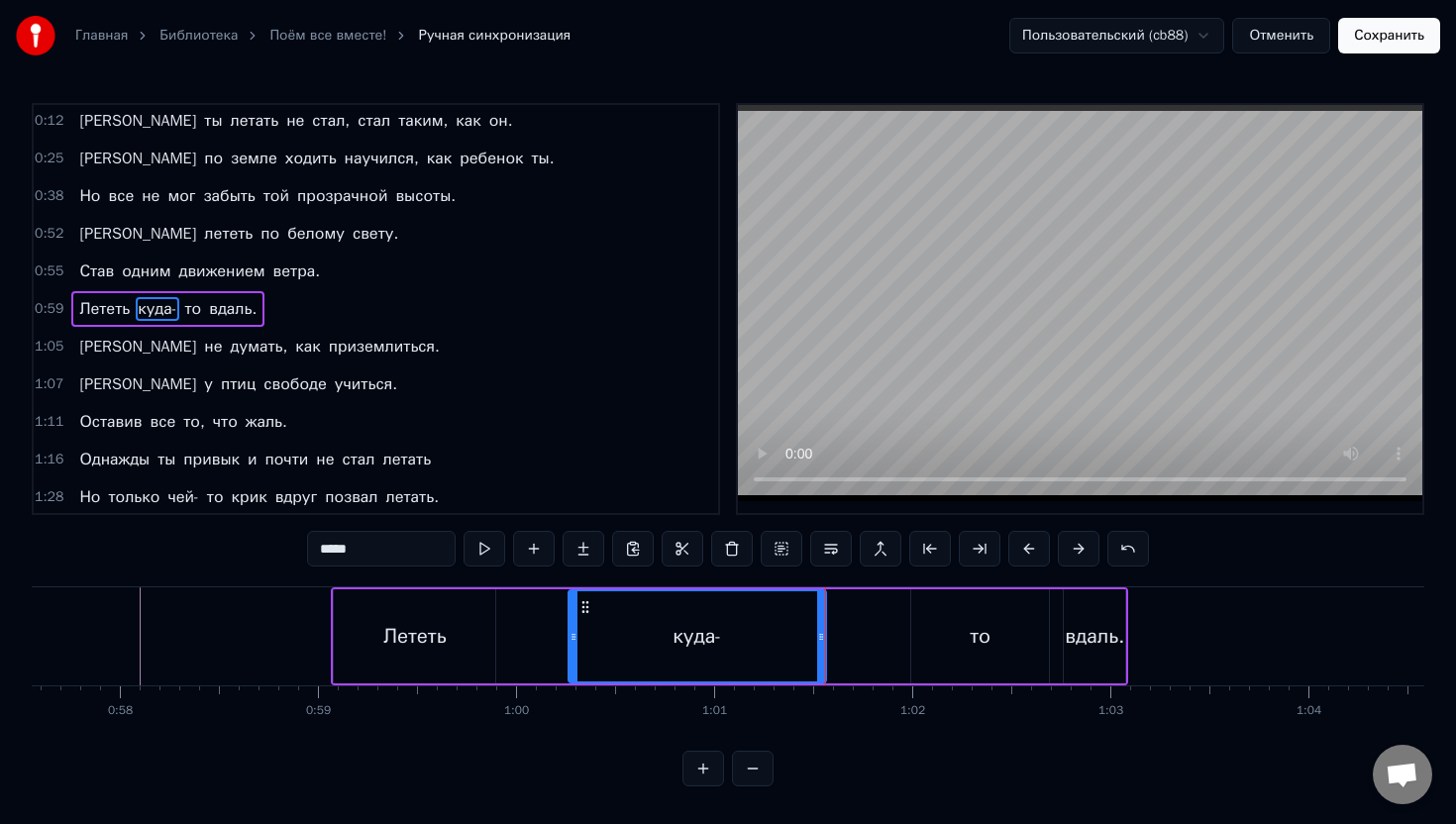 click on "0:00 Однажды он сказал 0:08 "Твой полет - всего лишь сон". 0:12 И ты летать не стал, стал таким, как он. 0:25 И по земле ходить научился, как ребенок ты. 0:38 Но все не мог забыть той прозрачной высоты. 0:52 И лететь по белому свету. 0:55 Став одним движением ветра. 0:59 Лететь куда- то вдаль. 1:05 И не думать, как приземлиться. 1:07 А у птиц свободе учиться. 1:11 Оставив все то, что жаль. 1:16 Однажды ты привык и почти не стал летать 1:28 Но только чей- то крик вдруг позвал летать. 1:41 И поднял ты глаза в высоту, где голоса плывут. 1:54 Там люди в небесах, и тебя с собой зовут. 2:30 Полететь по белому 2:36 0" at bounding box center (728, 445) 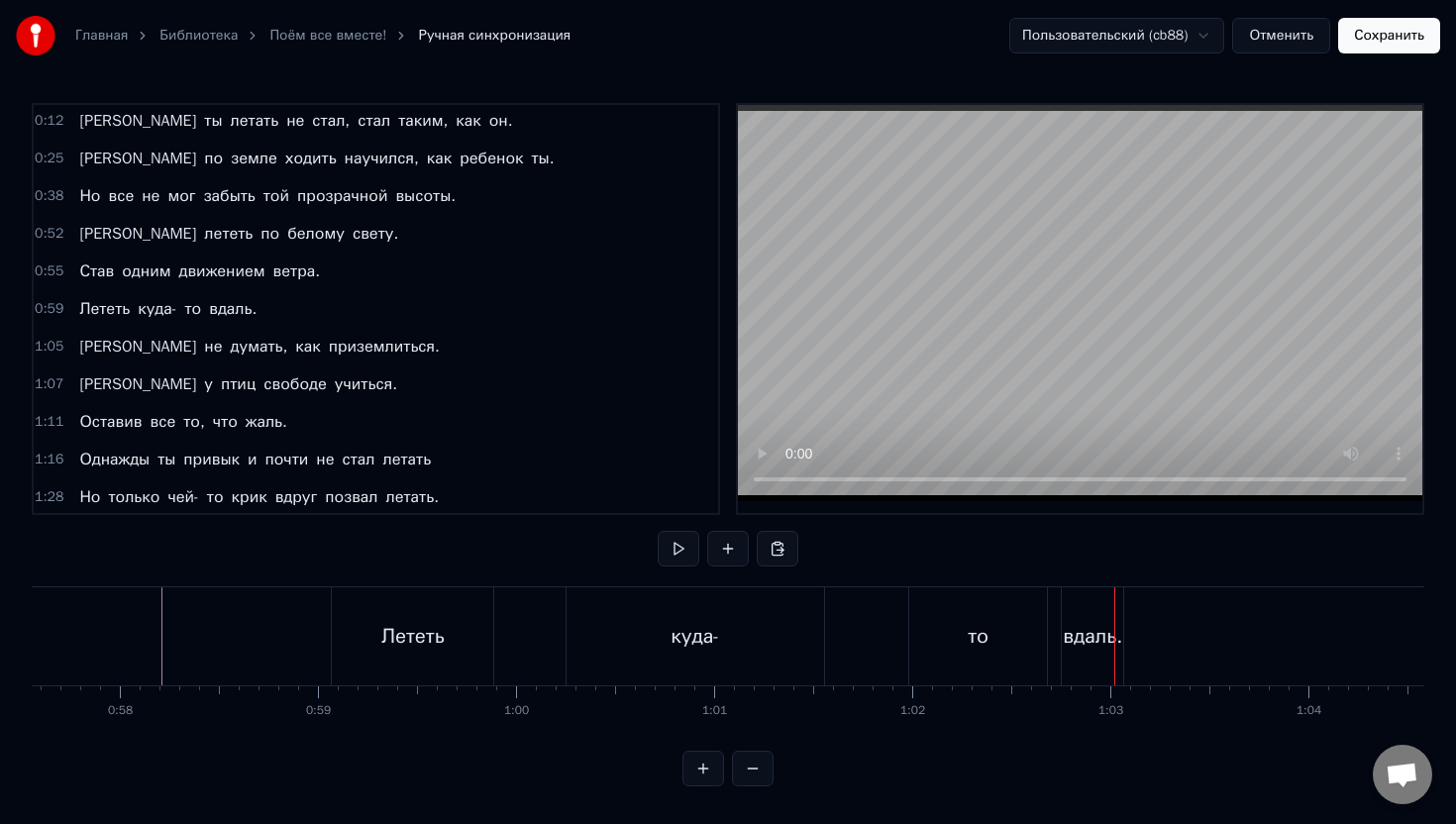 drag, startPoint x: 616, startPoint y: 625, endPoint x: 659, endPoint y: 623, distance: 43.046487 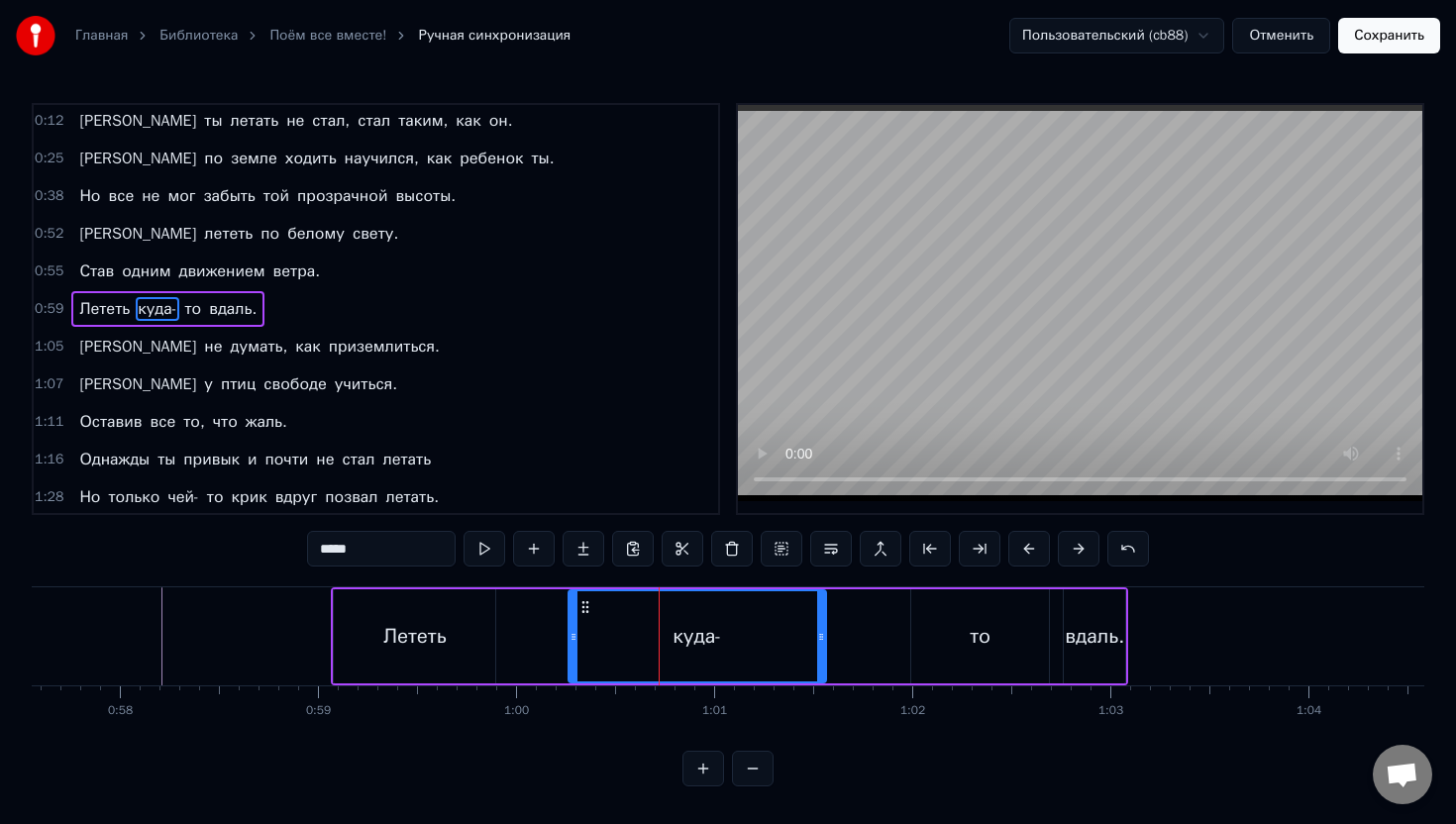 click at bounding box center [659, 636] 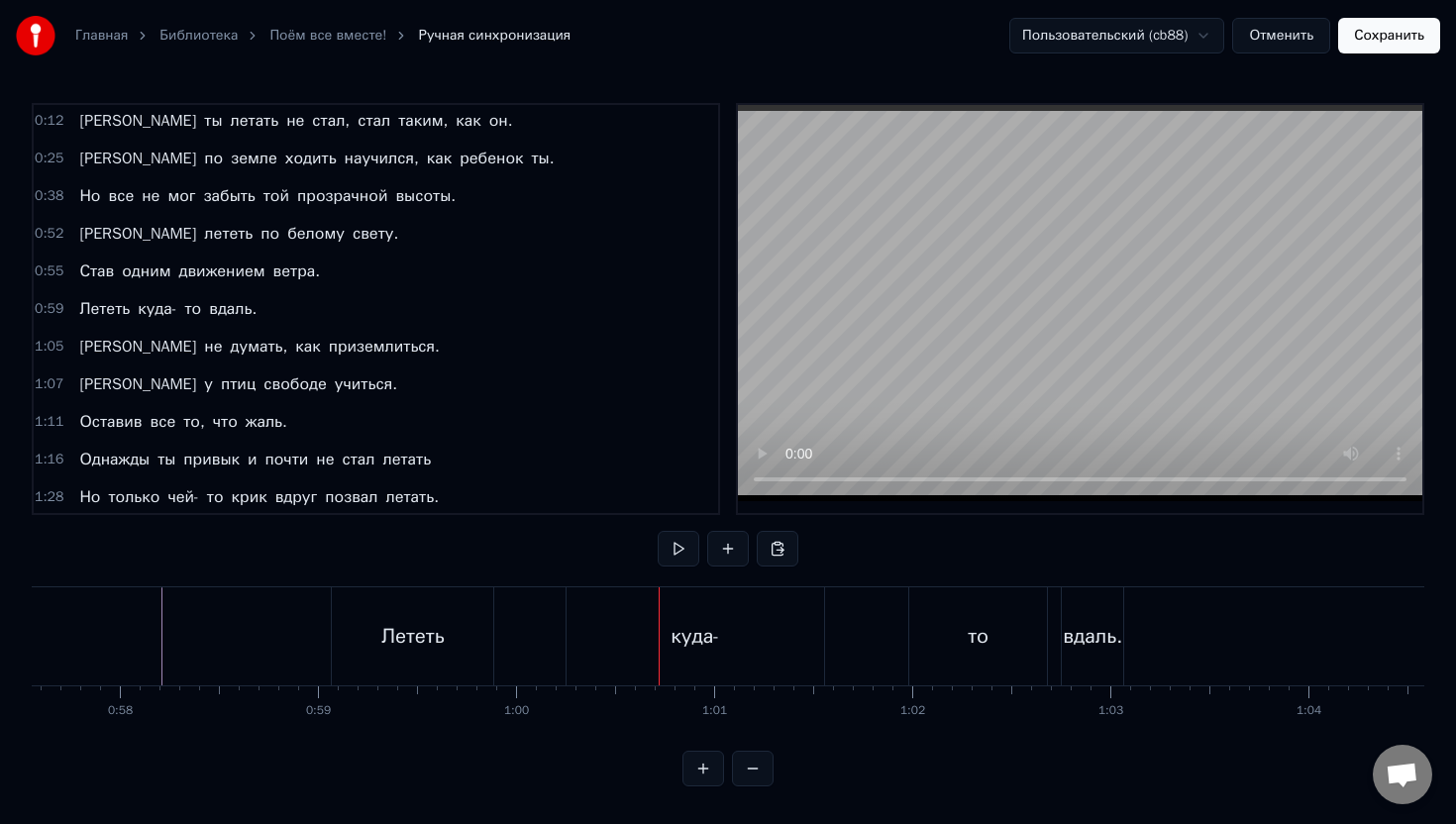 click on "куда-" at bounding box center (695, 636) 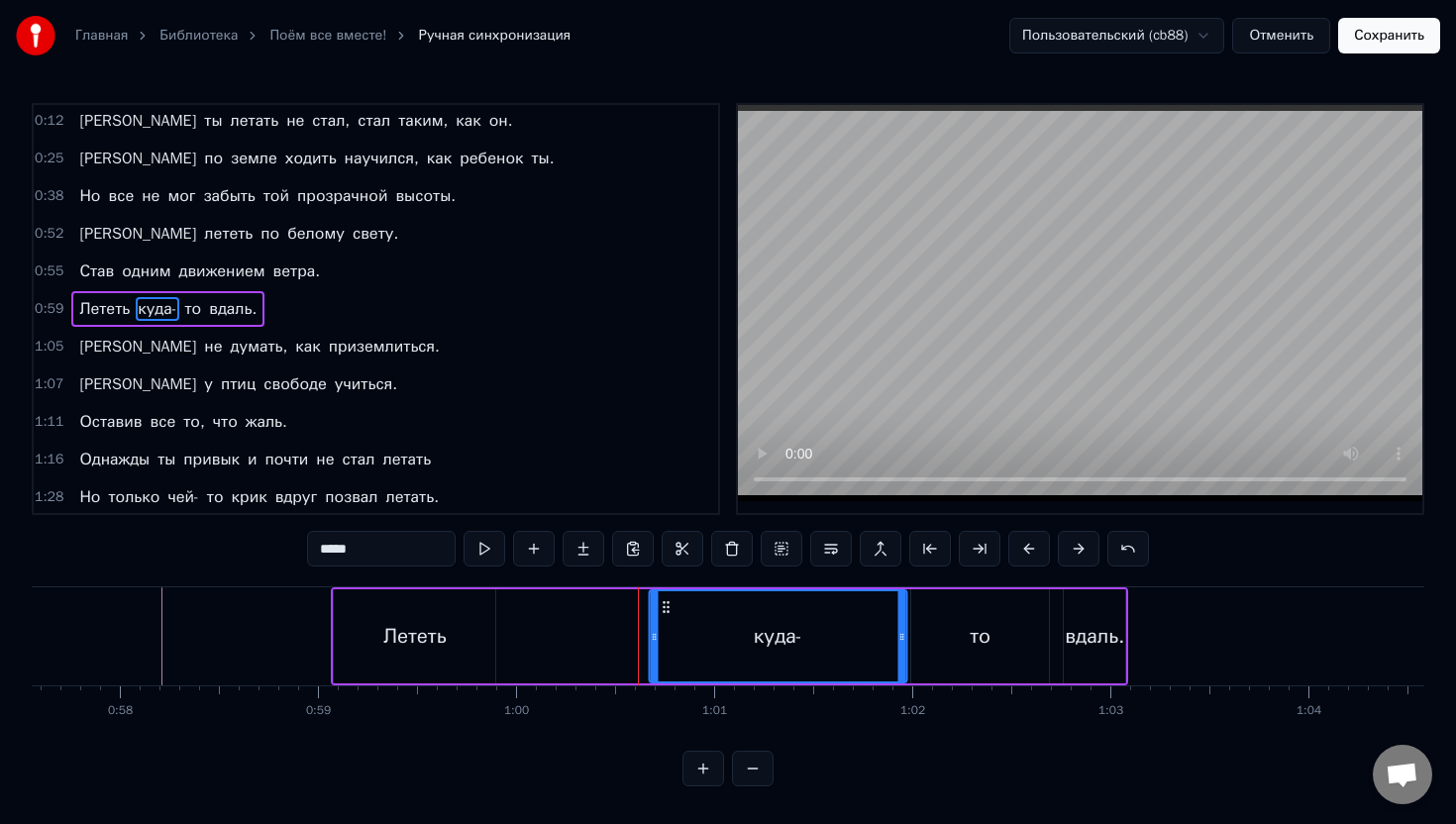 drag, startPoint x: 583, startPoint y: 601, endPoint x: 665, endPoint y: 602, distance: 82.006097 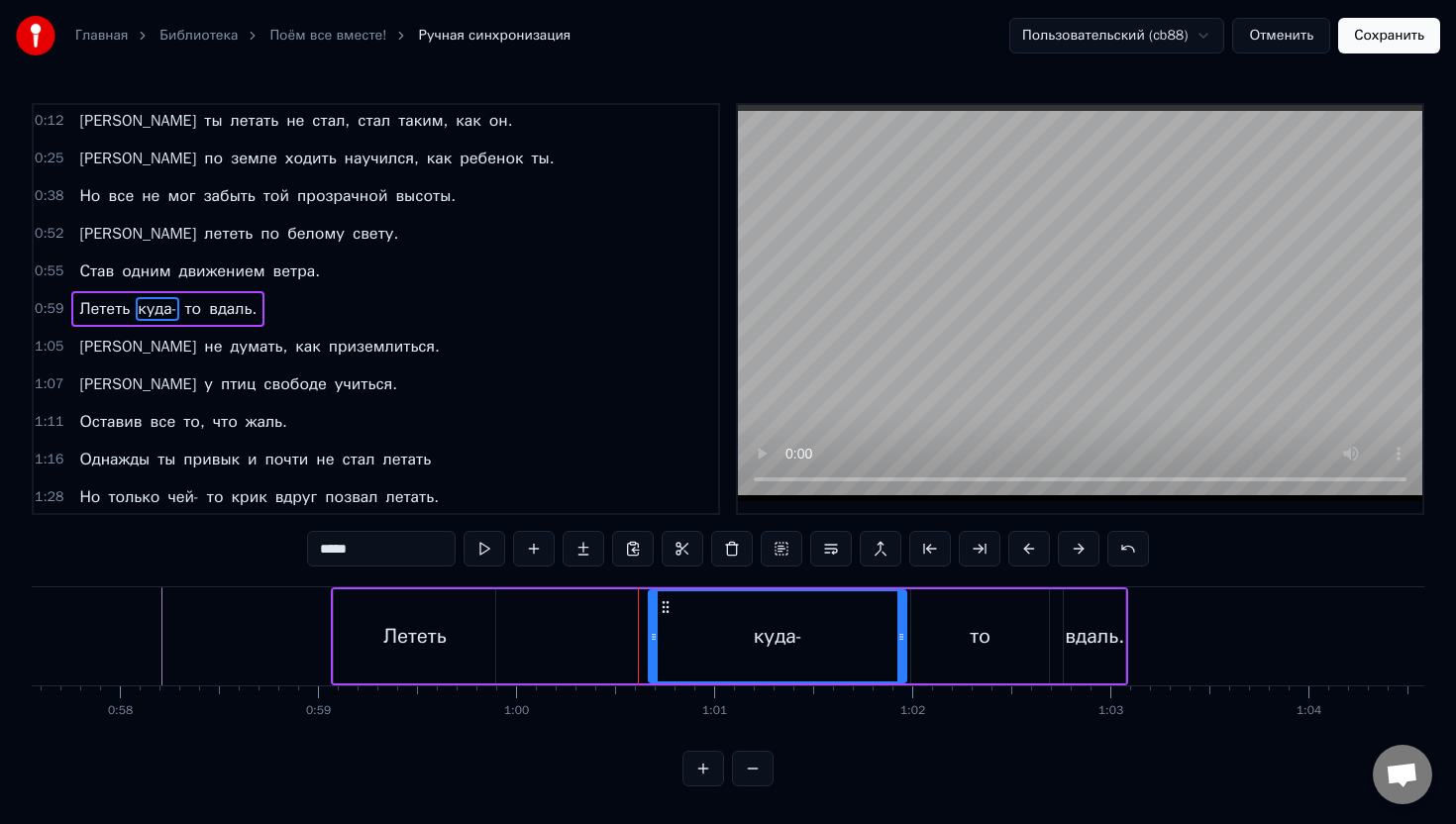 click on "0:00 Однажды он сказал 0:08 "Твой полет - всего лишь сон". 0:12 И ты летать не стал, стал таким, как он. 0:25 И по земле ходить научился, как ребенок ты. 0:38 Но все не мог забыть той прозрачной высоты. 0:52 И лететь по белому свету. 0:55 Став одним движением ветра. 0:59 Лететь куда- то вдаль. 1:05 И не думать, как приземлиться. 1:07 А у птиц свободе учиться. 1:11 Оставив все то, что жаль. 1:16 Однажды ты привык и почти не стал летать 1:28 Но только чей- то крик вдруг позвал летать. 1:41 И поднял ты глаза в высоту, где голоса плывут. 1:54 Там люди в небесах, и тебя с собой зовут. 2:30 Полететь по белому 2:36 0" at bounding box center [728, 445] 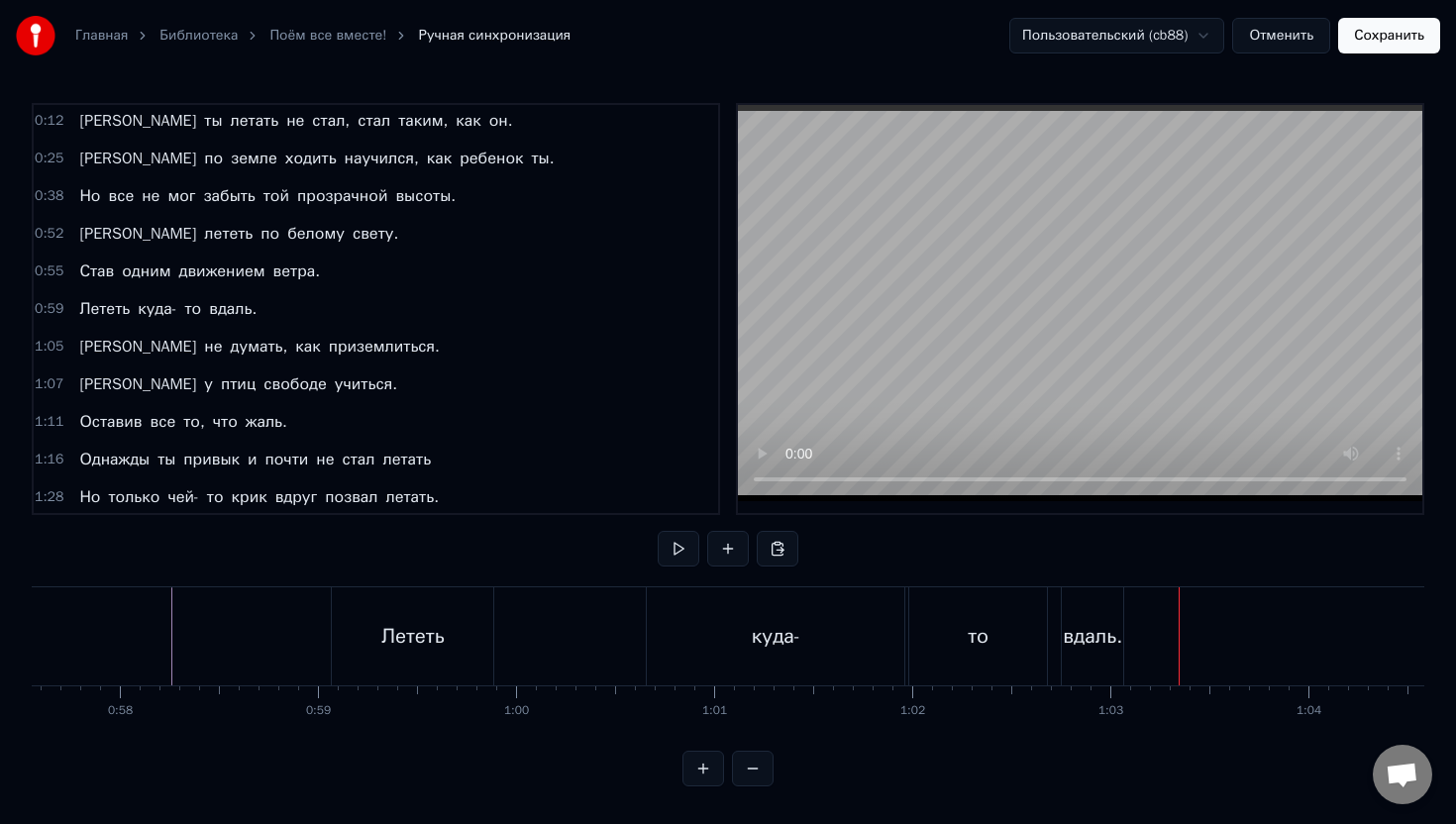 click on "то" at bounding box center (978, 636) 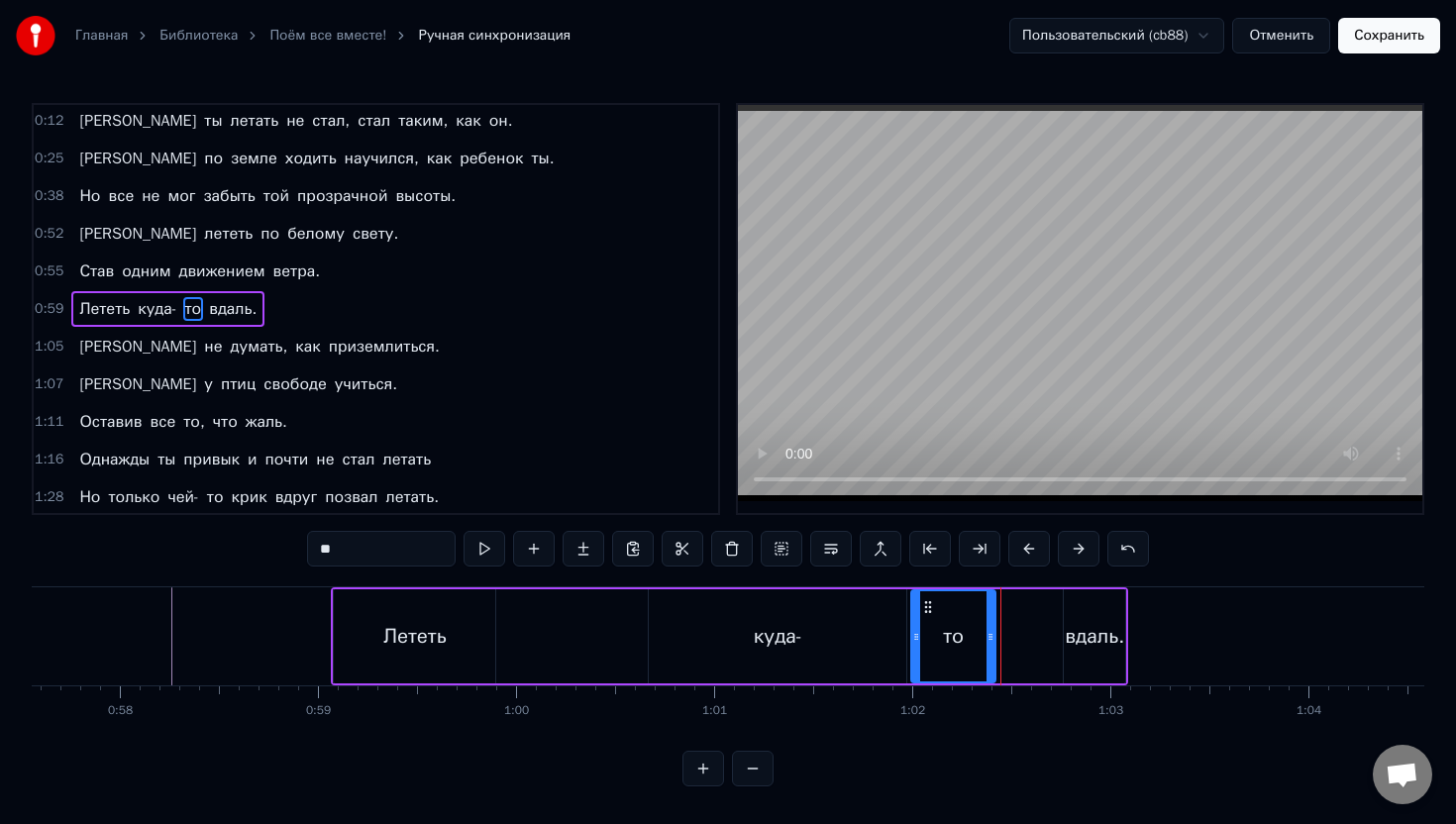 drag, startPoint x: 1043, startPoint y: 630, endPoint x: 989, endPoint y: 630, distance: 54 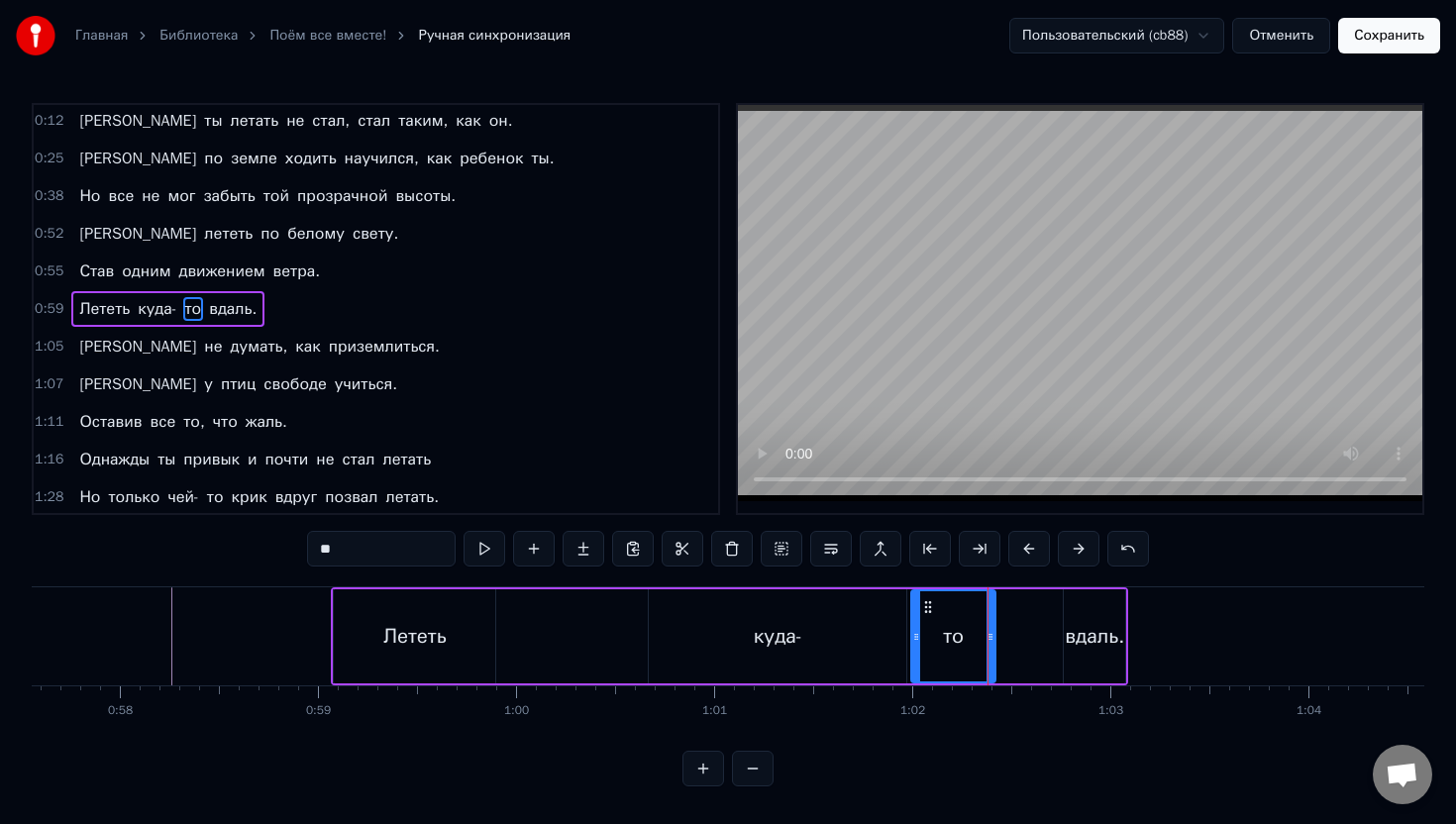 click on "вдаль." at bounding box center (1094, 637) 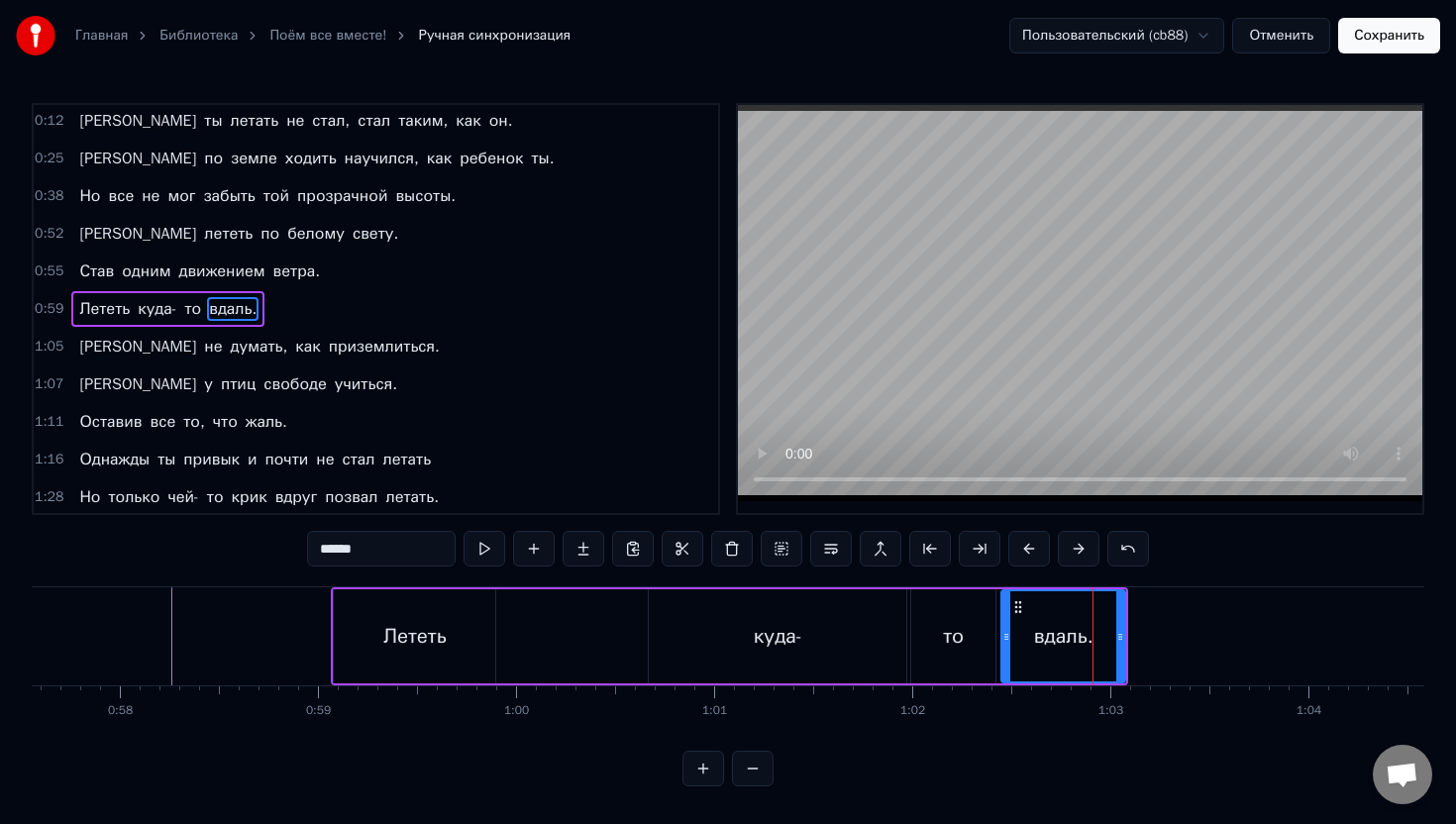 drag, startPoint x: 1066, startPoint y: 638, endPoint x: 1003, endPoint y: 639, distance: 63.007936 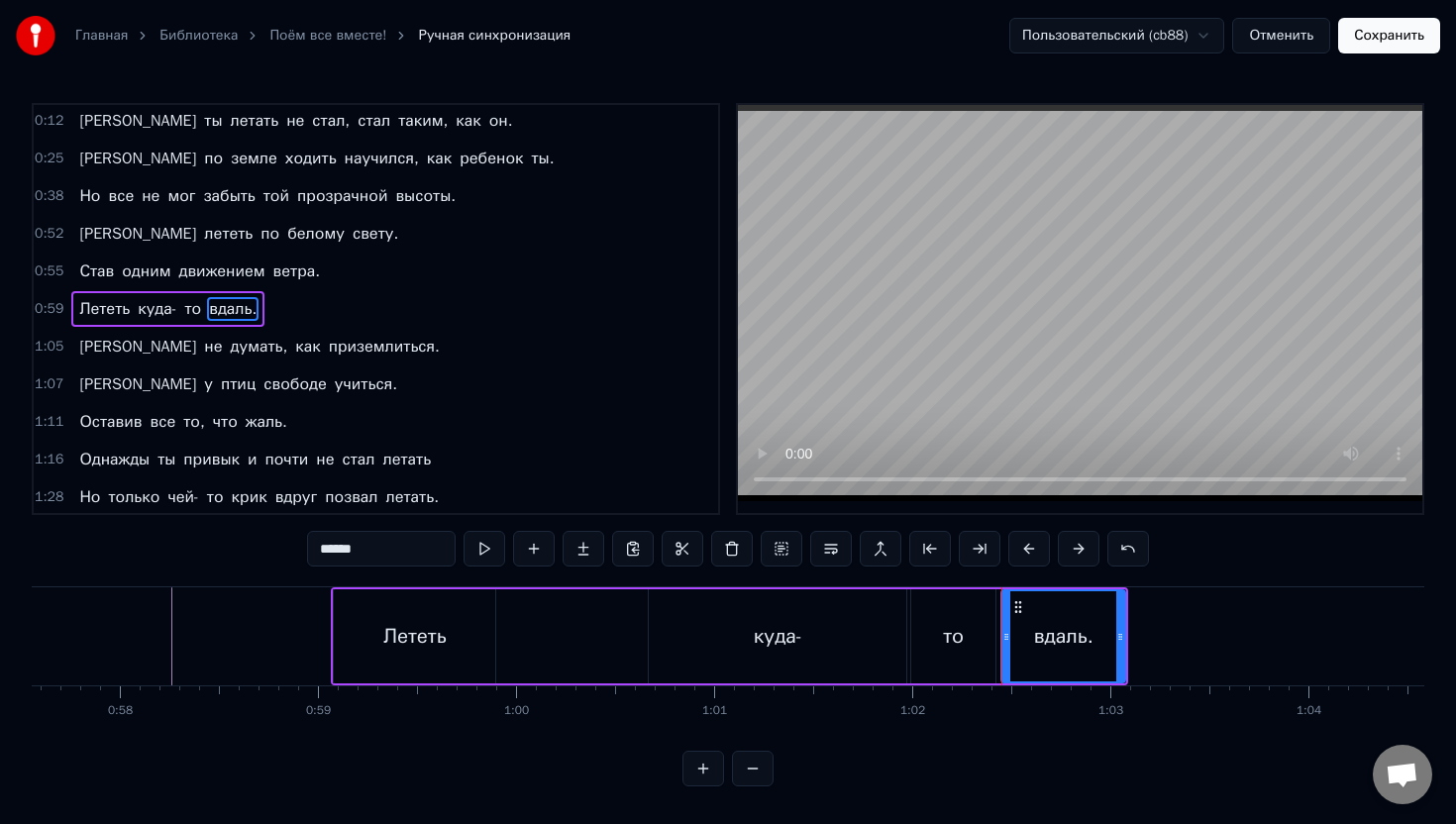 click on "0:00 Однажды он сказал 0:08 "Твой полет - всего лишь сон". 0:12 И ты летать не стал, стал таким, как он. 0:25 И по земле ходить научился, как ребенок ты. 0:38 Но все не мог забыть той прозрачной высоты. 0:52 И лететь по белому свету. 0:55 Став одним движением ветра. 0:59 Лететь куда- то вдаль. 1:05 И не думать, как приземлиться. 1:07 А у птиц свободе учиться. 1:11 Оставив все то, что жаль. 1:16 Однажды ты привык и почти не стал летать 1:28 Но только чей- то крик вдруг позвал летать. 1:41 И поднял ты глаза в высоту, где голоса плывут. 1:54 Там люди в небесах, и тебя с собой зовут. 2:30 Полететь по белому 2:36 0" at bounding box center (728, 445) 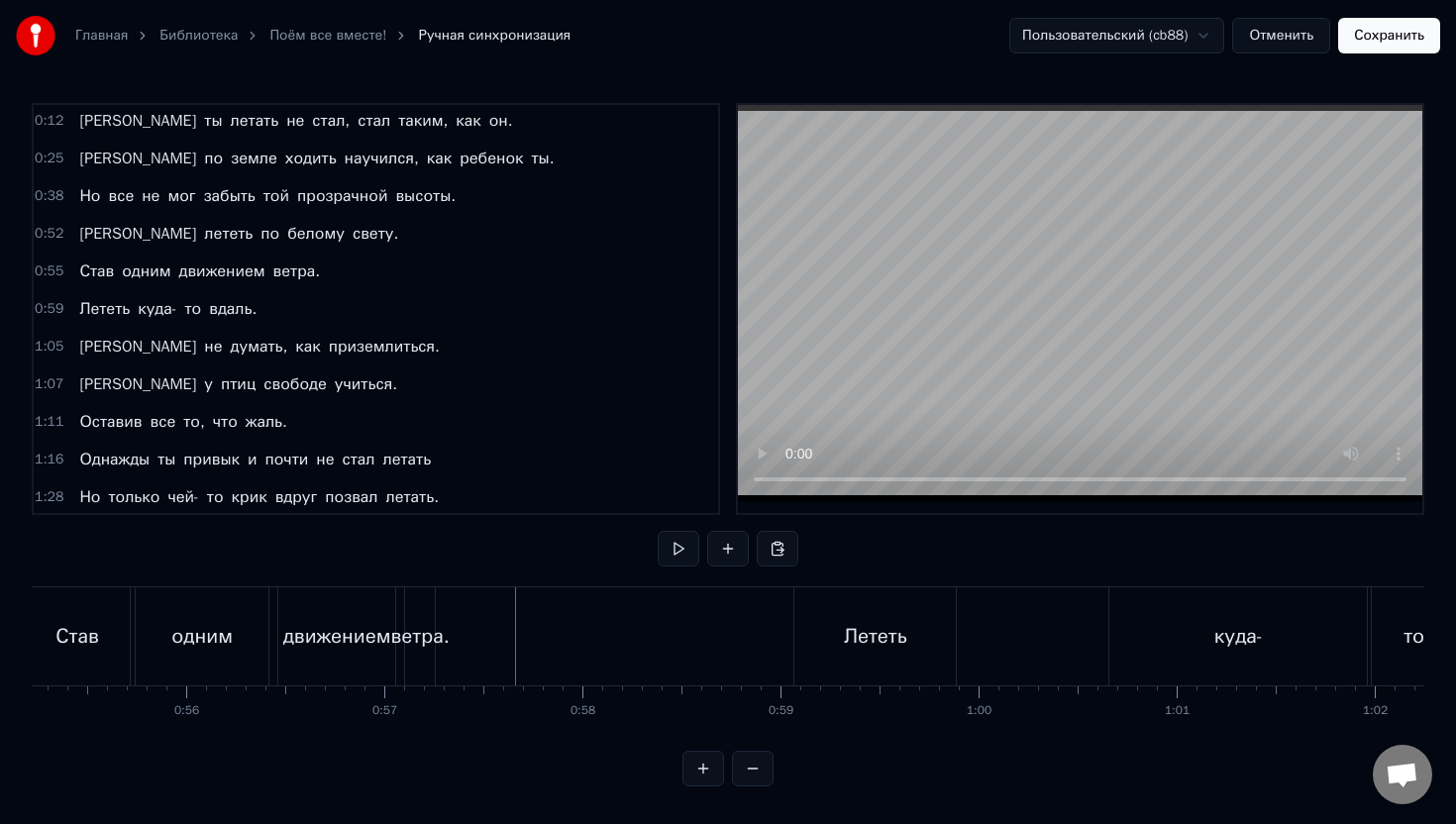 scroll, scrollTop: 0, scrollLeft: 10920, axis: horizontal 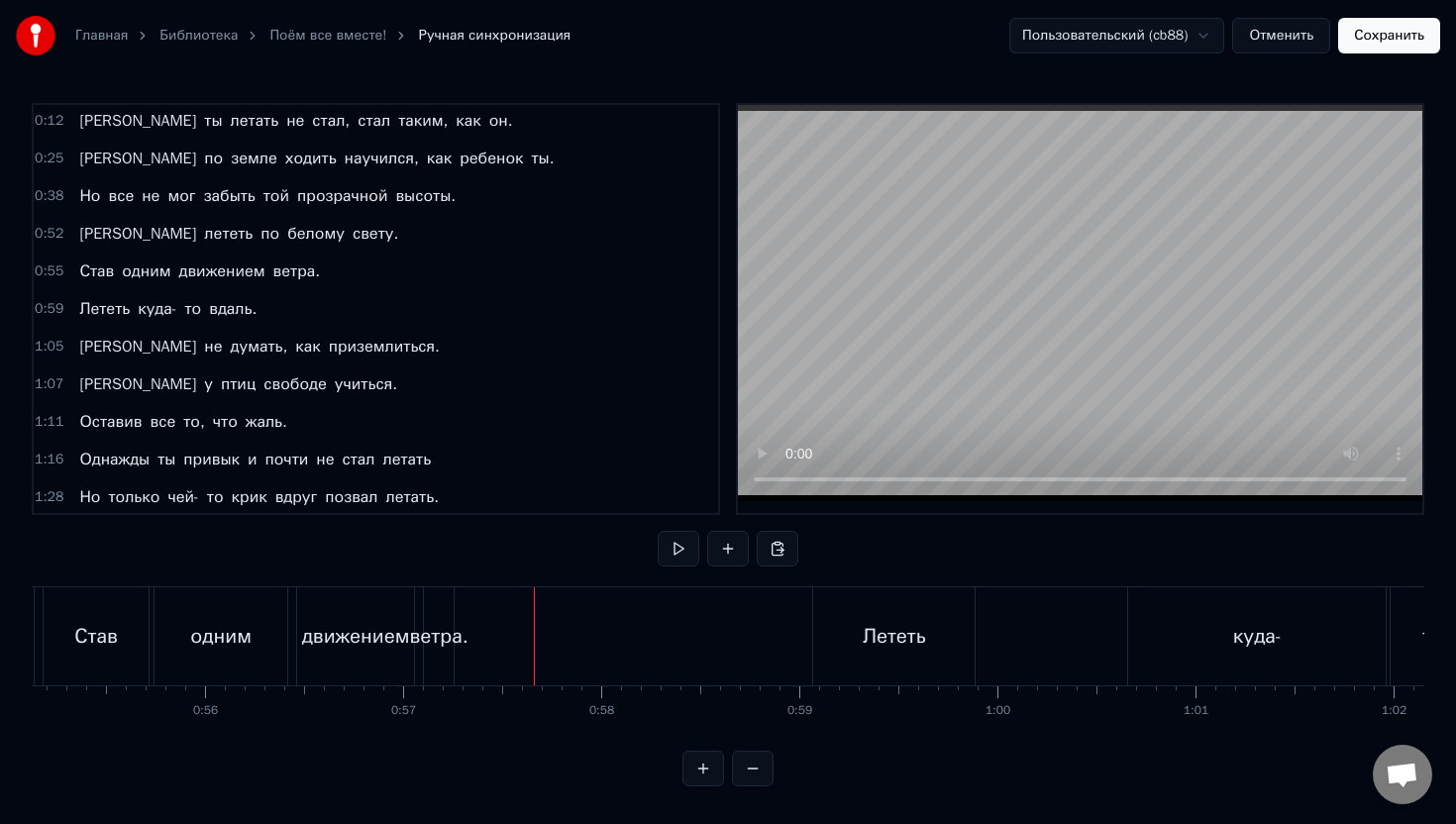 click on "Став" at bounding box center [96, 636] 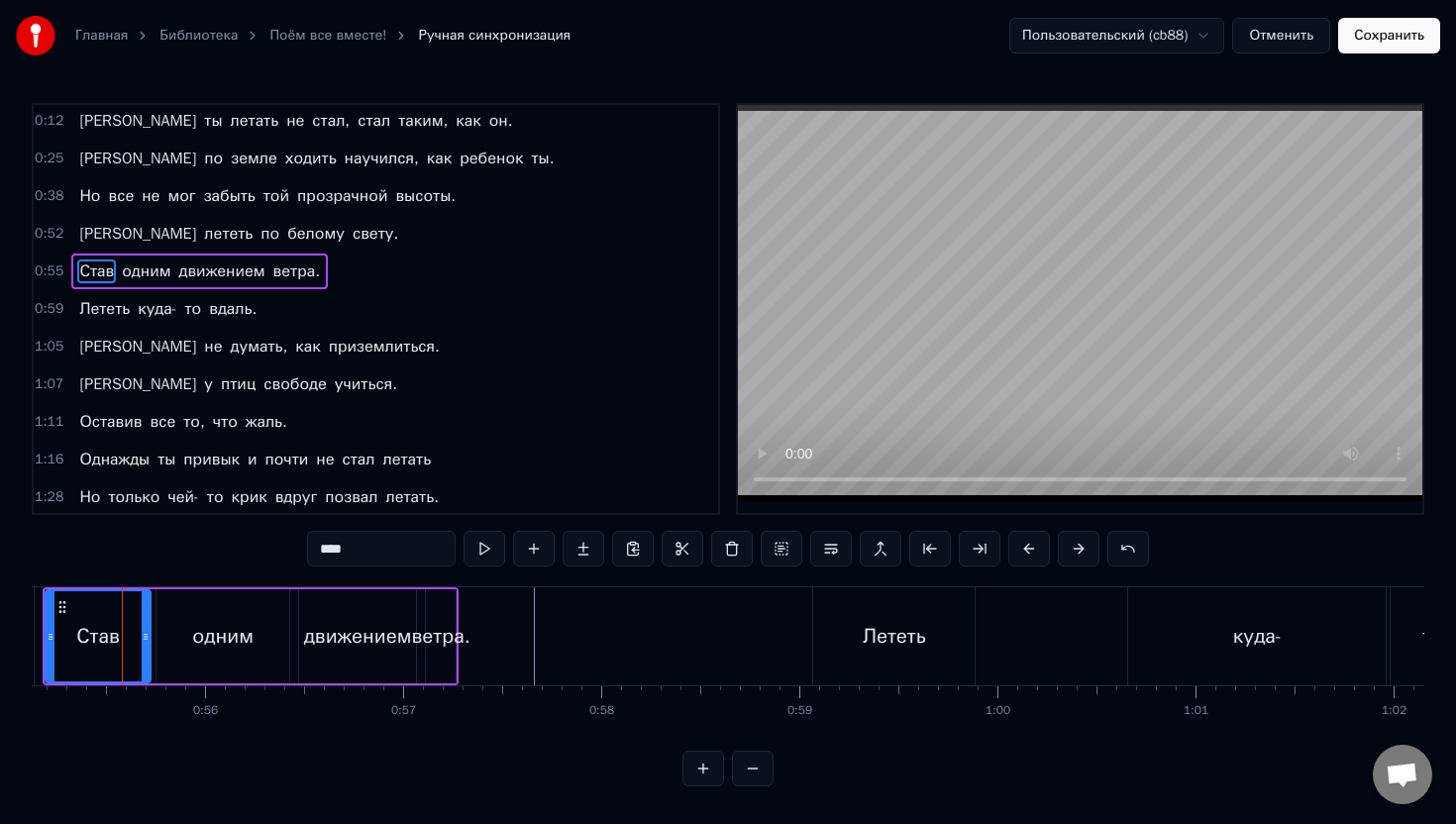 scroll, scrollTop: 61, scrollLeft: 0, axis: vertical 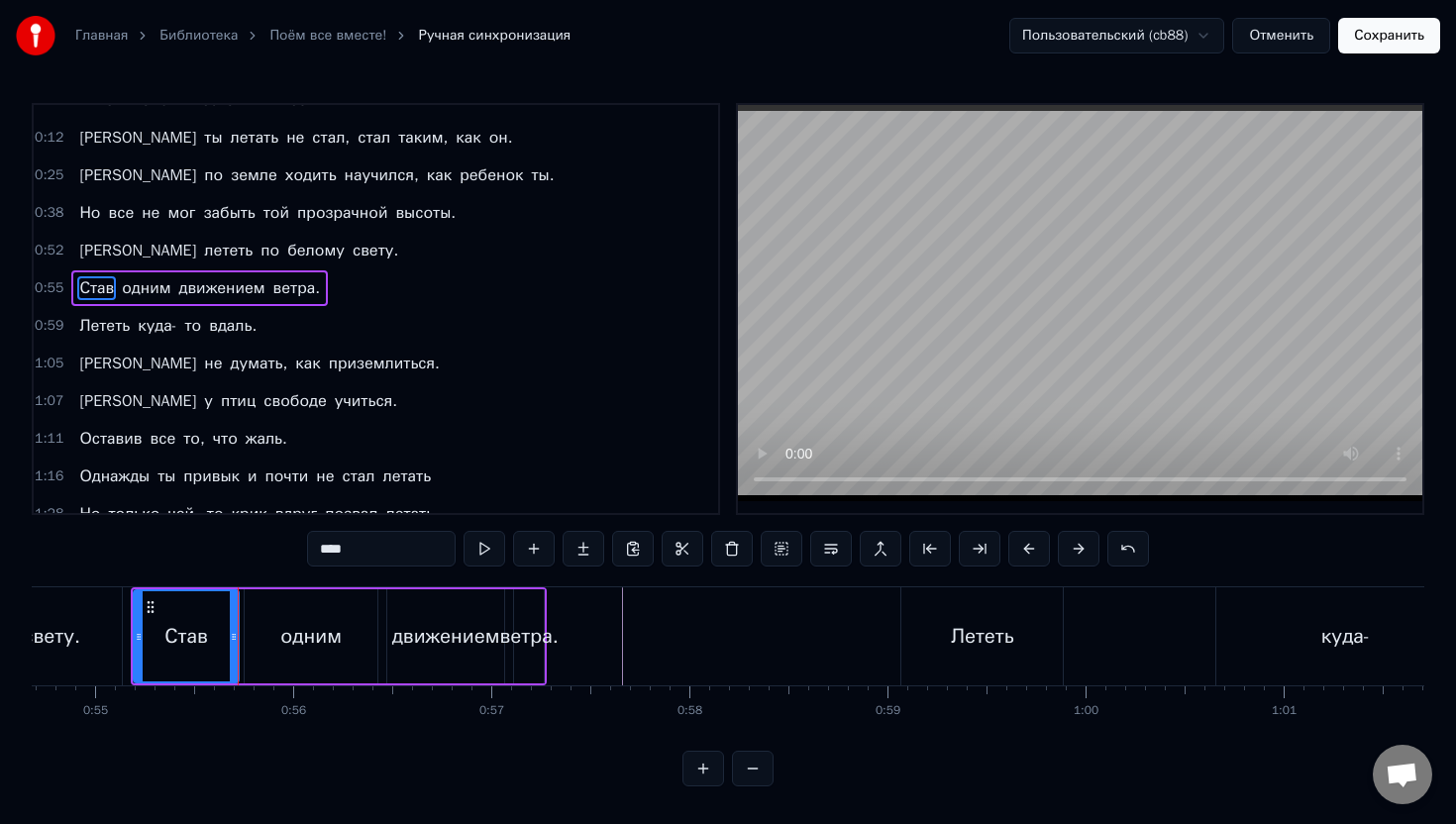 click on "0:00 Однажды он сказал 0:08 "Твой полет - всего лишь сон". 0:12 И ты летать не стал, стал таким, как он. 0:25 И по земле ходить научился, как ребенок ты. 0:38 Но все не мог забыть той прозрачной высоты. 0:52 И лететь по белому свету. 0:55 Став одним движением ветра. 0:59 Лететь куда- то вдаль. 1:05 И не думать, как приземлиться. 1:07 А у птиц свободе учиться. 1:11 Оставив все то, что жаль. 1:16 Однажды ты привык и почти не стал летать 1:28 Но только чей- то крик вдруг позвал летать. 1:41 И поднял ты глаза в высоту, где голоса плывут. 1:54 Там люди в небесах, и тебя с собой зовут. 2:30 Полететь по белому 2:36 0" at bounding box center (728, 445) 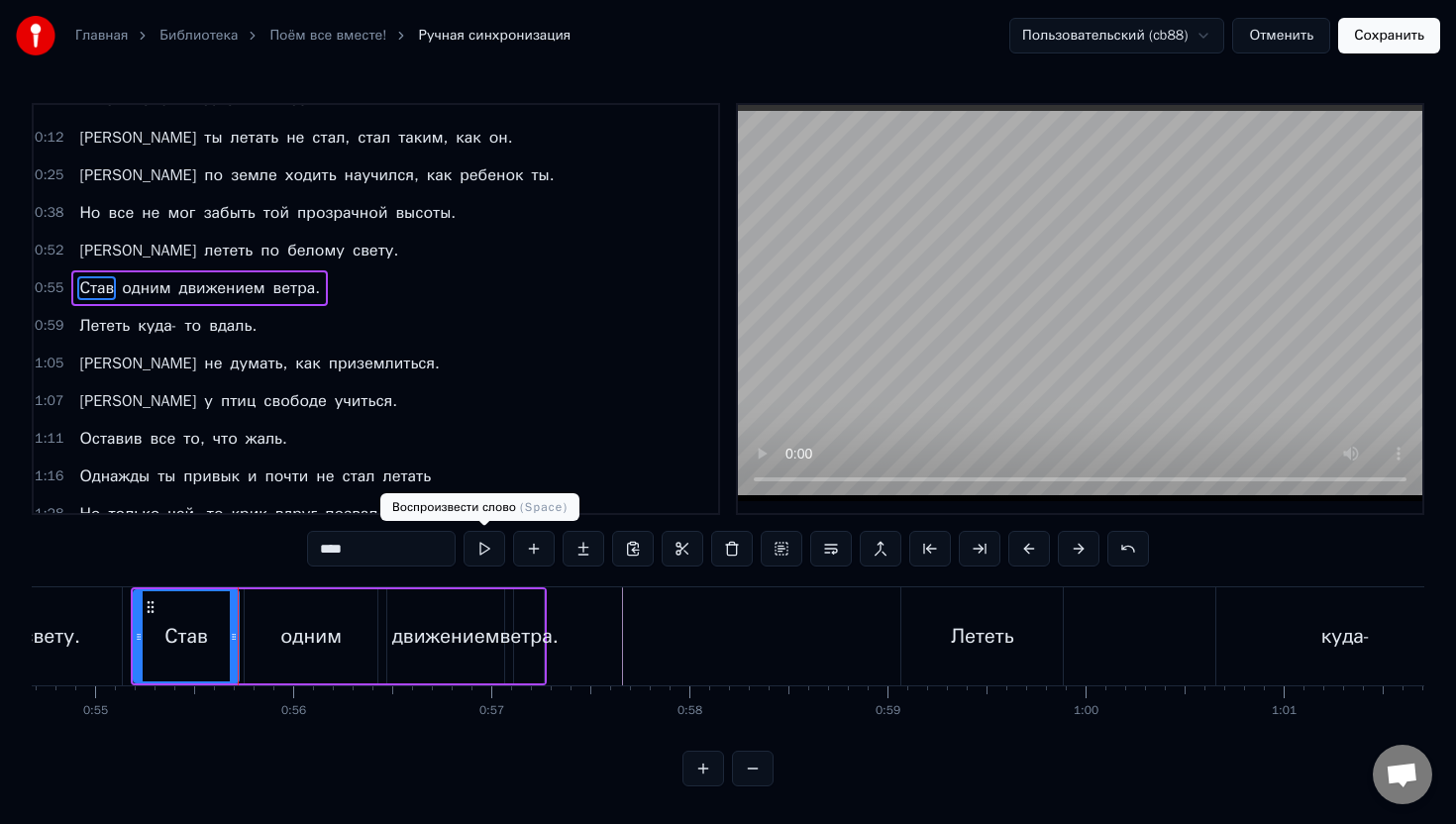 click at bounding box center (484, 549) 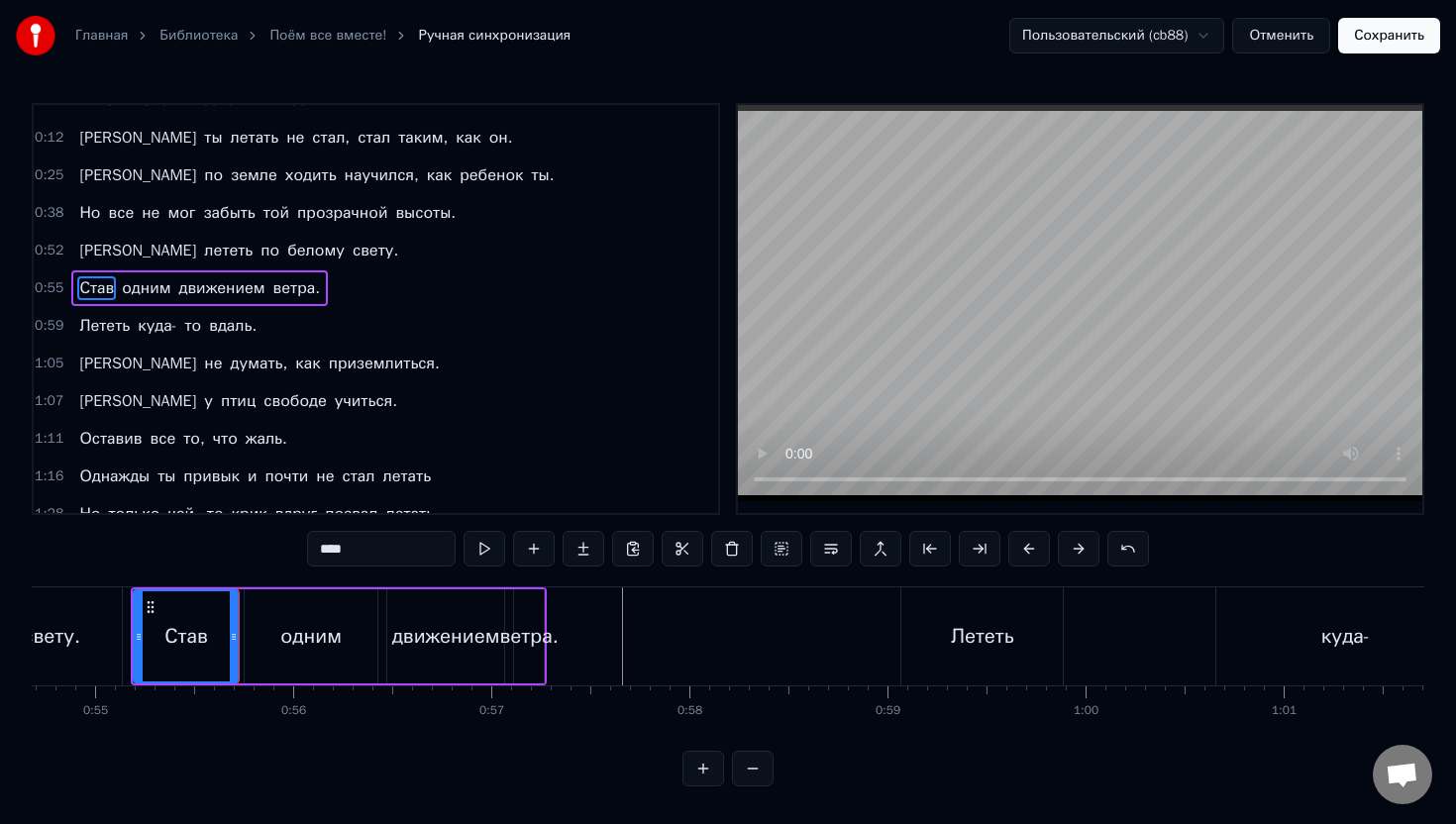 click on "одним" at bounding box center (311, 637) 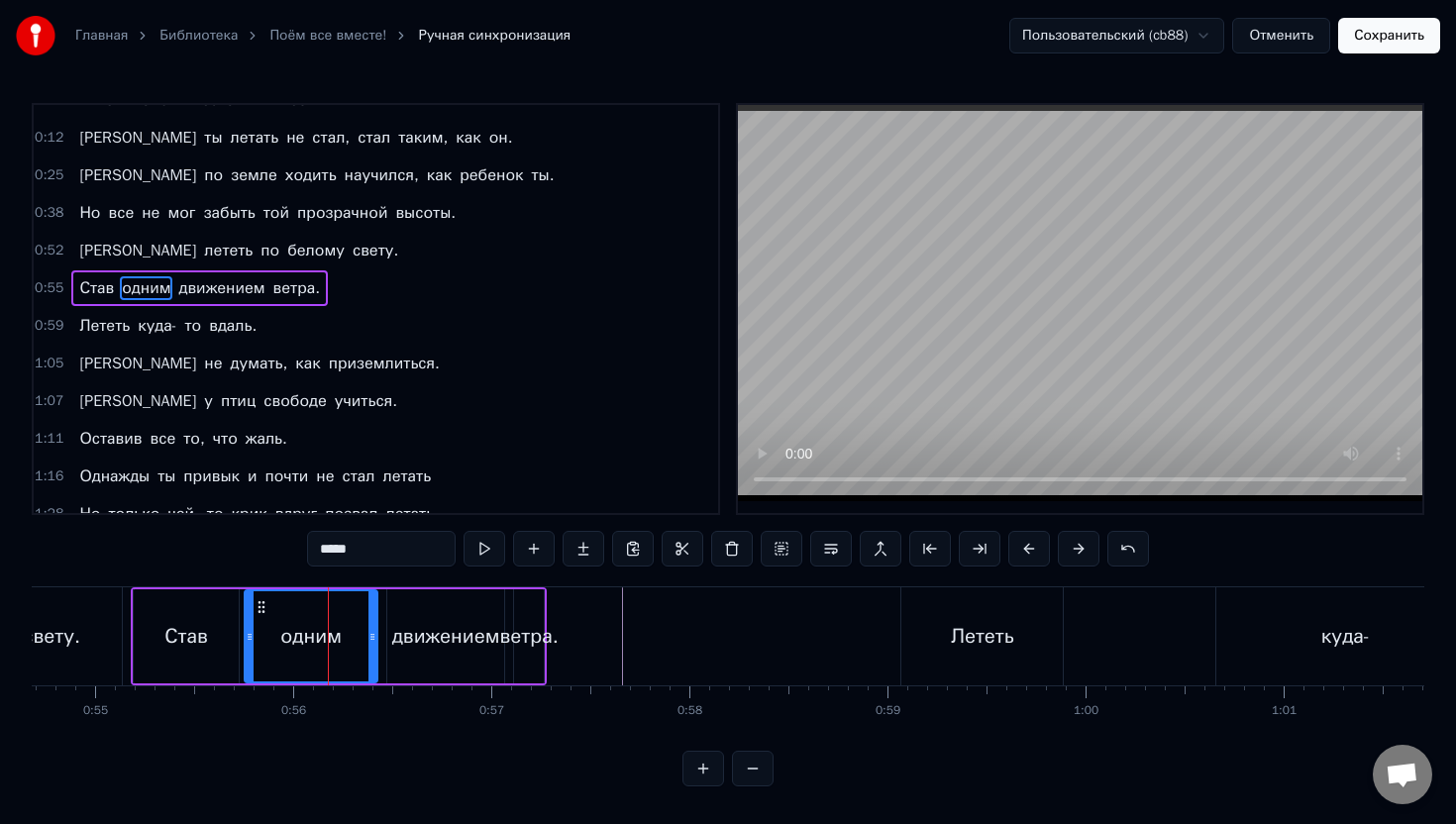 scroll, scrollTop: 41, scrollLeft: 0, axis: vertical 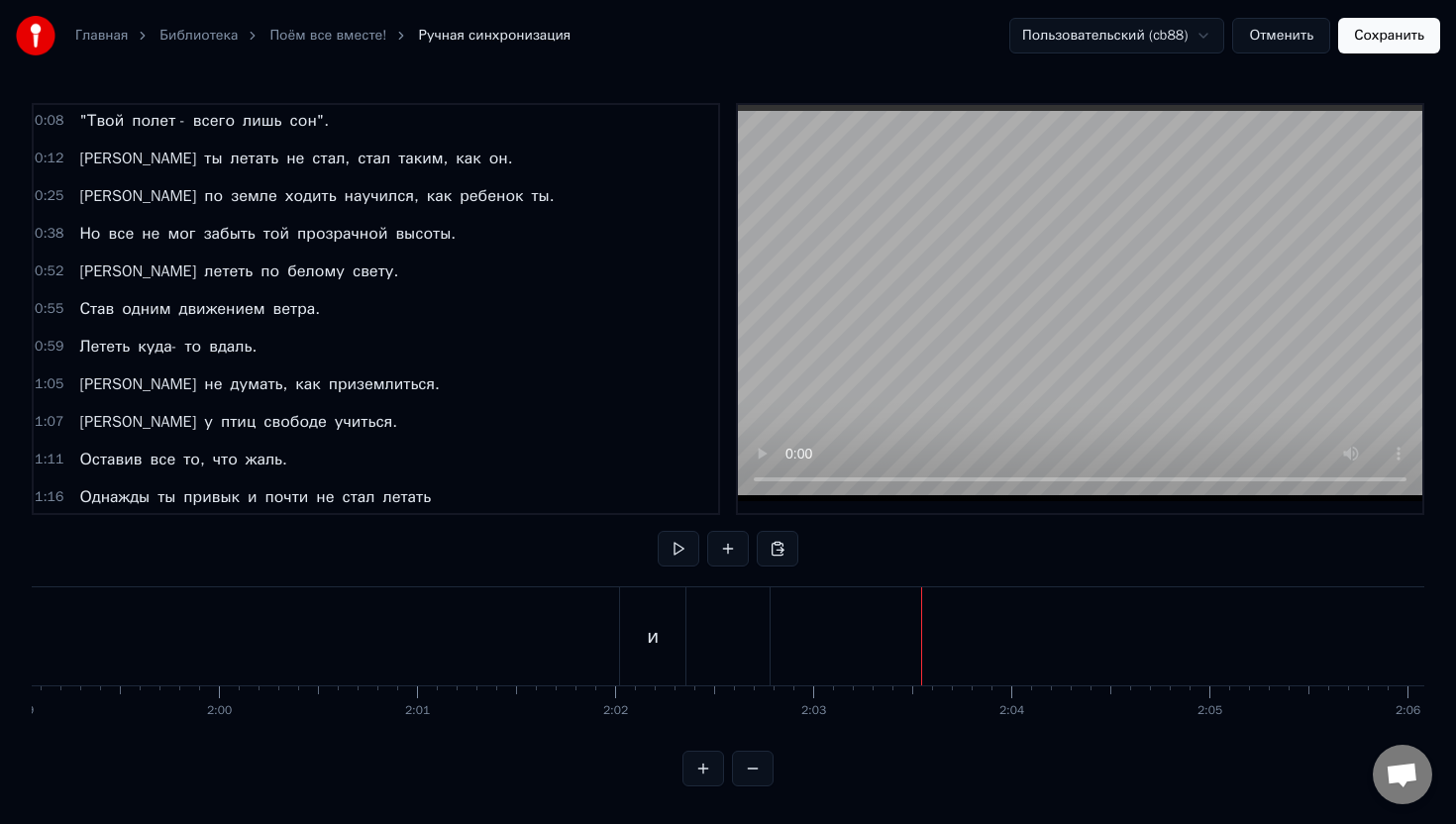 click on "тебя" at bounding box center [1887, 636] 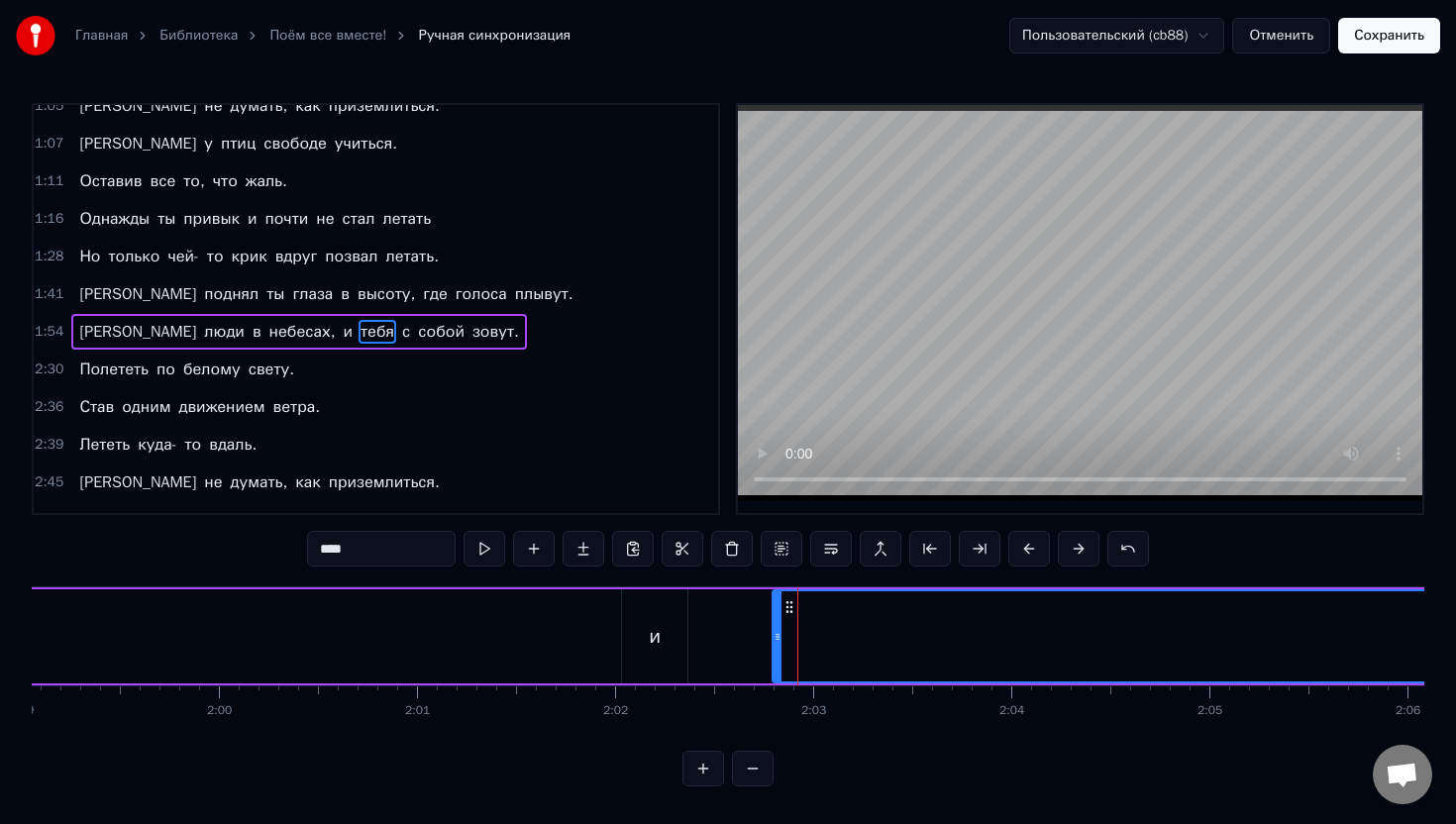 scroll, scrollTop: 342, scrollLeft: 0, axis: vertical 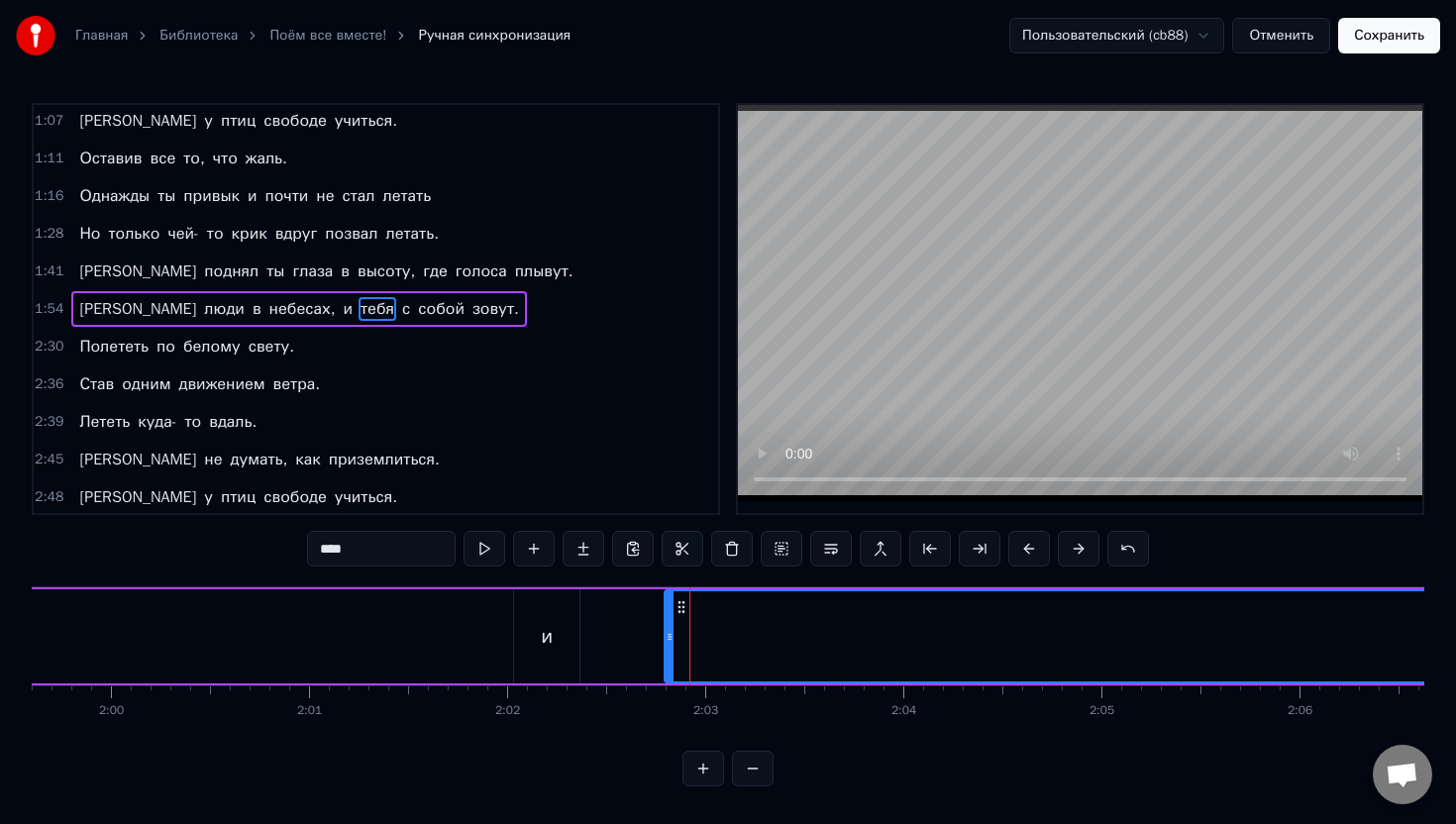 click on "и" at bounding box center (547, 637) 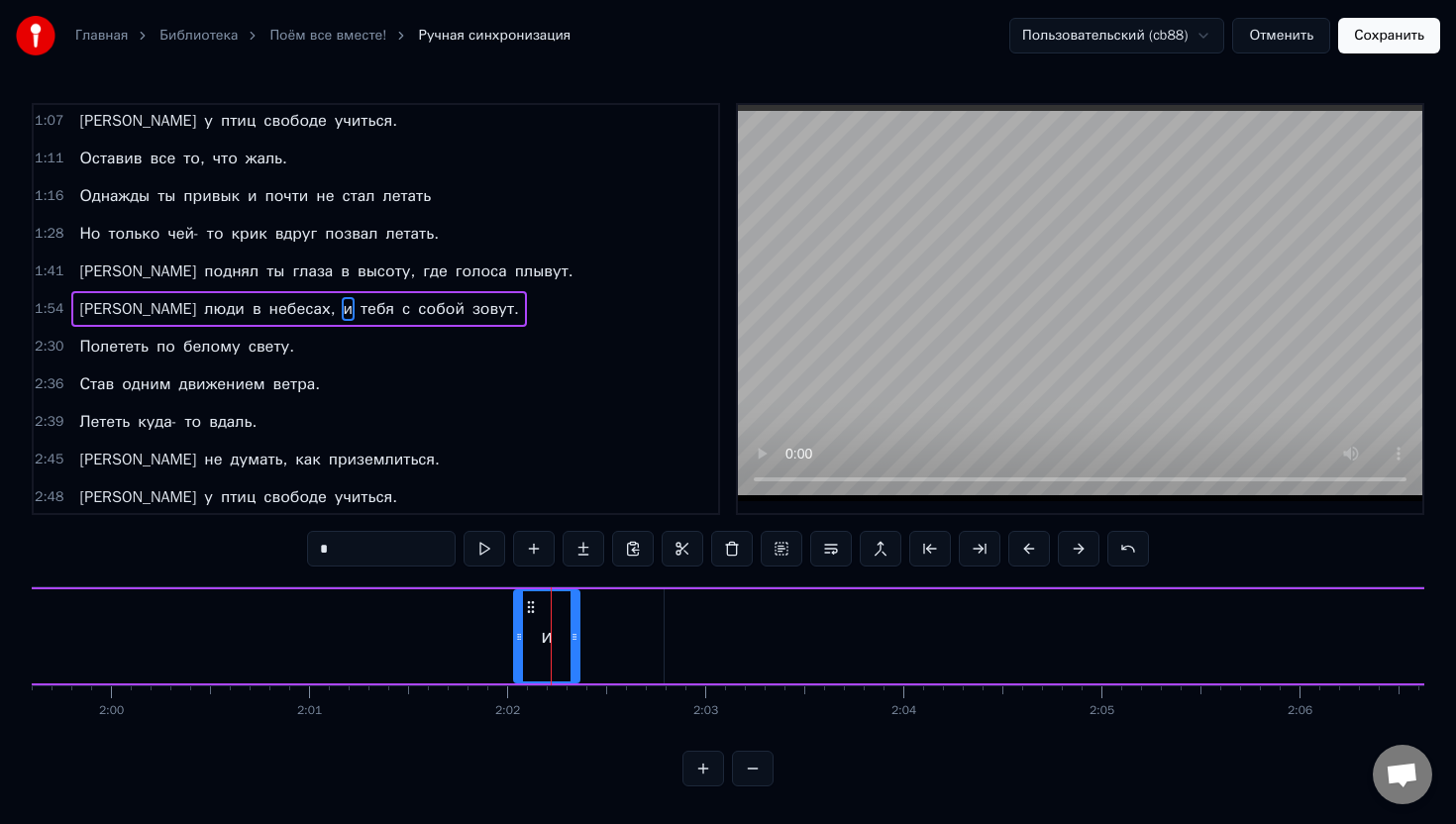 click 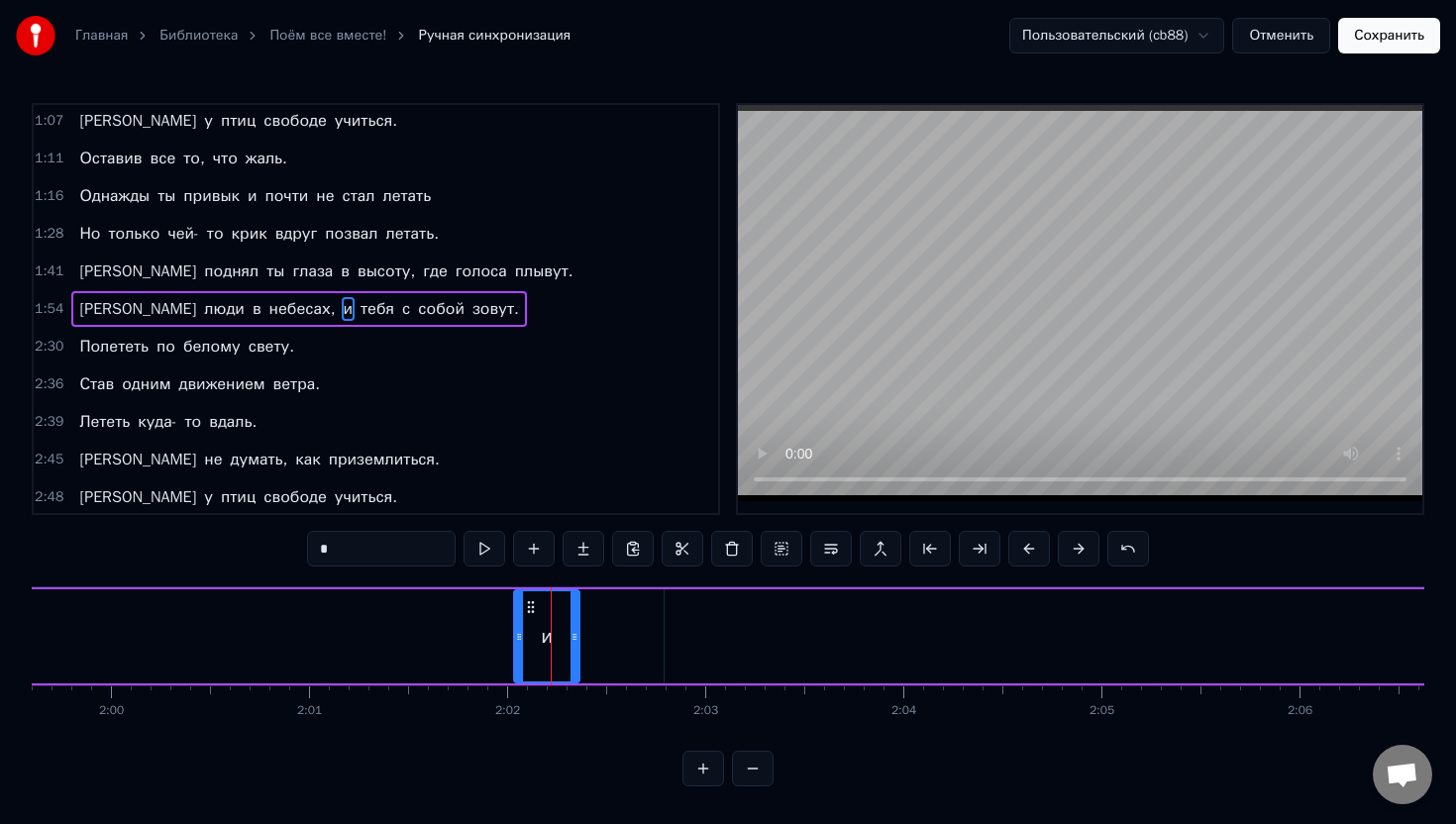 type on "****" 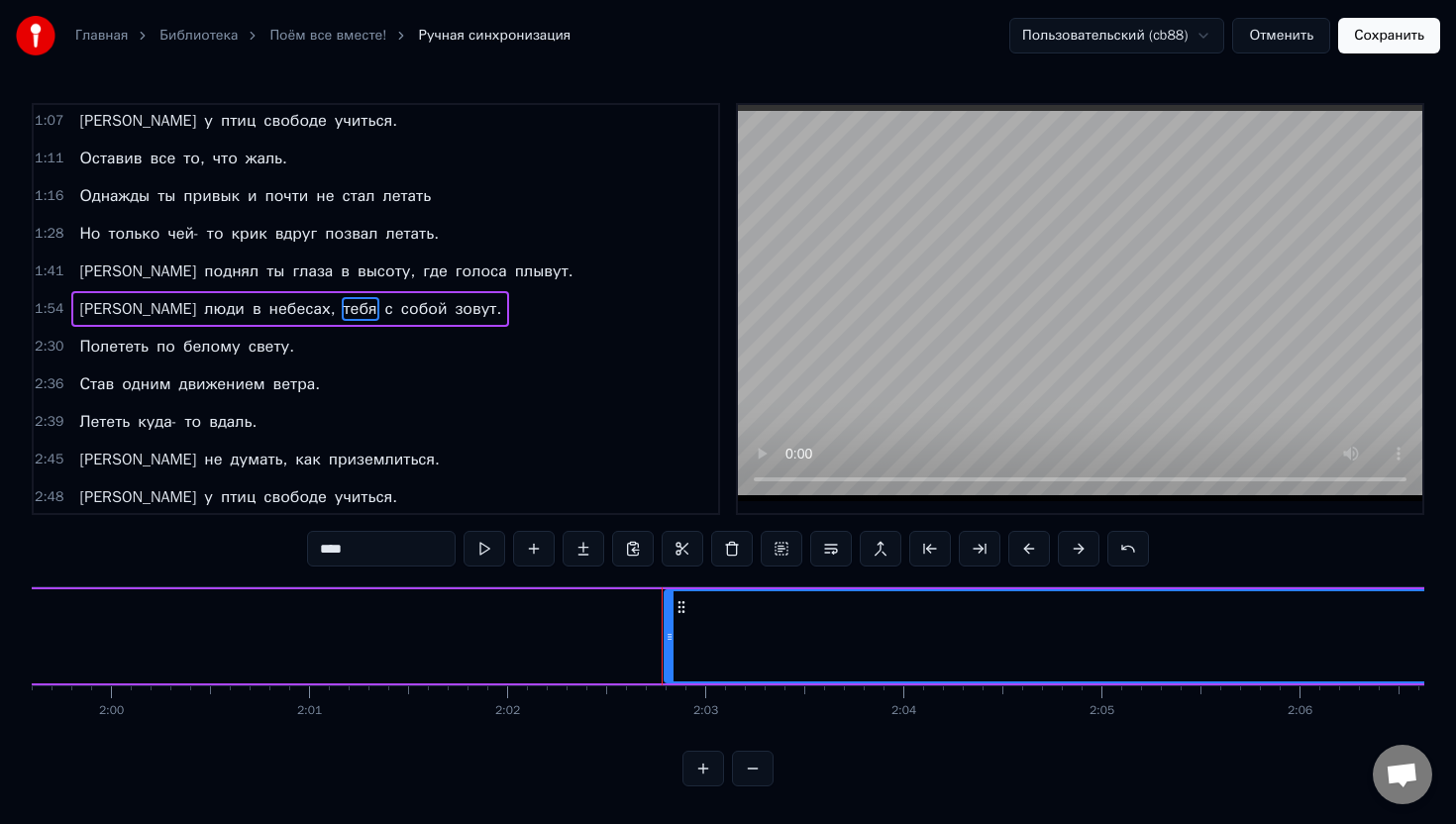 click on "Там люди в небесах, тебя с собой зовут." at bounding box center [2532, 636] 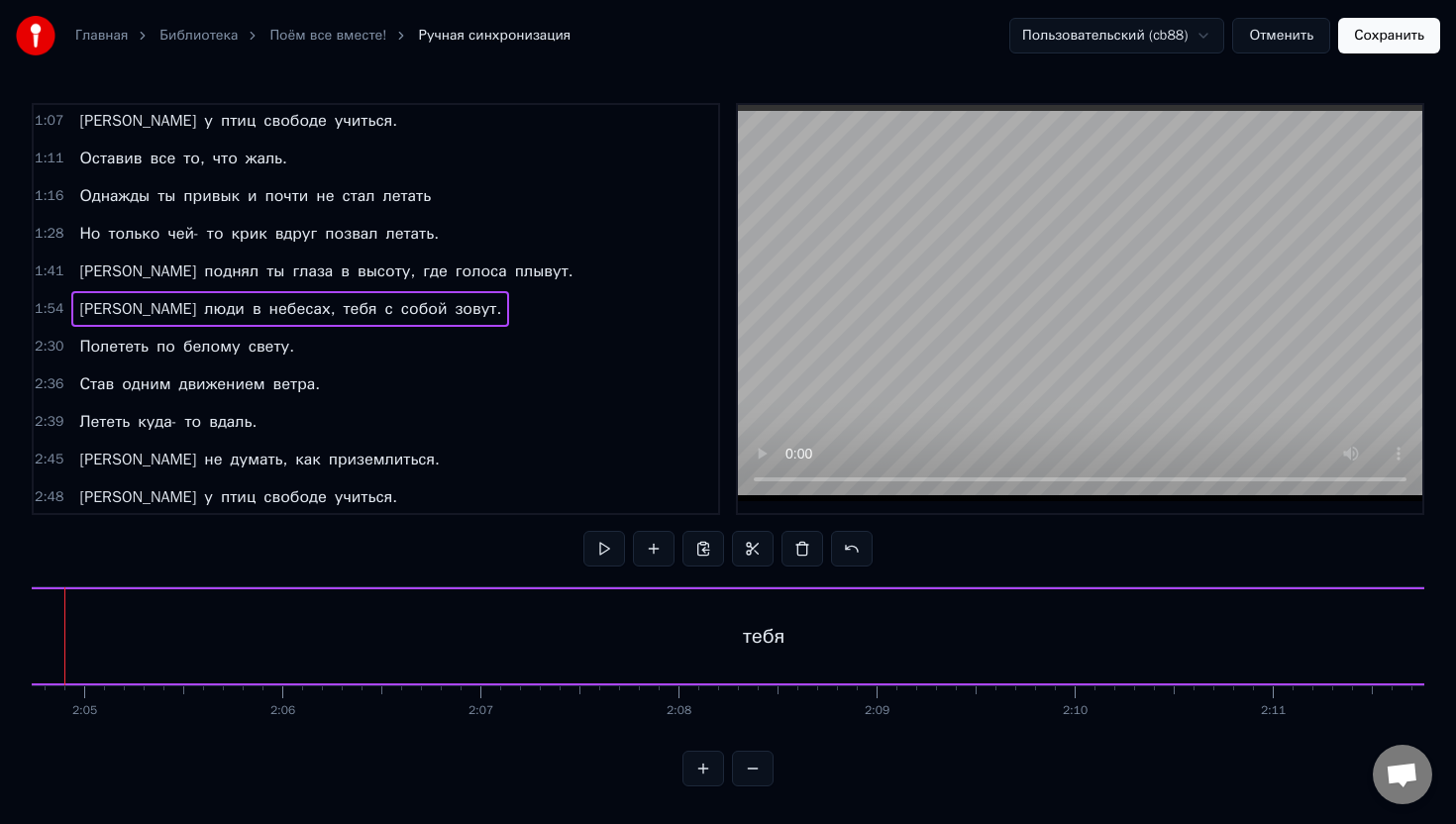 scroll, scrollTop: 0, scrollLeft: 24713, axis: horizontal 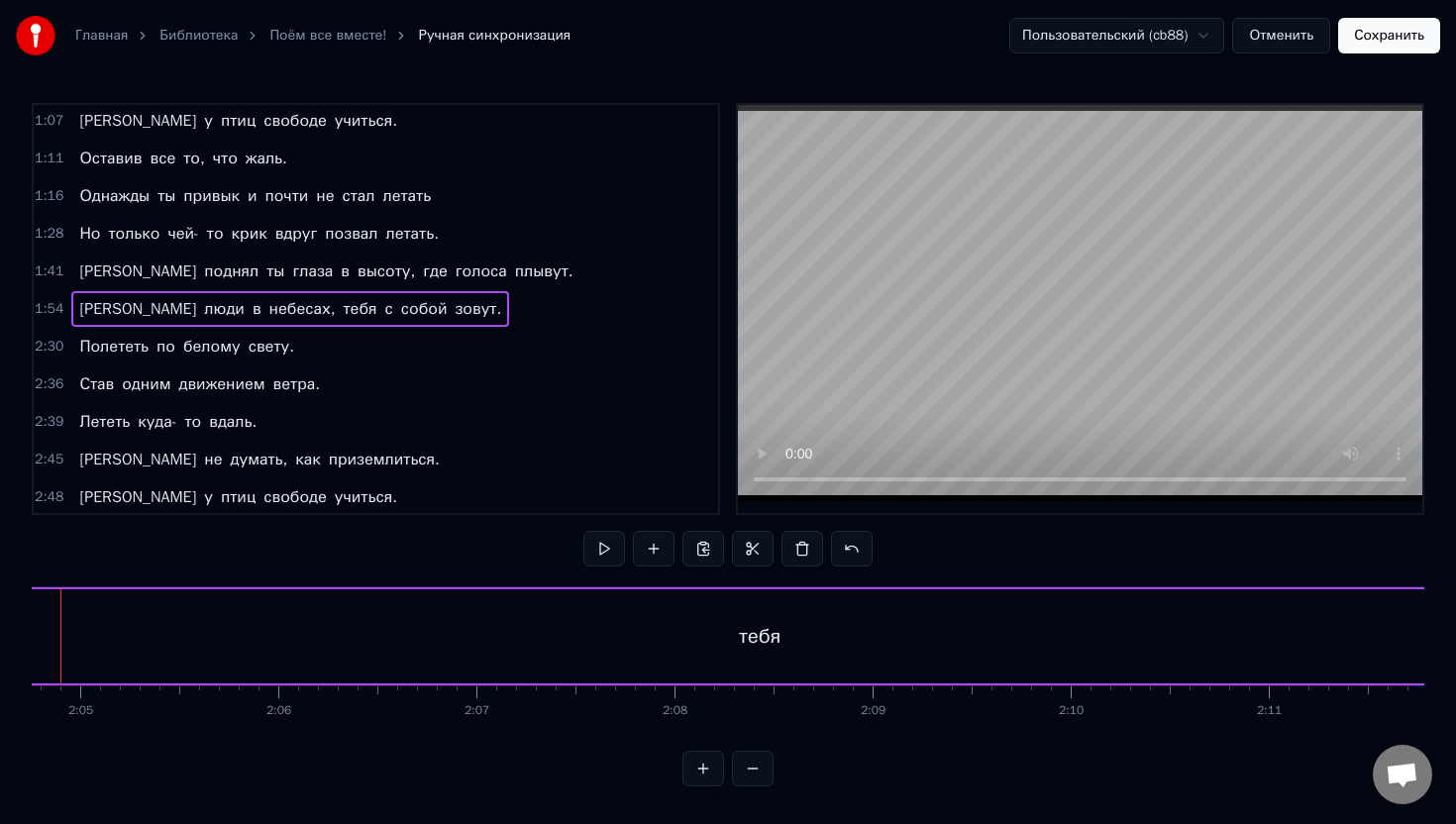 click on "тебя" at bounding box center [760, 636] 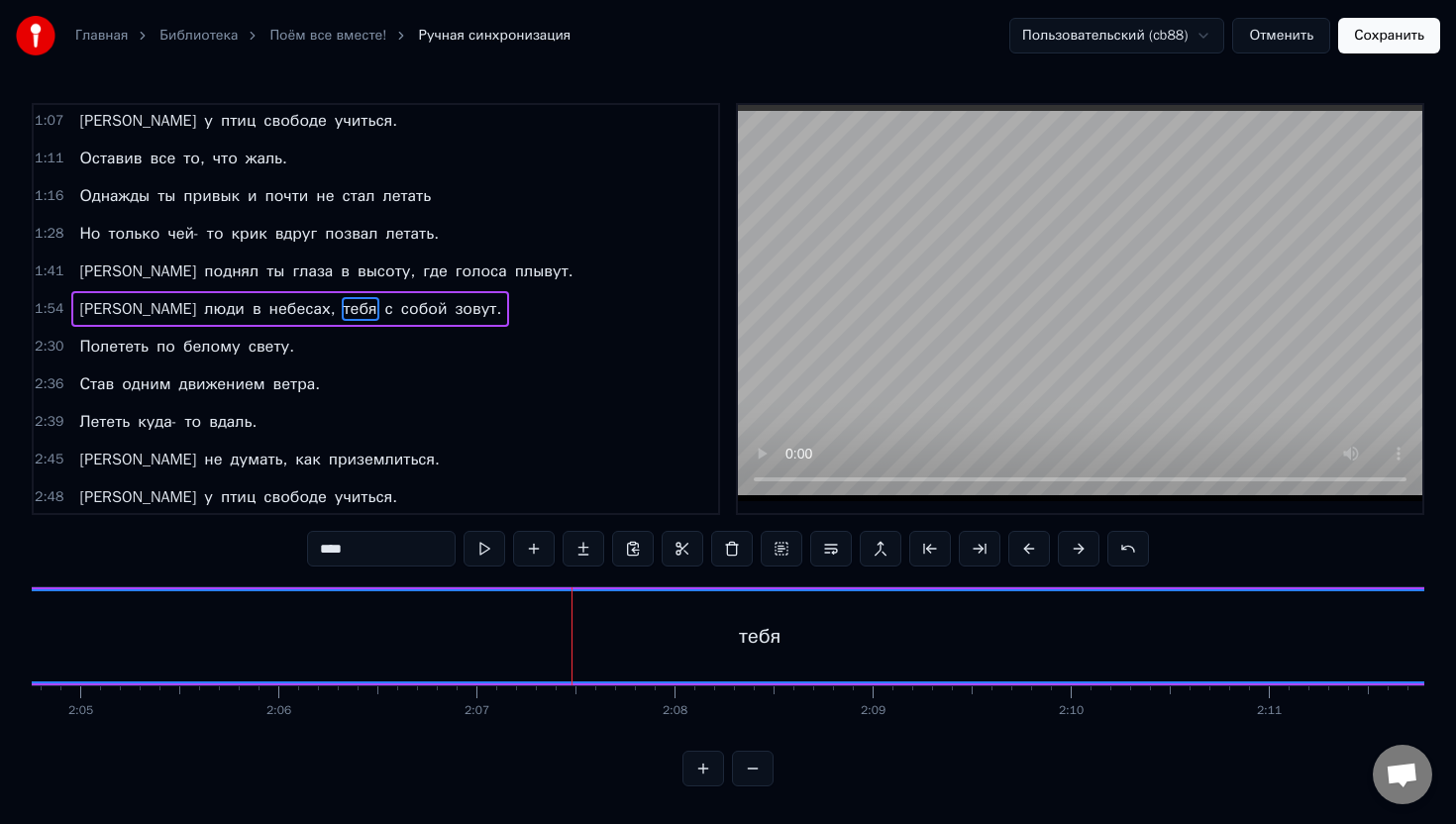 click on "тебя" at bounding box center [760, 637] 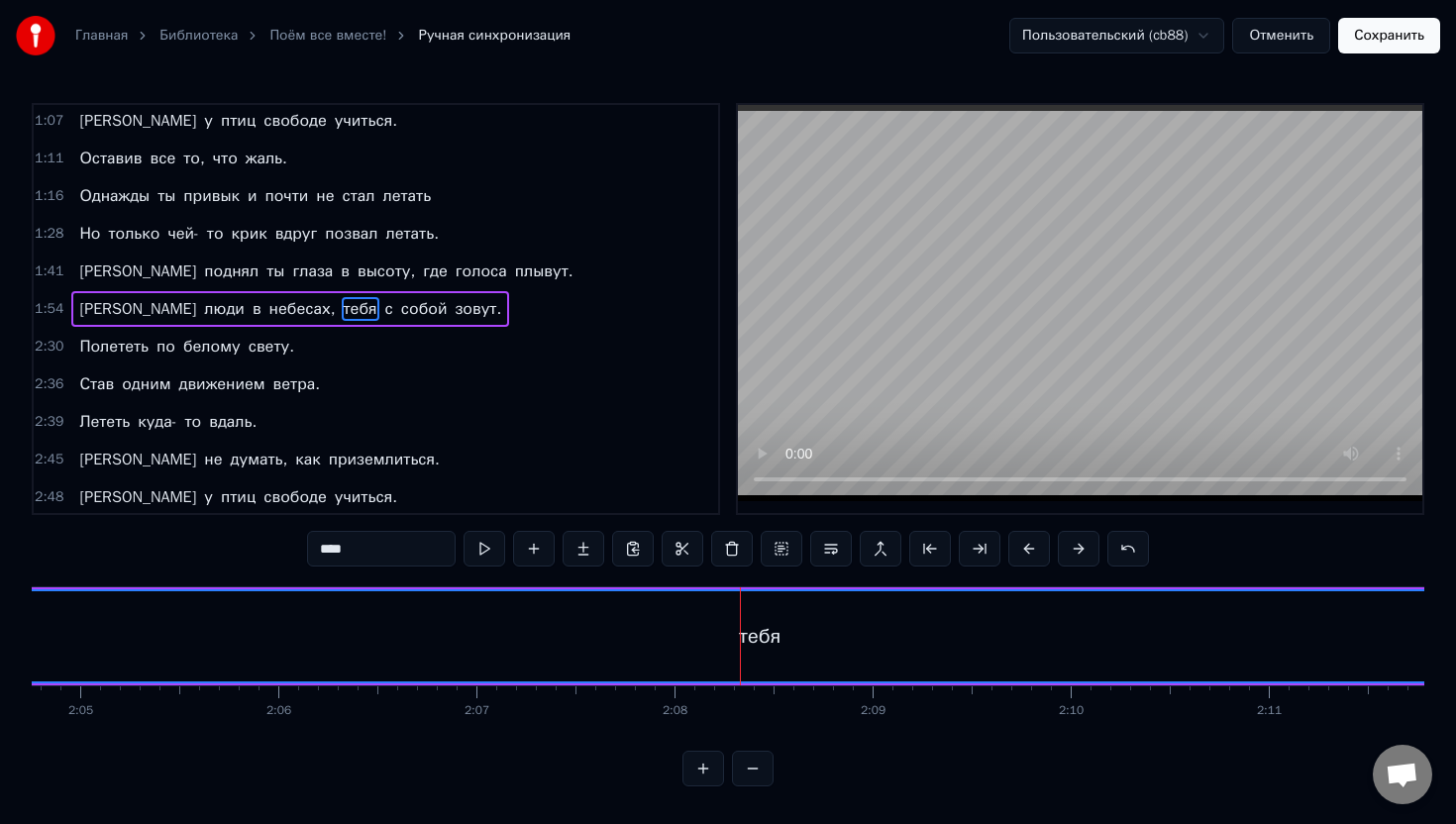 click on "тебя" at bounding box center (760, 637) 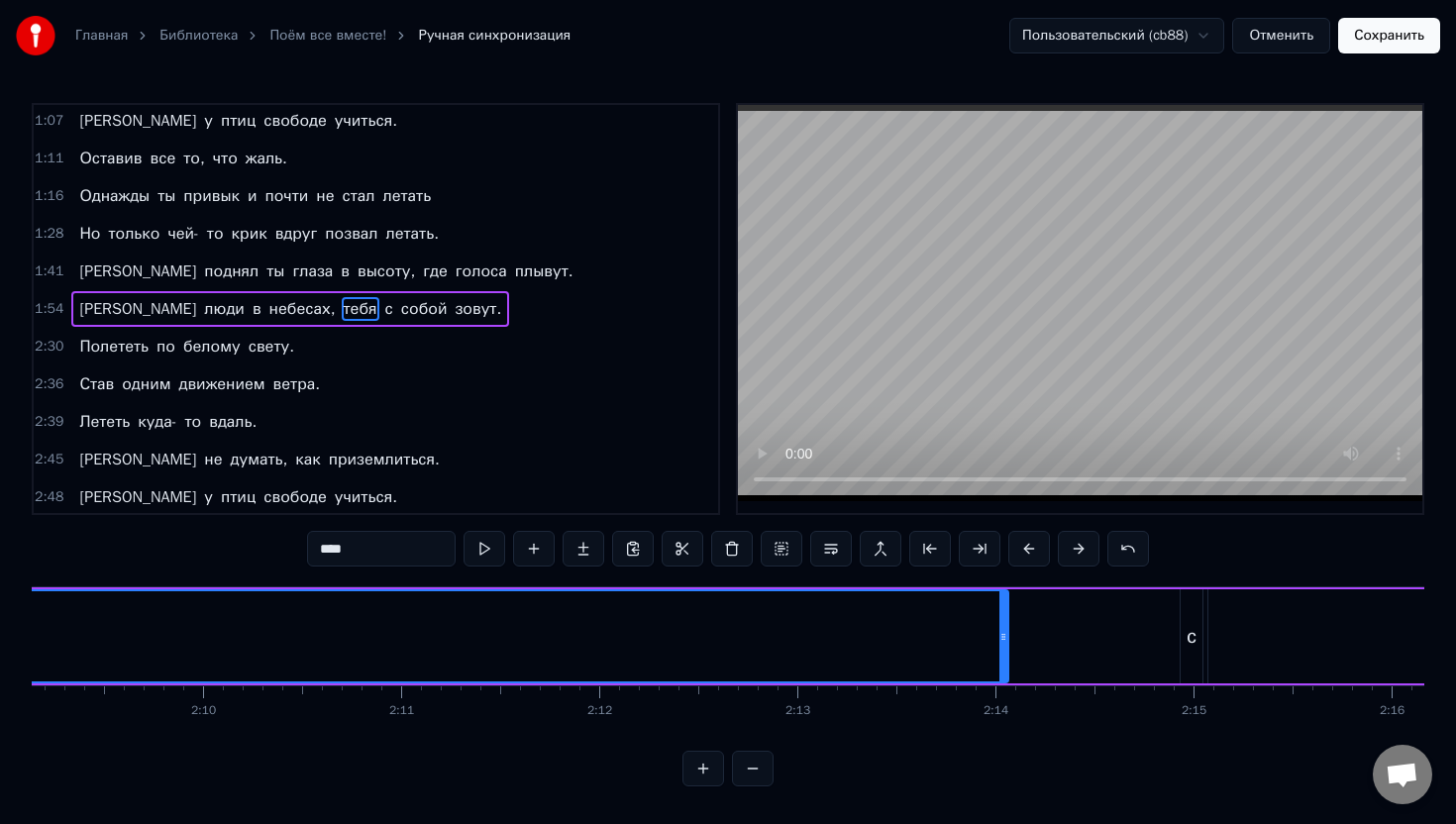scroll, scrollTop: 0, scrollLeft: 25603, axis: horizontal 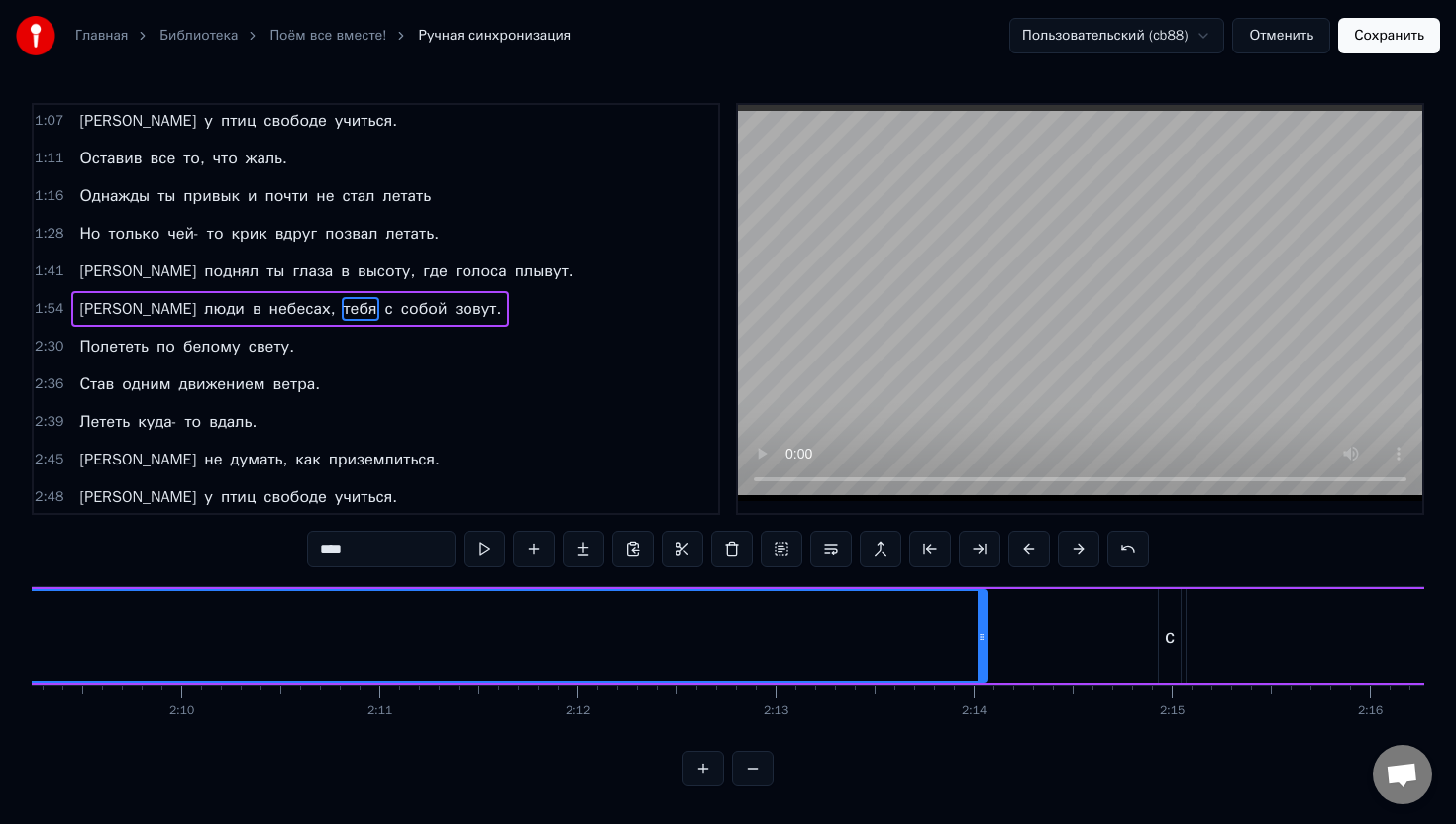 click on "тебя" at bounding box center [-130, 636] 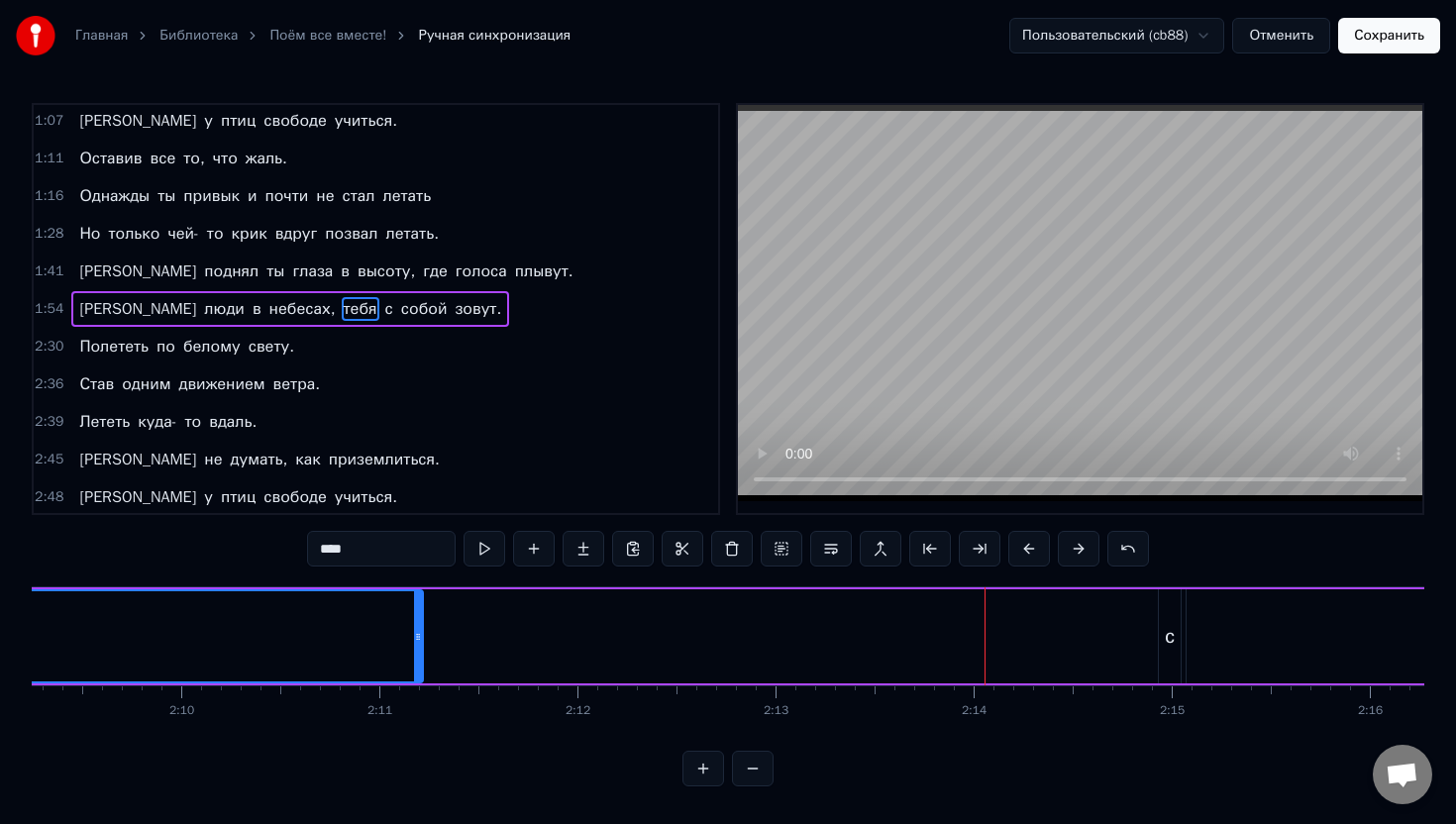 drag, startPoint x: 982, startPoint y: 627, endPoint x: 406, endPoint y: 620, distance: 576.0425 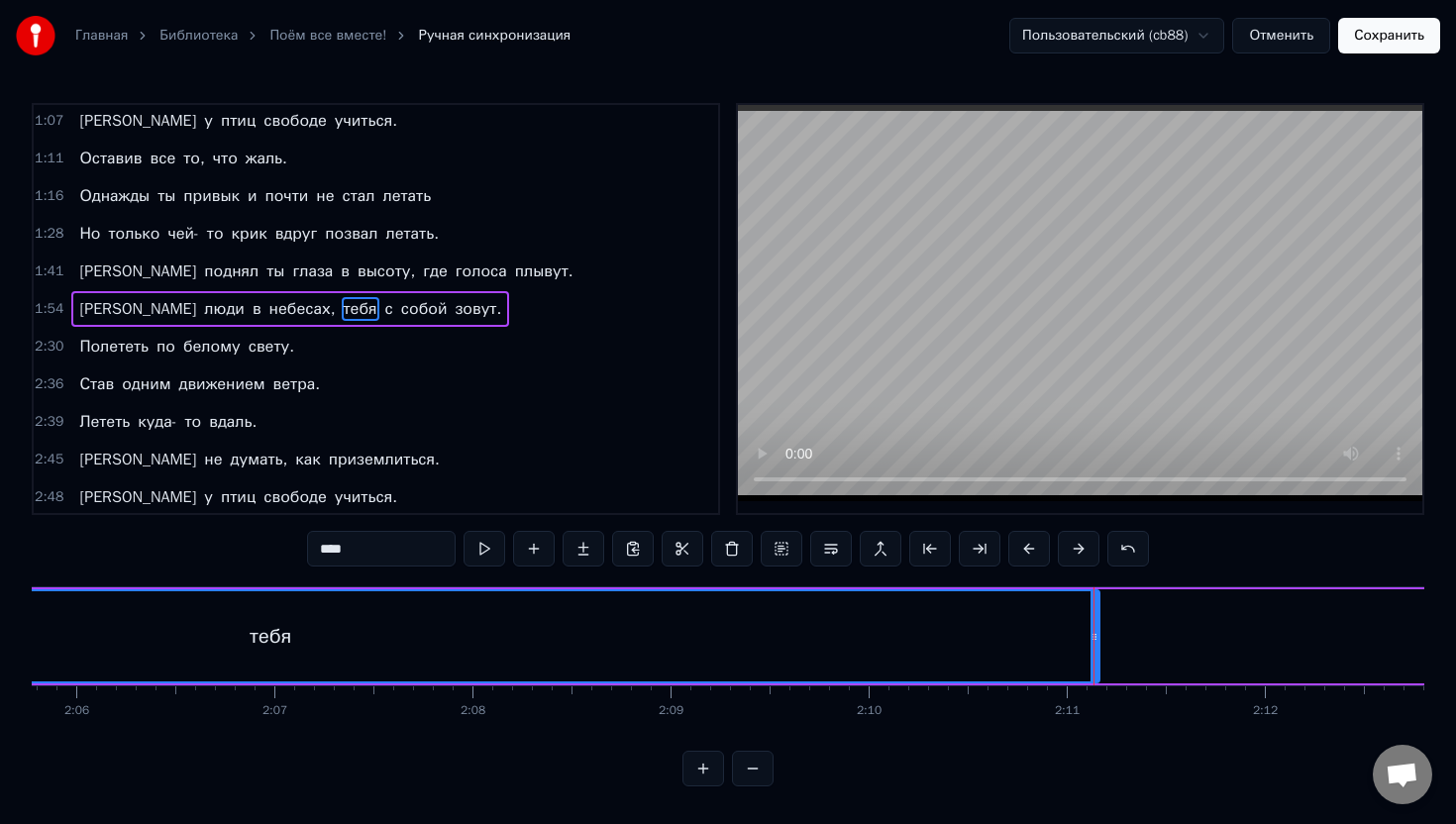 scroll, scrollTop: 0, scrollLeft: 24912, axis: horizontal 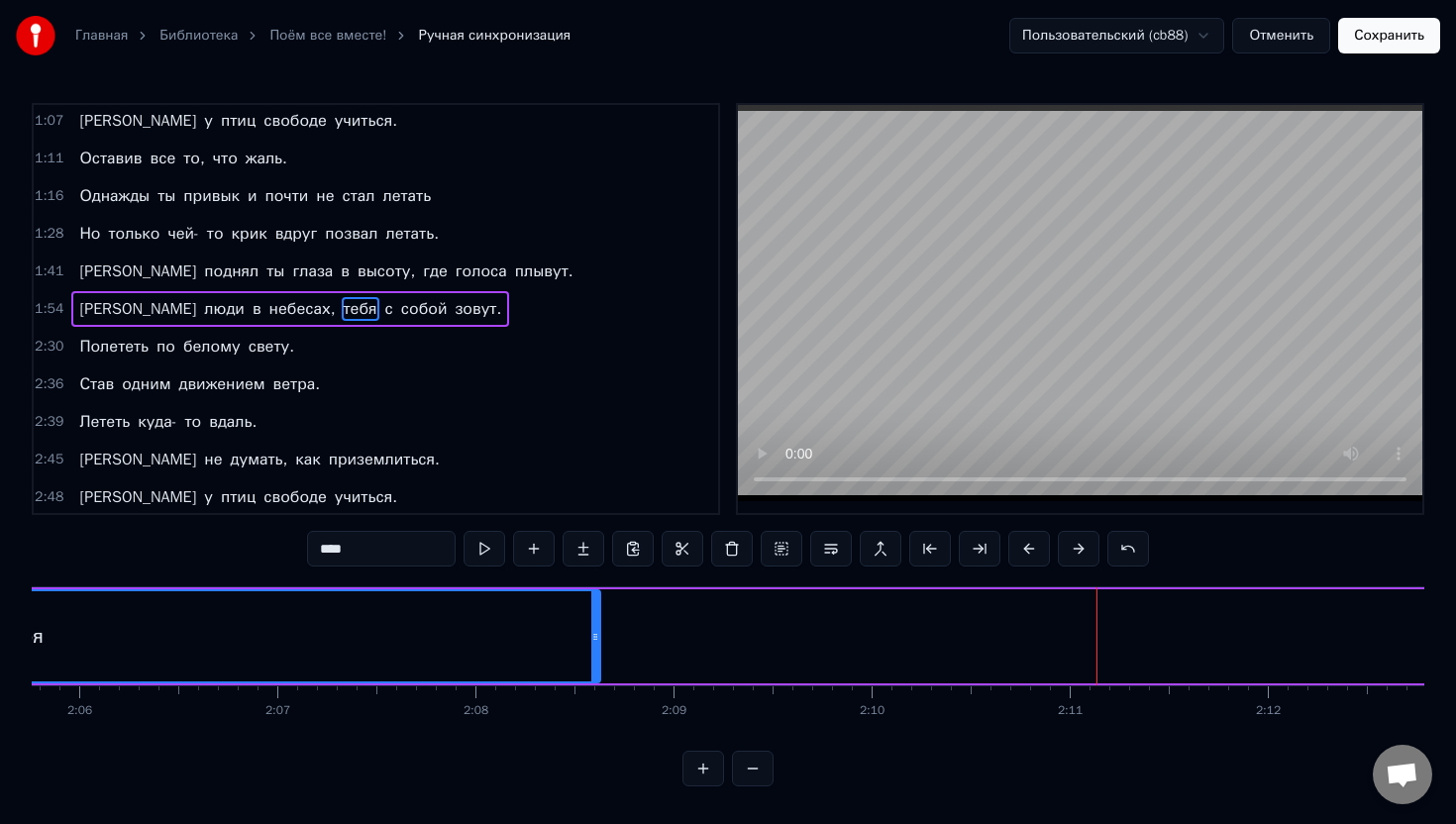 drag, startPoint x: 1098, startPoint y: 636, endPoint x: 596, endPoint y: 626, distance: 502.0996 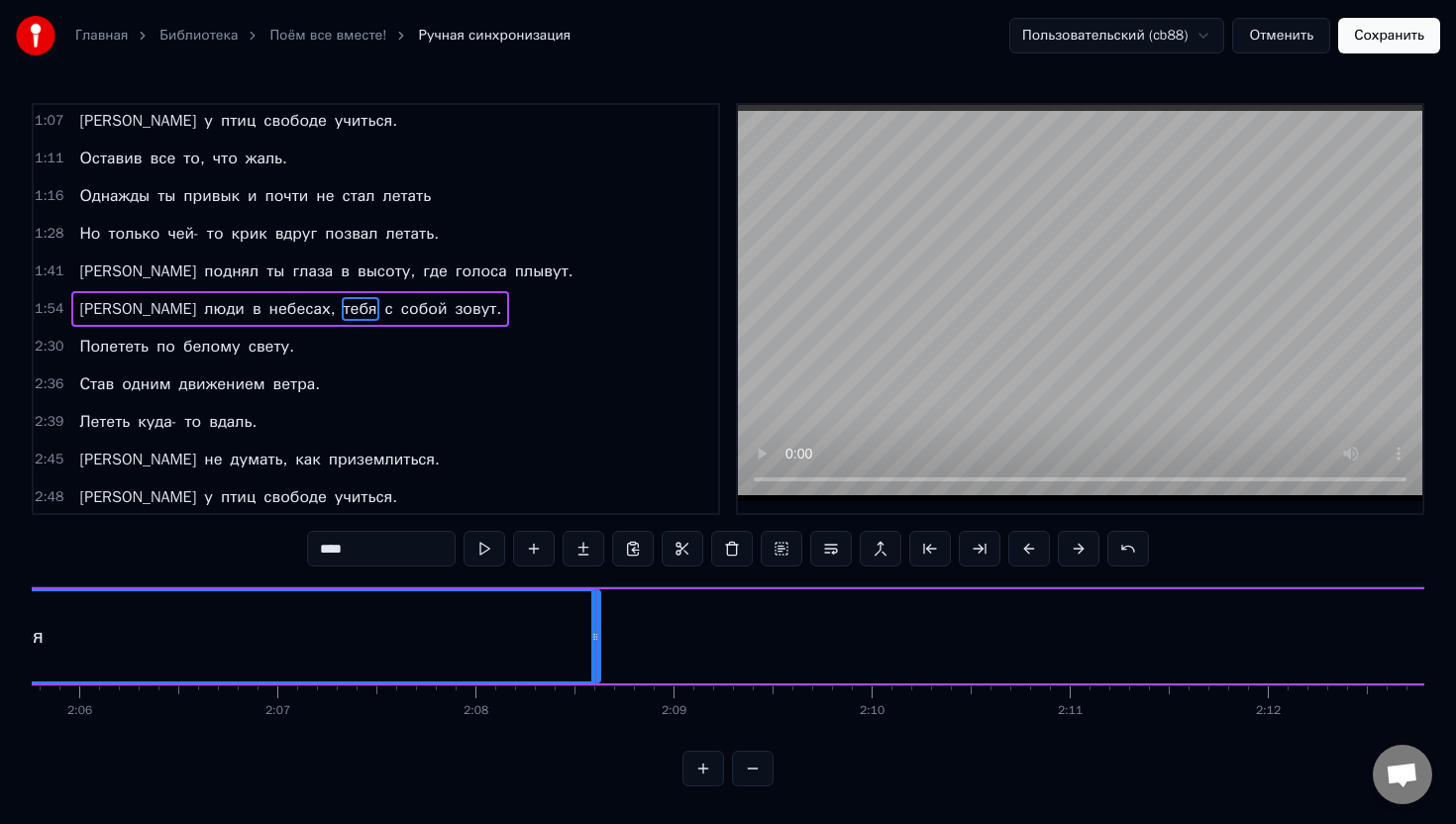 click on "тебя" at bounding box center [22, 636] 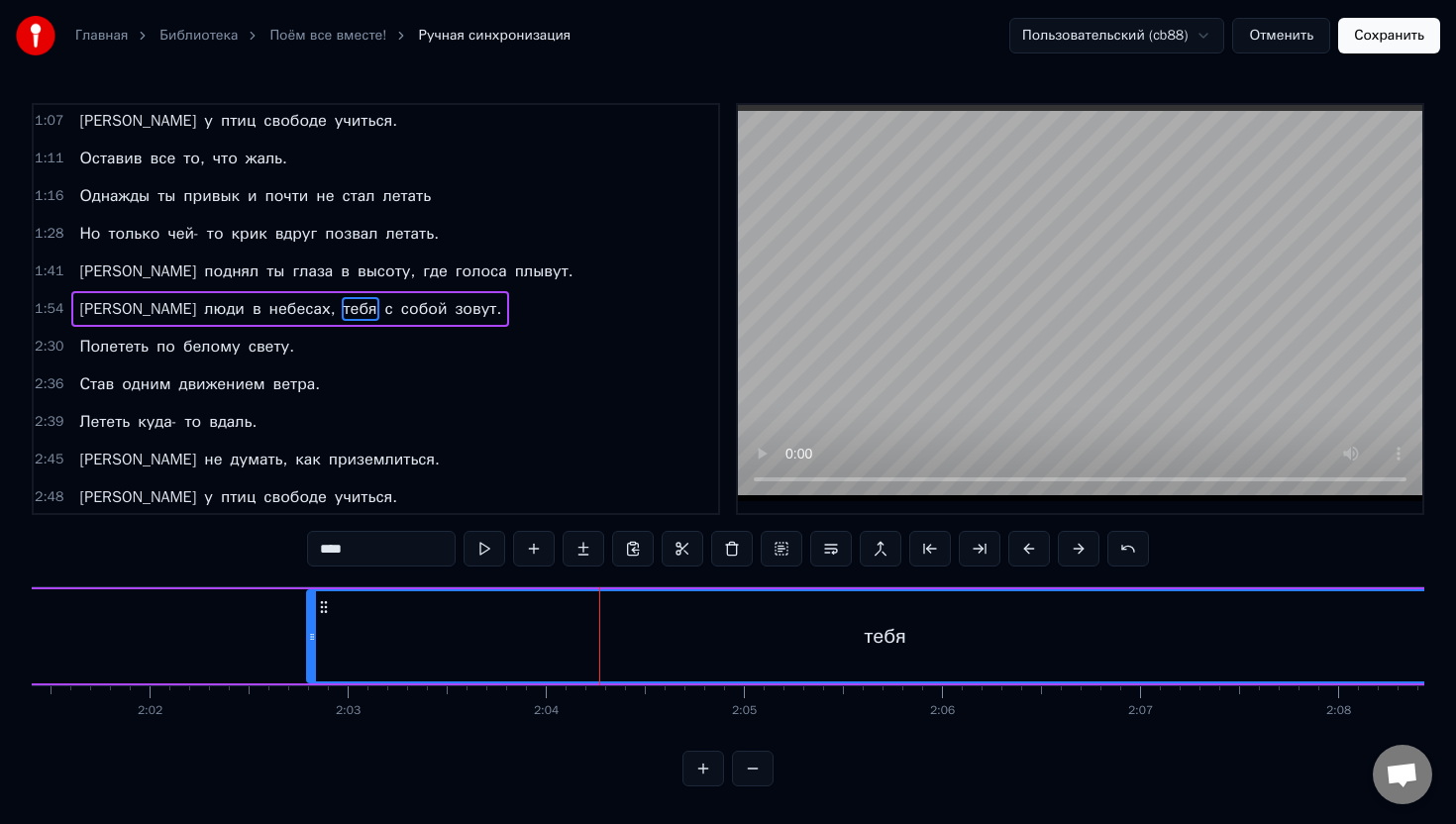scroll, scrollTop: 0, scrollLeft: 24048, axis: horizontal 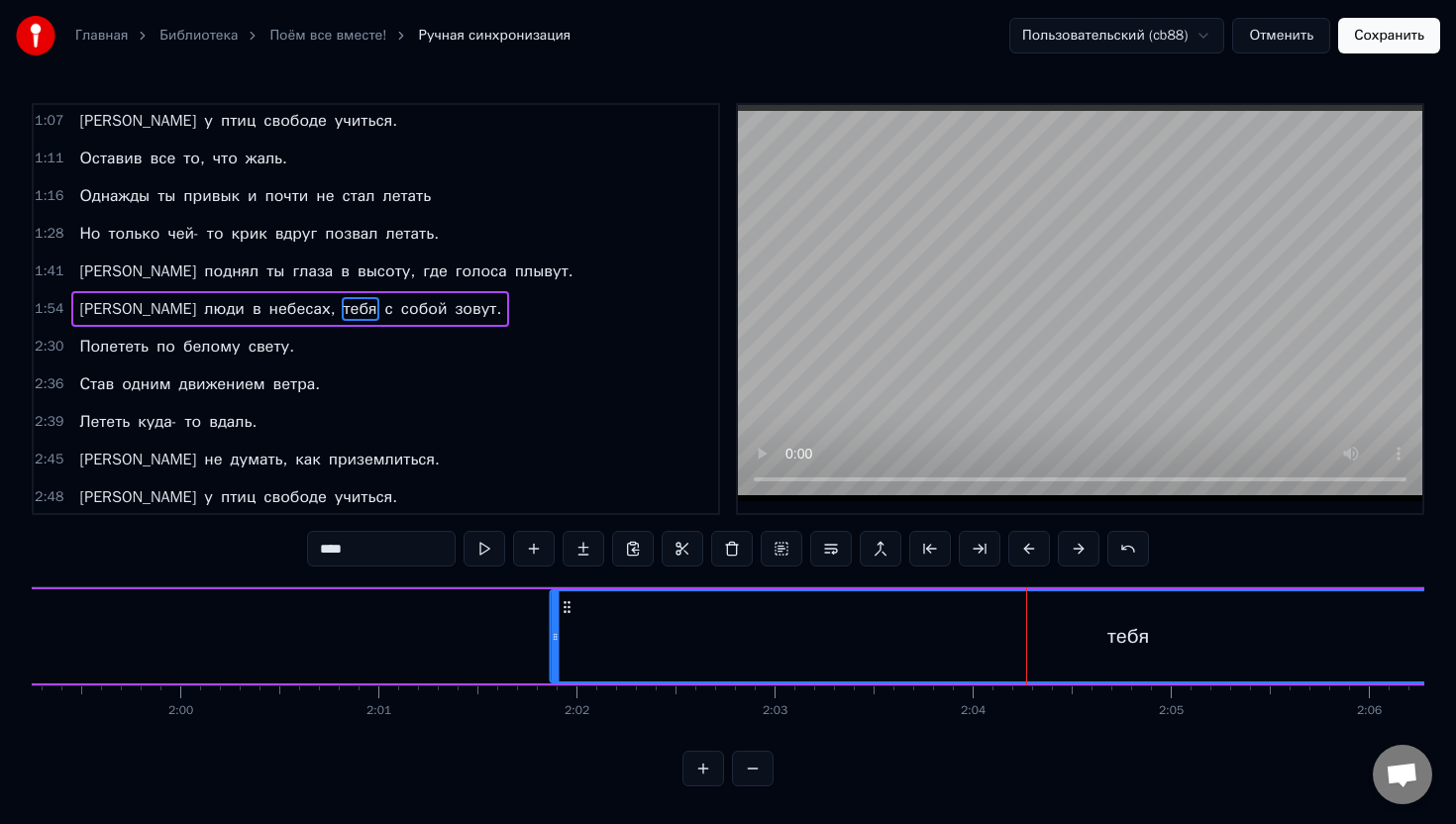 drag, startPoint x: 325, startPoint y: 607, endPoint x: 567, endPoint y: 621, distance: 242.4046 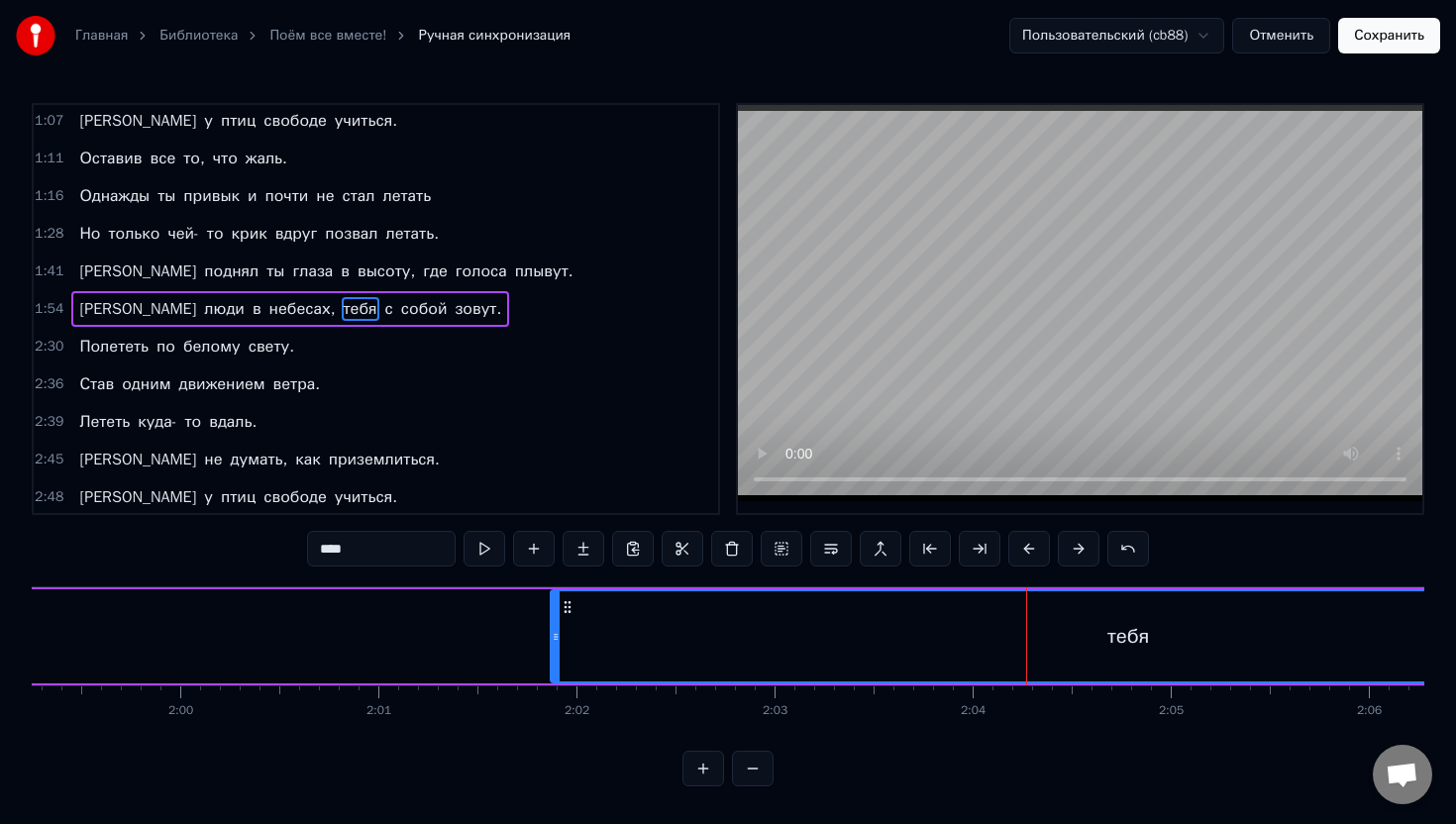 click on "0:00 Однажды он сказал 0:08 "Твой полет - всего лишь сон". 0:12 И ты летать не стал, стал таким, как он. 0:25 И по земле ходить научился, как ребенок ты. 0:38 Но все не мог забыть той прозрачной высоты. 0:52 И лететь по белому свету. 0:55 Став одним движением ветра. 0:59 Лететь куда- то вдаль. 1:05 И не думать, как приземлиться. 1:07 А у птиц свободе учиться. 1:11 Оставив все то, что жаль. 1:16 Однажды ты привык и почти не стал летать 1:28 Но только чей- то крик вдруг позвал летать. 1:41 И поднял ты глаза в высоту, где голоса плывут. 1:54 Там люди в небесах, тебя с собой зовут. 2:30 Полететь по белому 2:36 2:39" at bounding box center [728, 445] 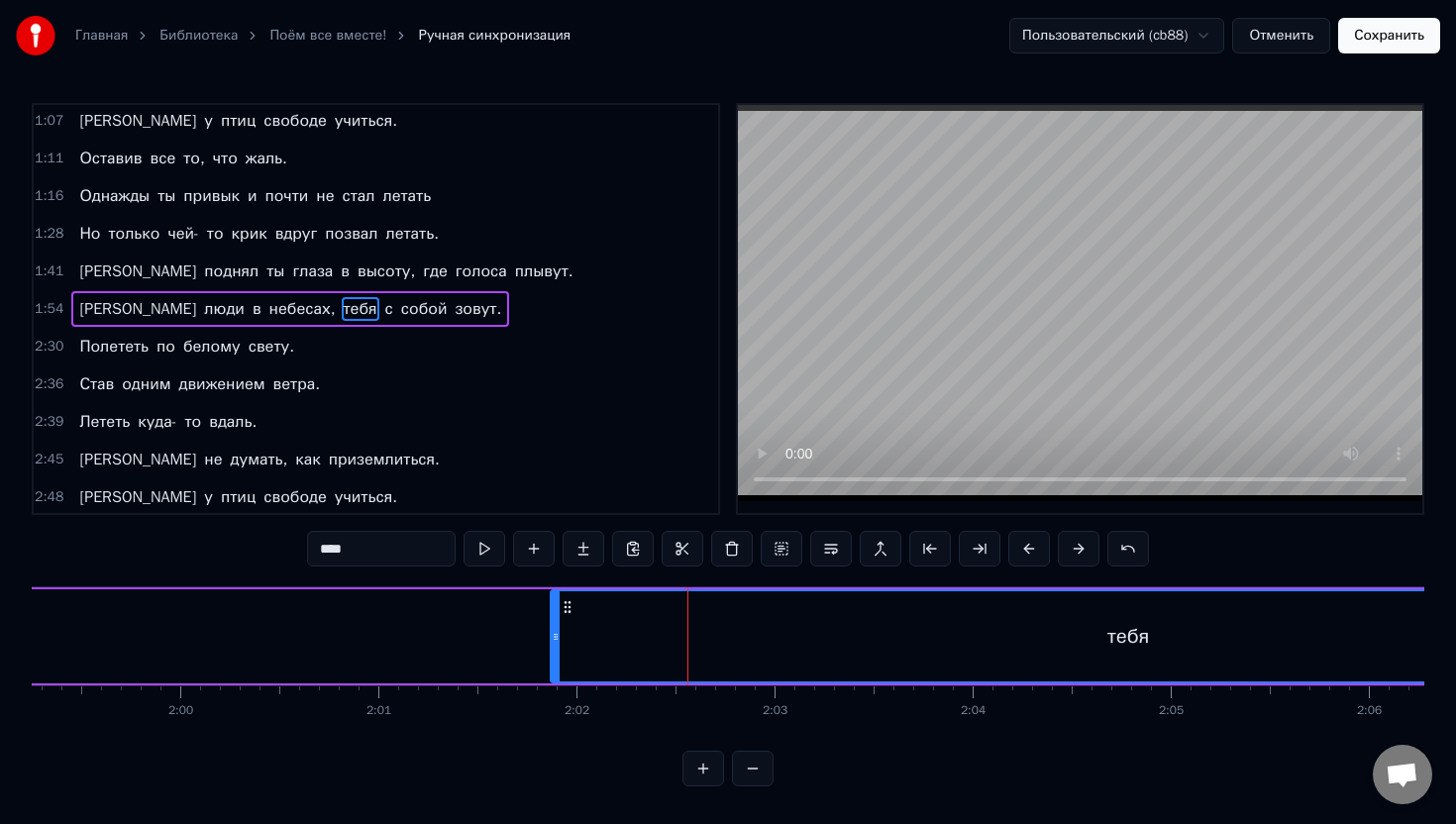 click on "тебя" at bounding box center (1128, 636) 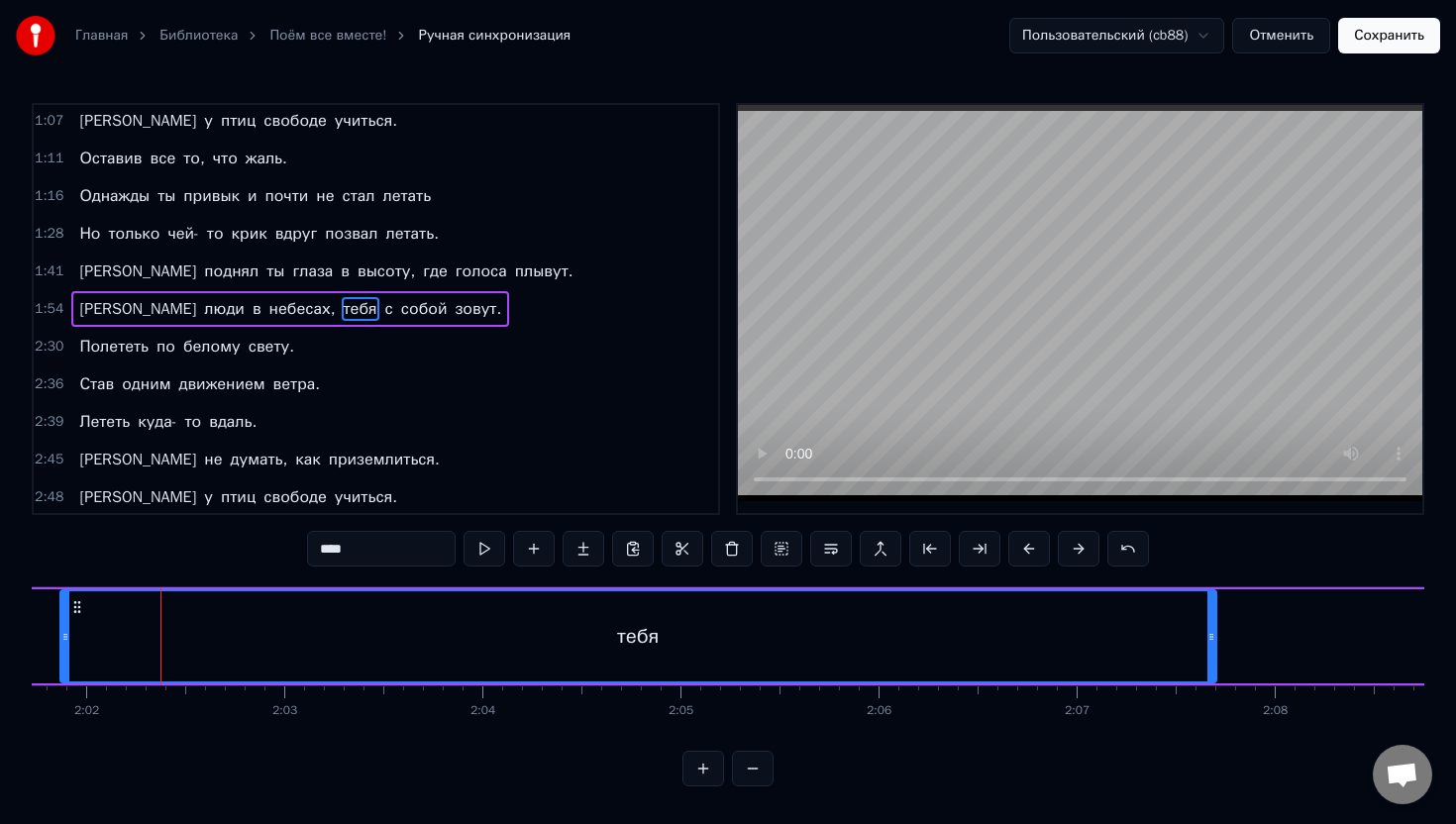 scroll, scrollTop: 0, scrollLeft: 24123, axis: horizontal 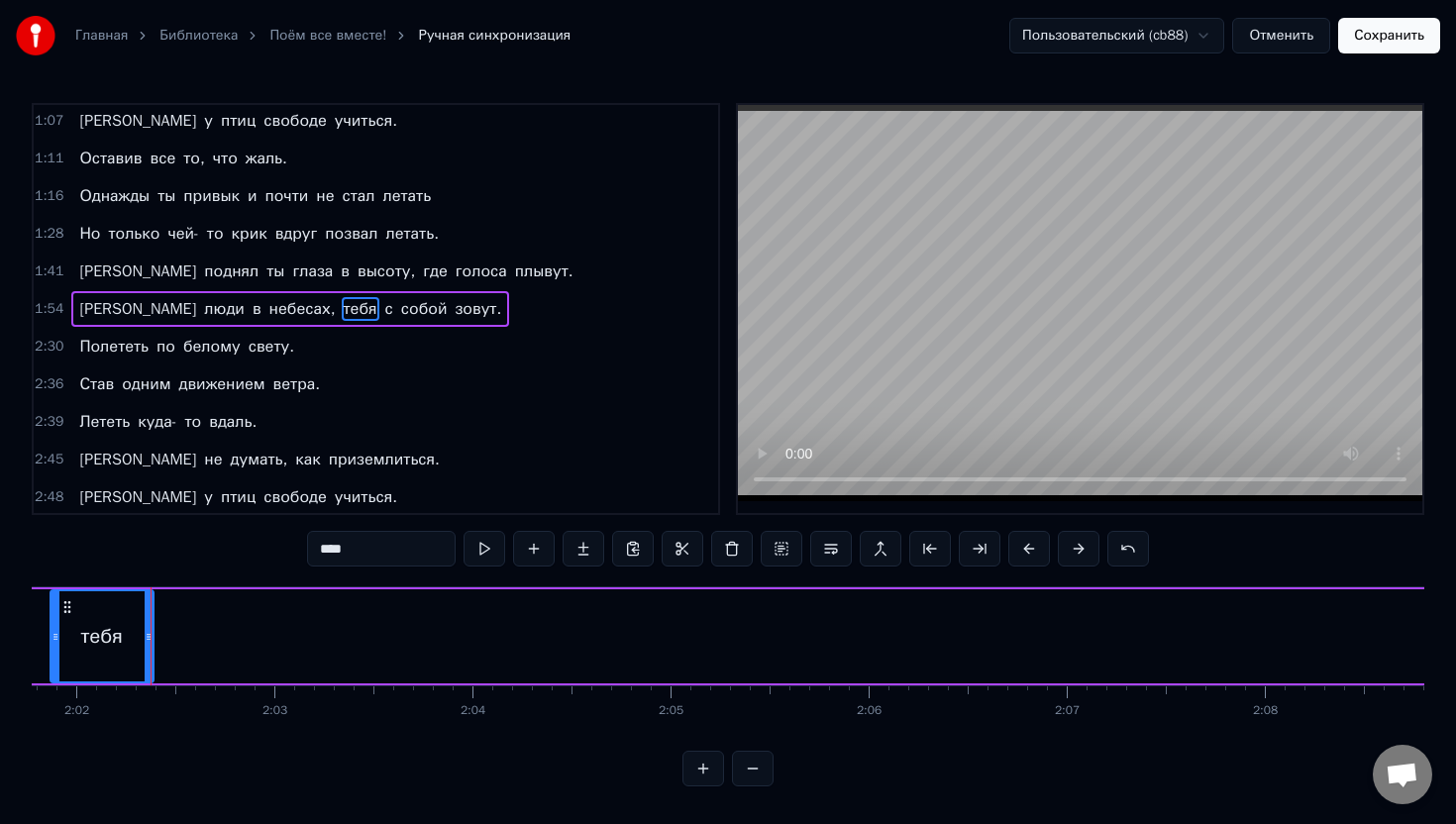 drag, startPoint x: 1203, startPoint y: 633, endPoint x: 151, endPoint y: 612, distance: 1052.2096 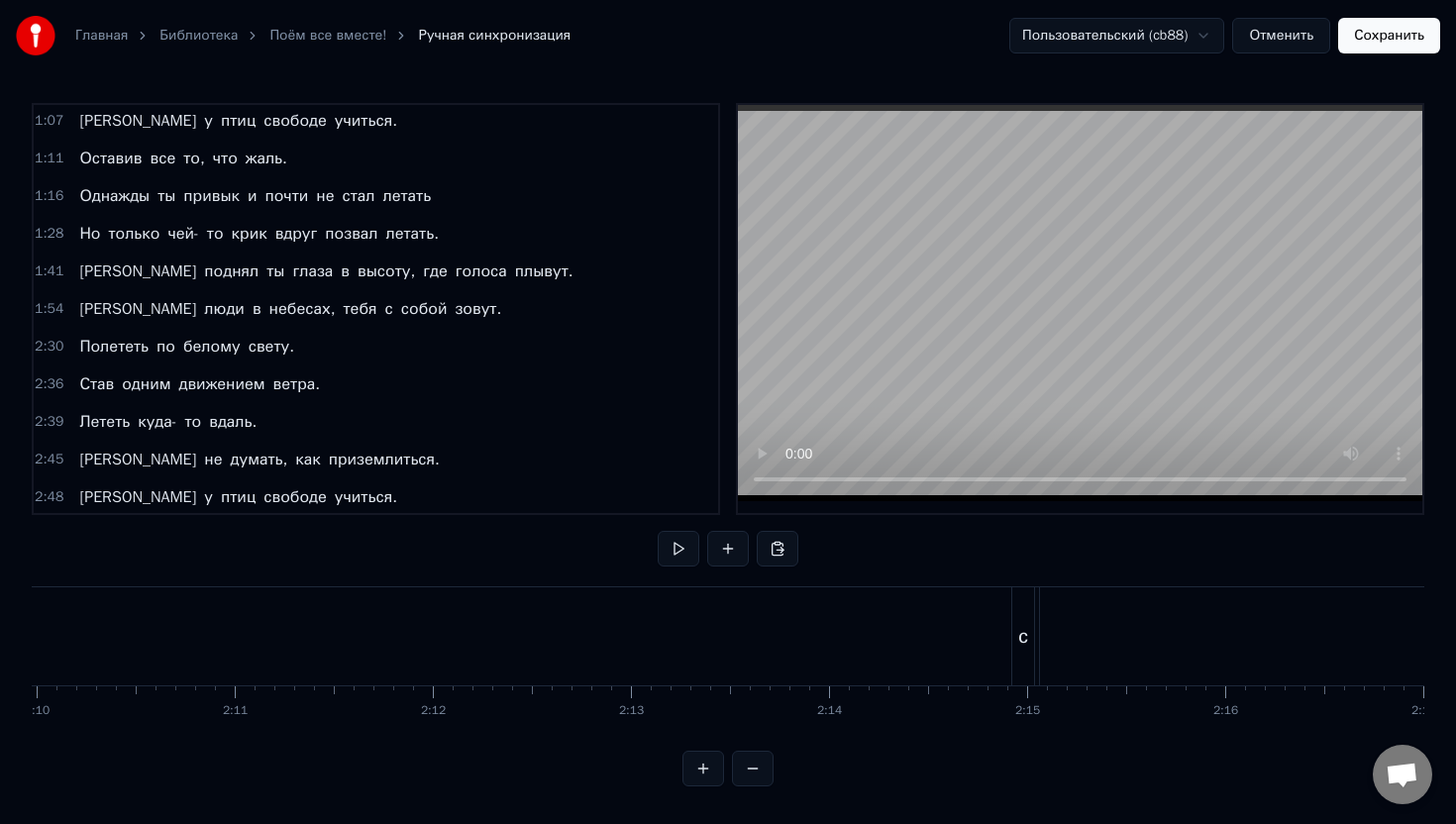 scroll, scrollTop: 0, scrollLeft: 25771, axis: horizontal 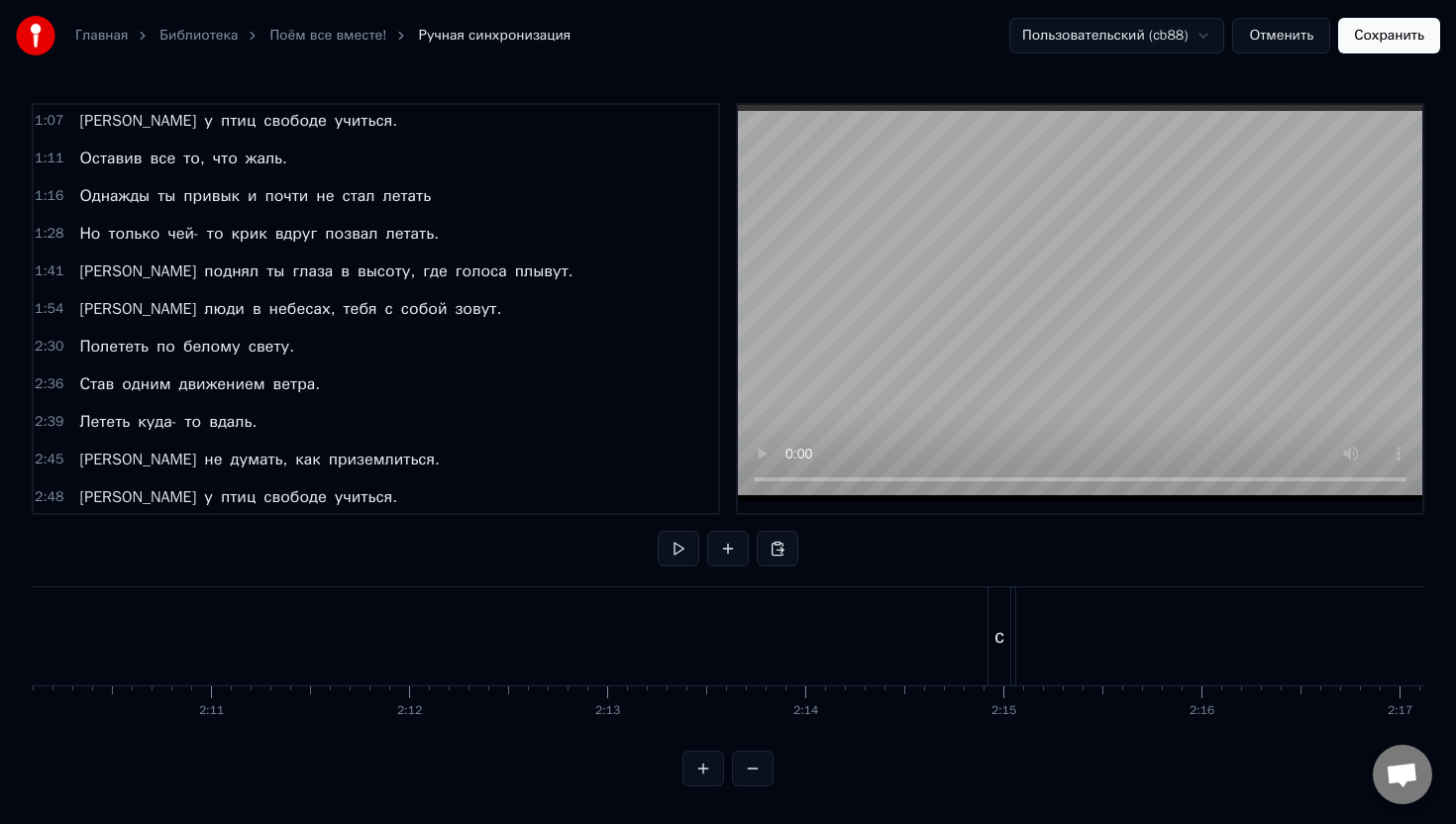 click on "с" at bounding box center [999, 637] 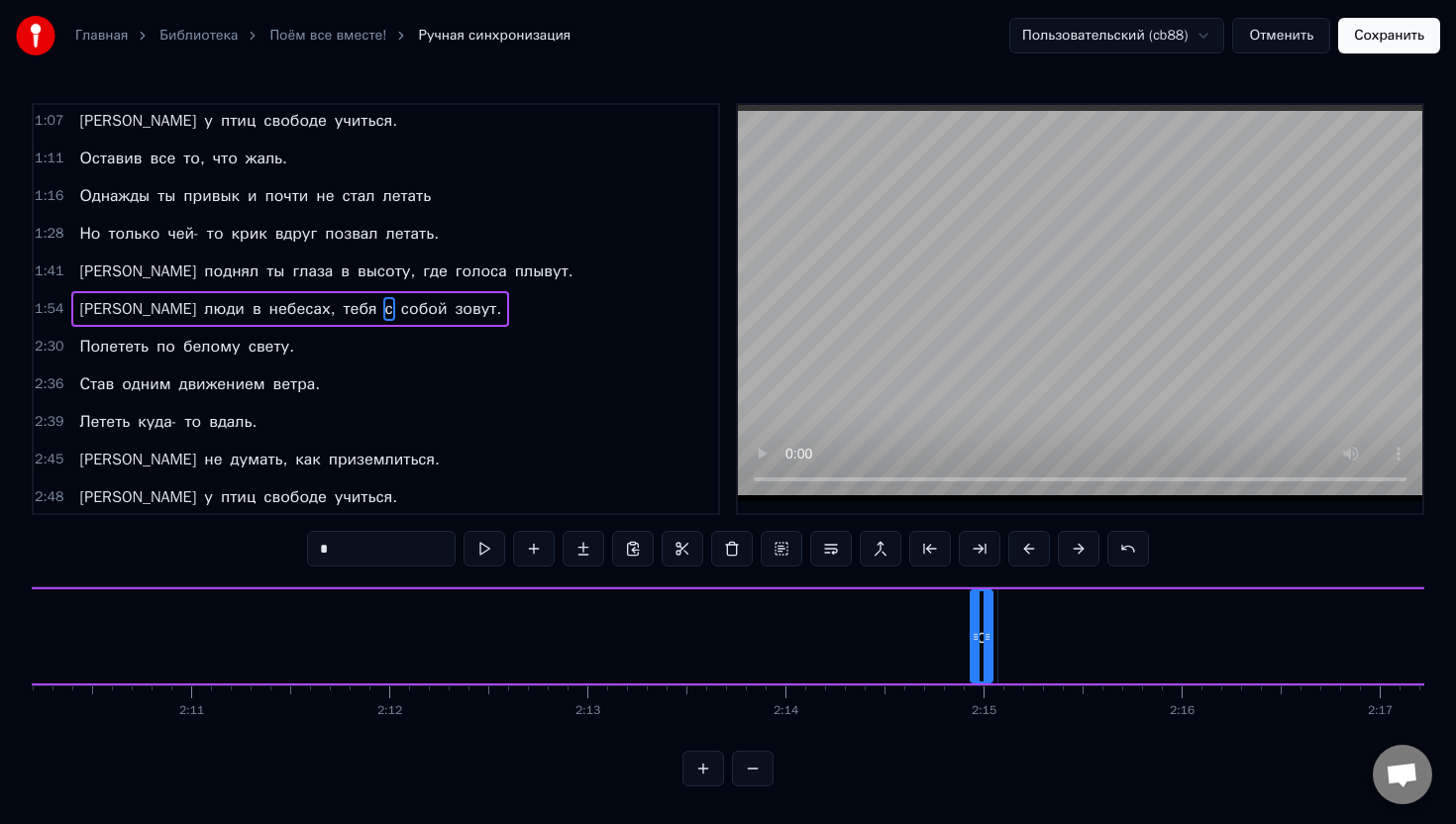 scroll, scrollTop: 0, scrollLeft: 25801, axis: horizontal 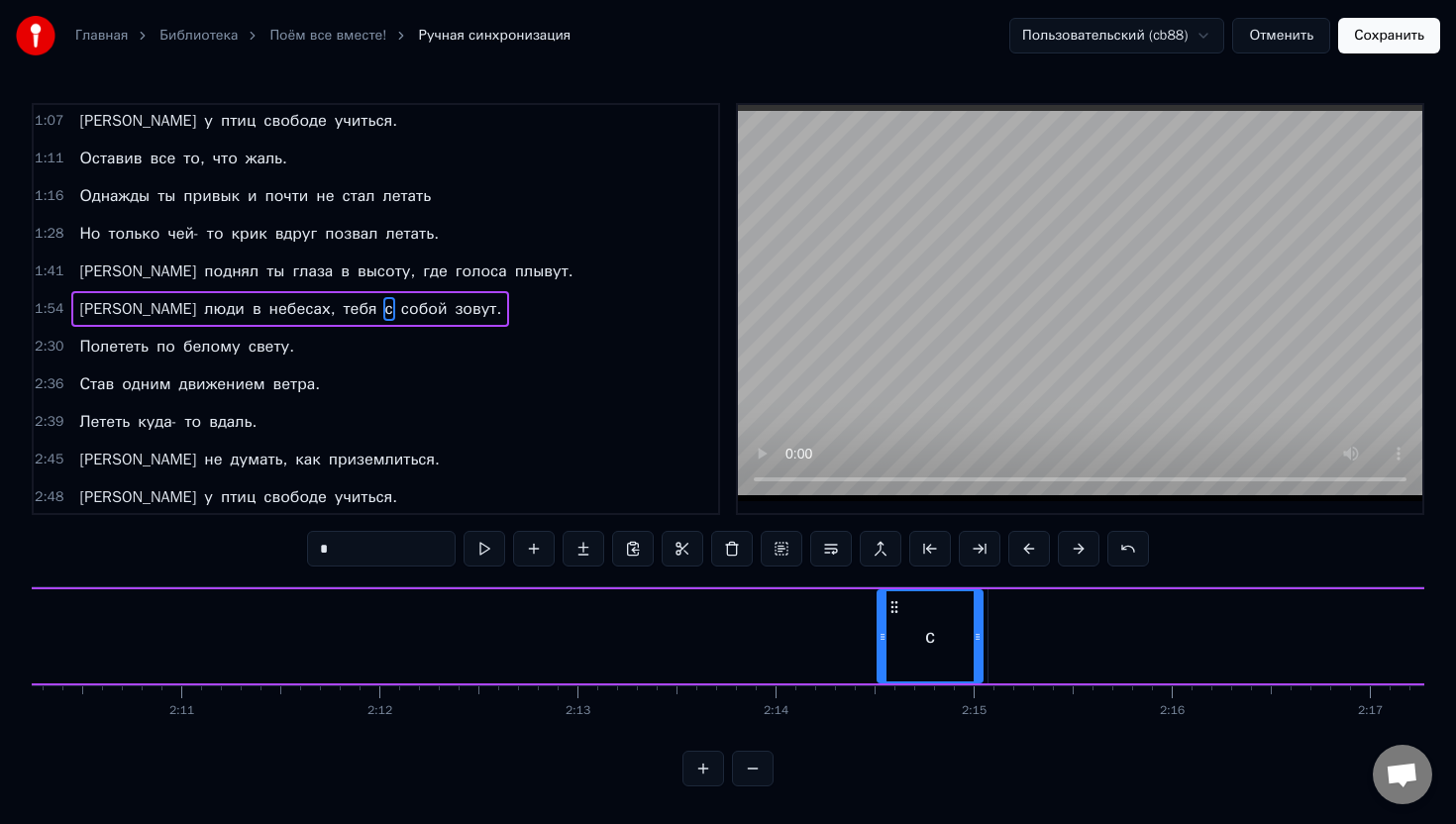 drag, startPoint x: 967, startPoint y: 635, endPoint x: 882, endPoint y: 638, distance: 85.05292 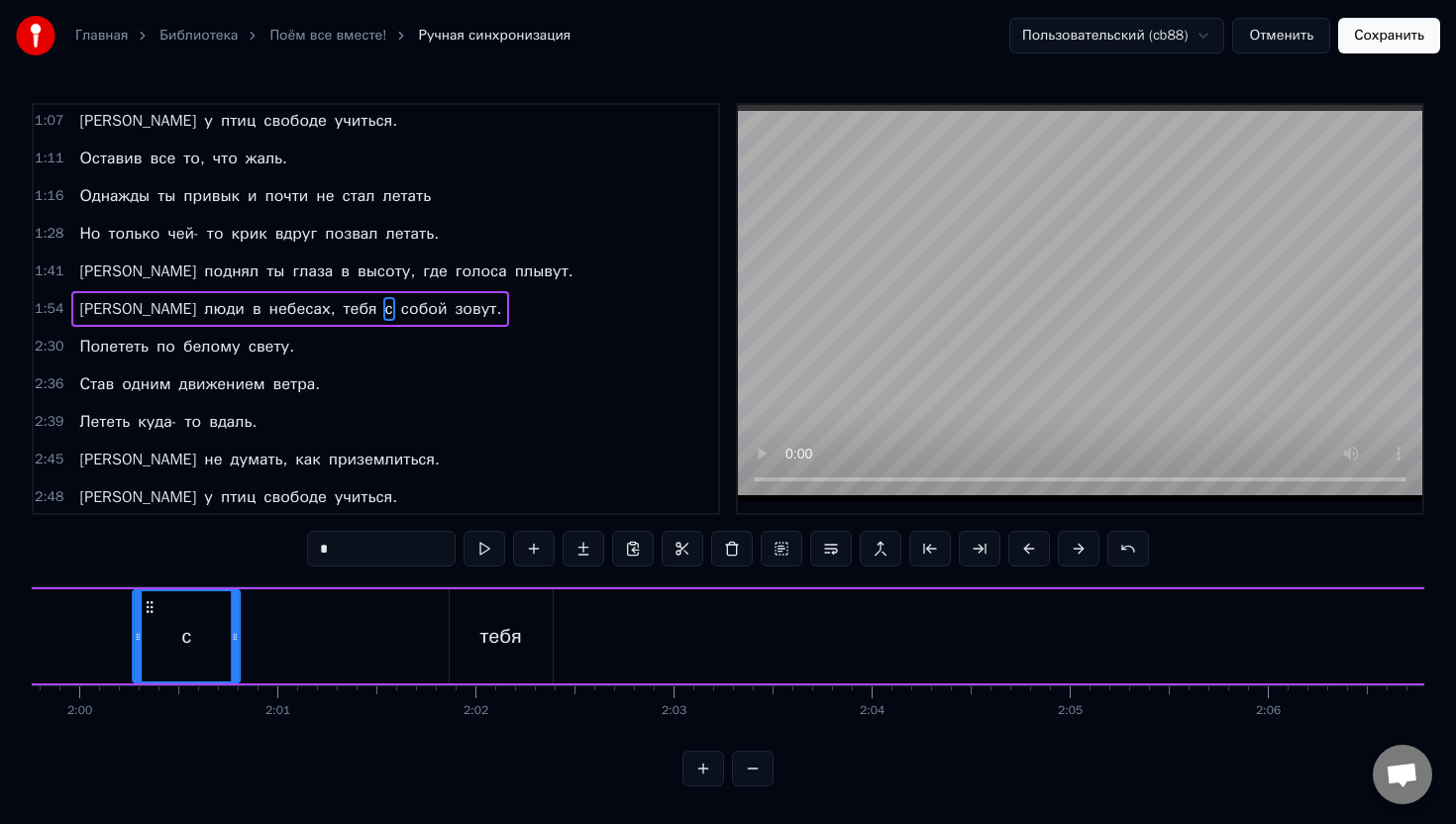 scroll, scrollTop: 0, scrollLeft: 23672, axis: horizontal 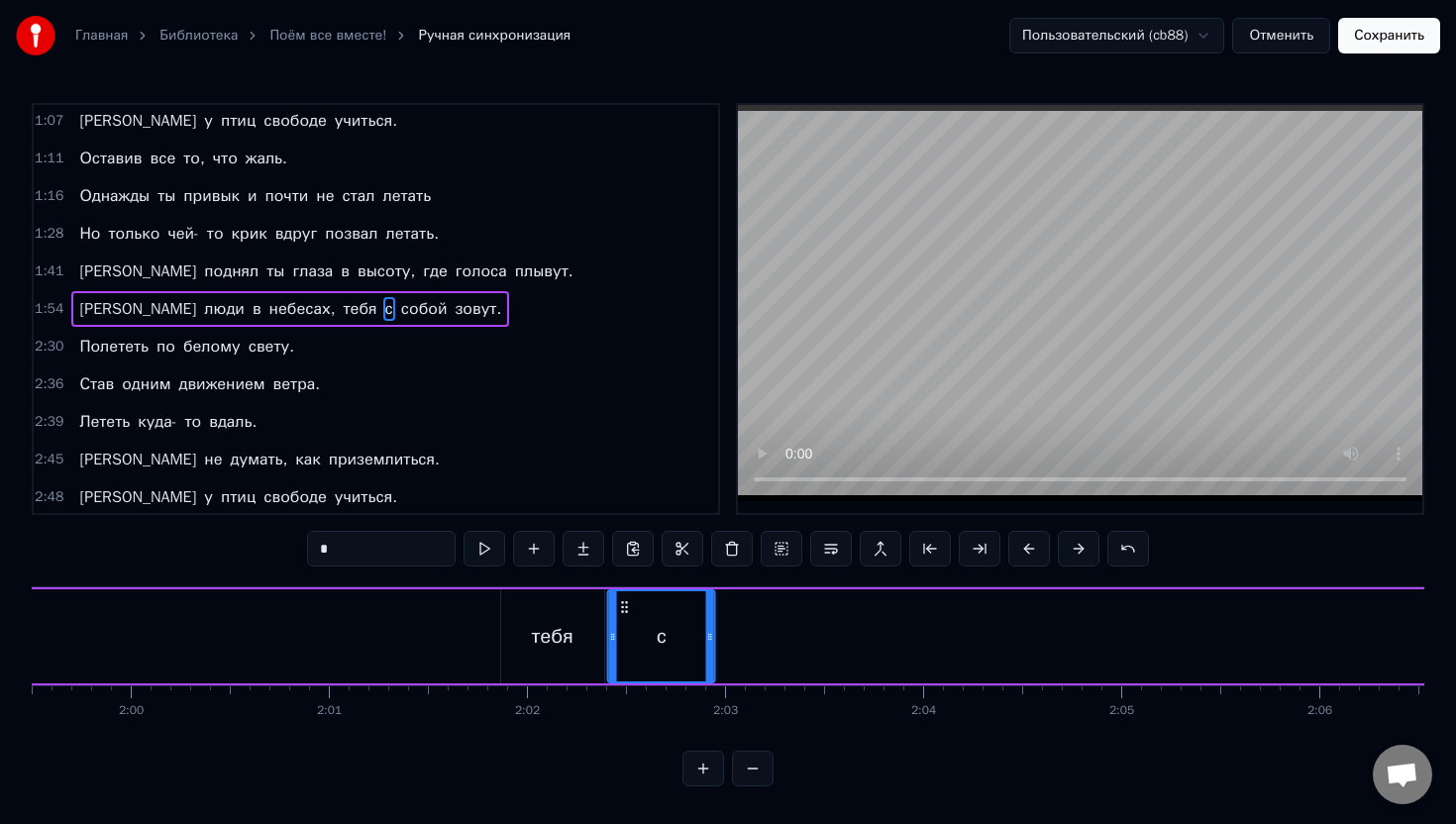 drag, startPoint x: 895, startPoint y: 608, endPoint x: 627, endPoint y: 678, distance: 276.991 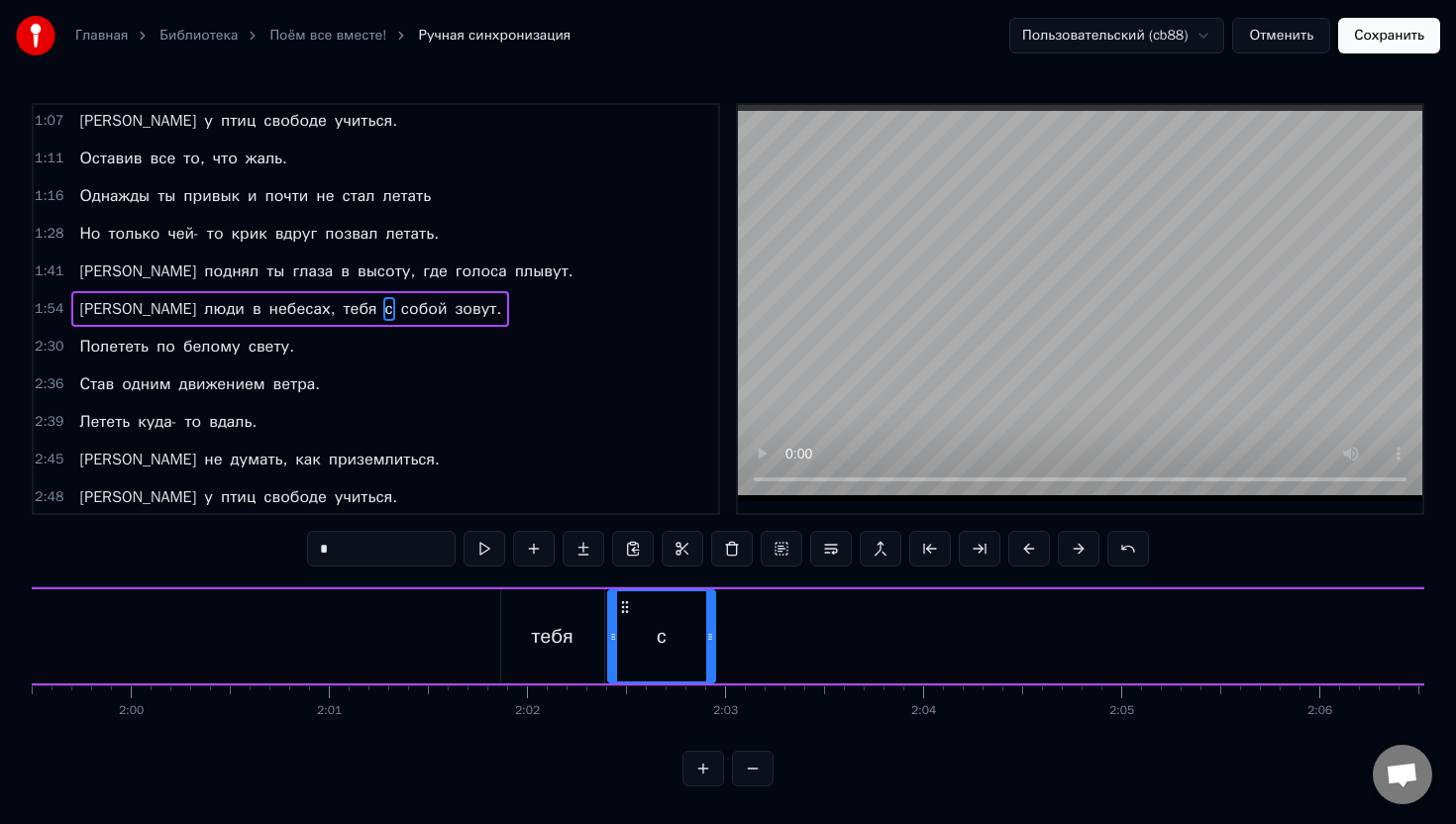 click on "с" at bounding box center (662, 636) 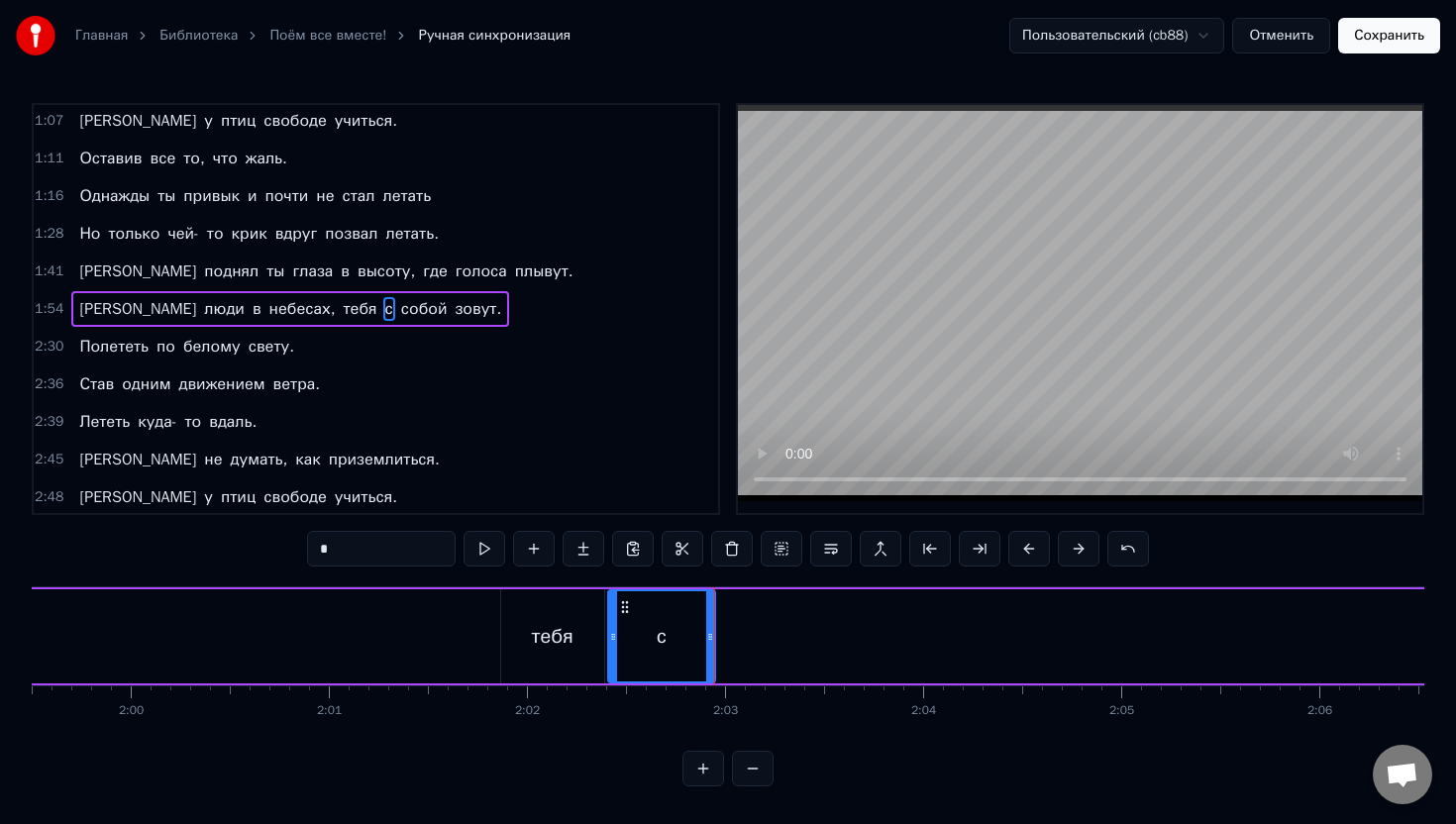 click on "с" at bounding box center [662, 637] 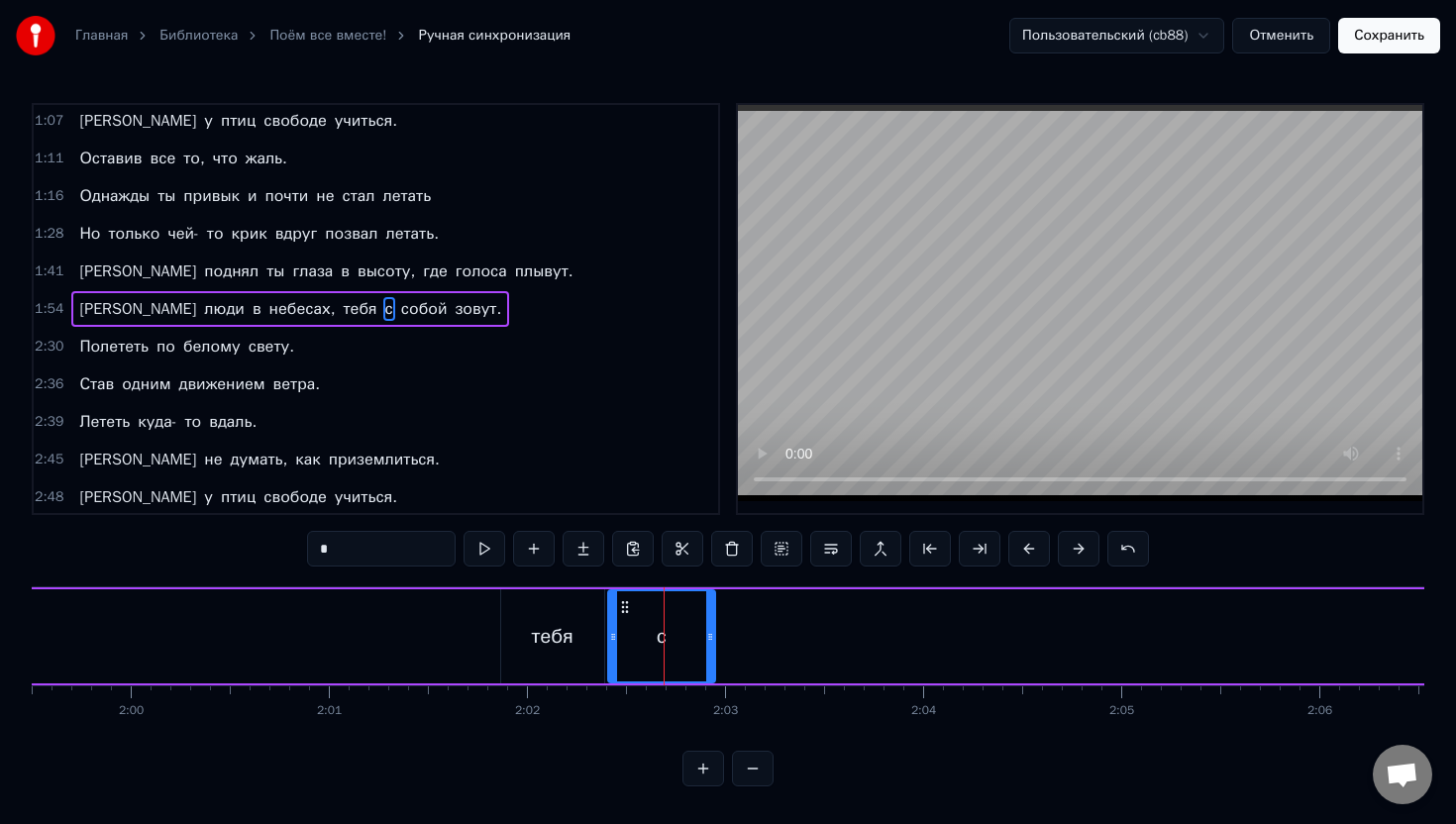 click on "с" at bounding box center [662, 637] 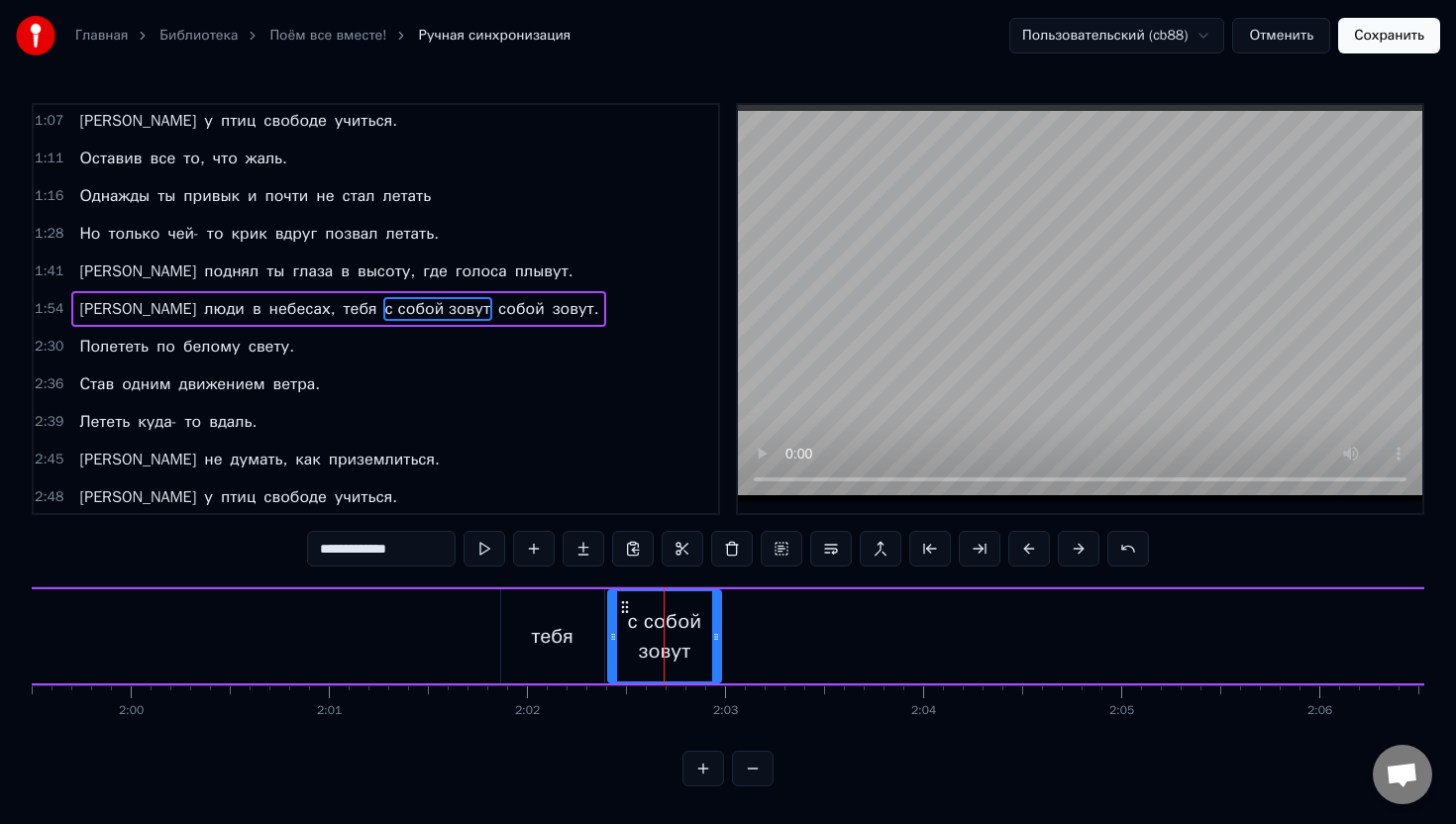 click at bounding box center [716, 636] 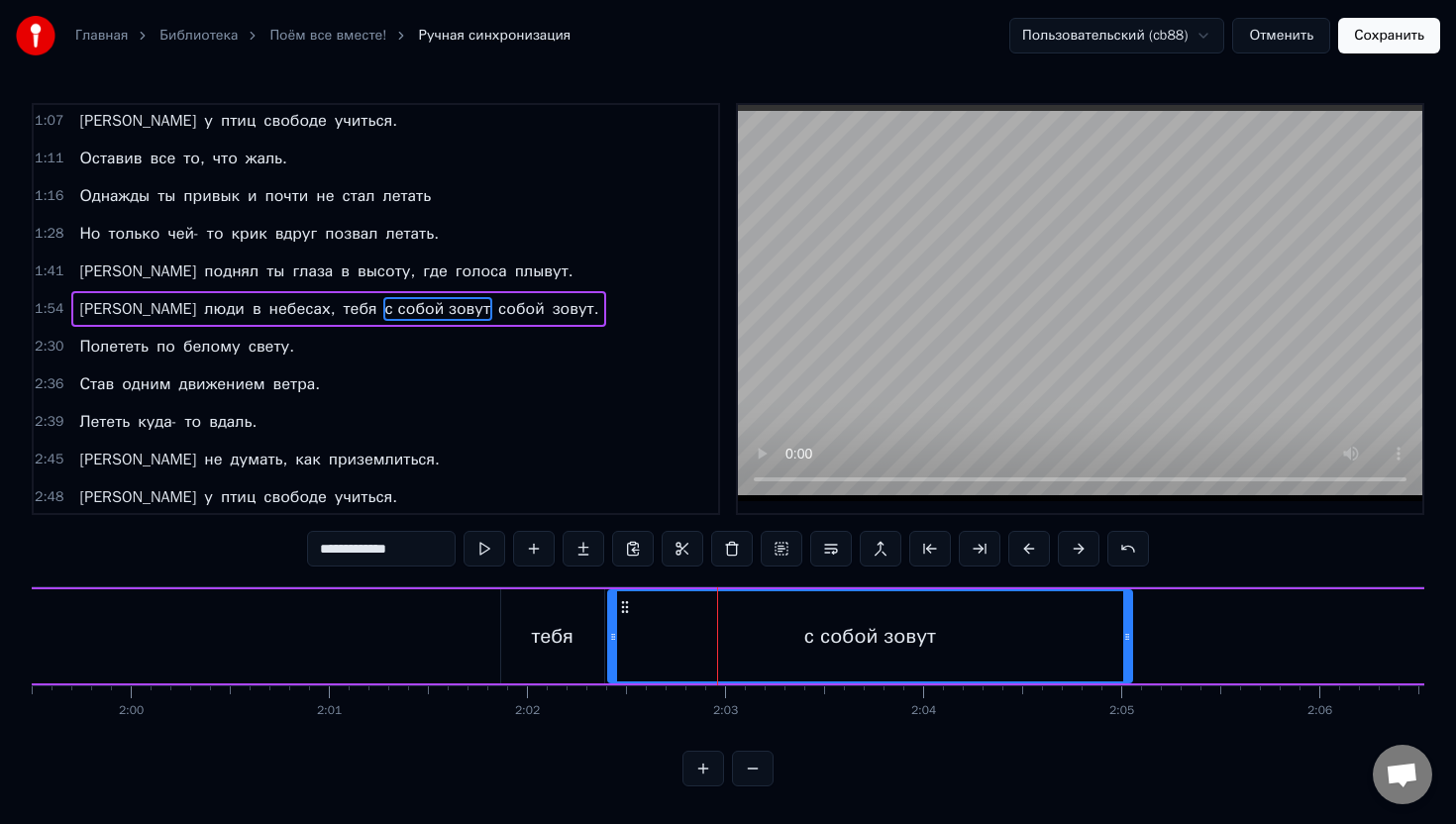 drag, startPoint x: 719, startPoint y: 614, endPoint x: 1128, endPoint y: 638, distance: 409.70355 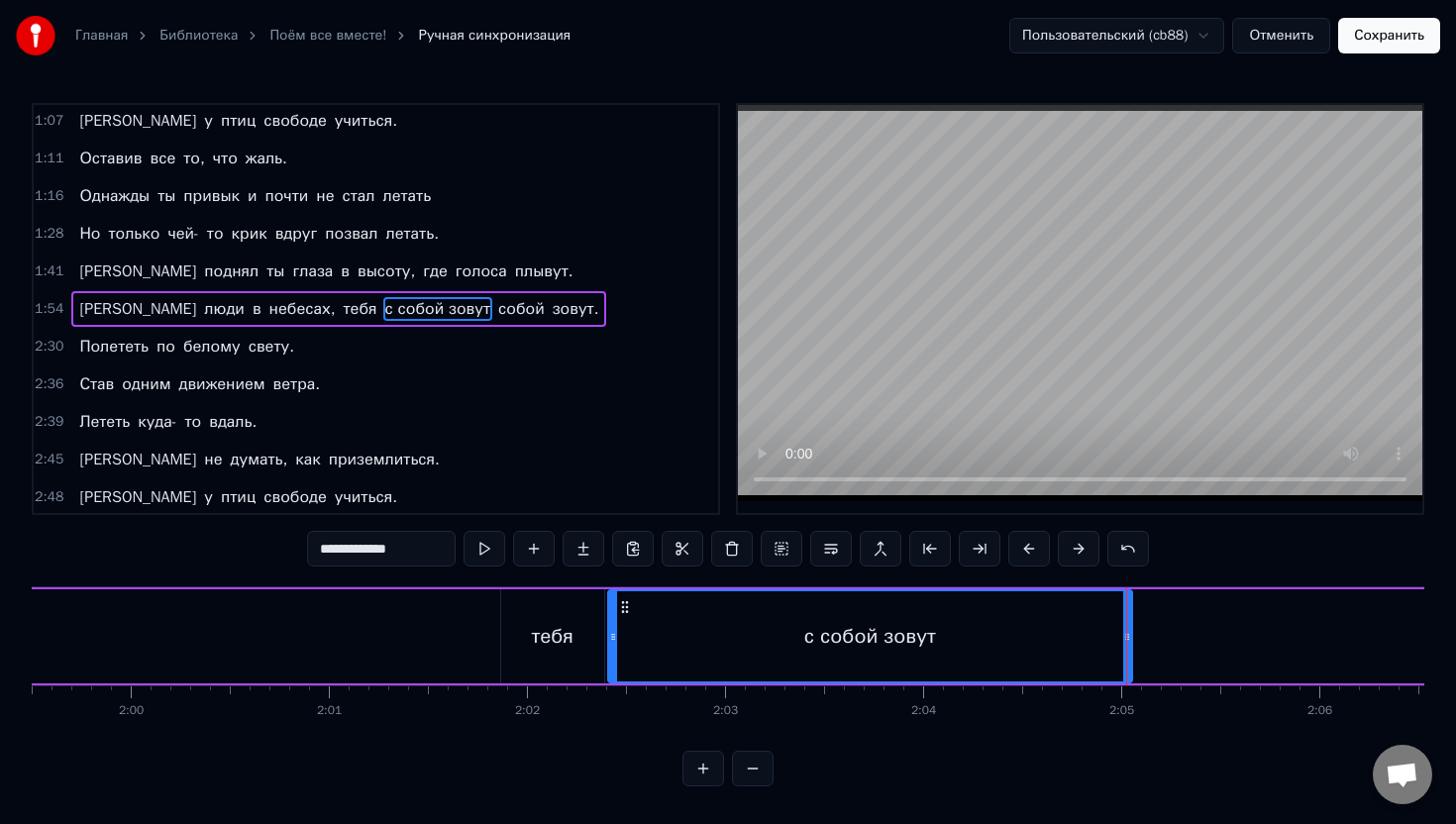 type on "**********" 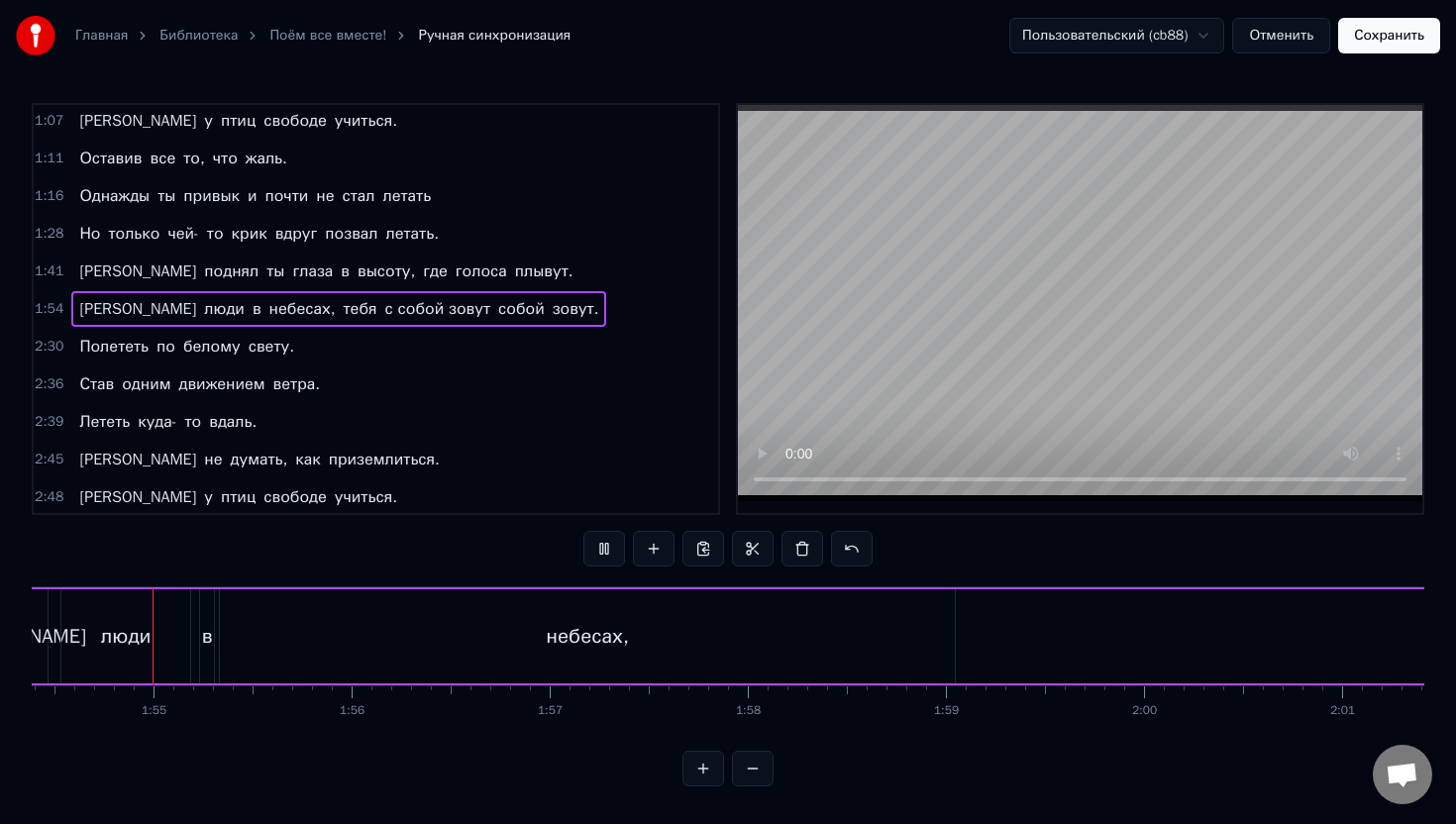 scroll, scrollTop: 0, scrollLeft: 22646, axis: horizontal 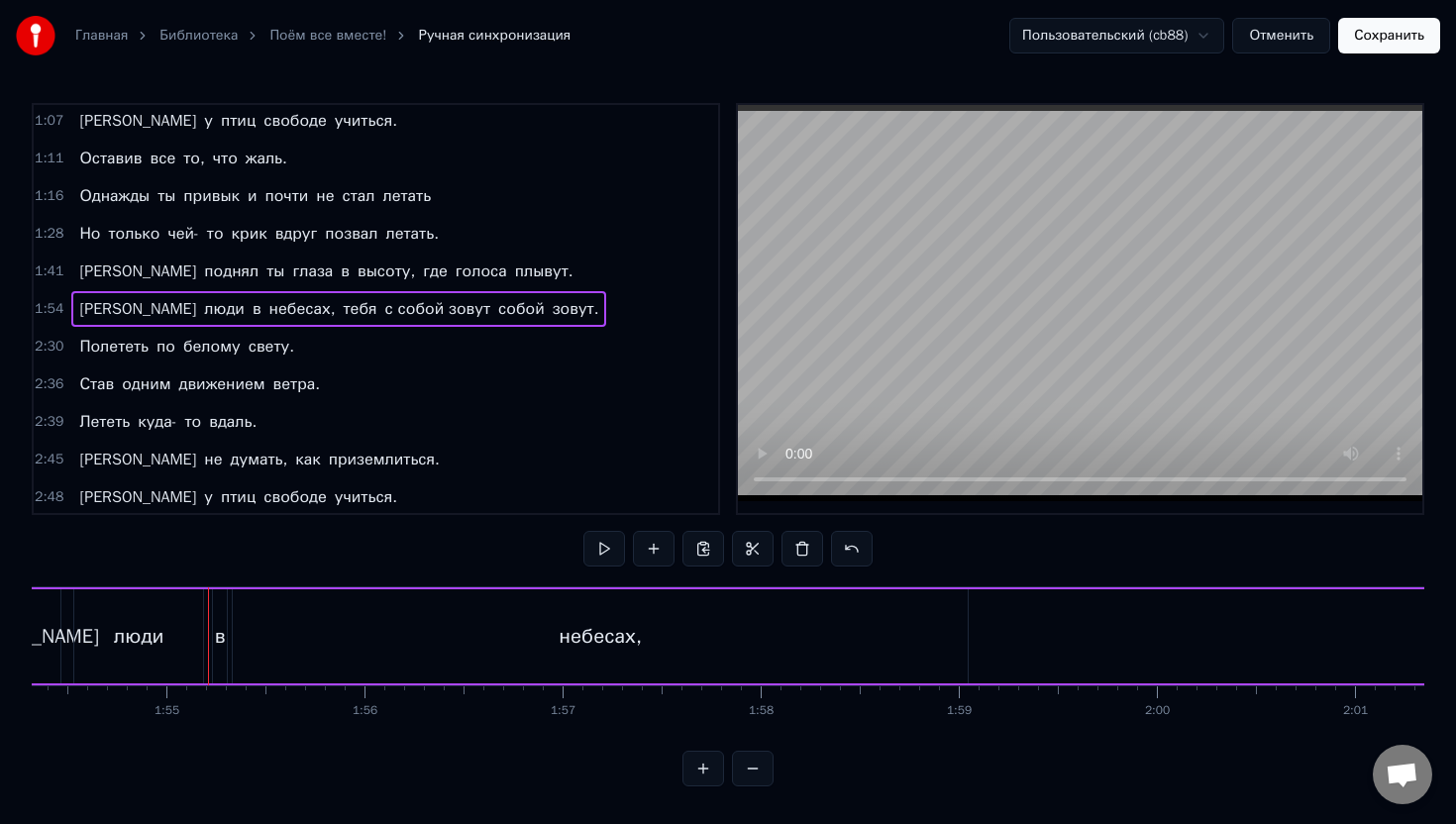 click on "Там люди в небесах, тебя с собой зовут собой зовут." at bounding box center (3578, 636) 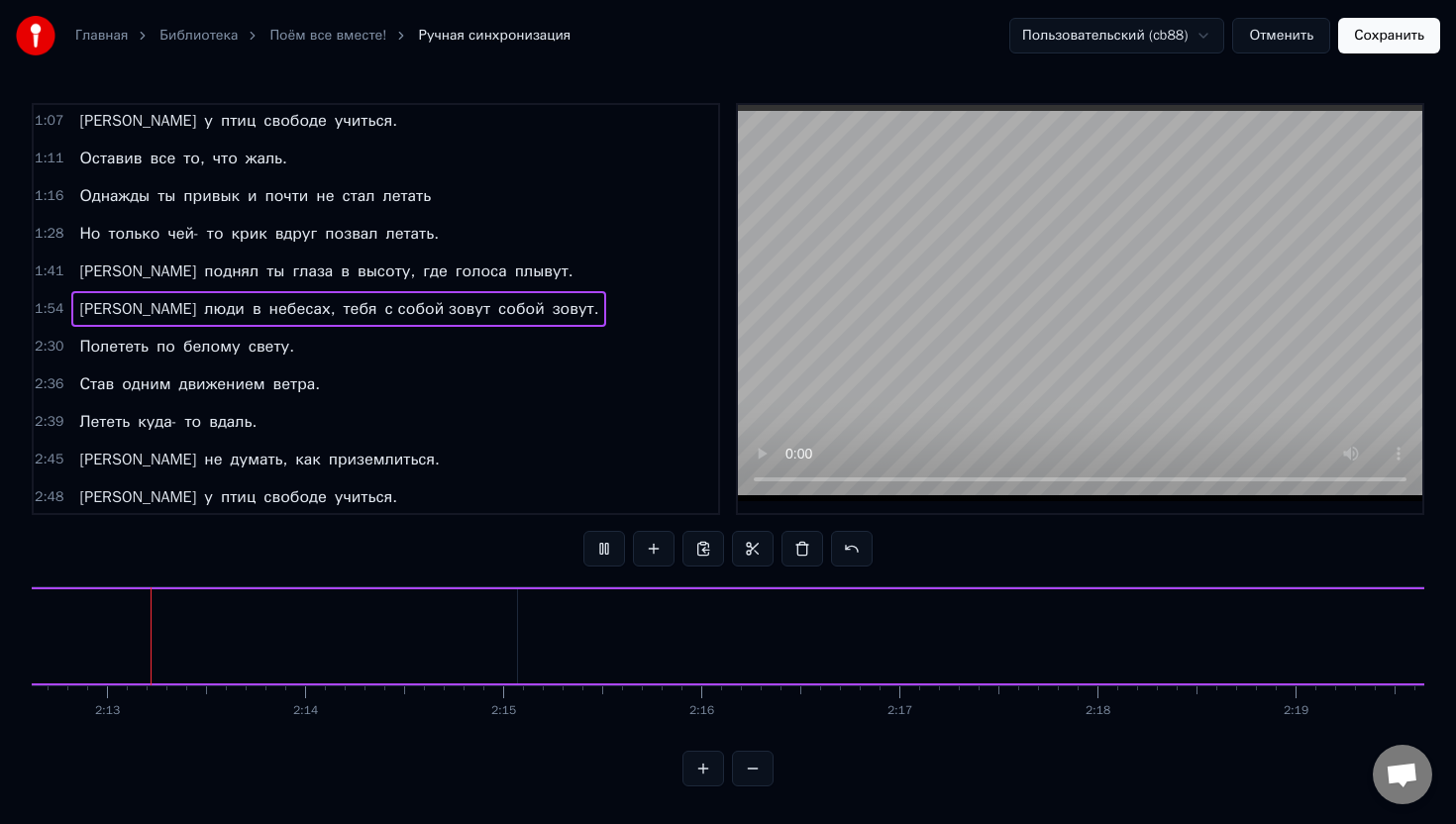 scroll, scrollTop: 0, scrollLeft: 26281, axis: horizontal 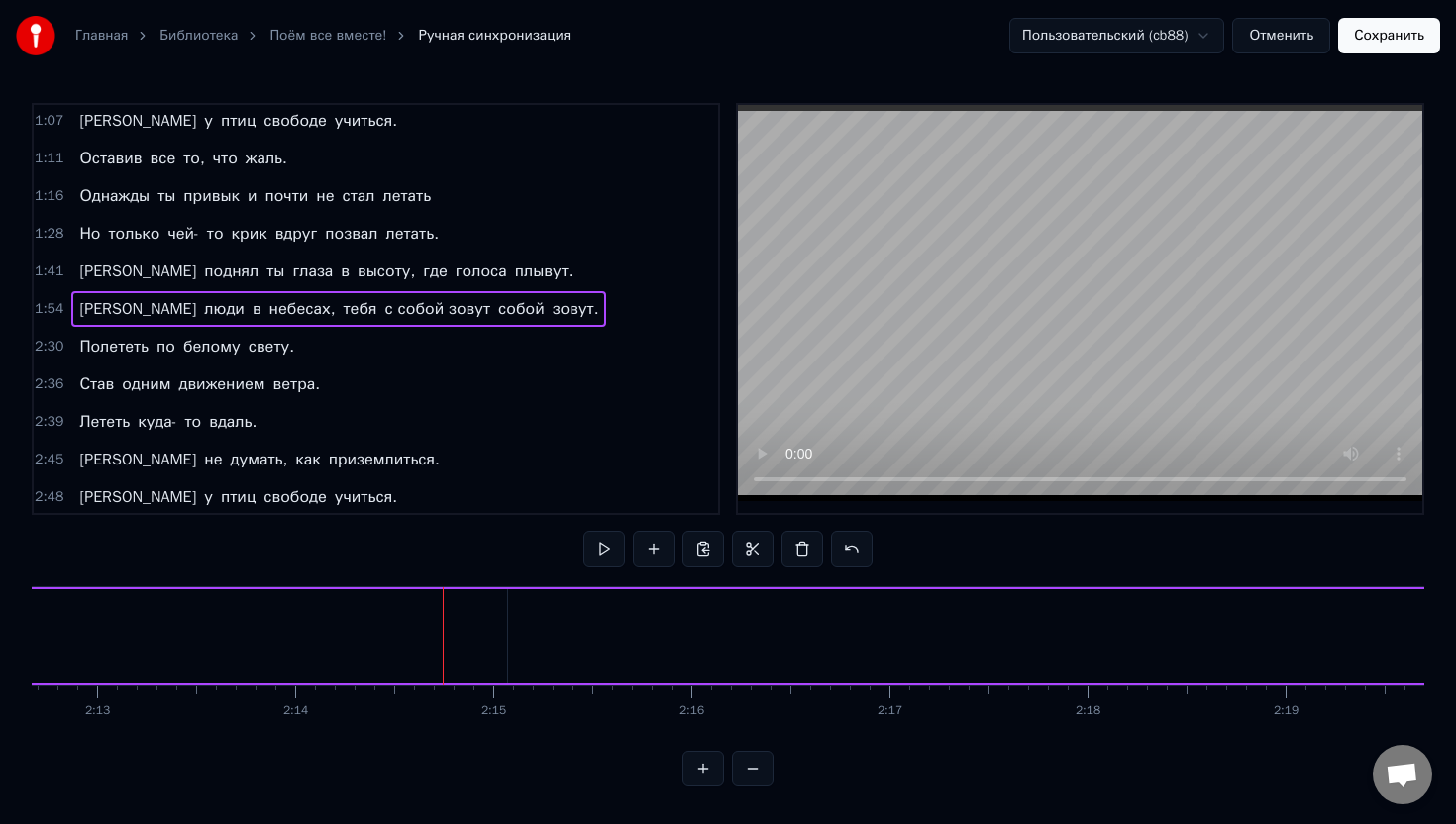 click on "собой" at bounding box center [1888, 636] 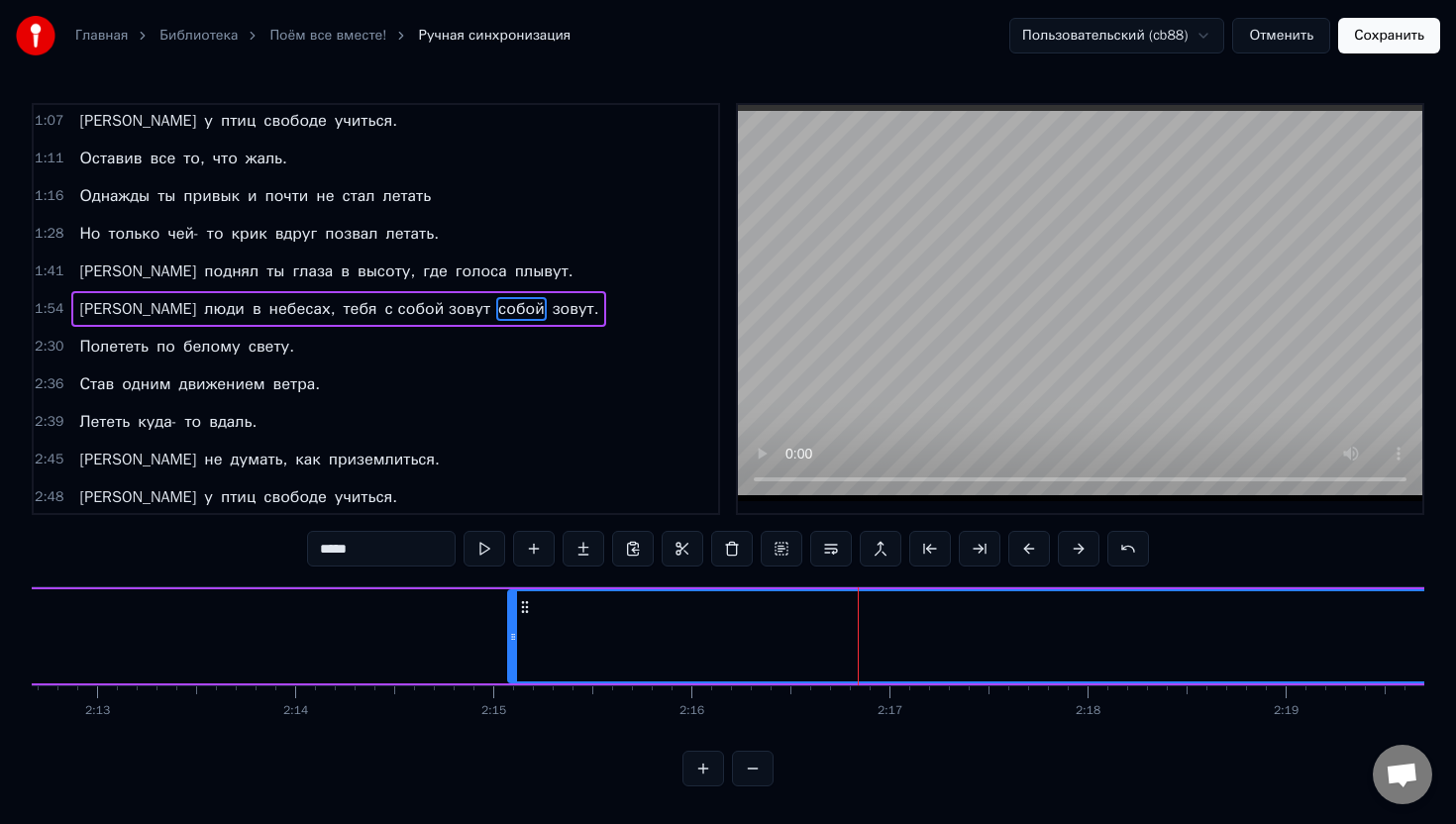 type on "******" 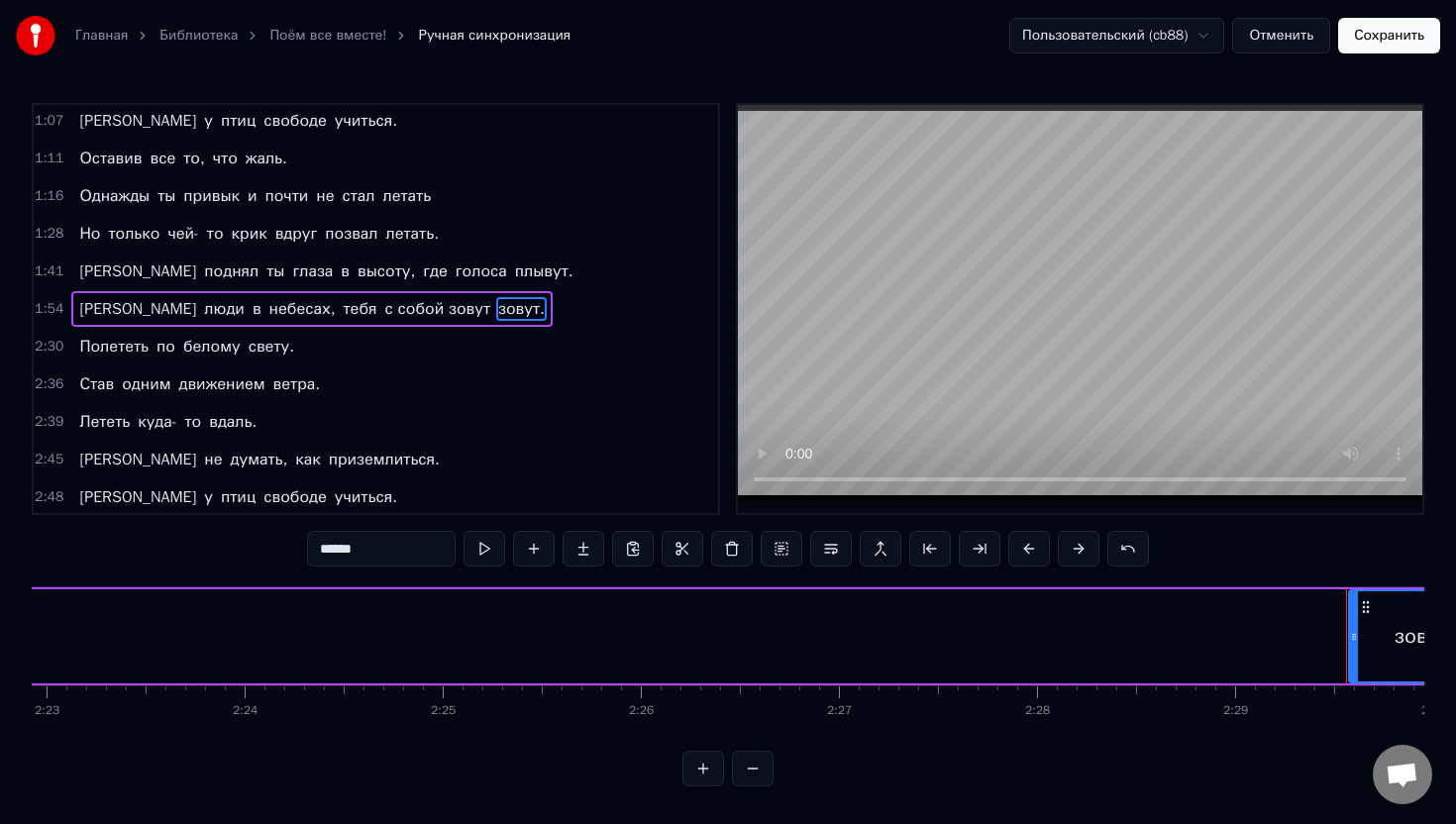 scroll, scrollTop: 0, scrollLeft: 28291, axis: horizontal 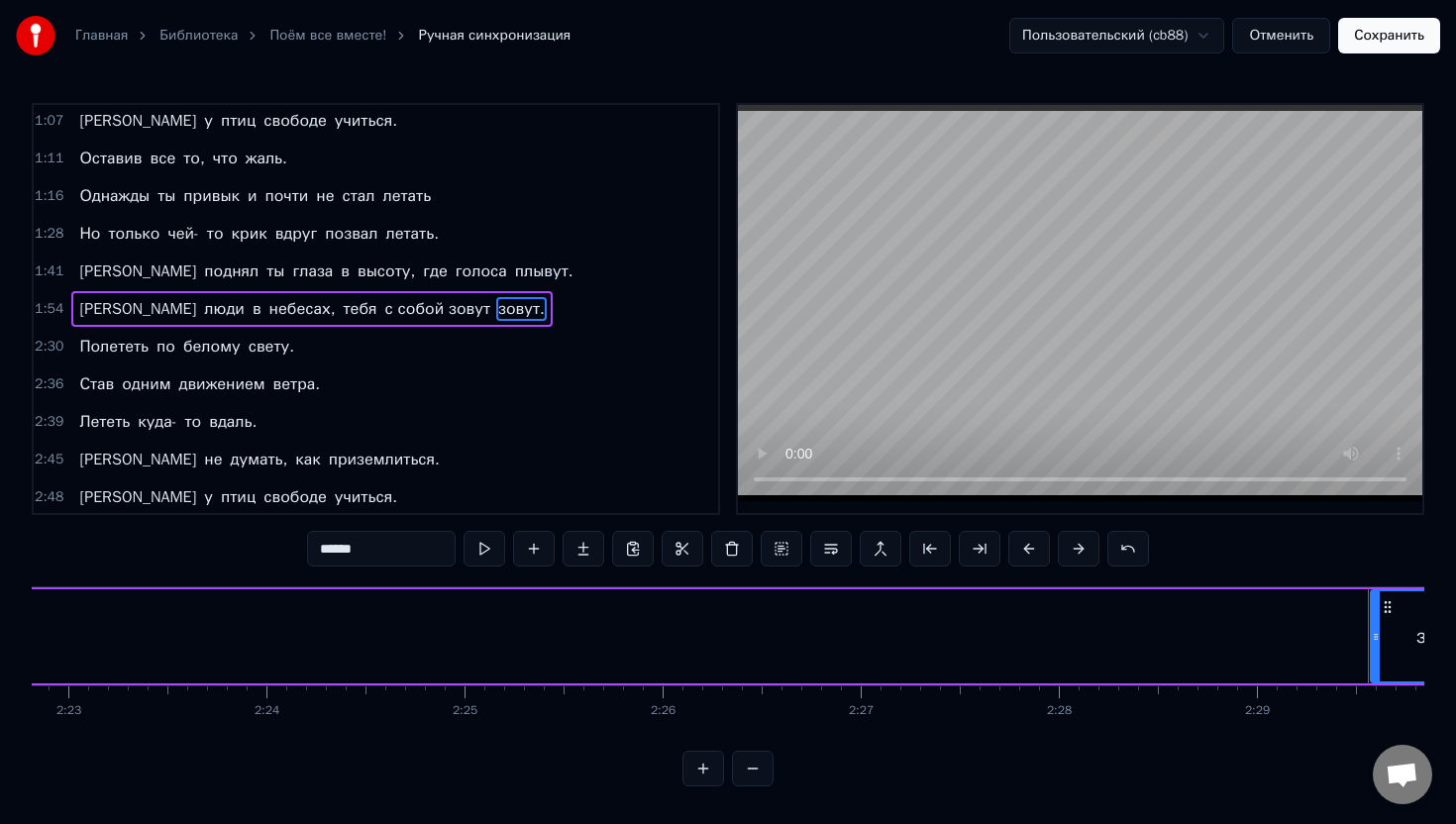 click on "Там люди в небесах, тебя с собой зовут зовут." at bounding box center (-2067, 636) 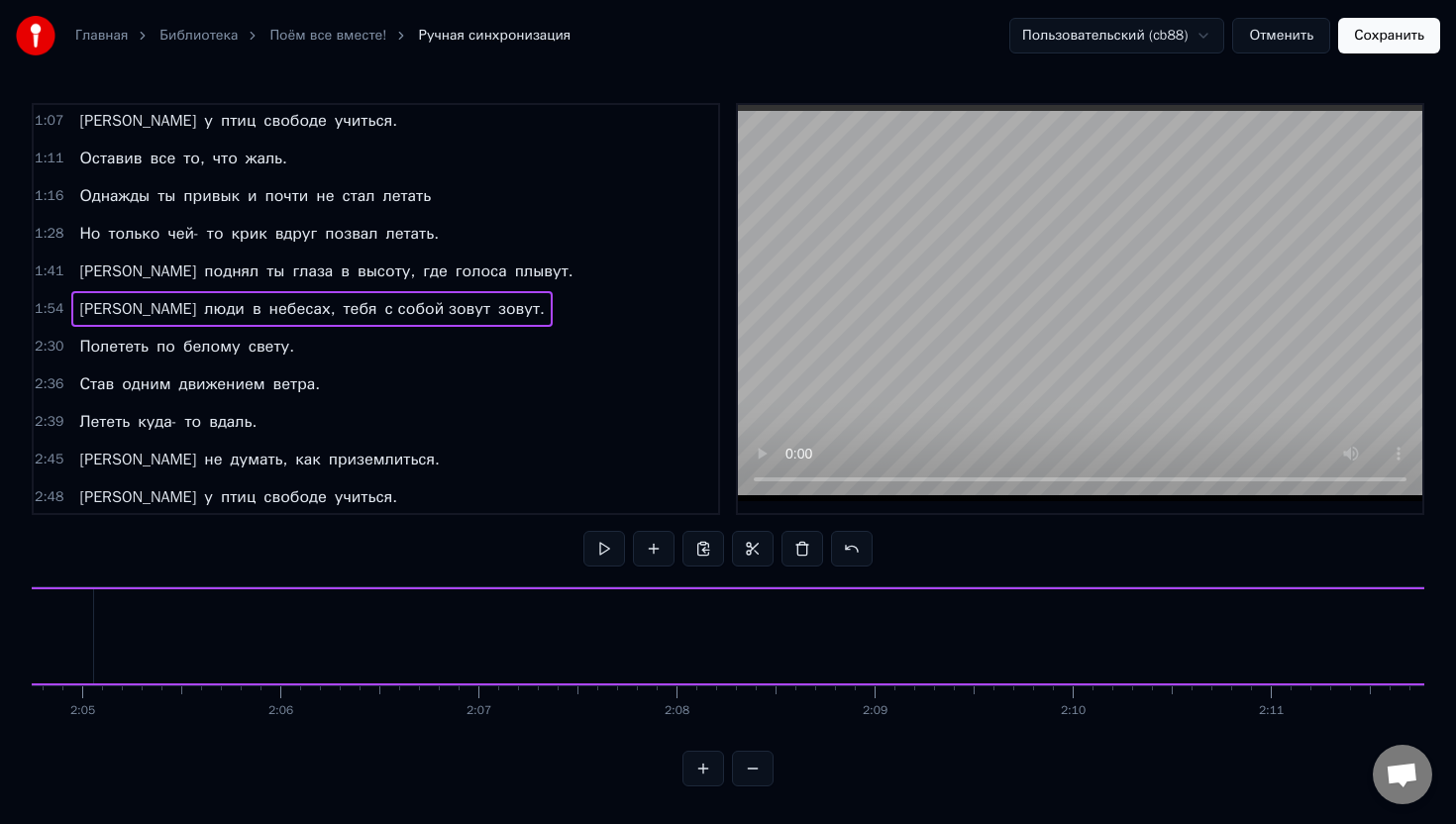 scroll, scrollTop: 0, scrollLeft: 24718, axis: horizontal 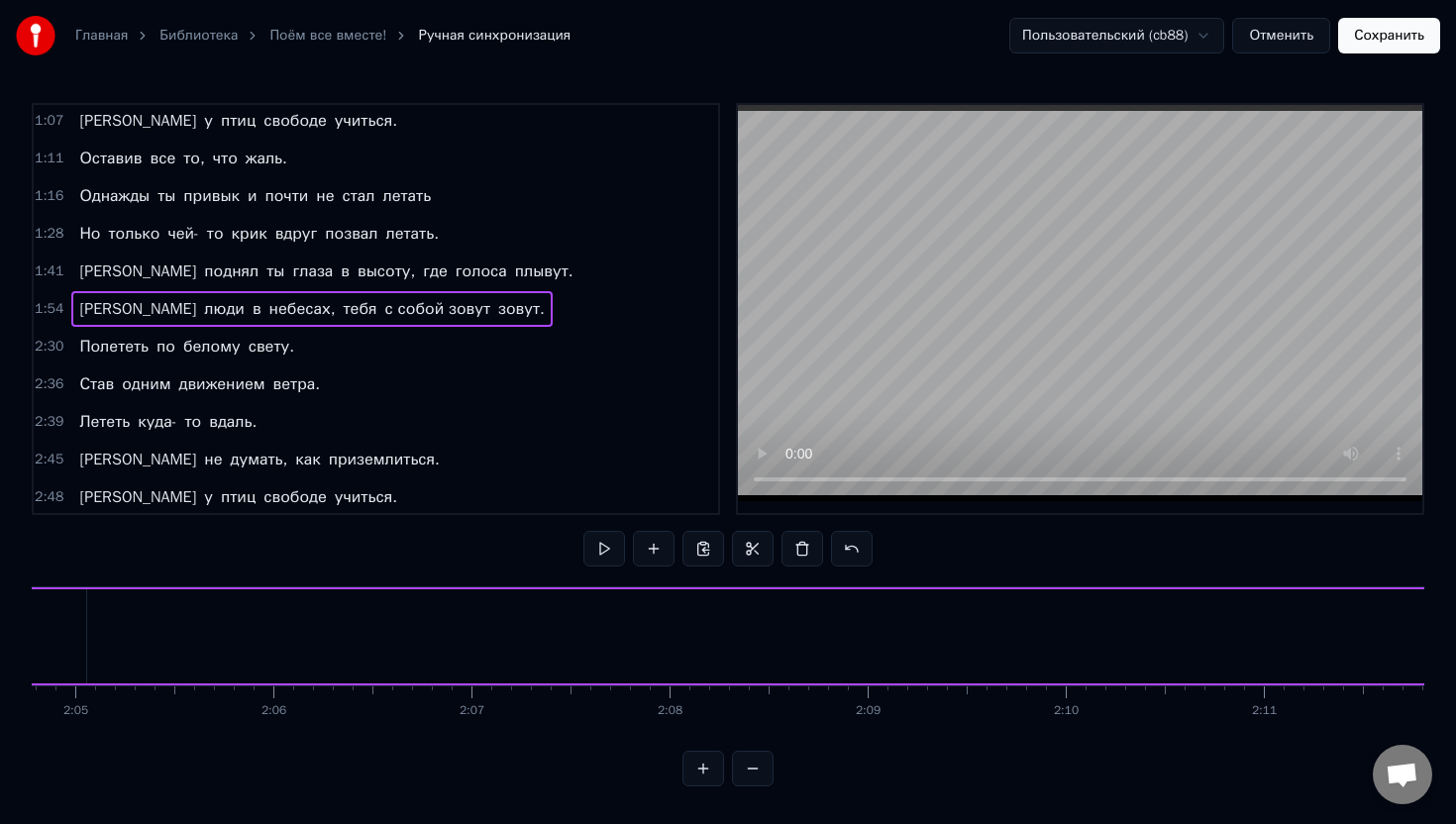 click on "Там люди в небесах, тебя с собой зовут зовут." at bounding box center (1506, 636) 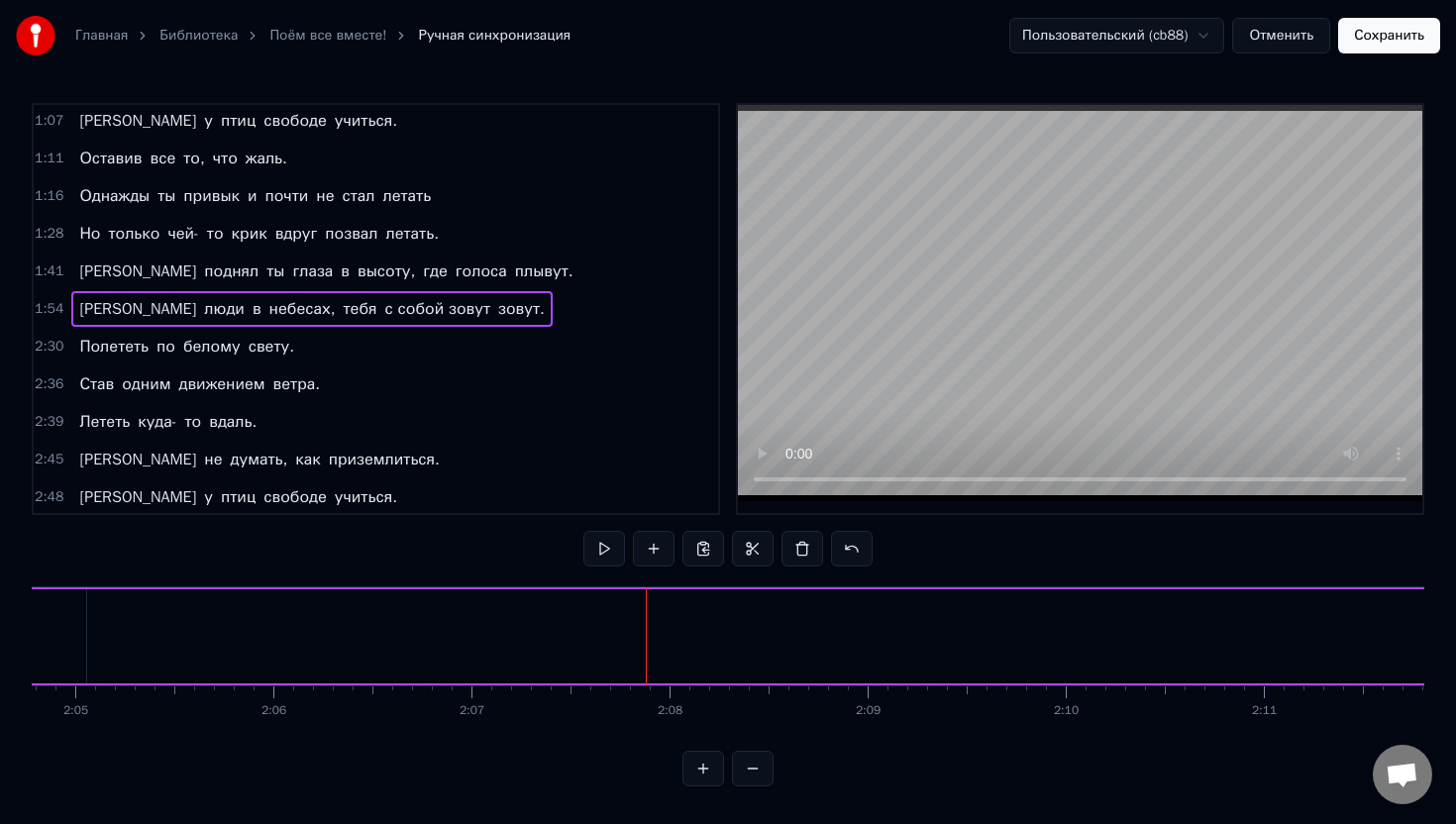 click on "Там люди в небесах, тебя с собой зовут зовут." at bounding box center [1506, 636] 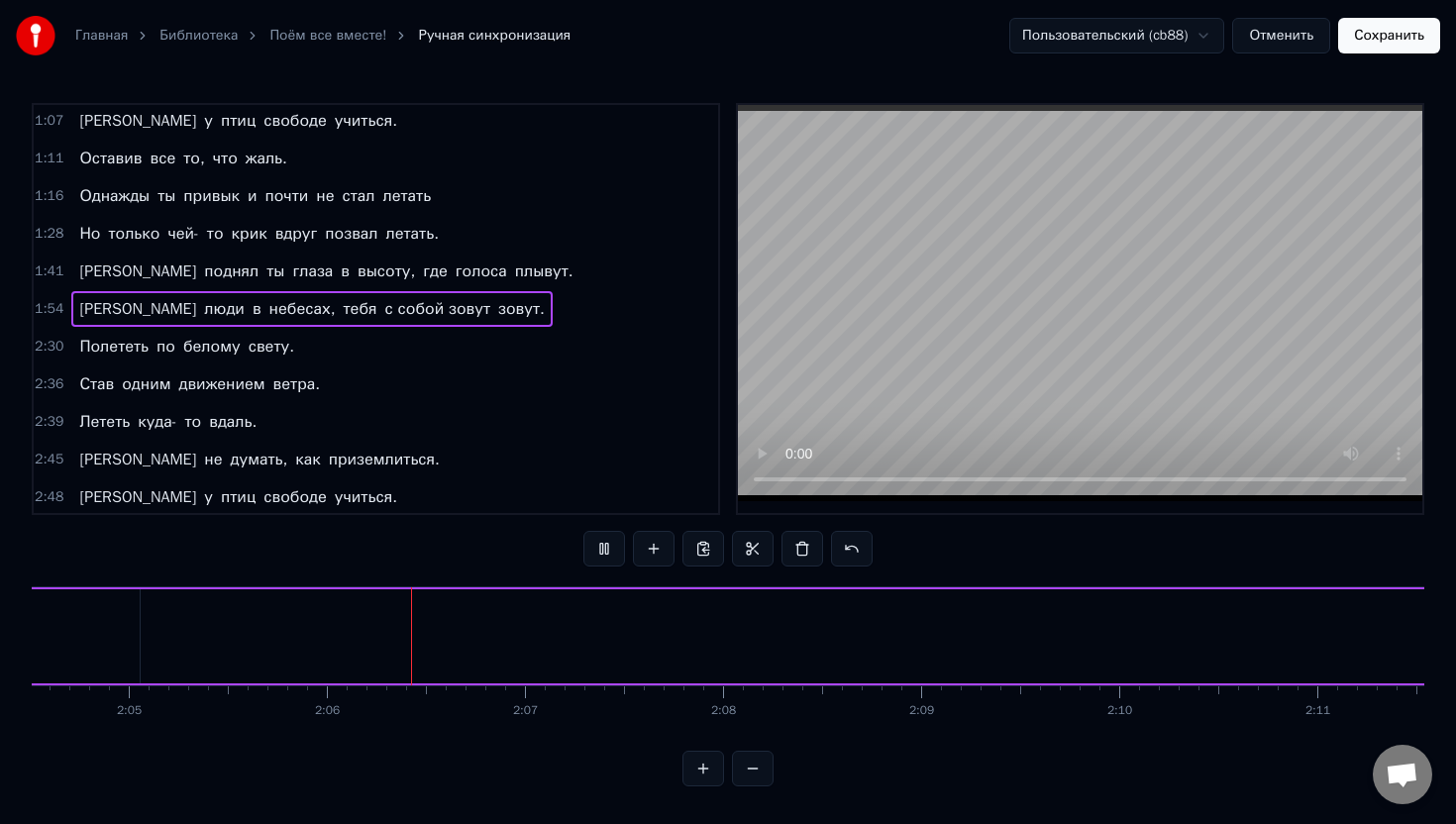 scroll, scrollTop: 0, scrollLeft: 24858, axis: horizontal 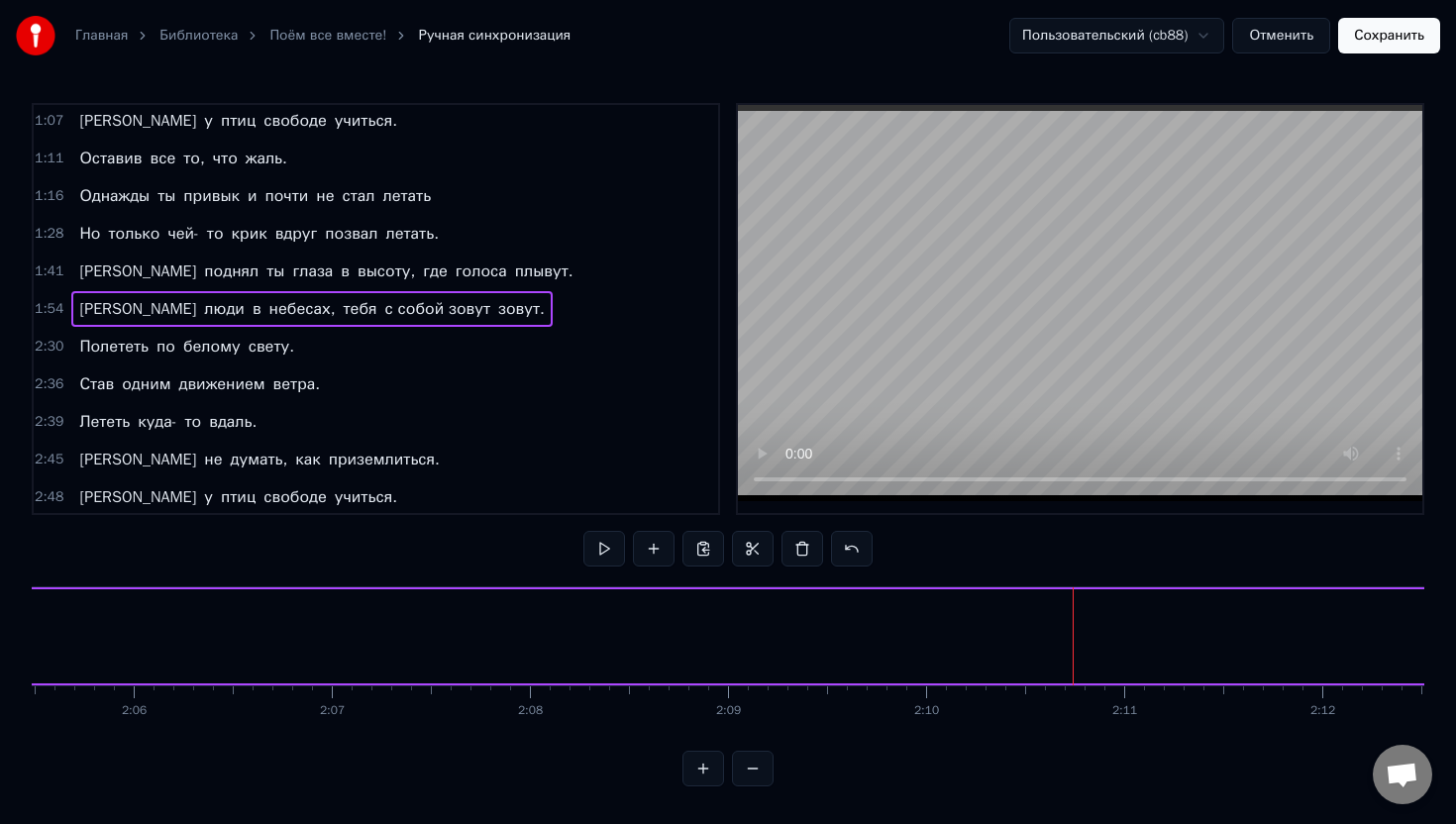 click on "Там люди в небесах, тебя с собой зовут зовут." at bounding box center (1366, 636) 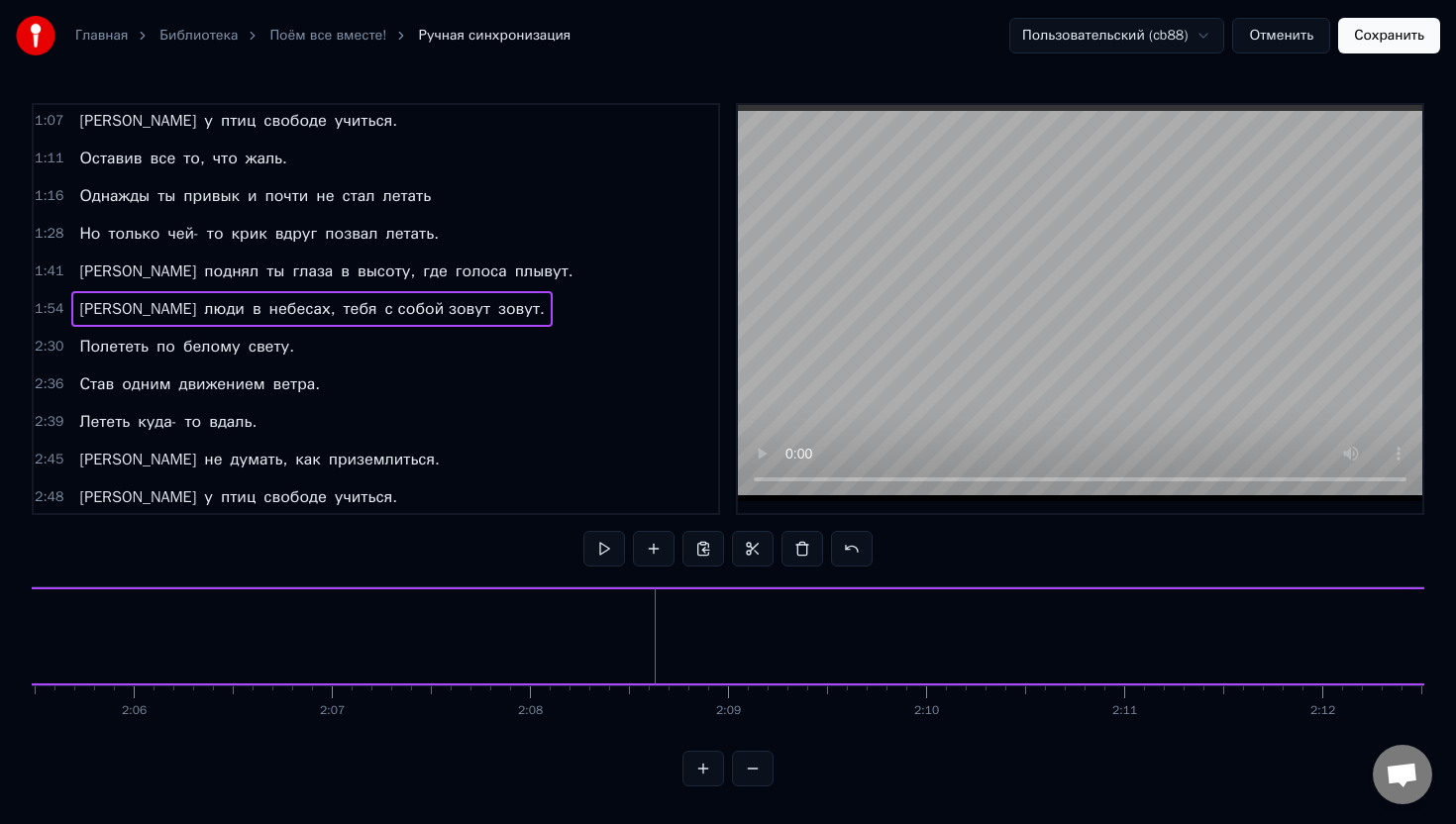 click on "Там люди в небесах, тебя с собой зовут зовут." at bounding box center [1366, 636] 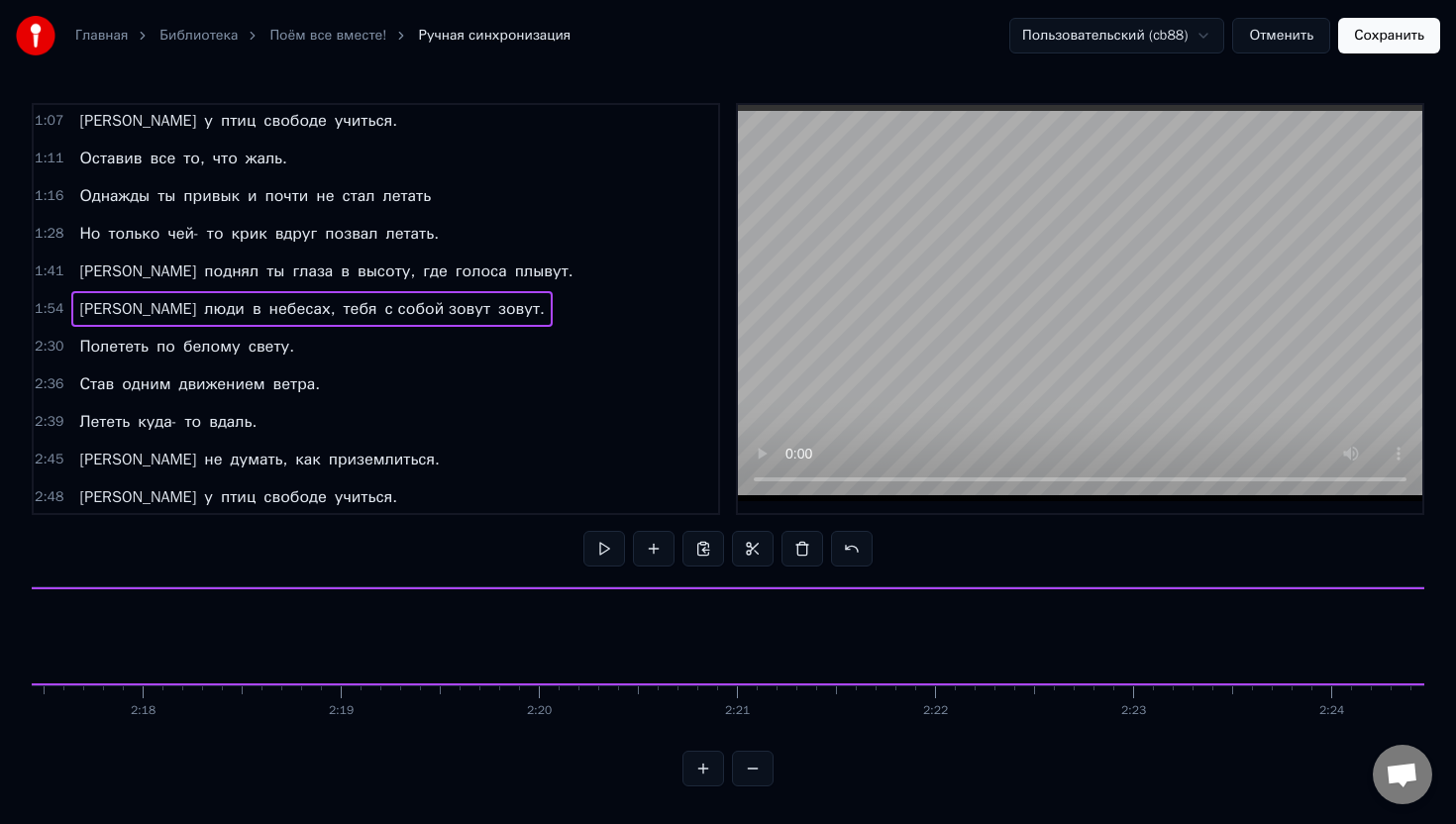 scroll, scrollTop: 0, scrollLeft: 27292, axis: horizontal 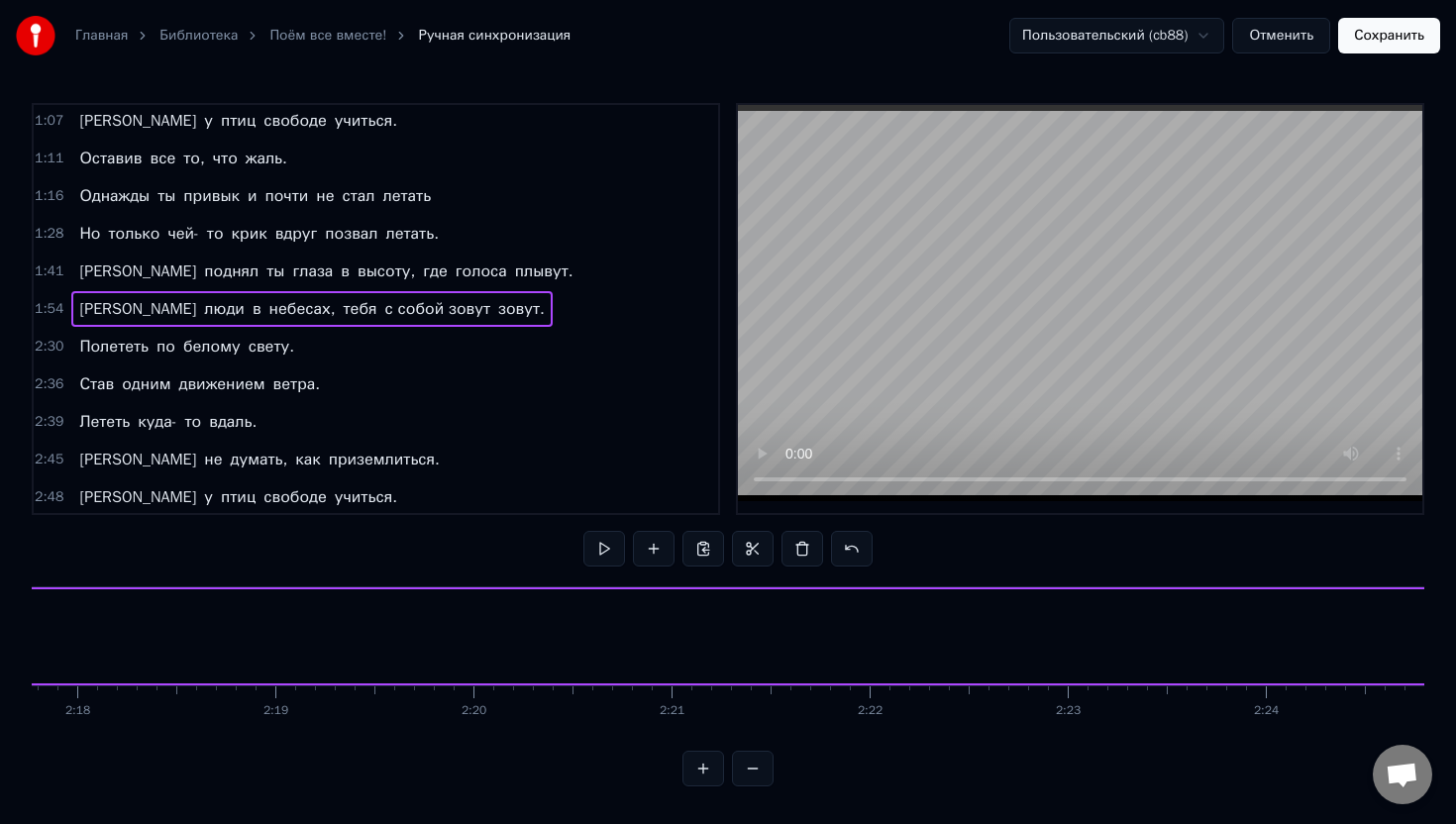 click on "Там люди в небесах, тебя с собой зовут зовут." at bounding box center (-1068, 636) 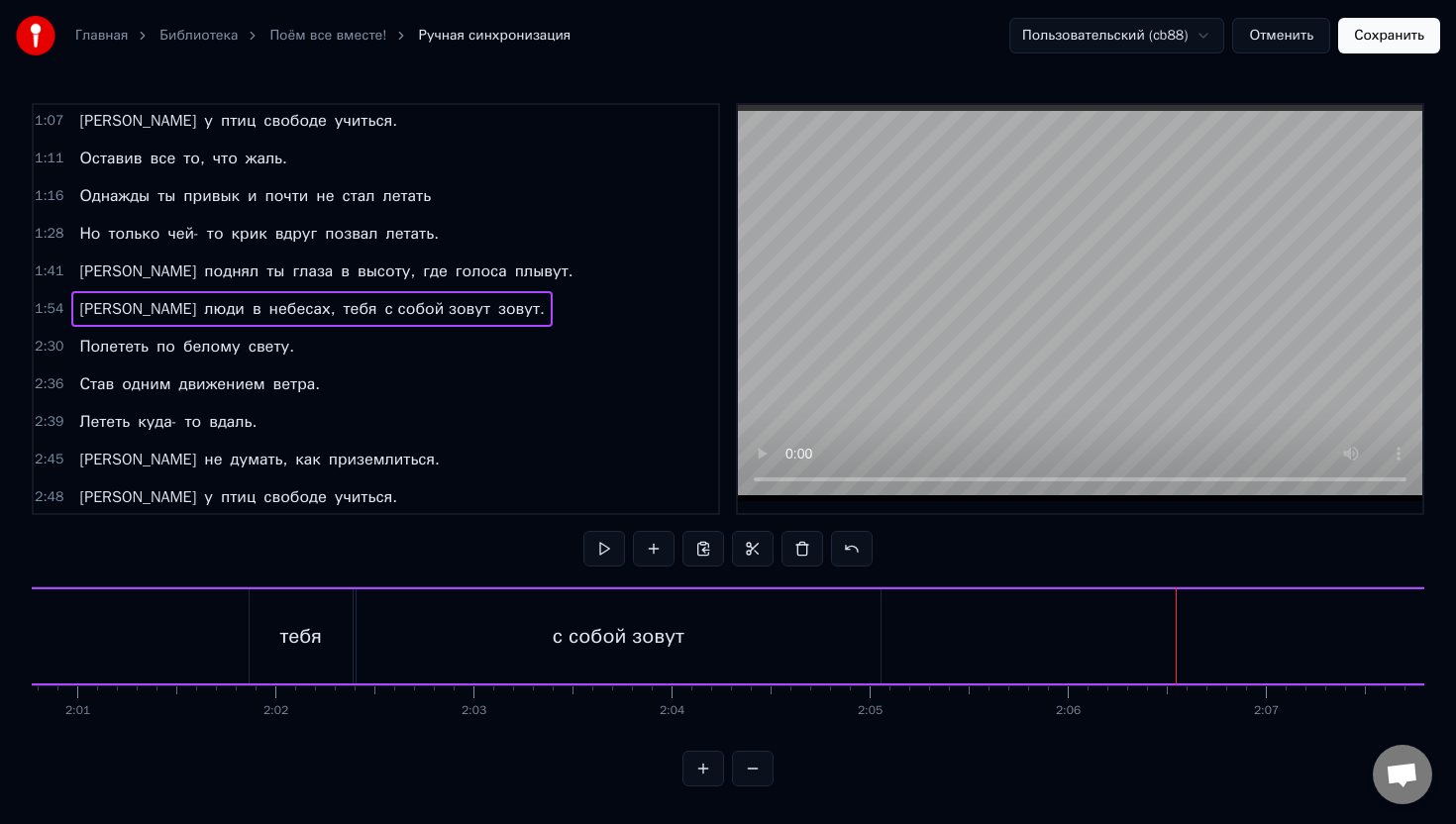 scroll, scrollTop: 0, scrollLeft: 23923, axis: horizontal 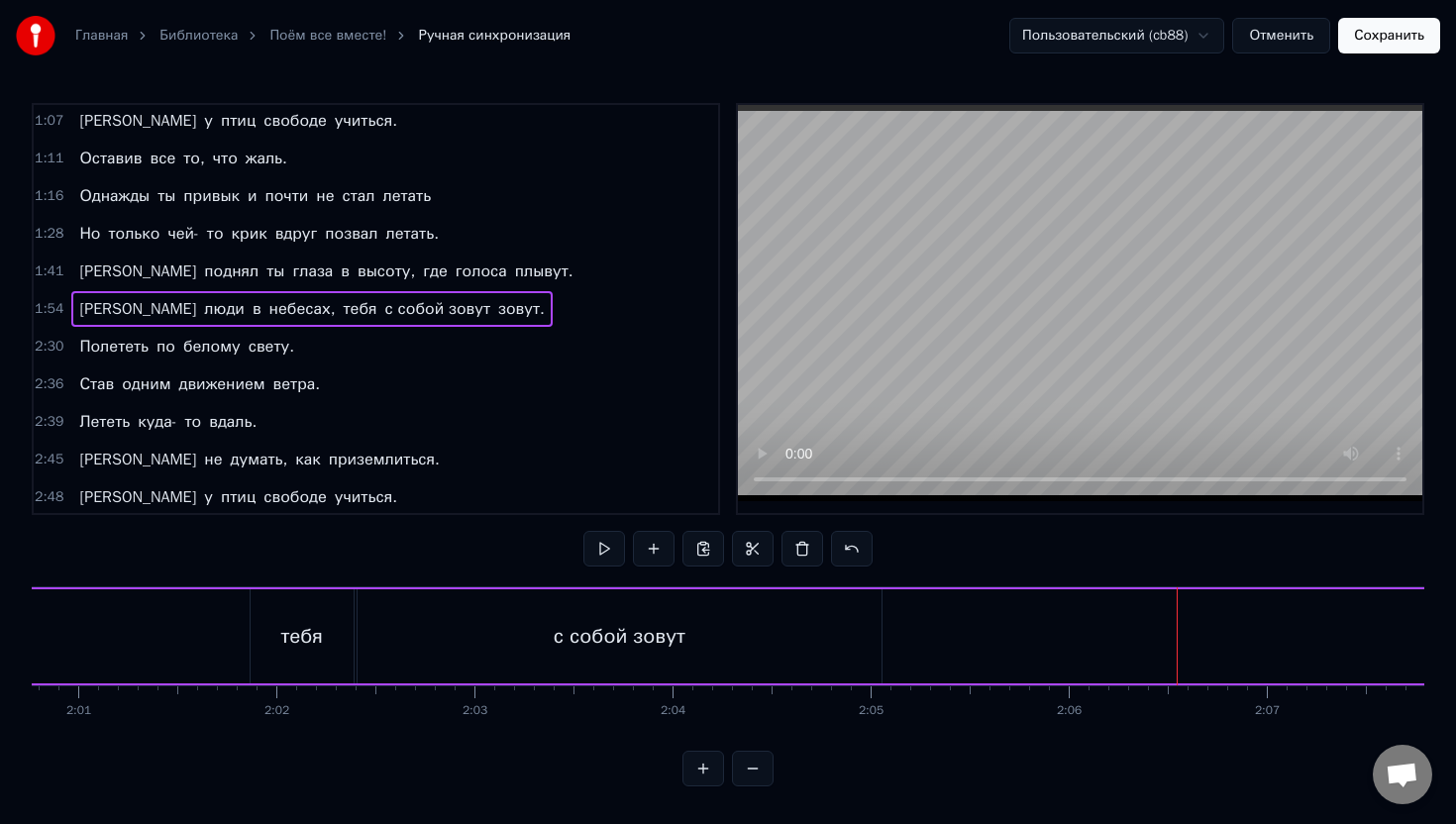 click on "с собой зовут" at bounding box center [619, 637] 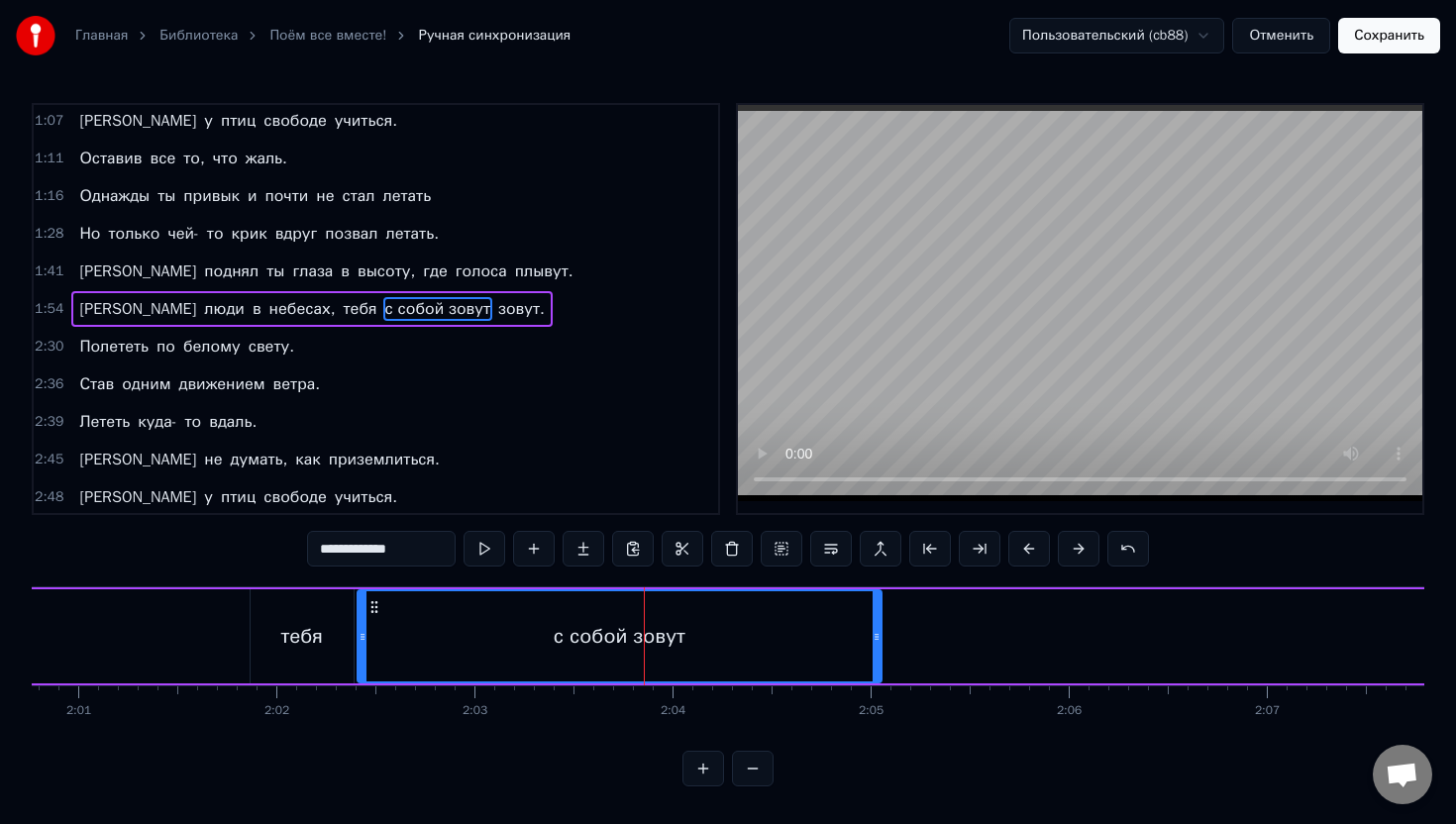 click on "с собой зовут" at bounding box center (619, 636) 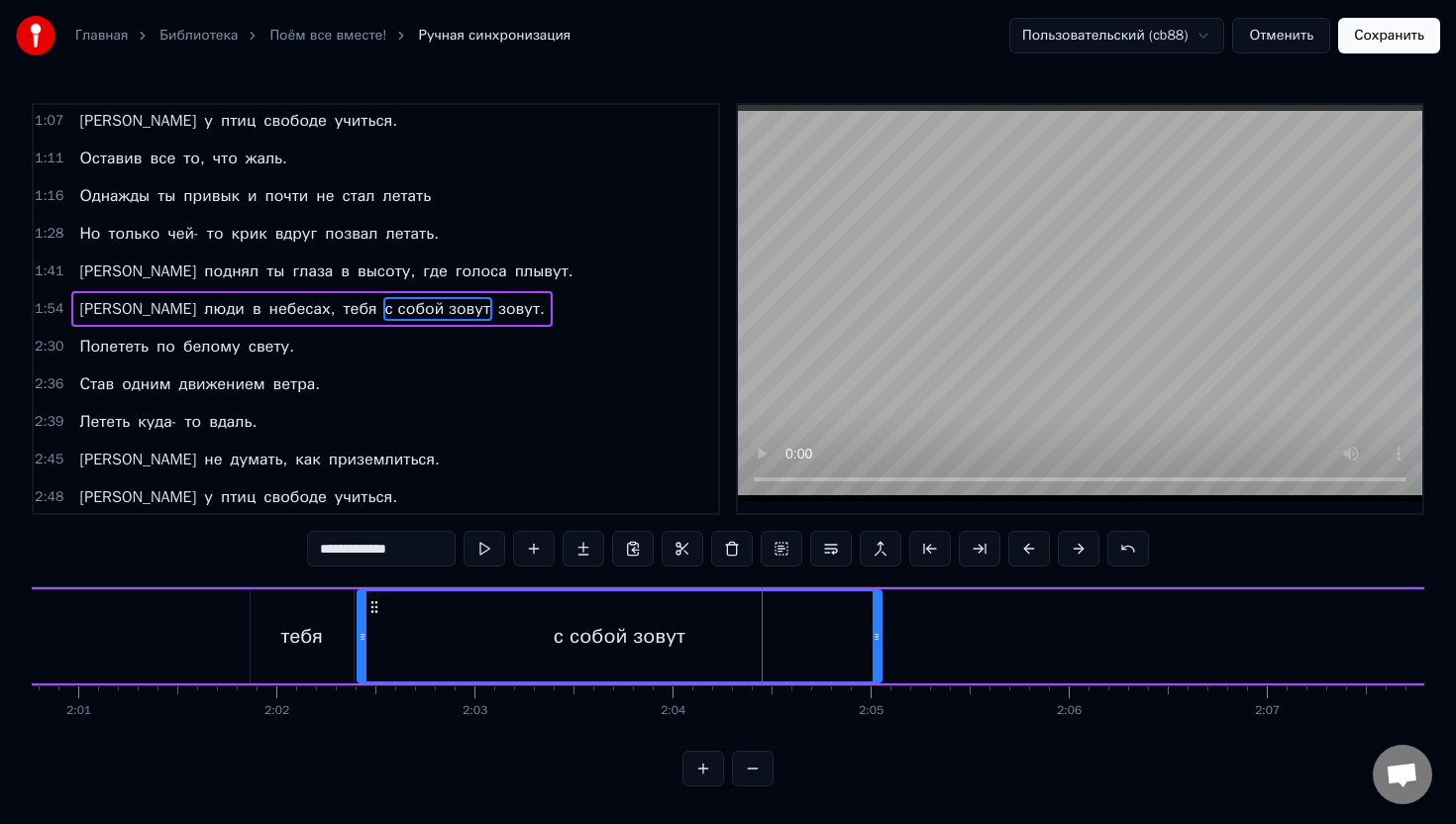 click on "с собой зовут" at bounding box center [619, 636] 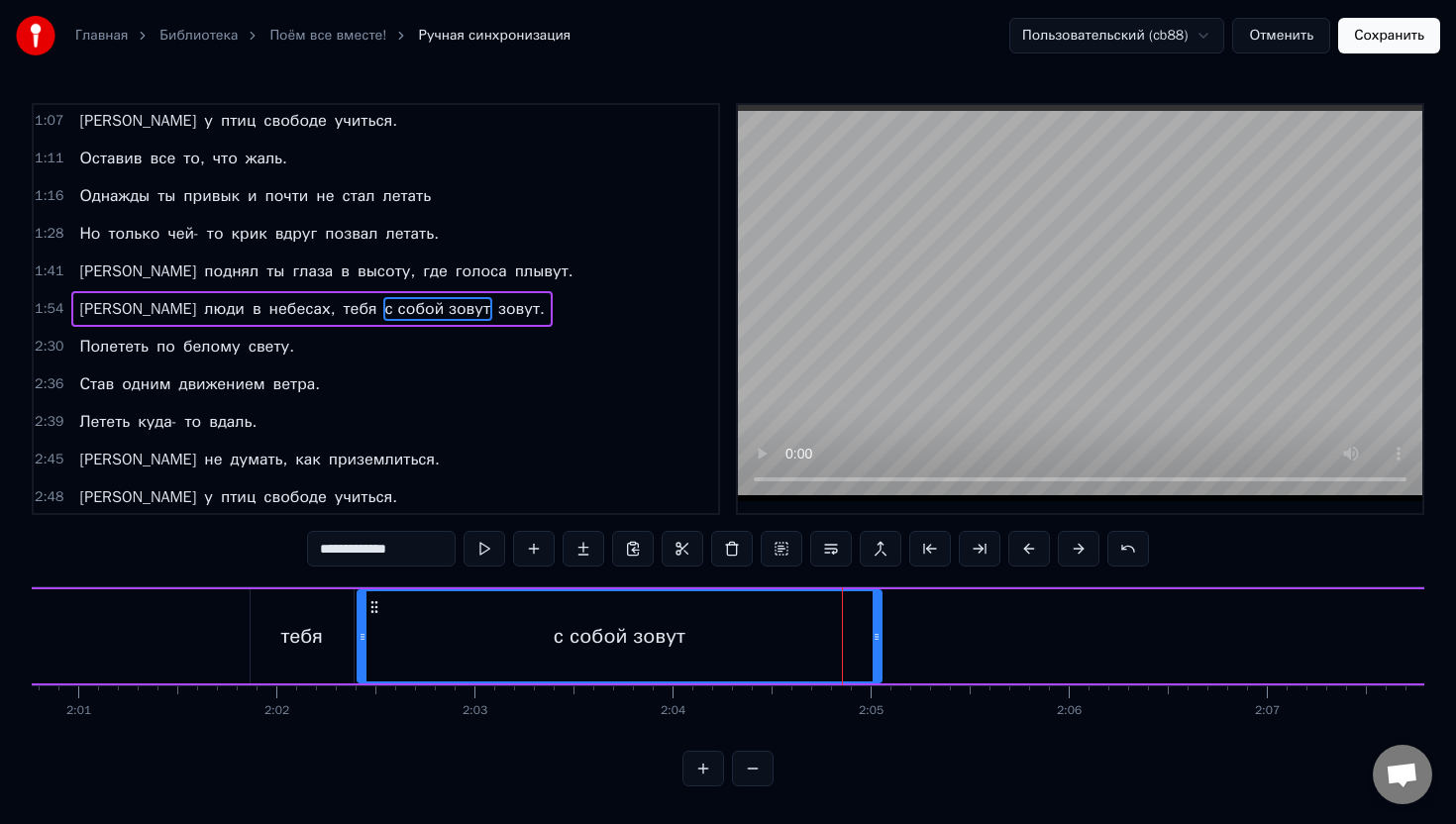 click on "Там люди в небесах, тебя с собой зовут зовут." at bounding box center [2301, 636] 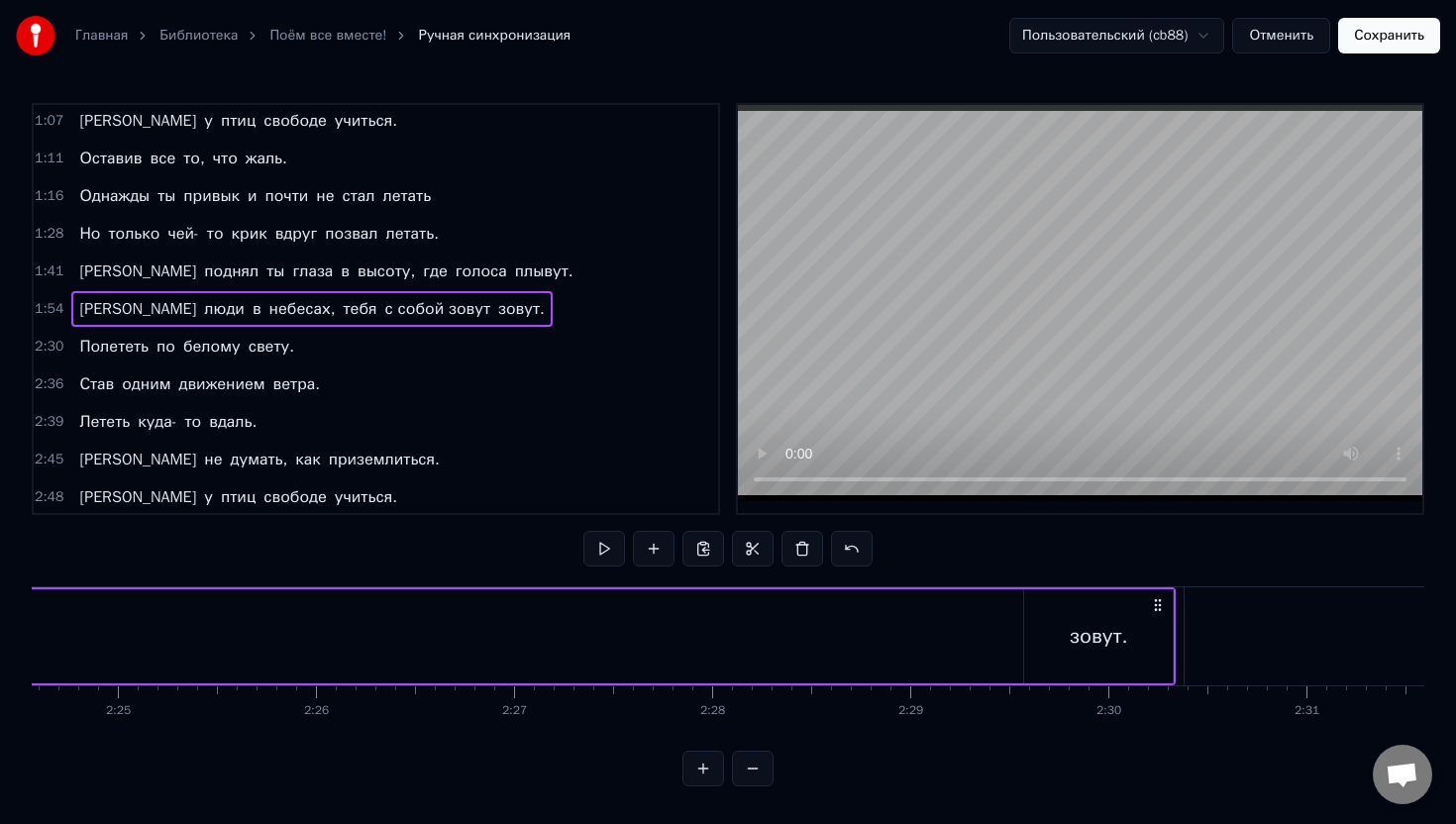 scroll, scrollTop: 0, scrollLeft: 28651, axis: horizontal 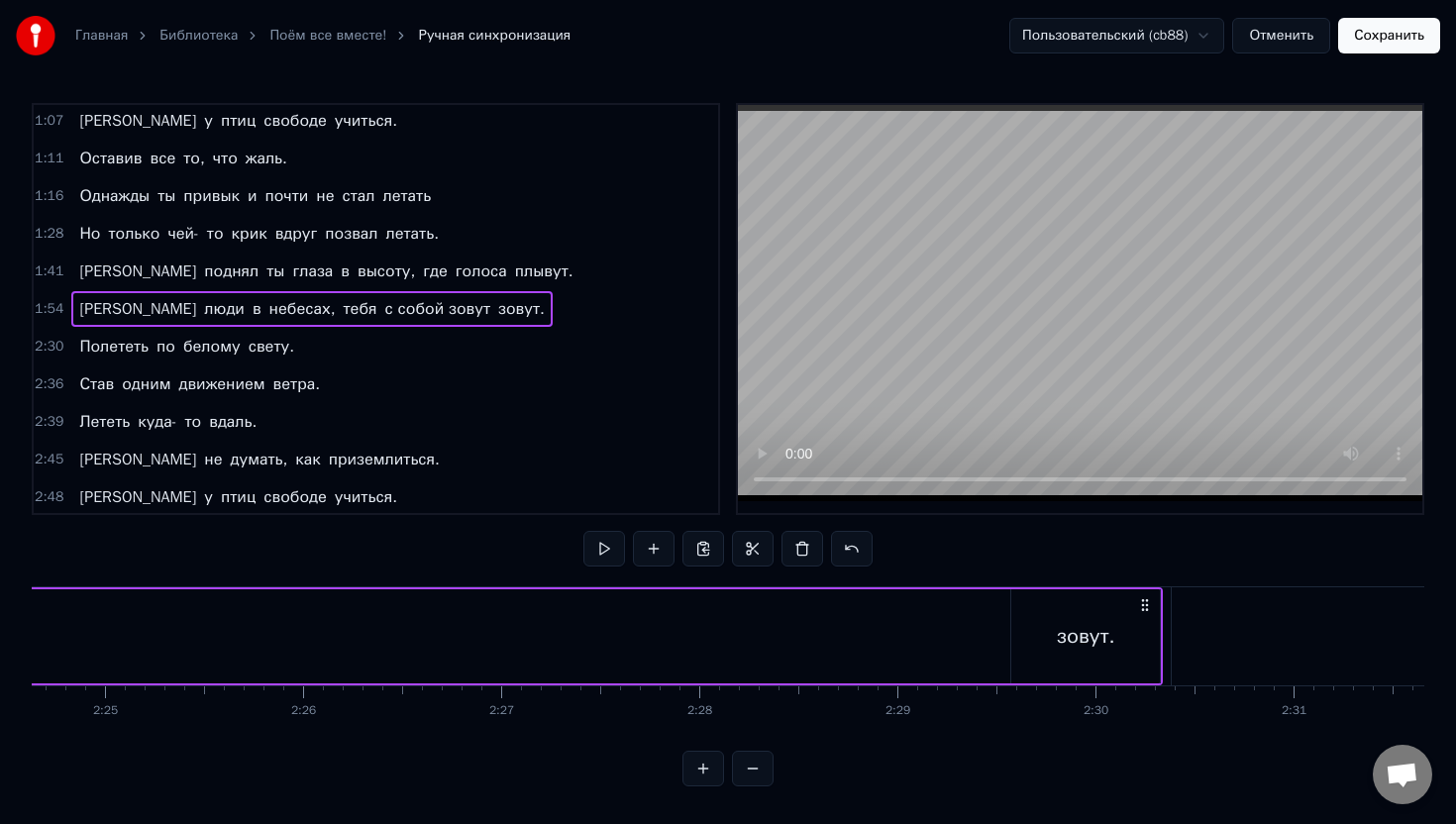click on "зовут." at bounding box center (1086, 637) 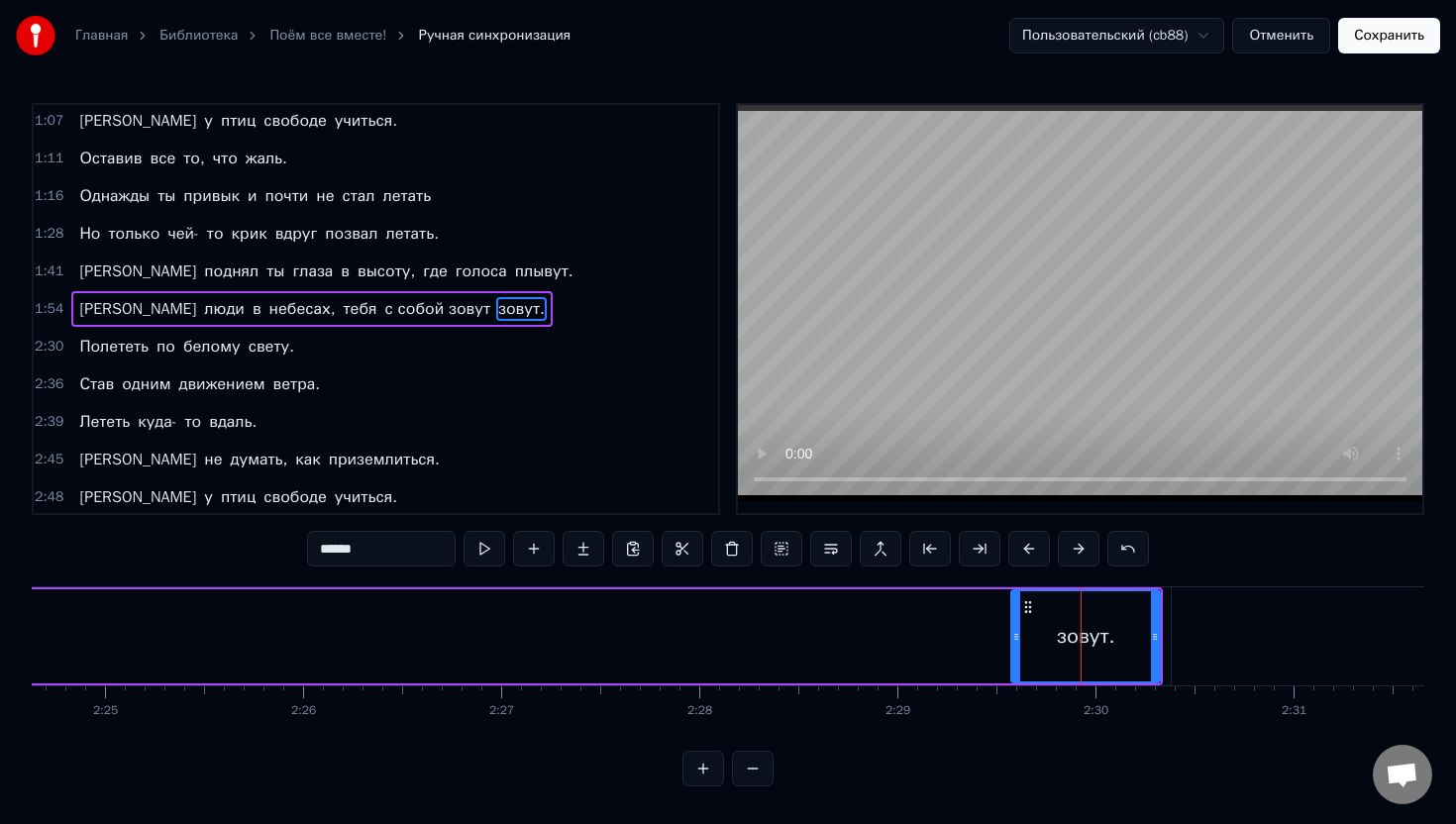 click 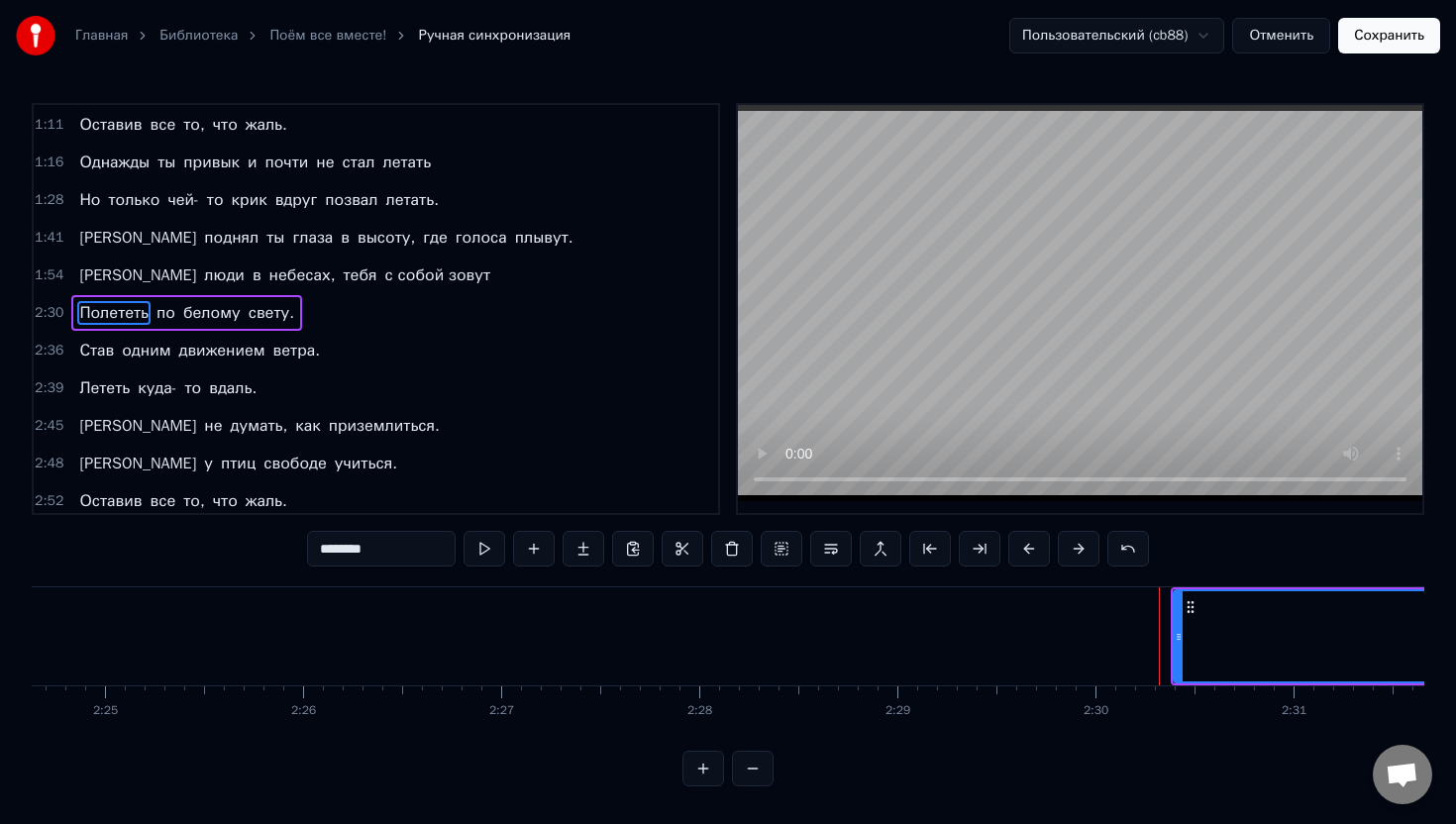 scroll, scrollTop: 379, scrollLeft: 0, axis: vertical 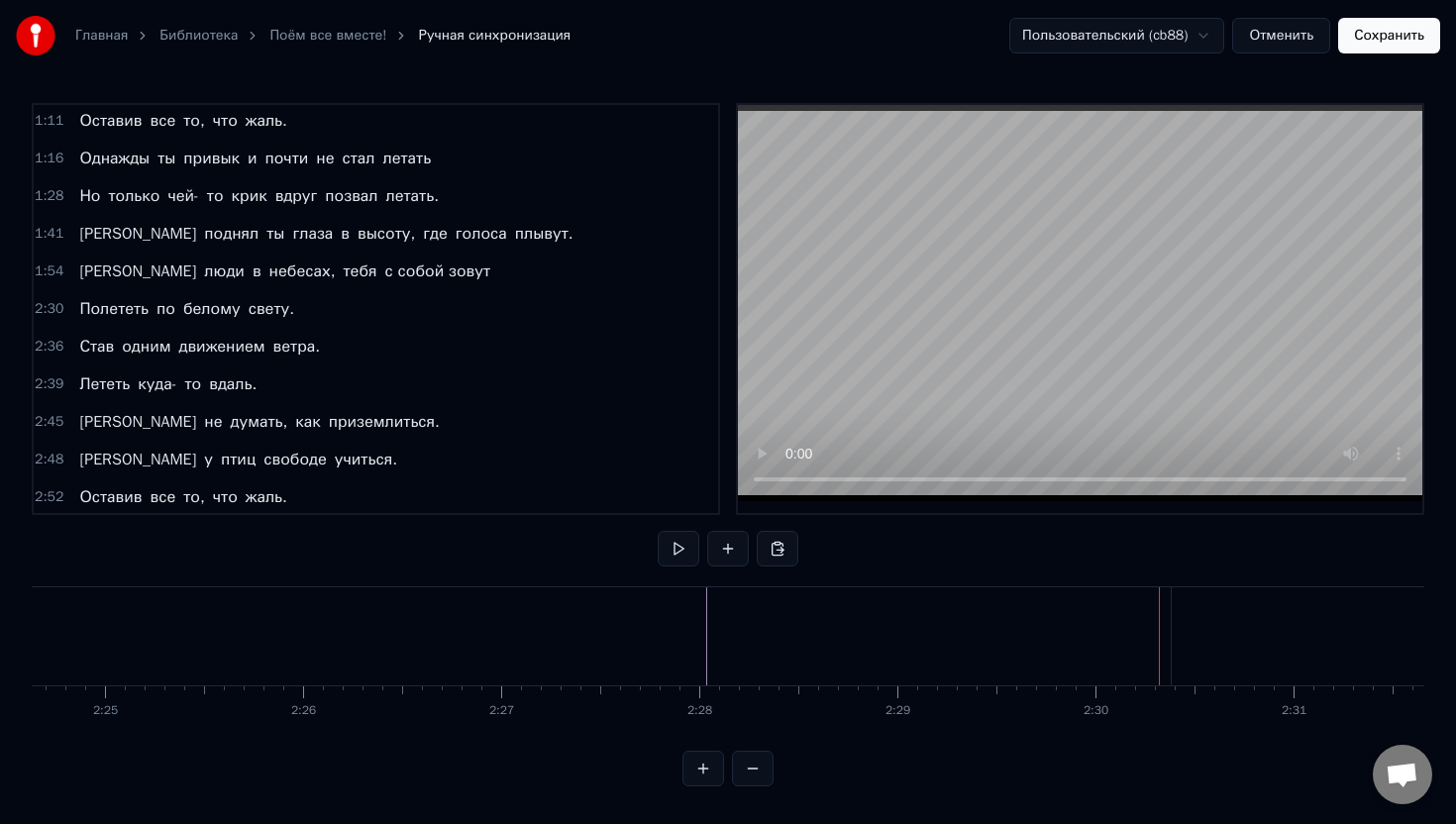 click at bounding box center (-10364, 636) 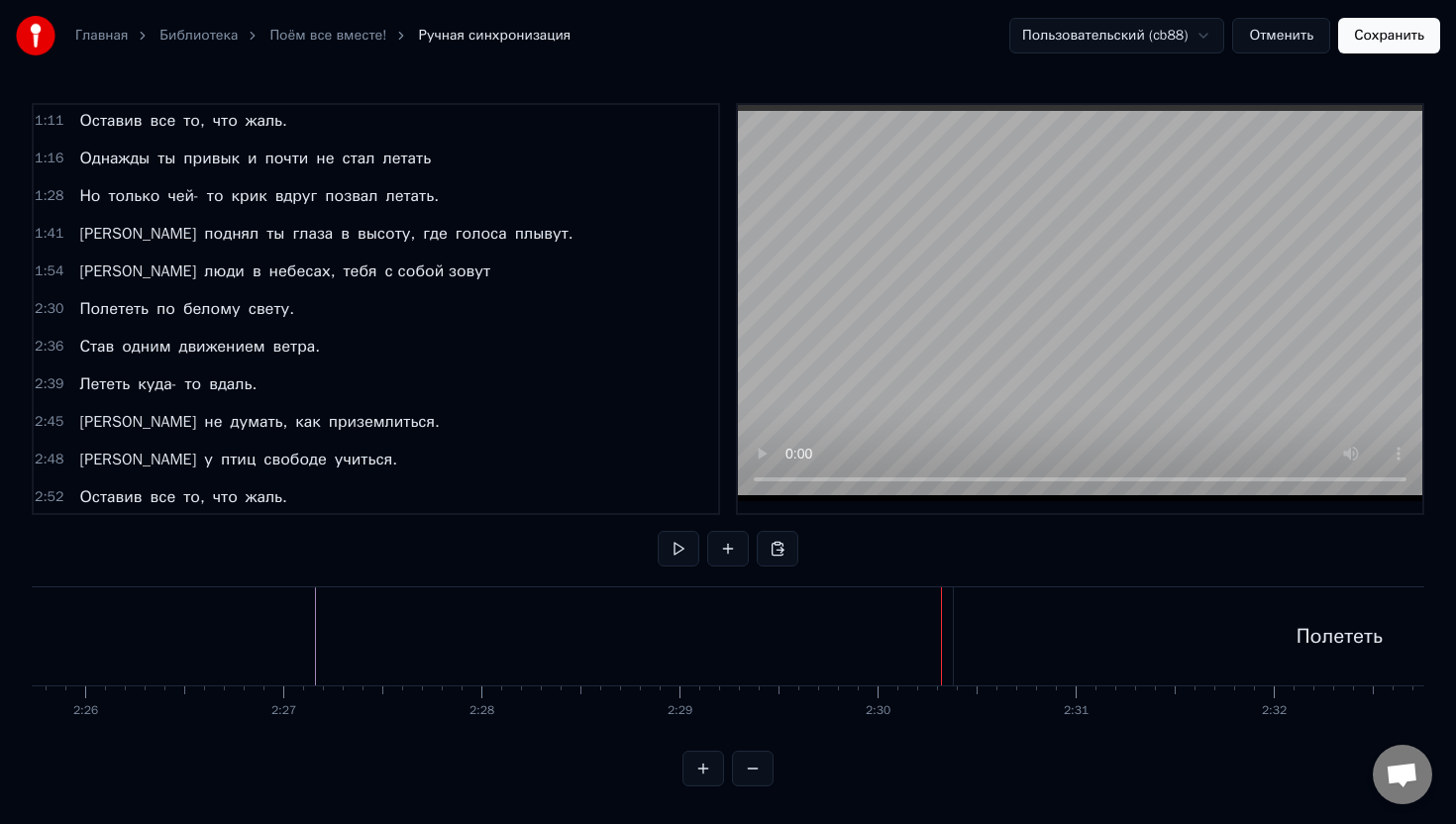 scroll, scrollTop: 0, scrollLeft: 28897, axis: horizontal 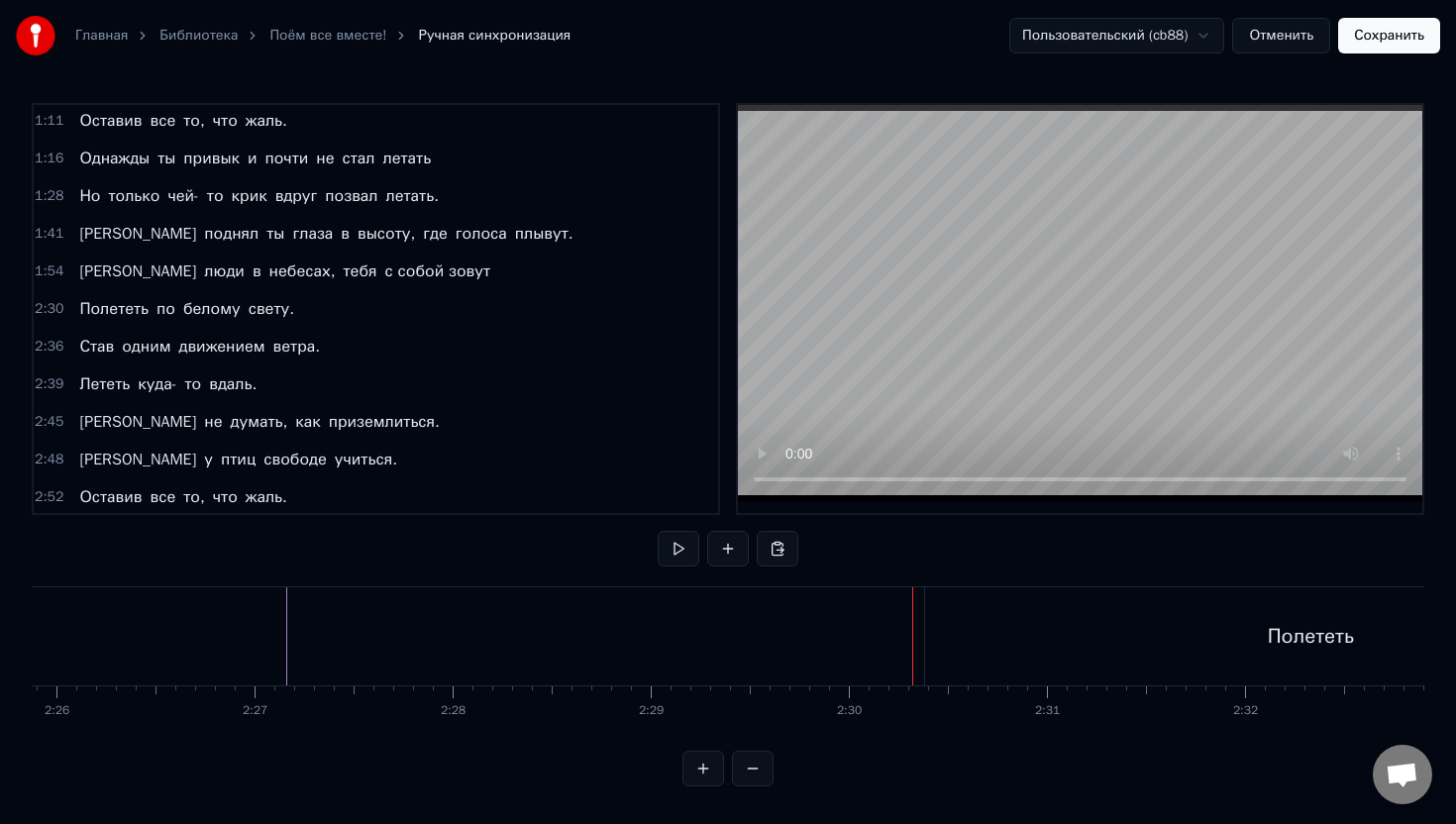 click on "Полететь" at bounding box center (1310, 636) 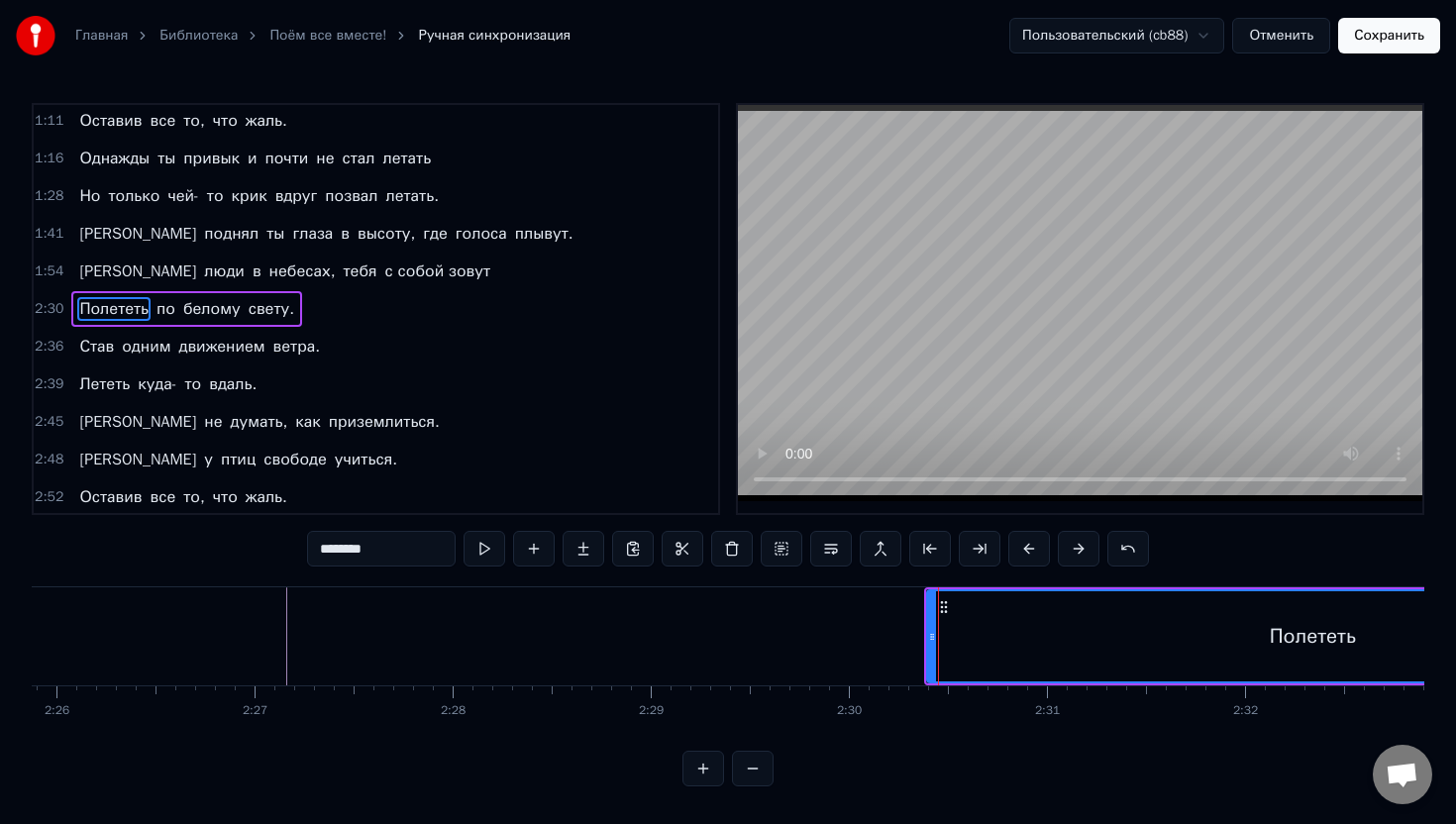 click on "Полететь" at bounding box center [1312, 636] 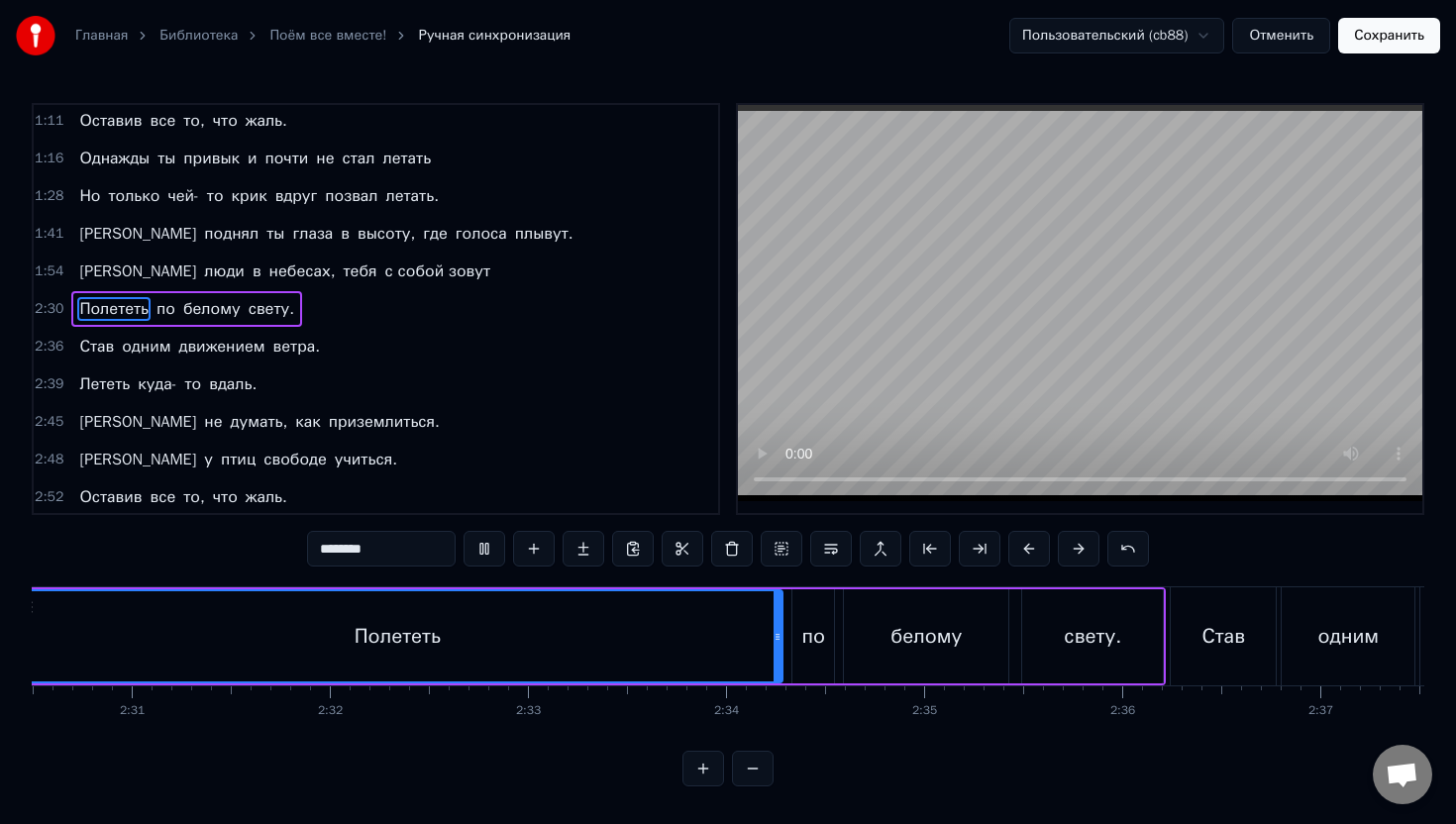 scroll, scrollTop: 0, scrollLeft: 29724, axis: horizontal 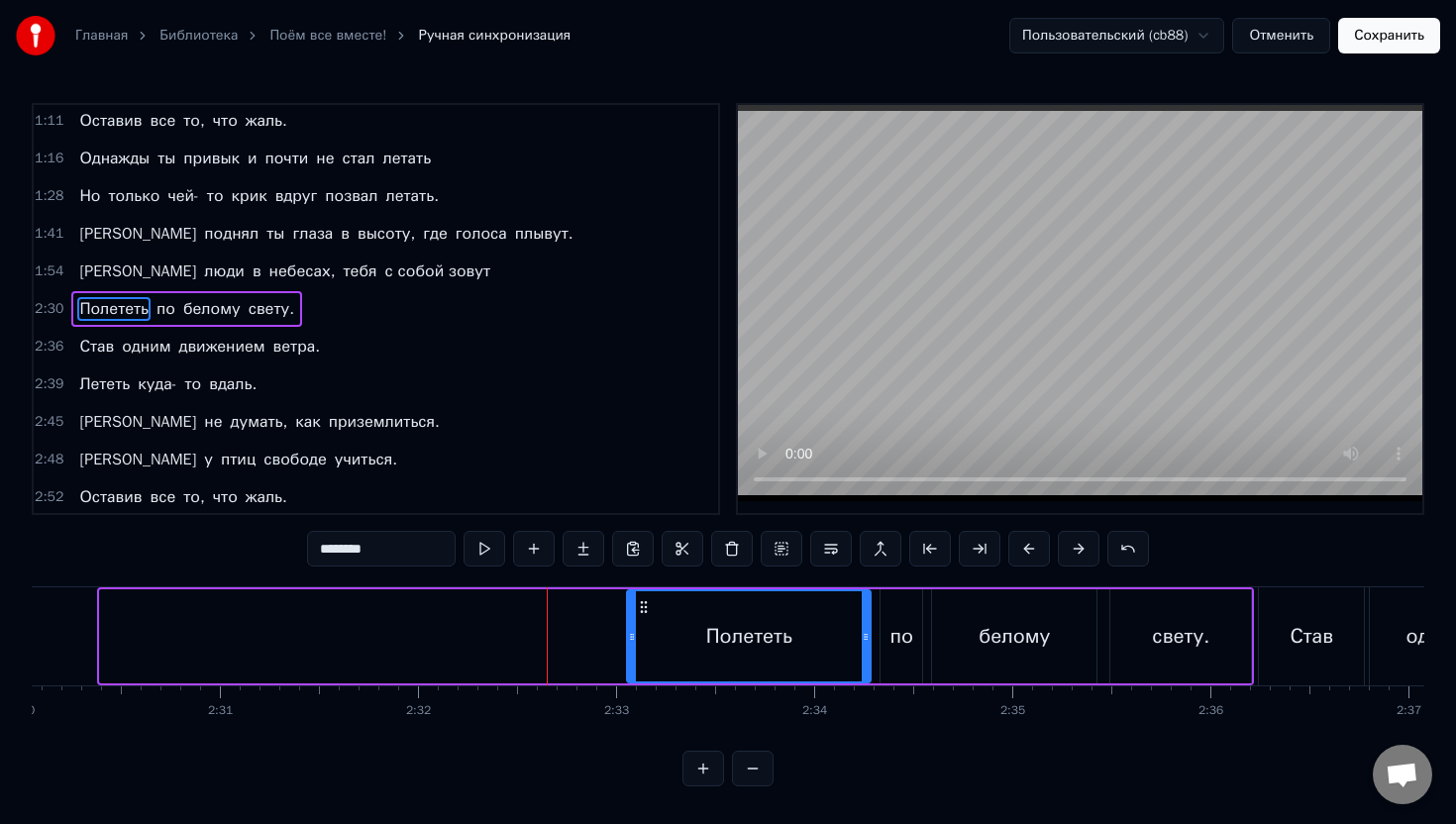 drag, startPoint x: 101, startPoint y: 622, endPoint x: 628, endPoint y: 648, distance: 527.64098 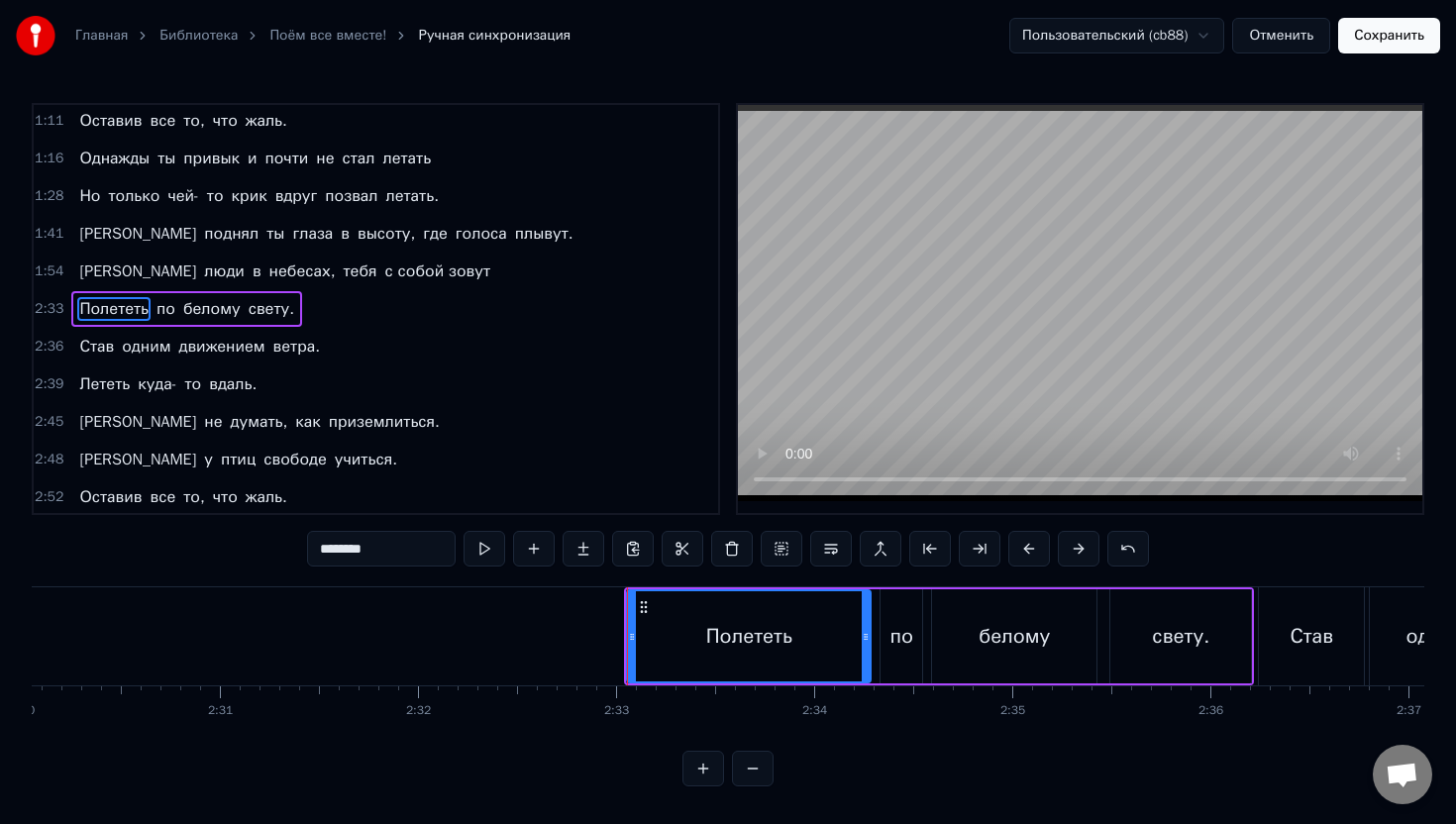 click on "Полететь" at bounding box center [749, 637] 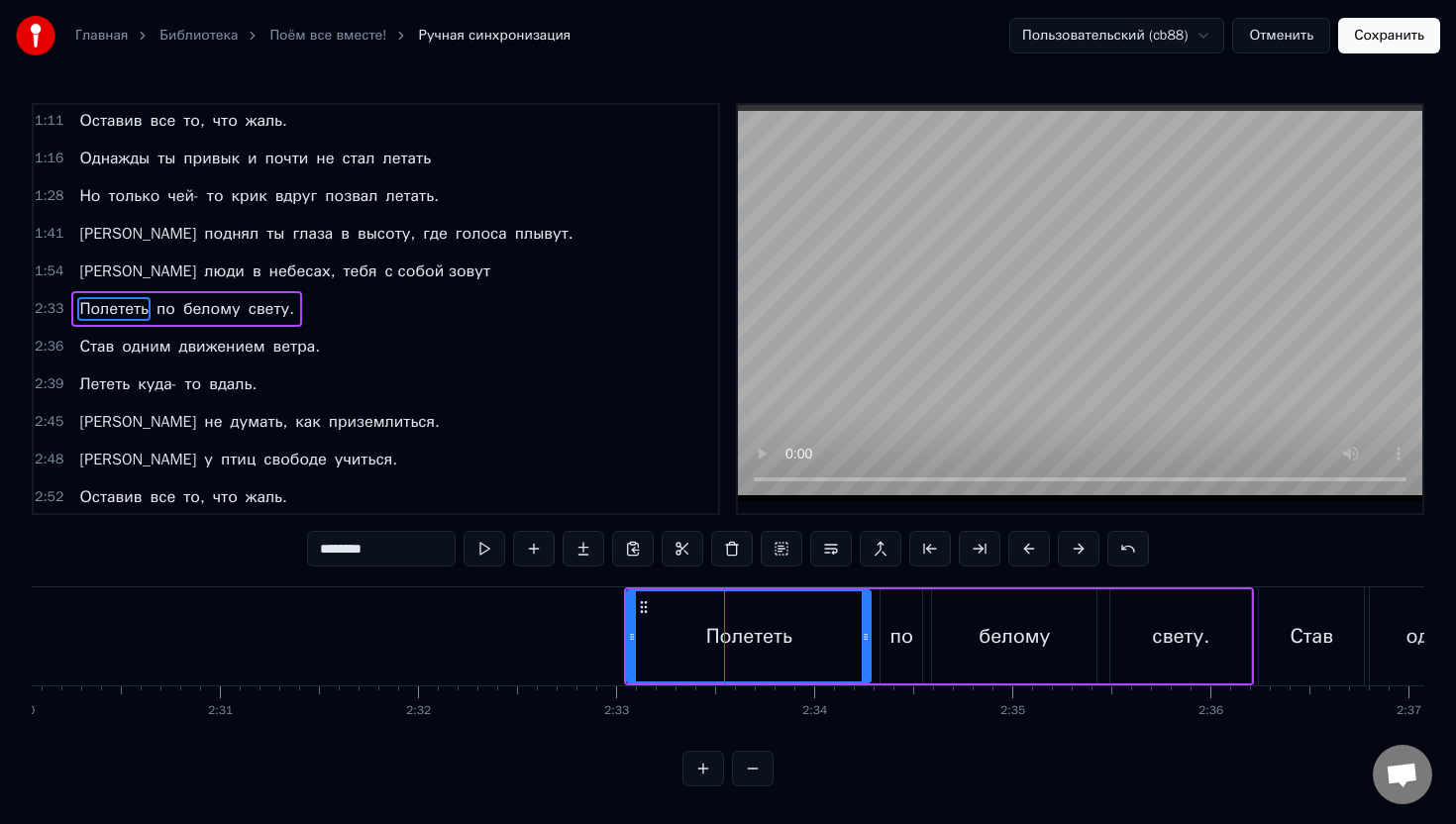 click on "********" at bounding box center (381, 549) 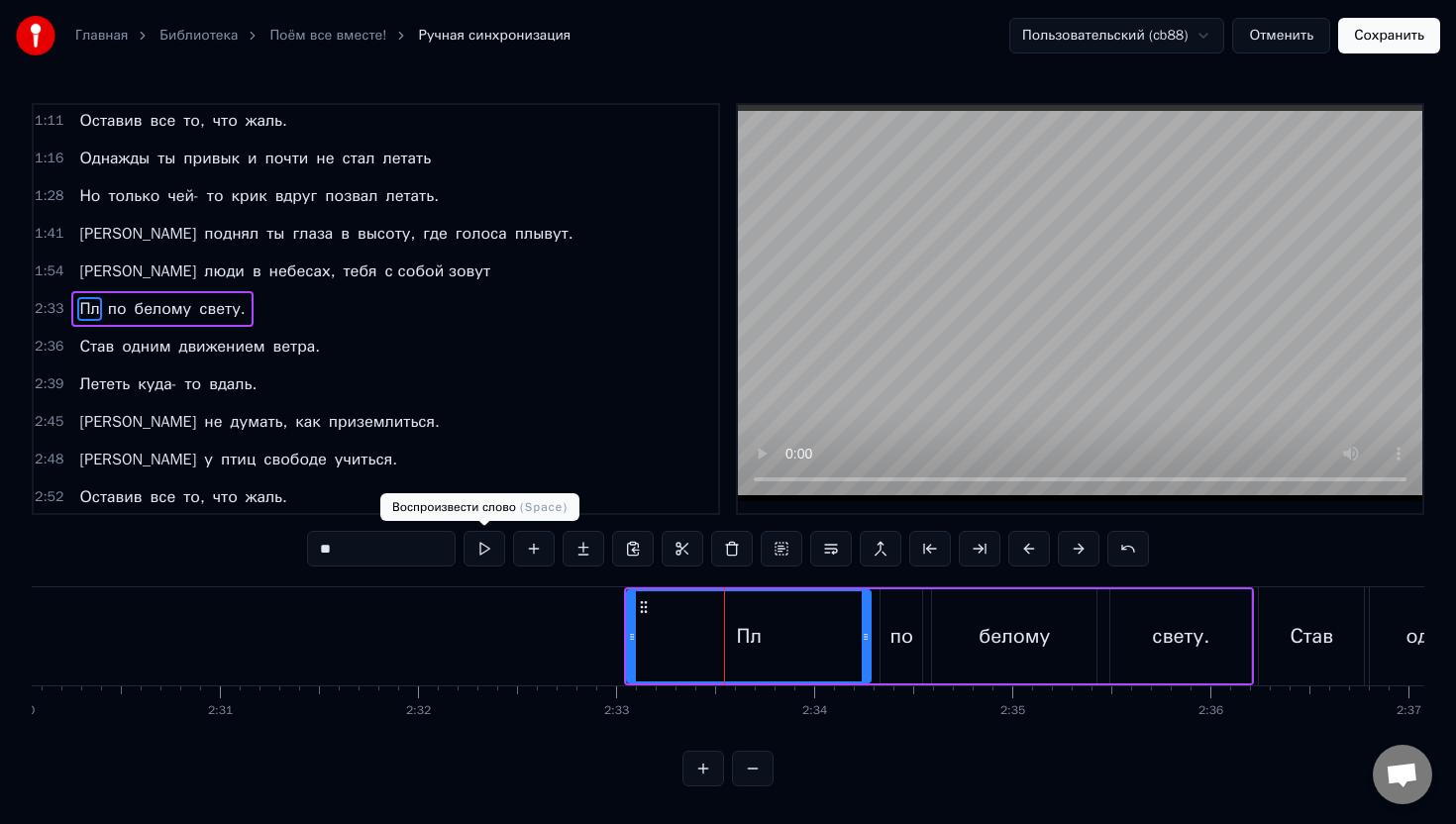 type on "*" 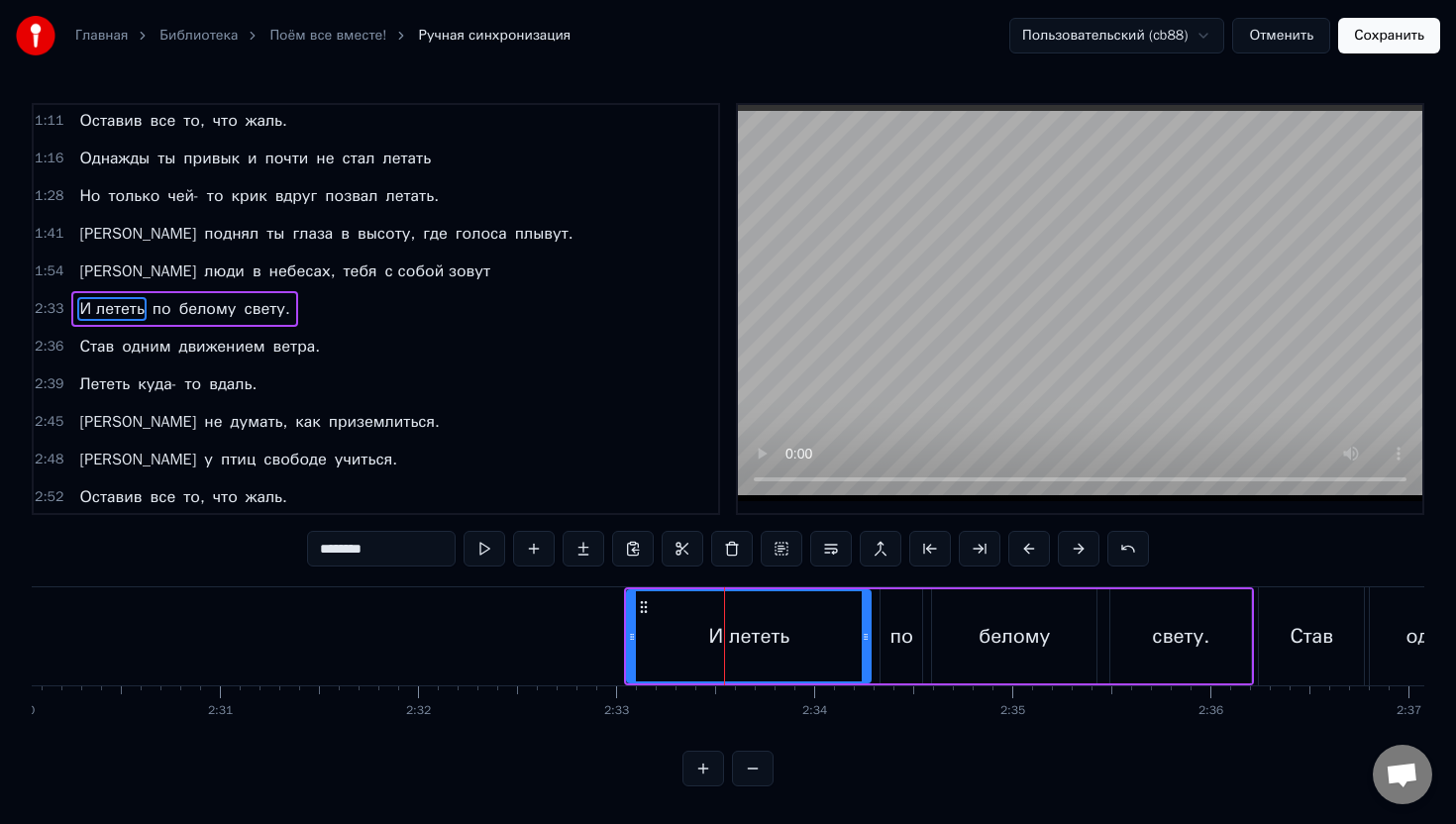 type on "********" 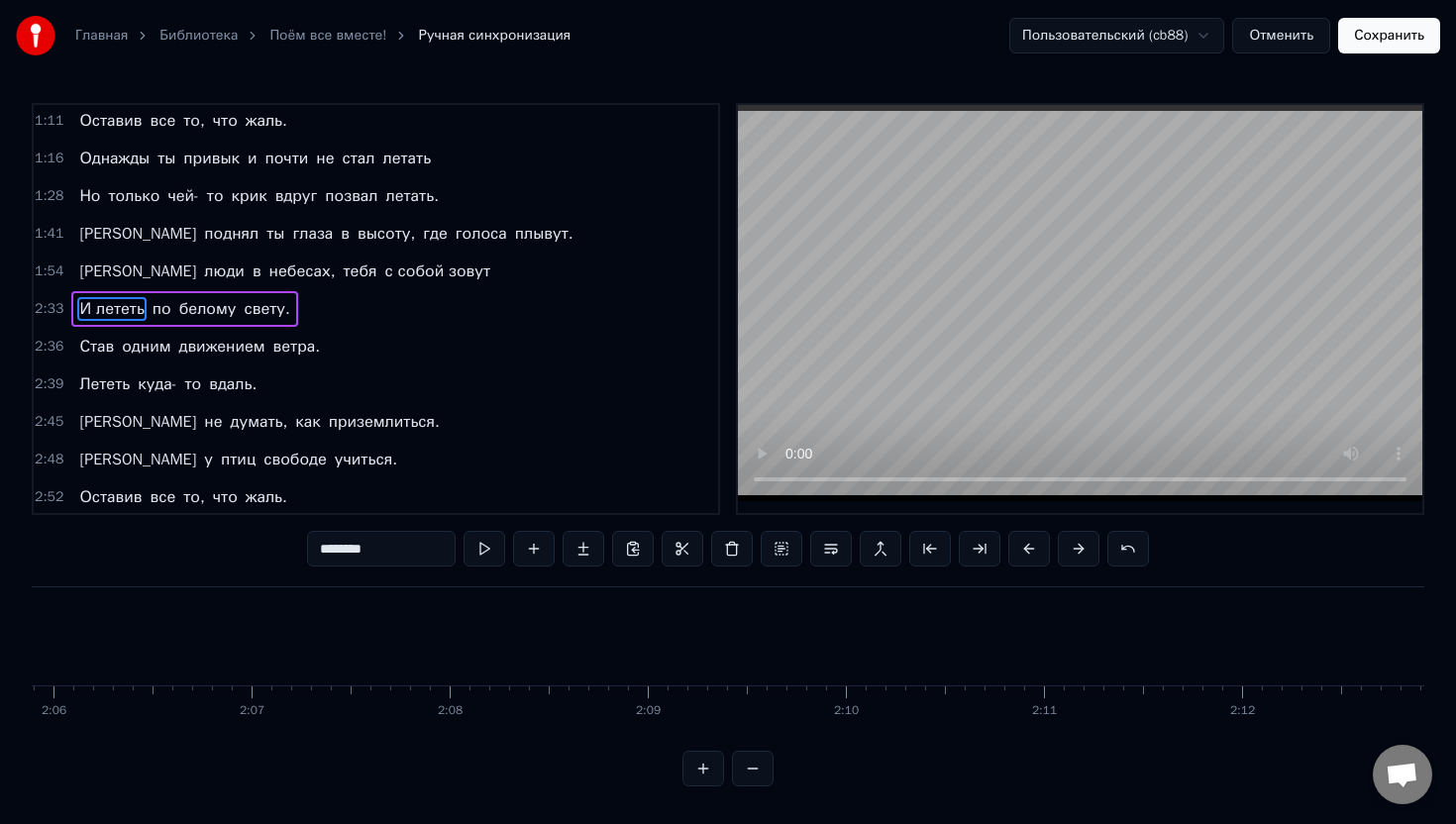 scroll, scrollTop: 0, scrollLeft: 24931, axis: horizontal 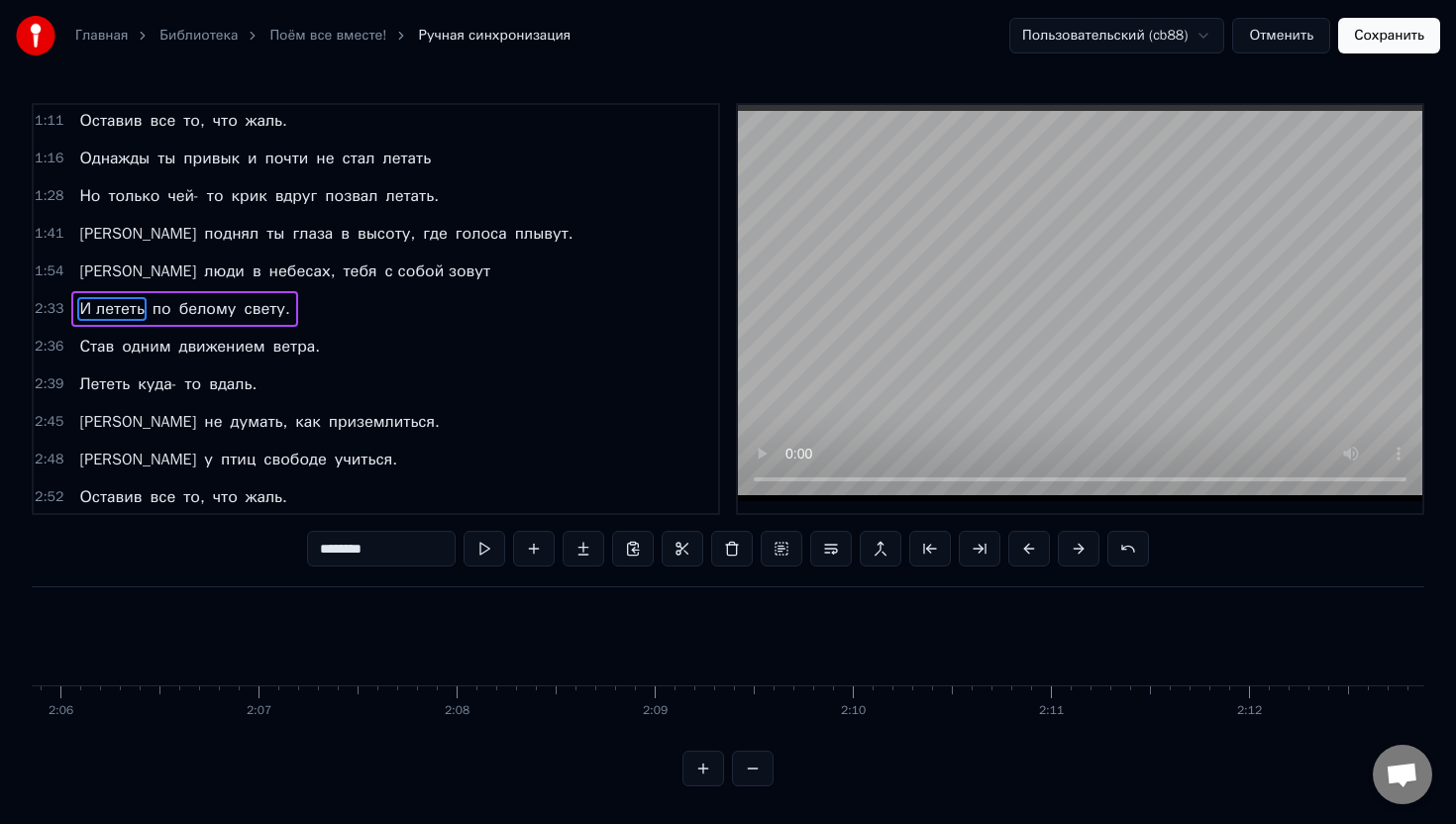 click at bounding box center [-6645, 636] 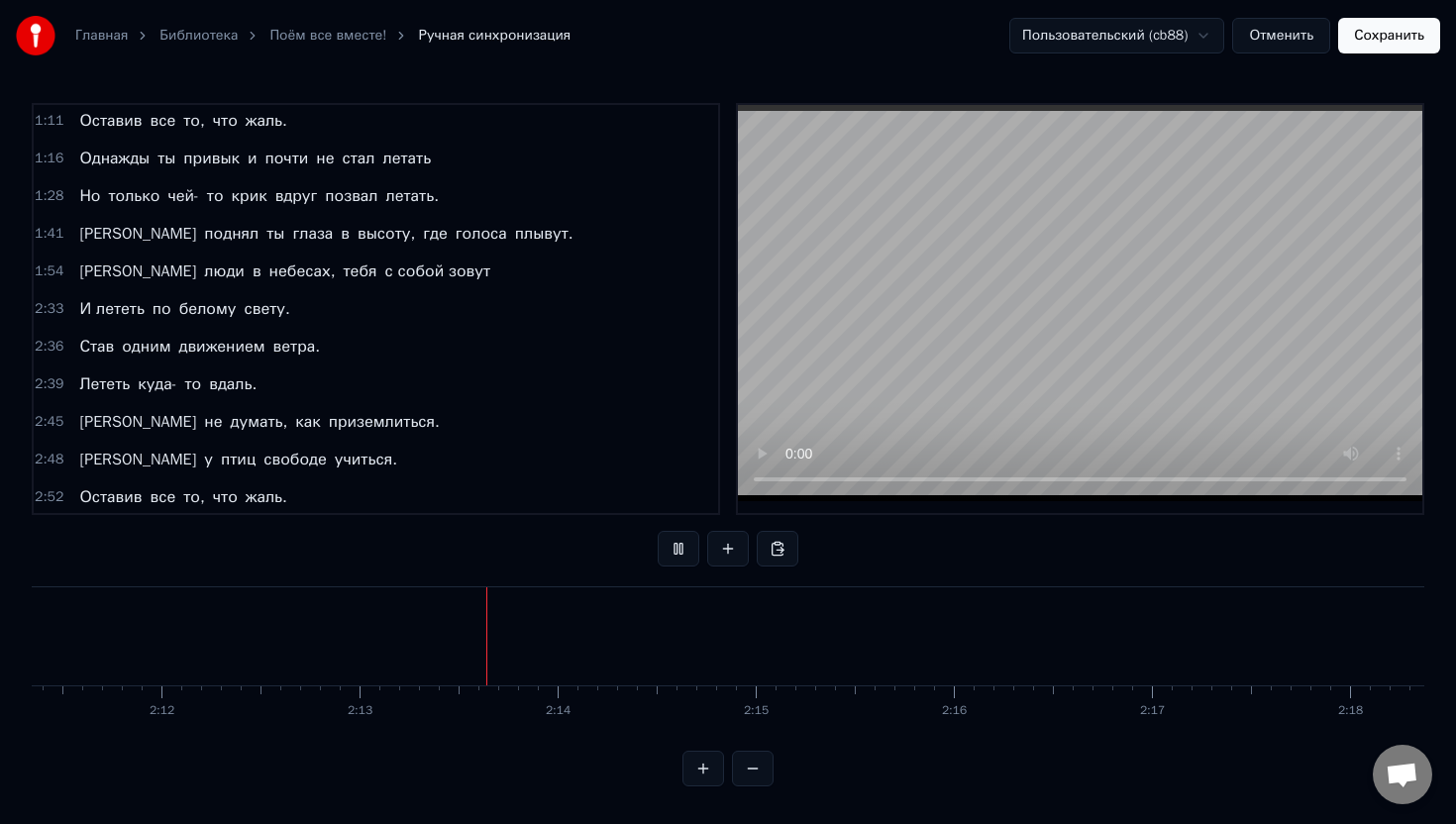 scroll, scrollTop: 0, scrollLeft: 26020, axis: horizontal 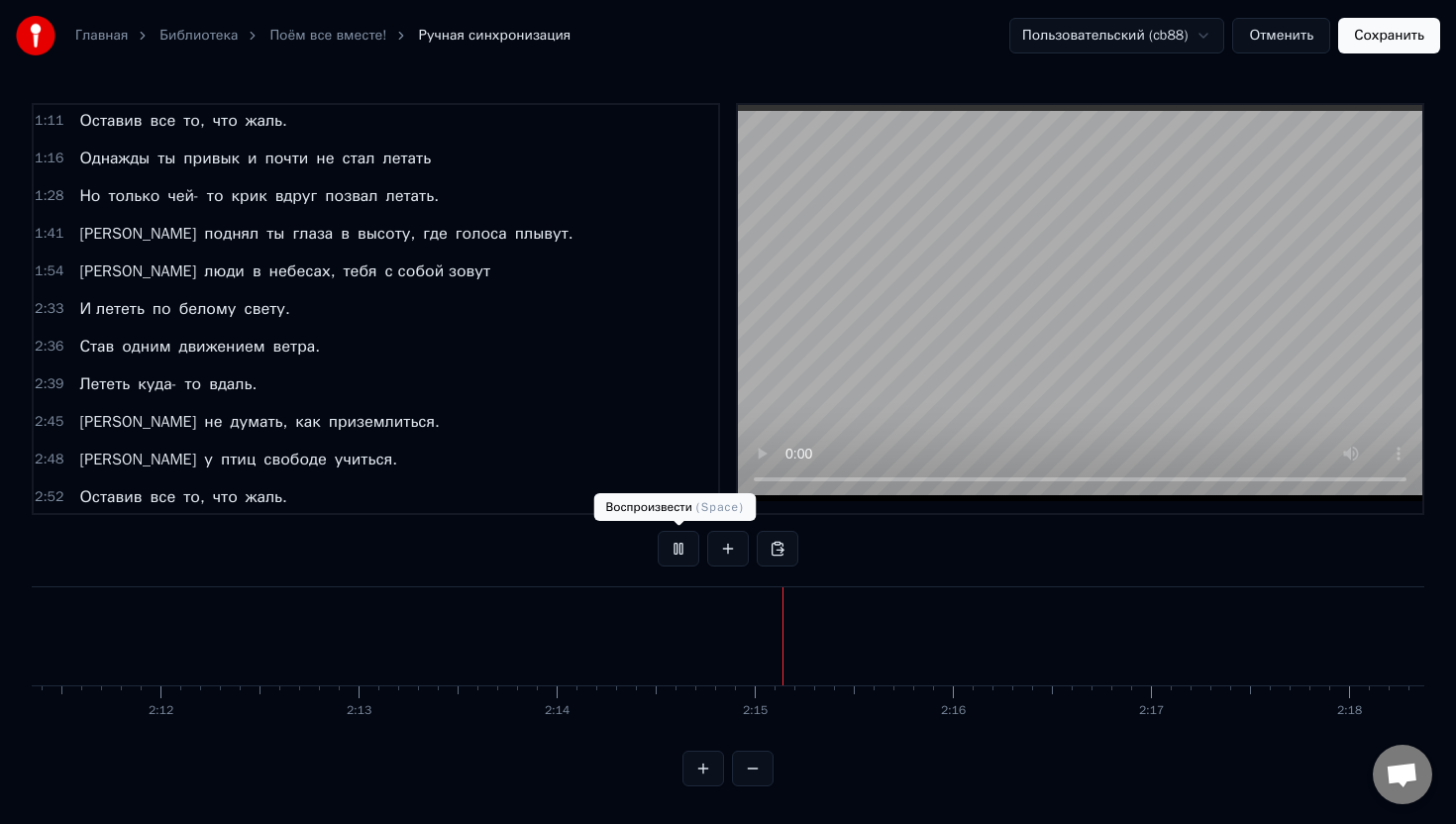 click at bounding box center (678, 549) 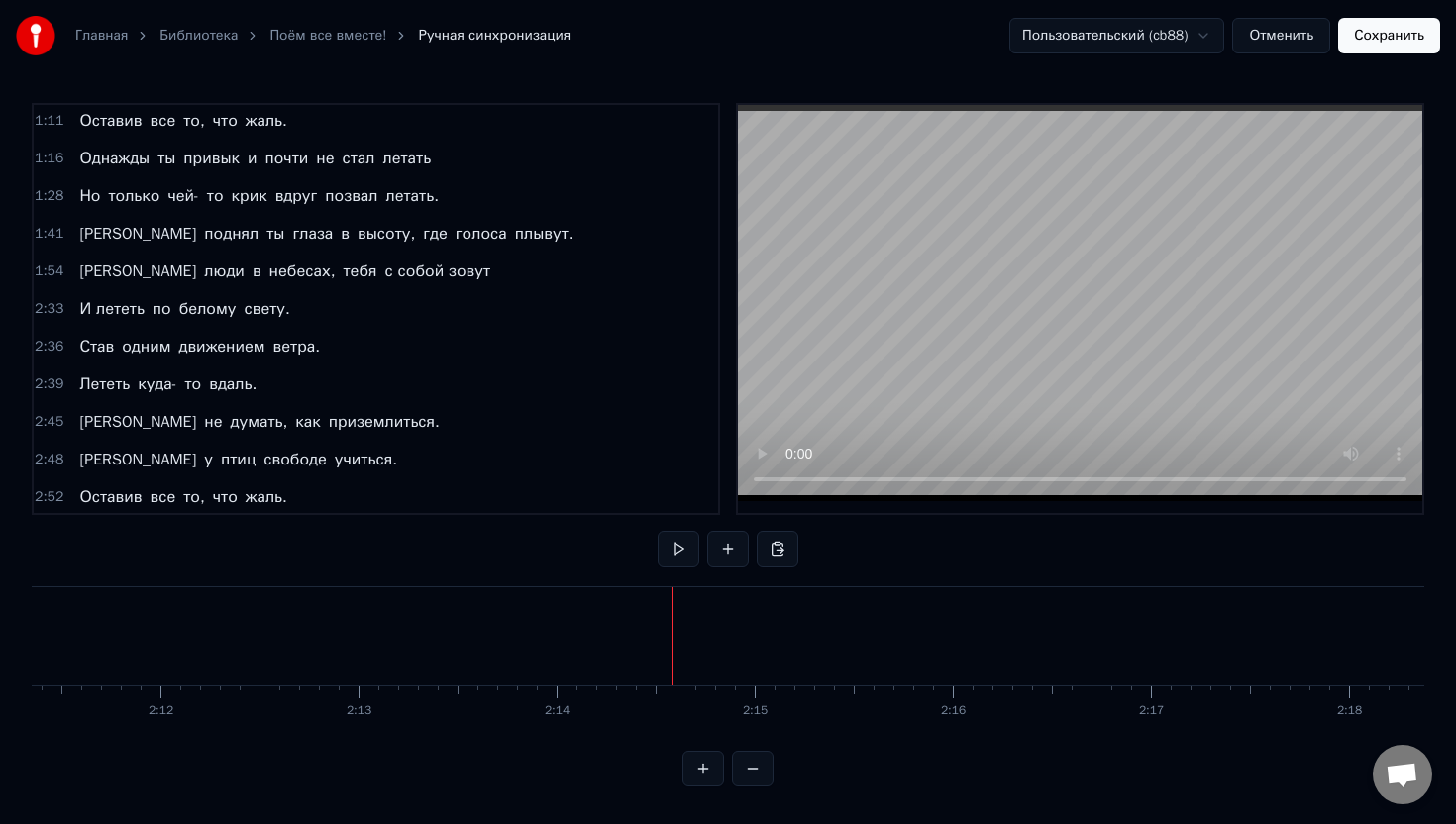 click at bounding box center [703, 769] 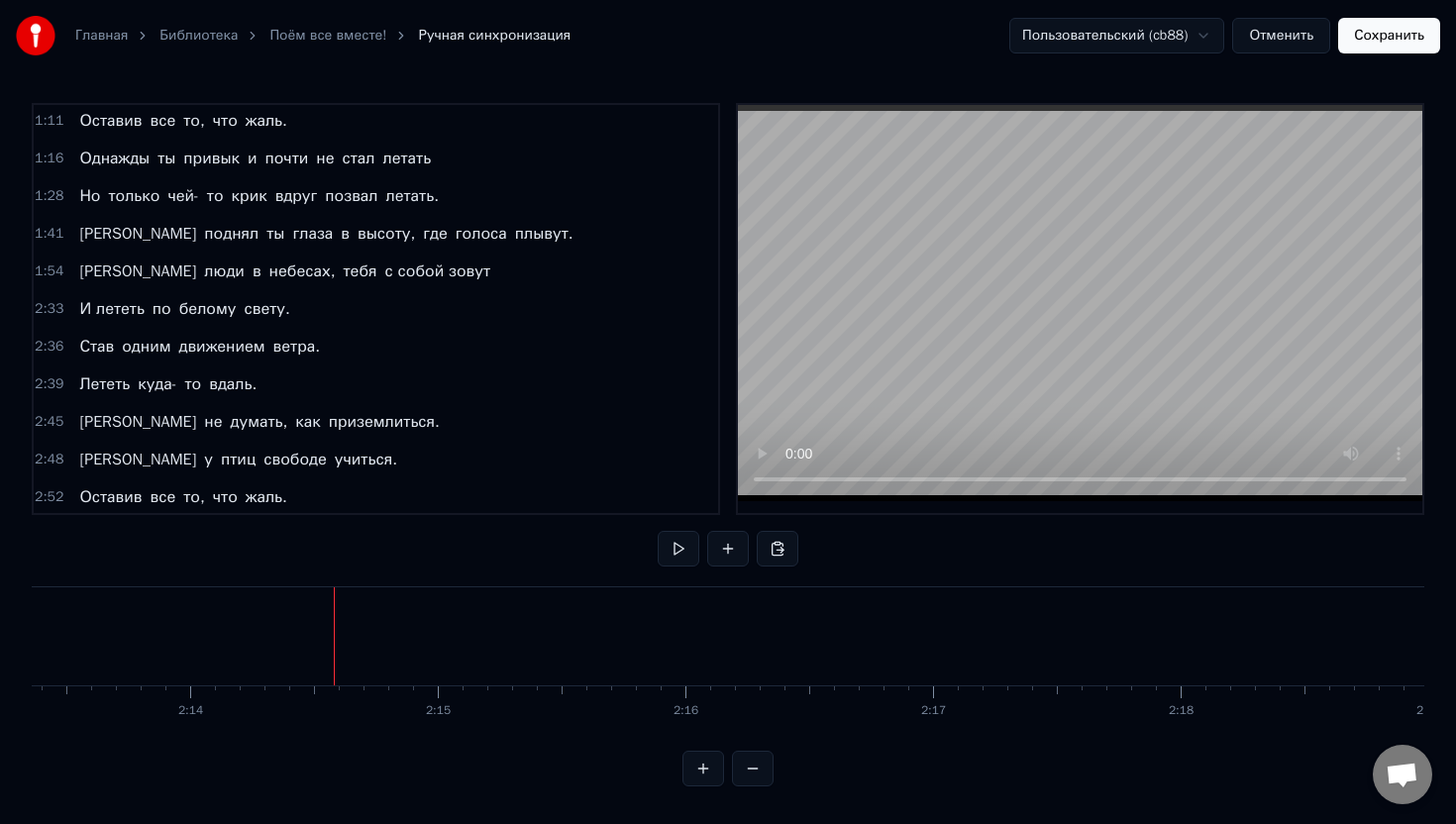 scroll, scrollTop: 0, scrollLeft: 33226, axis: horizontal 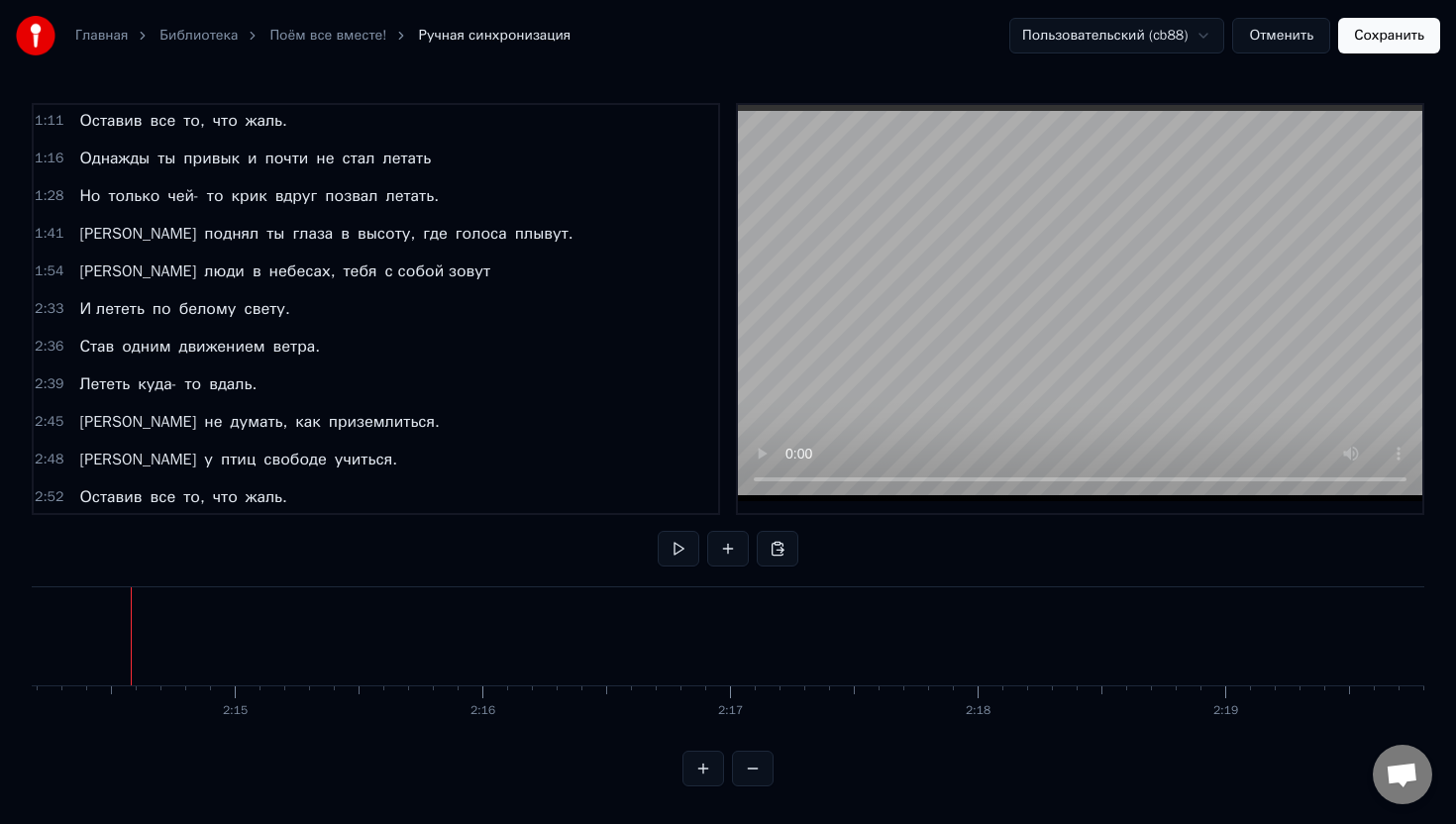 type 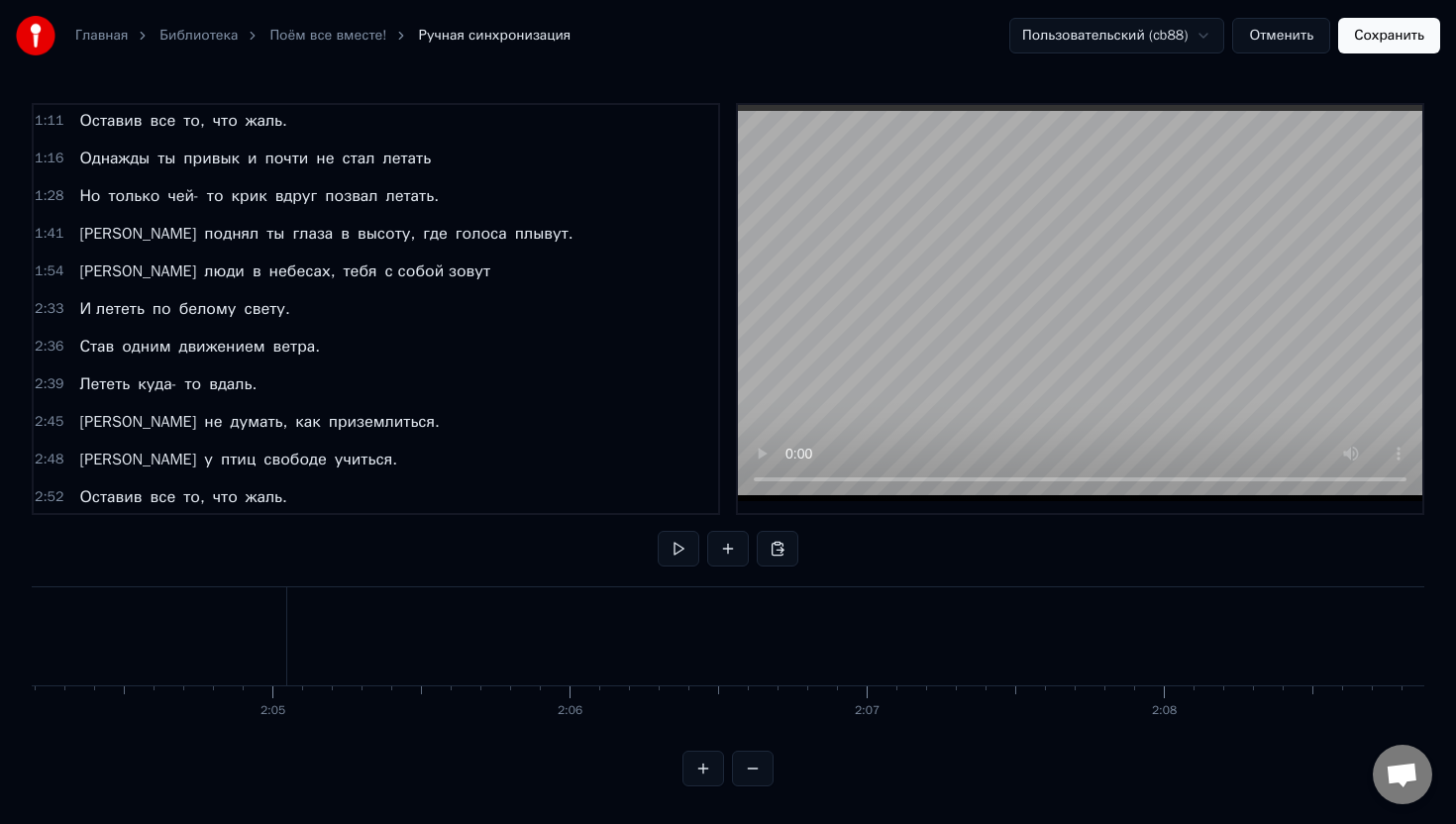 click at bounding box center (703, 769) 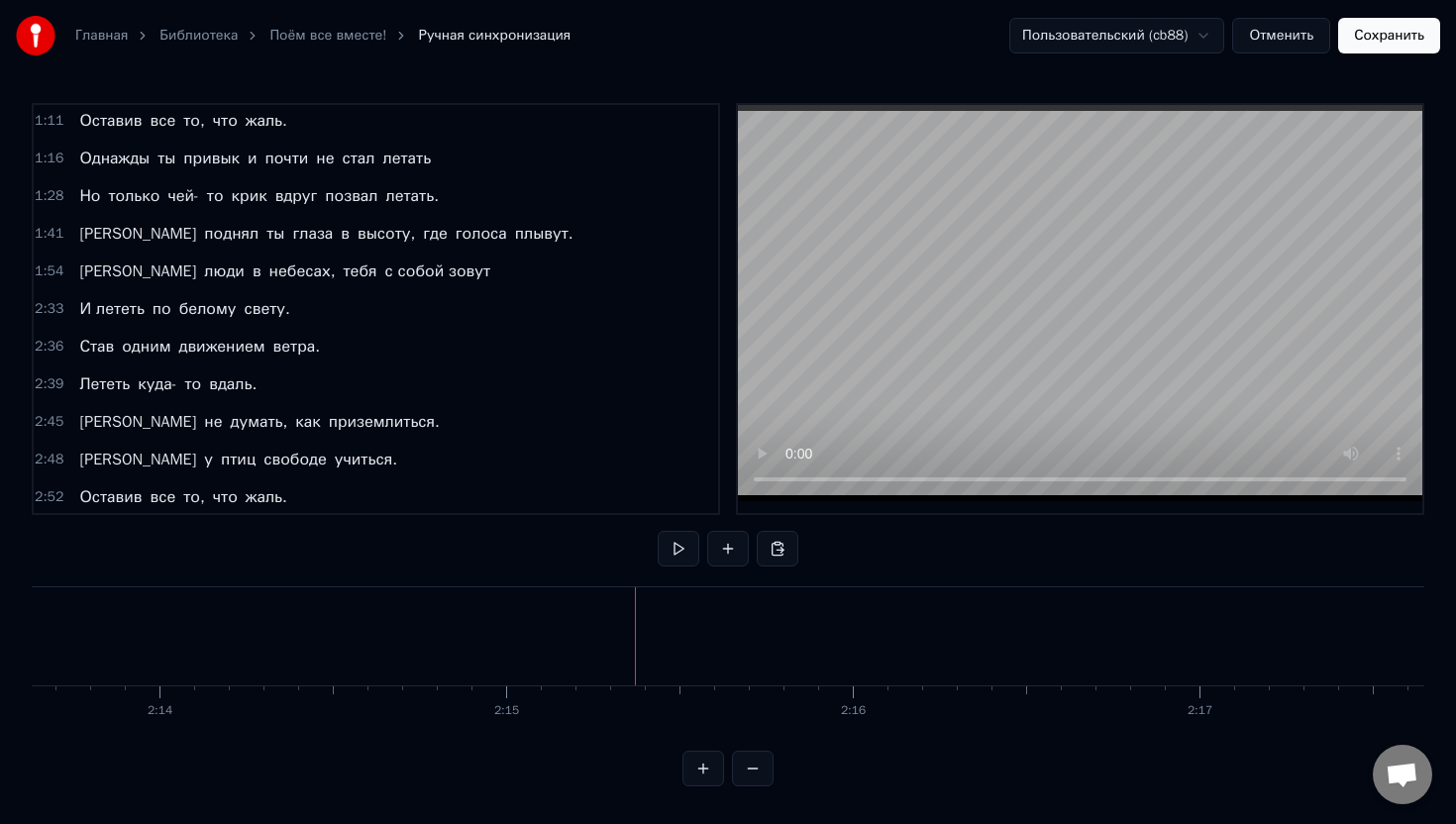 scroll, scrollTop: 0, scrollLeft: 46252, axis: horizontal 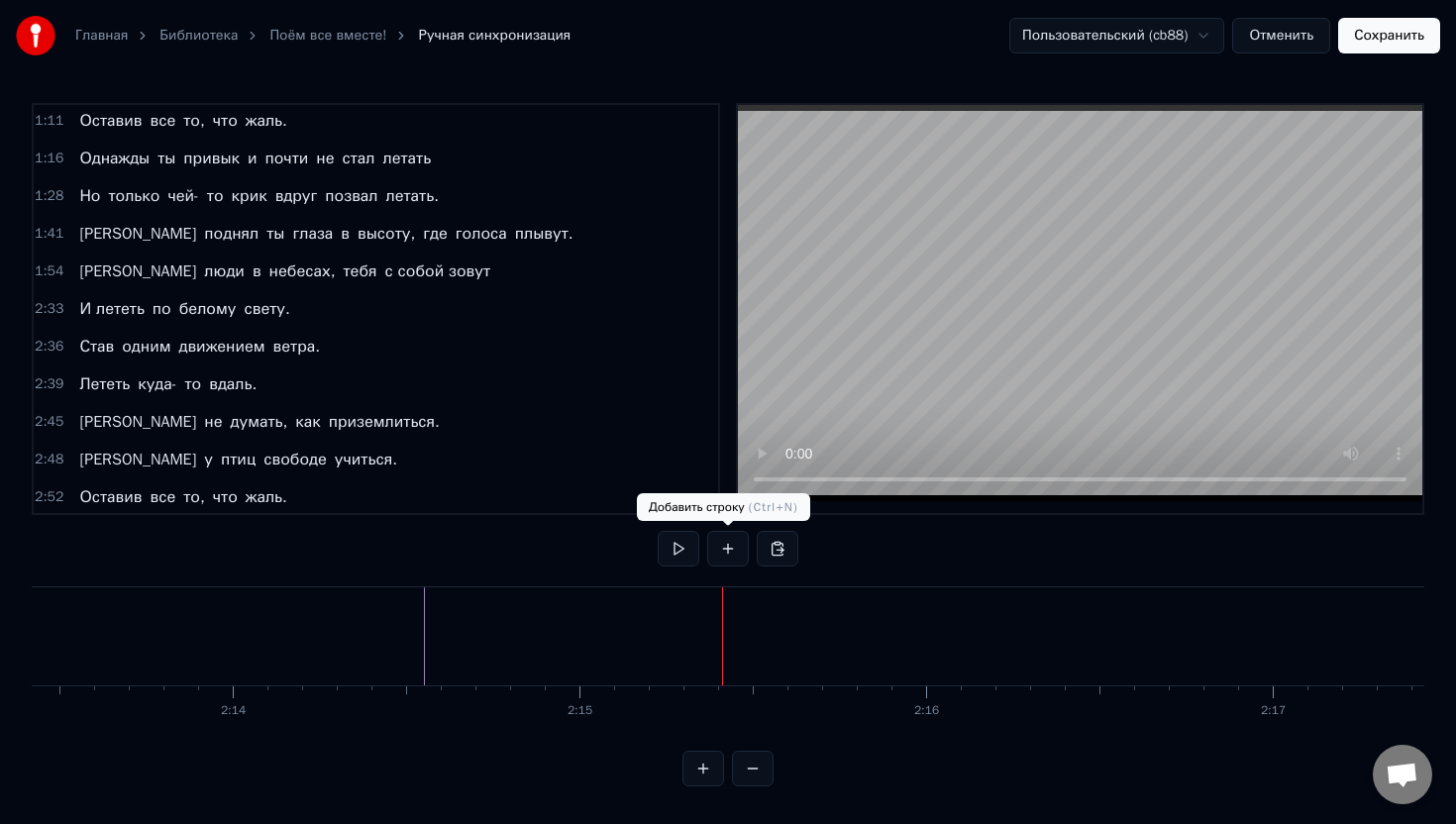 click at bounding box center (728, 549) 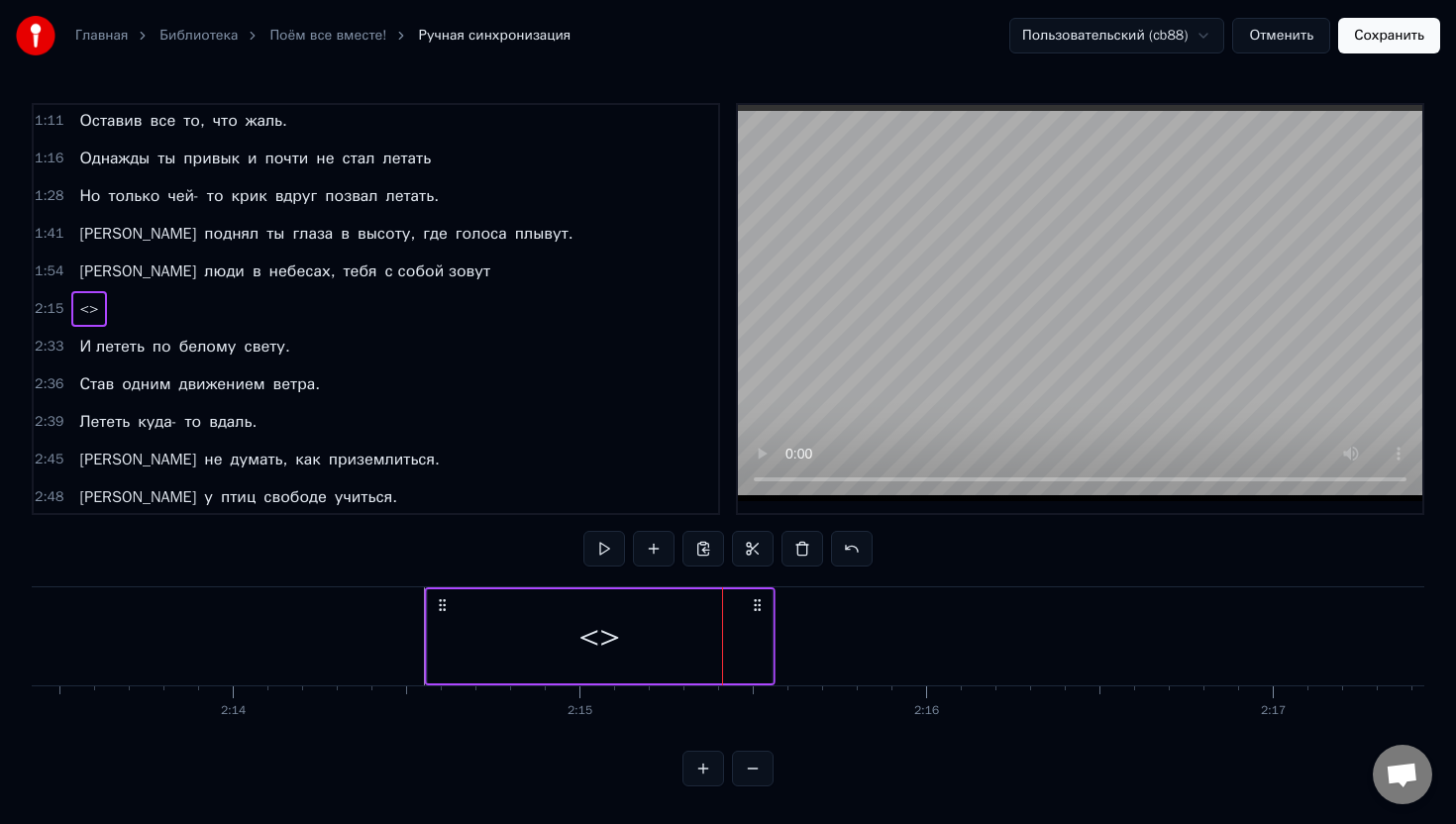 drag, startPoint x: 739, startPoint y: 609, endPoint x: 441, endPoint y: 623, distance: 298.3287 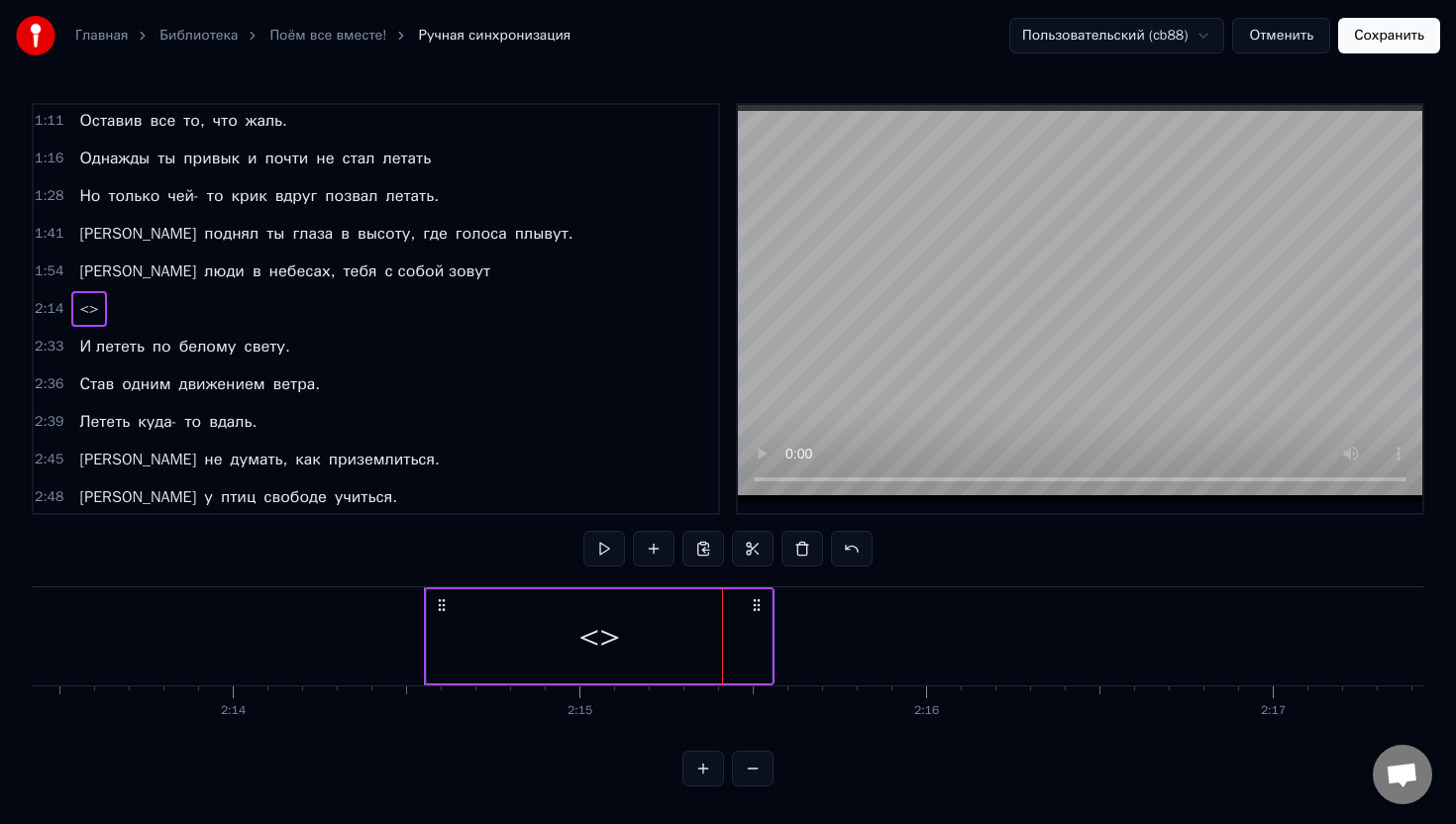 click on "<>" at bounding box center (599, 636) 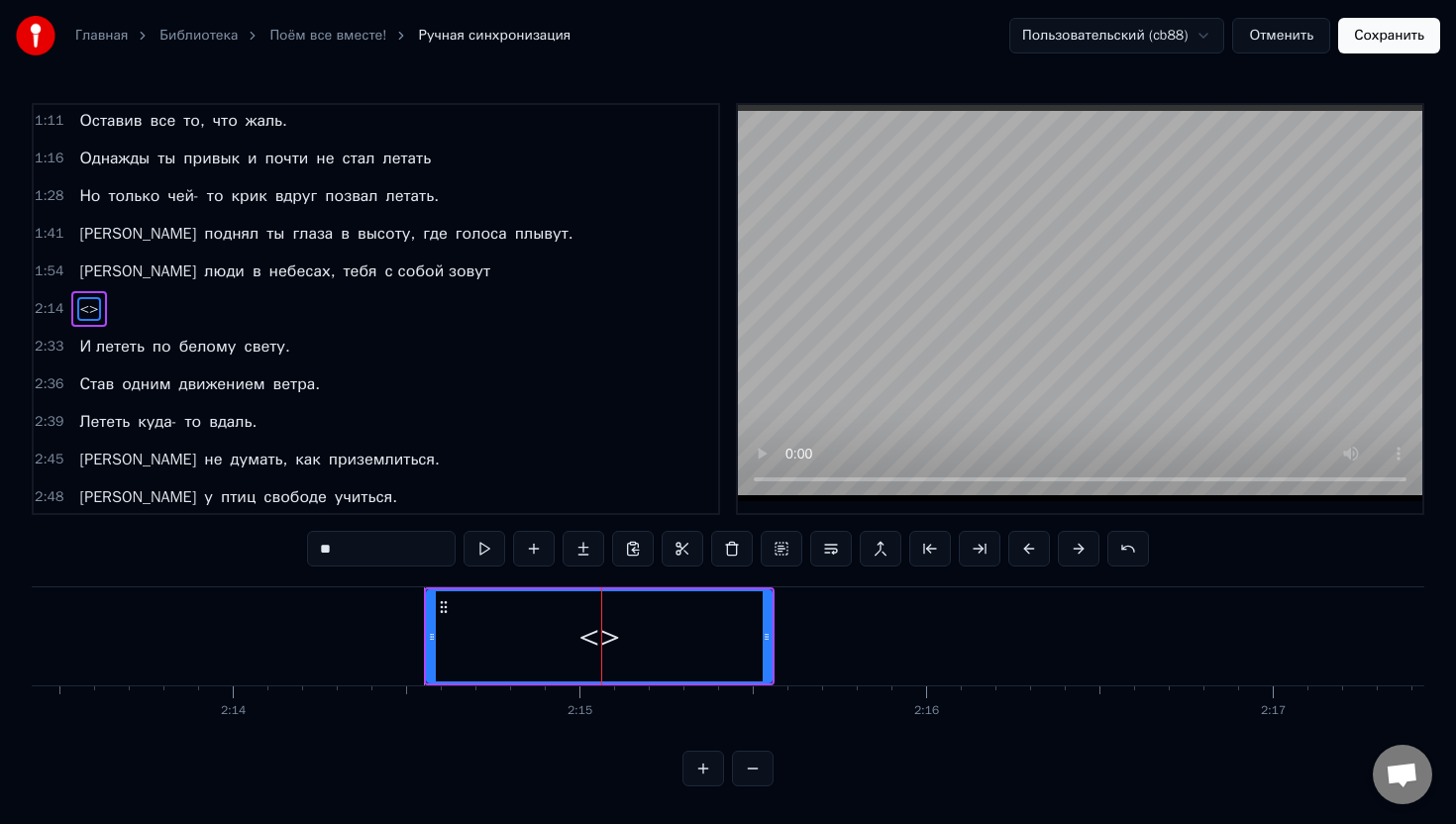 click on "<>" at bounding box center [599, 636] 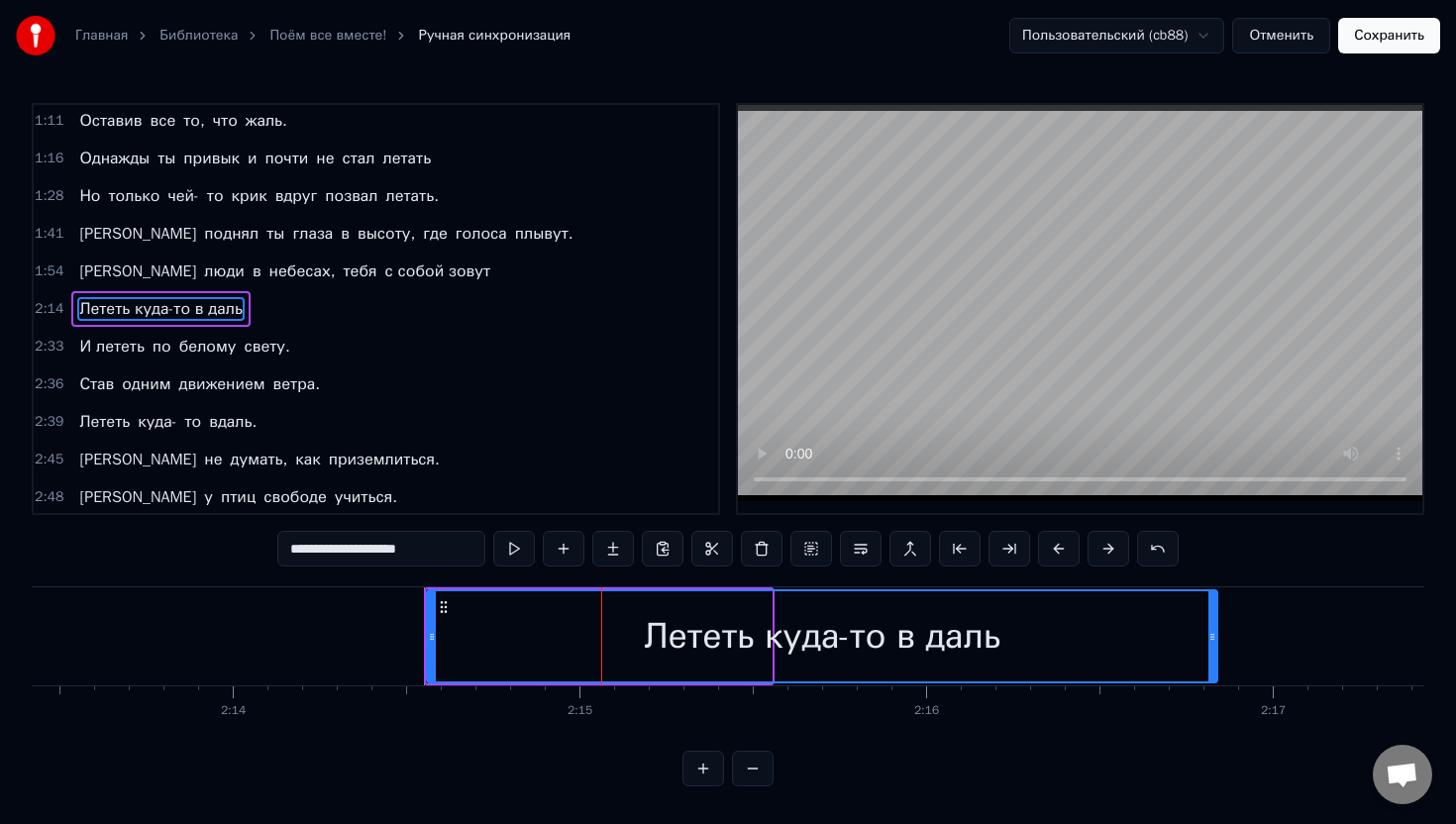drag, startPoint x: 770, startPoint y: 635, endPoint x: 1215, endPoint y: 616, distance: 445.40543 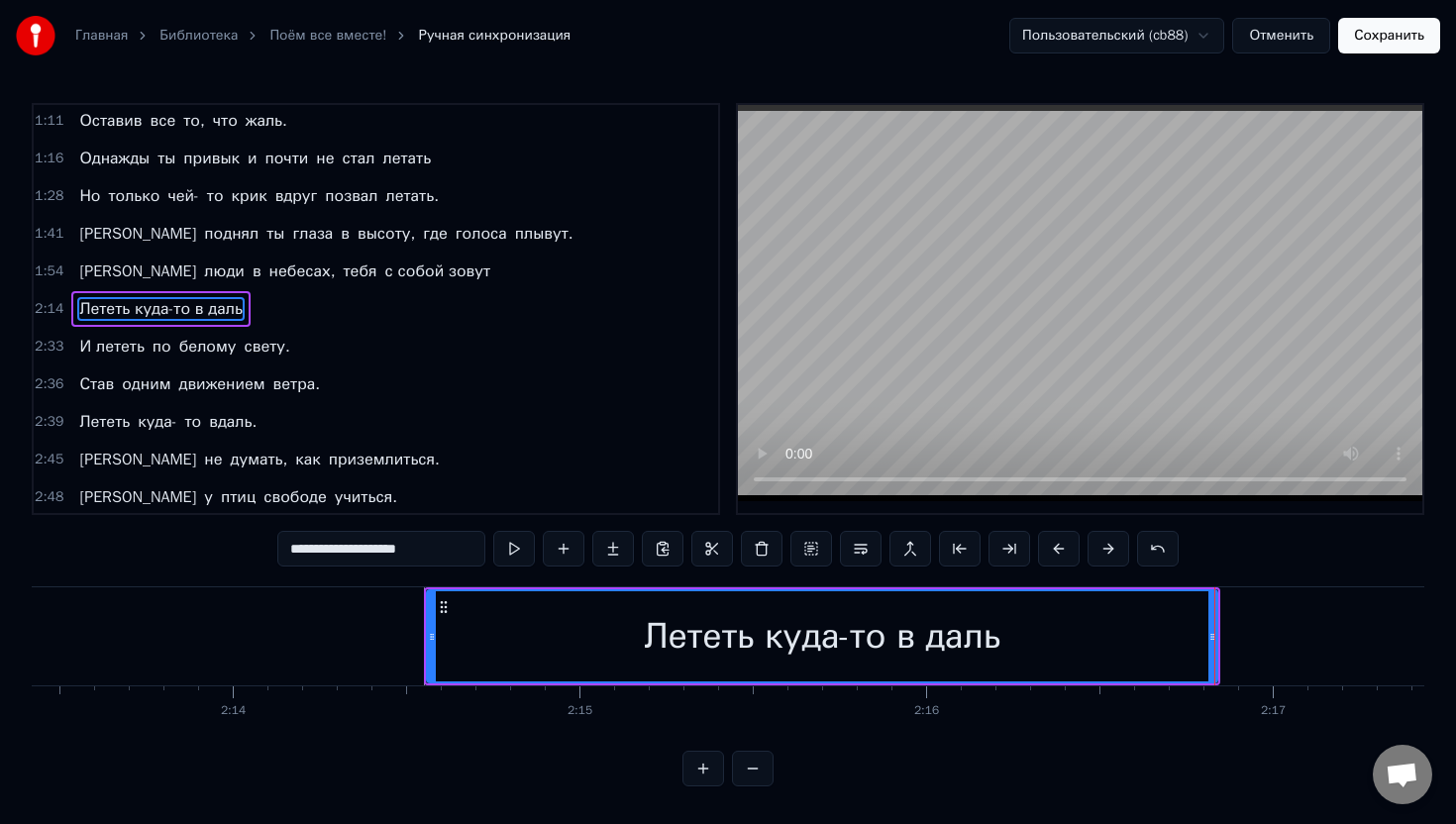 type on "**********" 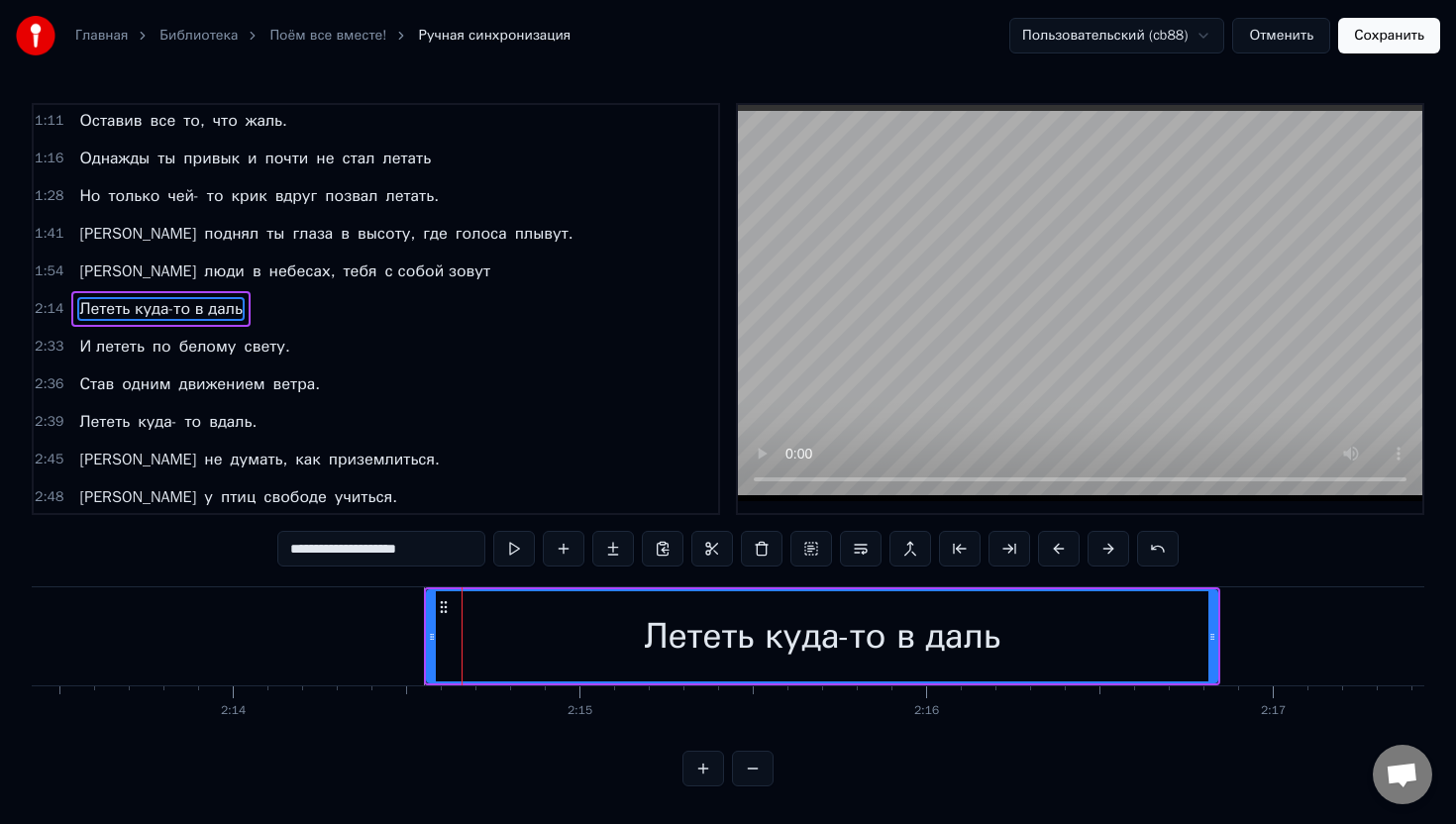 click on "Лететь куда-то в даль" at bounding box center [822, 636] 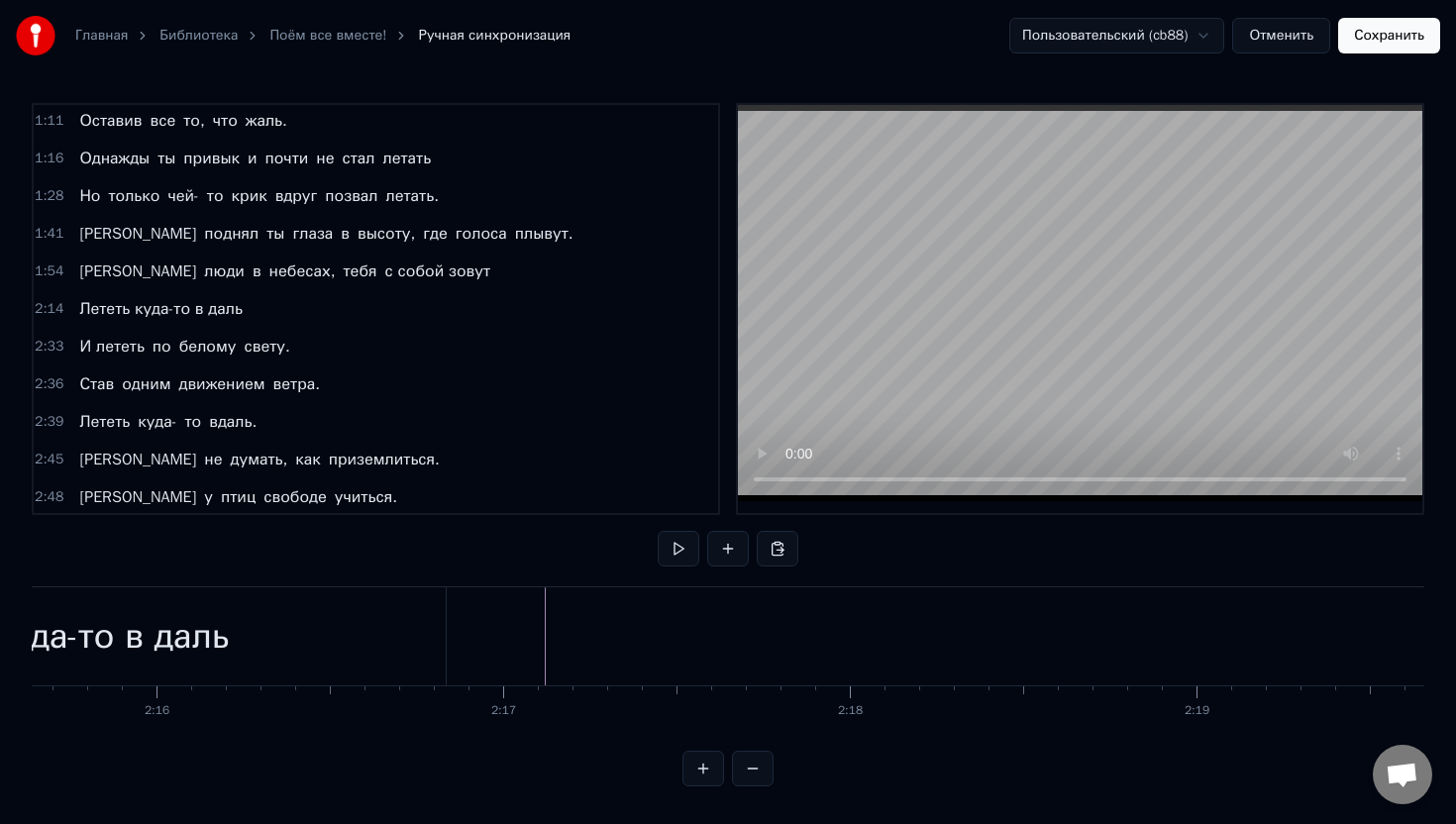 scroll, scrollTop: 0, scrollLeft: 46994, axis: horizontal 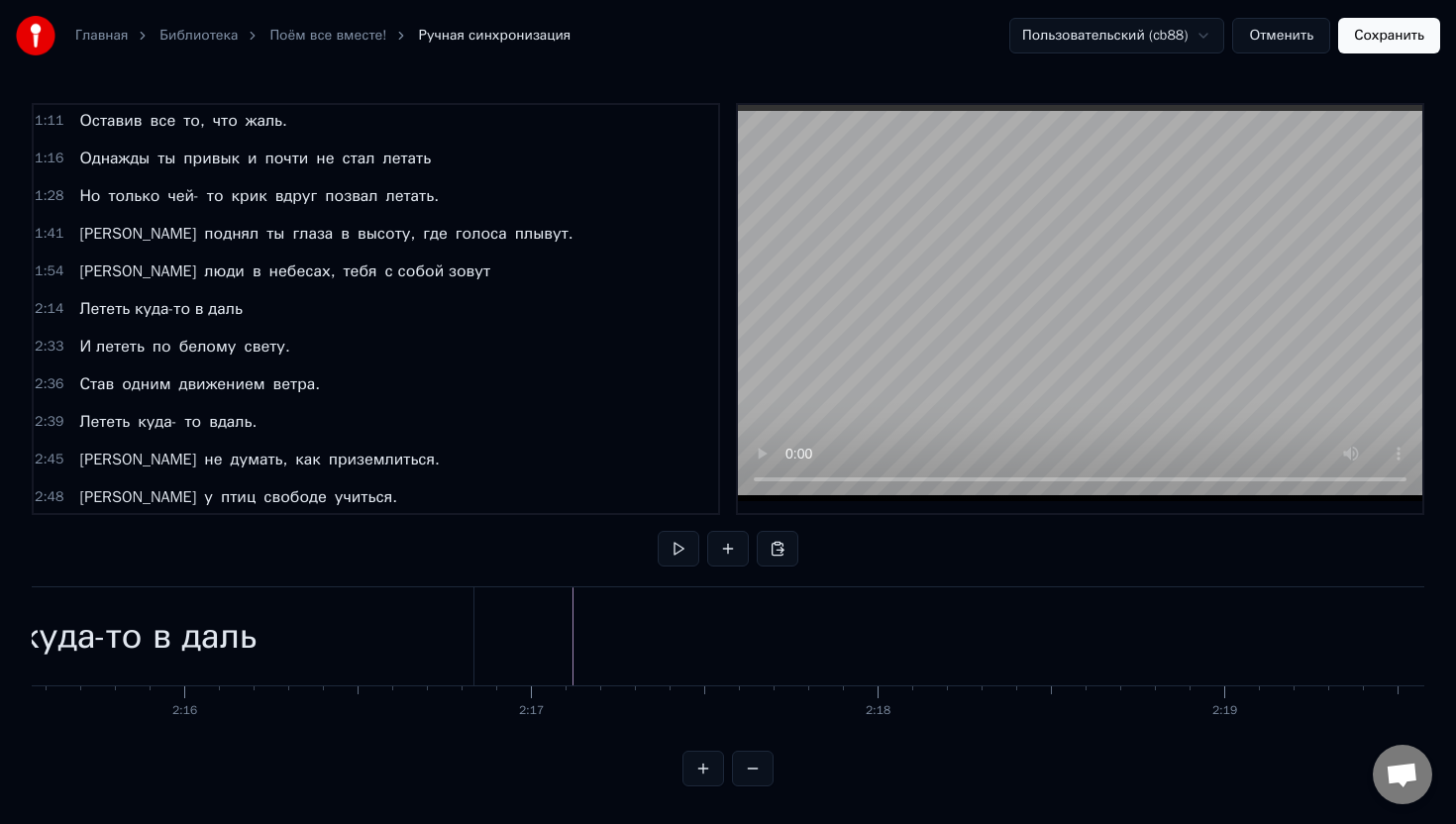 click on "Лететь куда-то в даль" at bounding box center (78, 636) 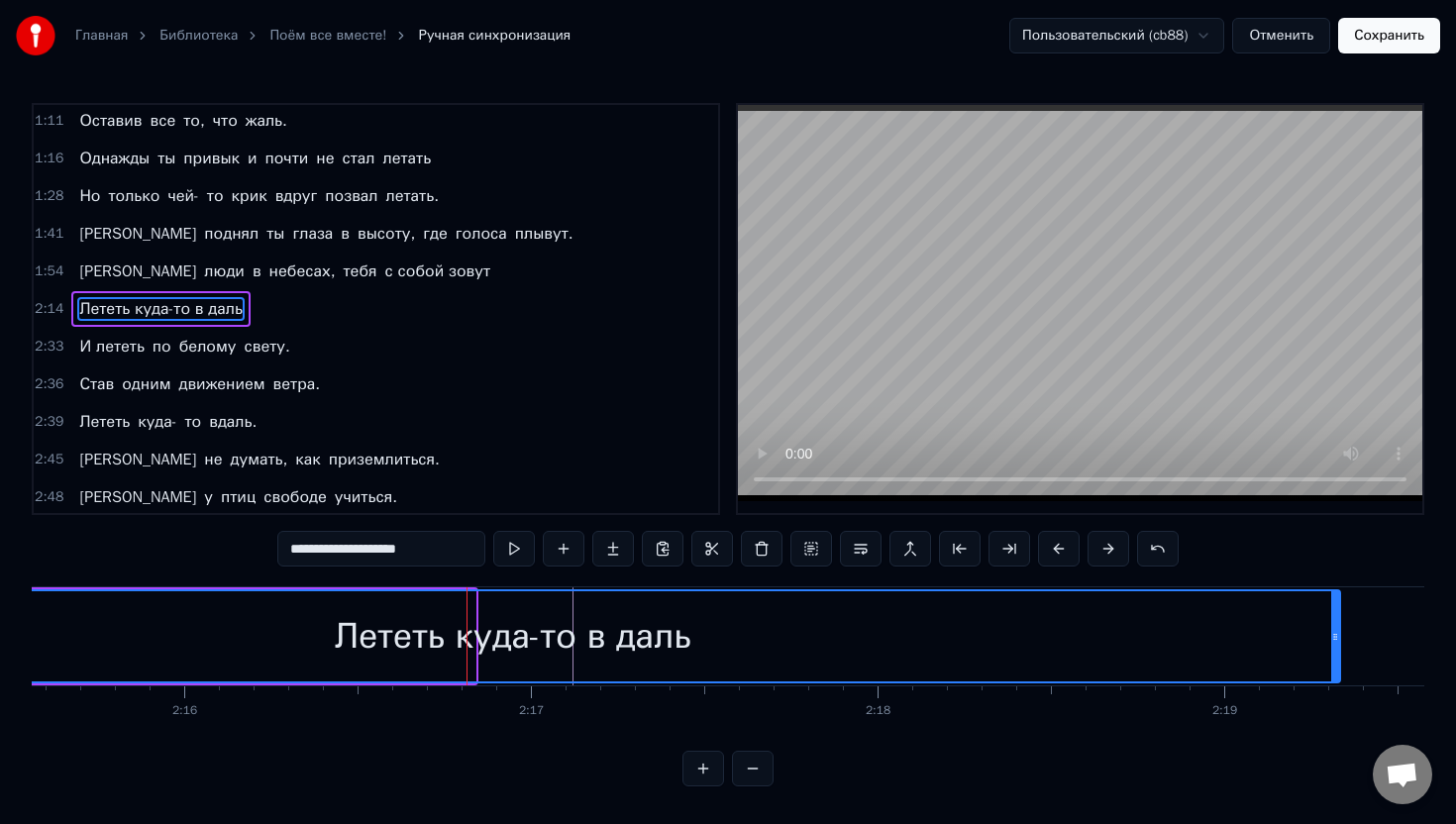 drag, startPoint x: 471, startPoint y: 624, endPoint x: 1336, endPoint y: 641, distance: 865.167 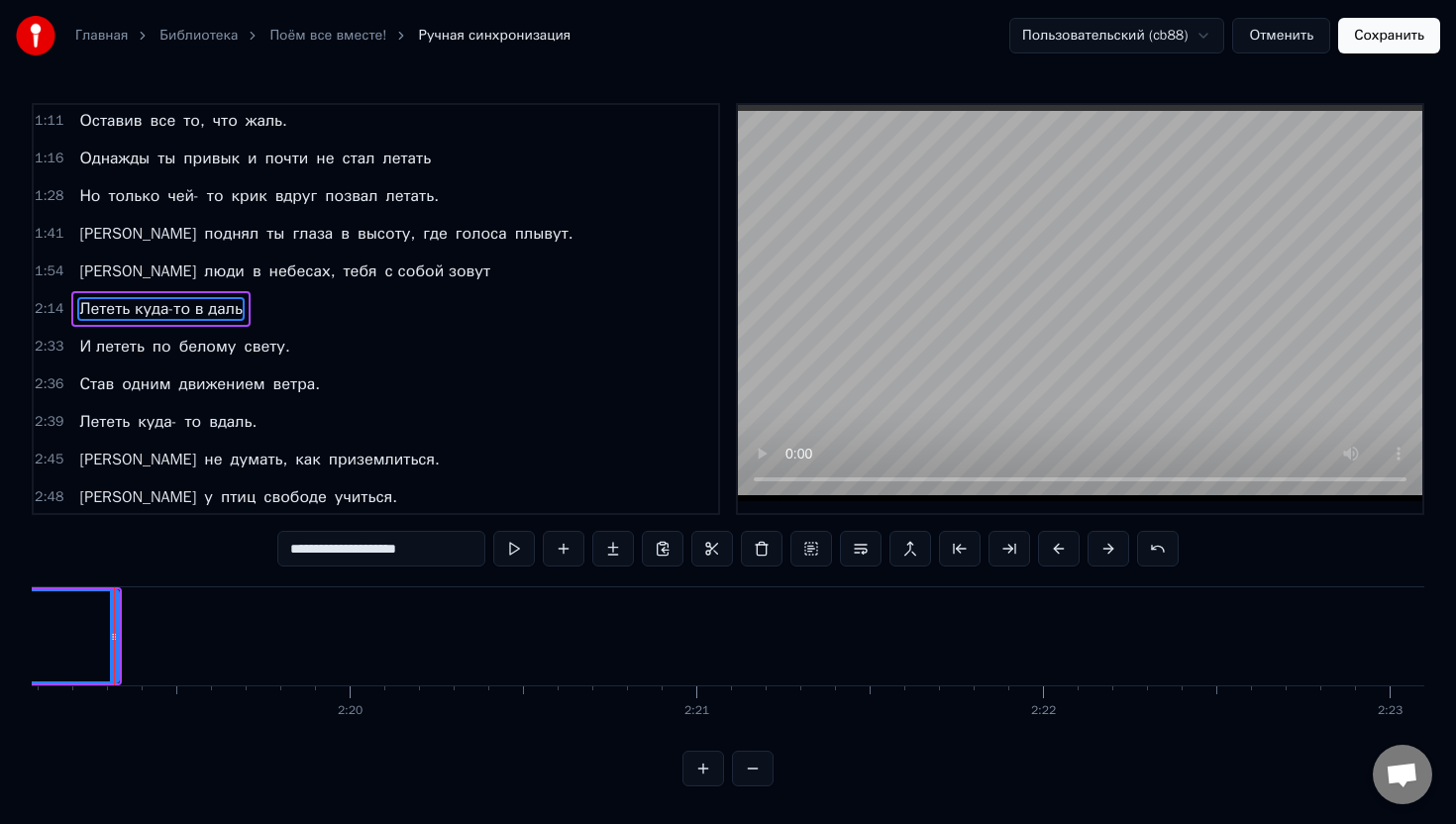 scroll, scrollTop: 0, scrollLeft: 48229, axis: horizontal 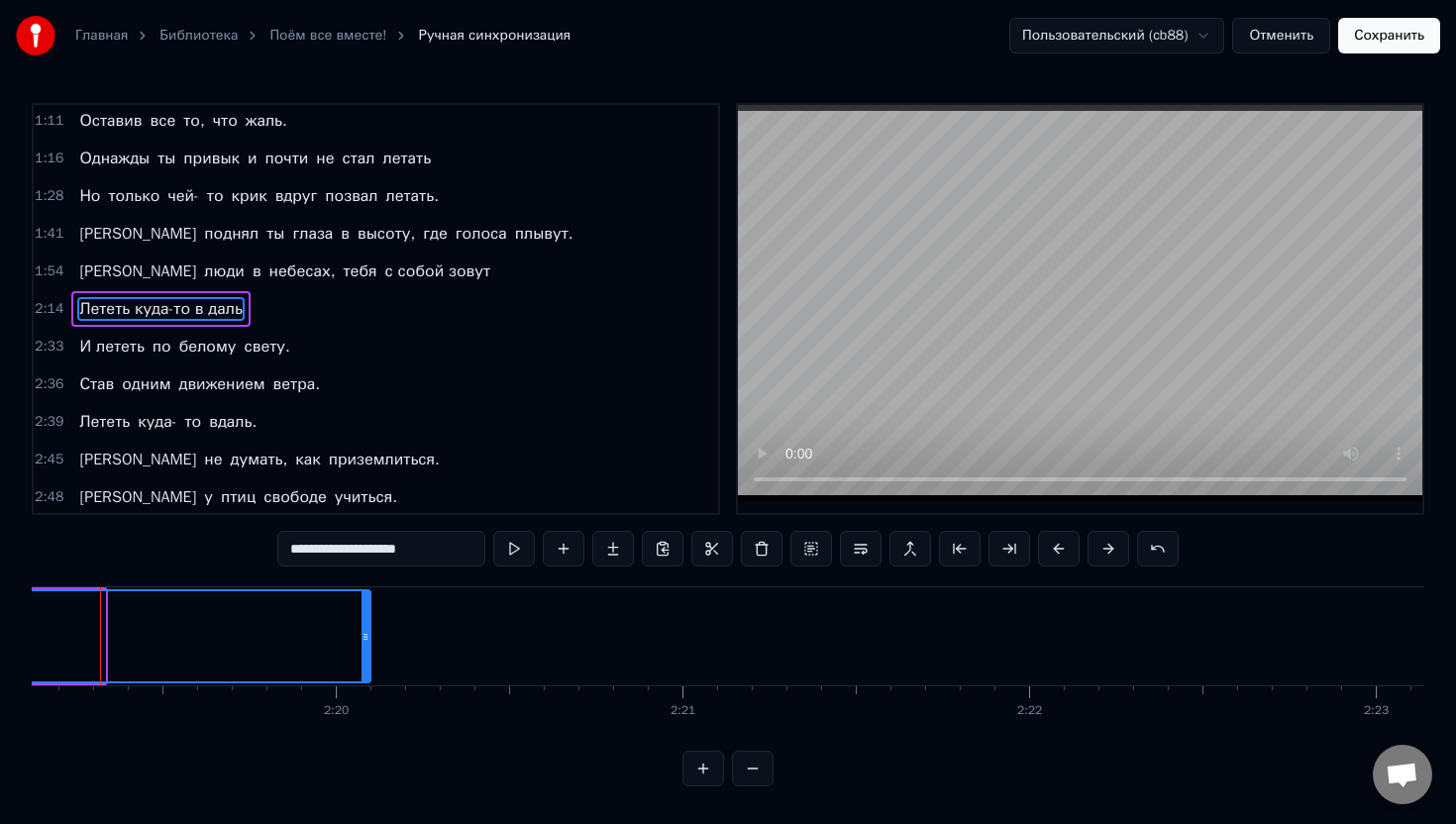 drag, startPoint x: 101, startPoint y: 618, endPoint x: 369, endPoint y: 628, distance: 268.1865 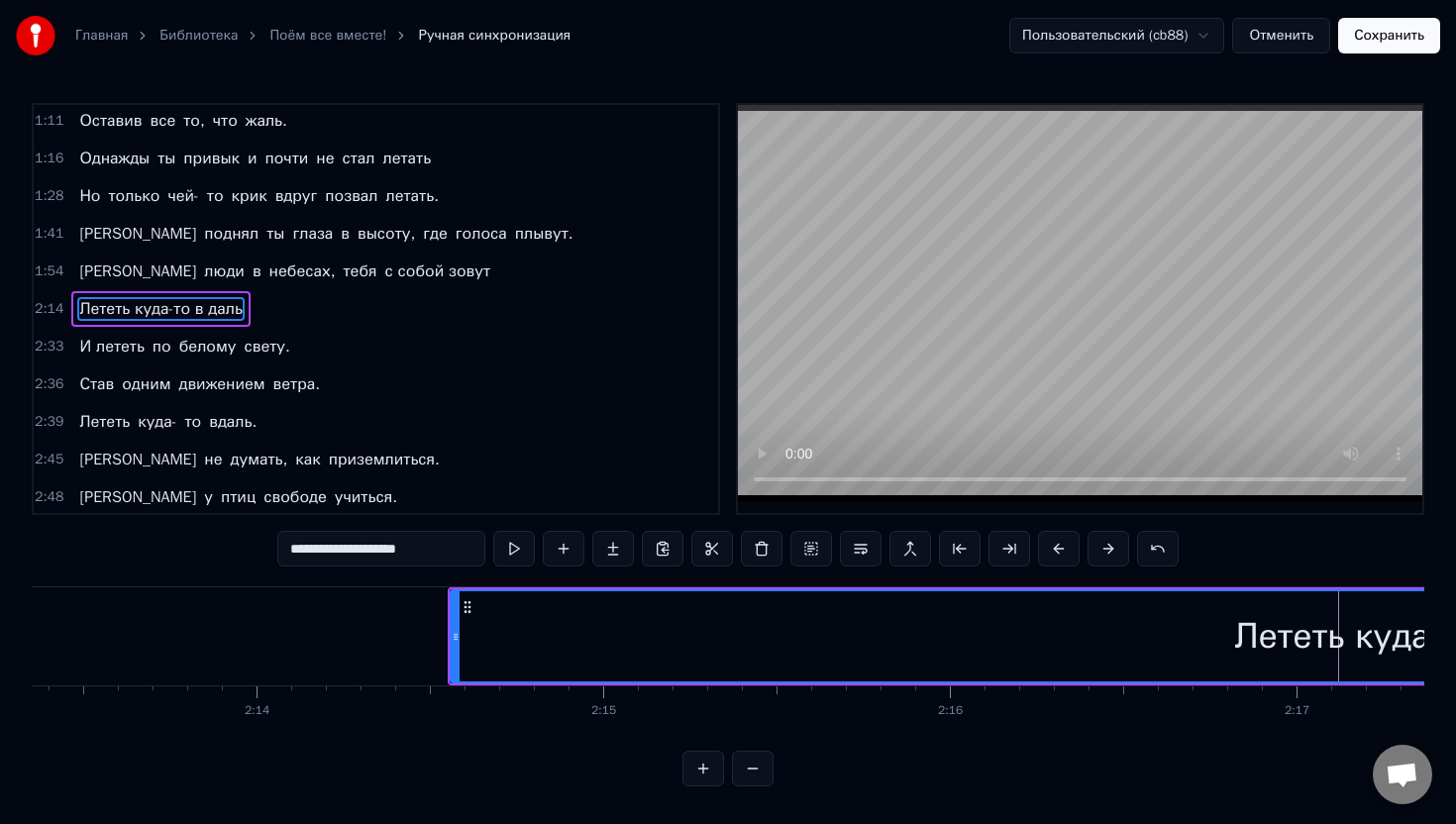 scroll, scrollTop: 0, scrollLeft: 46201, axis: horizontal 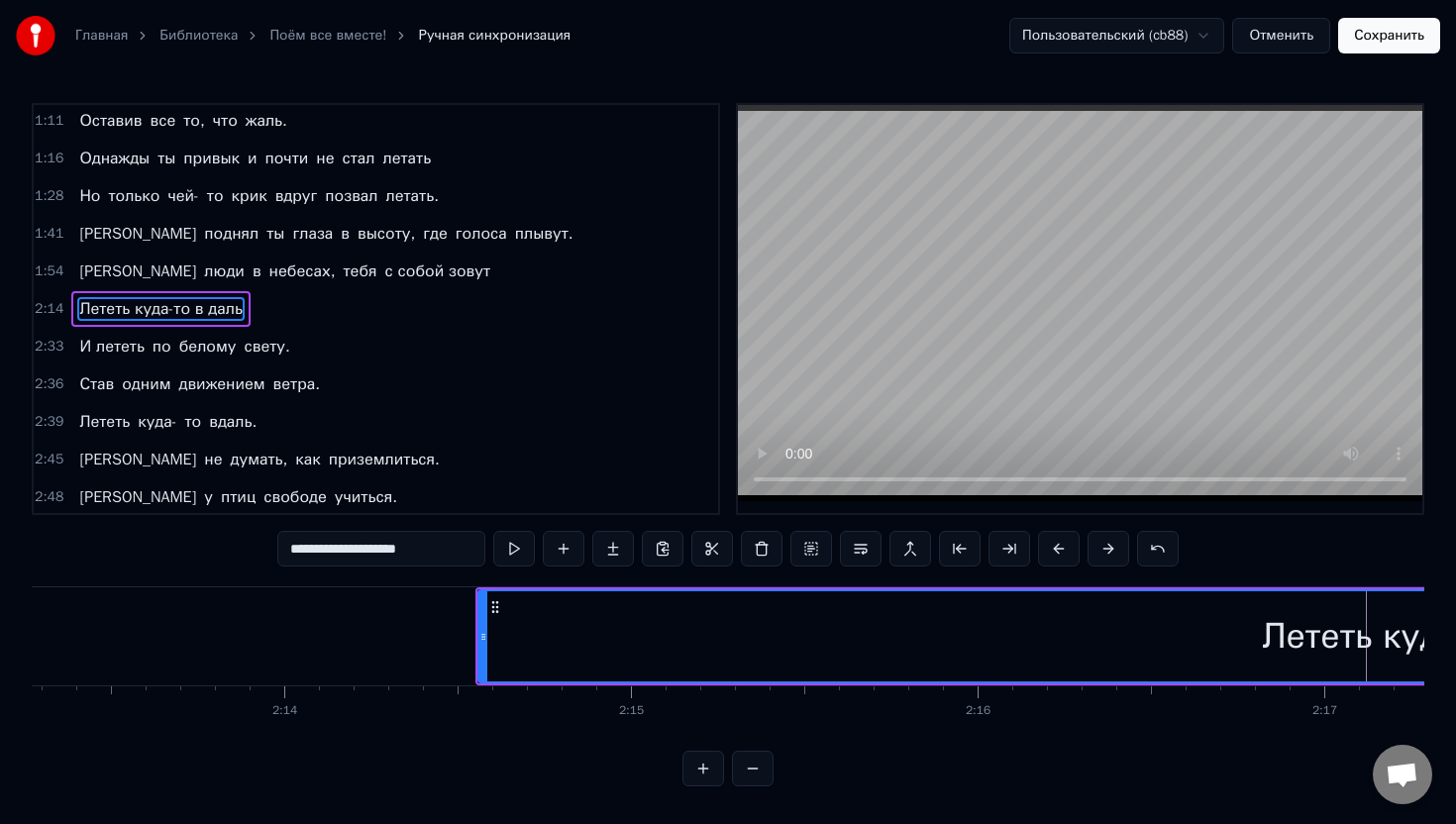 click at bounding box center [-14224, 636] 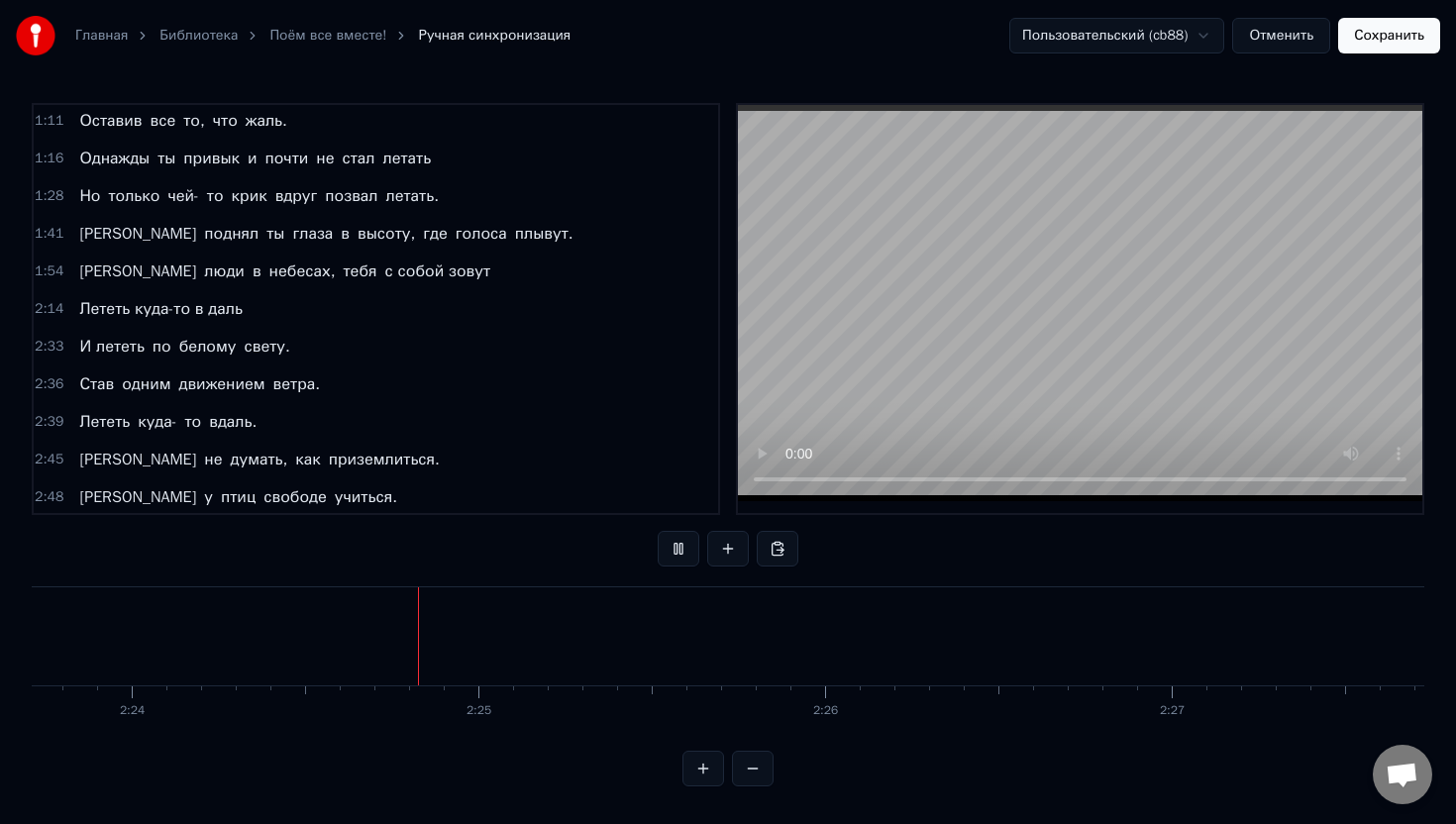scroll, scrollTop: 0, scrollLeft: 49854, axis: horizontal 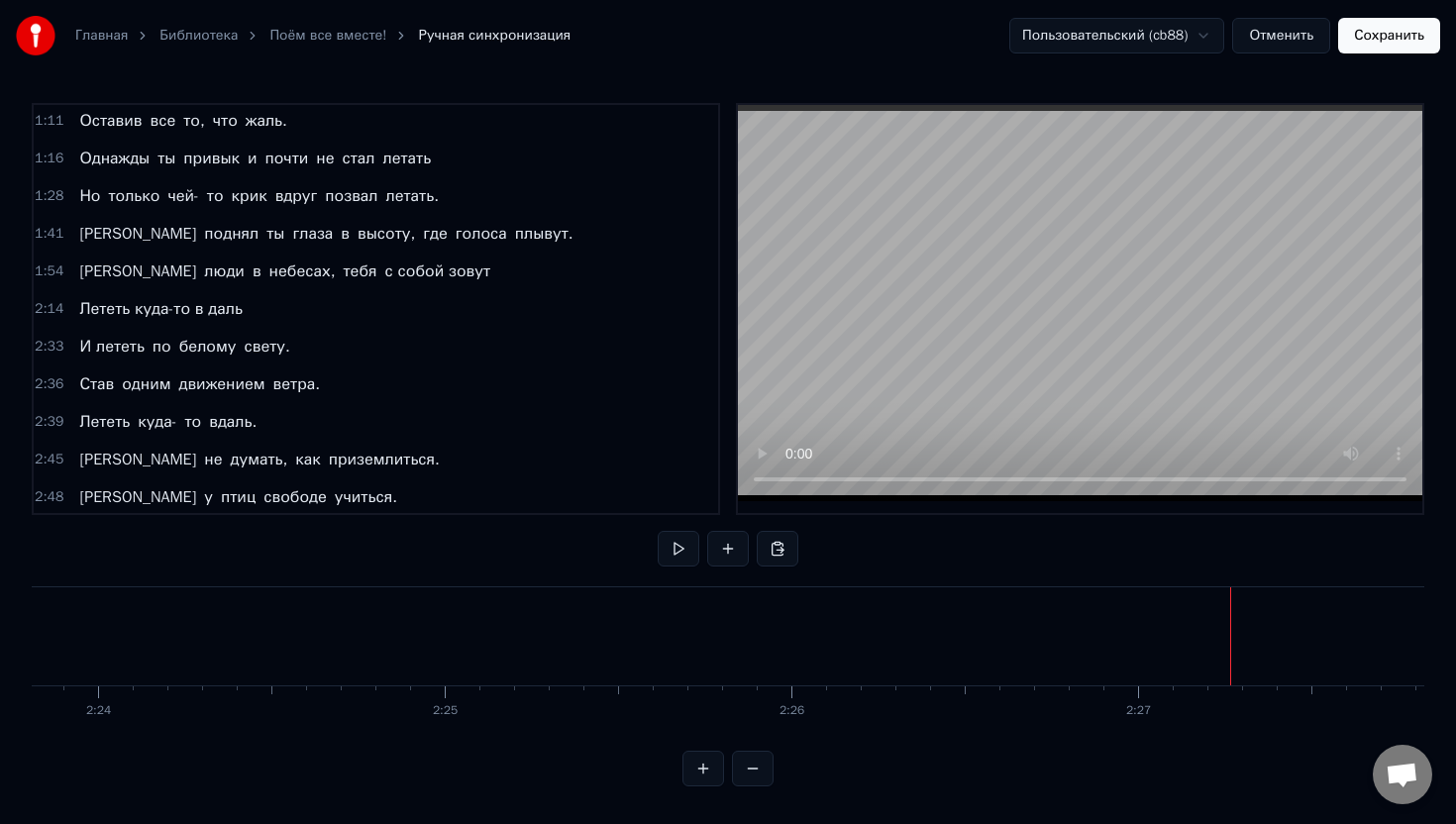 click at bounding box center (-17877, 636) 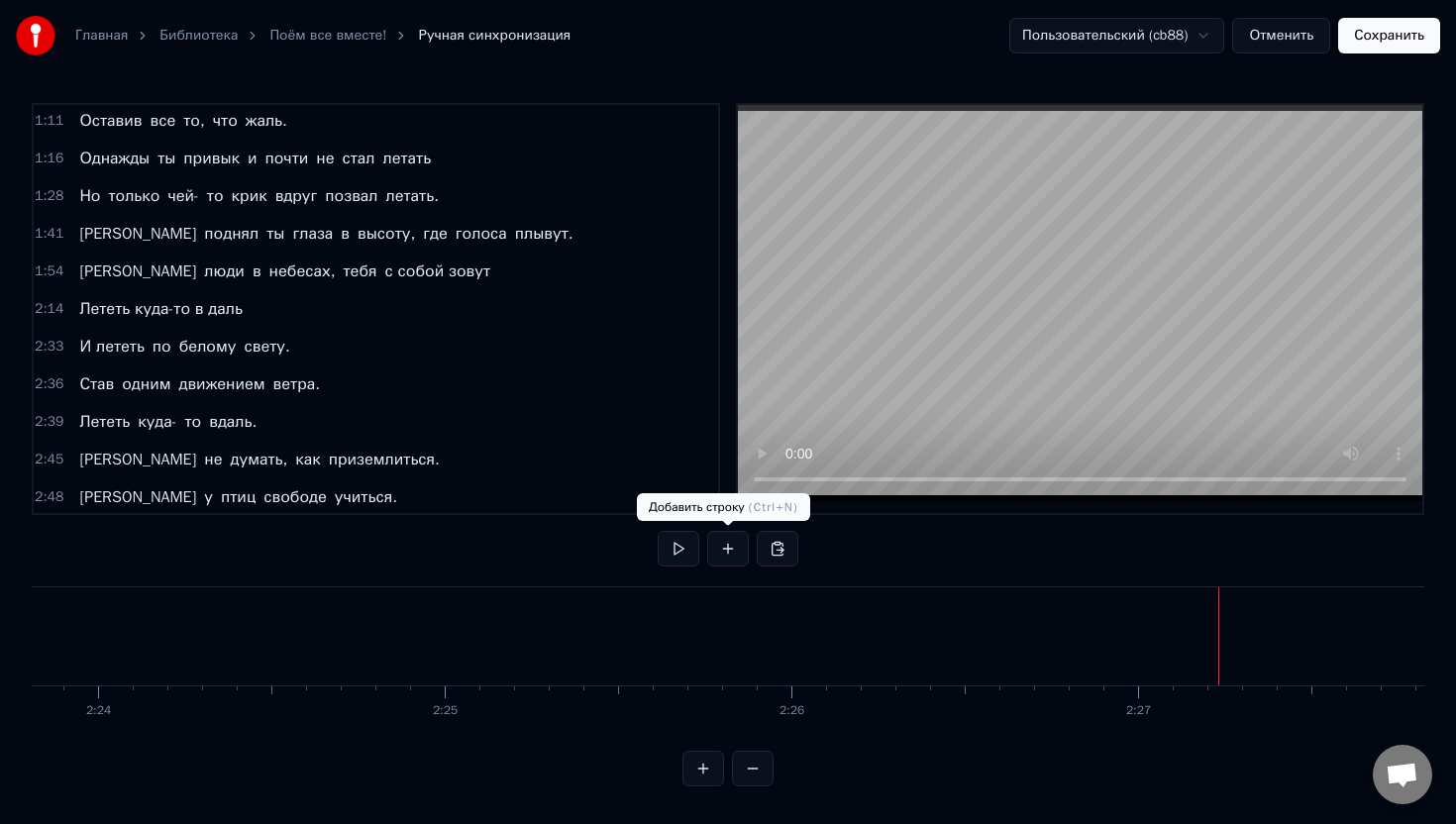 click at bounding box center (728, 549) 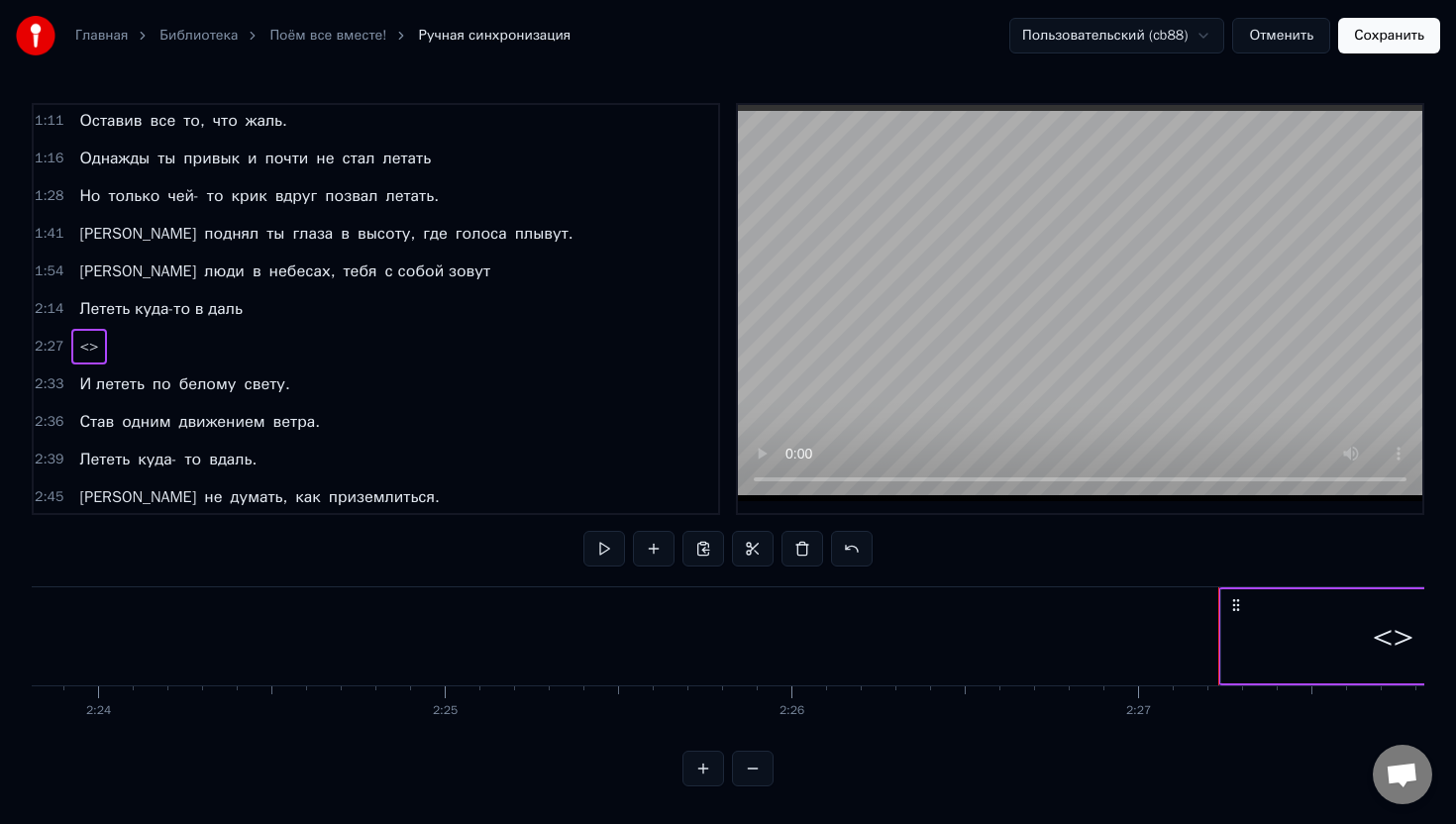 click on "<>" at bounding box center (1394, 636) 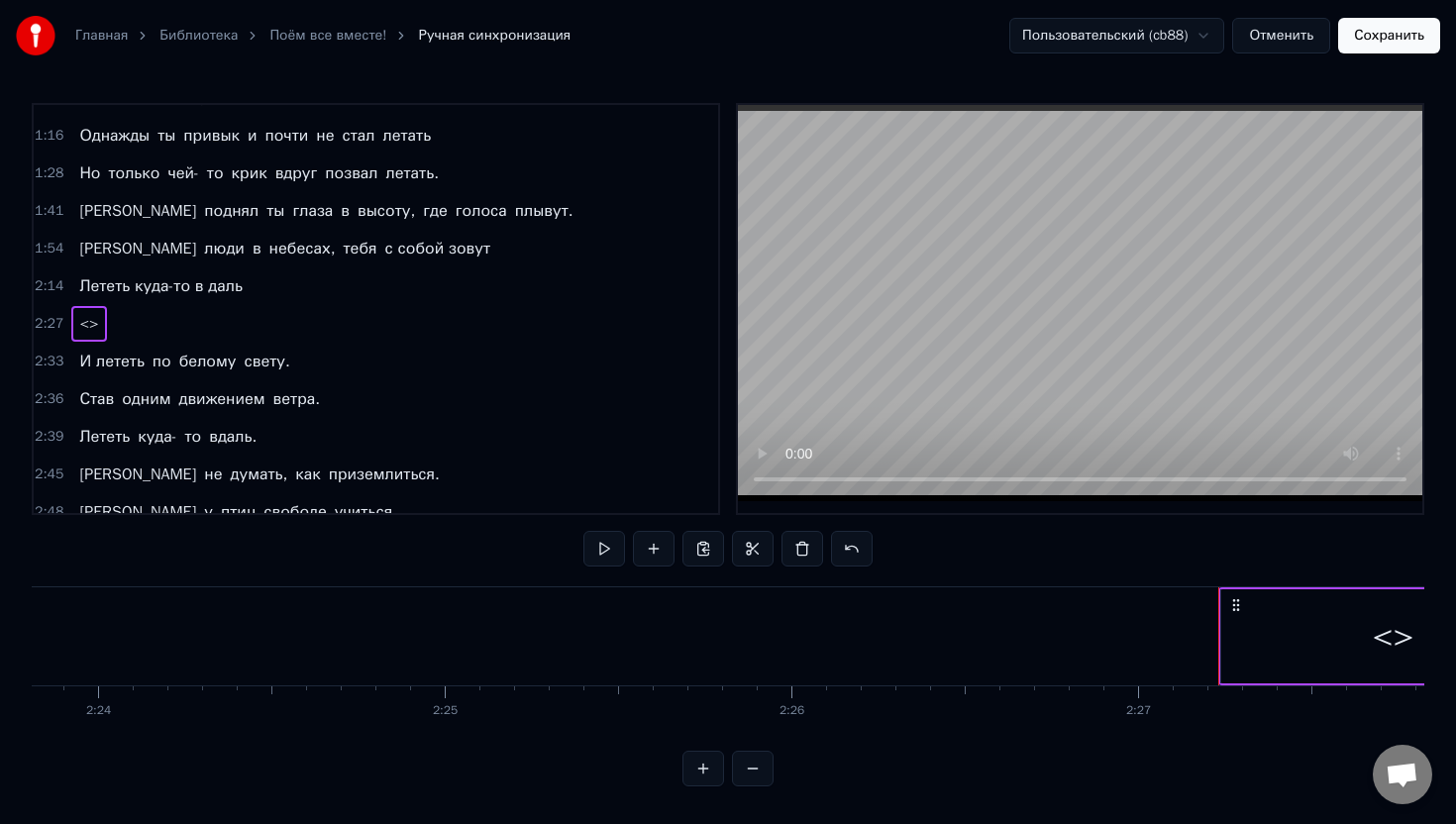 click on "<>" at bounding box center (1394, 636) 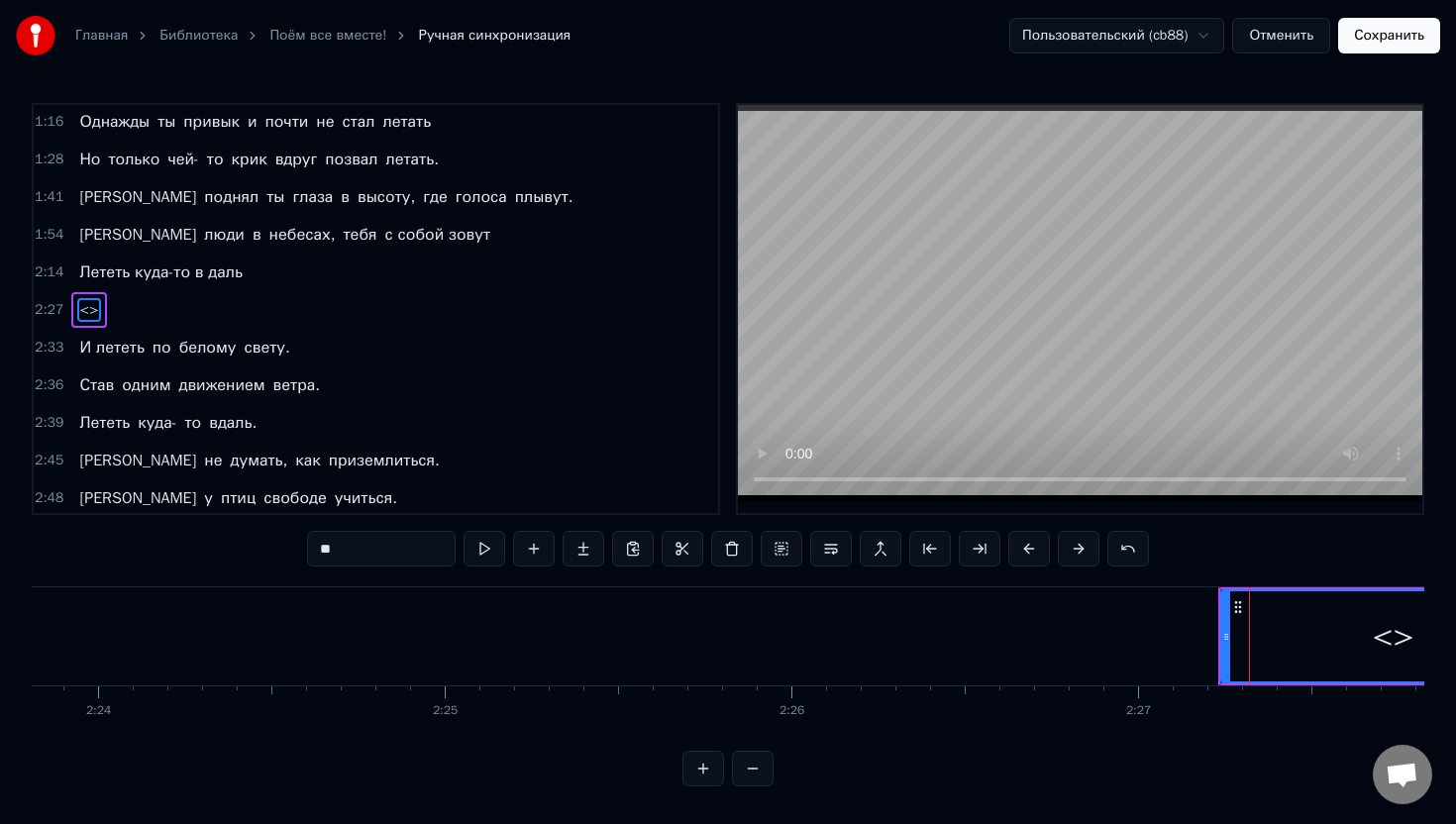 scroll, scrollTop: 417, scrollLeft: 0, axis: vertical 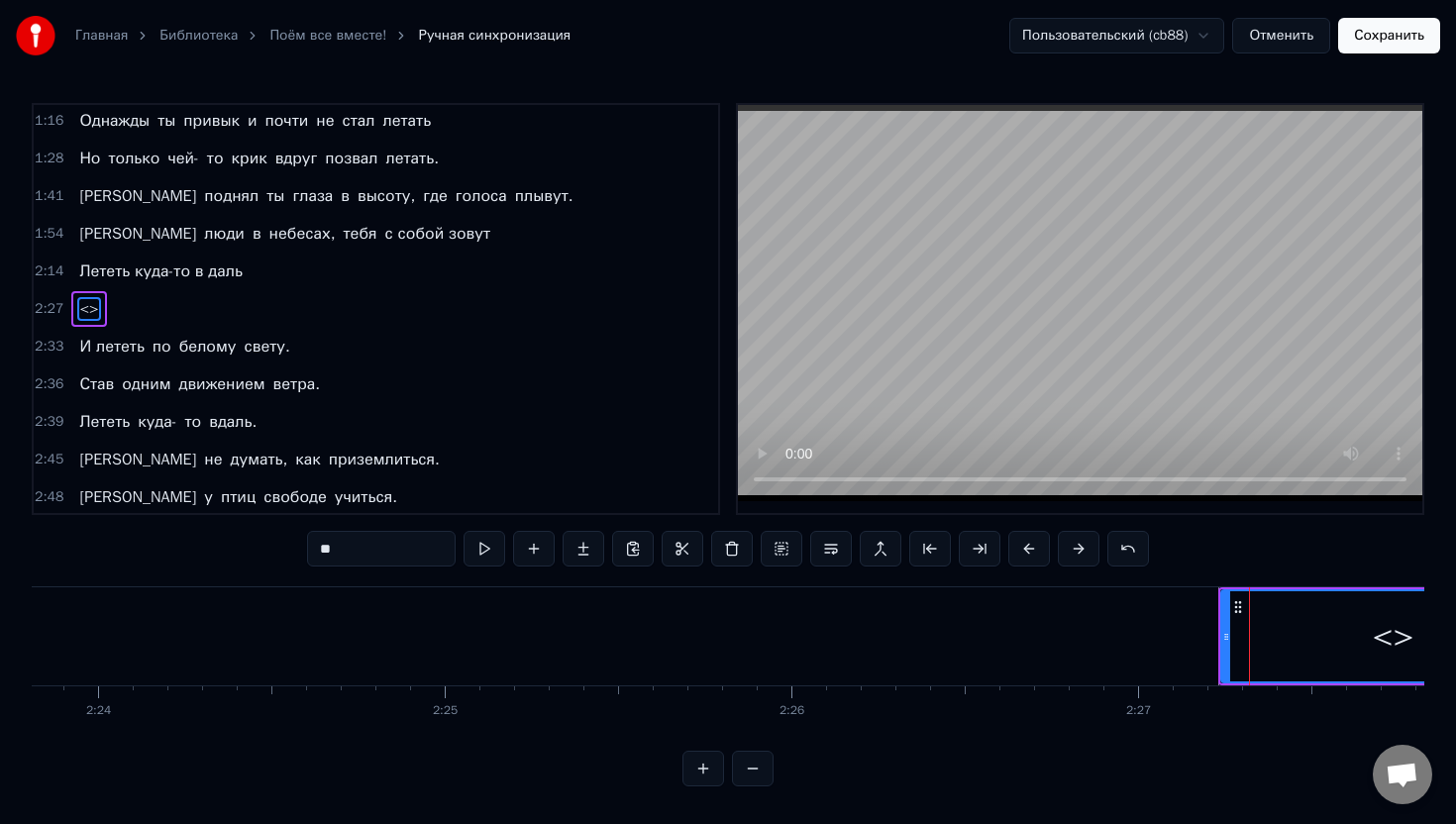 drag, startPoint x: 374, startPoint y: 548, endPoint x: 252, endPoint y: 548, distance: 122 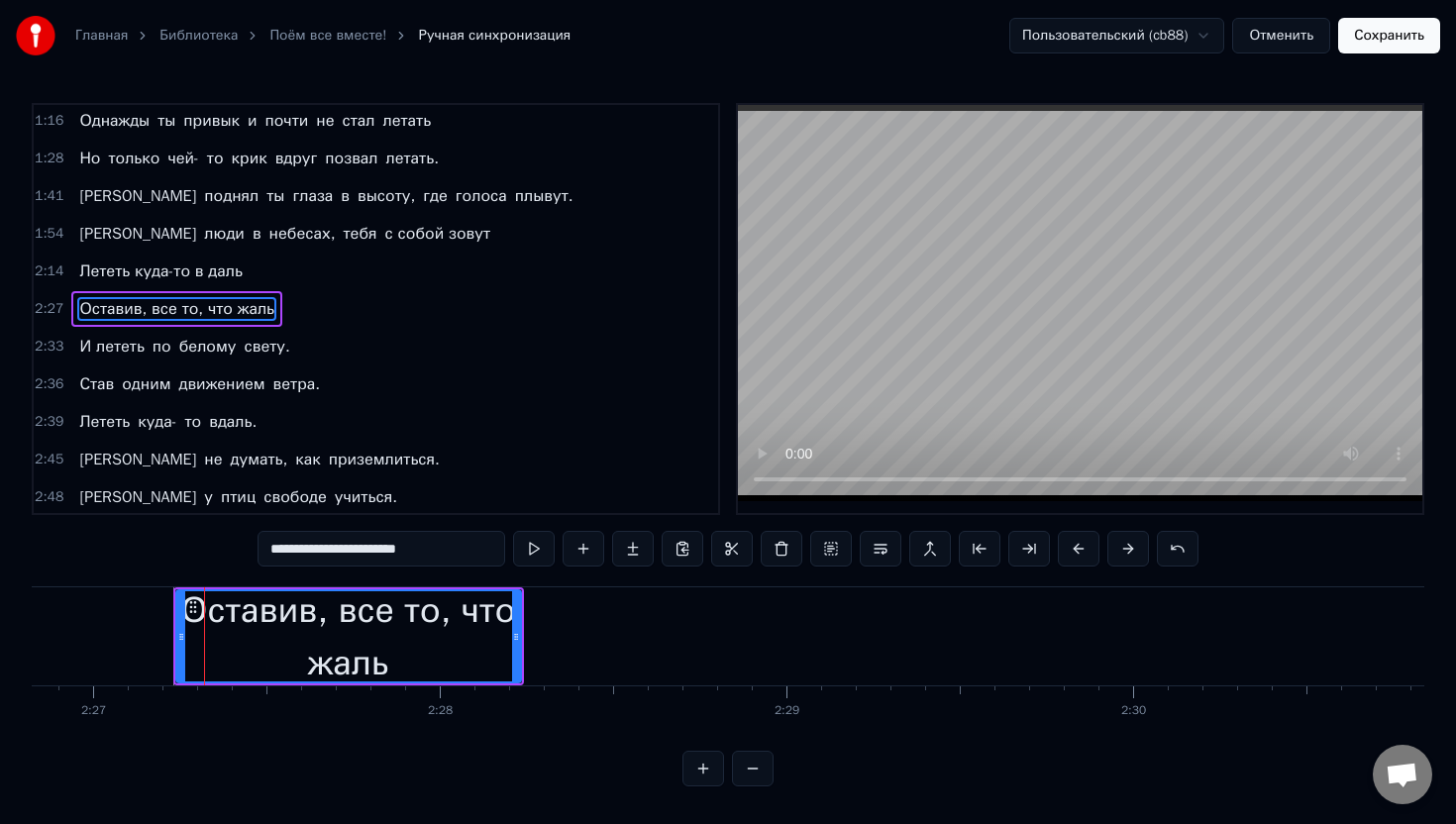 scroll, scrollTop: 0, scrollLeft: 50944, axis: horizontal 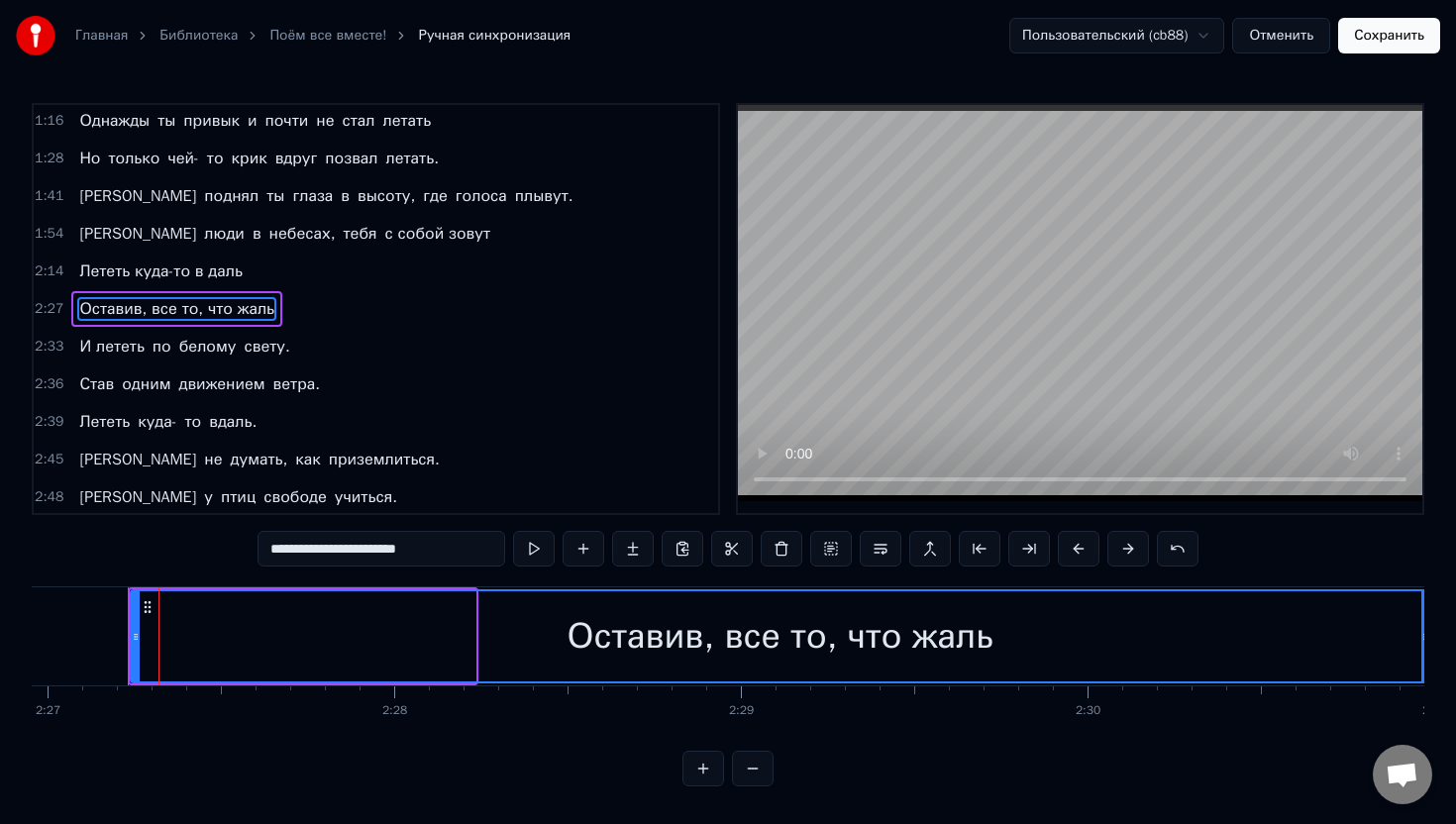 drag, startPoint x: 472, startPoint y: 629, endPoint x: 1427, endPoint y: 631, distance: 955.0021 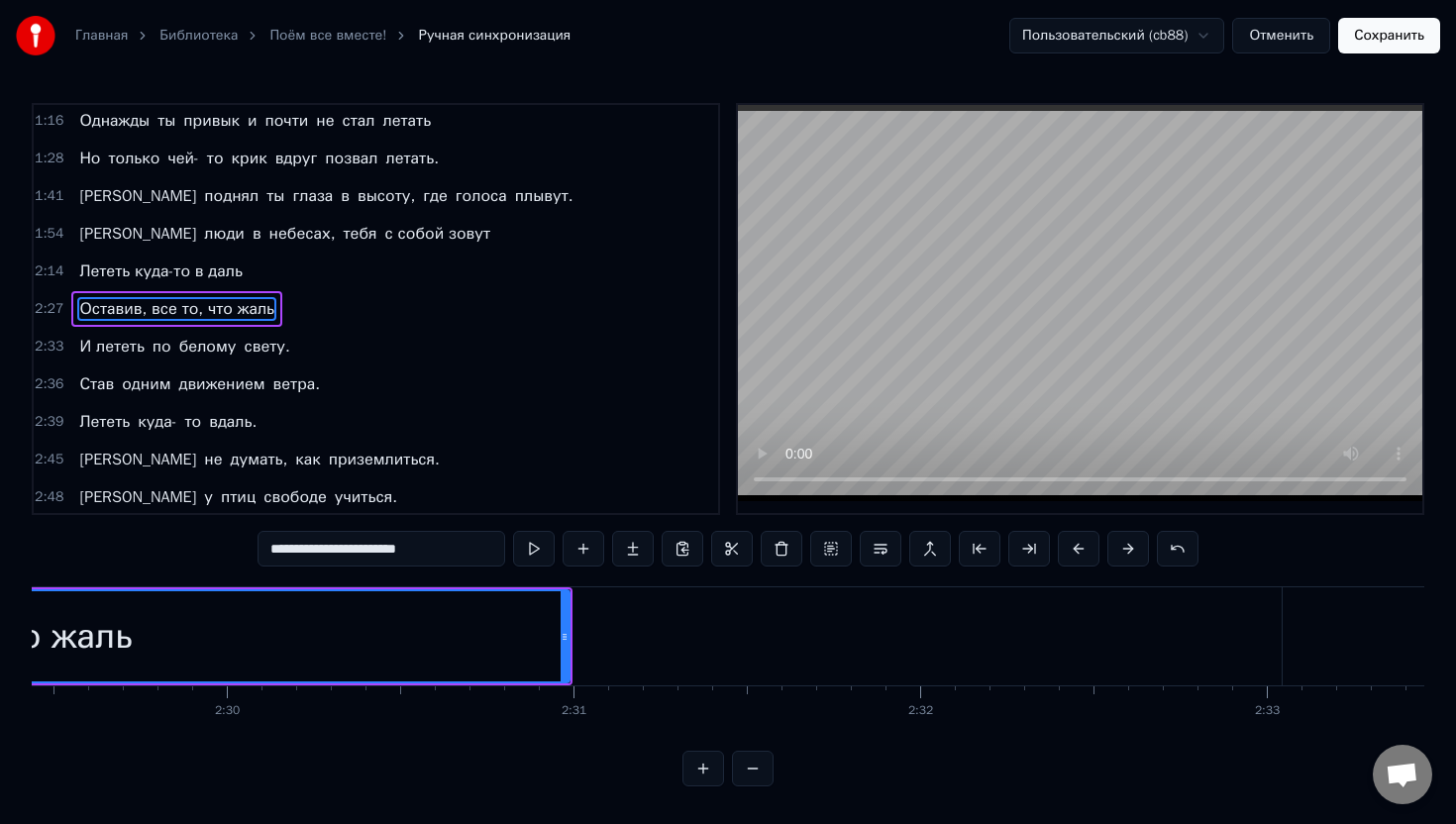 scroll, scrollTop: 0, scrollLeft: 51815, axis: horizontal 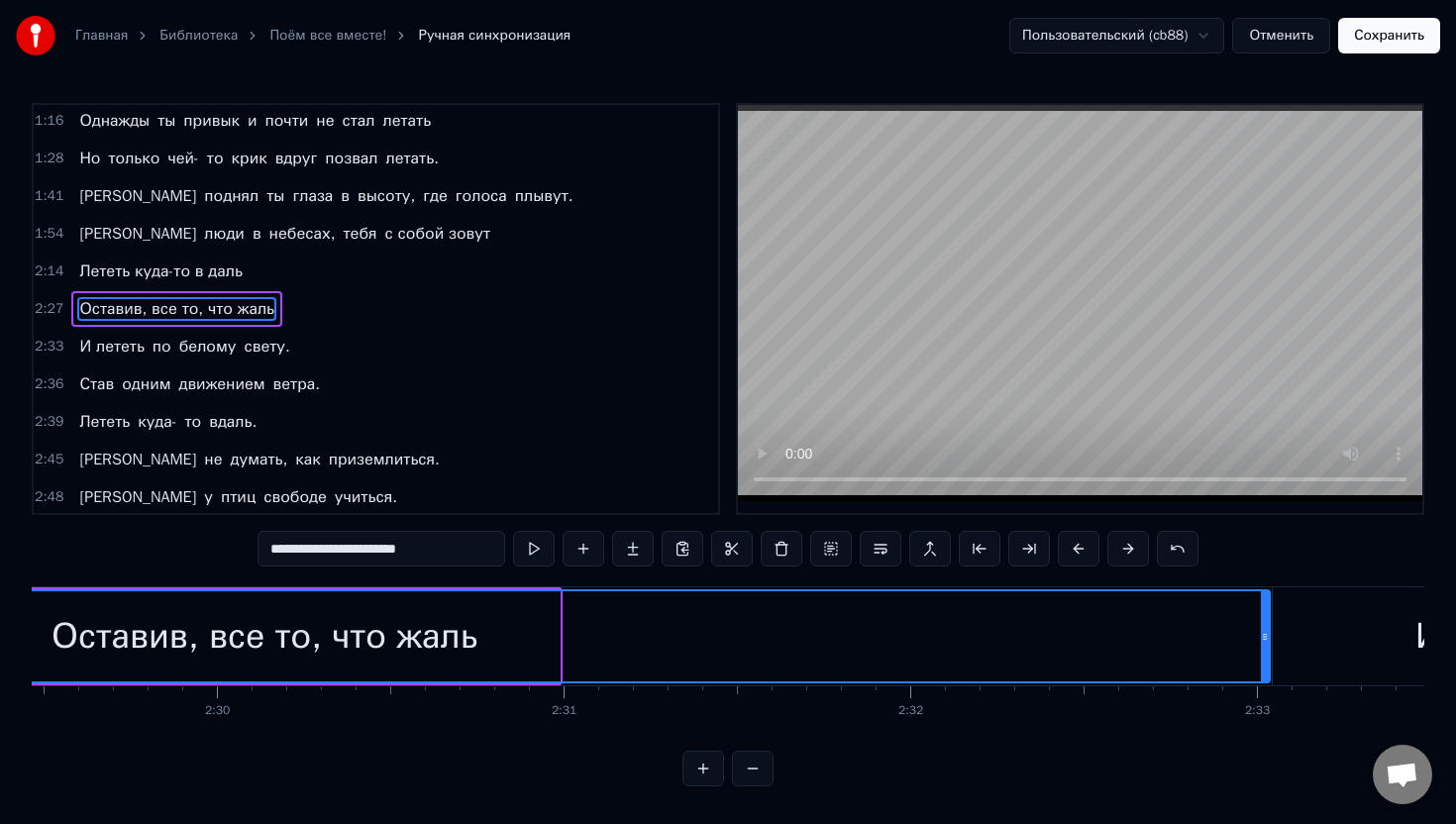 drag, startPoint x: 556, startPoint y: 632, endPoint x: 1266, endPoint y: 581, distance: 711.8293 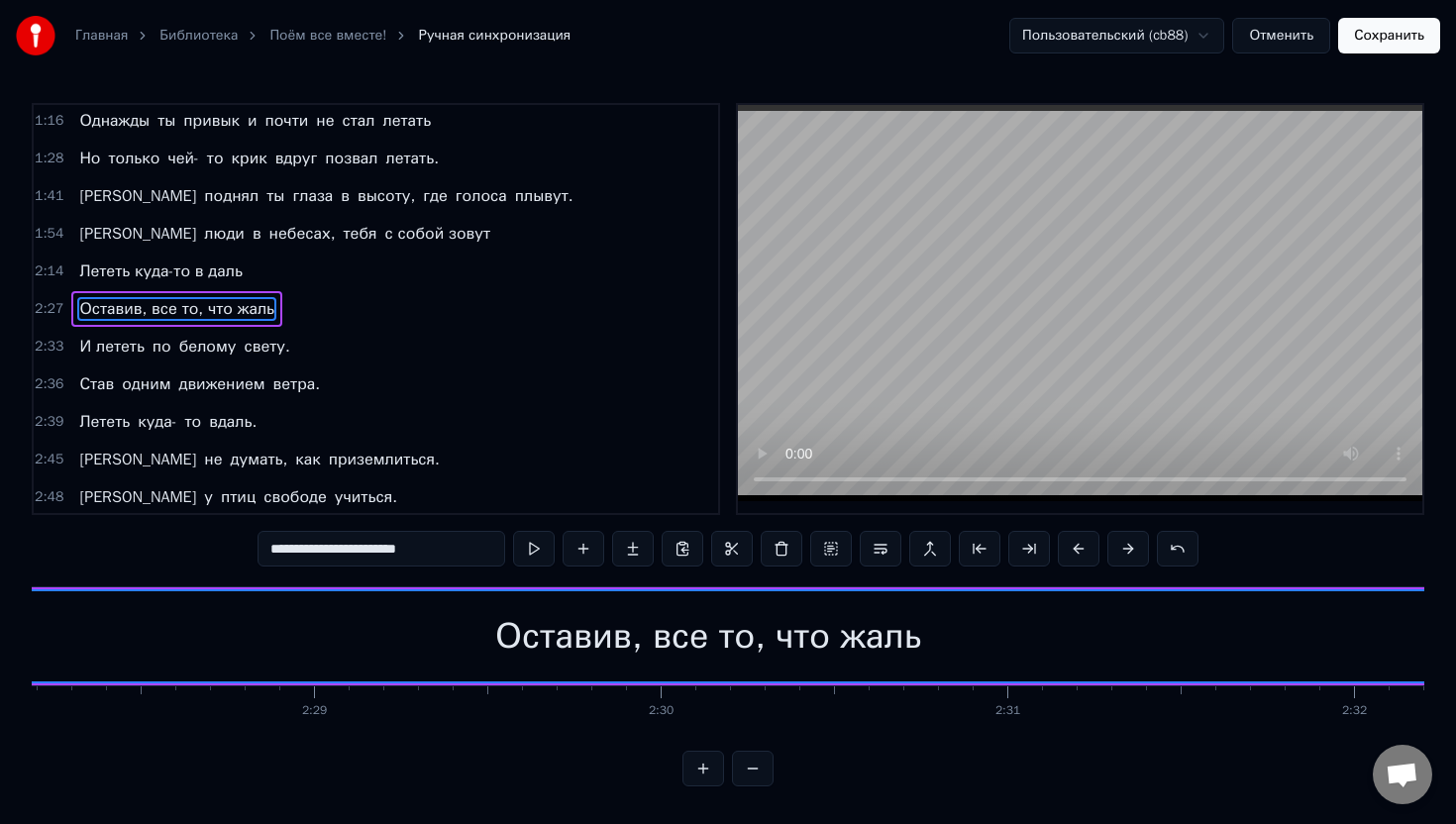 scroll, scrollTop: 0, scrollLeft: 51326, axis: horizontal 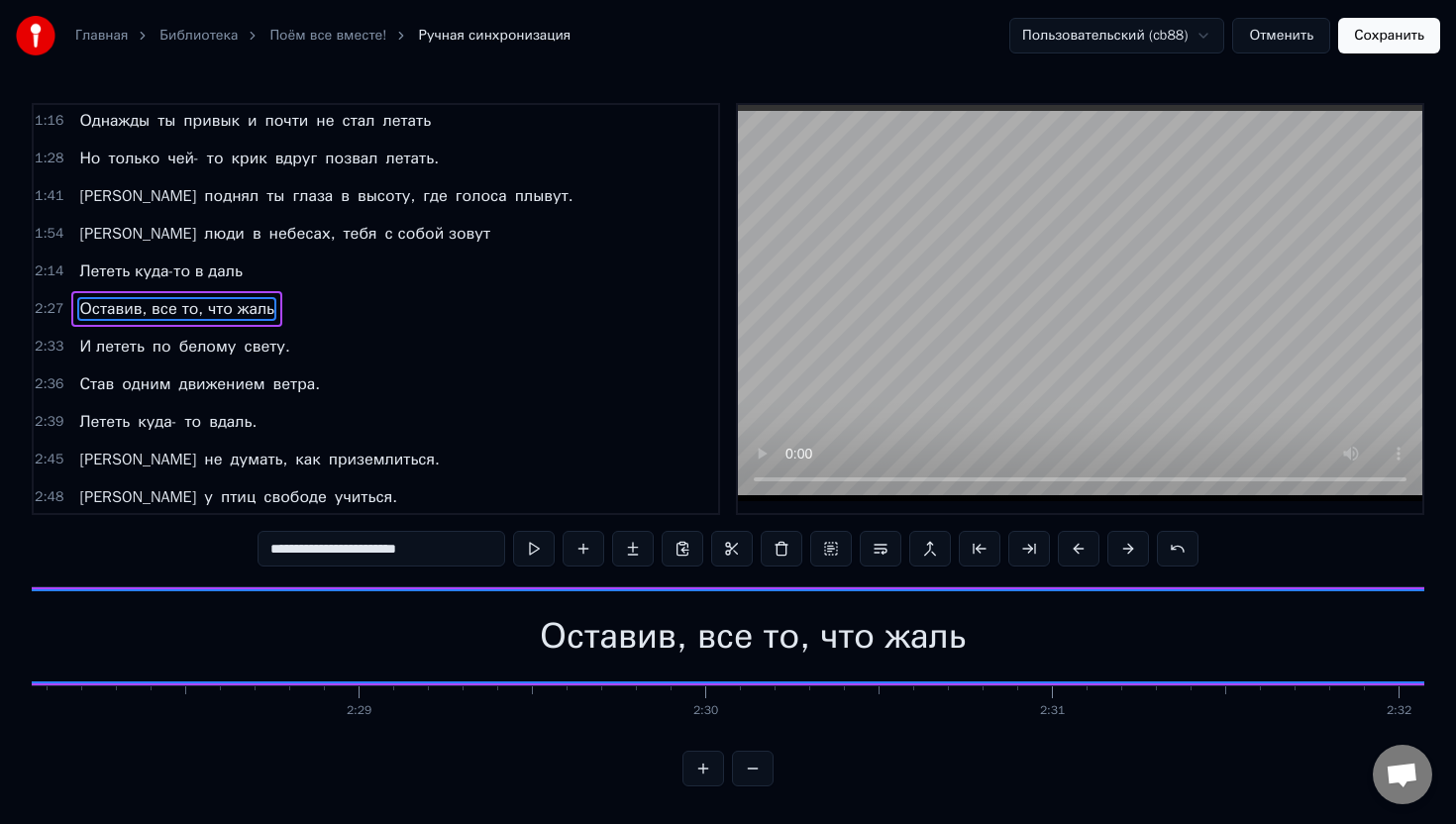 type on "**********" 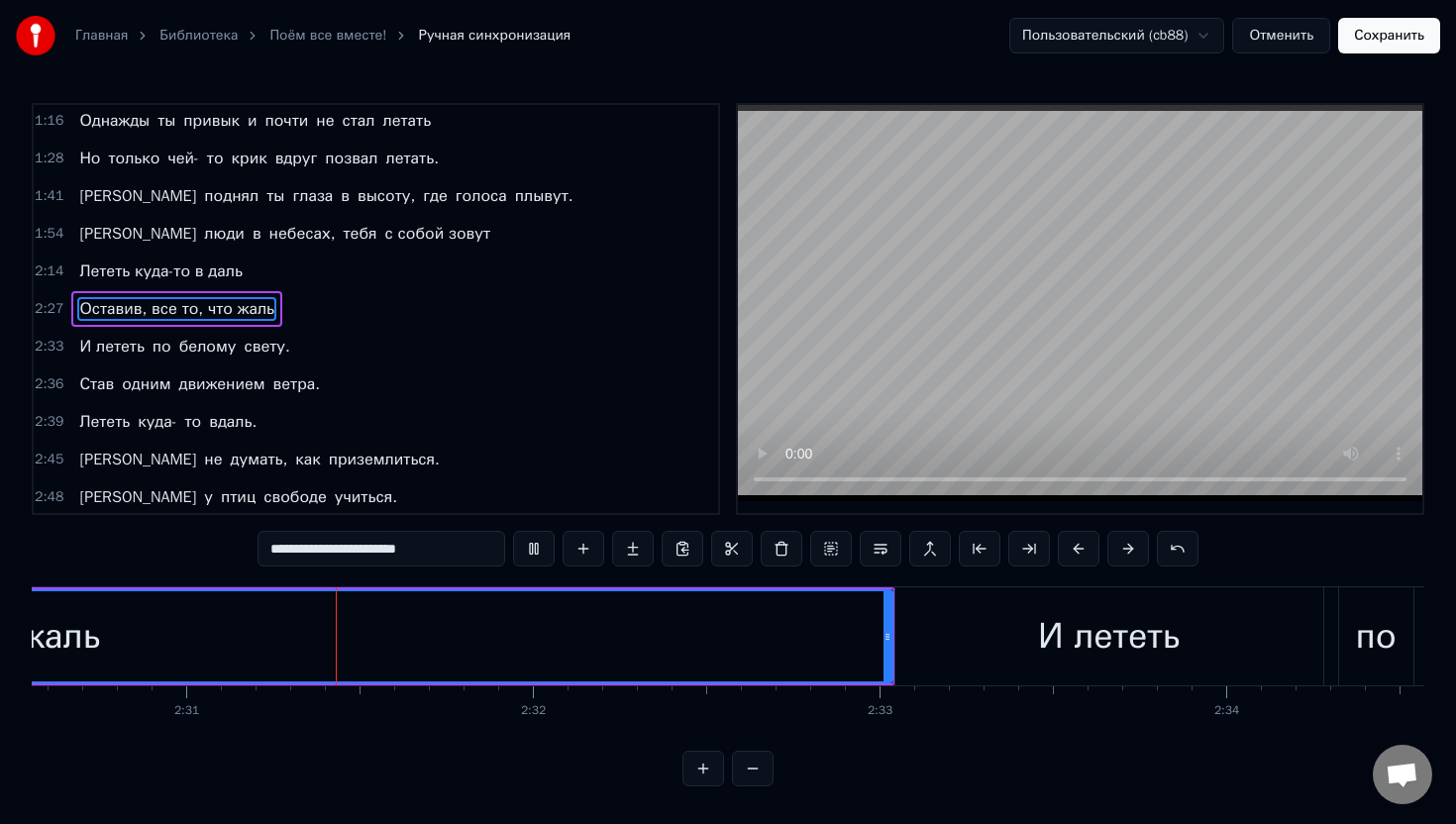 scroll, scrollTop: 0, scrollLeft: 52204, axis: horizontal 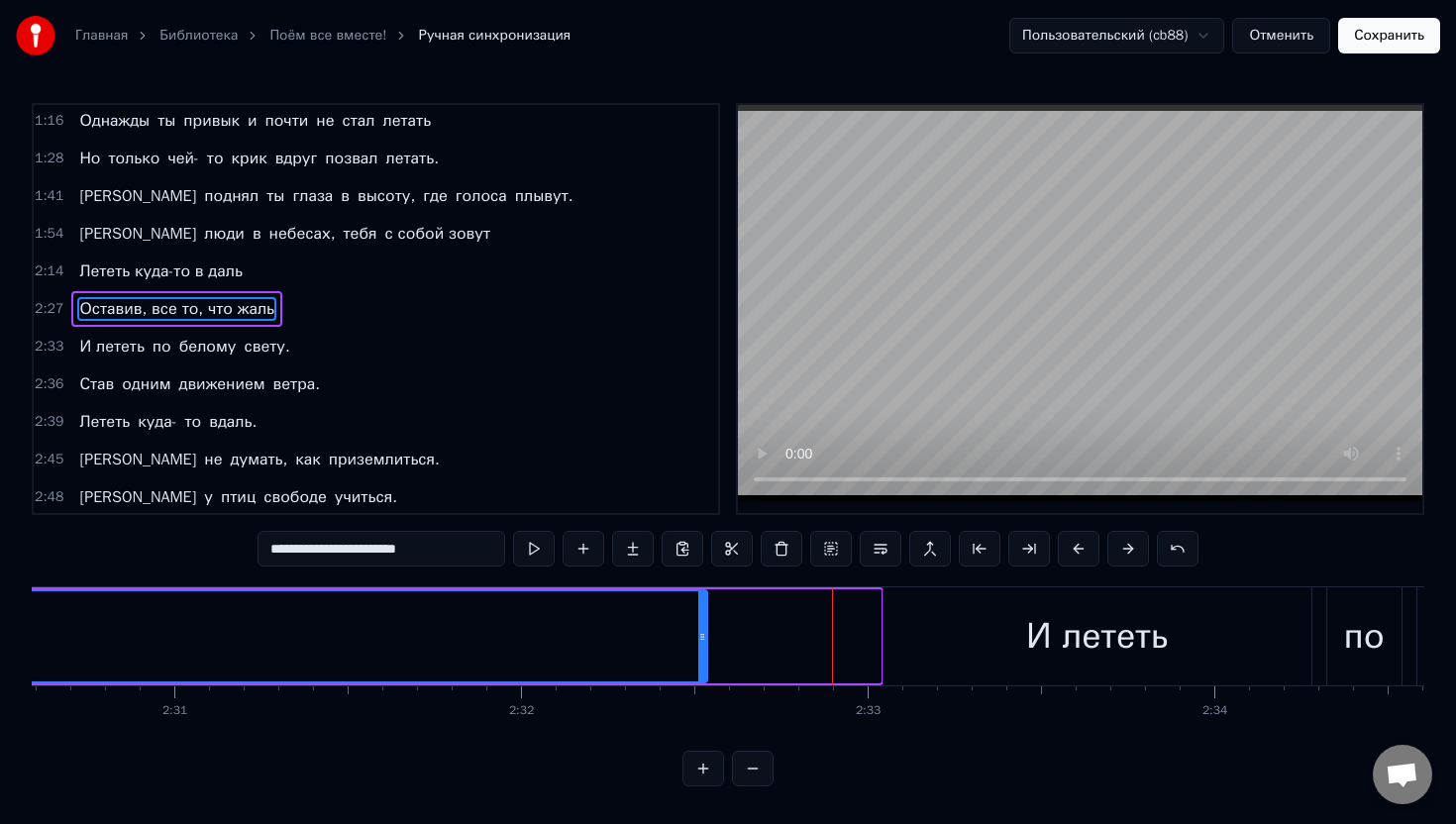drag, startPoint x: 876, startPoint y: 626, endPoint x: 702, endPoint y: 630, distance: 174.04597 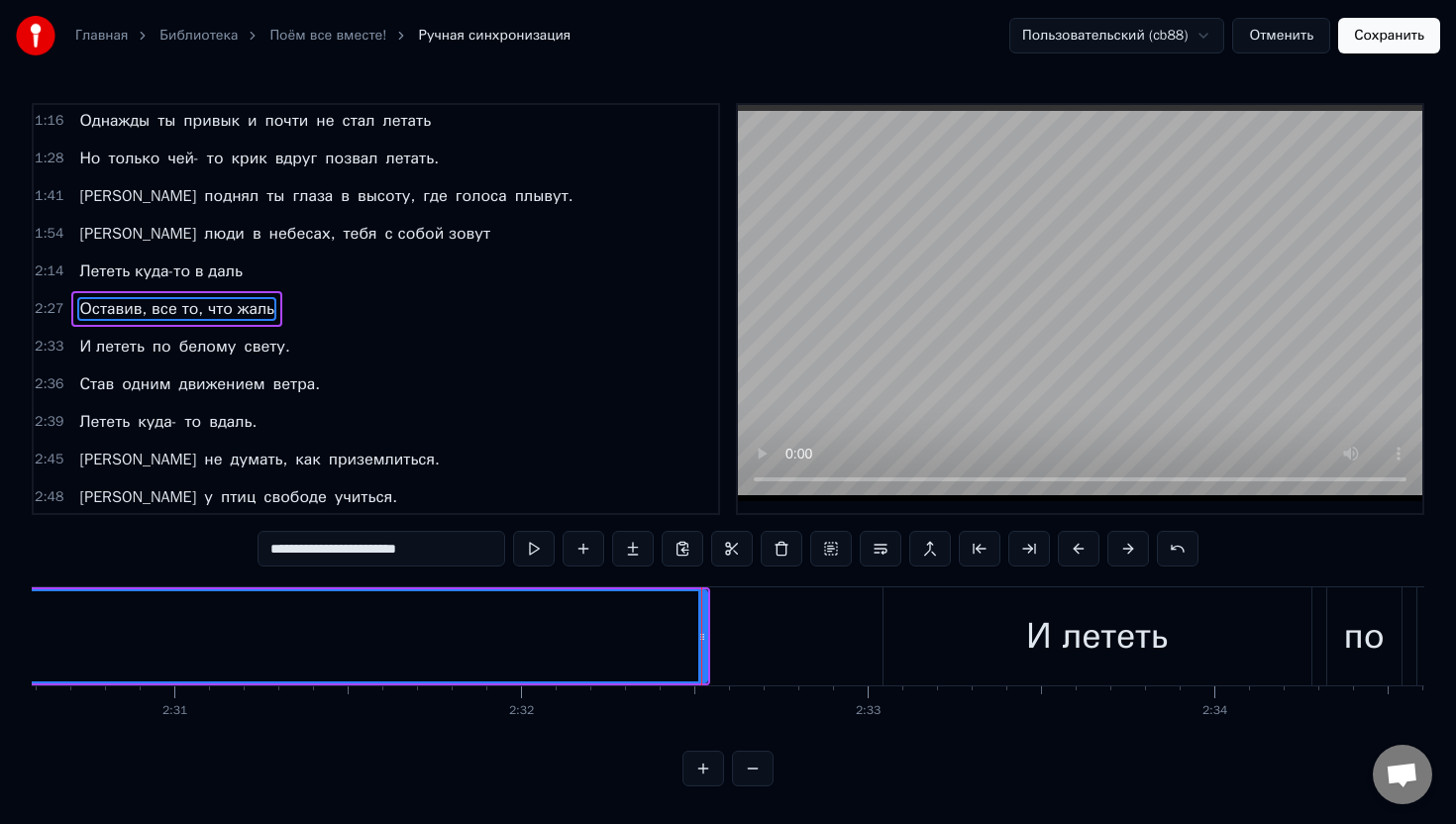 click on "Оставив, все то, что жаль" at bounding box center (-211, 636) 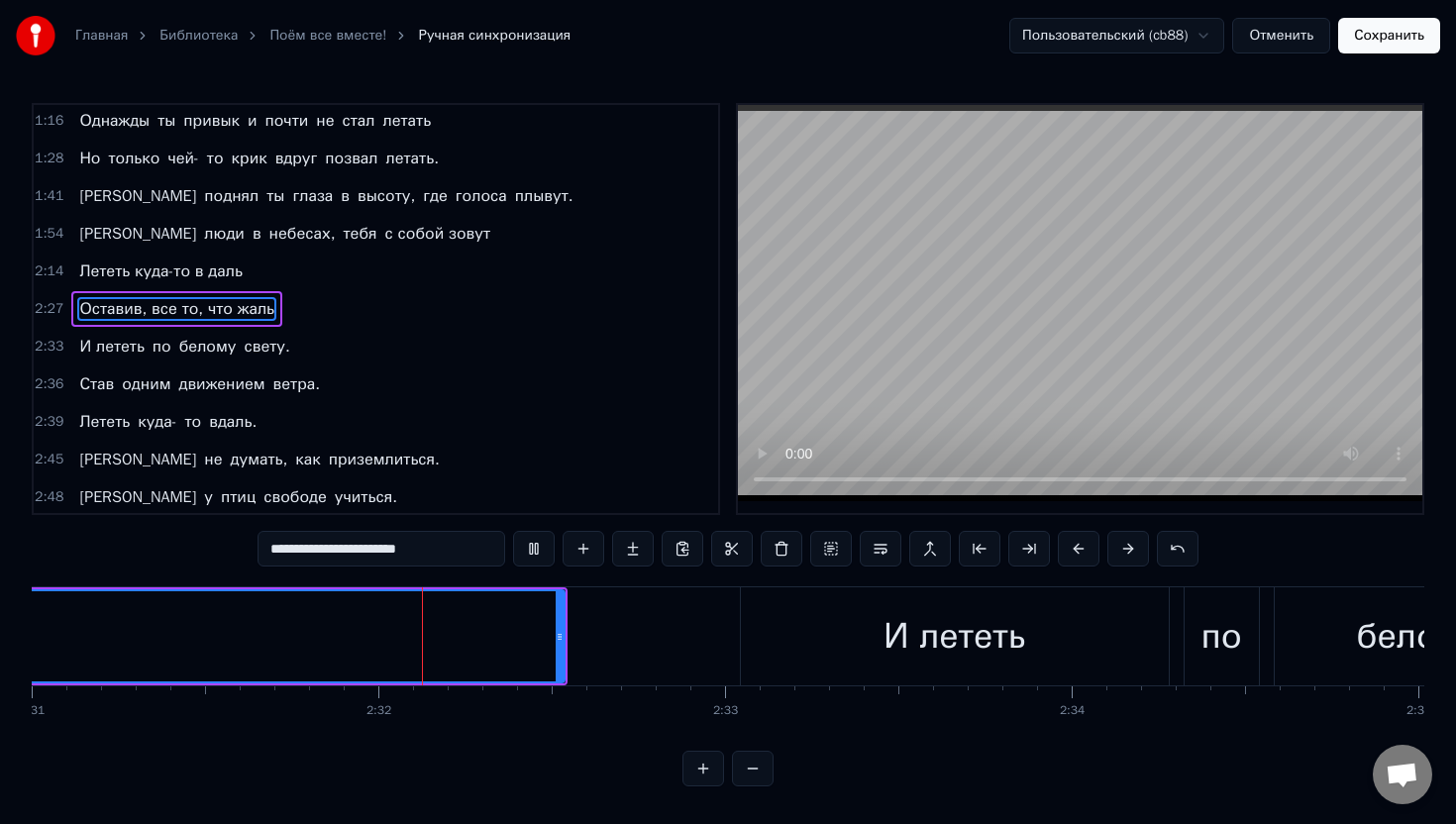 scroll, scrollTop: 0, scrollLeft: 52380, axis: horizontal 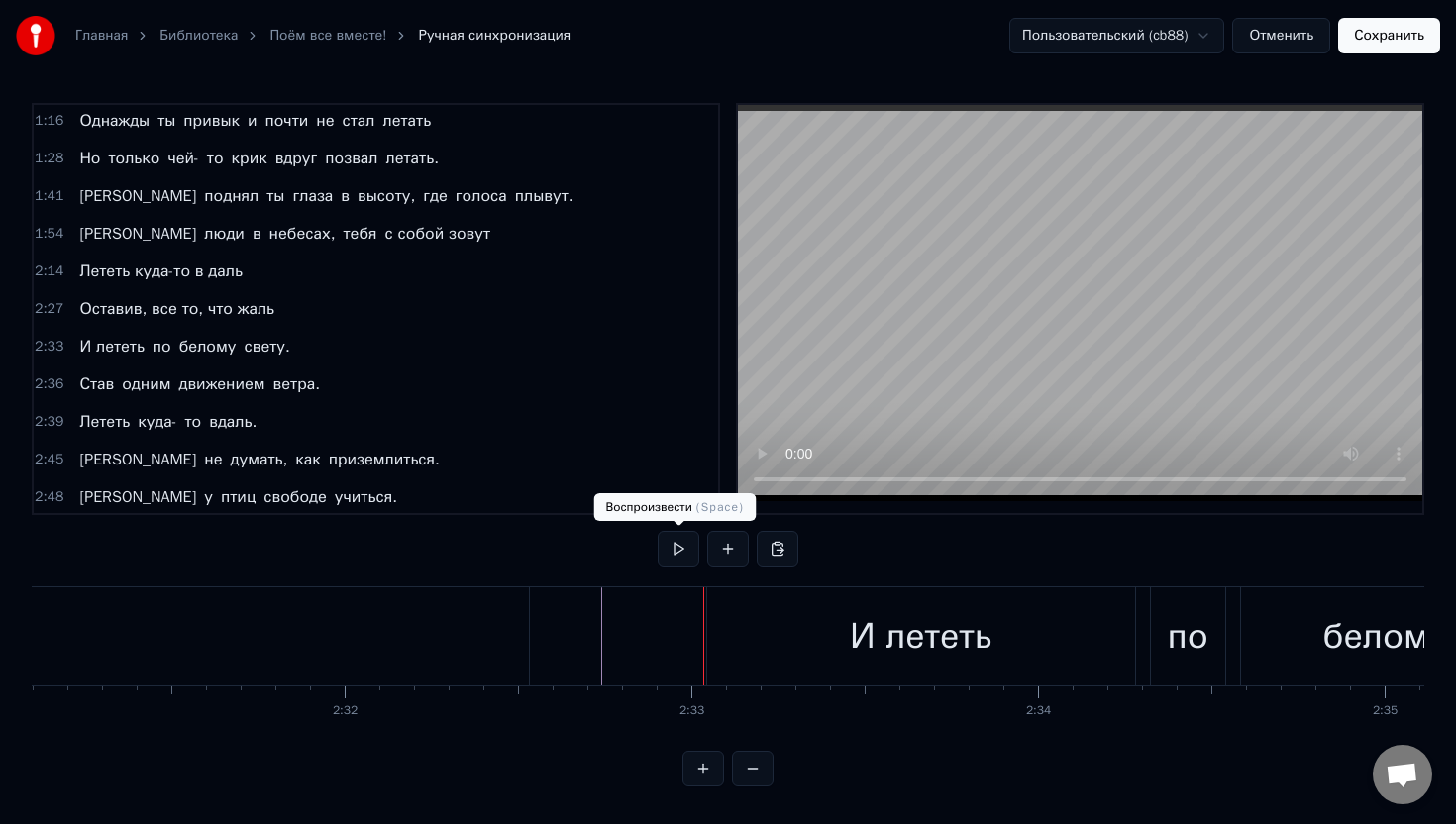click at bounding box center (678, 549) 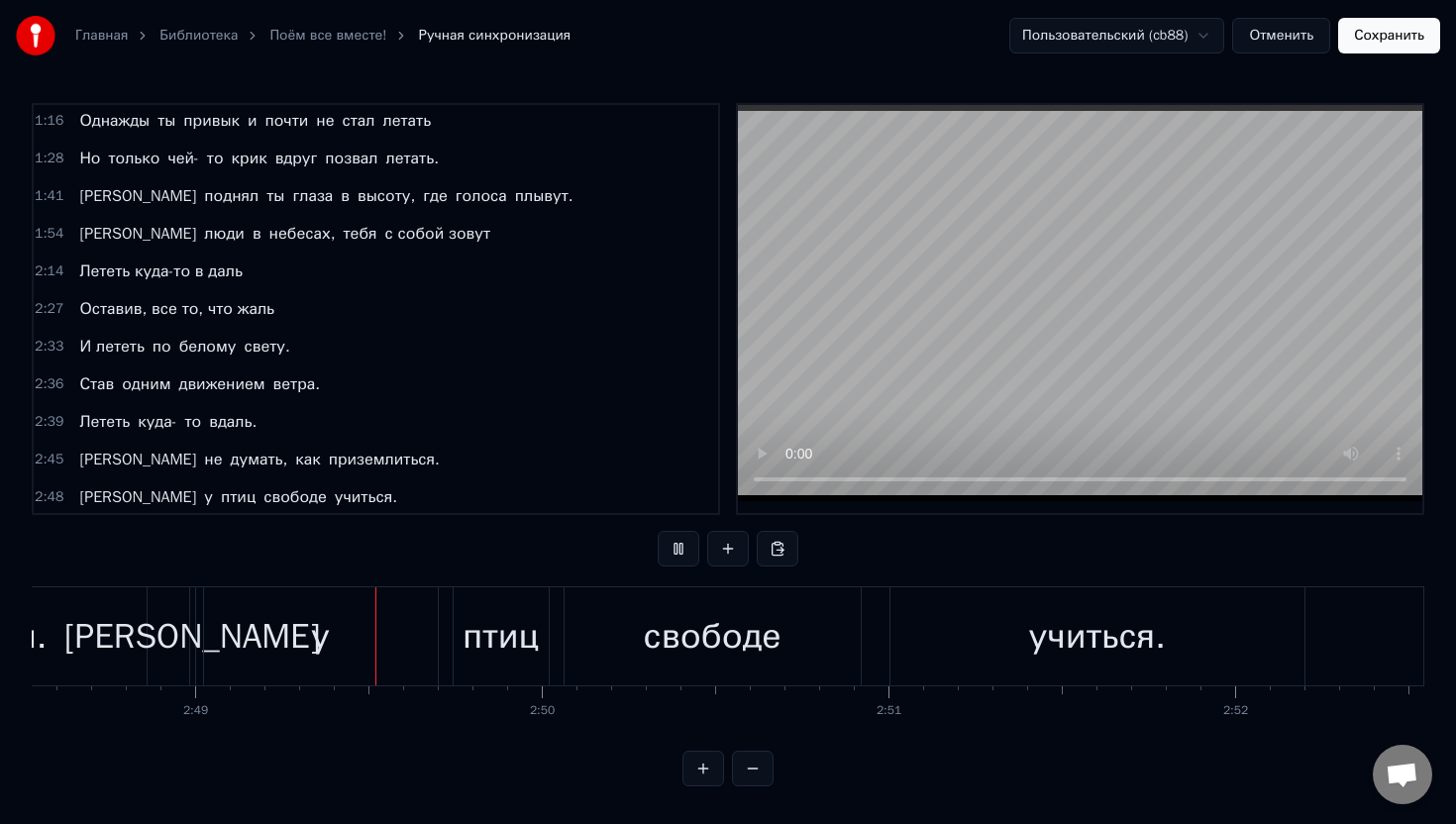 scroll, scrollTop: 0, scrollLeft: 58444, axis: horizontal 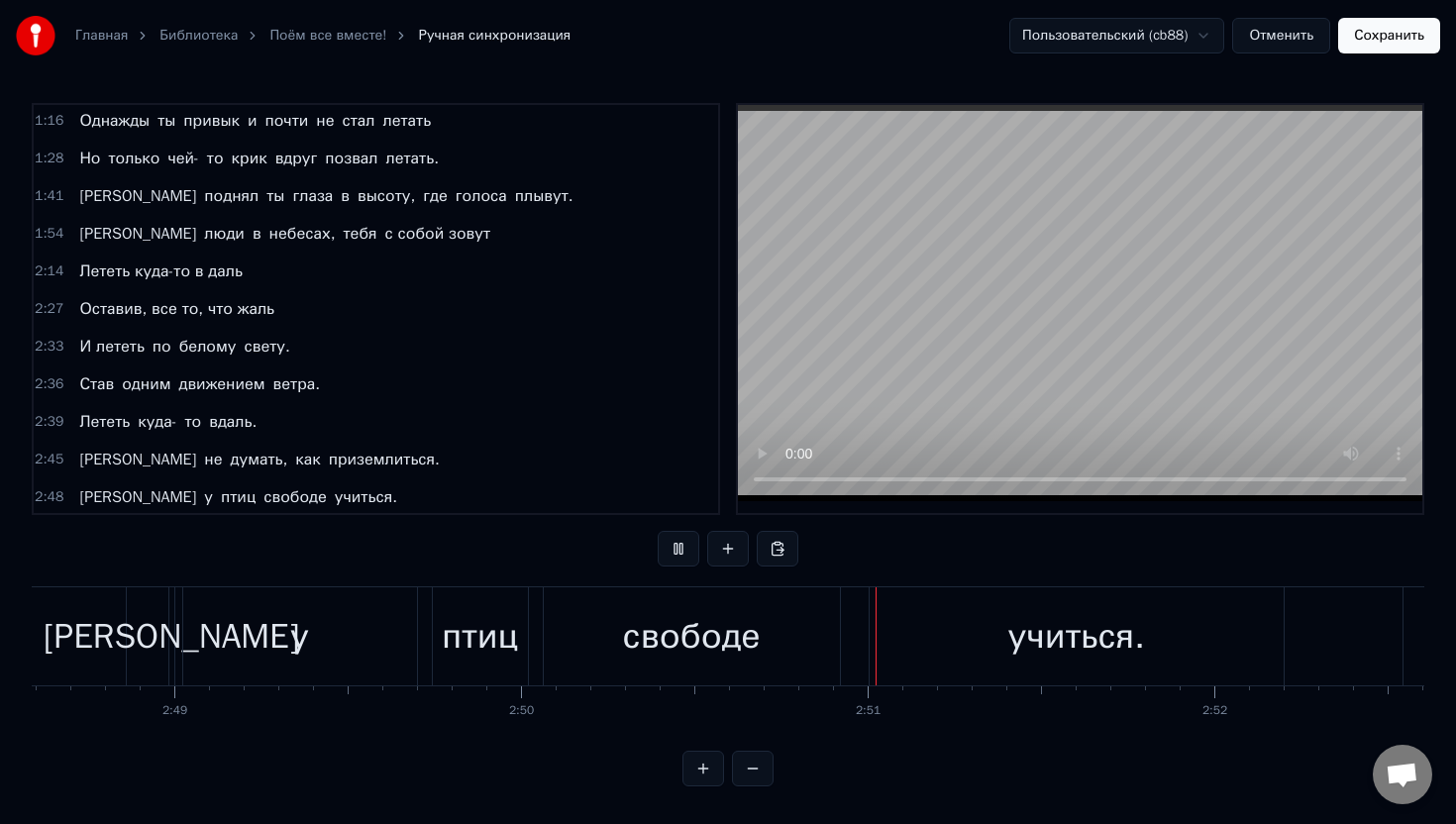 type 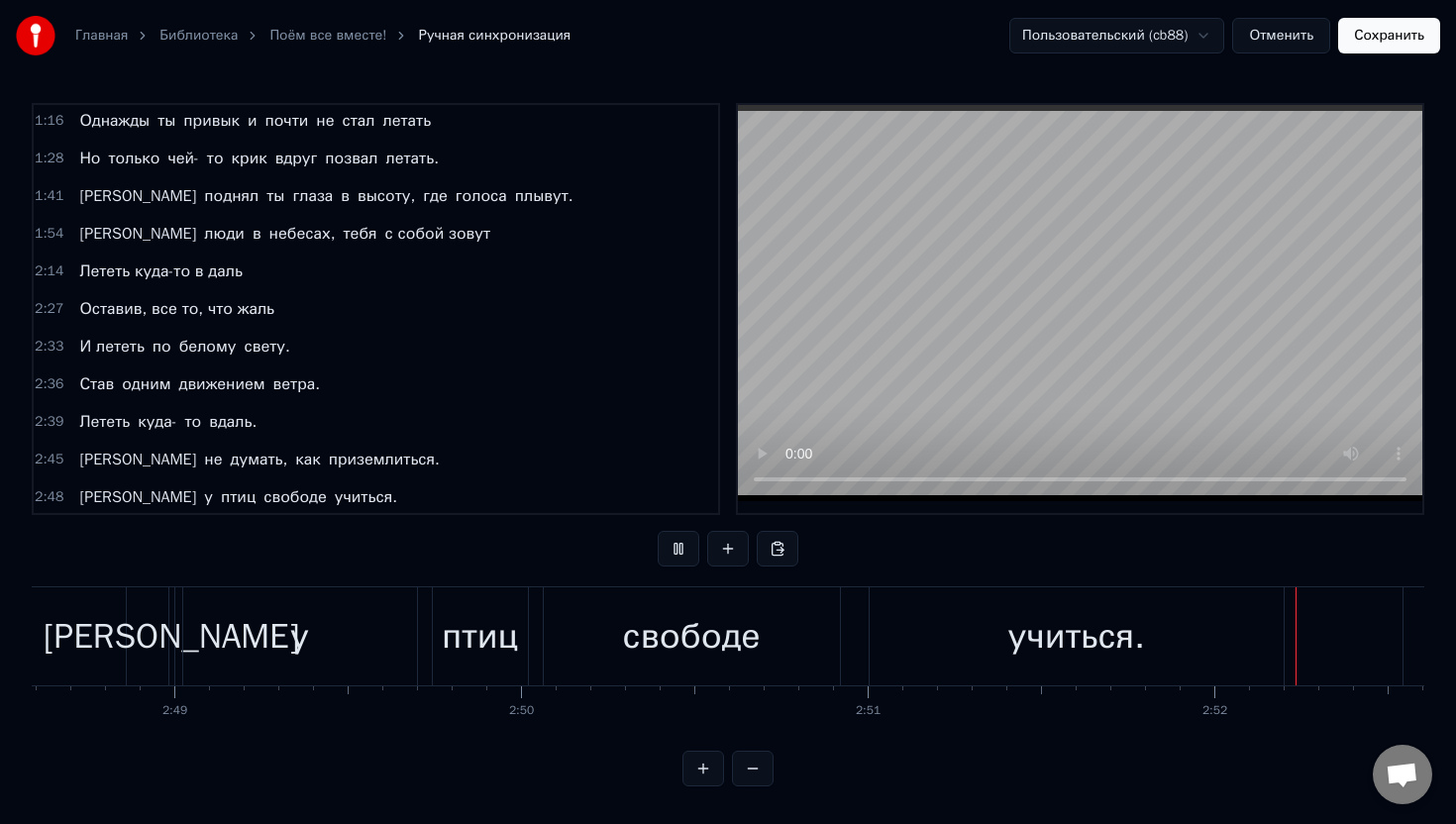 click on "Сохранить" at bounding box center [1389, 36] 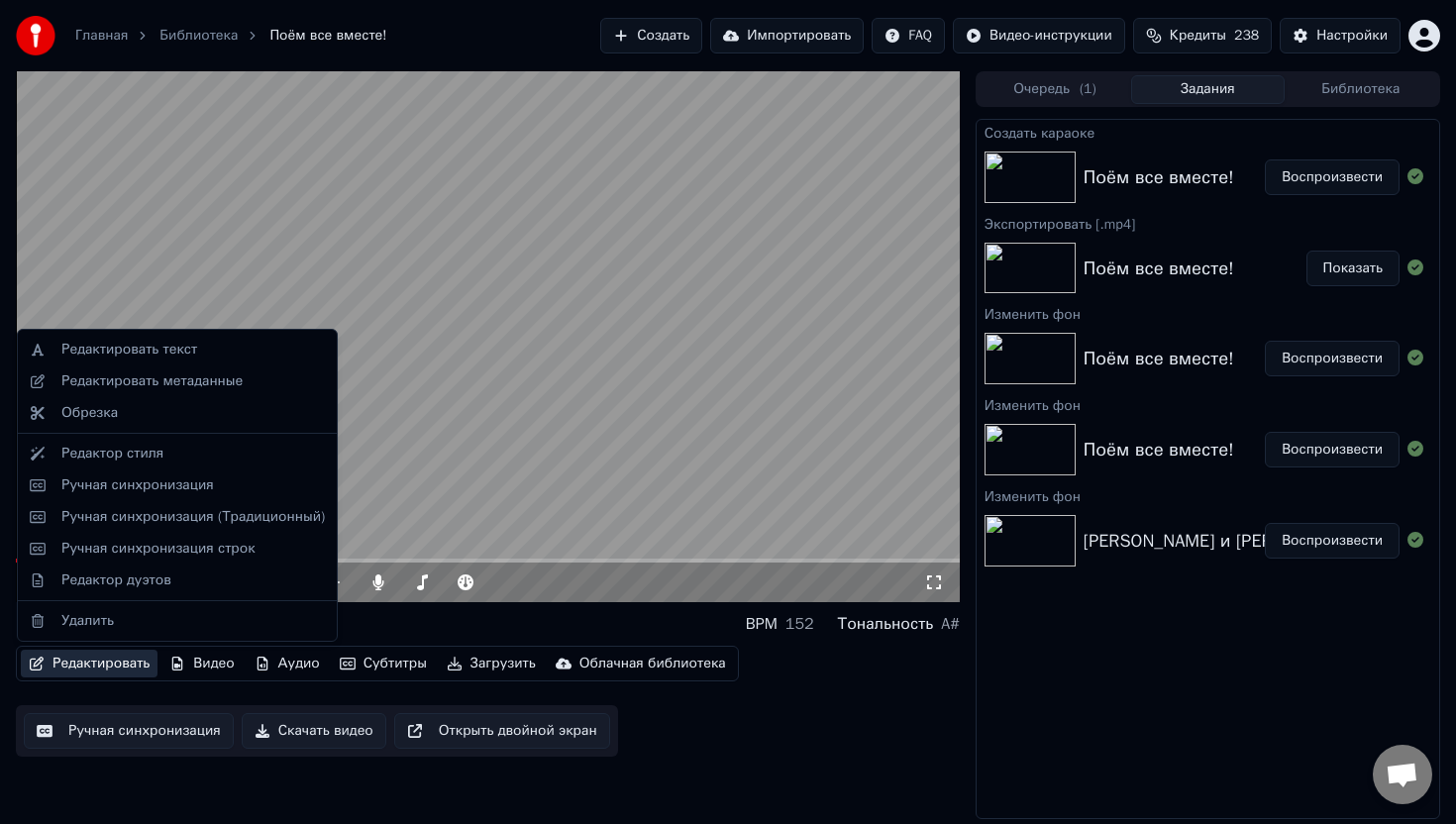 click on "Редактировать" at bounding box center [89, 664] 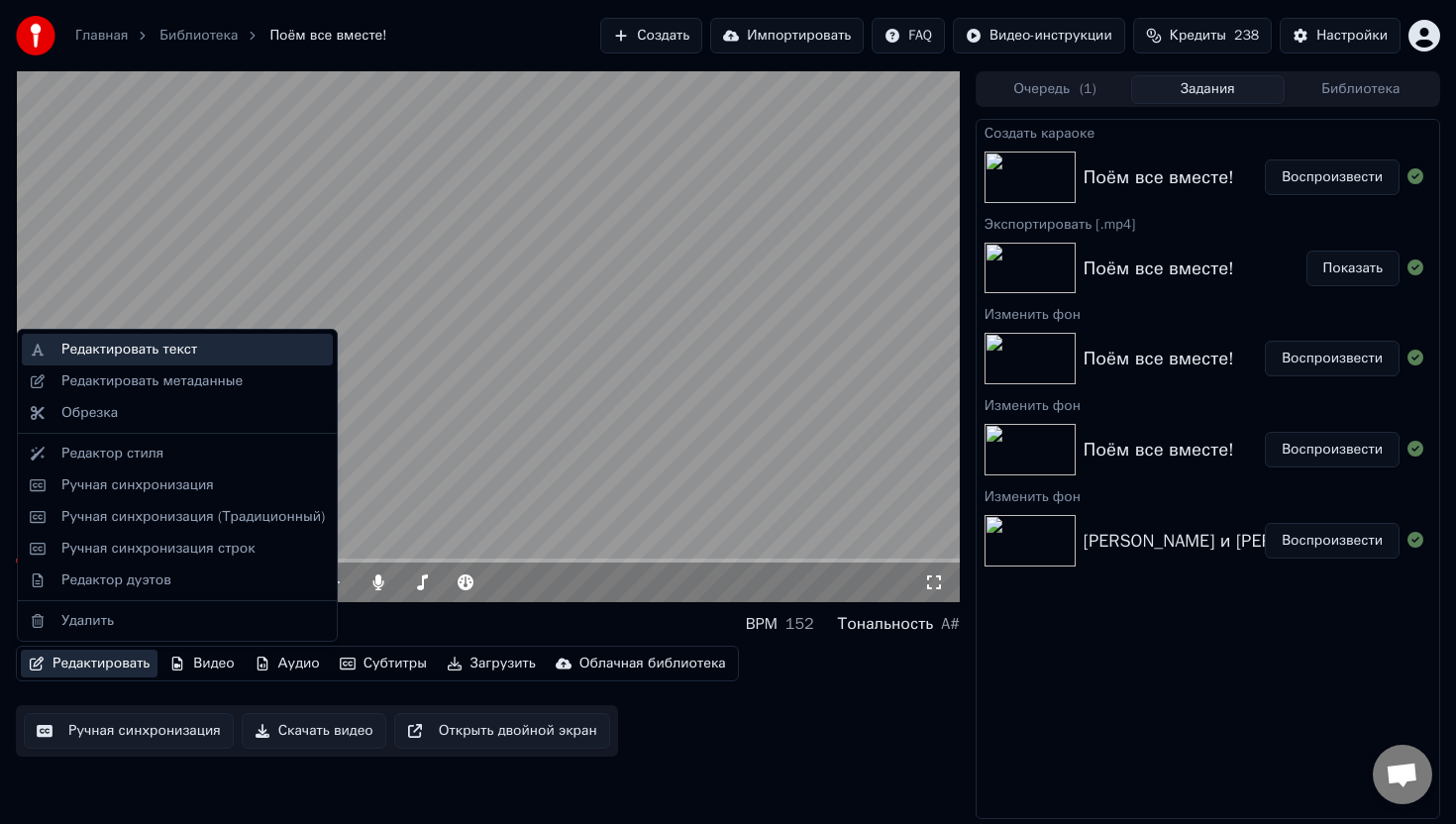 click on "Редактировать текст" at bounding box center (129, 350) 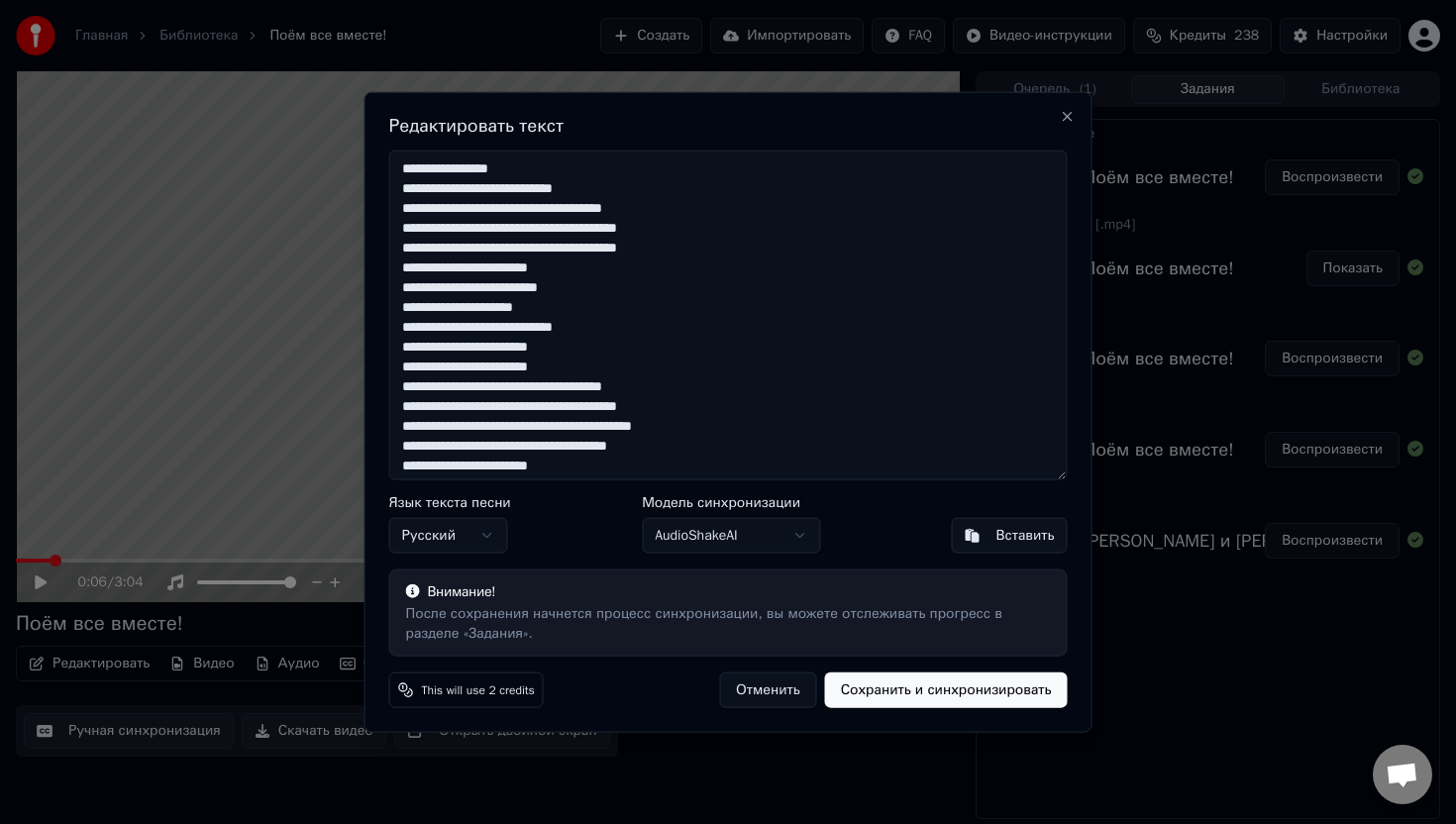 click on "Отменить" at bounding box center [768, 689] 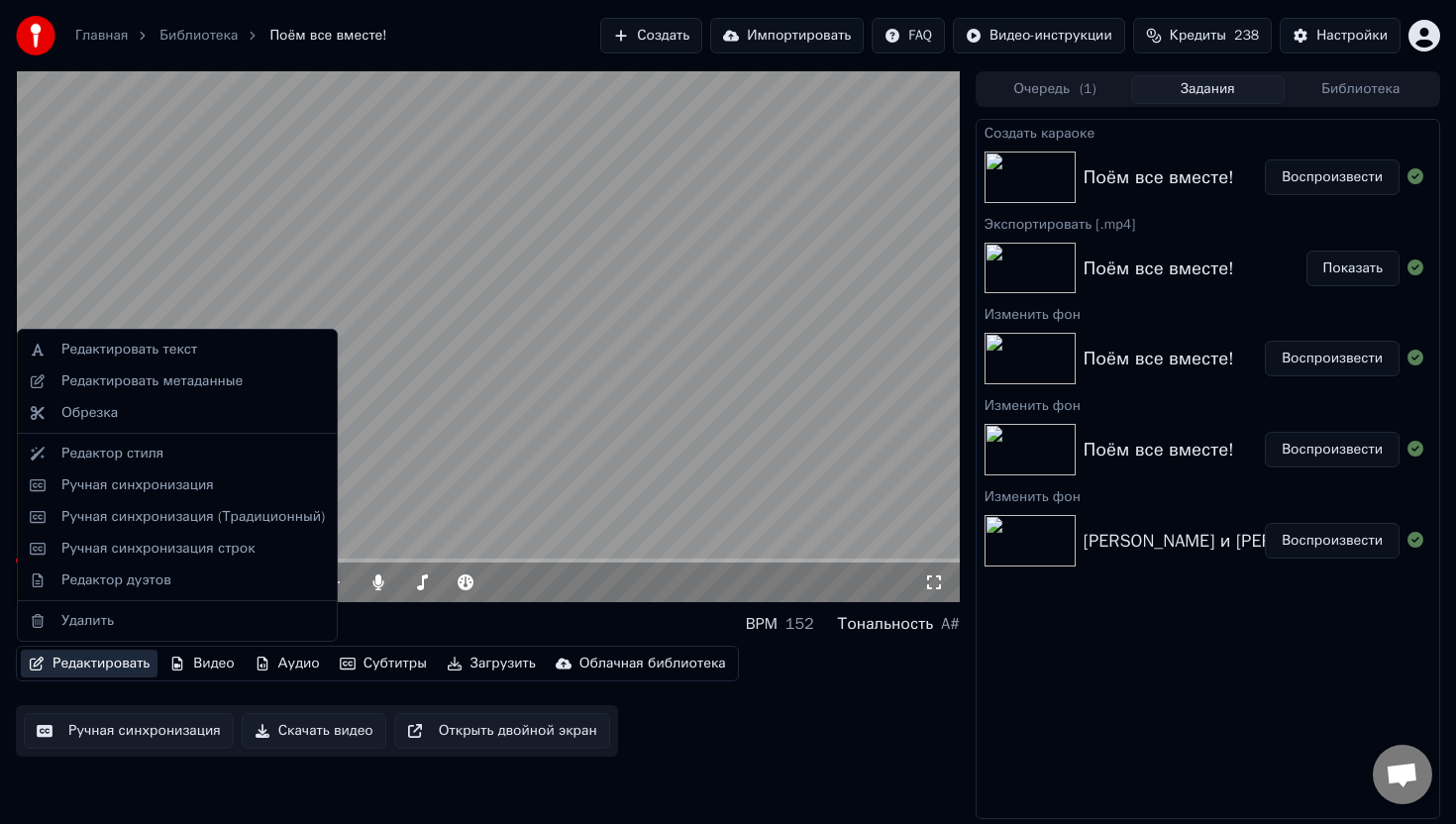 click on "Редактировать" at bounding box center [89, 664] 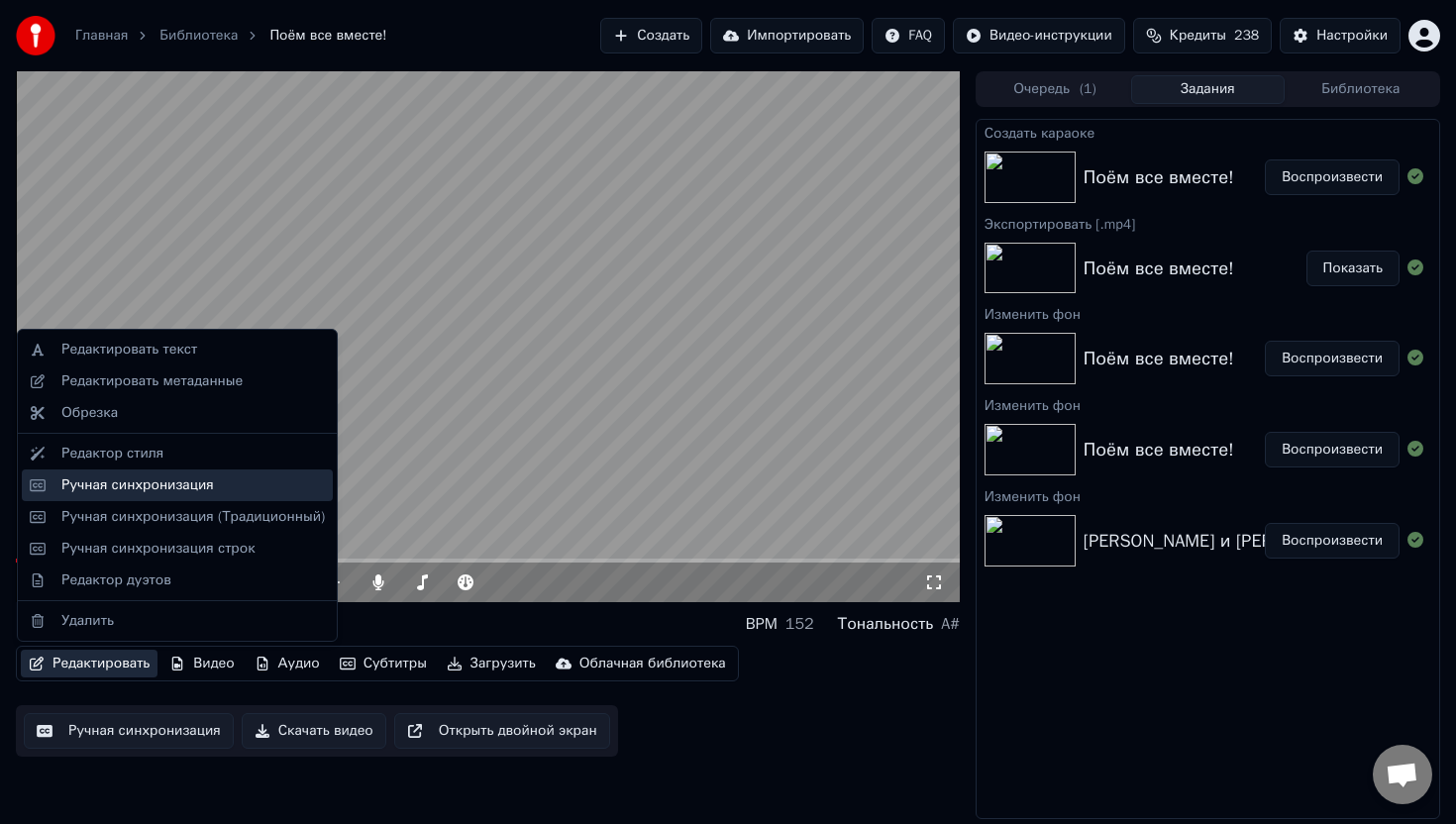 click on "Ручная синхронизация" at bounding box center (138, 485) 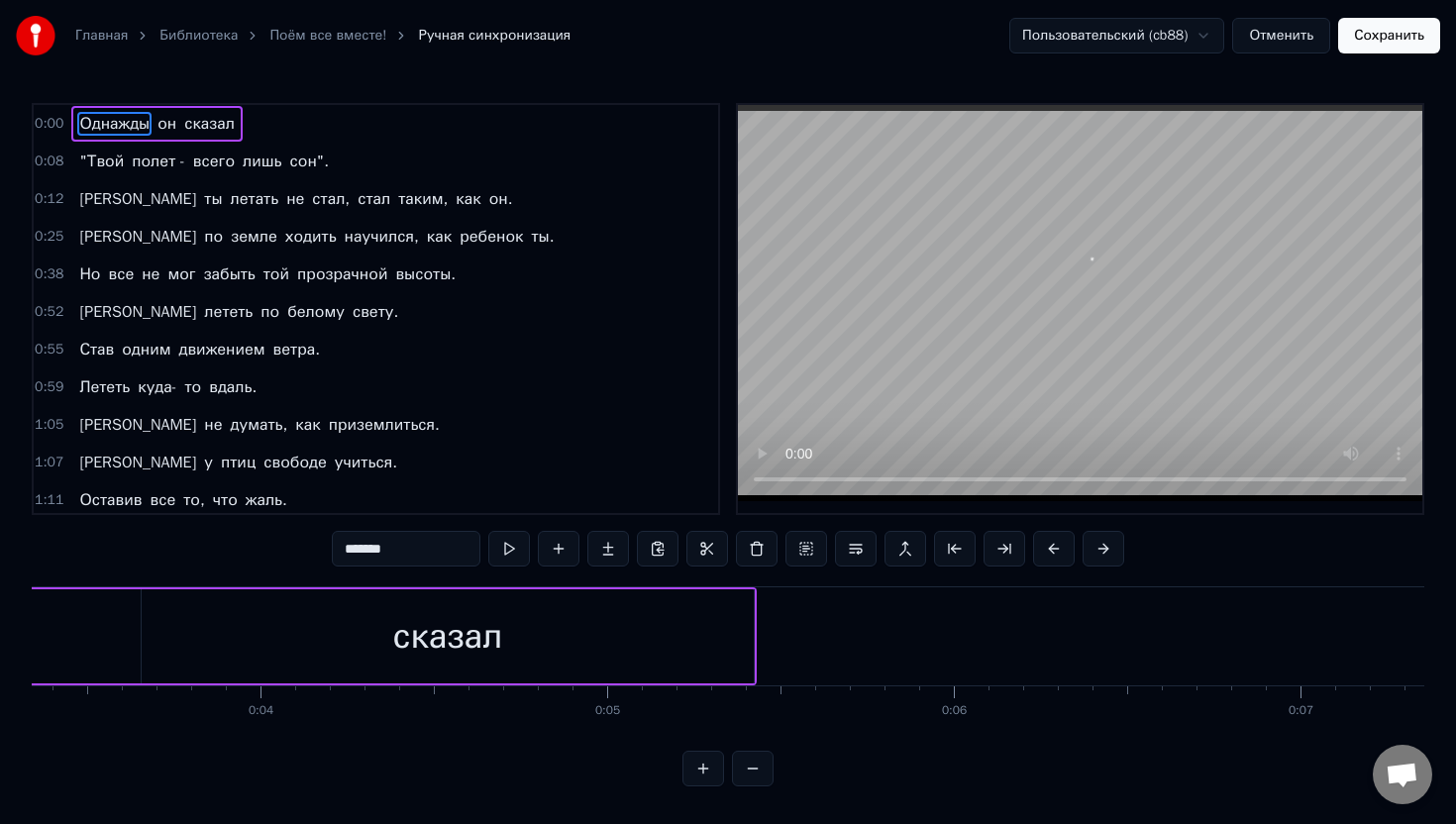 scroll, scrollTop: 0, scrollLeft: 1159, axis: horizontal 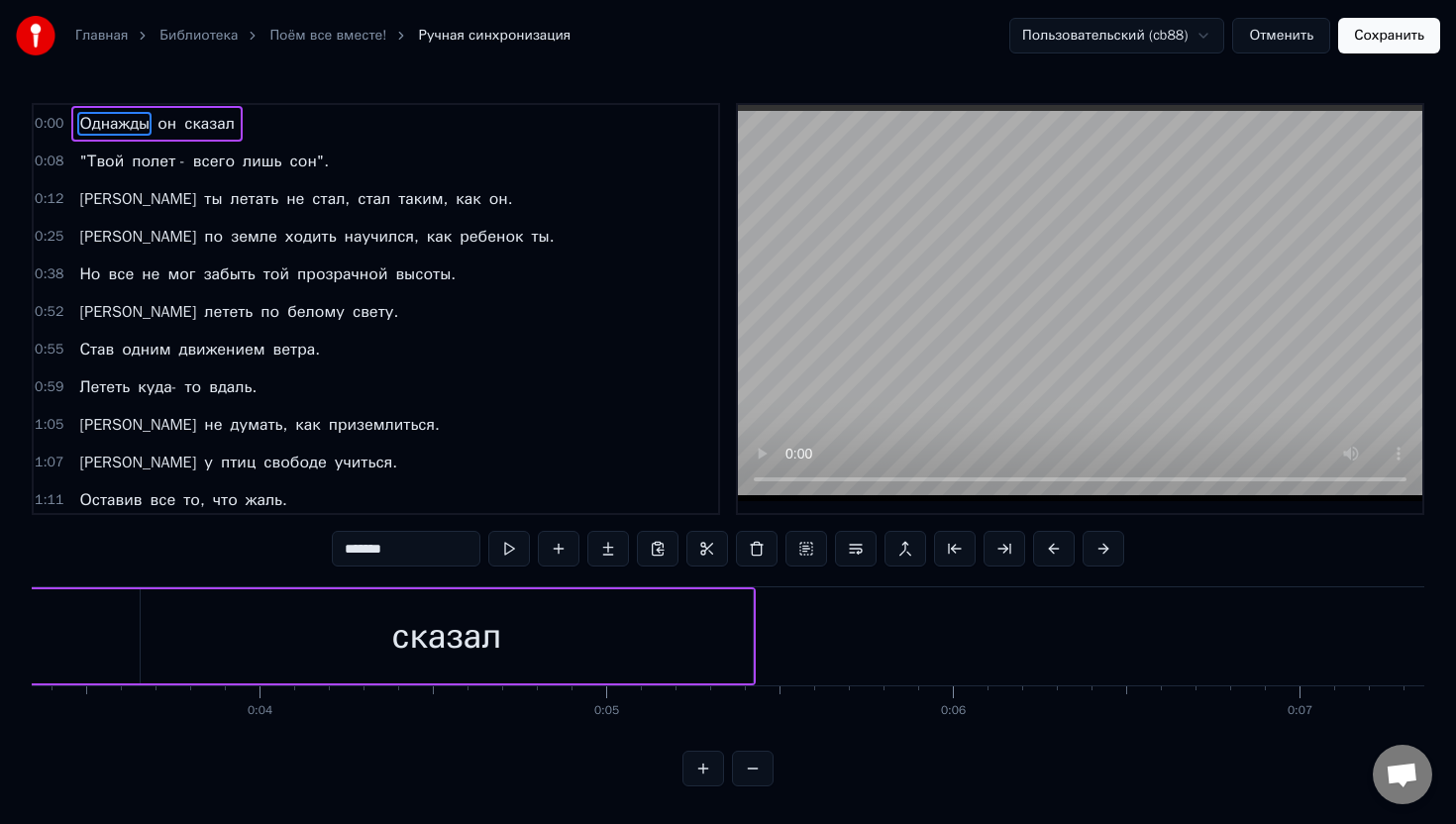 click on "полет -" at bounding box center (158, 161) 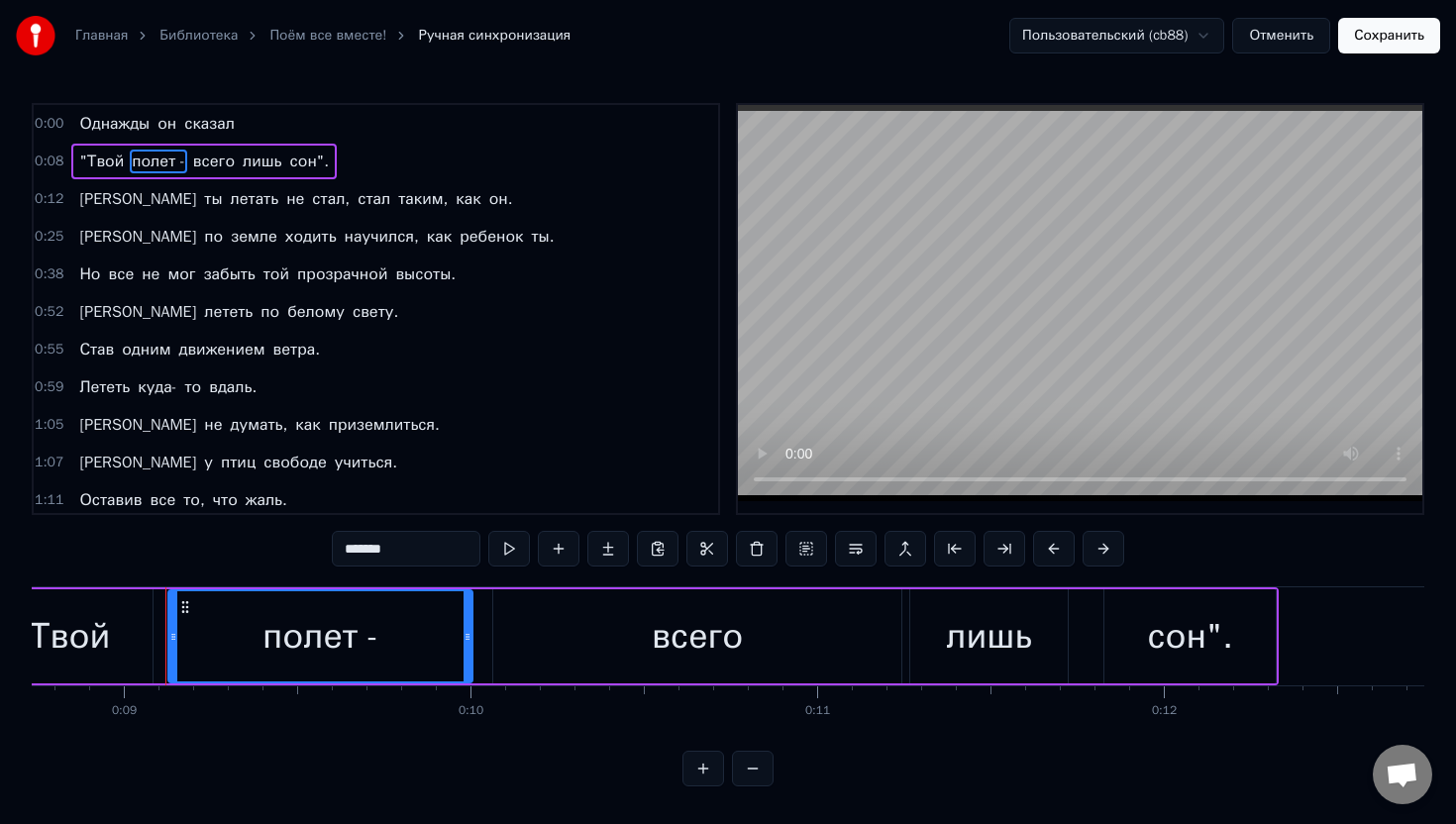 click on ""Твой" at bounding box center (101, 161) 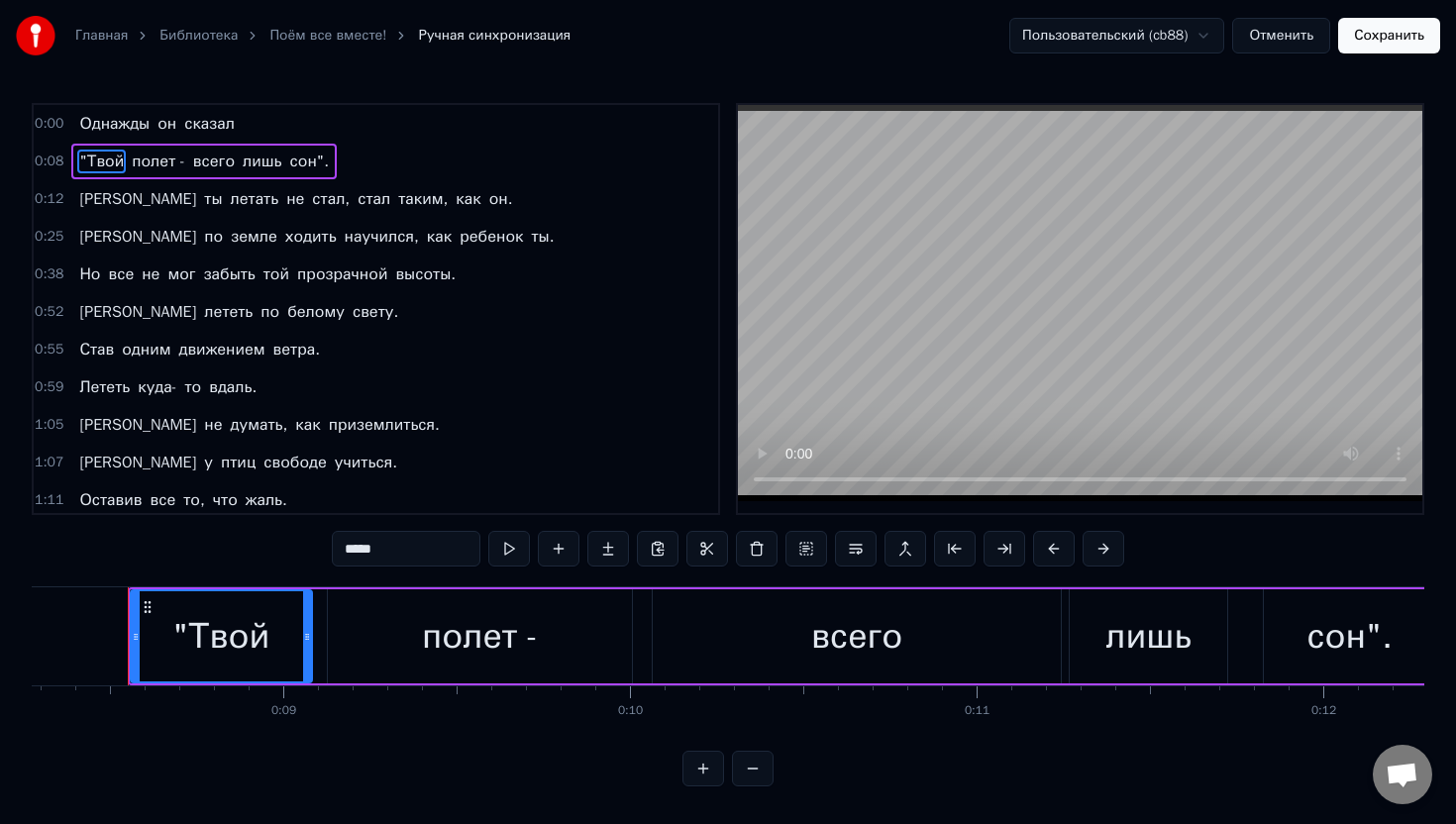 scroll, scrollTop: 0, scrollLeft: 2864, axis: horizontal 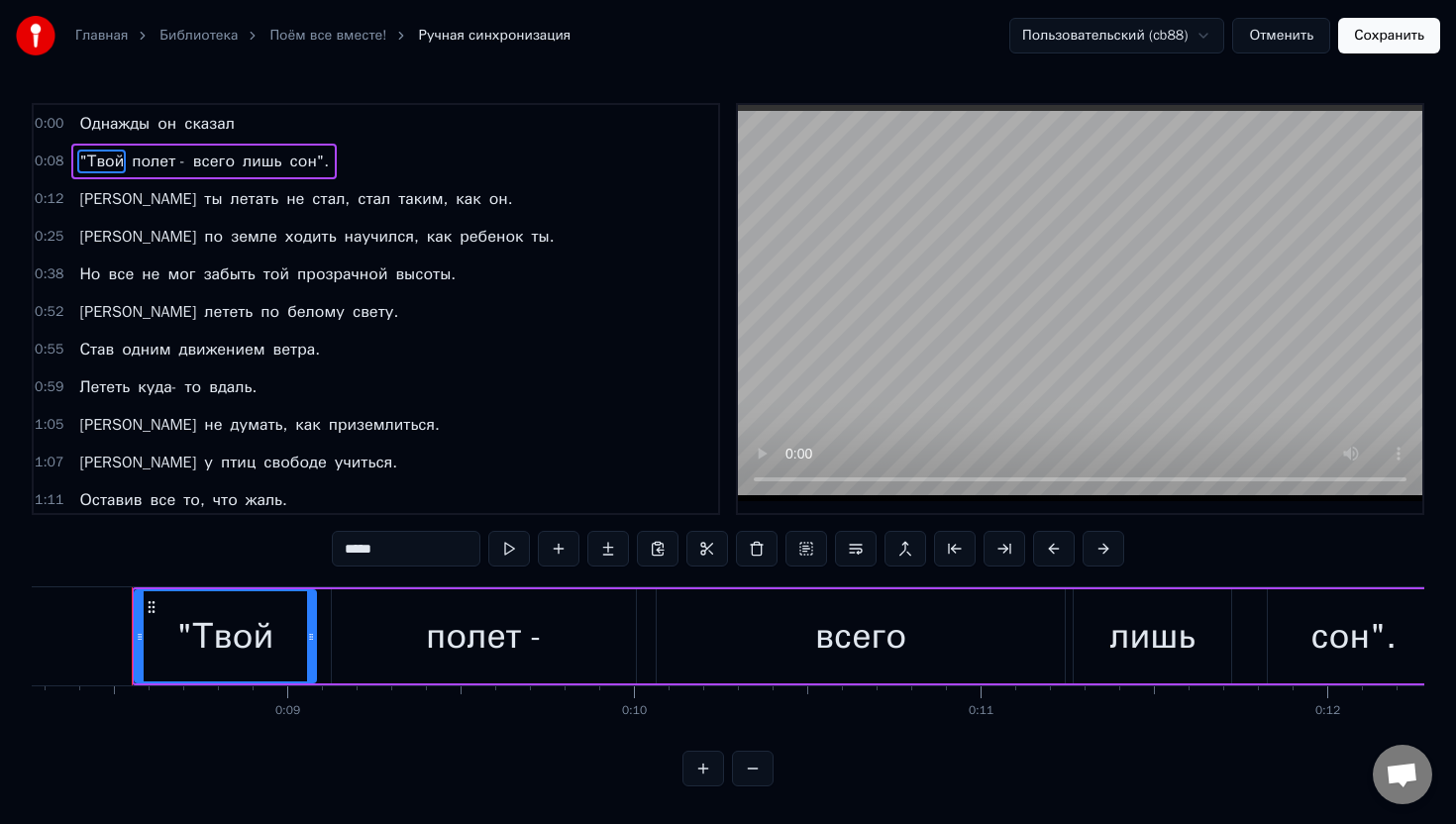 click on ""Твой" at bounding box center (225, 636) 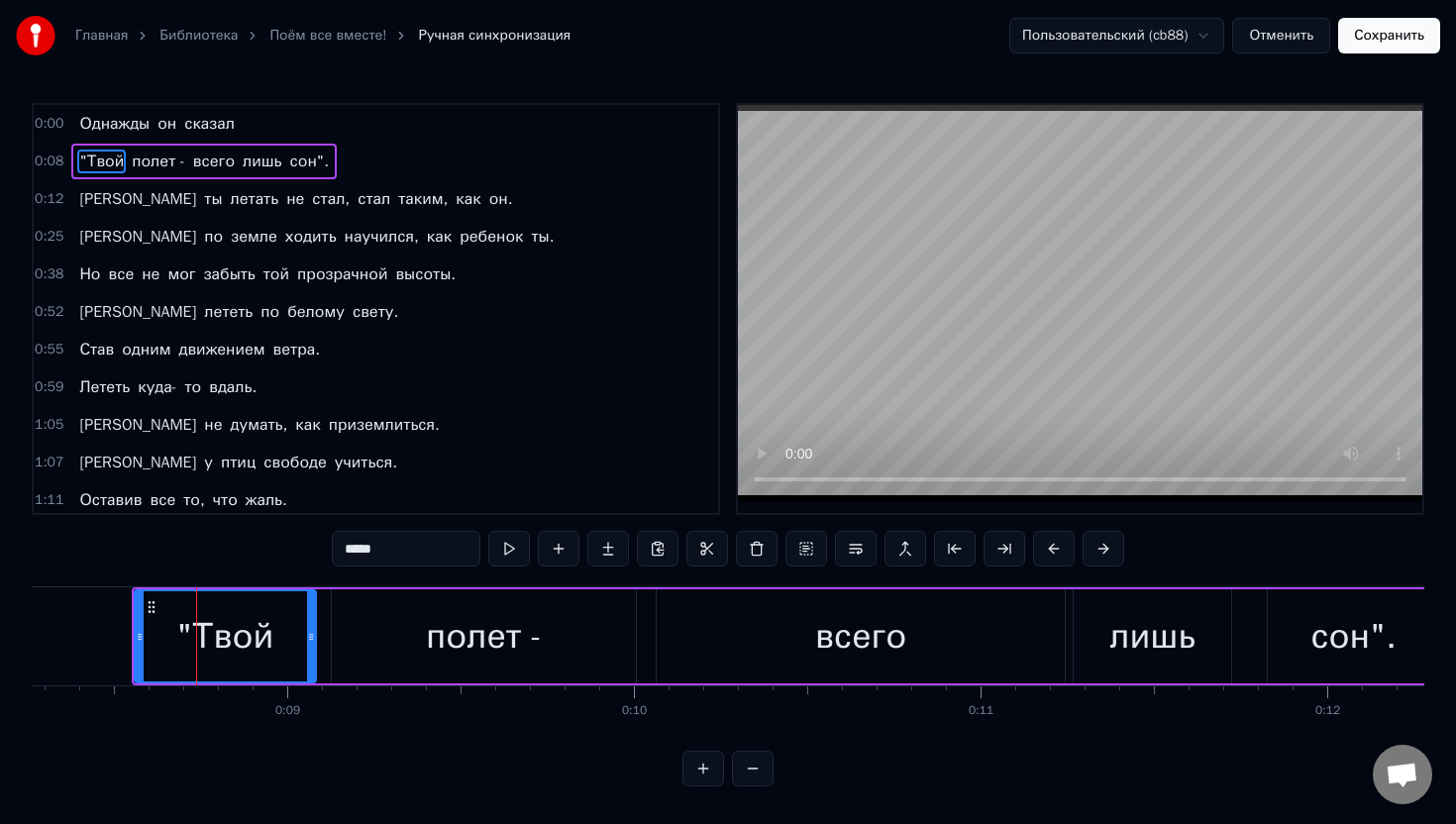 click on ""Твой" at bounding box center (225, 636) 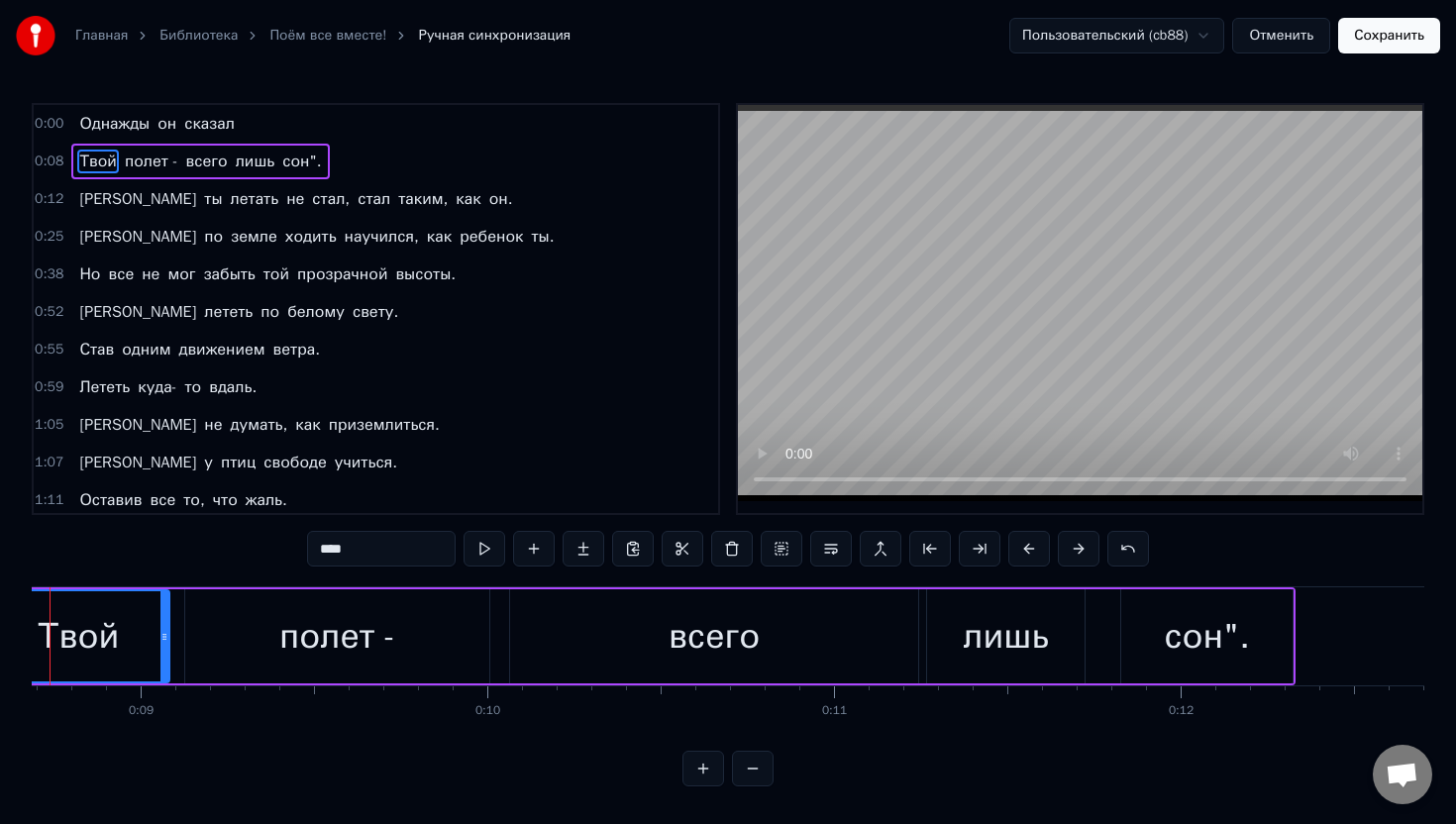 scroll, scrollTop: 0, scrollLeft: 3036, axis: horizontal 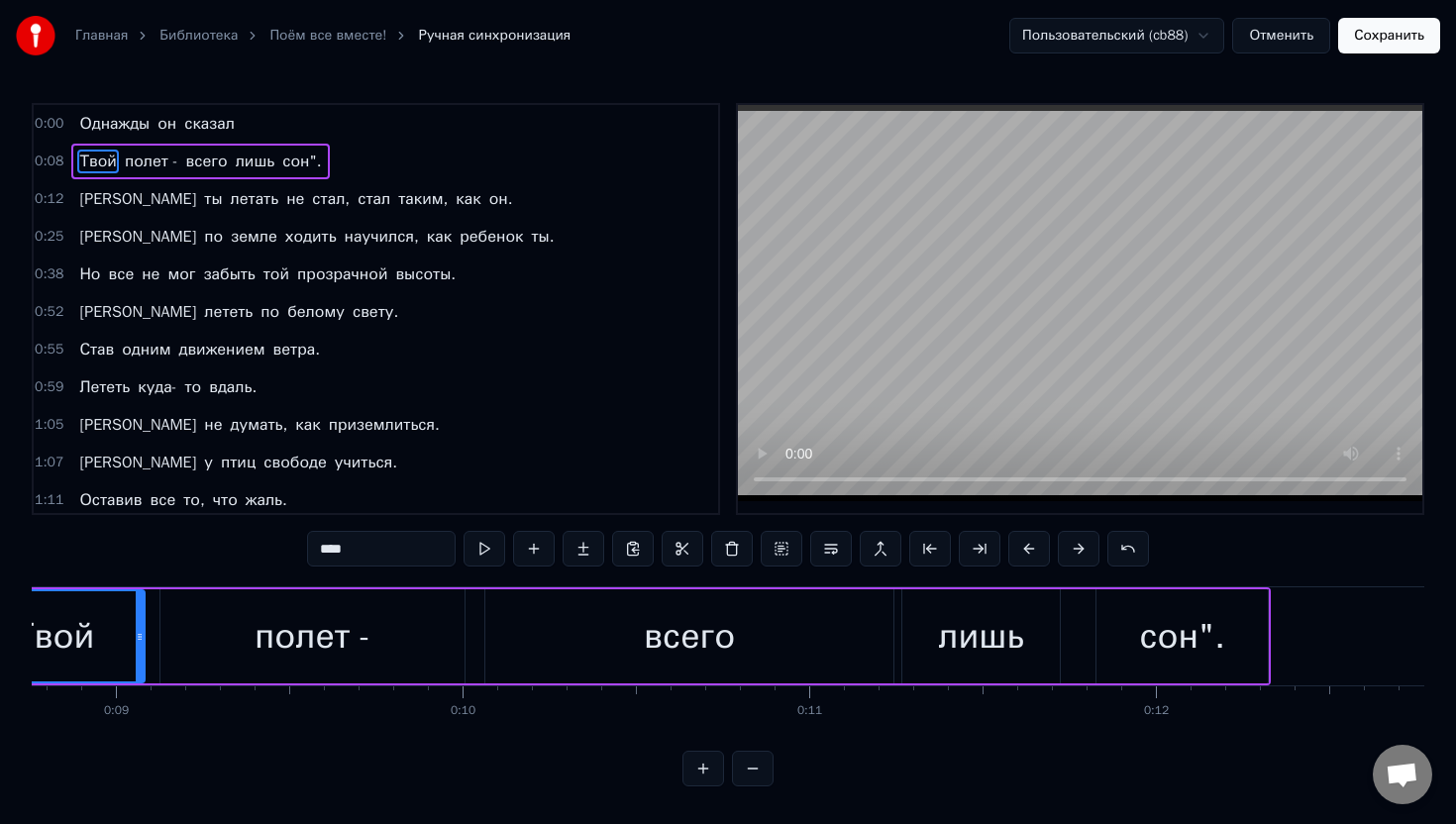 click on "сон"." at bounding box center (1182, 636) 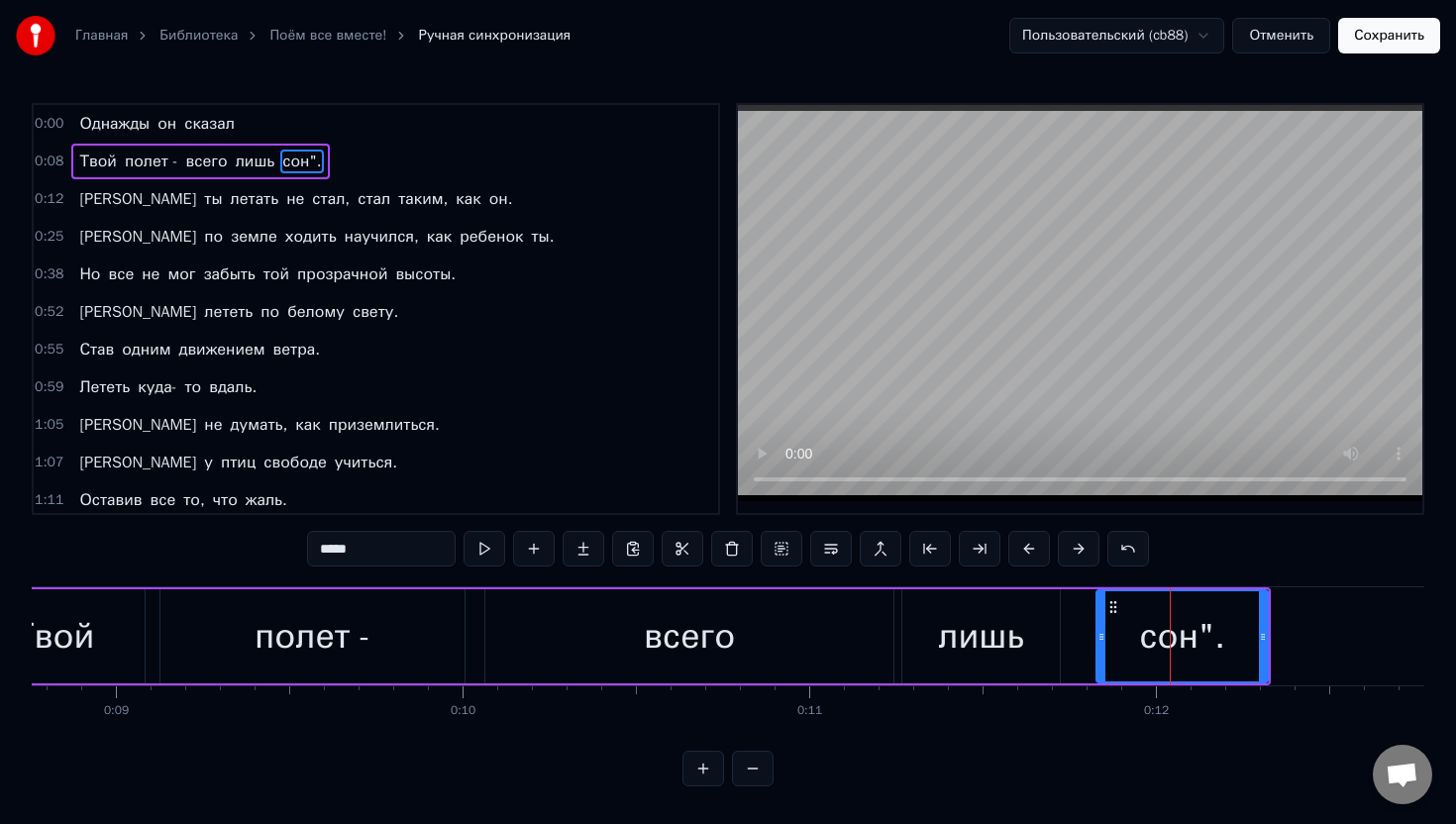 click on "сон"." at bounding box center (1182, 636) 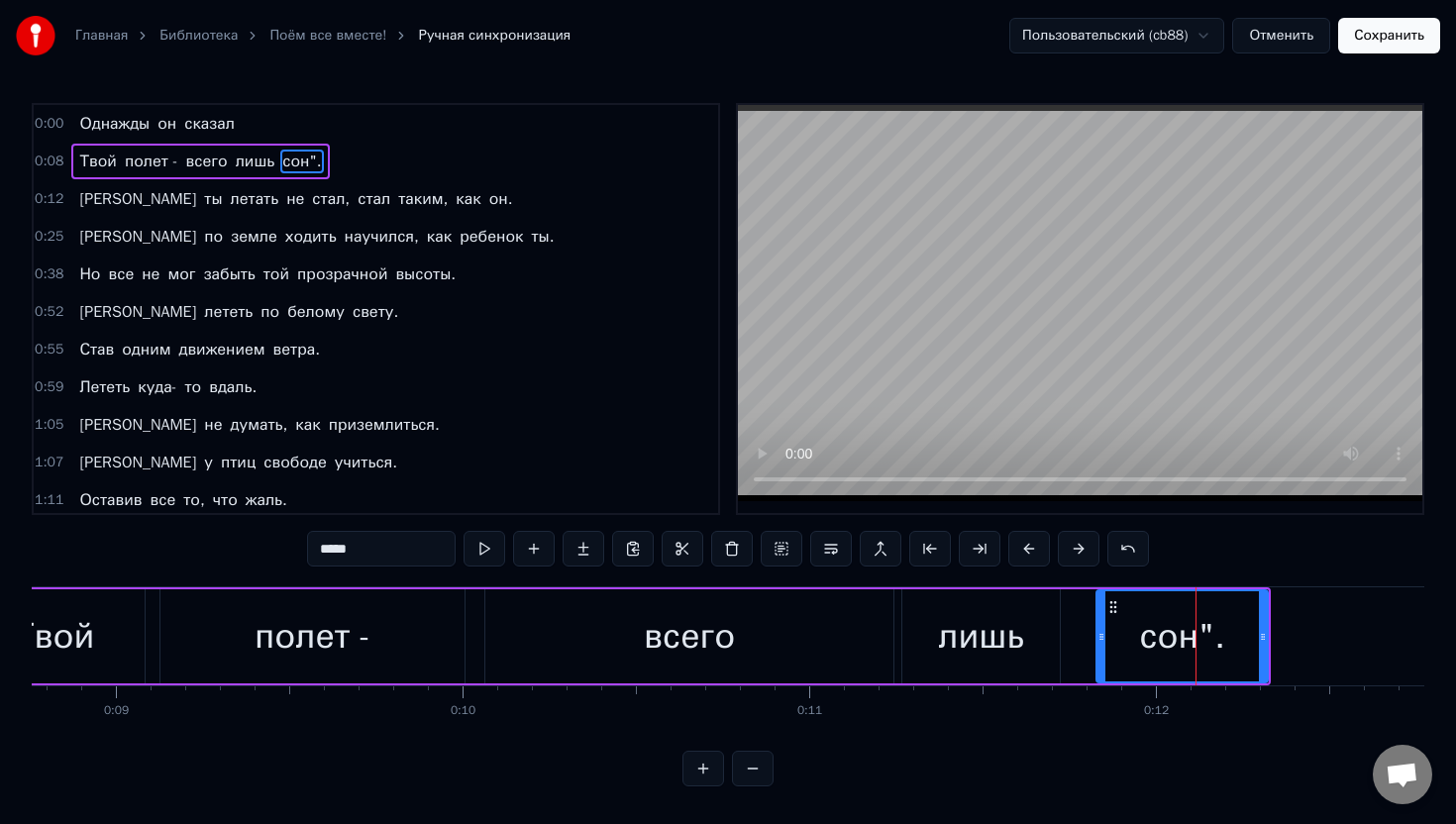 click on "сон"." at bounding box center [1182, 636] 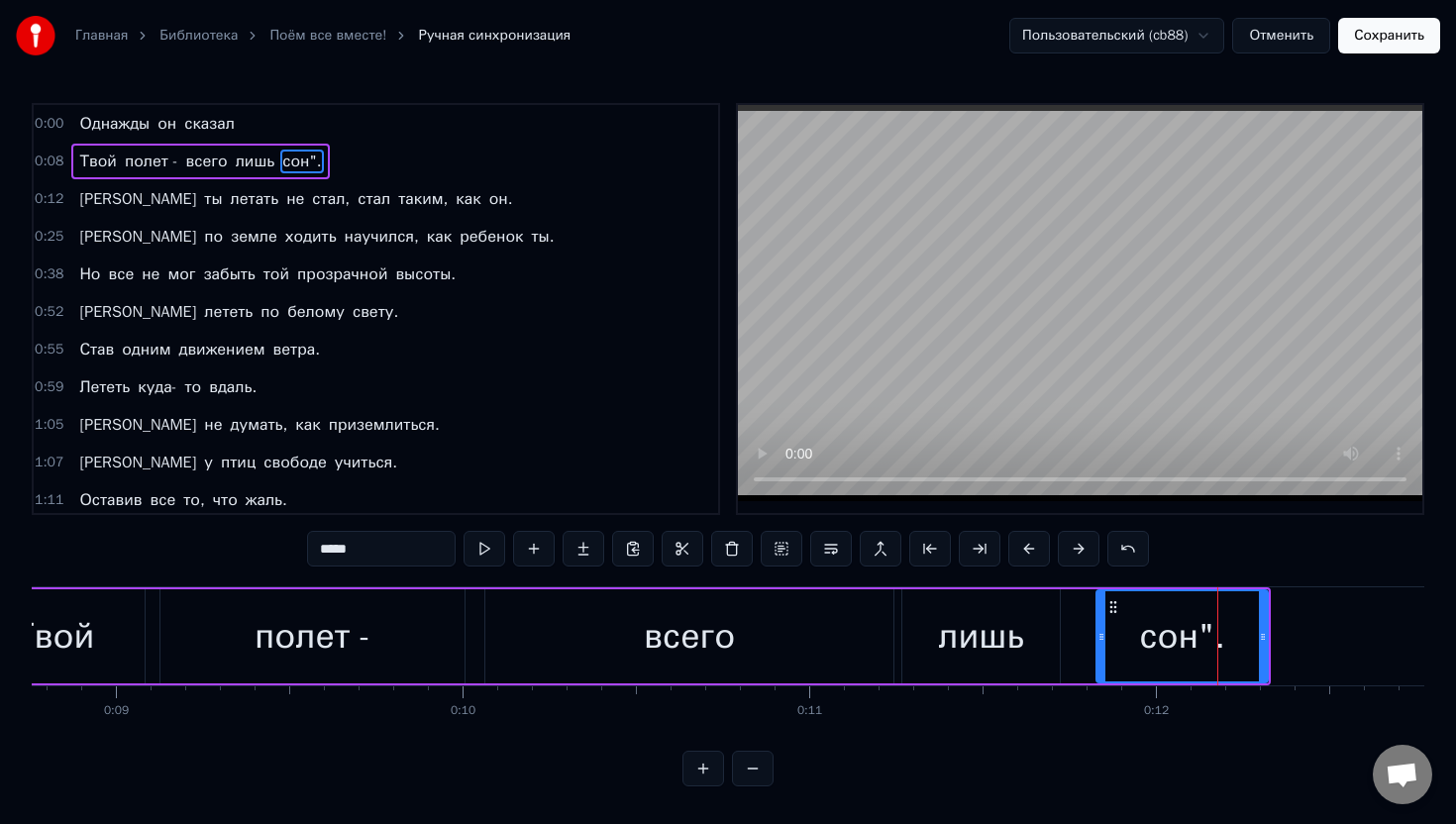 click on "*****" at bounding box center (381, 549) 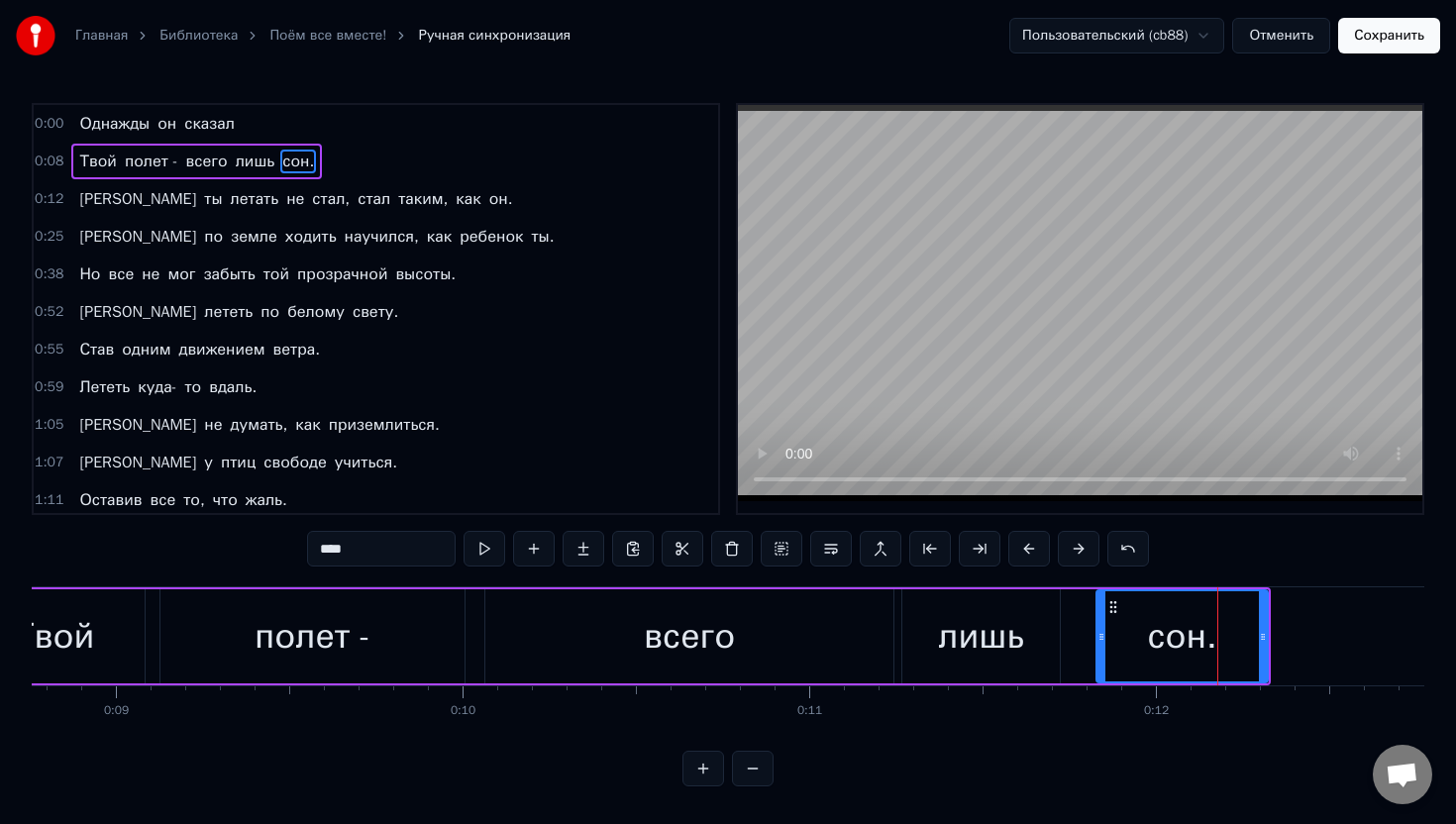 type on "****" 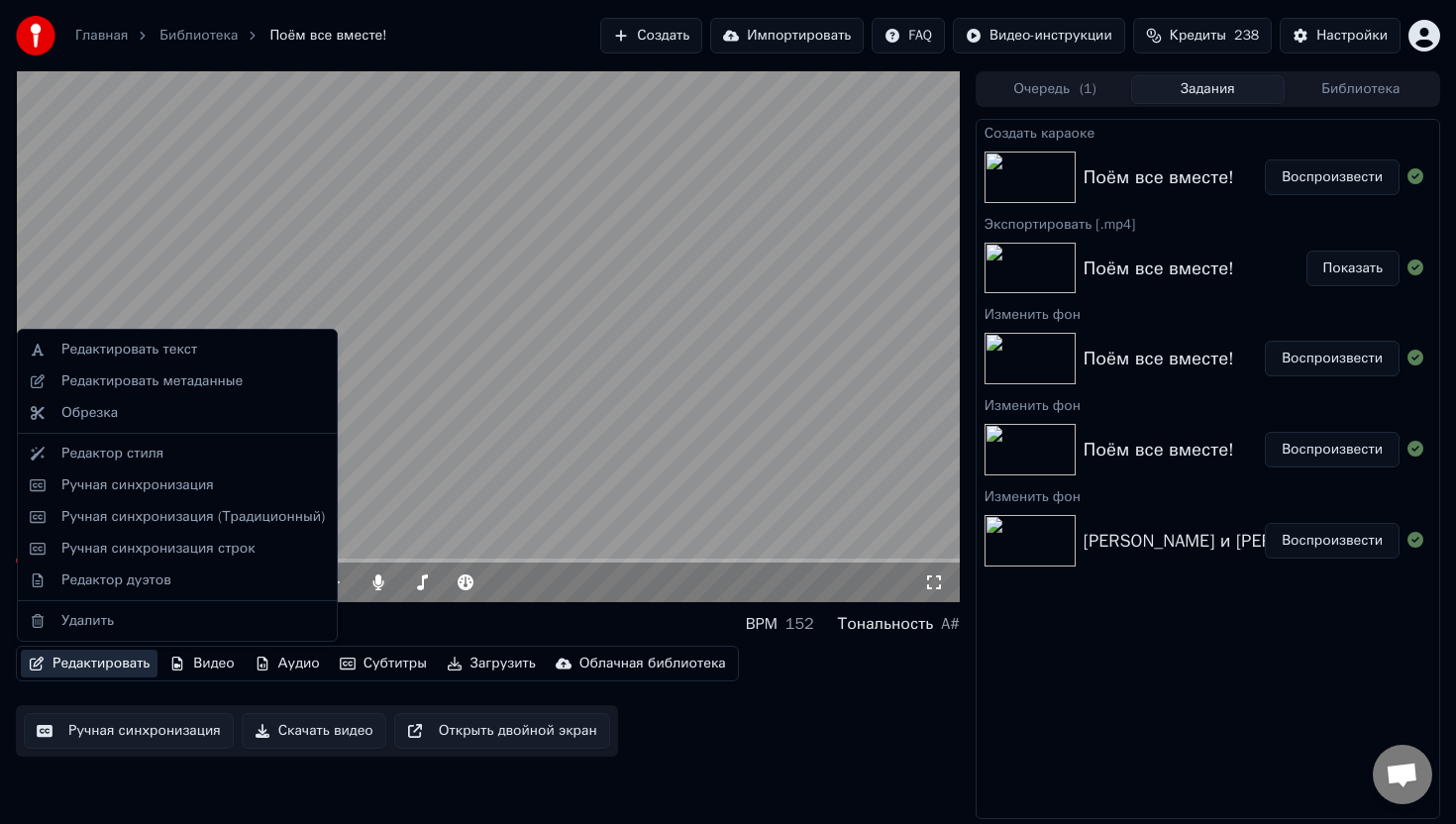 click on "Редактировать" at bounding box center [89, 664] 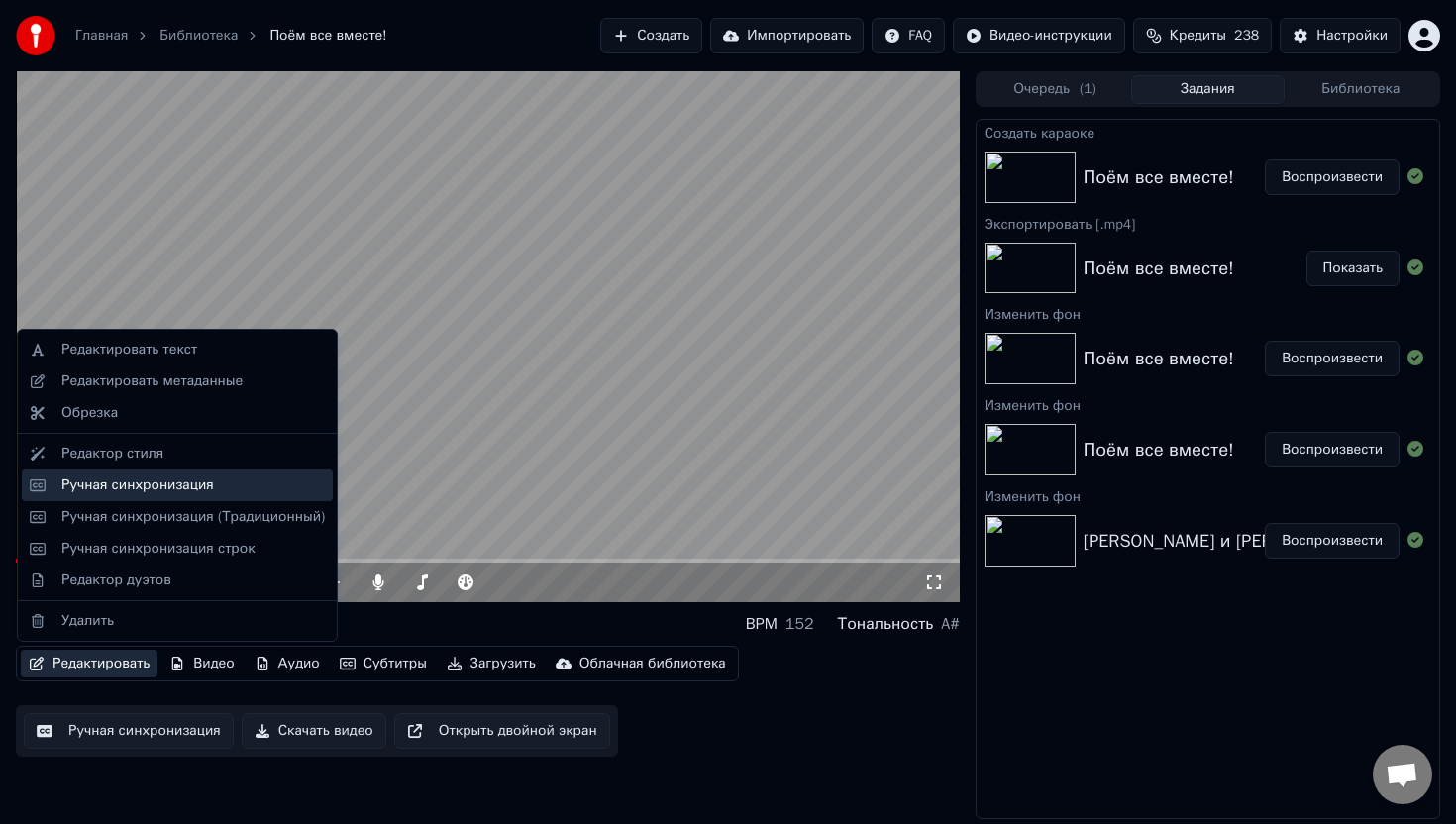 click on "Ручная синхронизация" at bounding box center (138, 485) 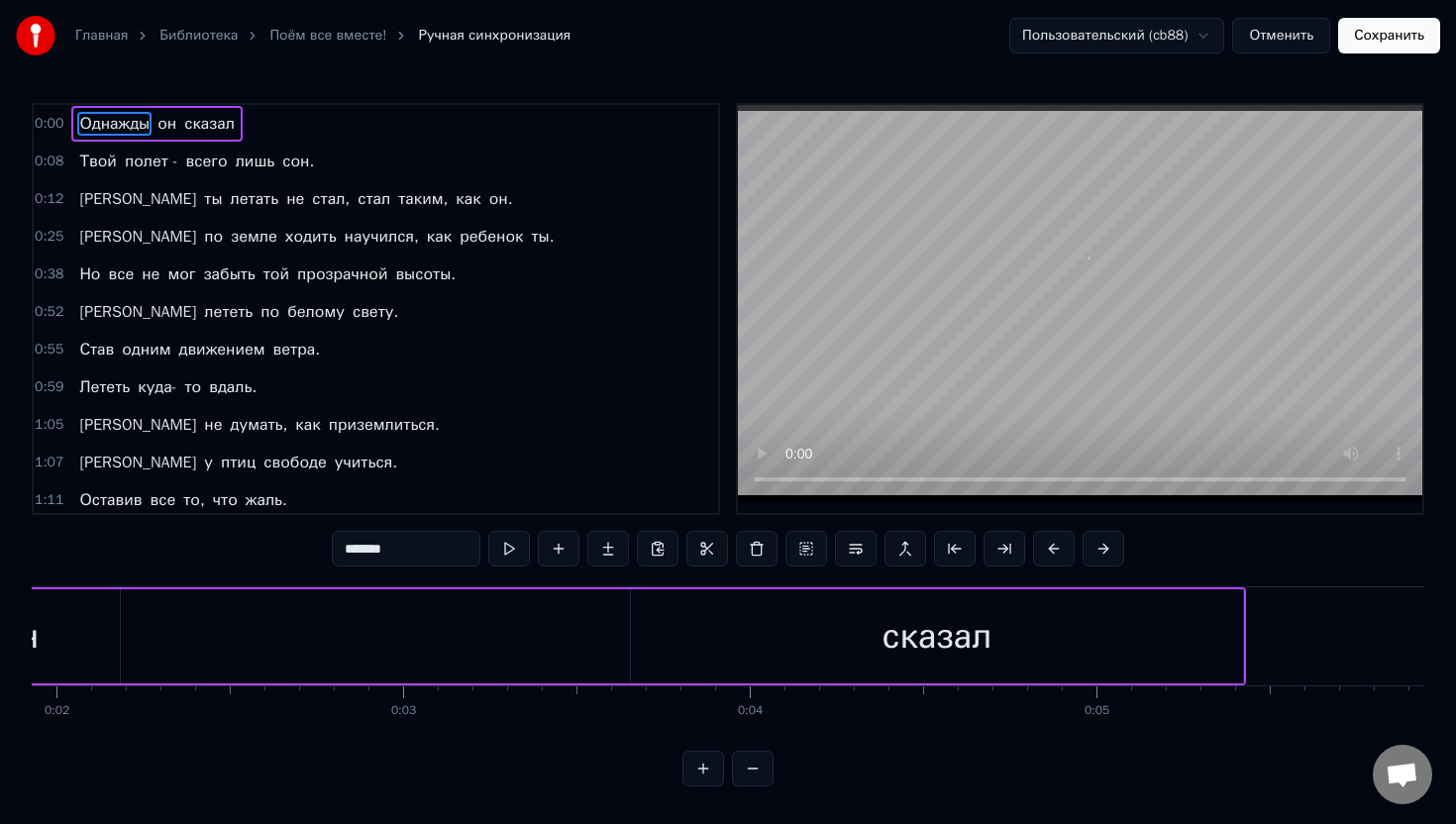 scroll, scrollTop: 0, scrollLeft: 733, axis: horizontal 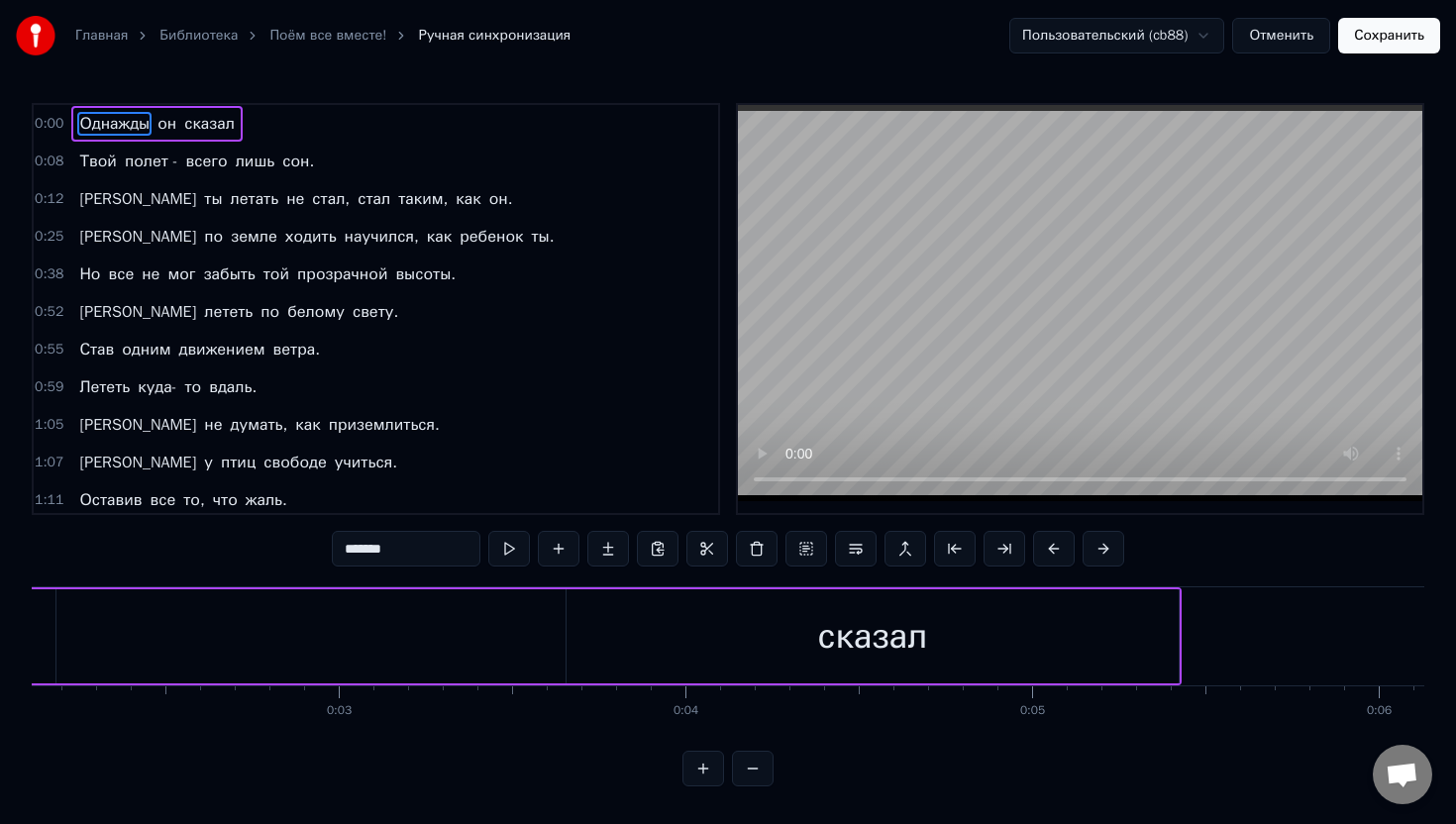 click on "всего" at bounding box center [206, 161] 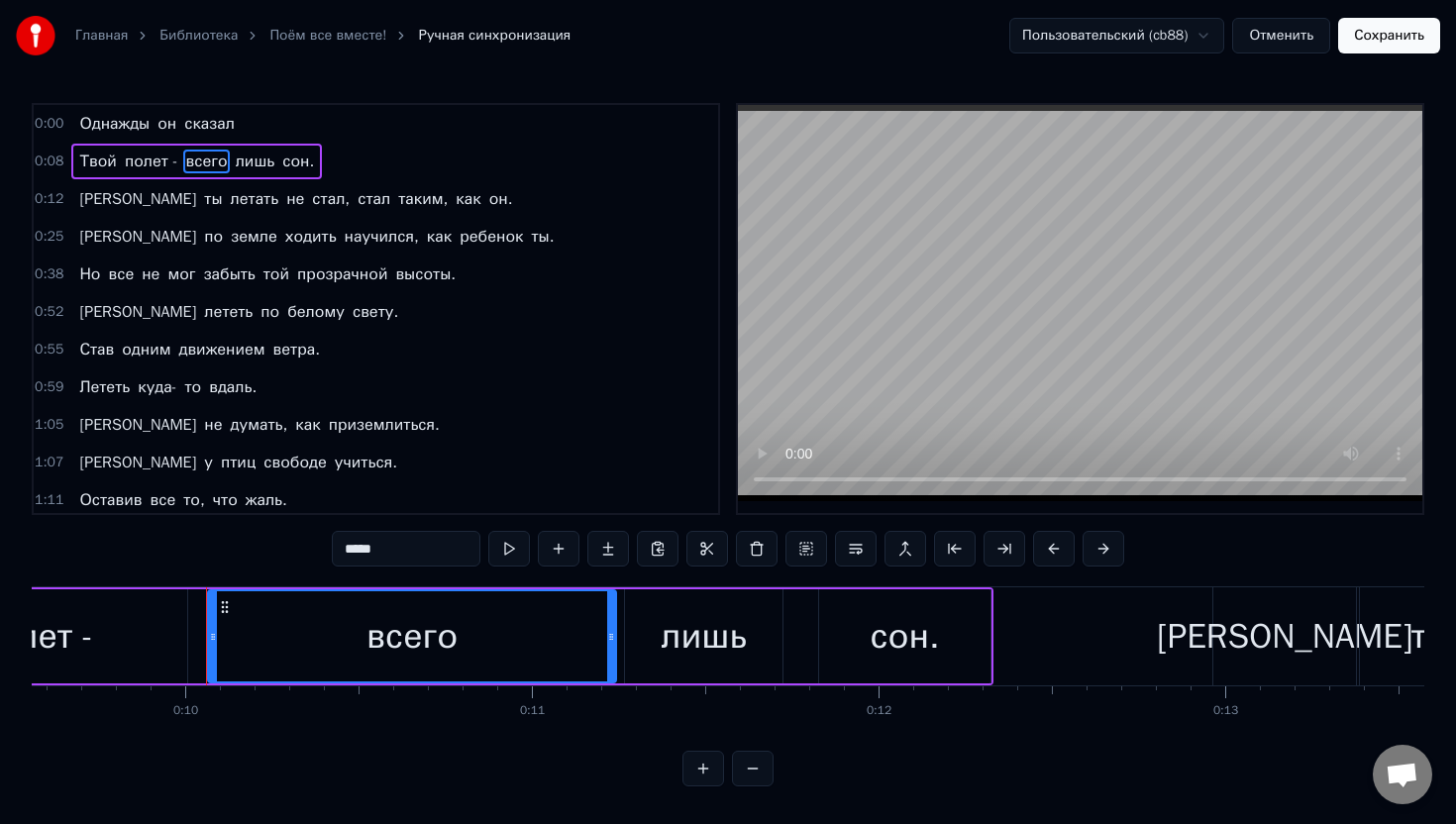 scroll, scrollTop: 0, scrollLeft: 3387, axis: horizontal 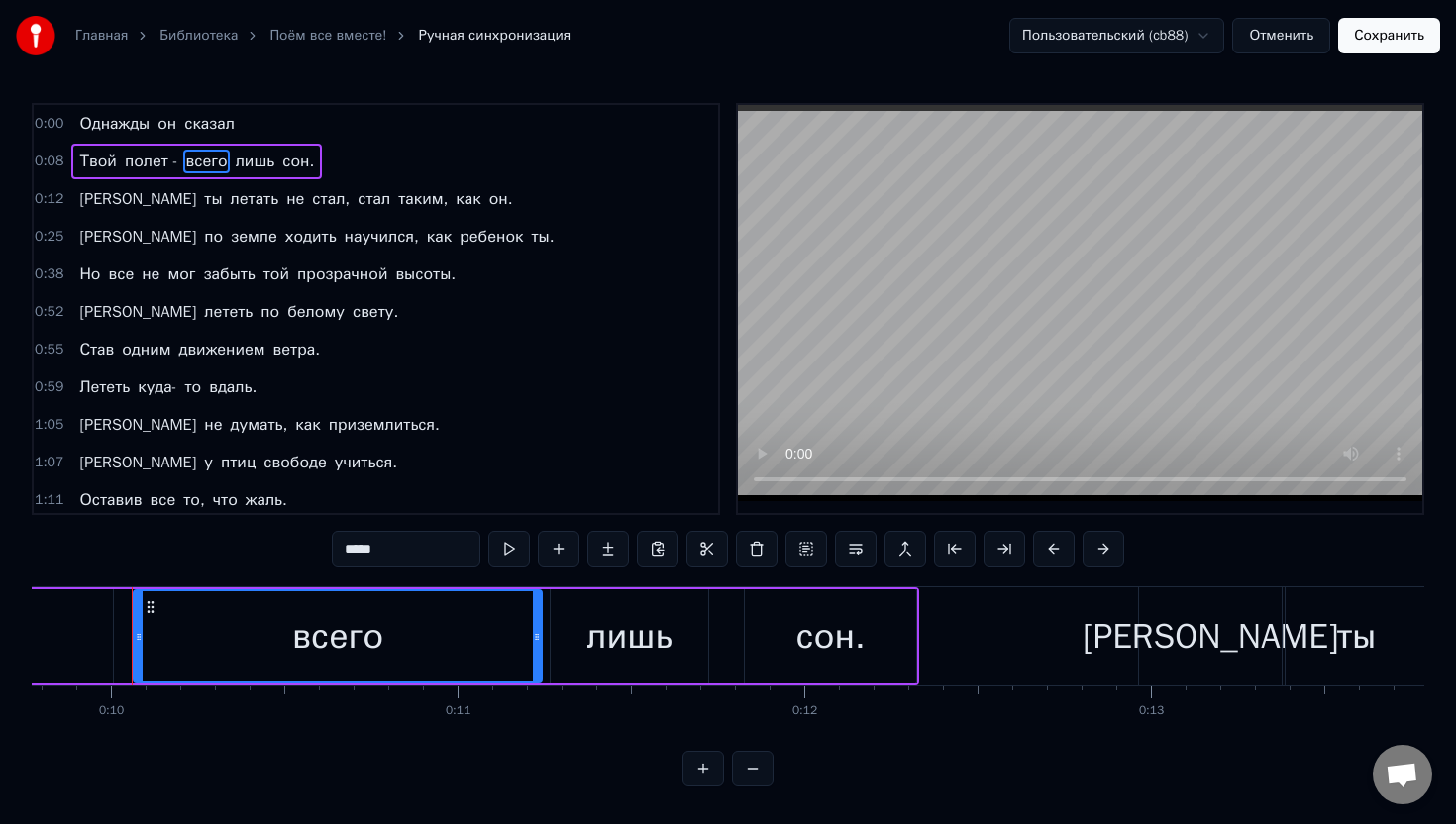 click on "всего" at bounding box center (206, 161) 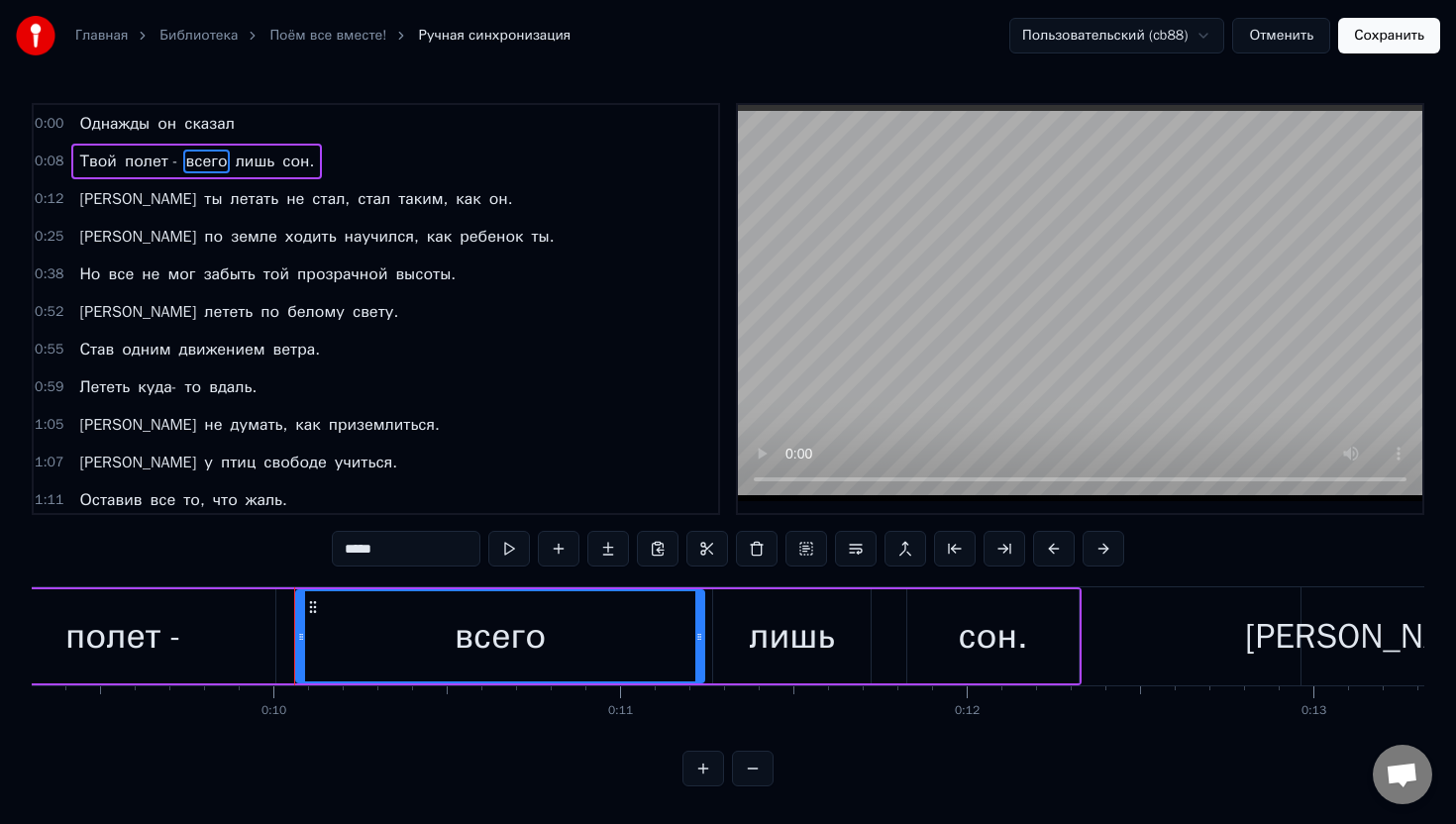 scroll, scrollTop: 0, scrollLeft: 3180, axis: horizontal 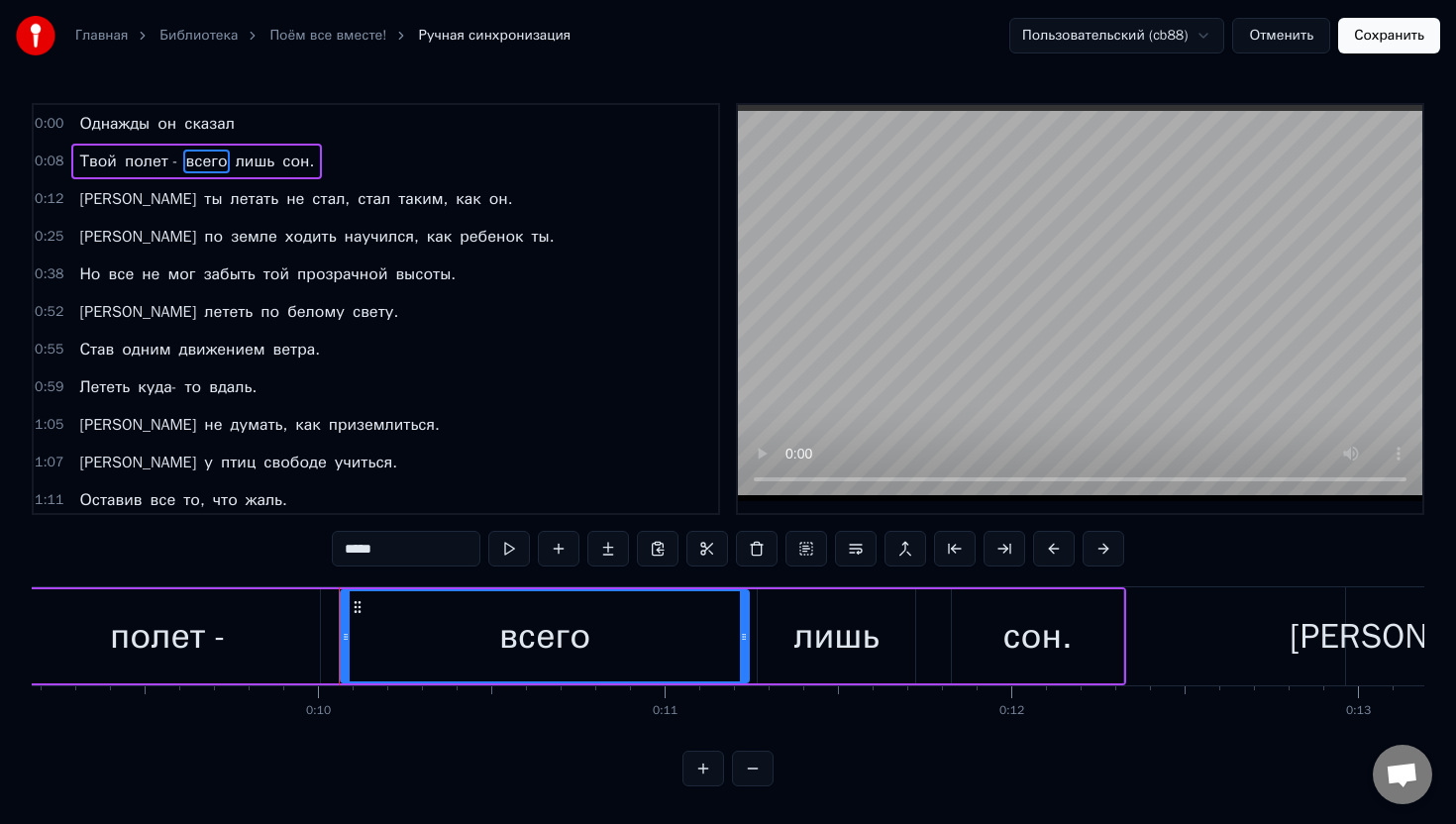click on "полет -" at bounding box center [167, 636] 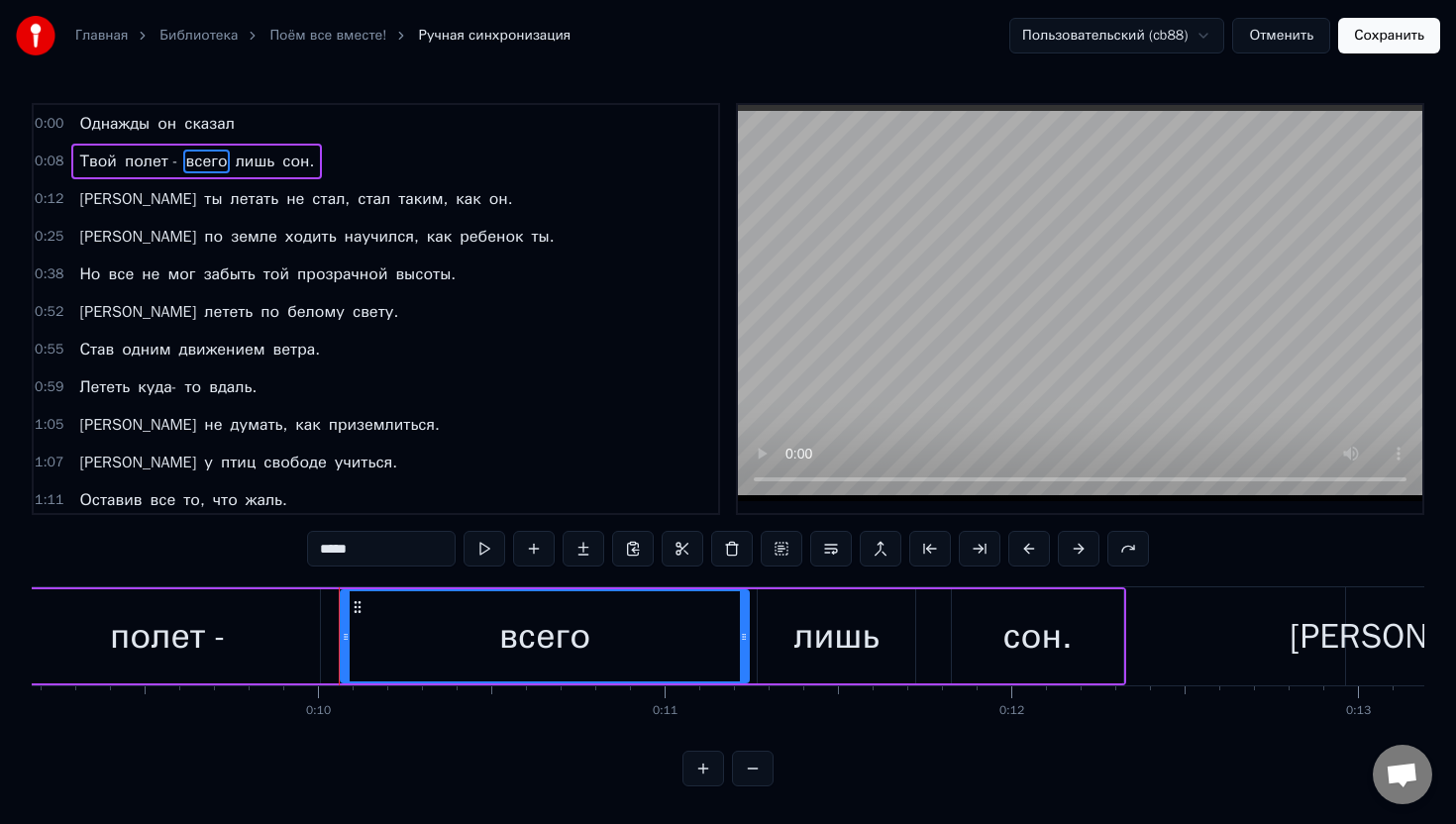 click on "полет -" at bounding box center (167, 636) 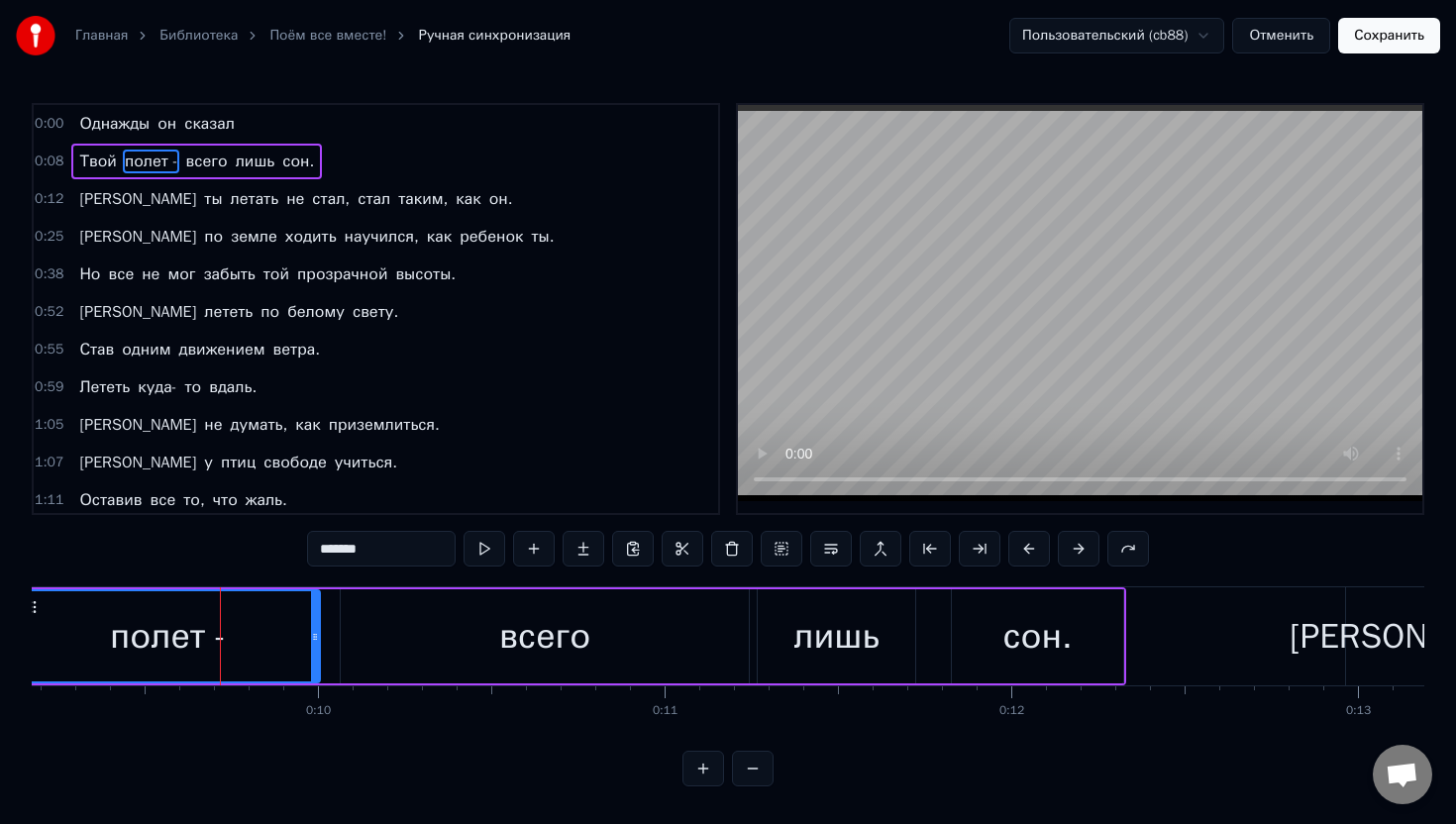 click on "полет -" at bounding box center (167, 636) 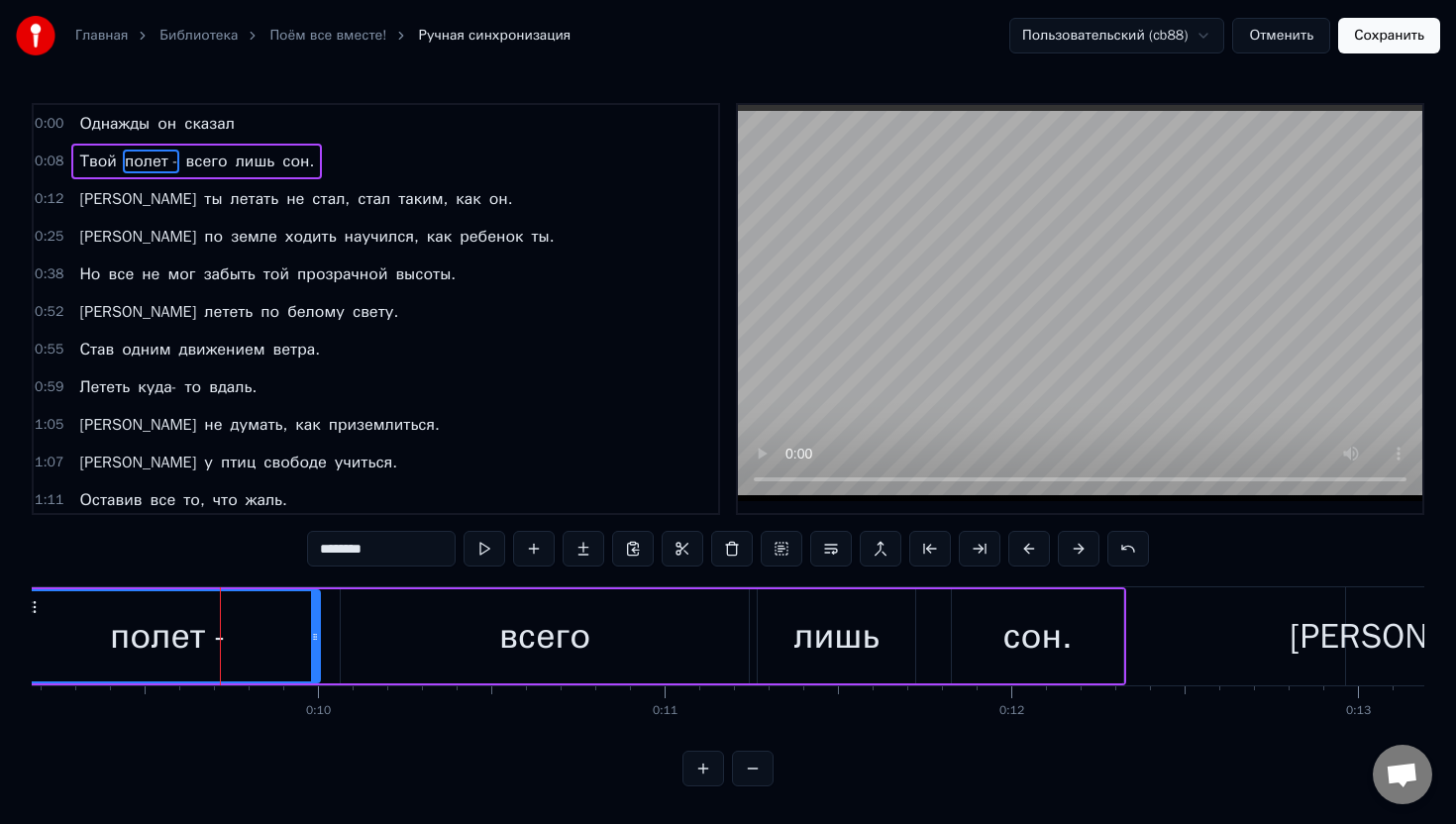 type on "*******" 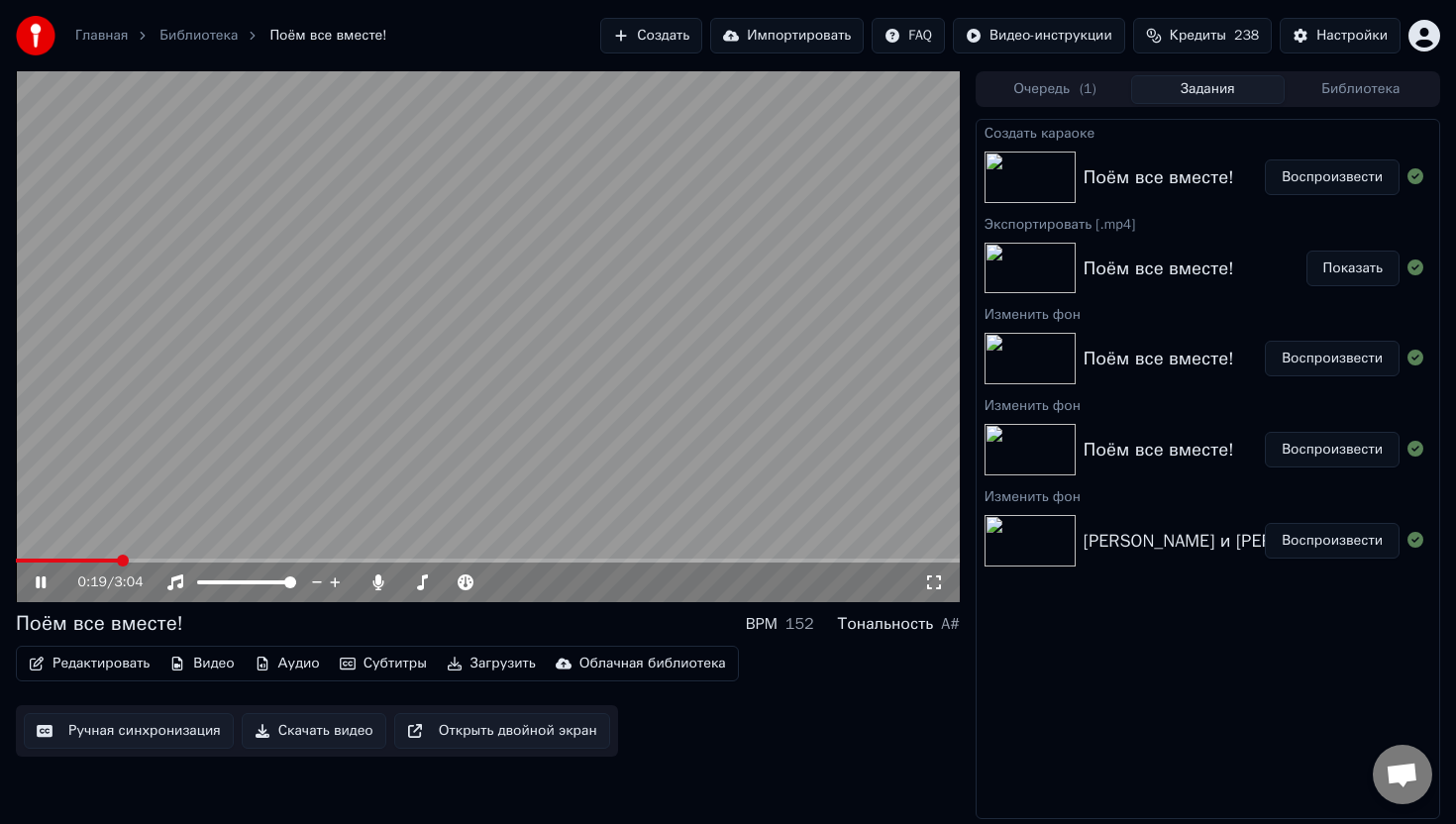 click at bounding box center [487, 561] 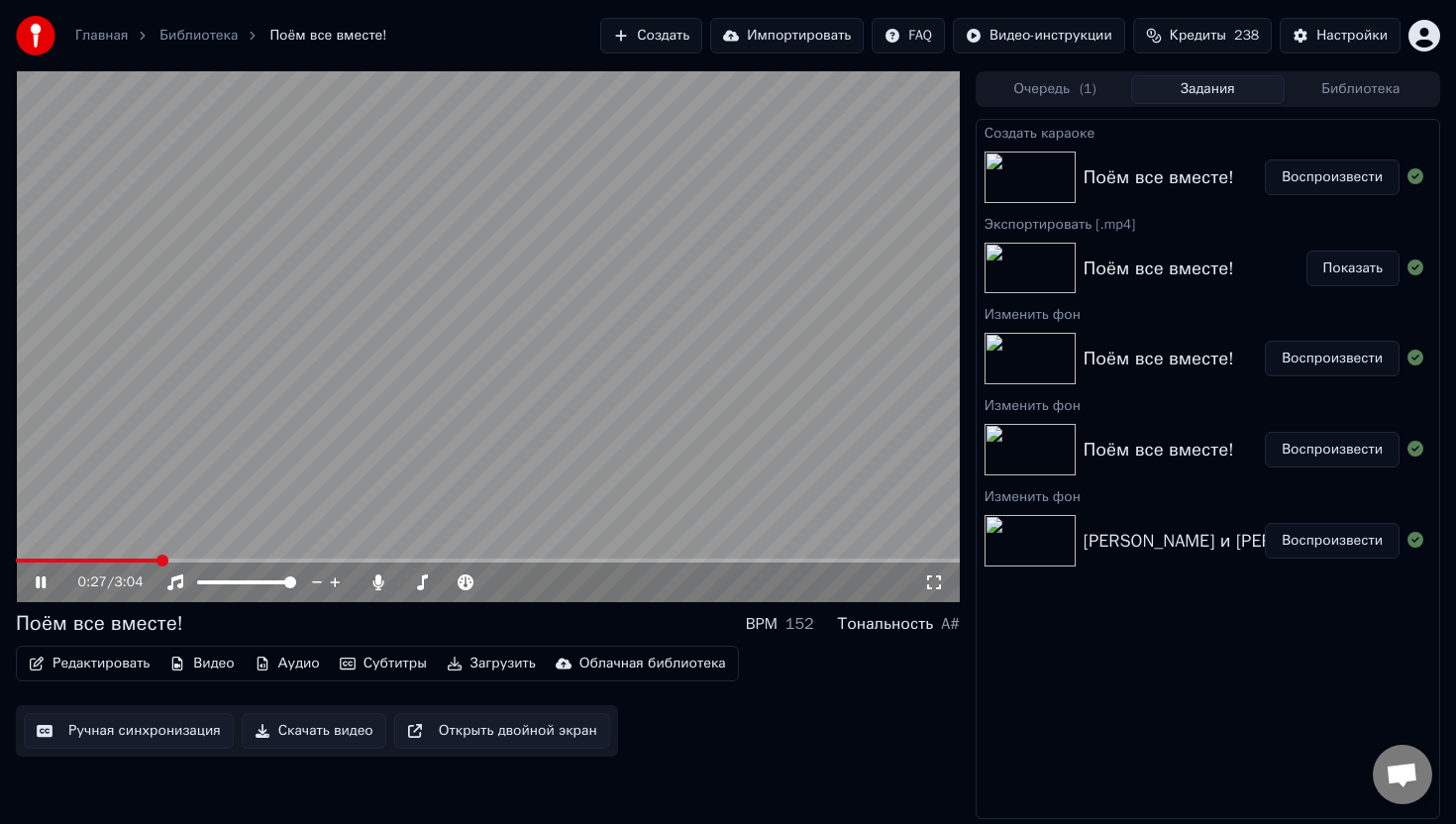 click at bounding box center [487, 561] 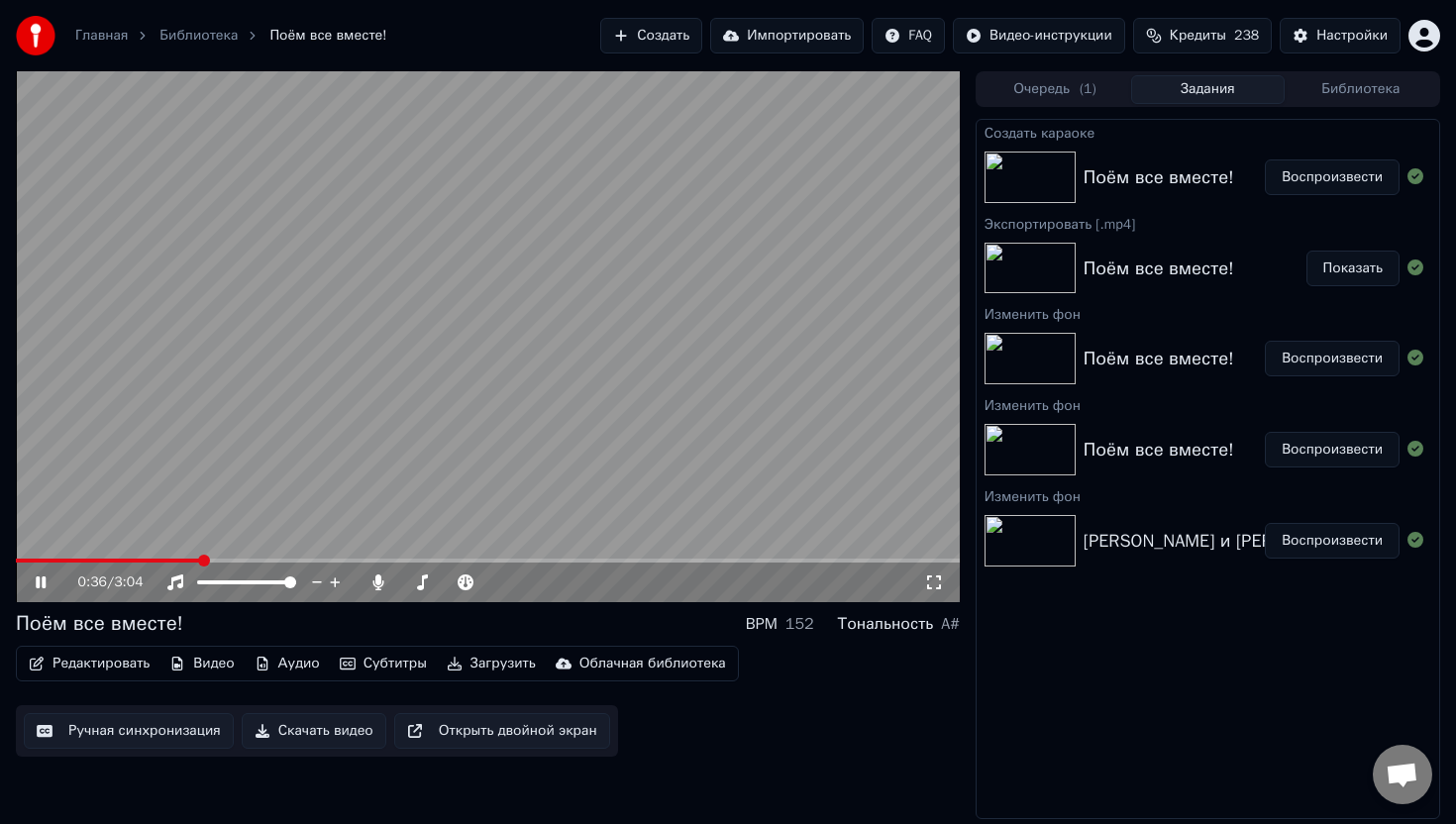 click at bounding box center (487, 561) 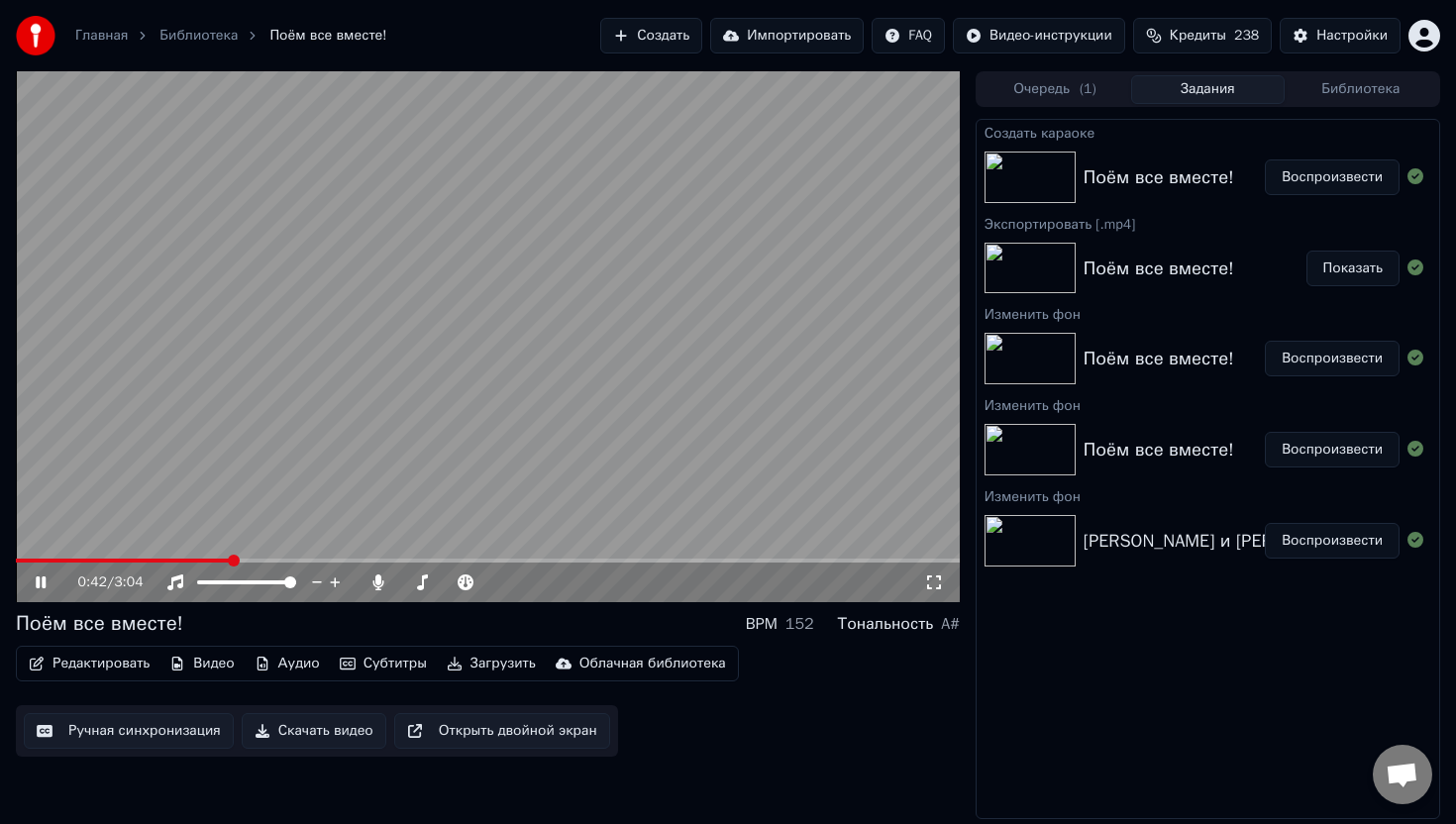 click at bounding box center (487, 561) 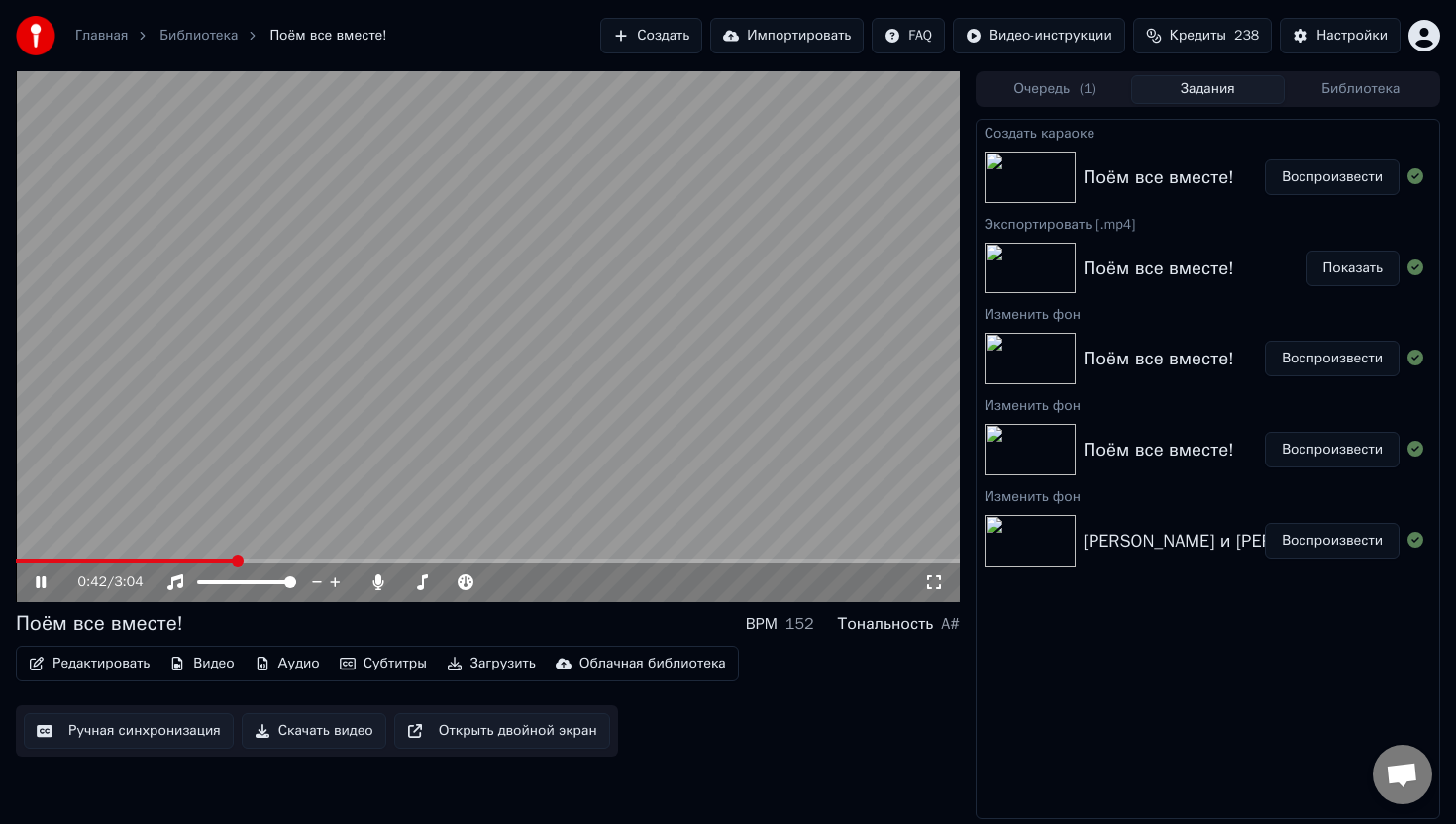 click at bounding box center (487, 561) 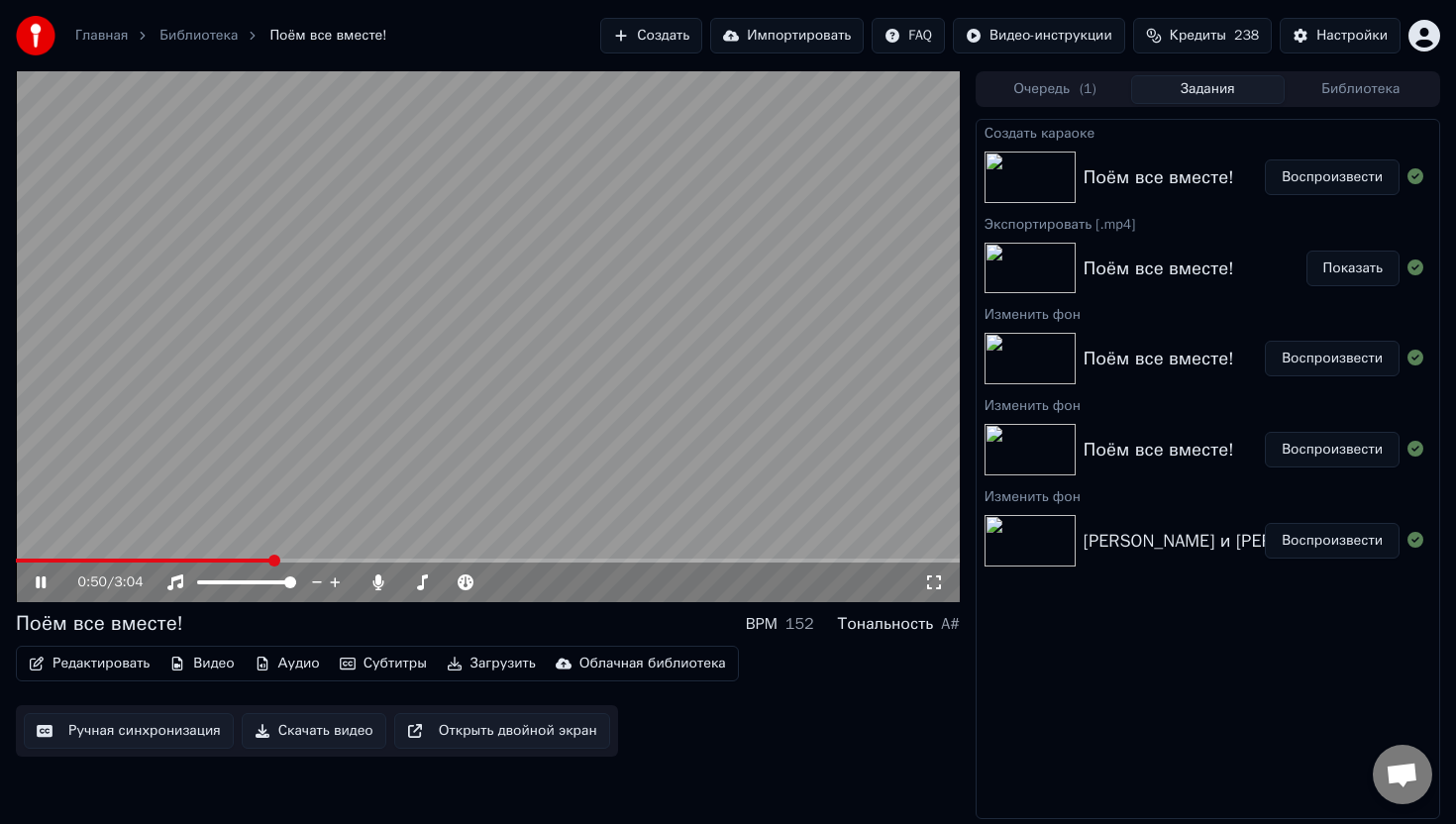 click at bounding box center (487, 561) 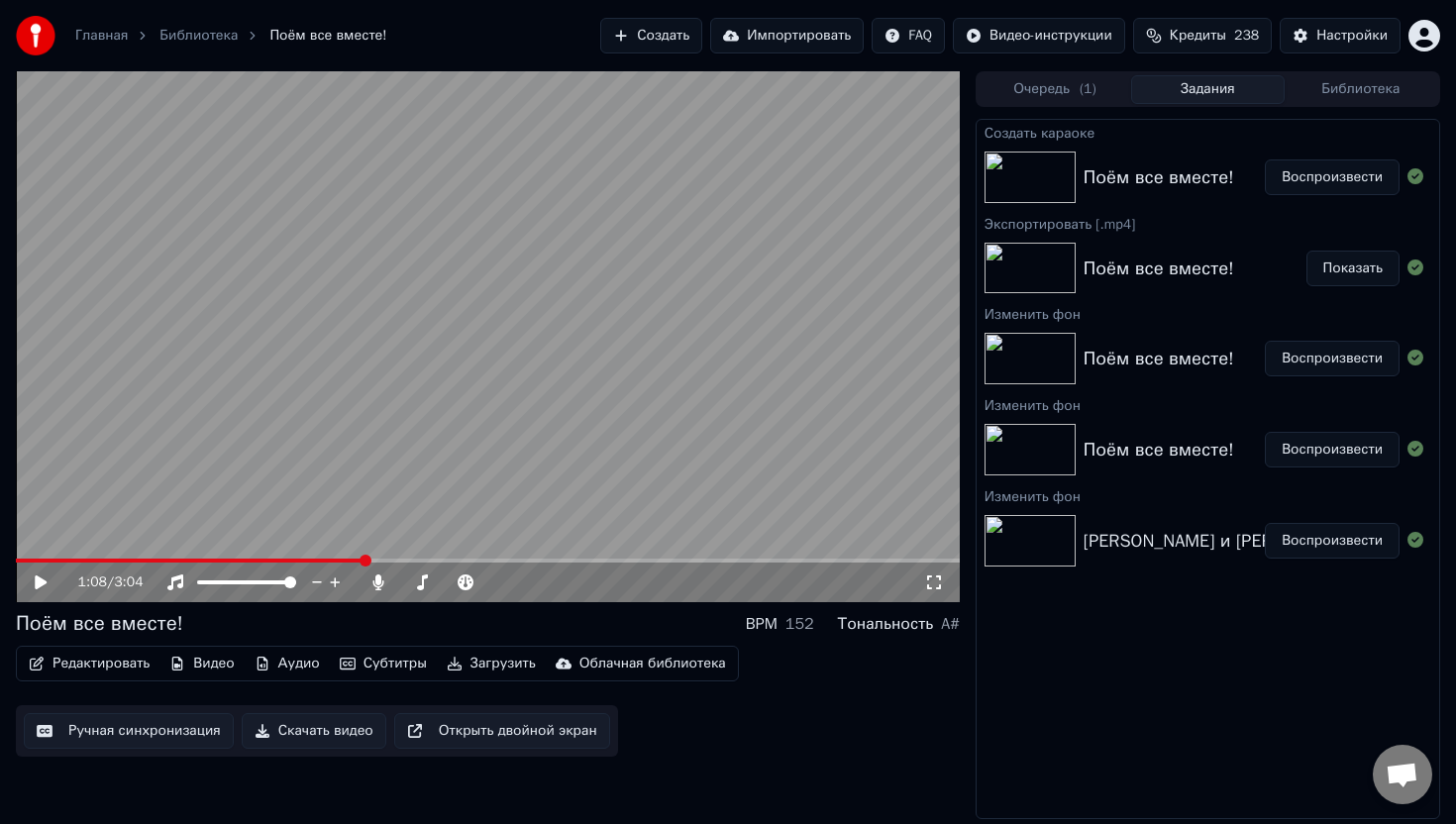 click on "Редактировать" at bounding box center (89, 664) 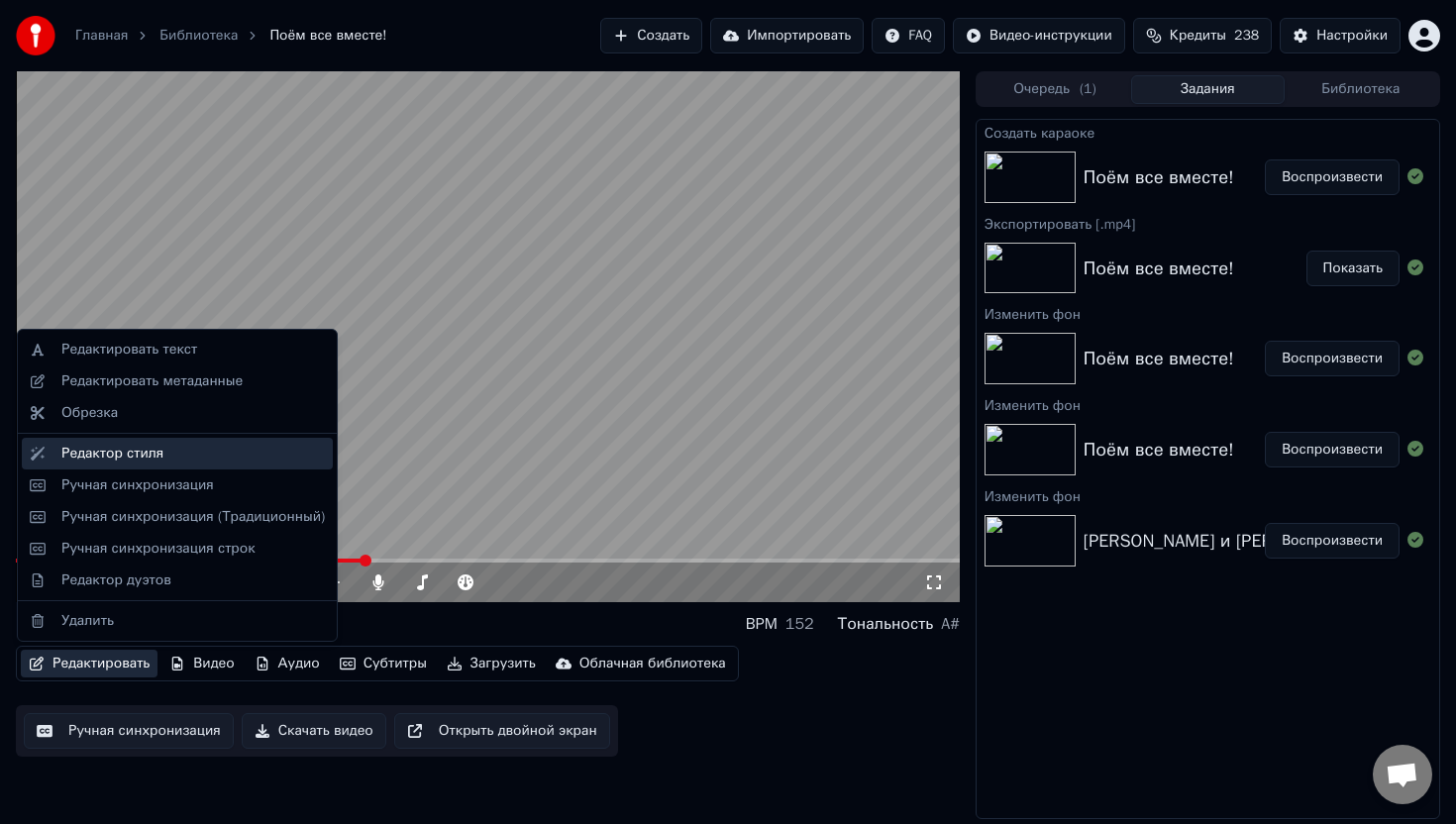 click on "Редактор стиля" at bounding box center [112, 454] 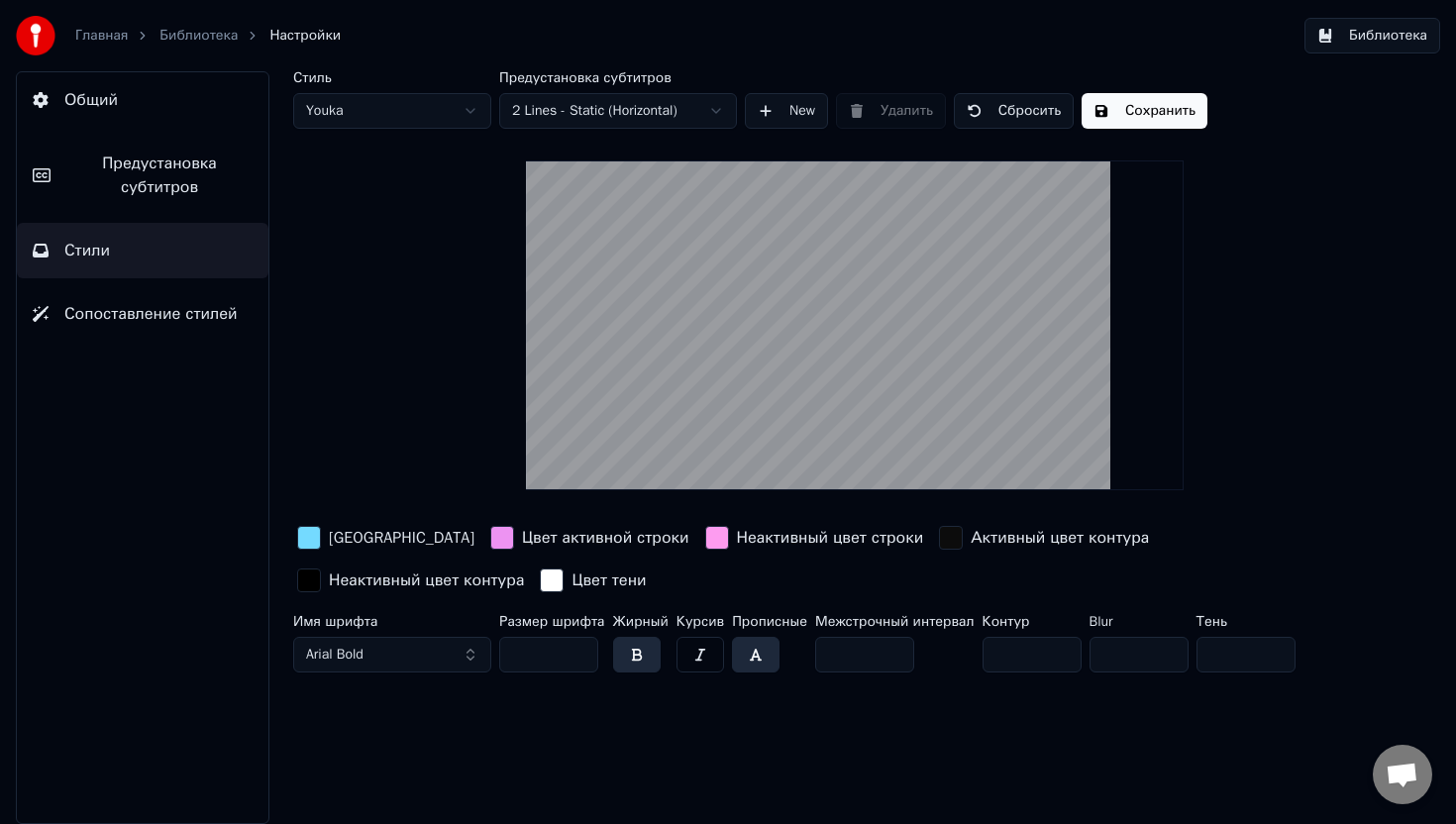 drag, startPoint x: 540, startPoint y: 655, endPoint x: 479, endPoint y: 655, distance: 61 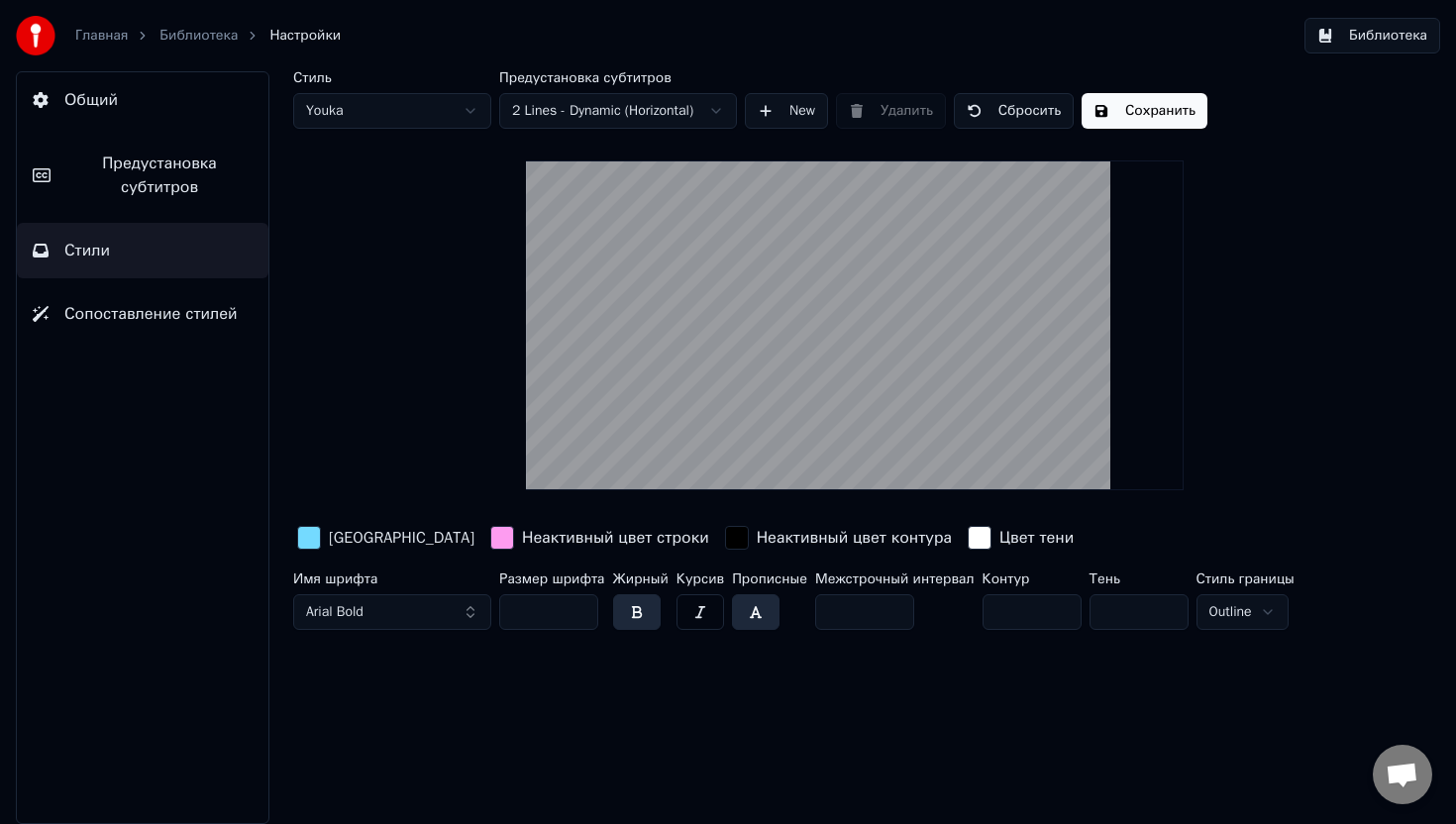 drag, startPoint x: 542, startPoint y: 611, endPoint x: 503, endPoint y: 611, distance: 39 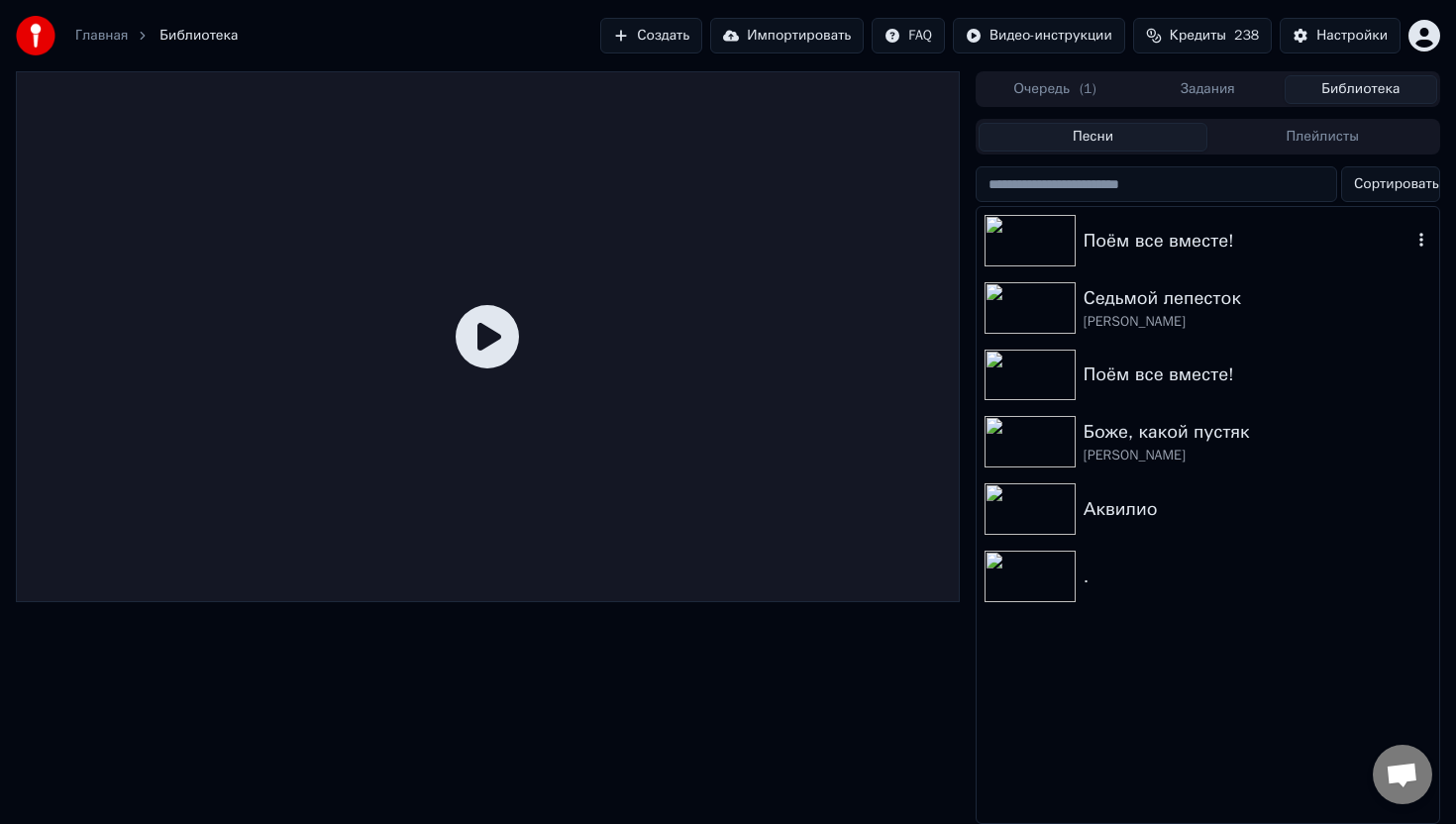 click on "Поём все вместе!" at bounding box center (1247, 241) 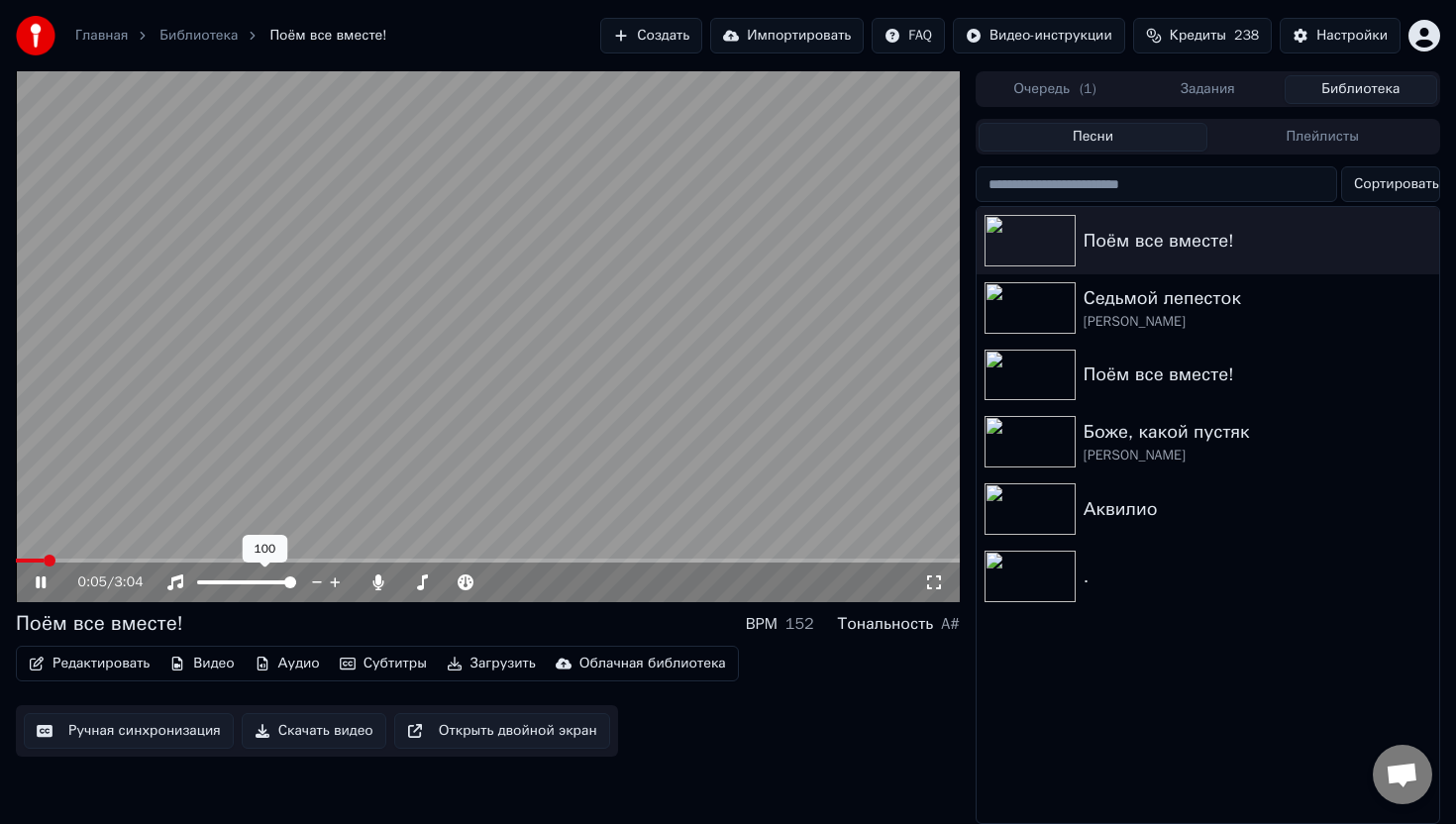 click at bounding box center [247, 582] 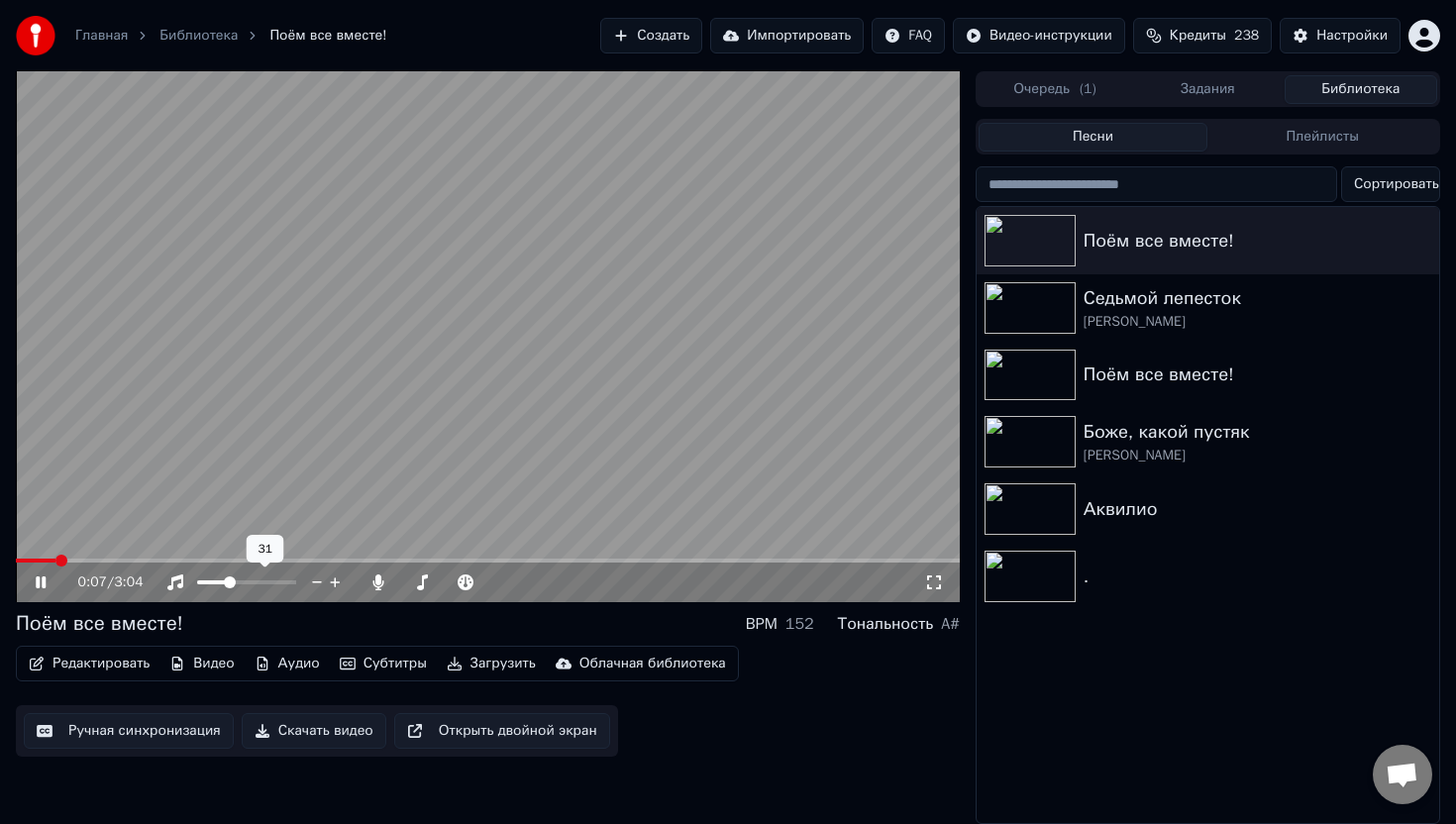 click at bounding box center [230, 582] 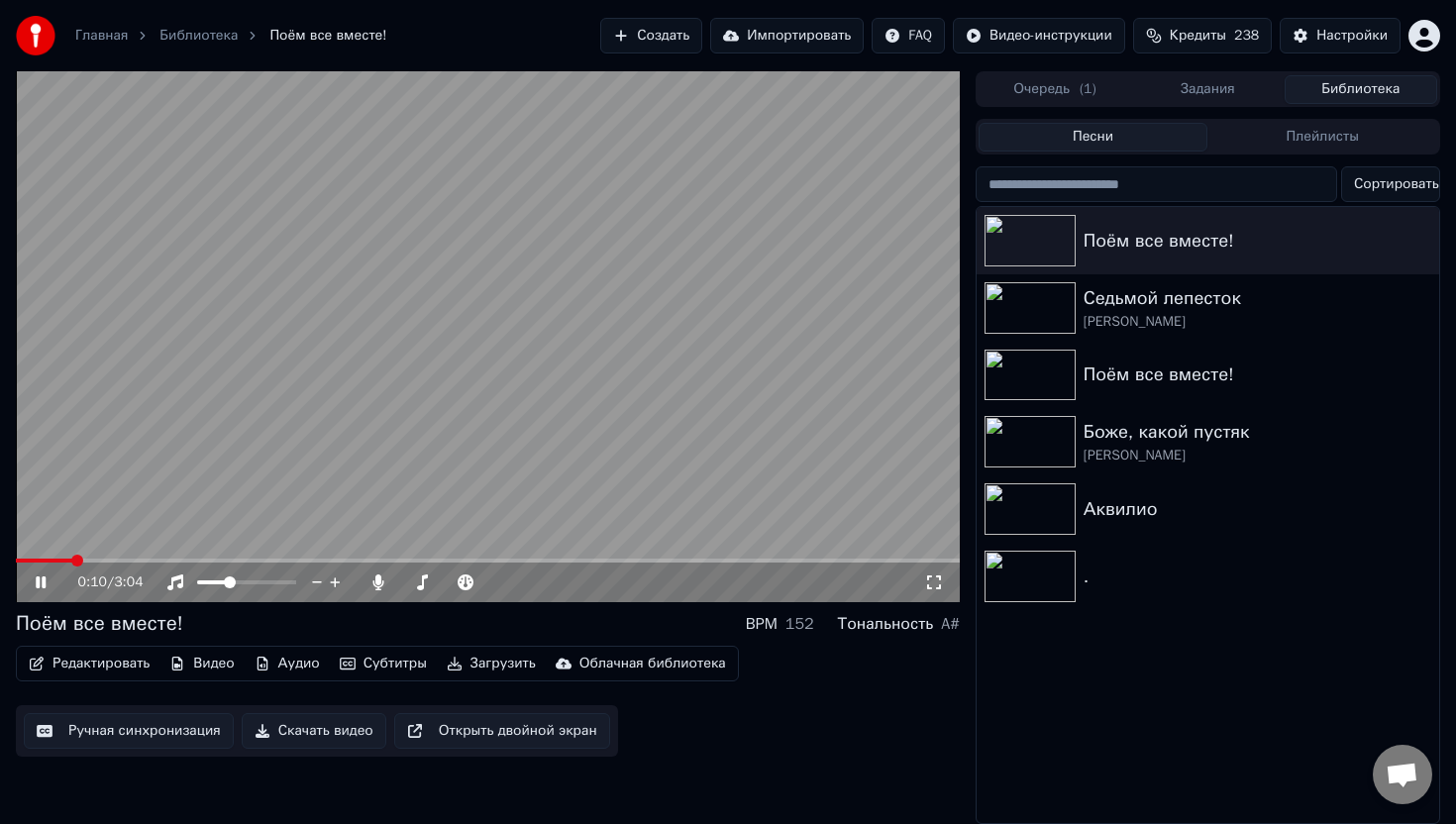 click 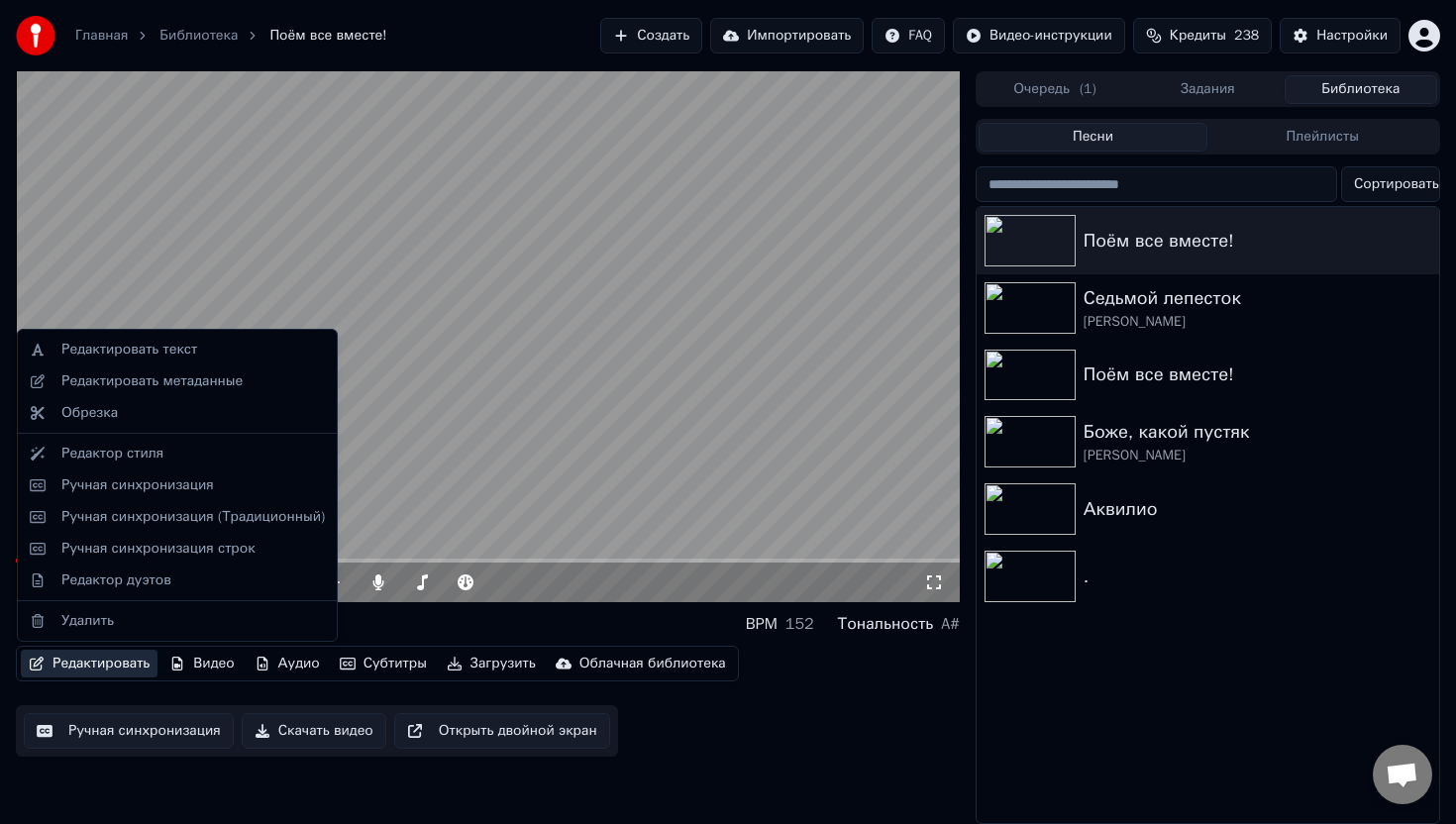 click on "Редактировать" at bounding box center (89, 664) 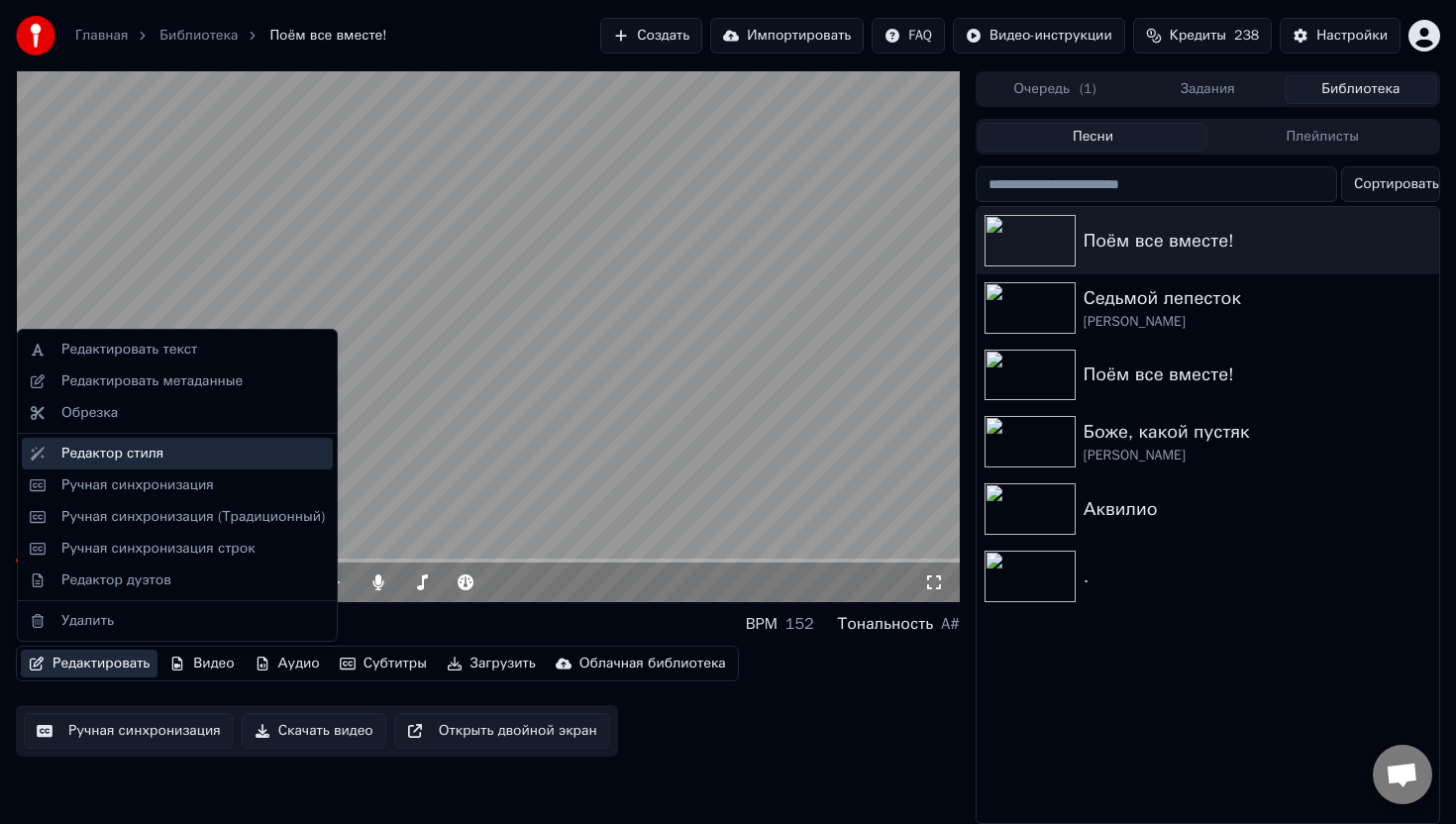 click on "Редактор стиля" at bounding box center [193, 454] 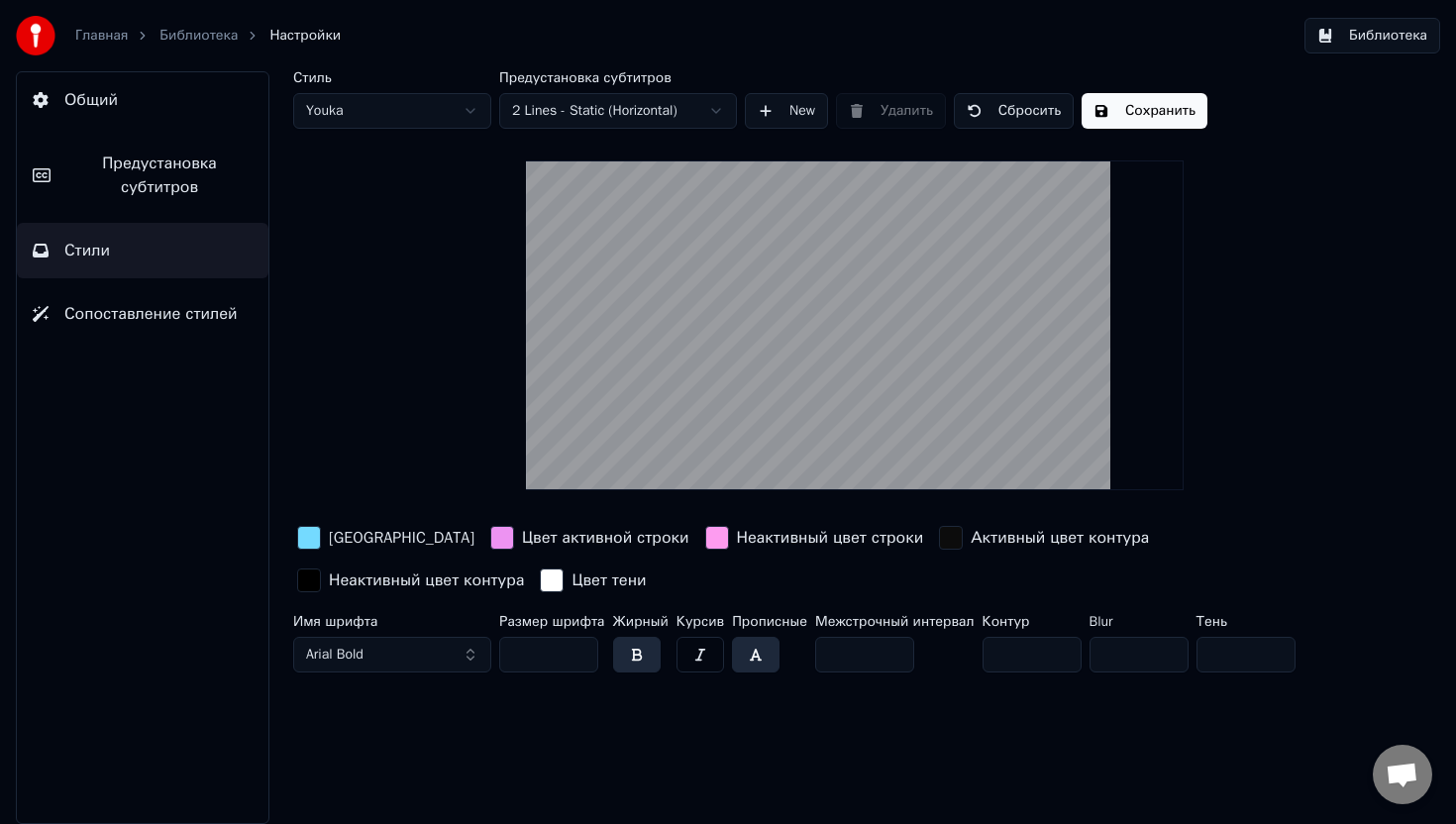 drag, startPoint x: 544, startPoint y: 651, endPoint x: 515, endPoint y: 651, distance: 29 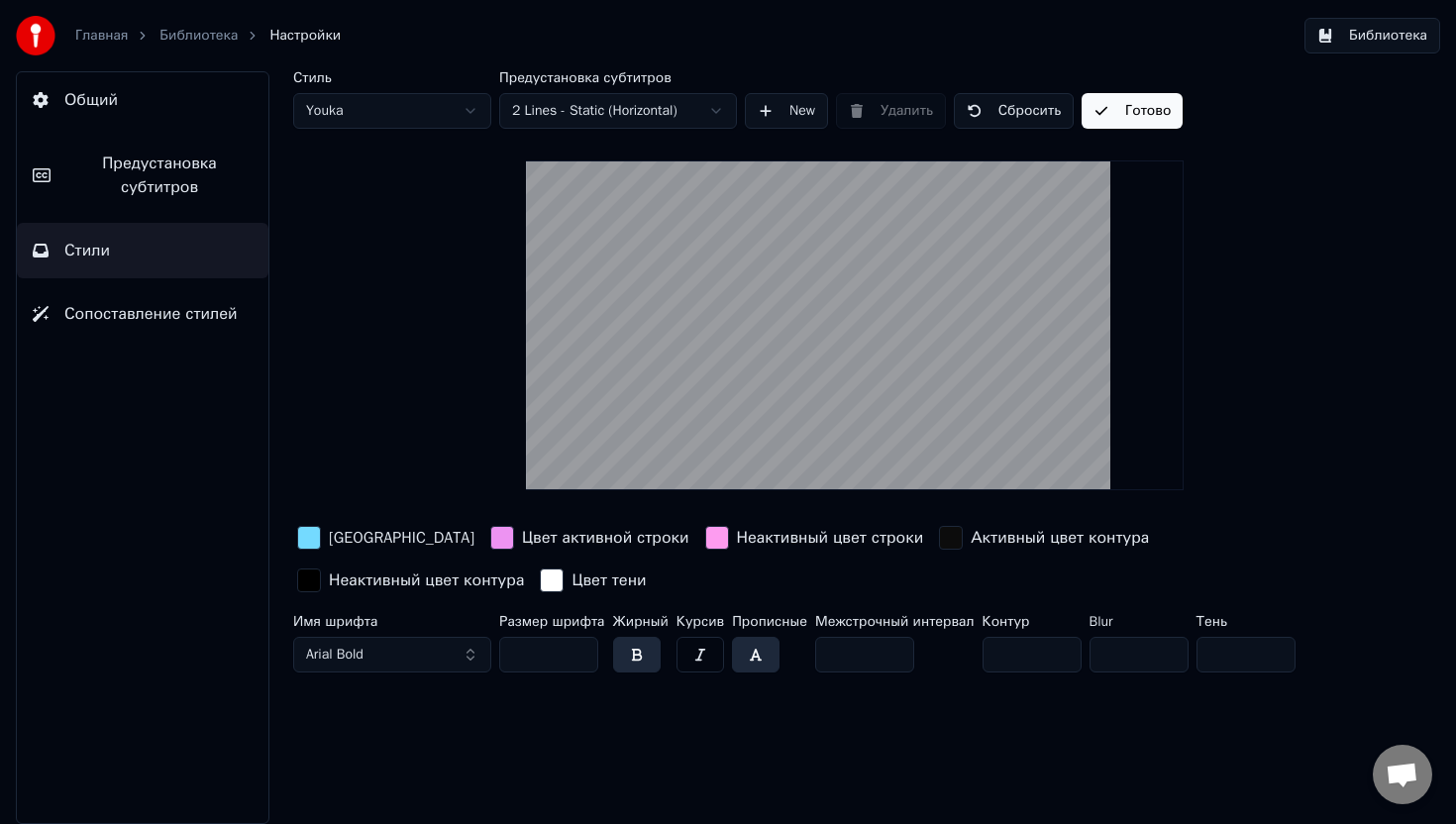 click on "Библиотека" at bounding box center (1372, 36) 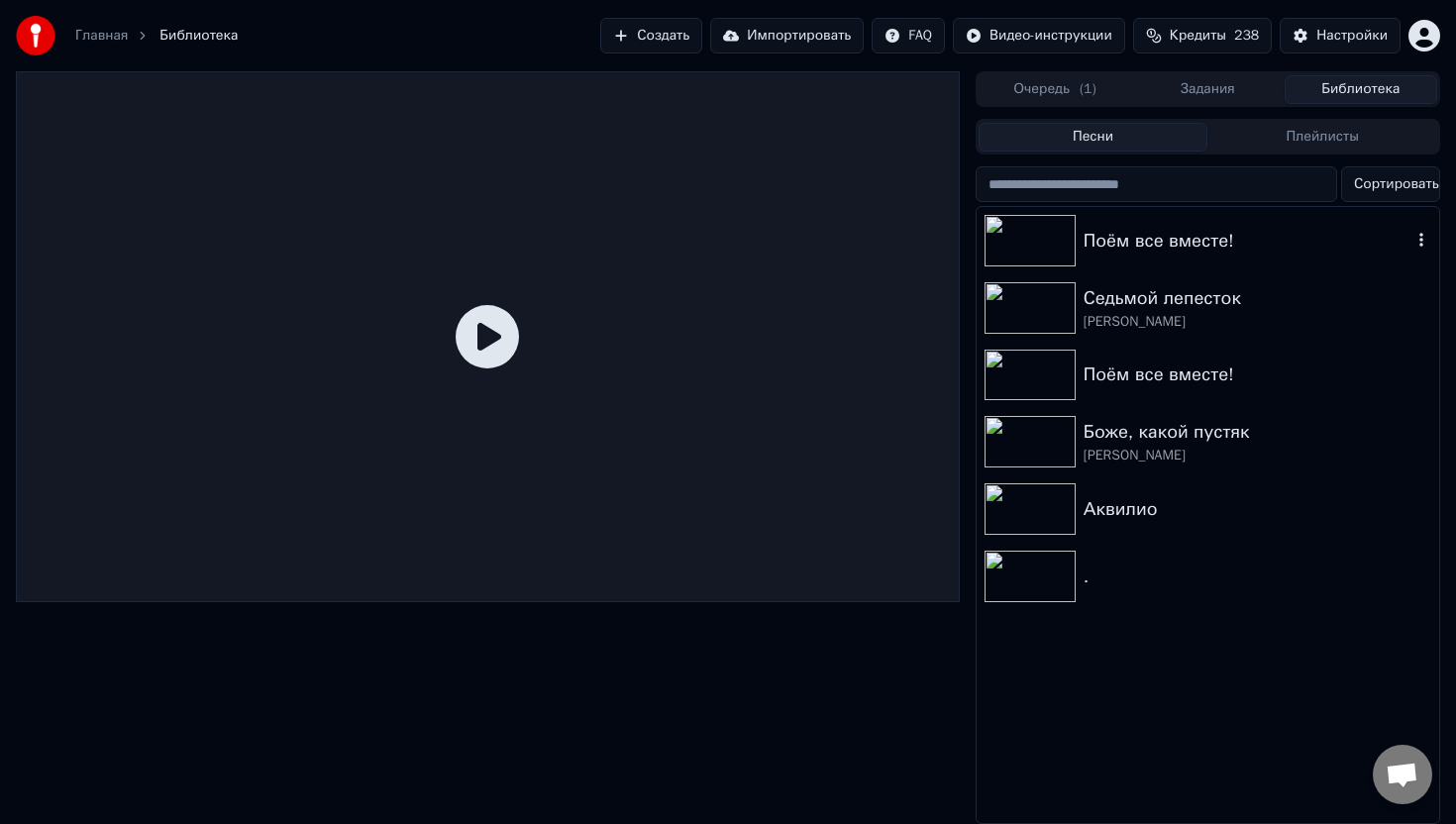 click on "Поём все вместе!" at bounding box center [1247, 241] 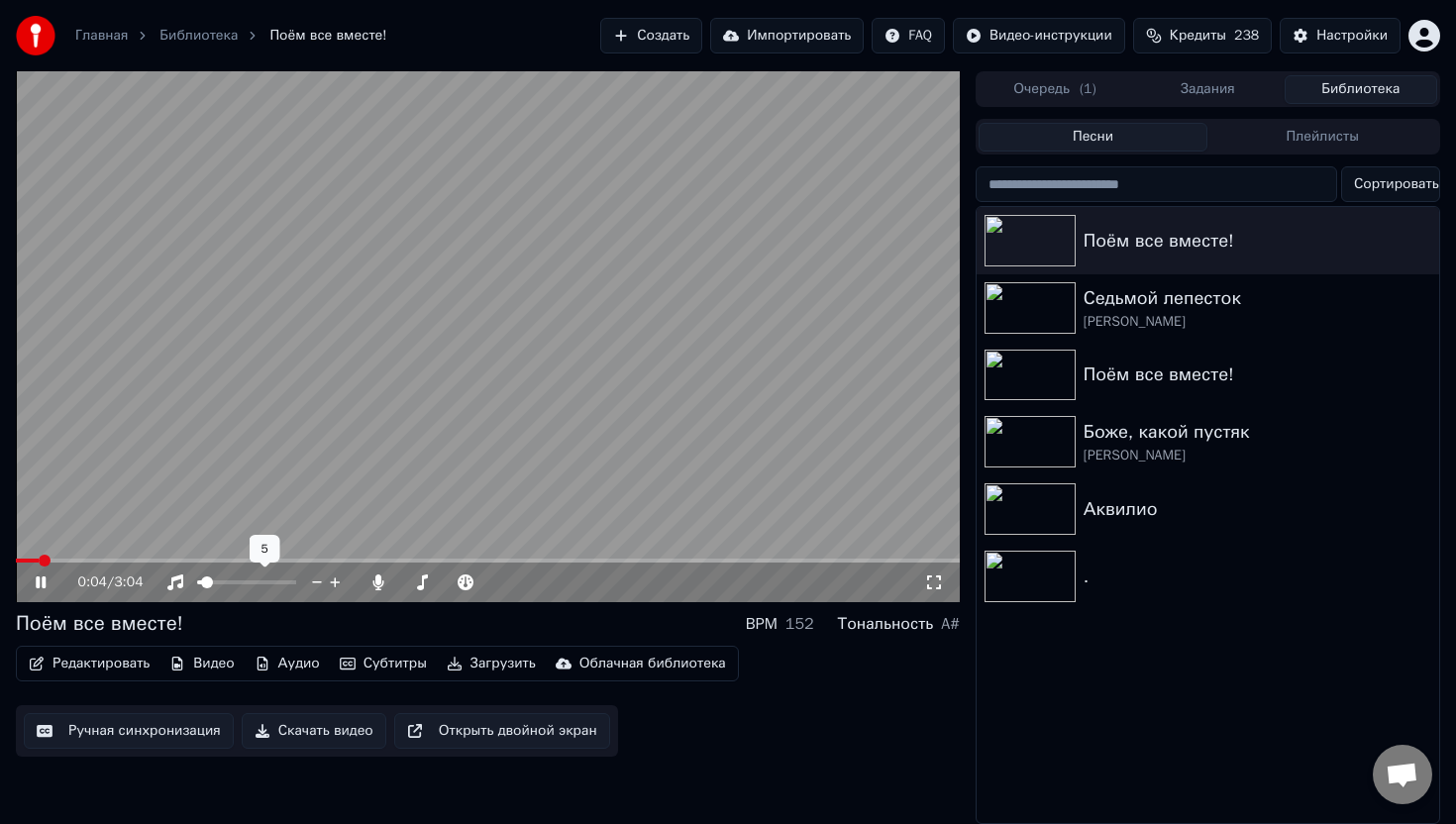 click at bounding box center (207, 582) 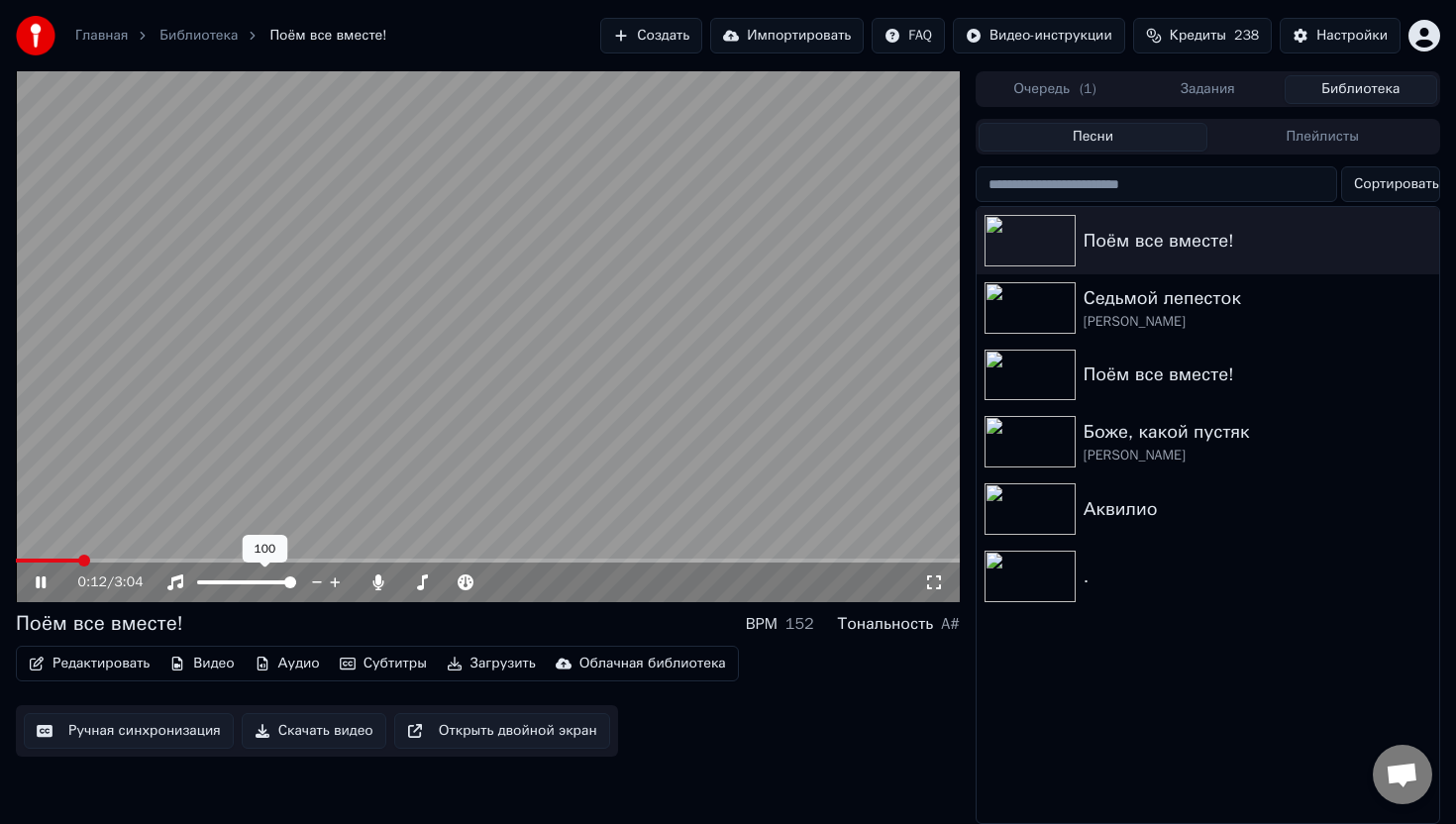 click at bounding box center [290, 582] 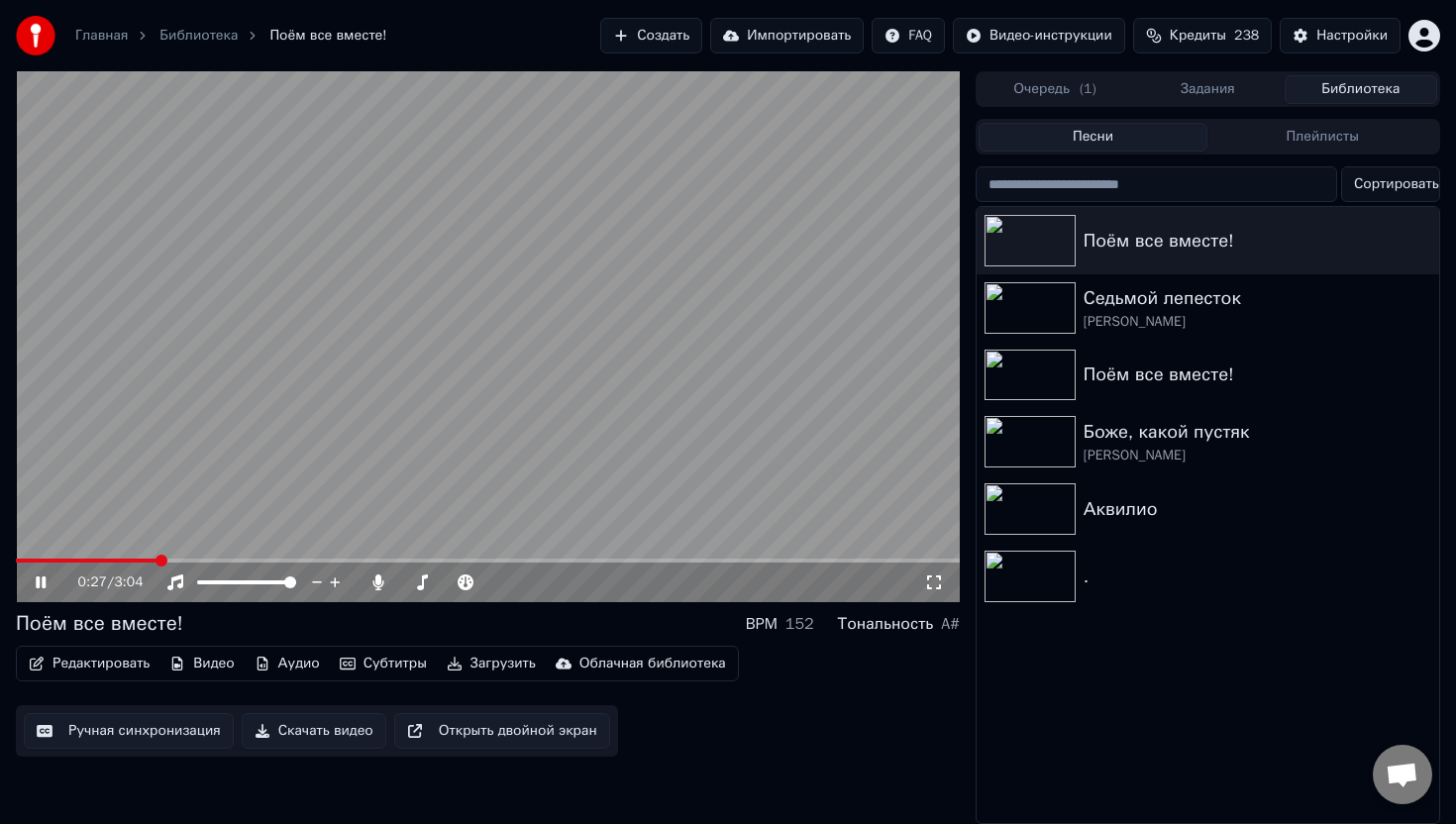 click on "Ручная синхронизация" at bounding box center [129, 731] 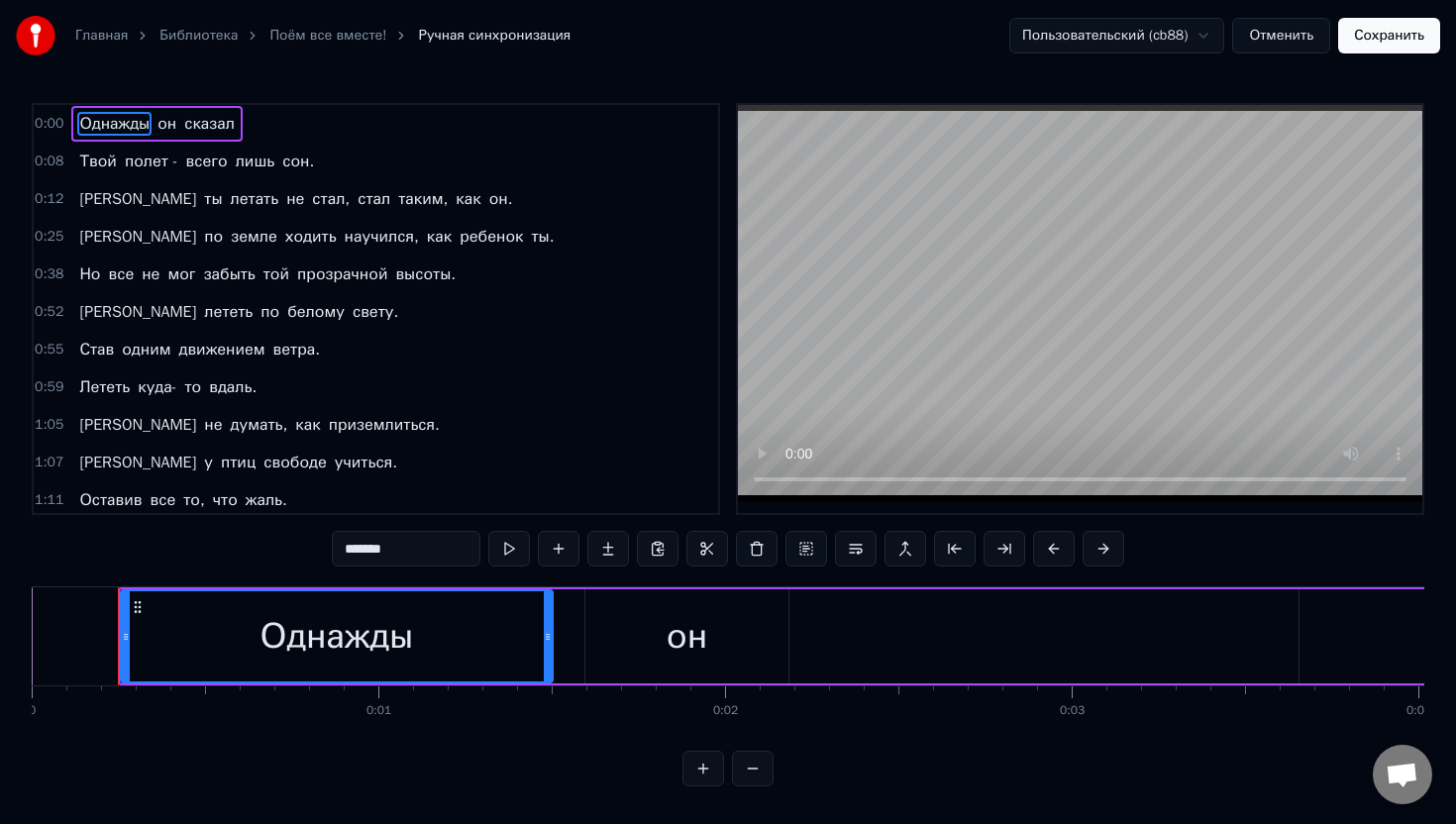click on "Сохранить" at bounding box center (1389, 36) 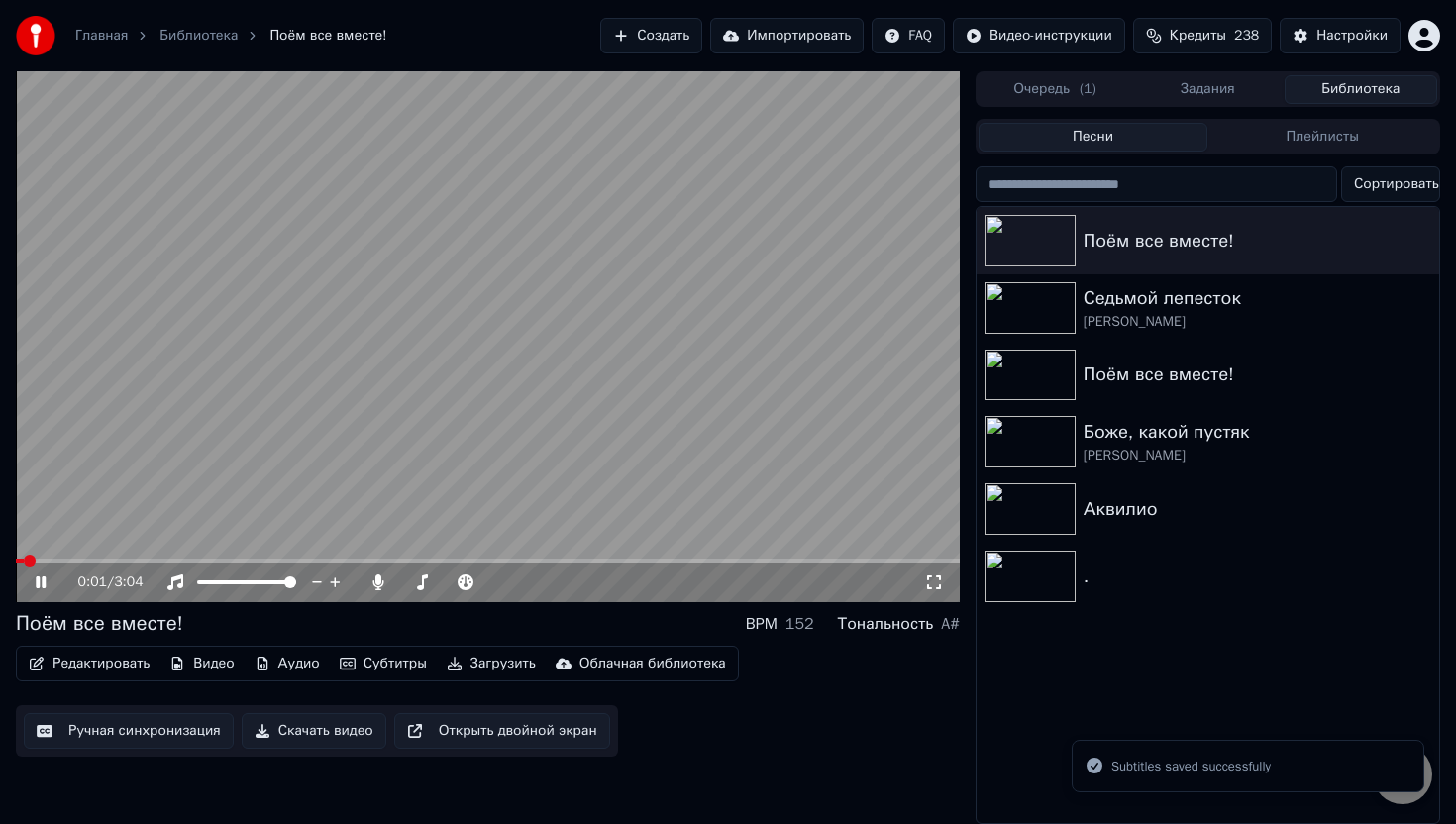 click at bounding box center (487, 337) 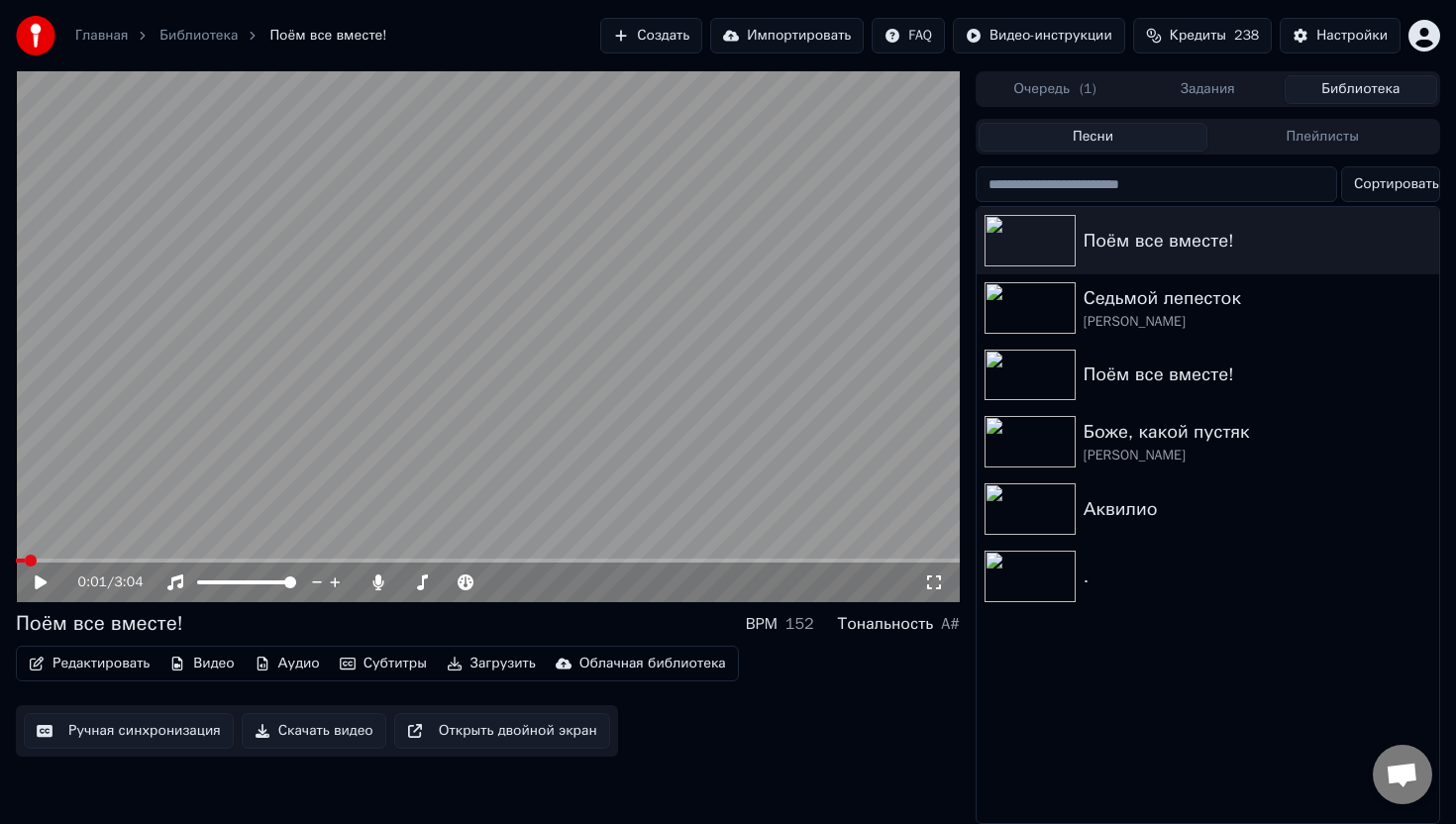click on "Загрузить" at bounding box center [491, 664] 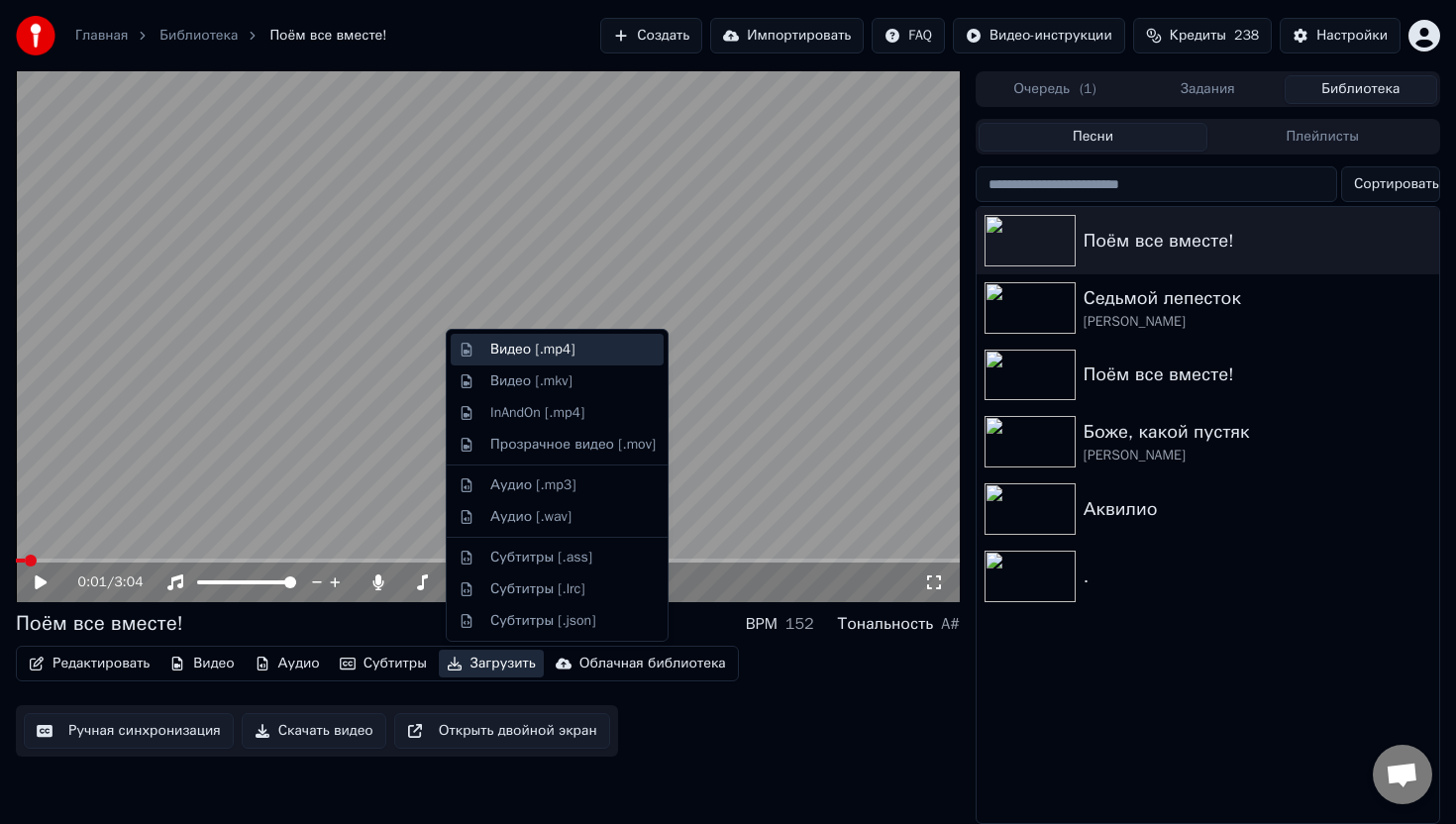 click on "Видео [.mp4]" at bounding box center [532, 350] 